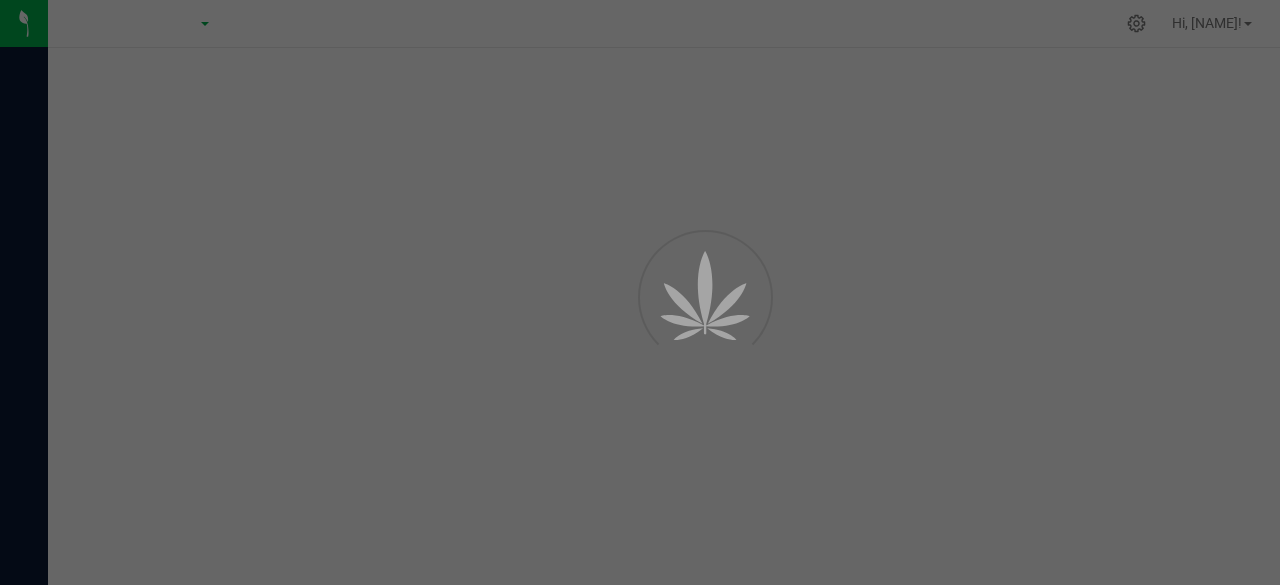scroll, scrollTop: 0, scrollLeft: 0, axis: both 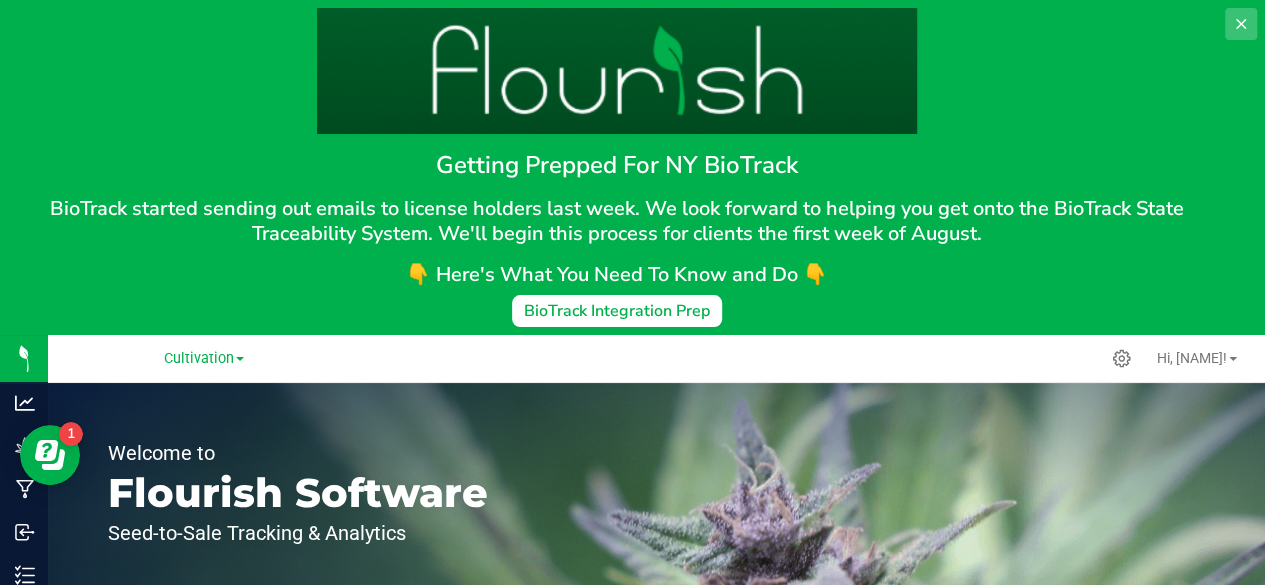 click at bounding box center [1241, 24] 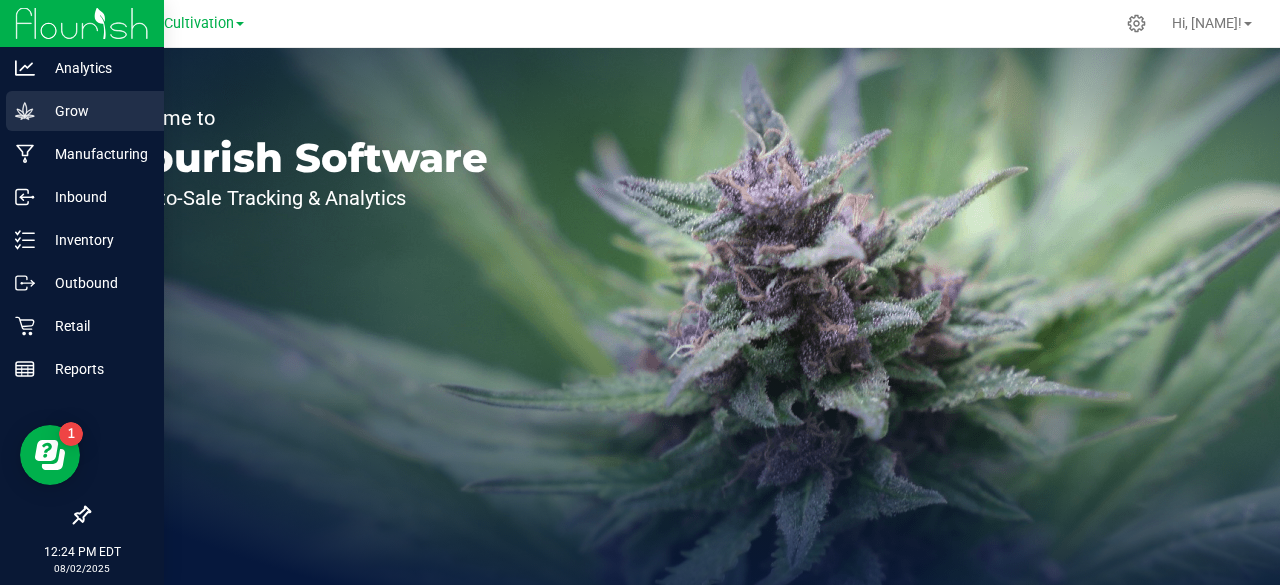 click on "Grow" at bounding box center [85, 111] 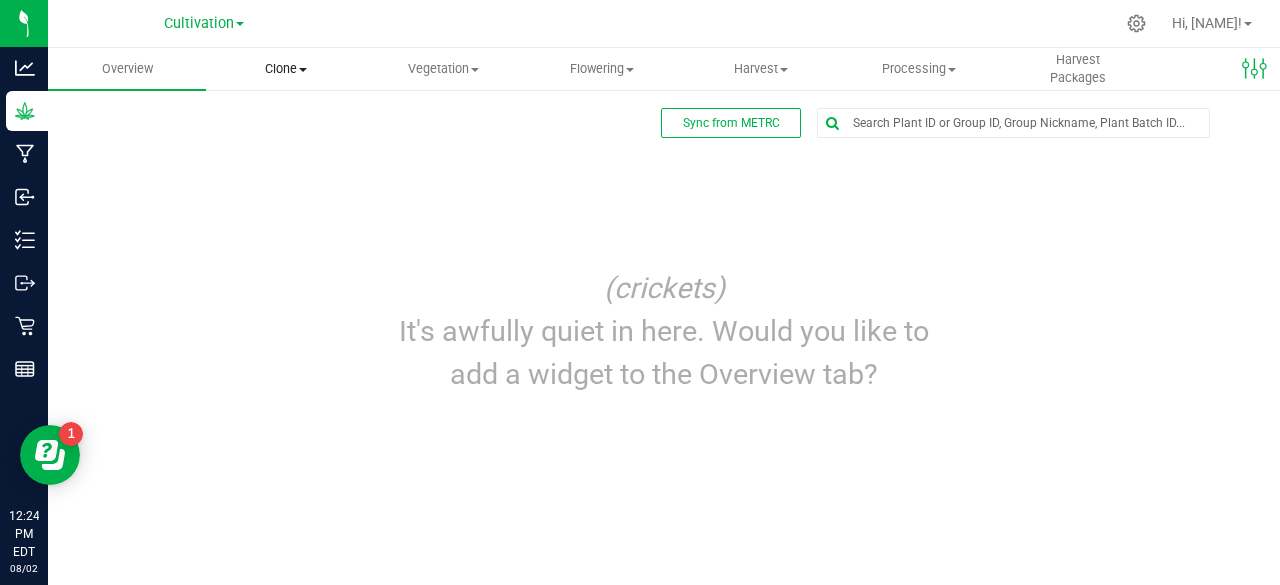 click on "Clone" at bounding box center (285, 69) 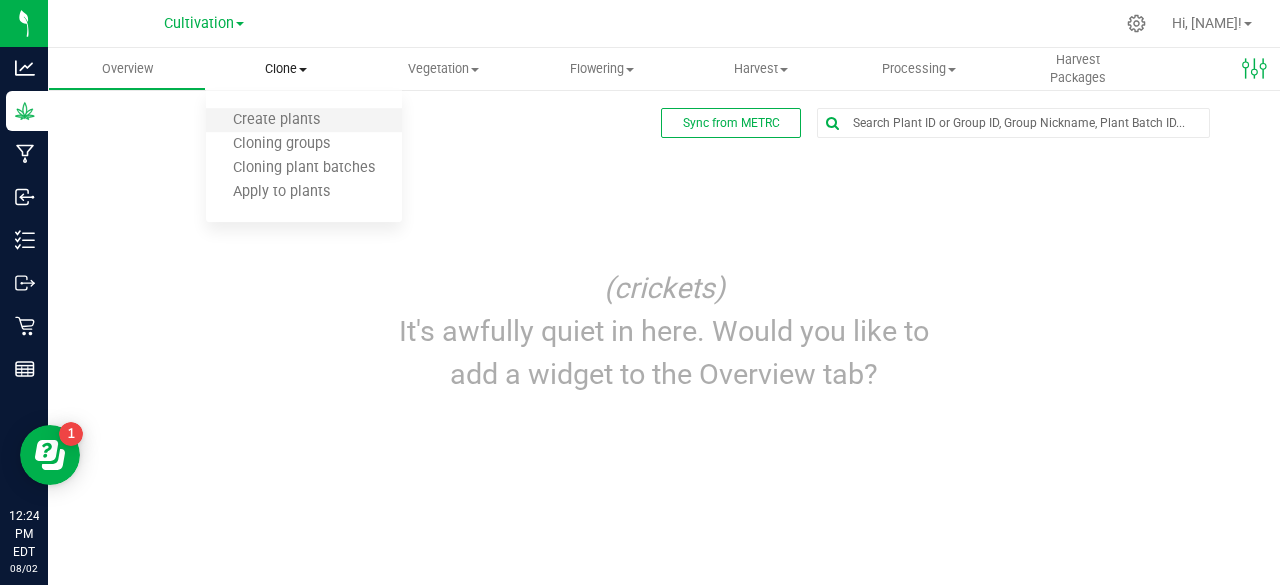 click on "Create plants" at bounding box center [304, 121] 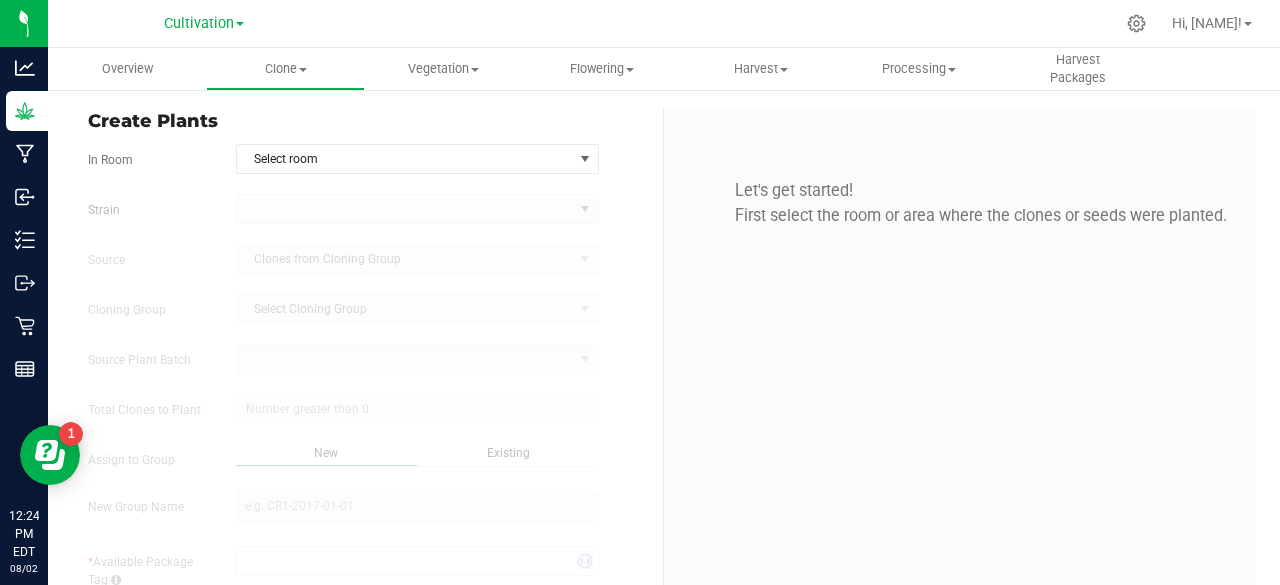 type on "8/2/2025 12:24 PM" 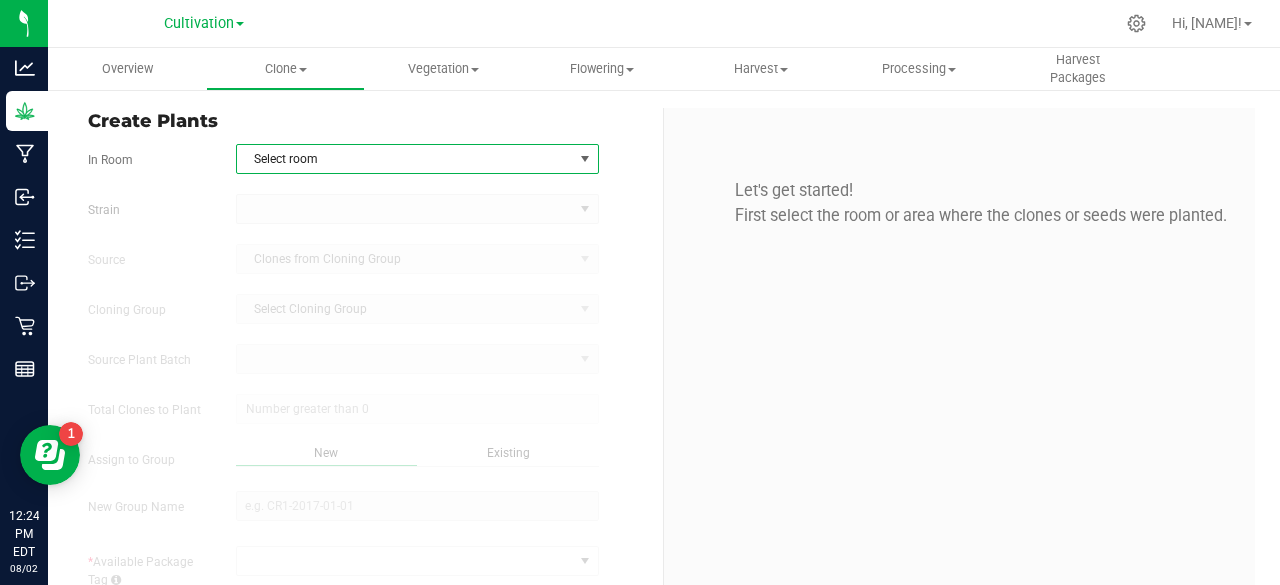 click on "Select room" at bounding box center [405, 159] 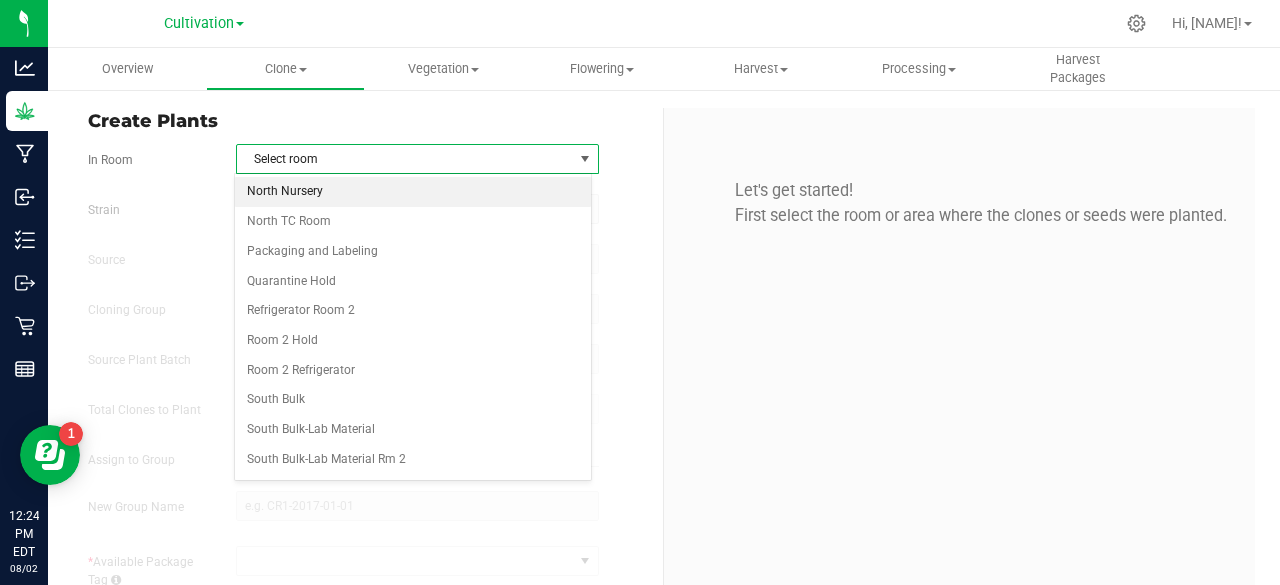 click on "North Nursery" at bounding box center [413, 192] 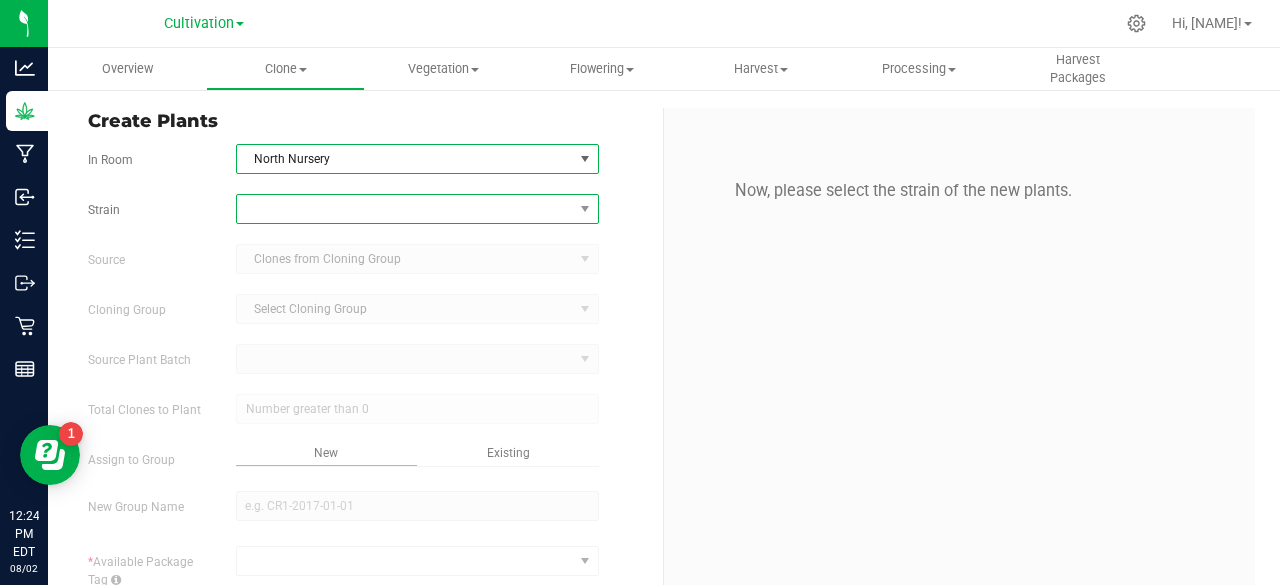 click at bounding box center [405, 209] 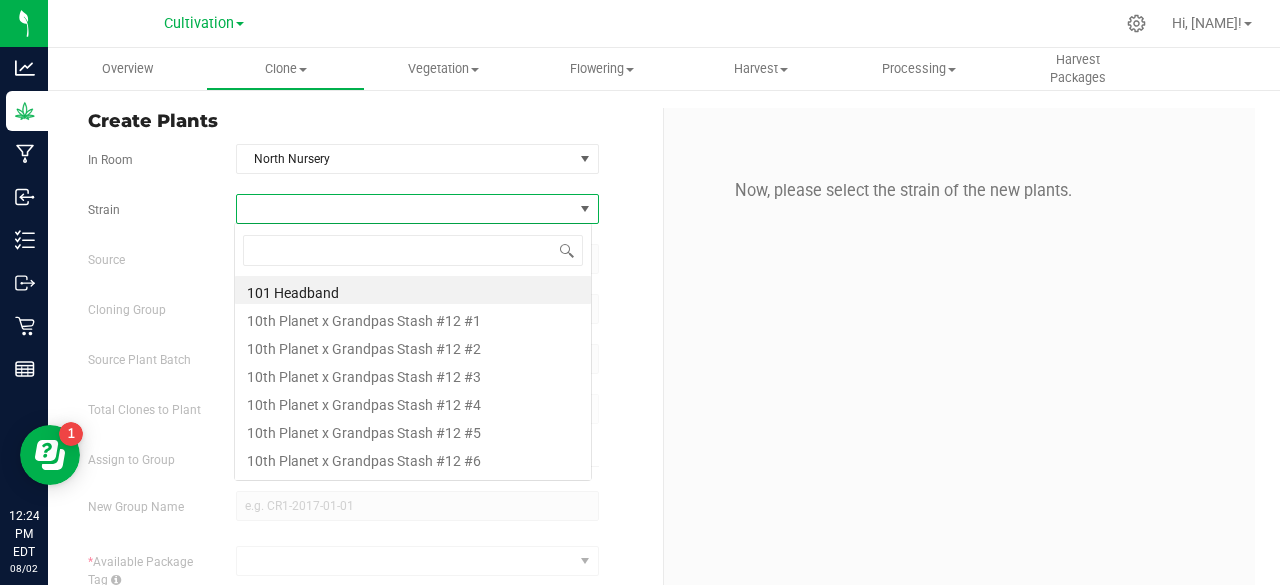 scroll, scrollTop: 99970, scrollLeft: 99641, axis: both 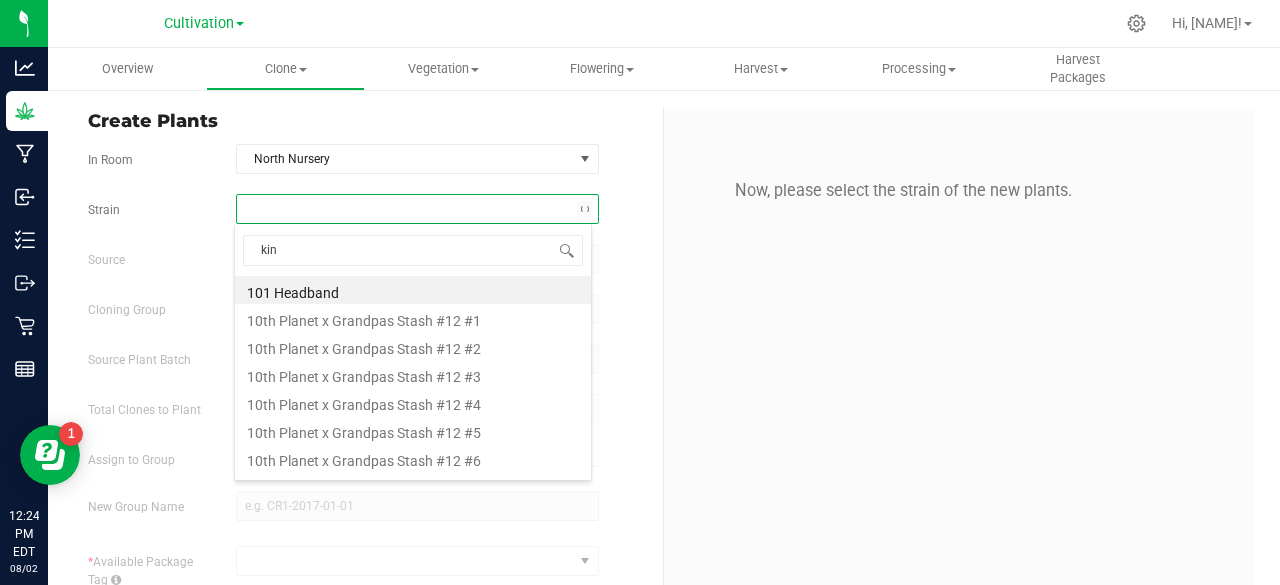 type on "king" 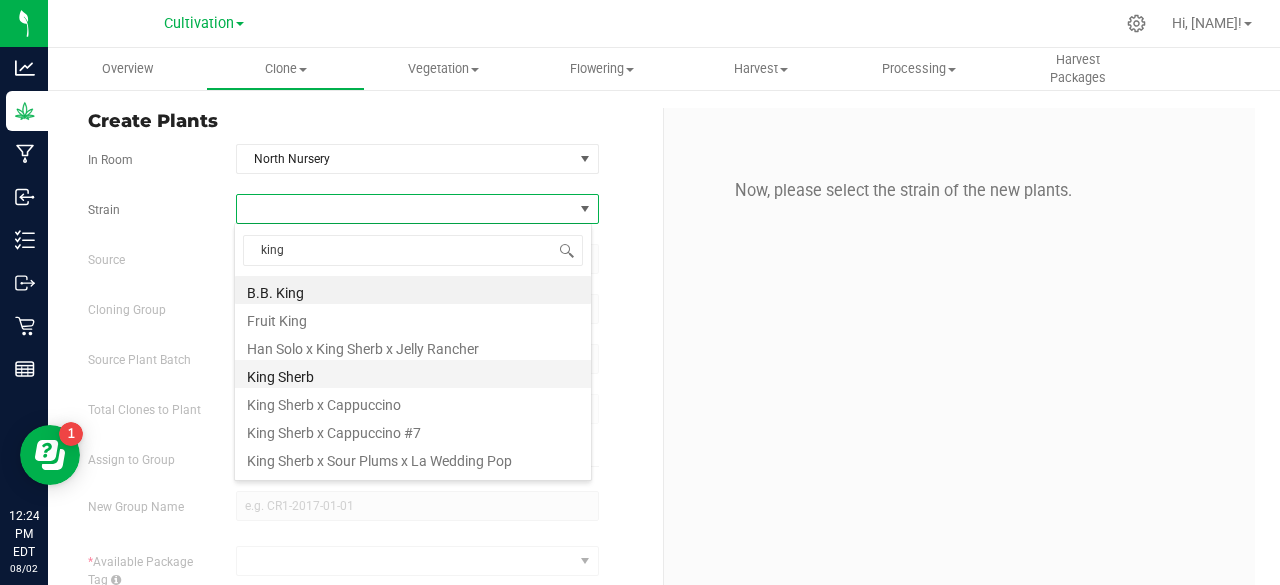 drag, startPoint x: 302, startPoint y: 391, endPoint x: 317, endPoint y: 381, distance: 18.027756 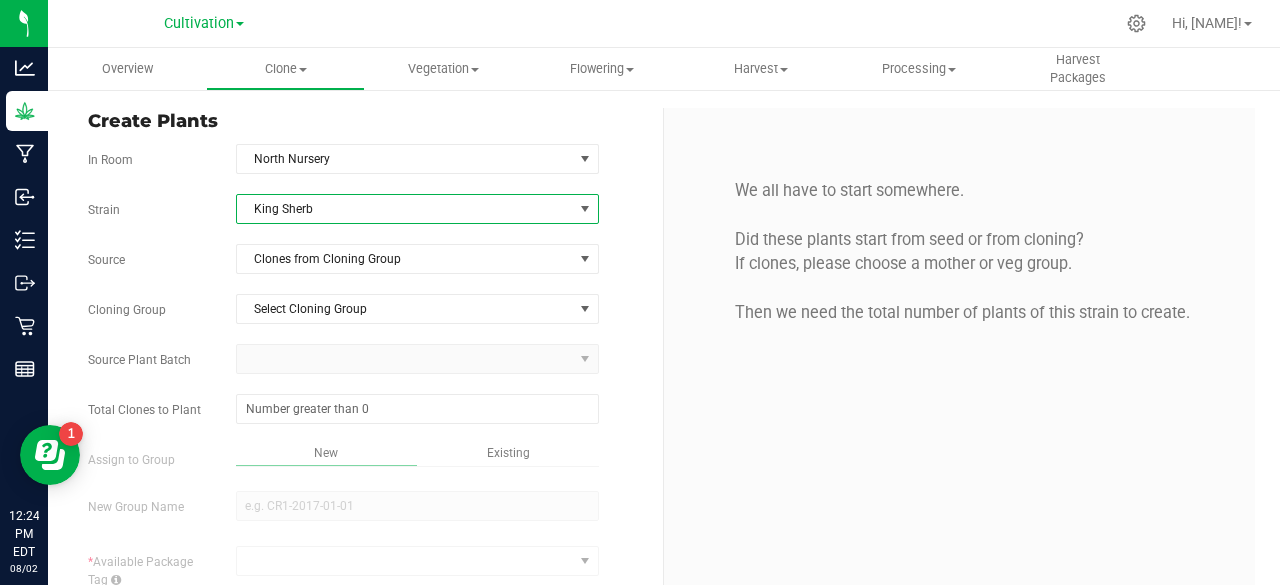 click on "Strain
King Sherb
Source
Clones from Cloning Group
Cloning Group
Select Cloning Group Select Cloning Group 7/20/25 Room #4 North Rack A L2 Rack B L1 - Rack B L3
Source Plant Batch
Total Clones to Plant
*" at bounding box center [368, 473] 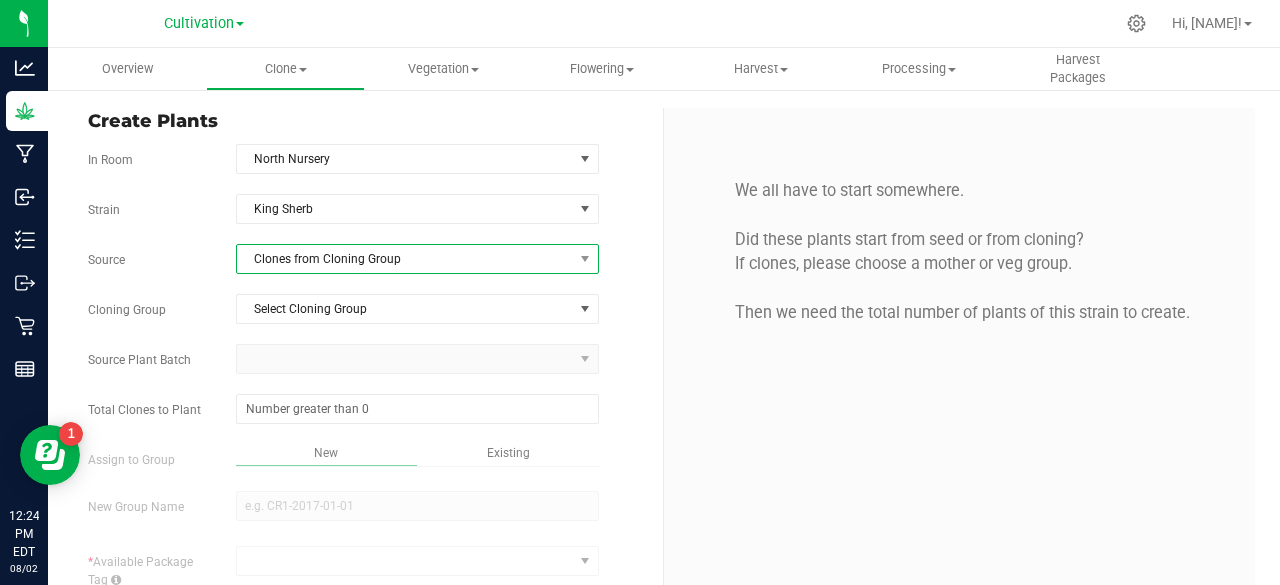 click on "Clones from Cloning Group" at bounding box center [405, 259] 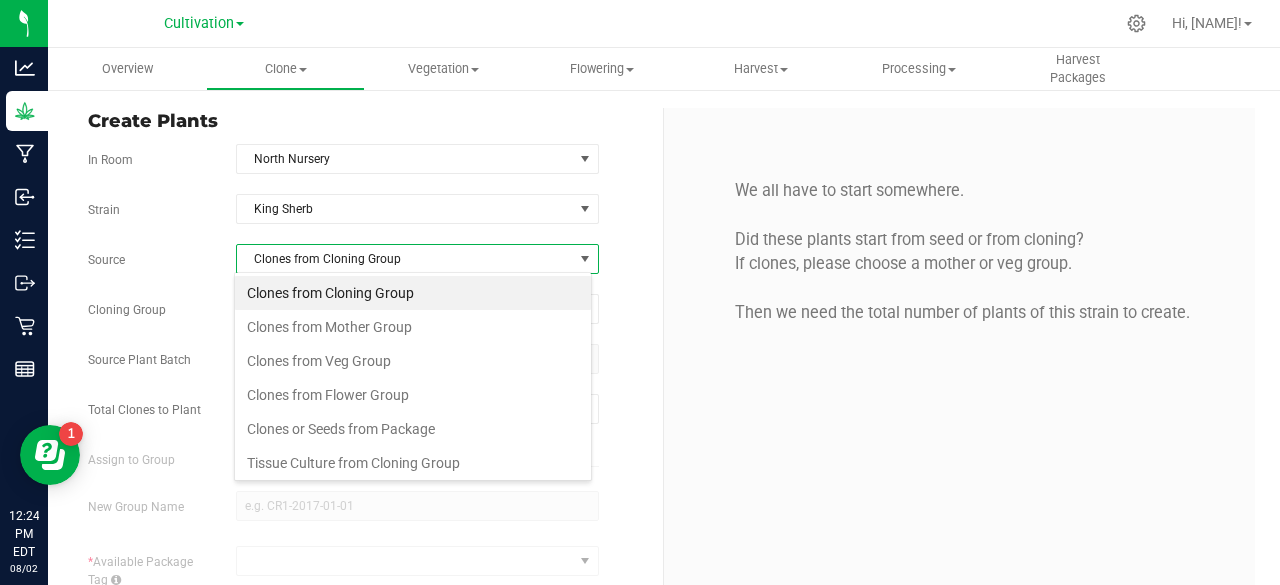 scroll, scrollTop: 99970, scrollLeft: 99641, axis: both 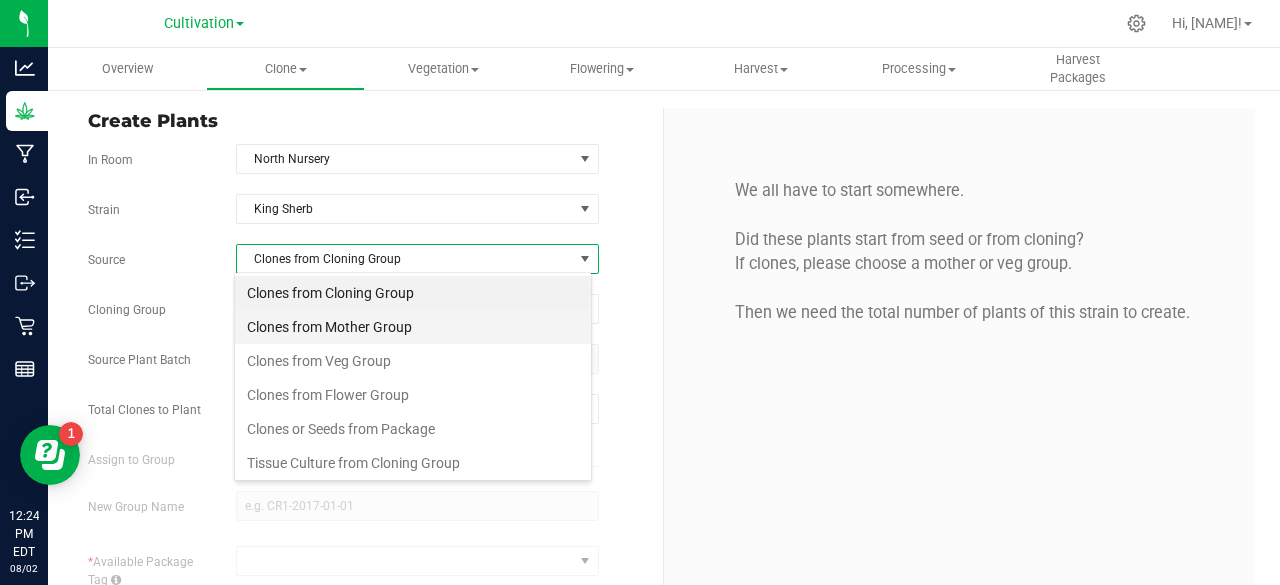 click on "Clones from Mother Group" at bounding box center (413, 327) 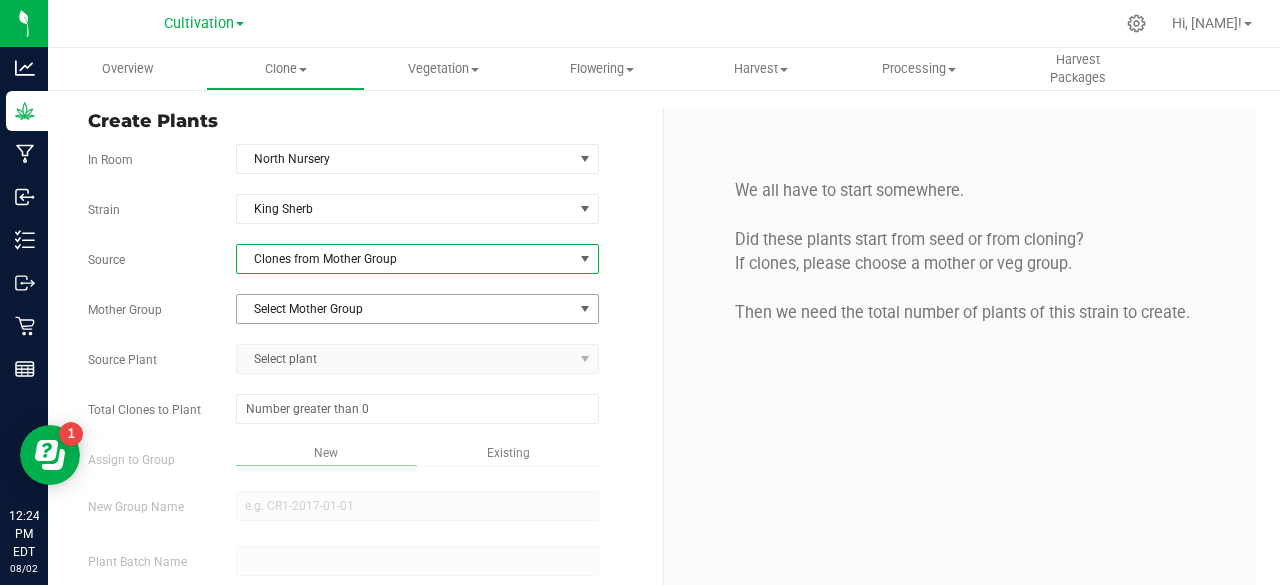 click on "Select Mother Group" at bounding box center (405, 309) 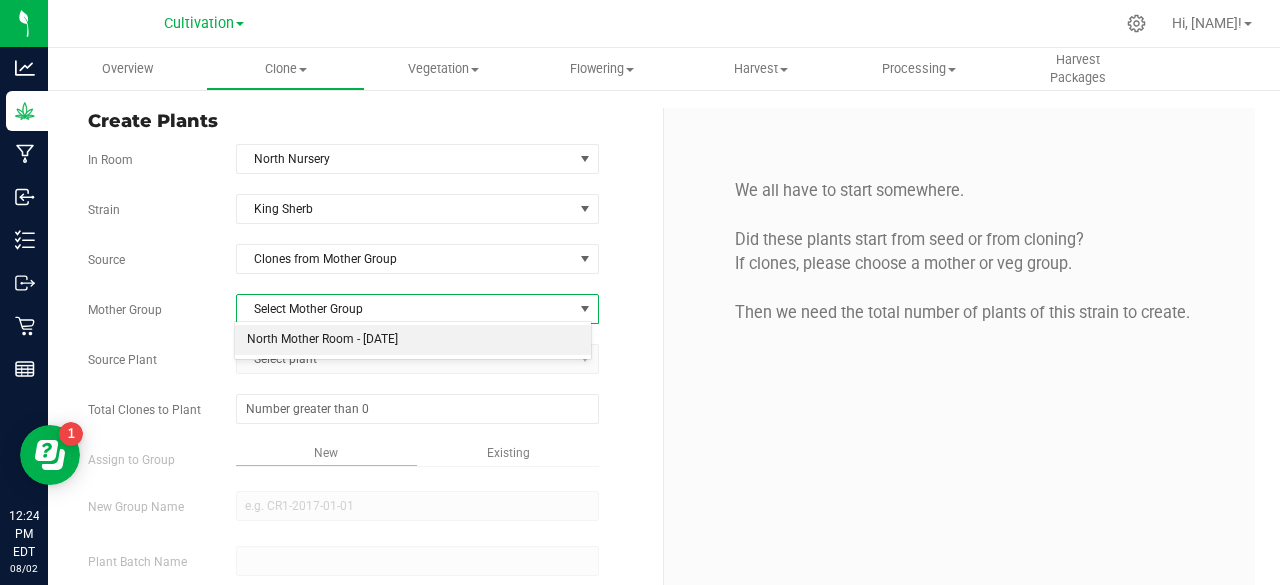 click on "North Mother Room  - [DATE]" at bounding box center [413, 340] 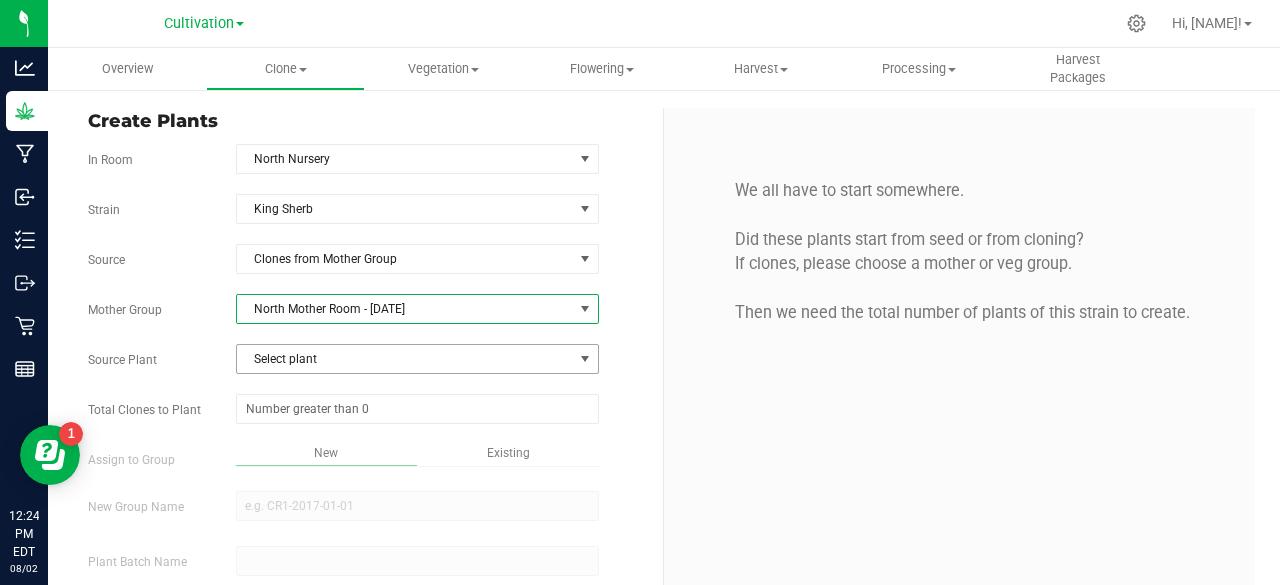 click on "Select plant" at bounding box center (405, 359) 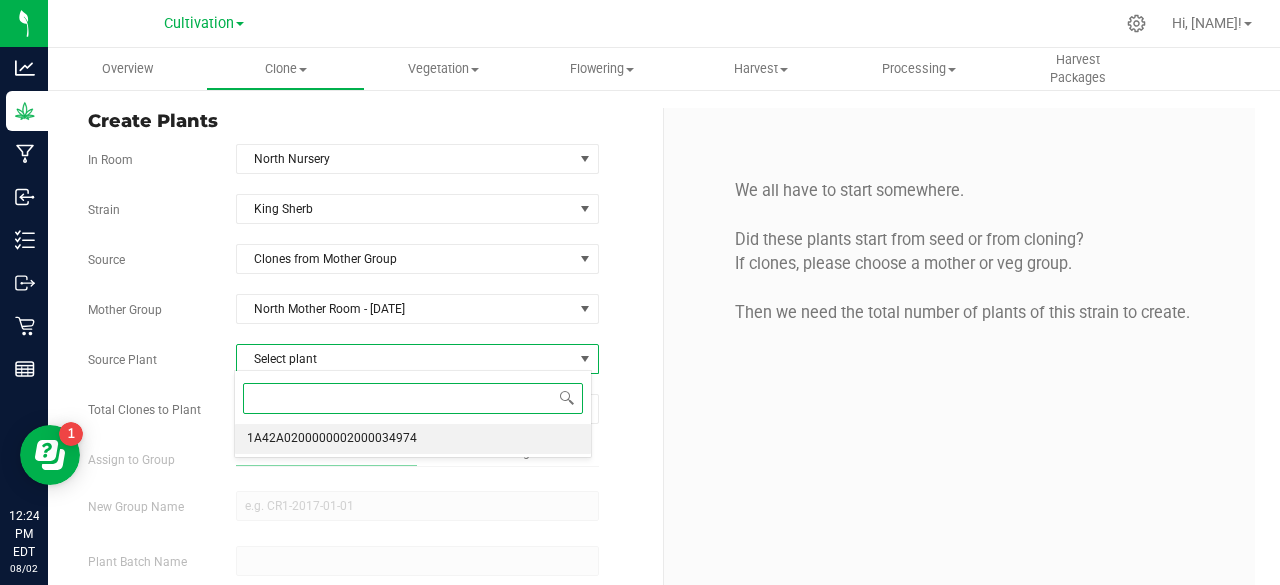click on "1A42A0200000002000034974" at bounding box center (332, 439) 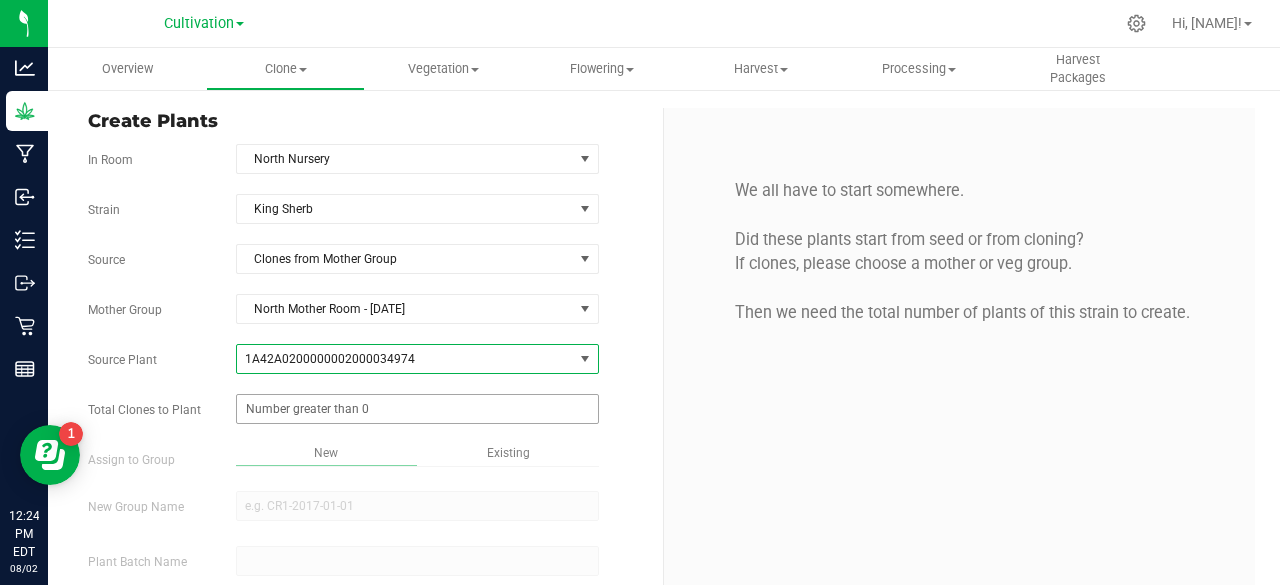click at bounding box center (417, 409) 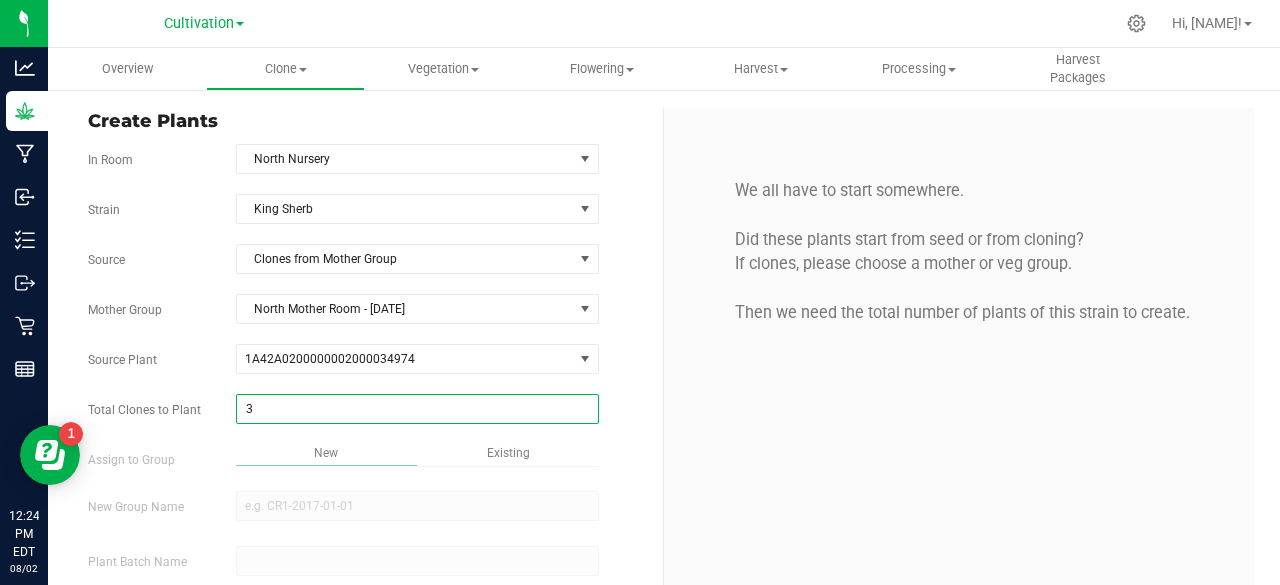 type on "32" 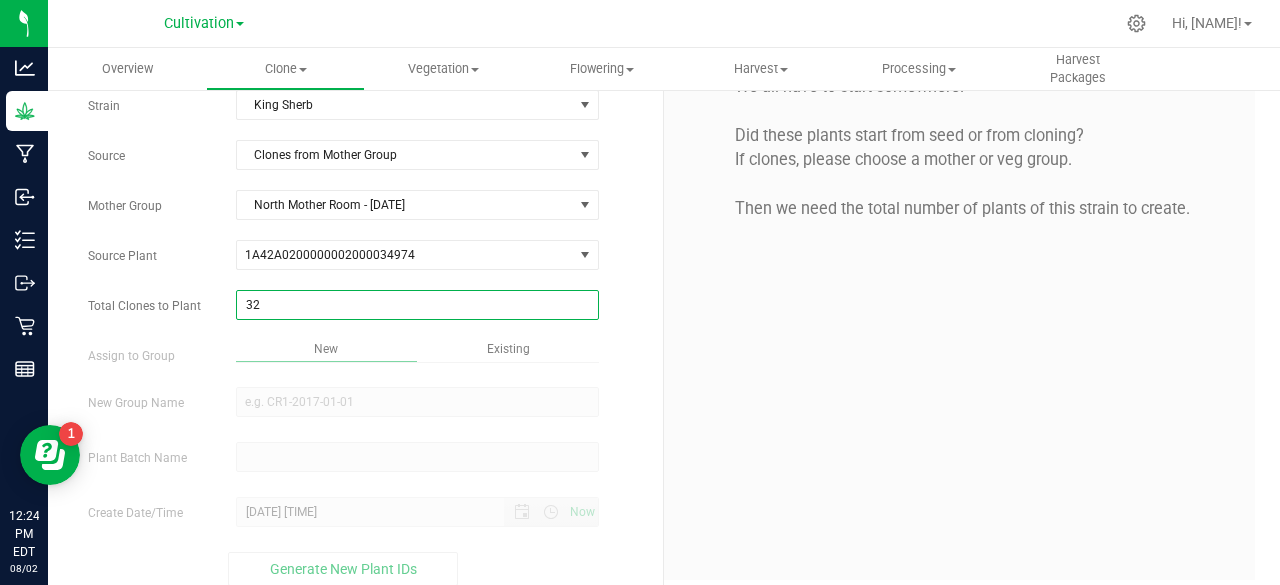 scroll, scrollTop: 119, scrollLeft: 0, axis: vertical 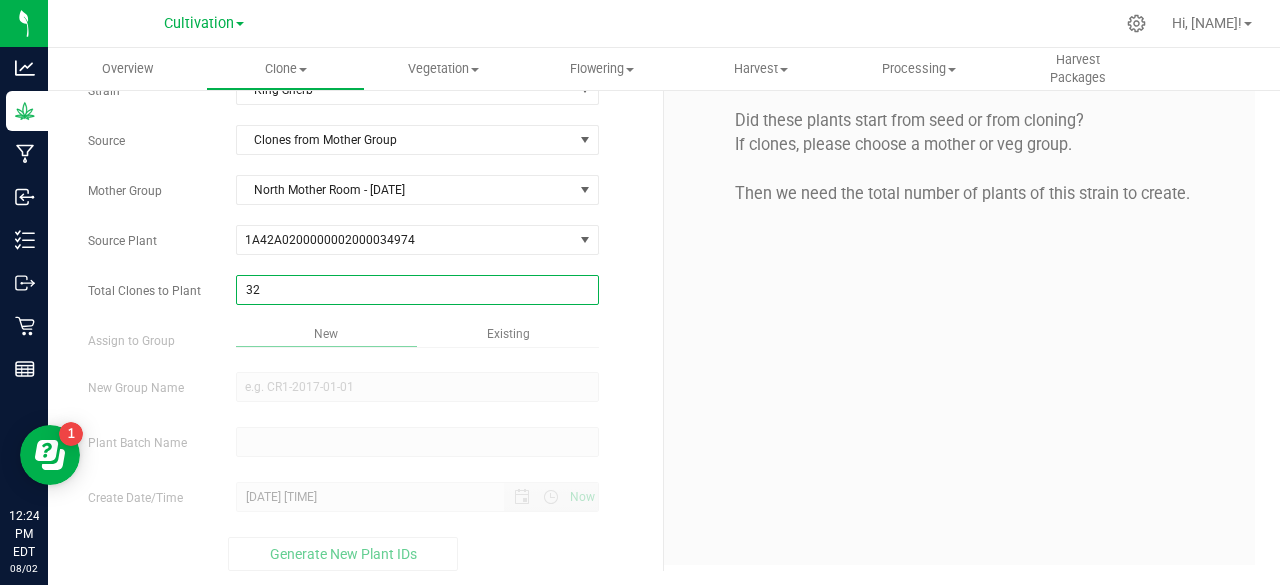 type on "32" 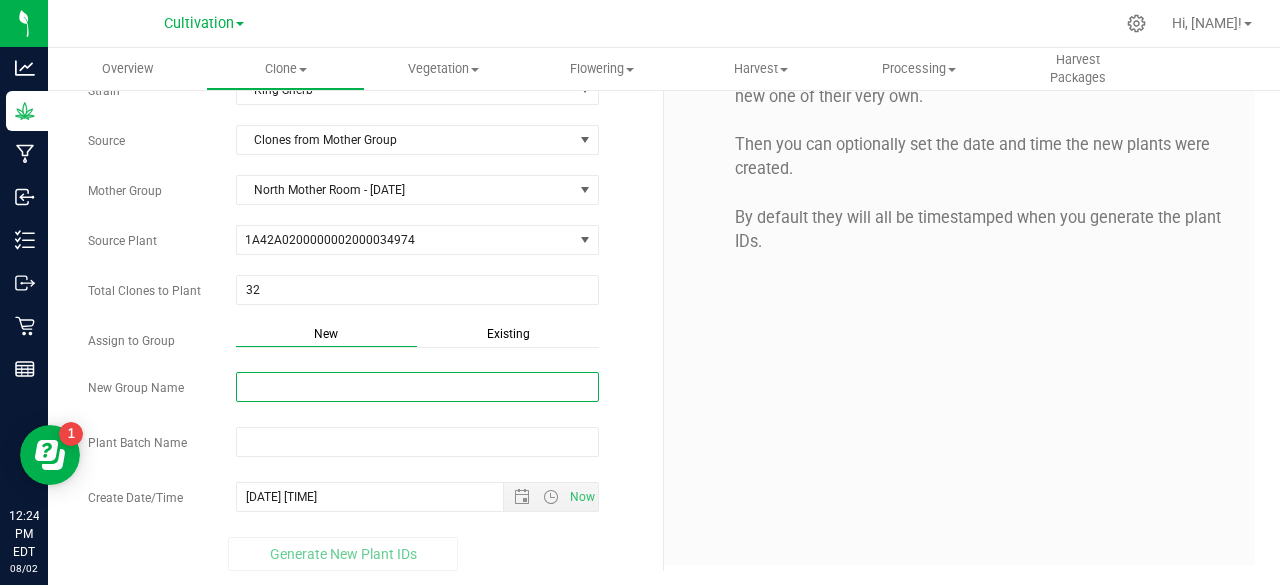 click on "New Group Name" at bounding box center [417, 387] 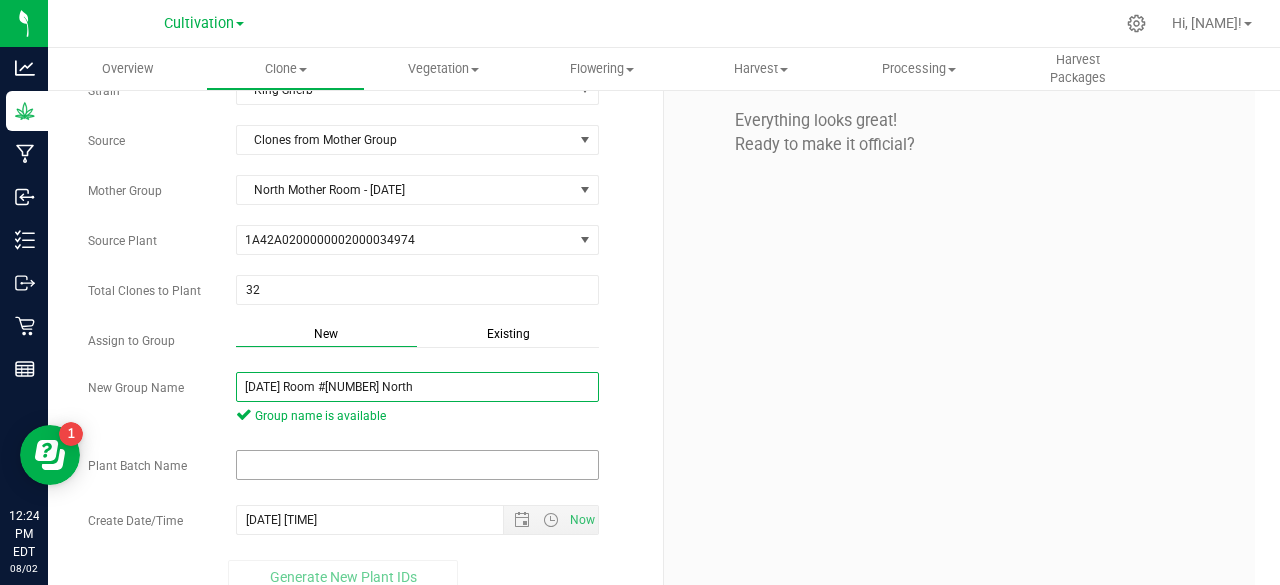 type on "[DATE] Room #3 North" 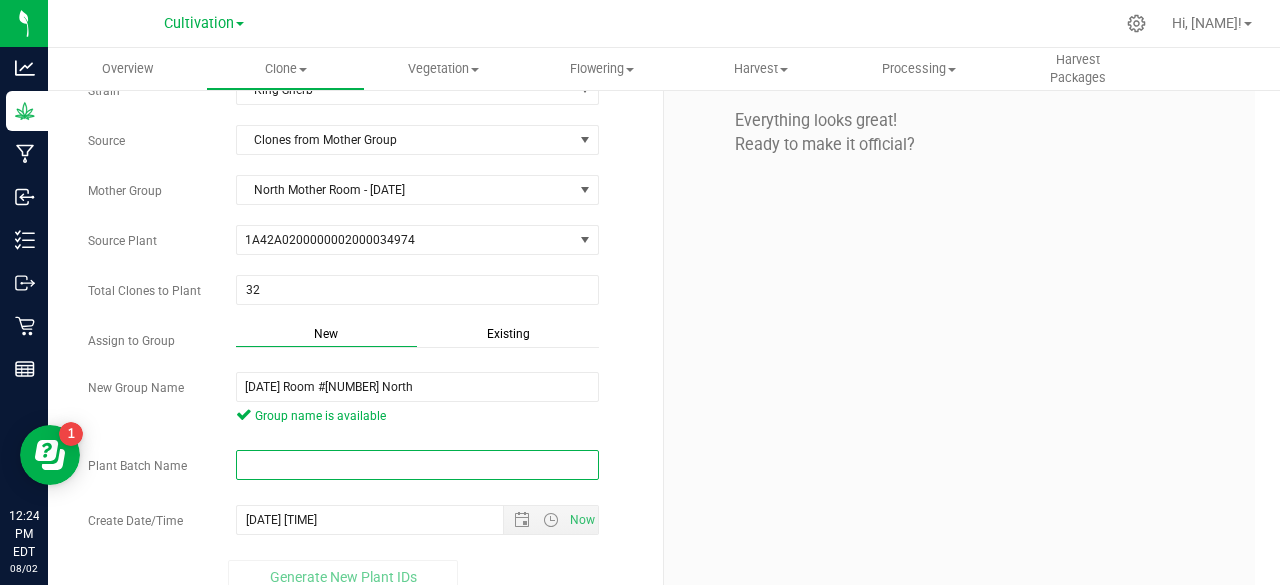 click at bounding box center (417, 465) 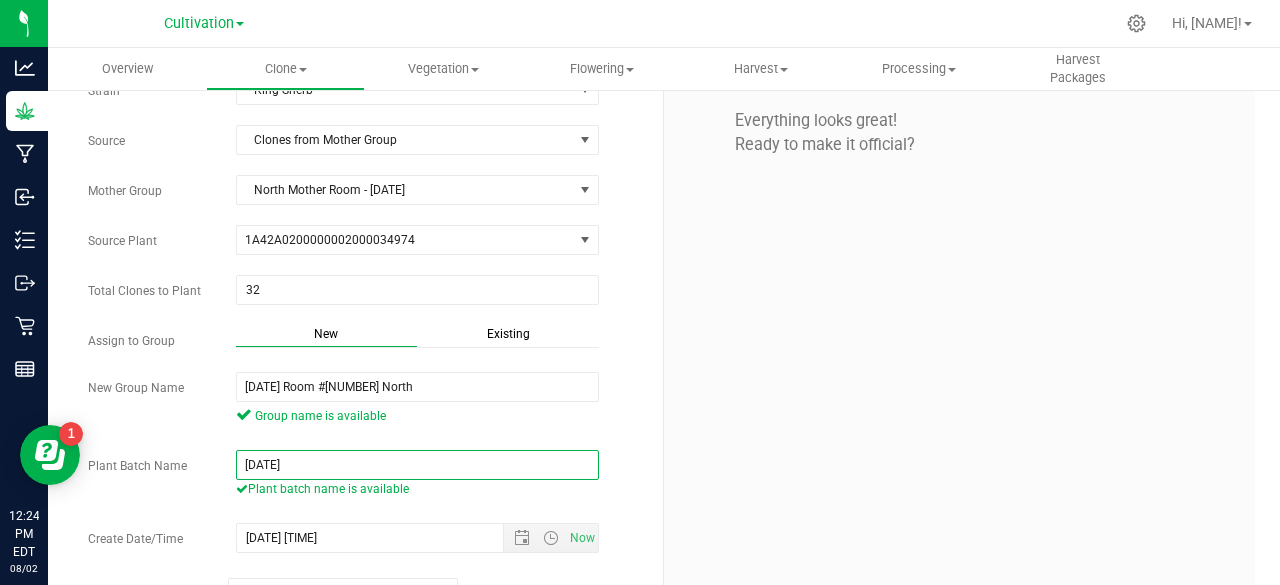 click on "[DATE]" at bounding box center [417, 465] 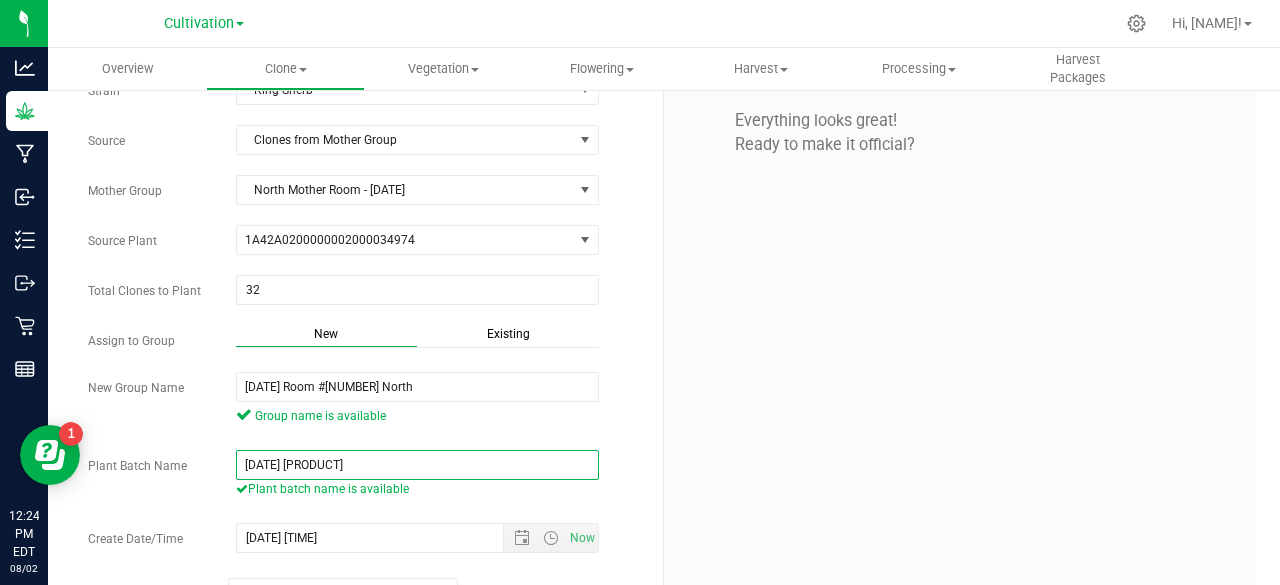 scroll, scrollTop: 160, scrollLeft: 0, axis: vertical 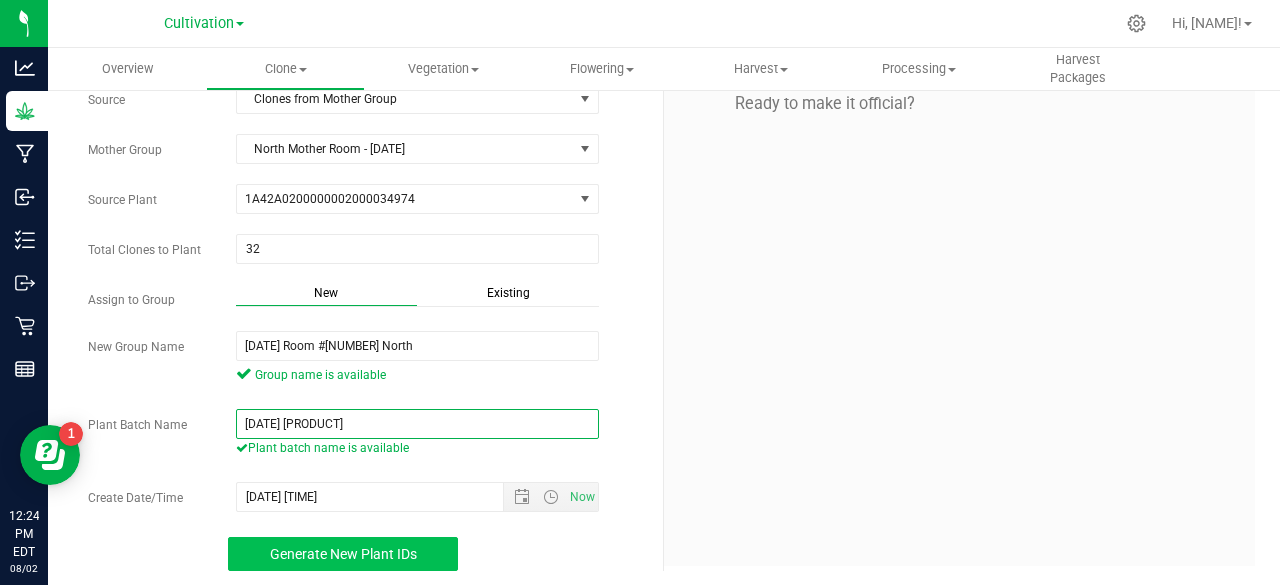 type on "[DATE] King Sherb" 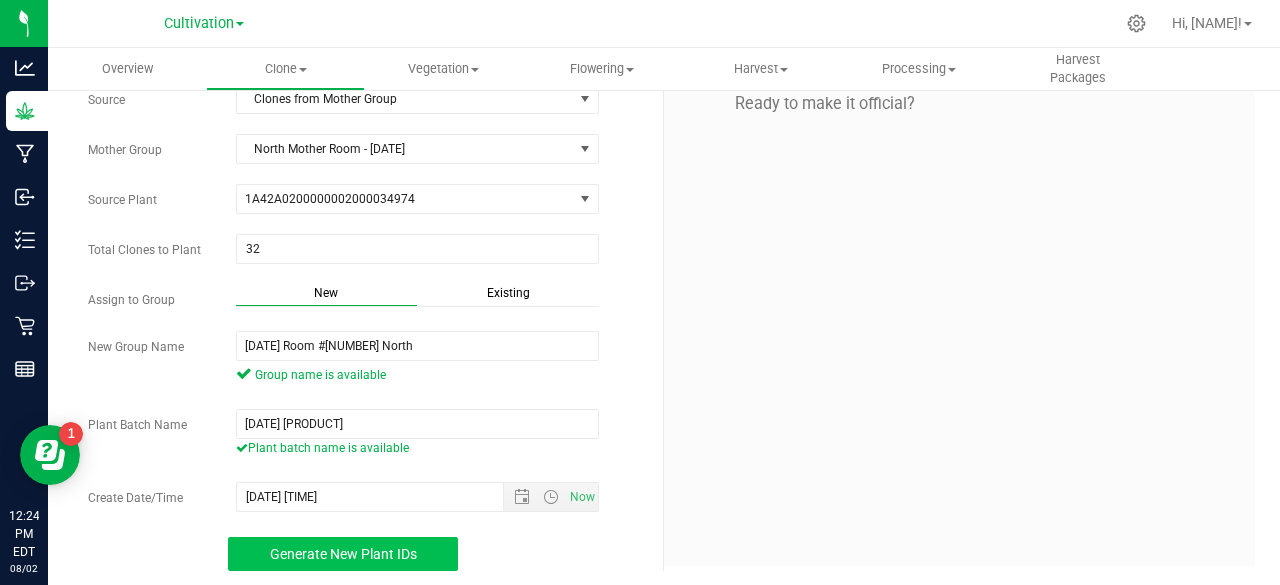 click on "Generate New Plant IDs" at bounding box center [343, 554] 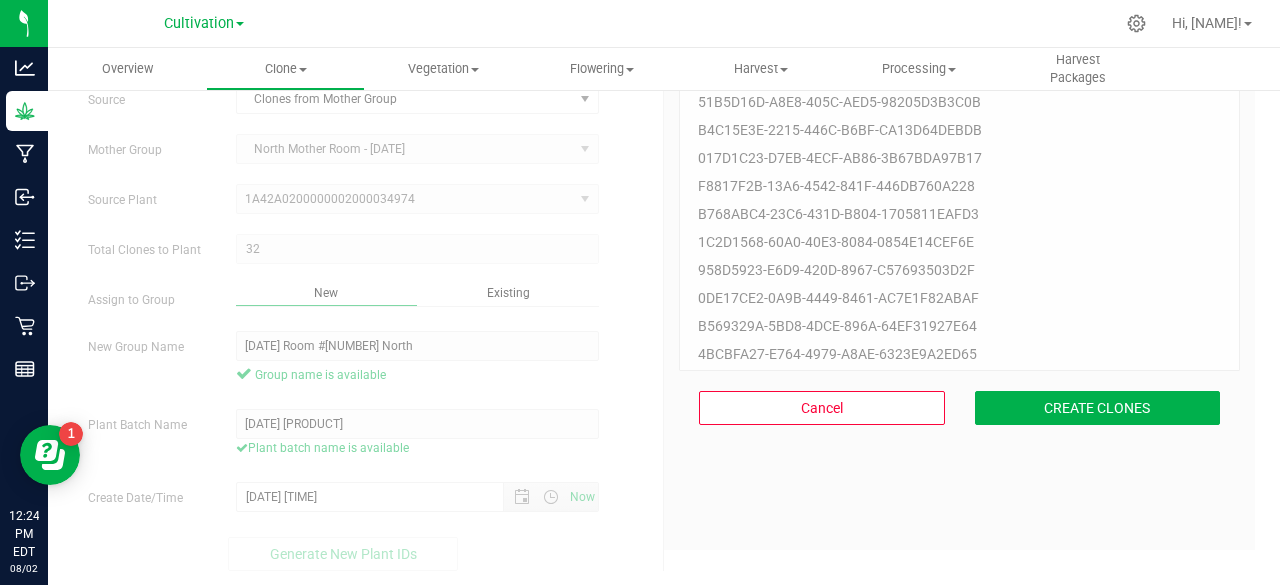 scroll, scrollTop: 60, scrollLeft: 0, axis: vertical 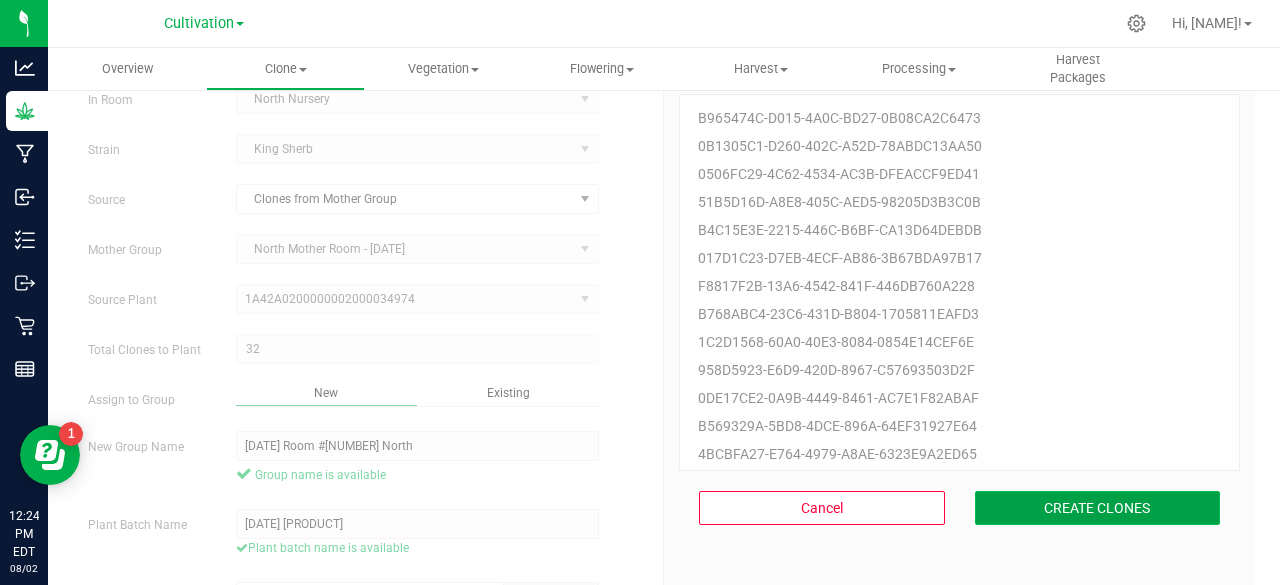 click on "CREATE CLONES" at bounding box center (1098, 508) 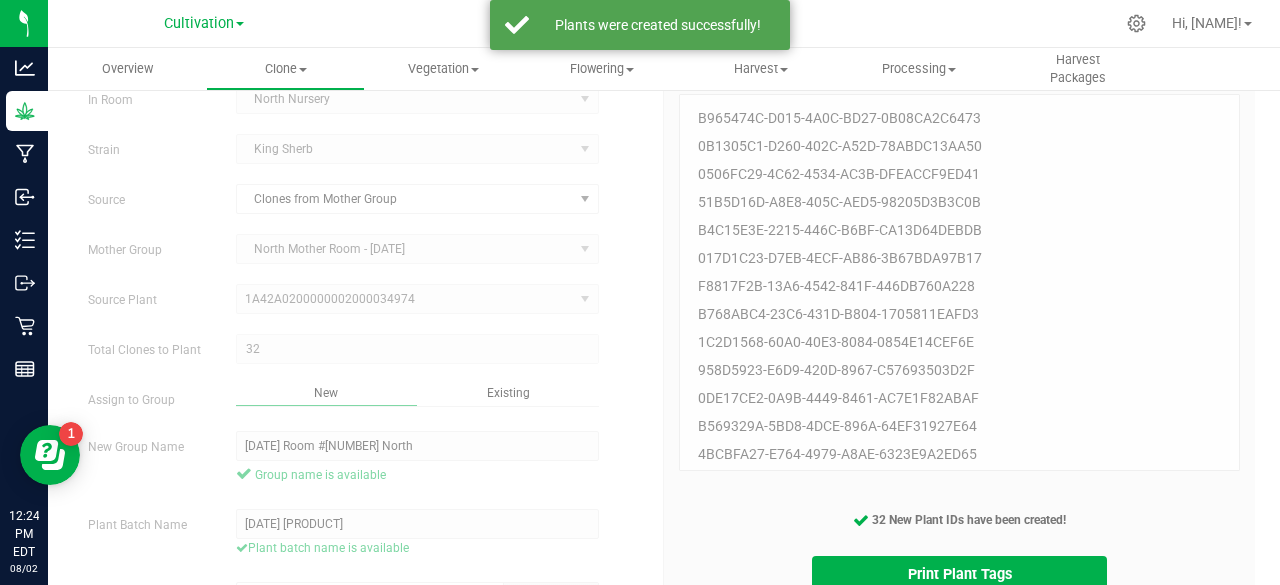 scroll, scrollTop: 160, scrollLeft: 0, axis: vertical 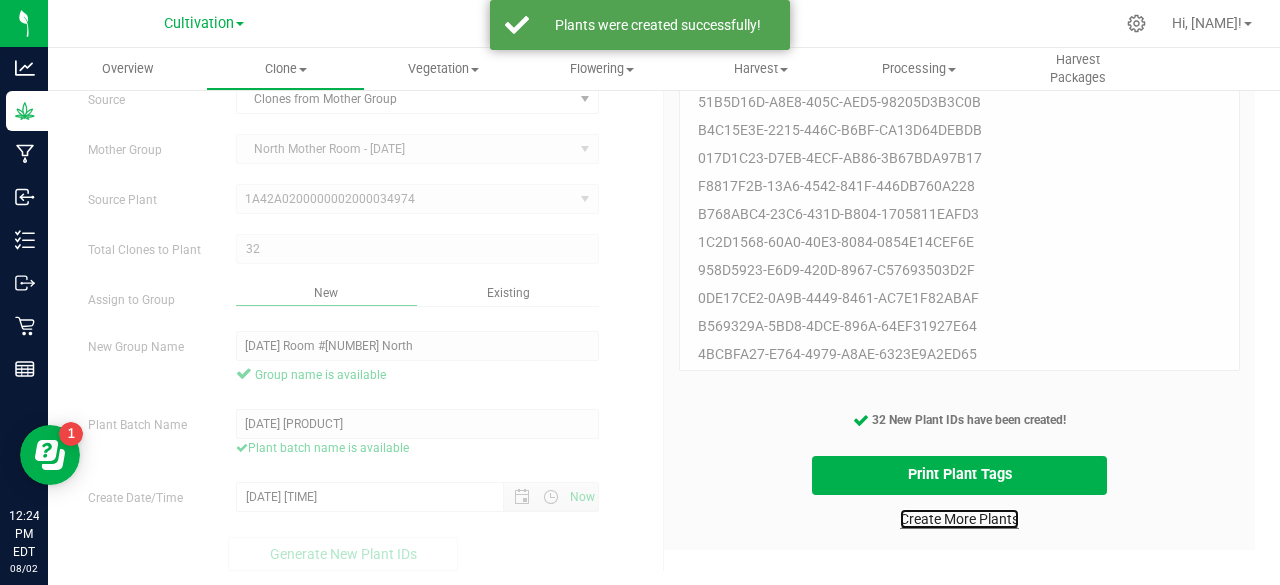 click on "Create More Plants" at bounding box center (959, 519) 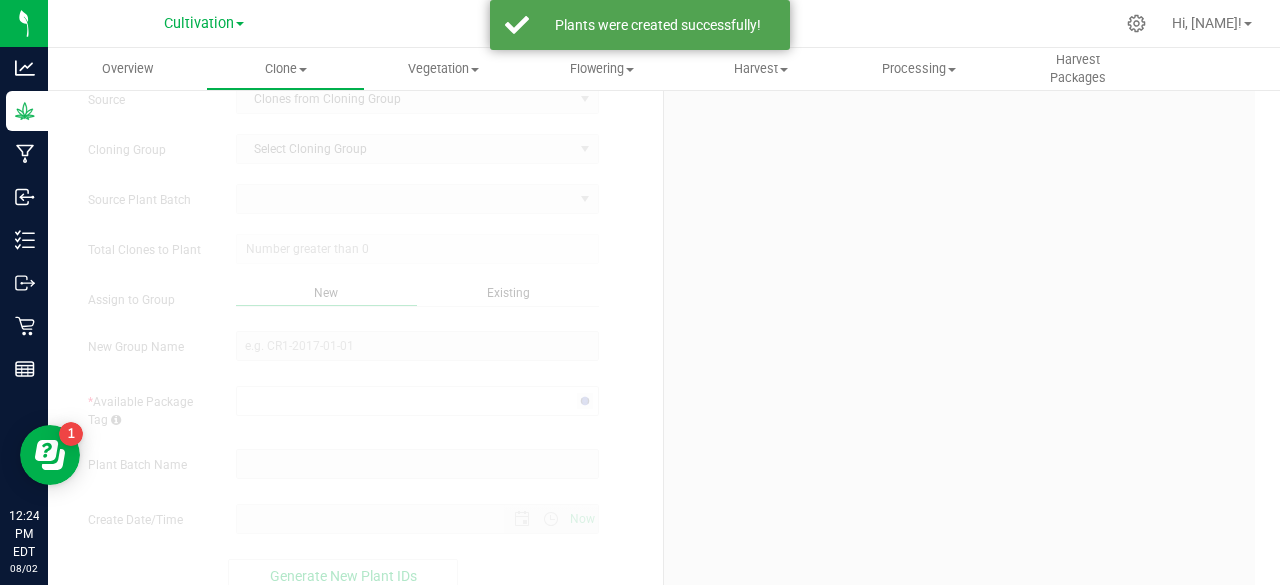 scroll, scrollTop: 0, scrollLeft: 0, axis: both 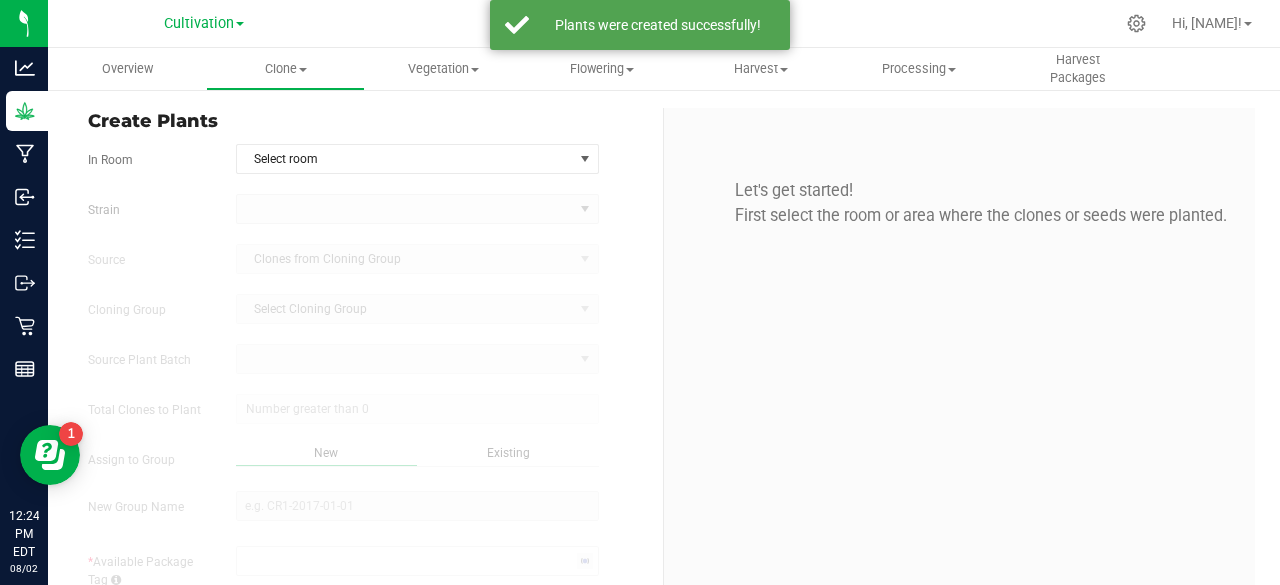 type on "8/2/2025 12:24 PM" 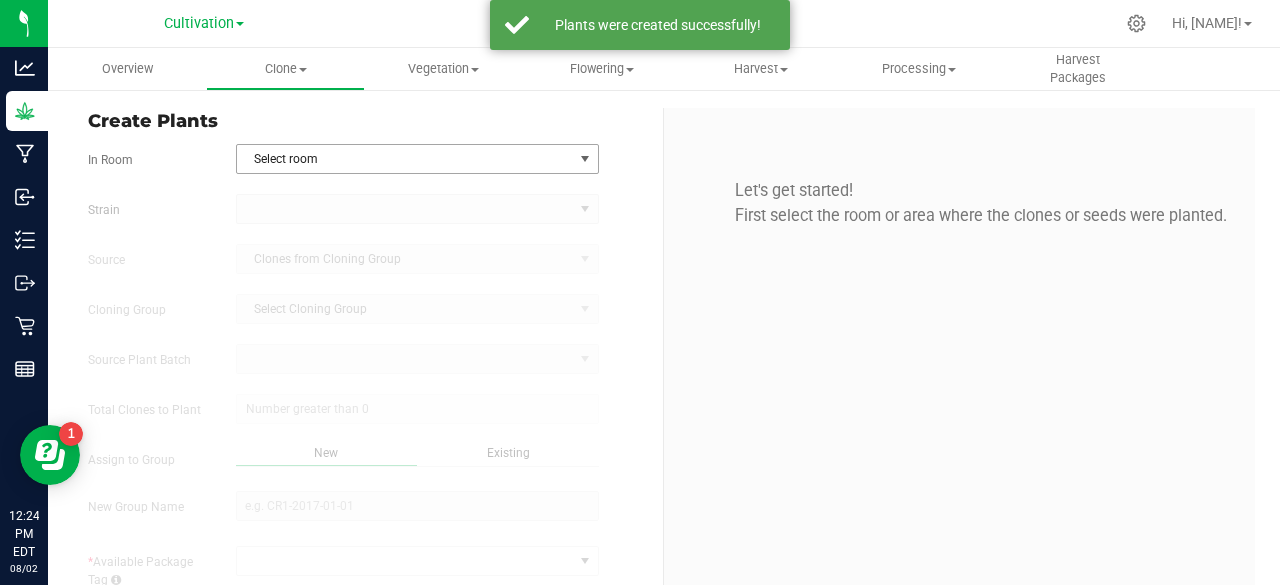 click on "Select room" at bounding box center (405, 159) 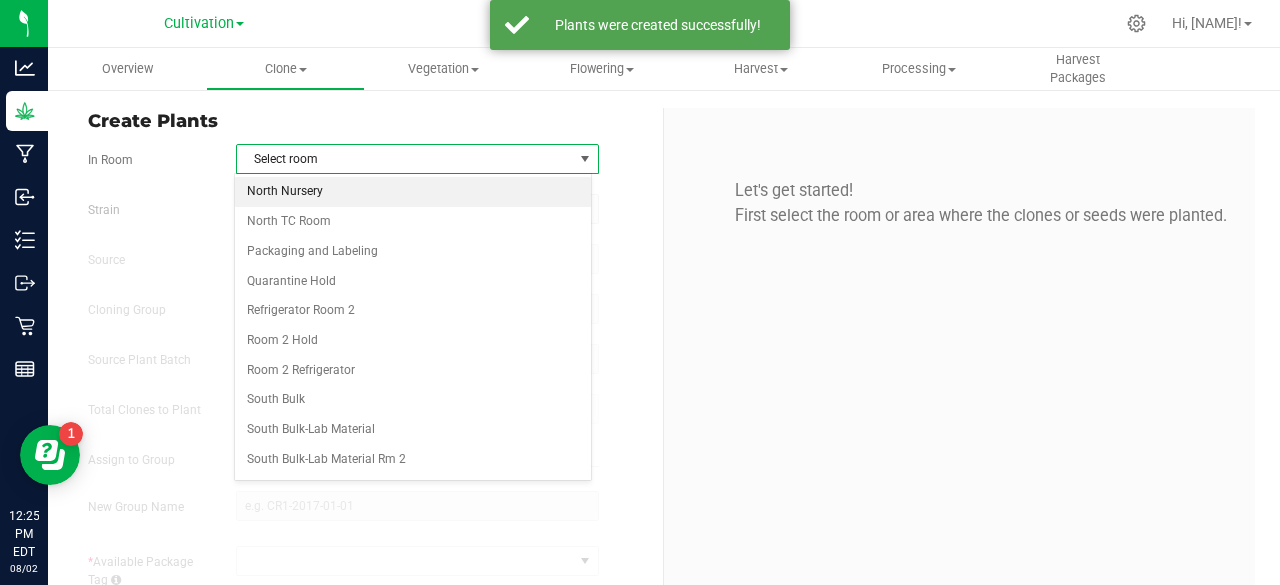 click on "North Nursery" at bounding box center [413, 192] 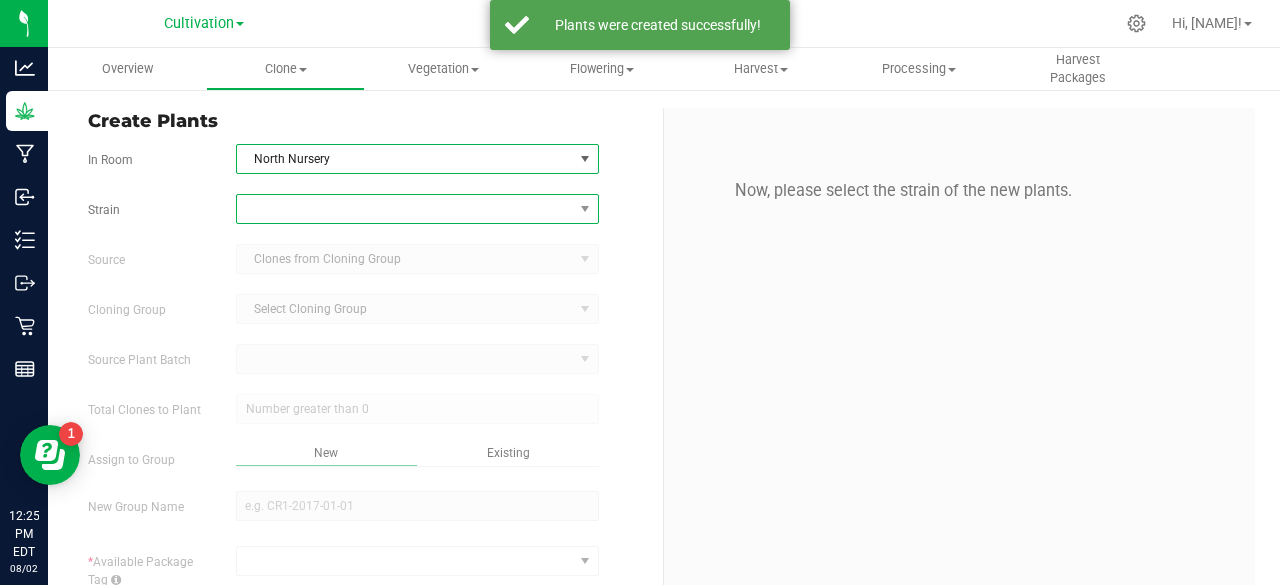 click at bounding box center (405, 209) 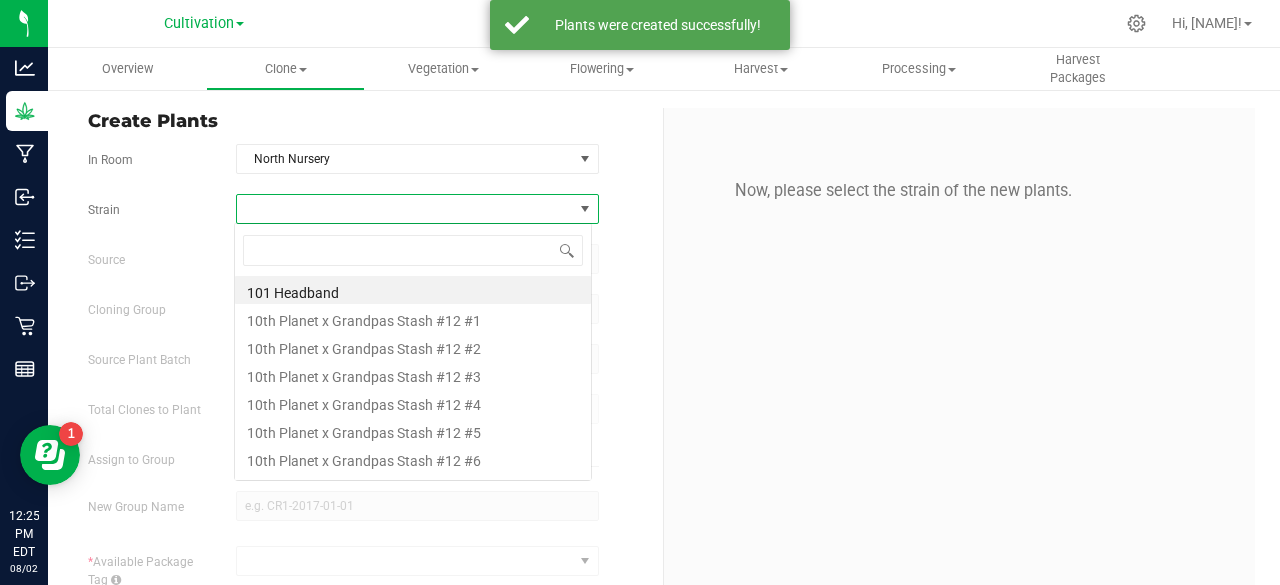 scroll, scrollTop: 99970, scrollLeft: 99641, axis: both 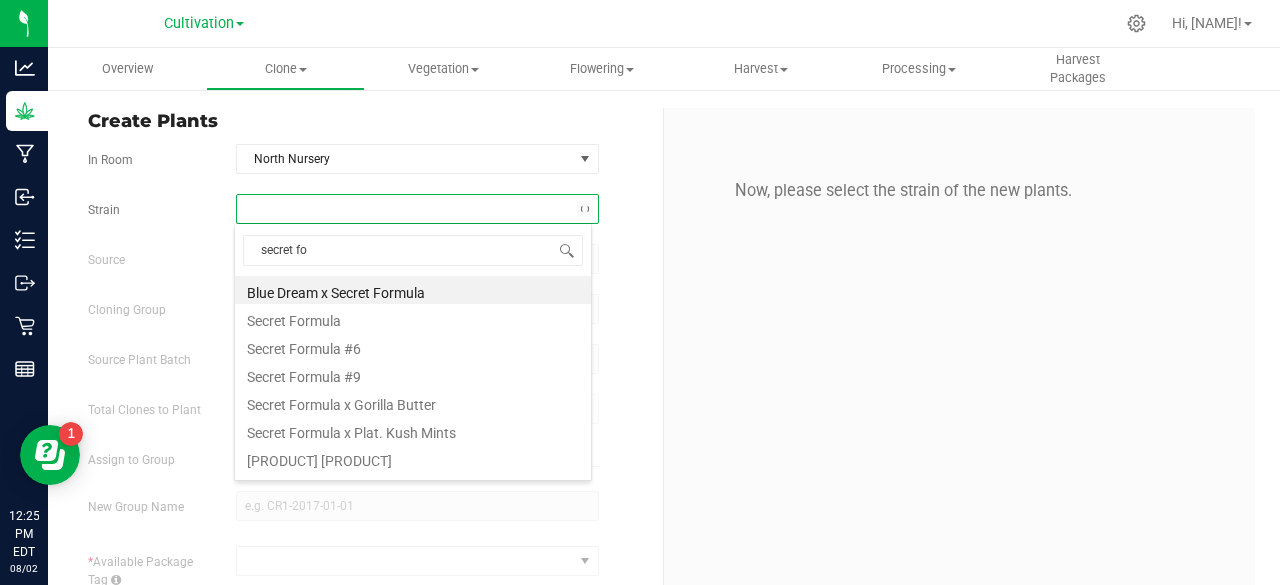 type on "secret for" 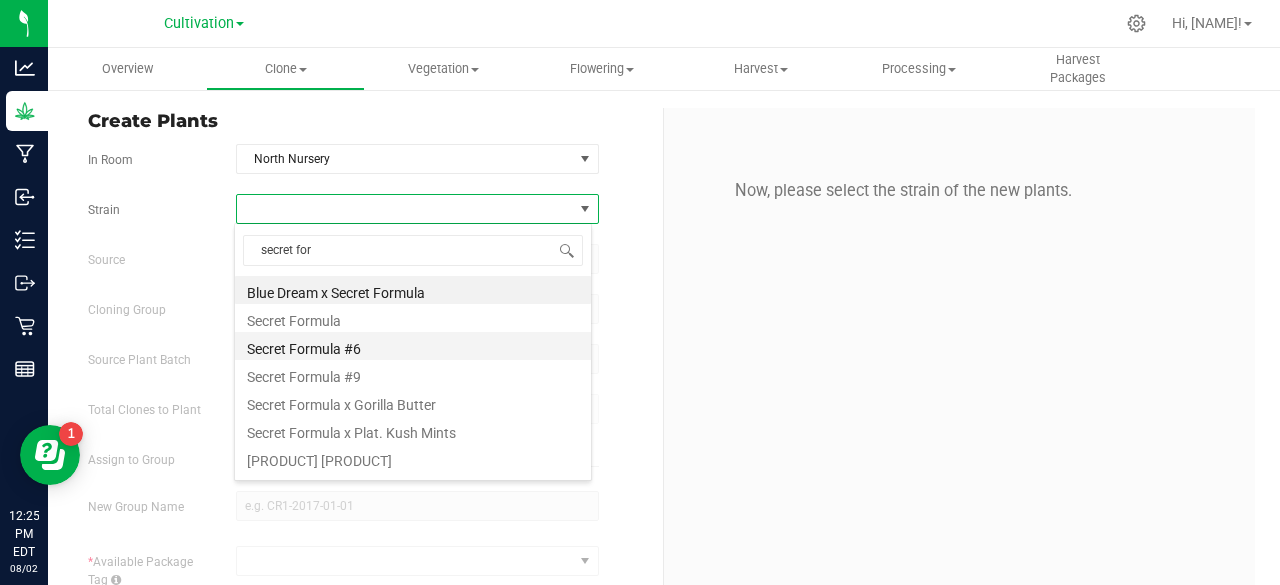 click on "Secret Formula #6" at bounding box center [413, 346] 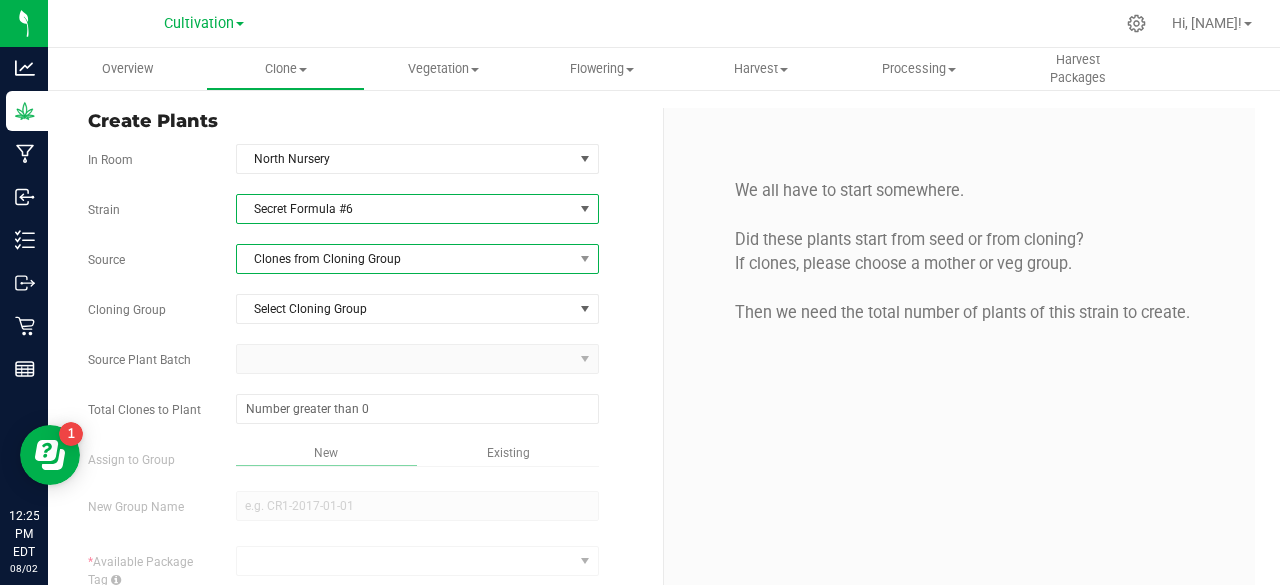 click on "Clones from Cloning Group" at bounding box center [405, 259] 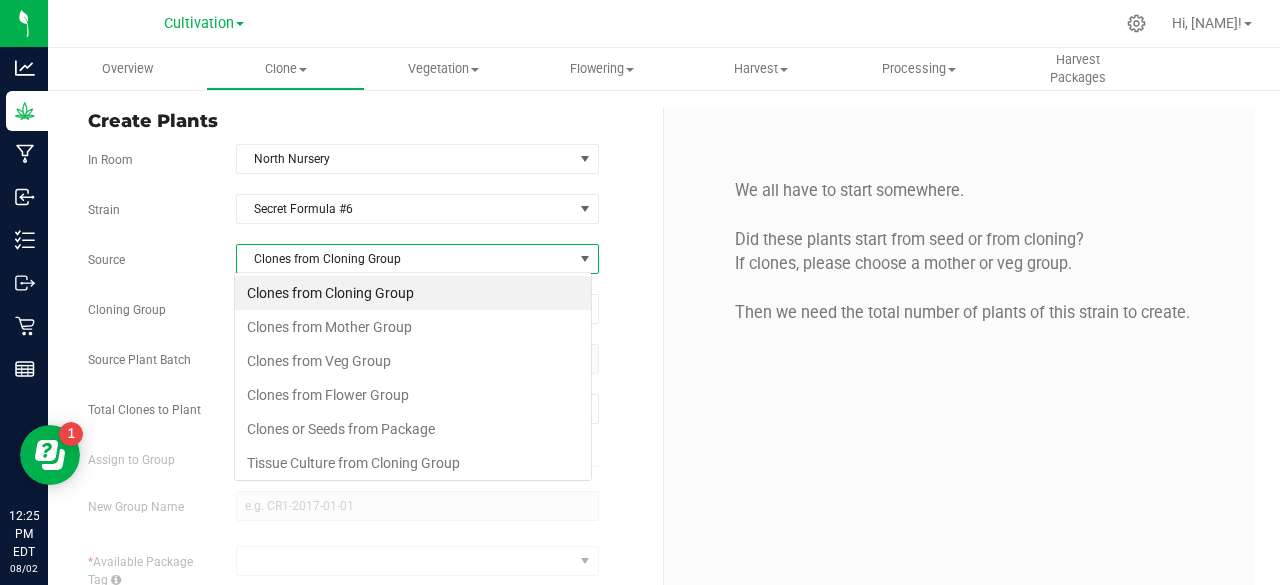 scroll, scrollTop: 99970, scrollLeft: 99641, axis: both 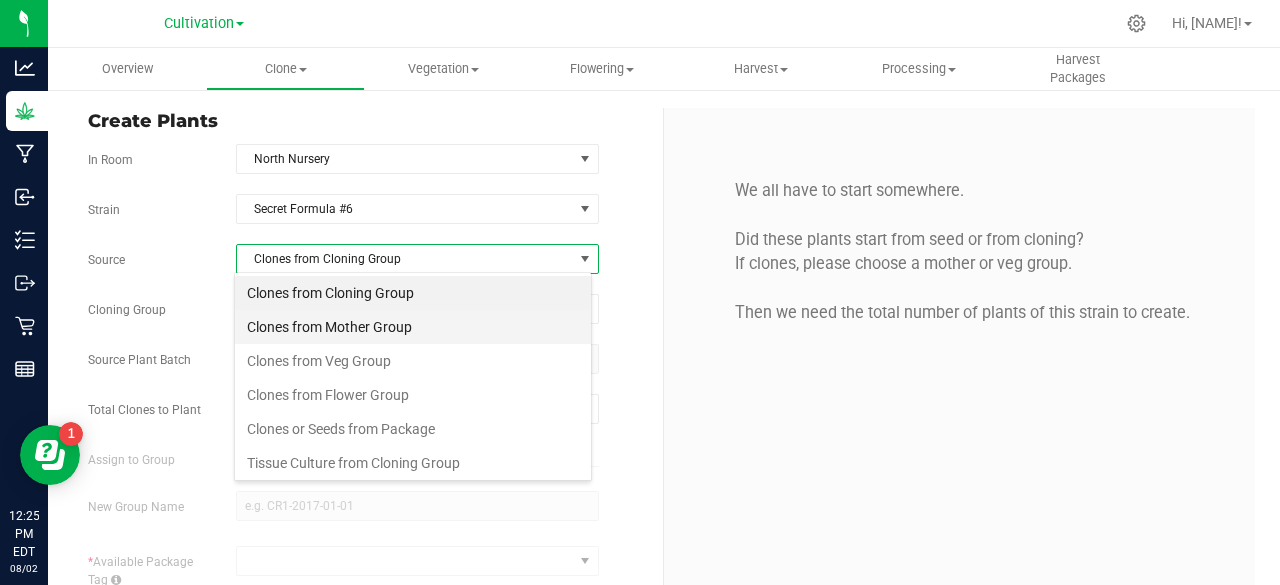 click on "Clones from Mother Group" at bounding box center (413, 327) 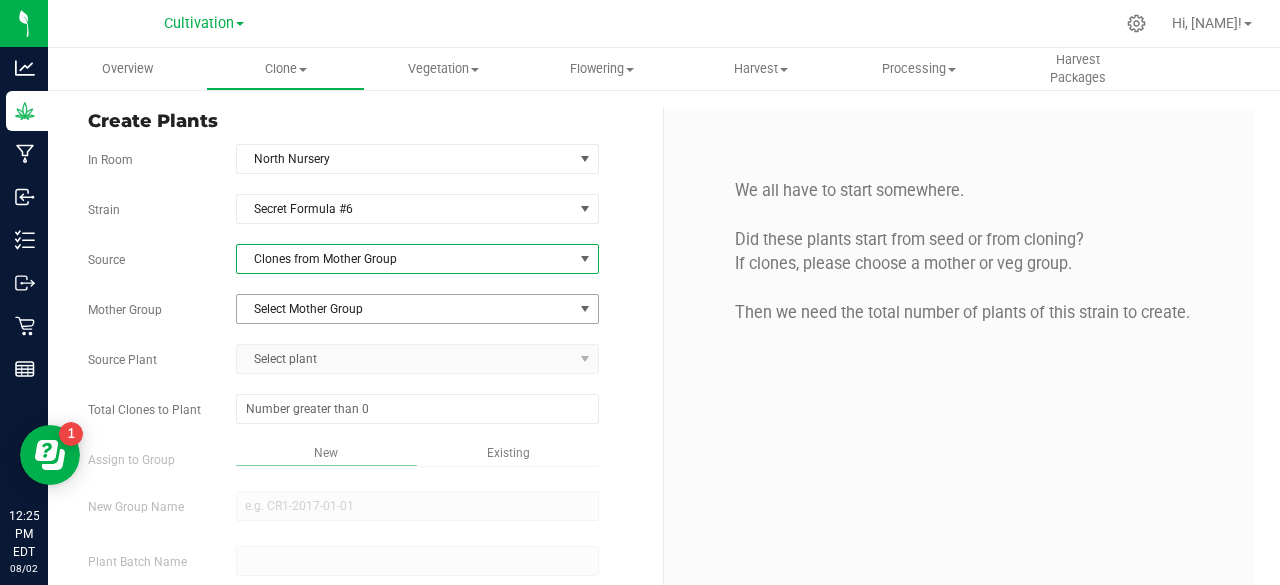 click on "Select Mother Group" at bounding box center (405, 309) 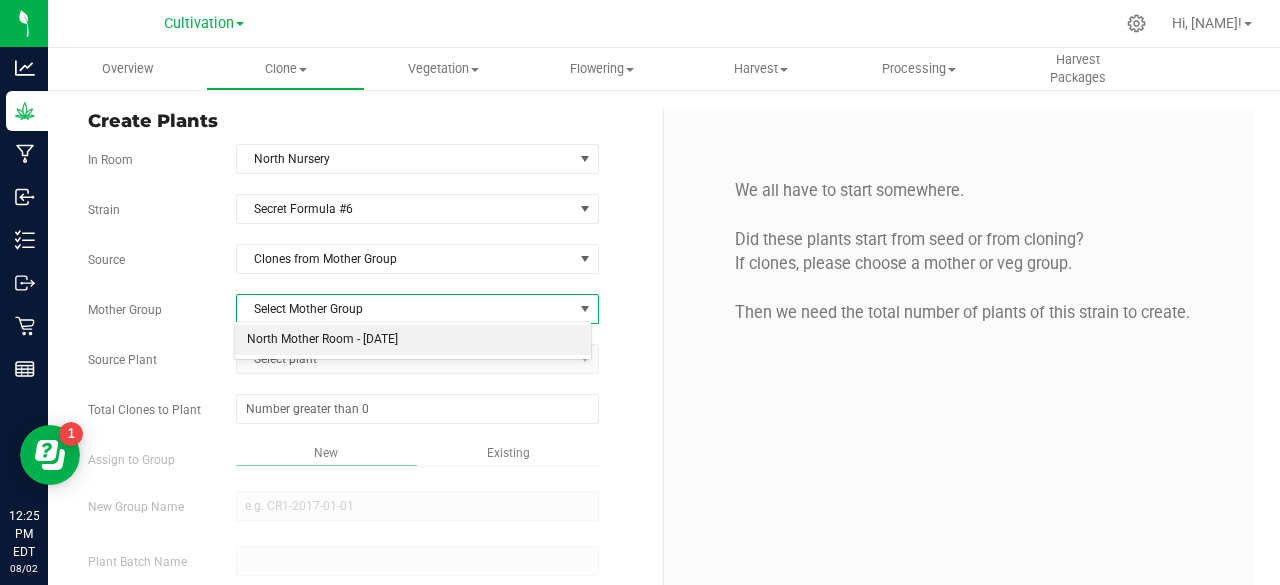 click on "North Mother Room  - [DATE]" at bounding box center (413, 340) 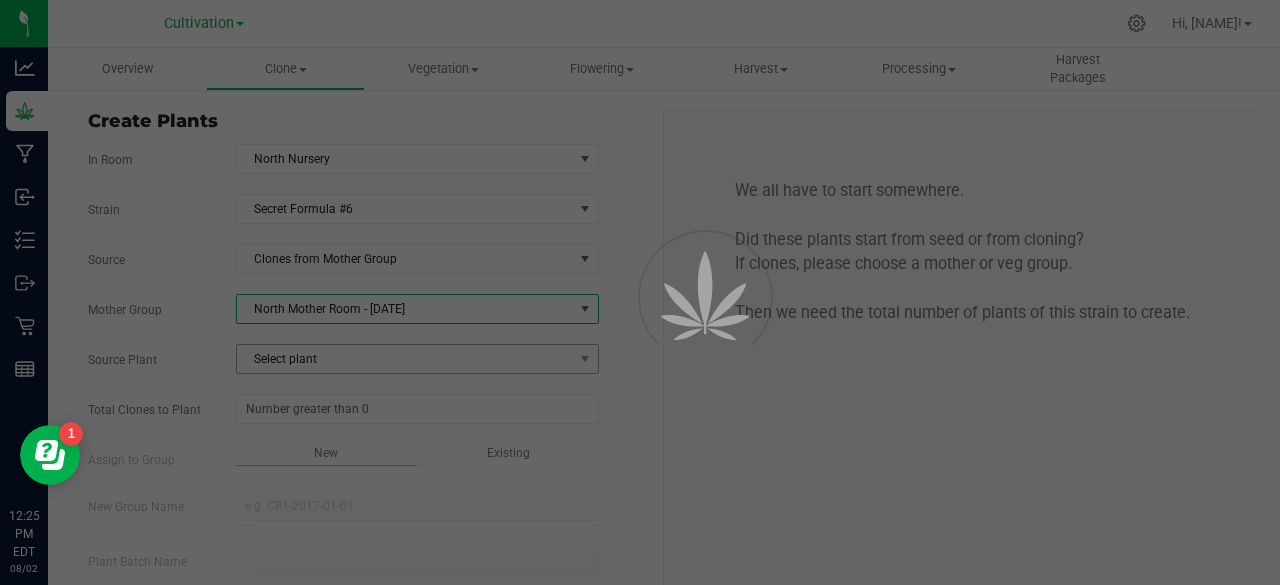 click on "Select plant" at bounding box center (405, 359) 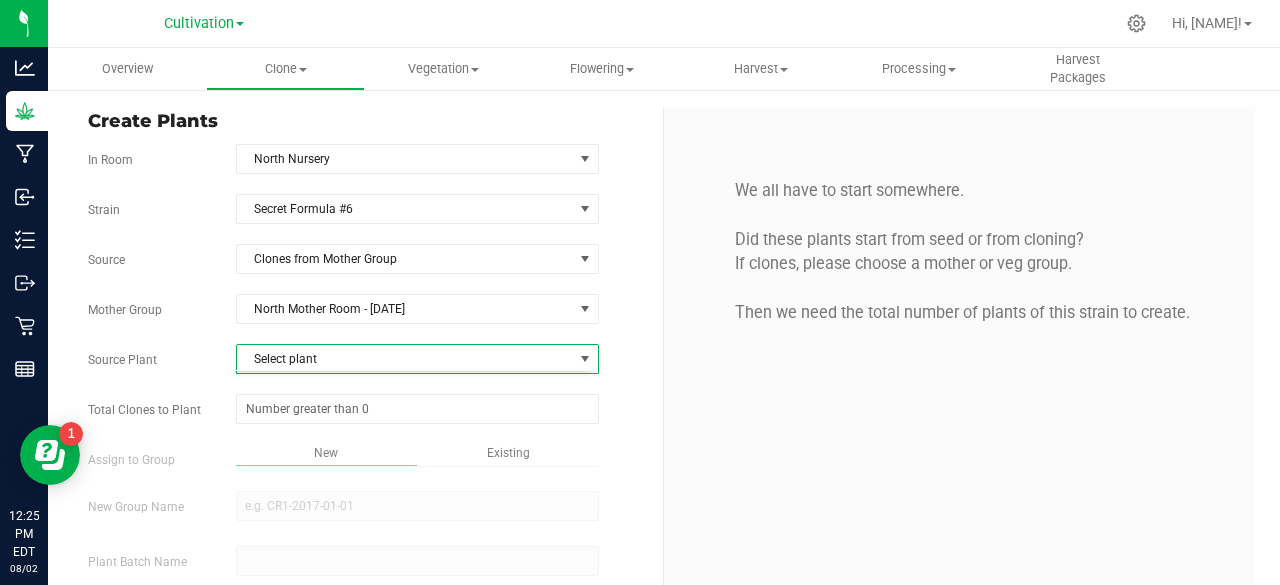 click on "New" at bounding box center (327, 455) 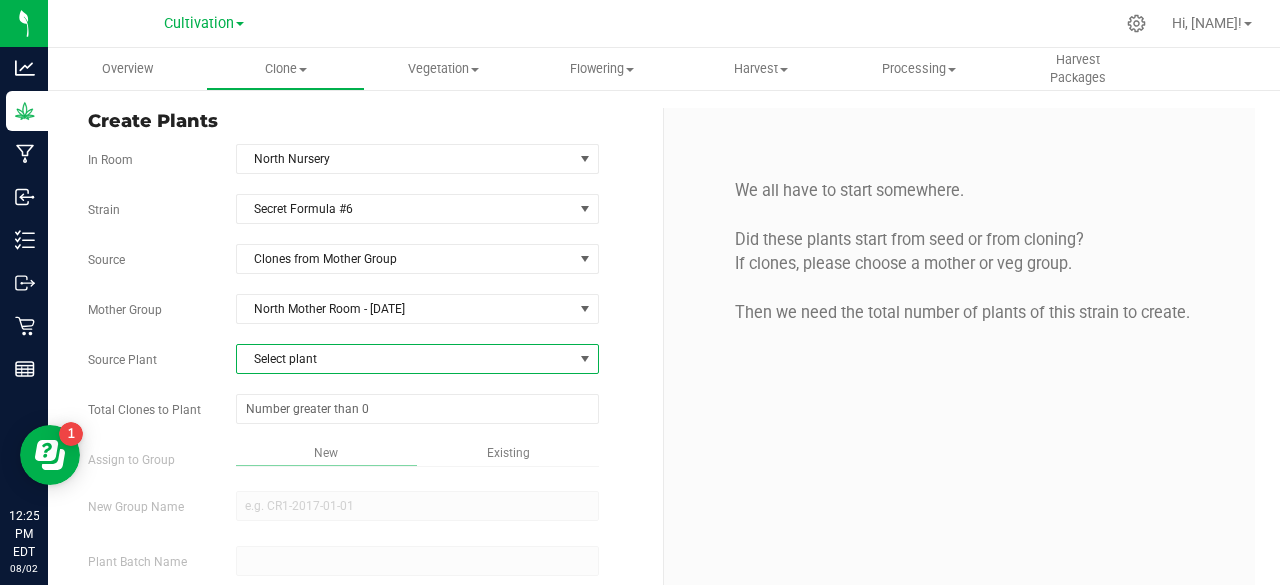 click on "Select plant" at bounding box center [405, 359] 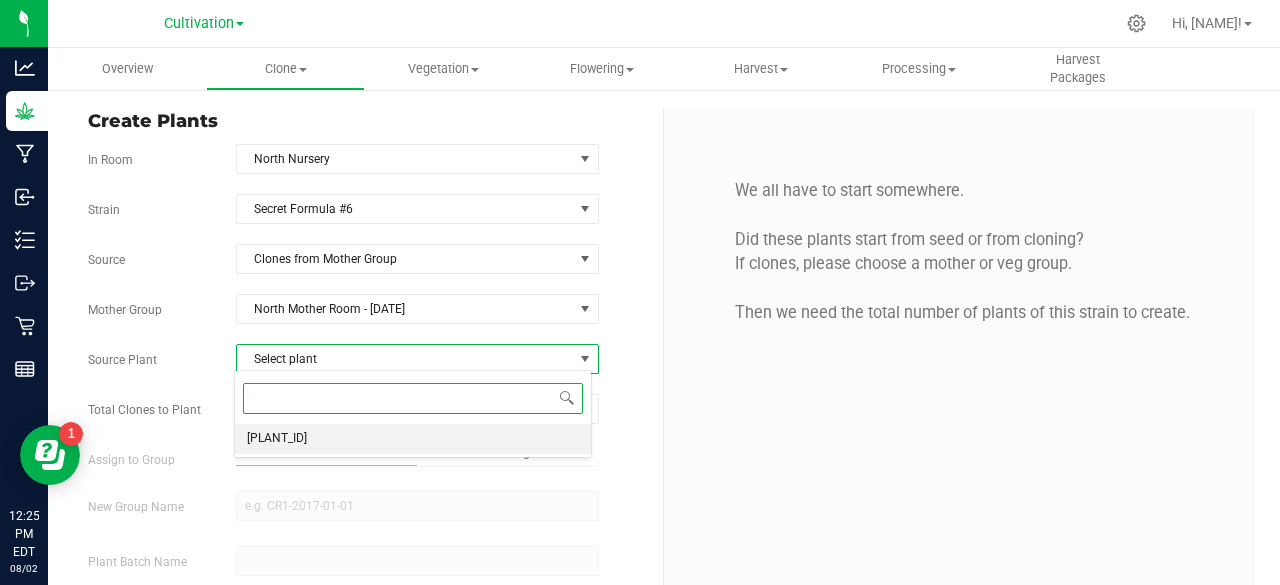 click on "1A42A0200000002000034959" at bounding box center (277, 439) 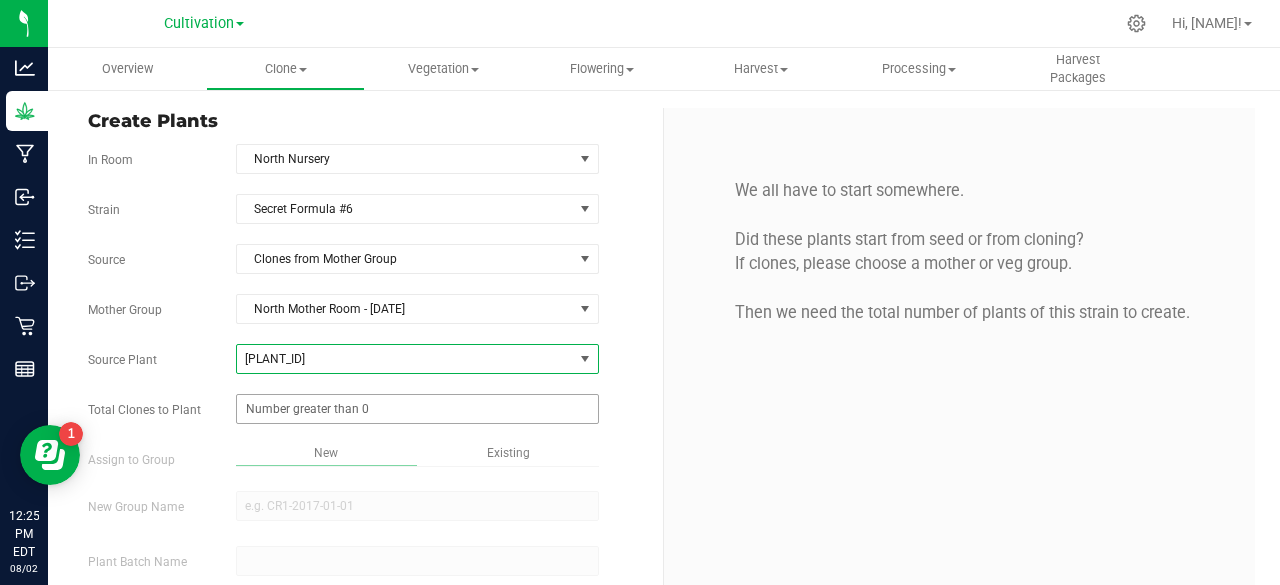 click at bounding box center [417, 409] 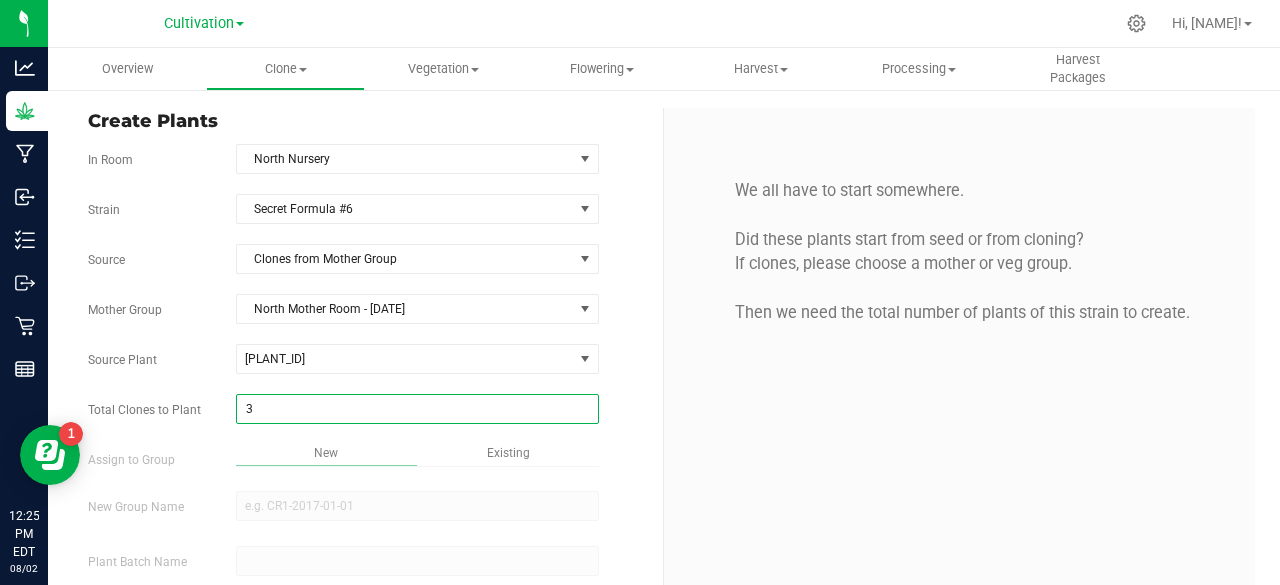 type on "32" 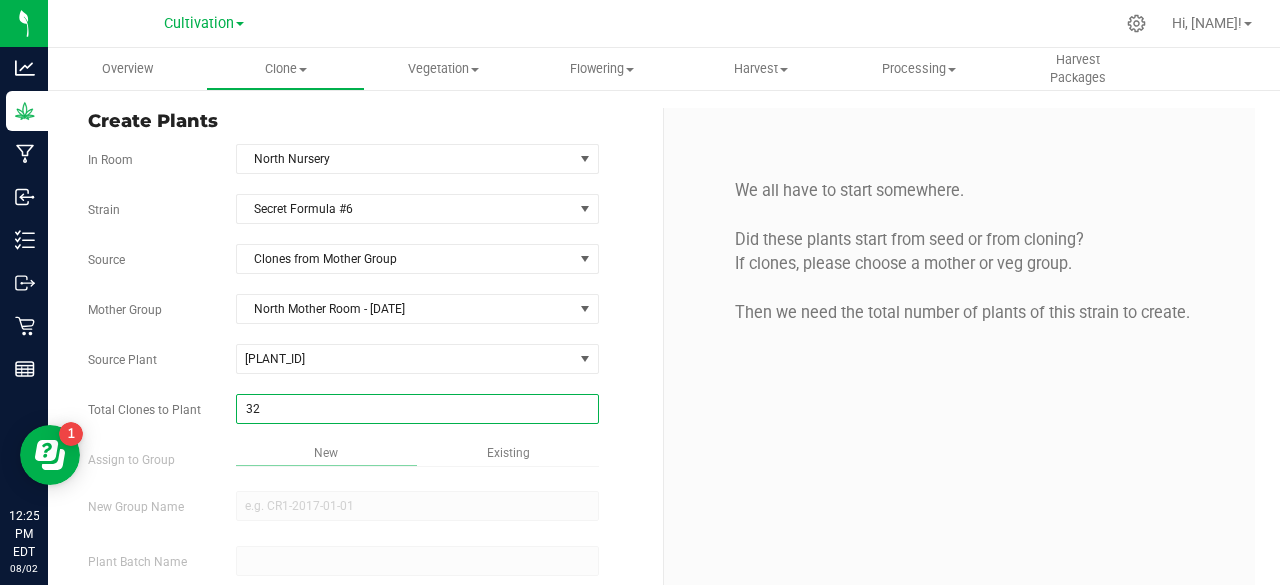 scroll, scrollTop: 119, scrollLeft: 0, axis: vertical 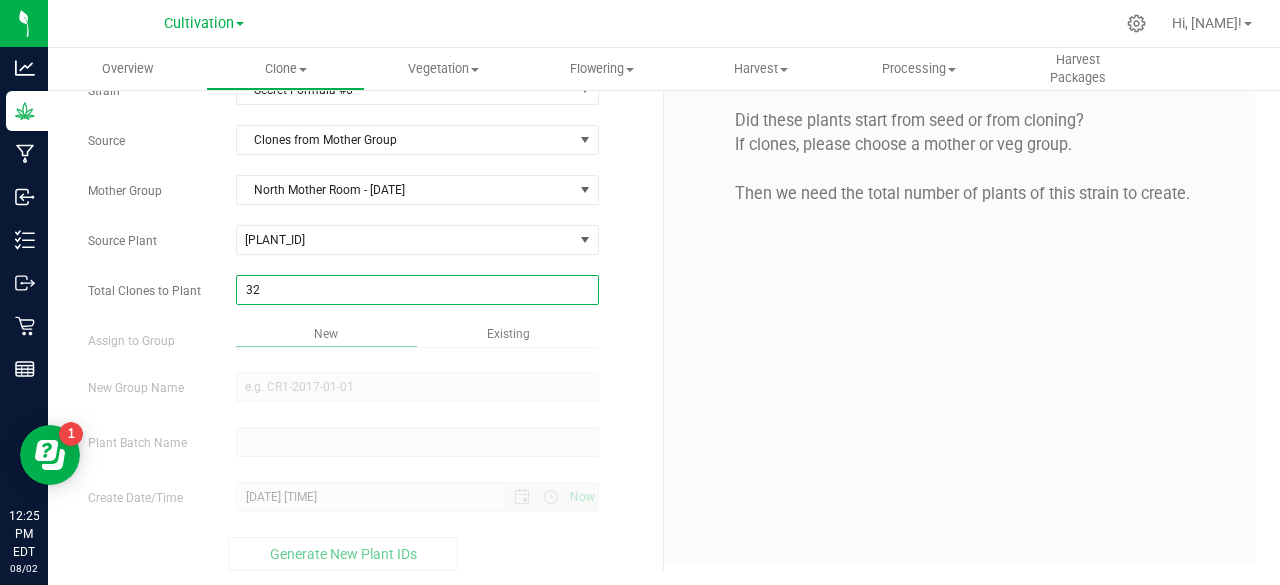 type on "32" 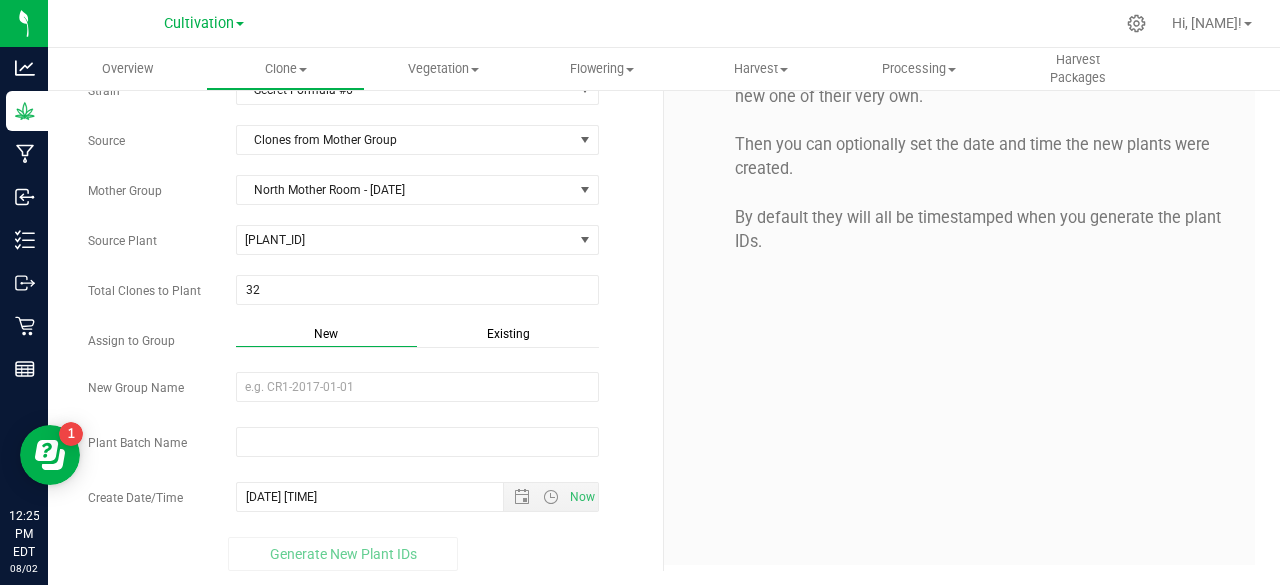 click on "Existing" at bounding box center (508, 334) 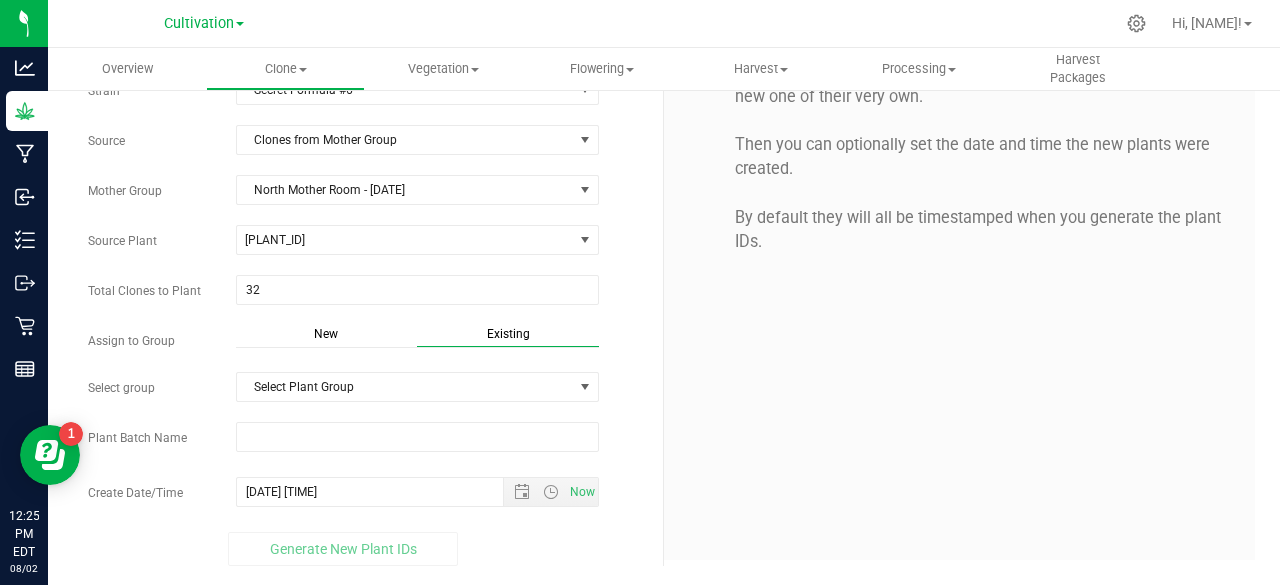 scroll, scrollTop: 114, scrollLeft: 0, axis: vertical 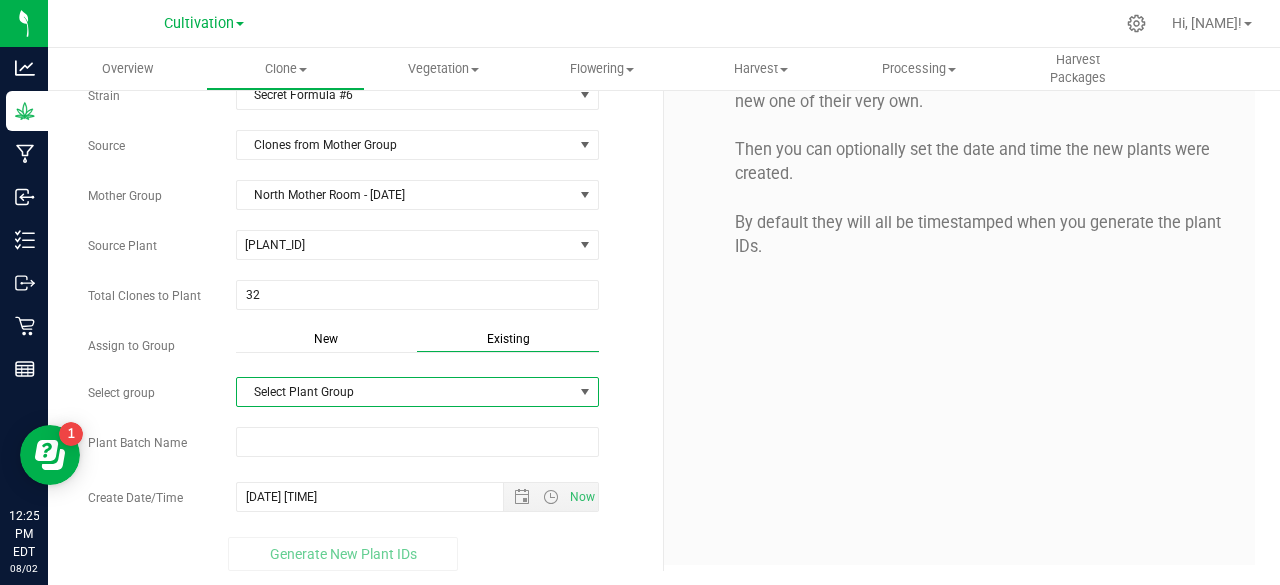 click on "Select Plant Group" at bounding box center [405, 392] 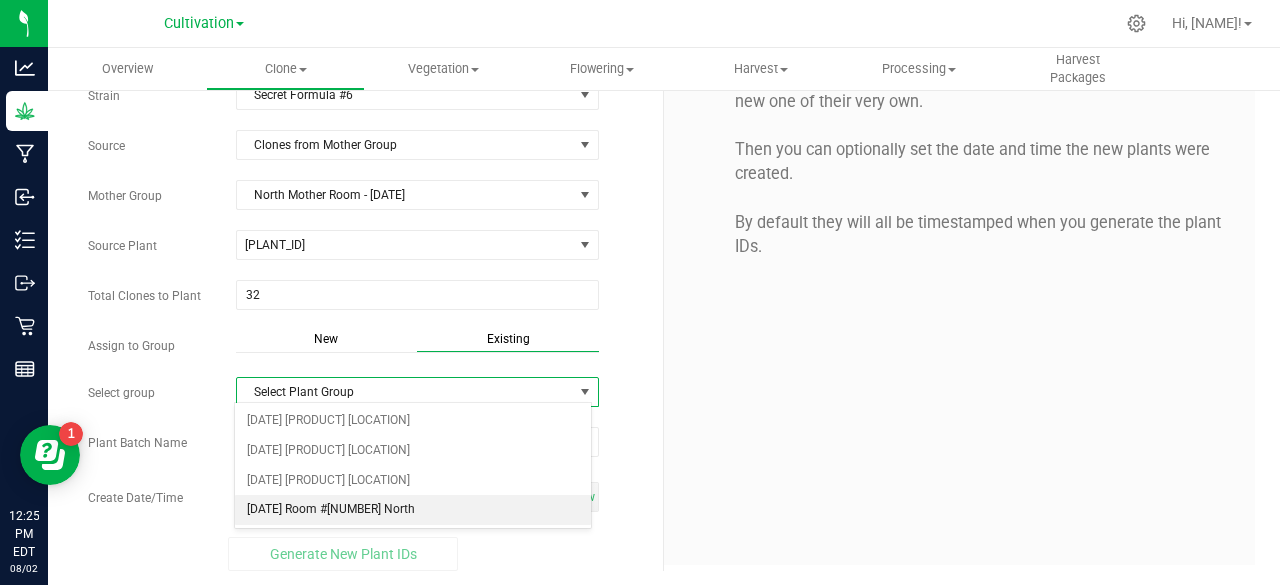 click on "[DATE] Room #3 North" at bounding box center [413, 510] 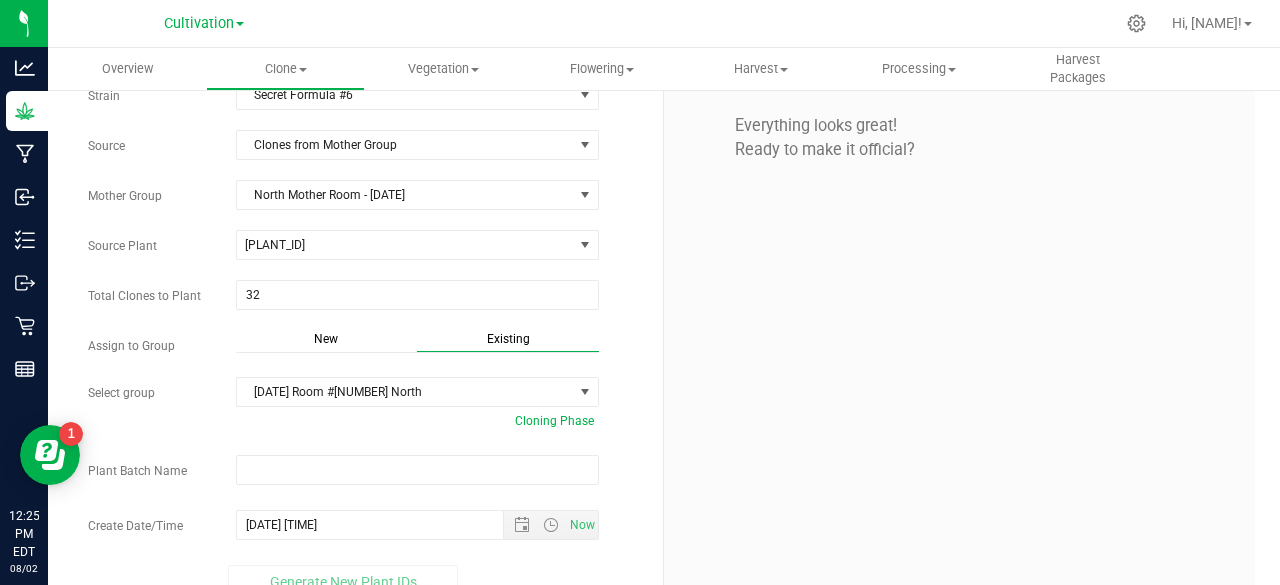 click on "Strain
Secret Formula #6
Source
Clones from Mother Group
Mother Group
North Mother Room  - 3/15/25 Select Mother Group North Mother Room  - 3/15/25
Source Plant
1A42A0200000002000034959 1A42A0200000002000034959
Total Clones to Plant
32 32" at bounding box center (368, 339) 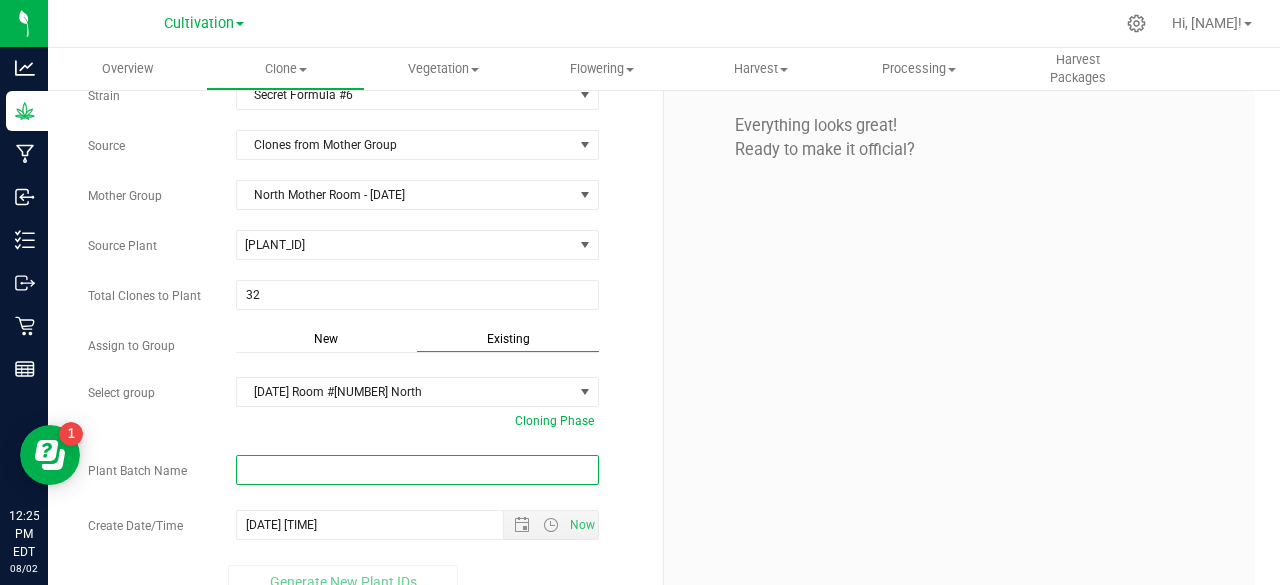 click at bounding box center (417, 470) 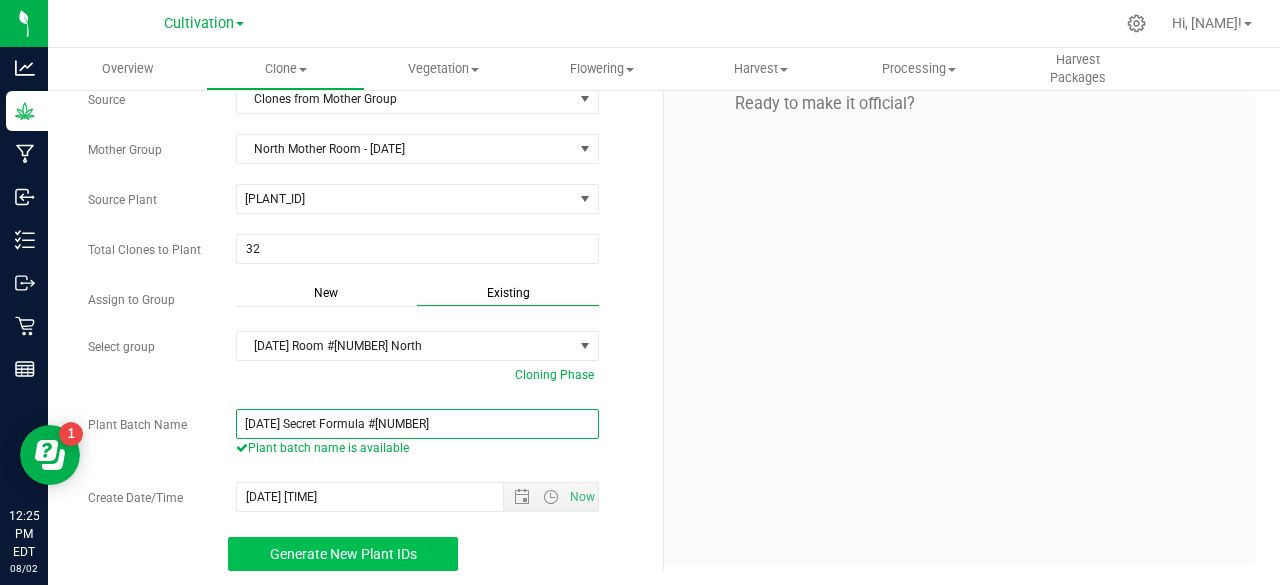 type on "[DATE] Secret Formula #6" 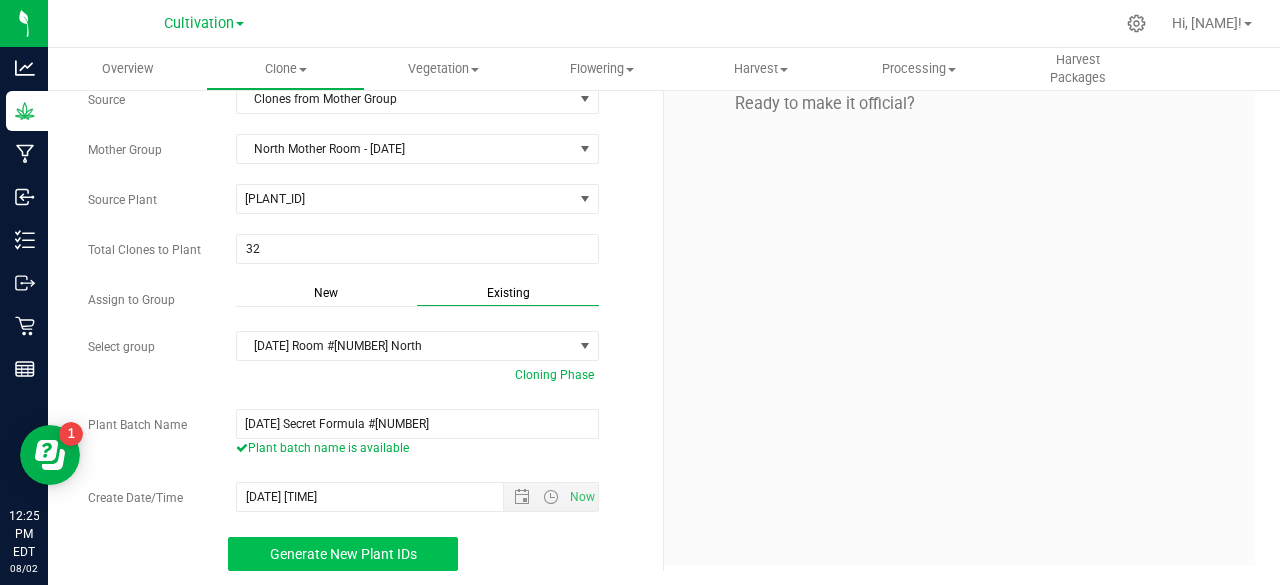click on "Generate New Plant IDs" at bounding box center [343, 554] 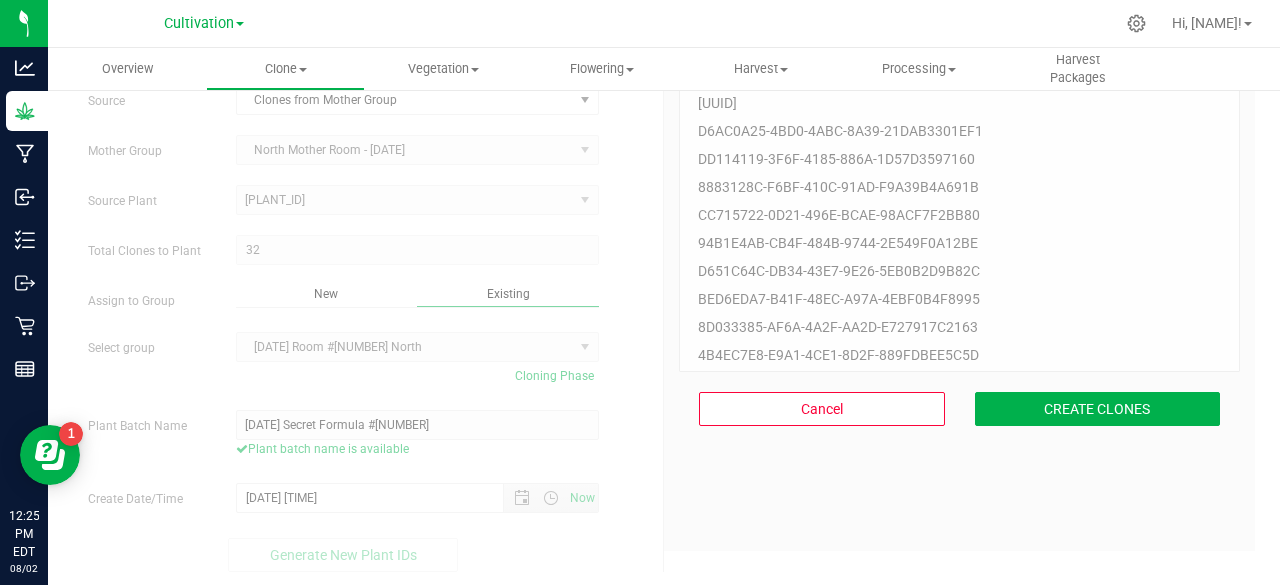 scroll, scrollTop: 60, scrollLeft: 0, axis: vertical 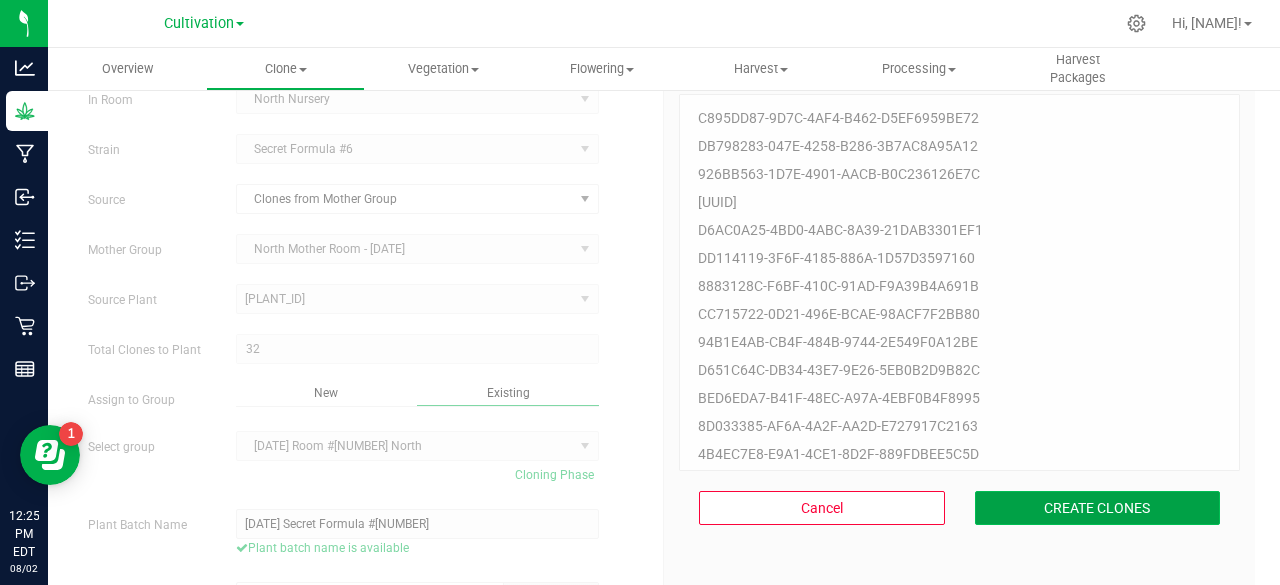 click on "CREATE CLONES" at bounding box center (1098, 508) 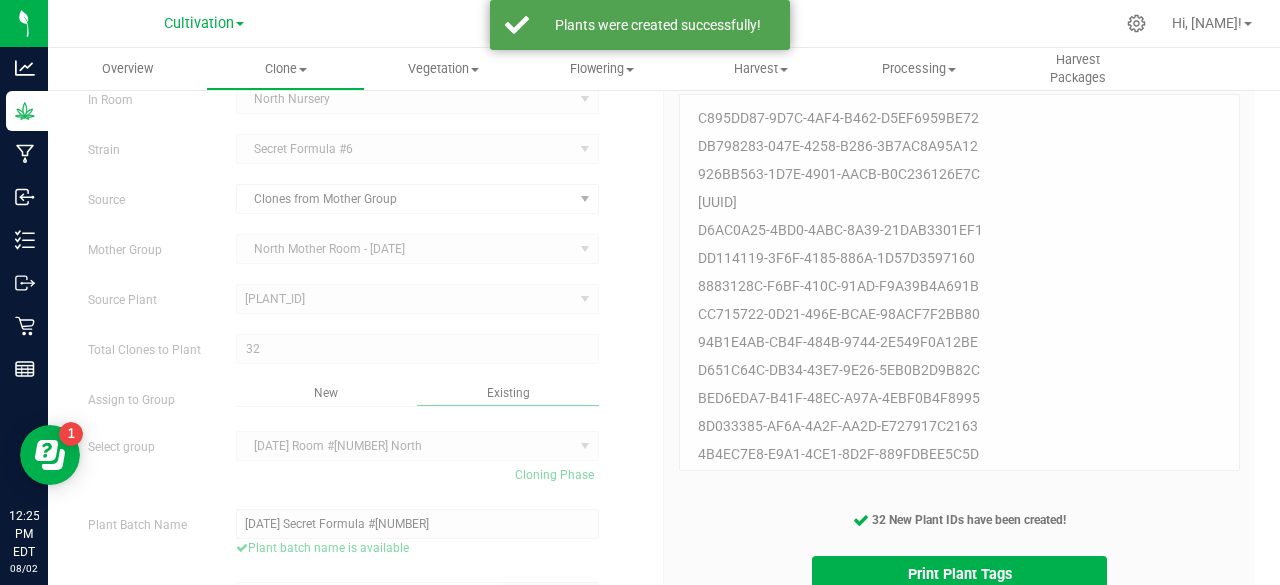 scroll, scrollTop: 159, scrollLeft: 0, axis: vertical 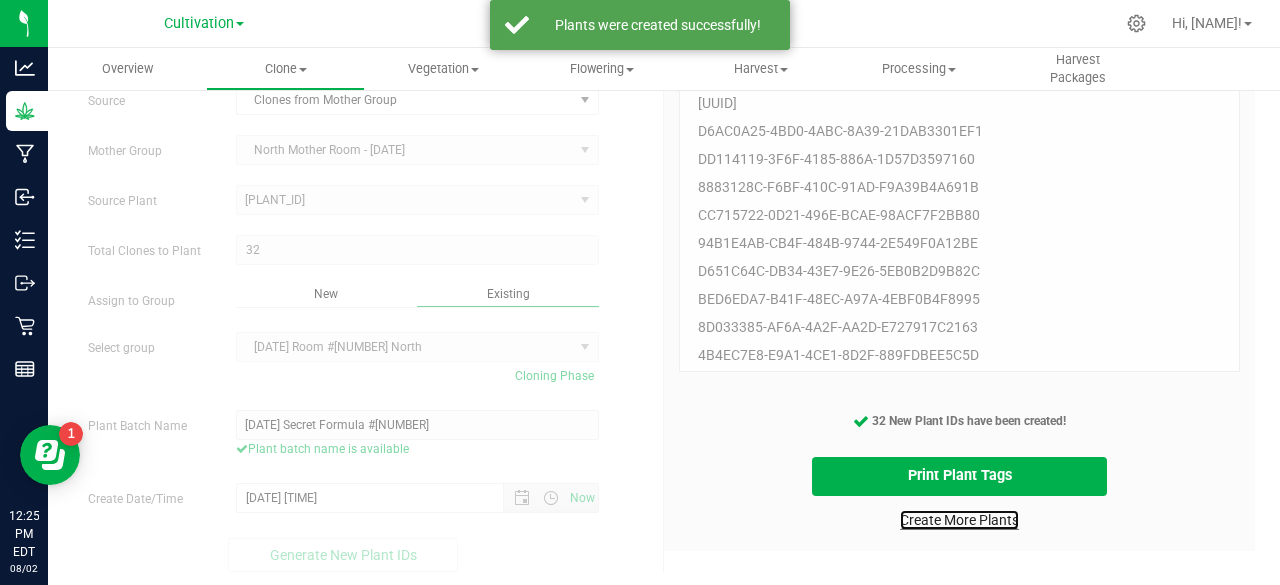 click on "Create More Plants" at bounding box center (959, 520) 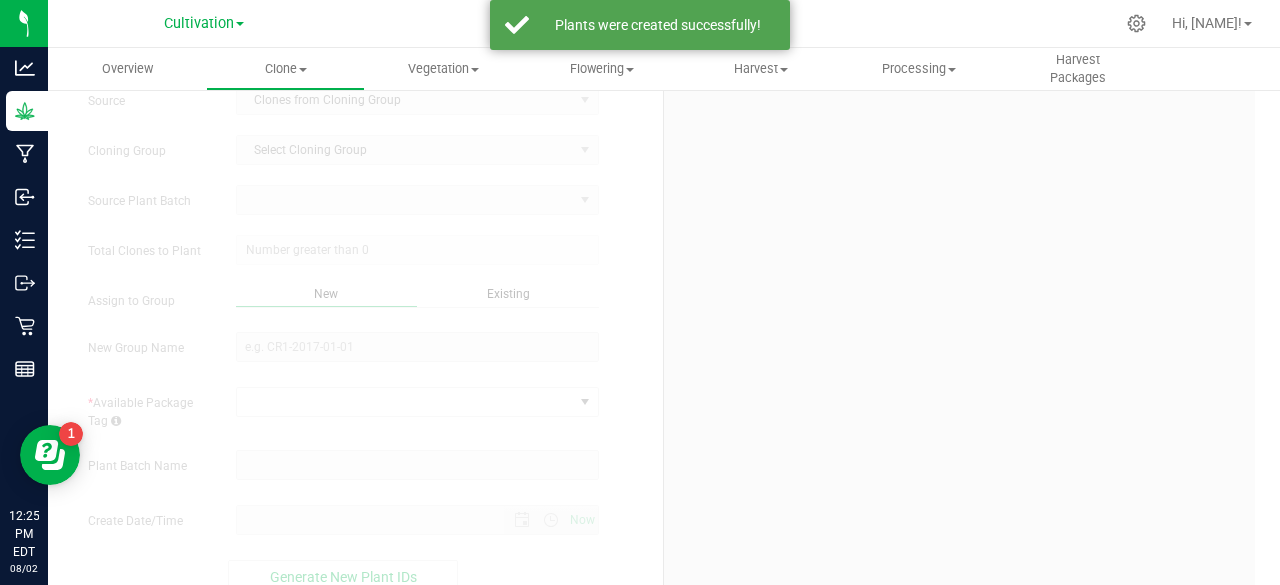 scroll, scrollTop: 0, scrollLeft: 0, axis: both 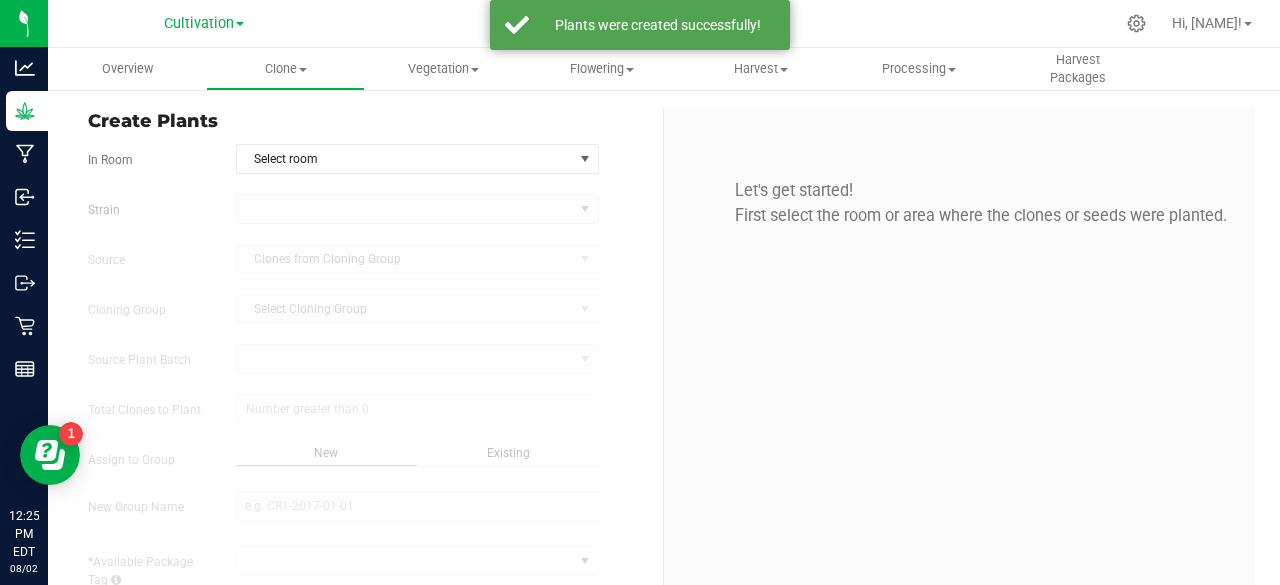 type on "8/2/2025 12:25 PM" 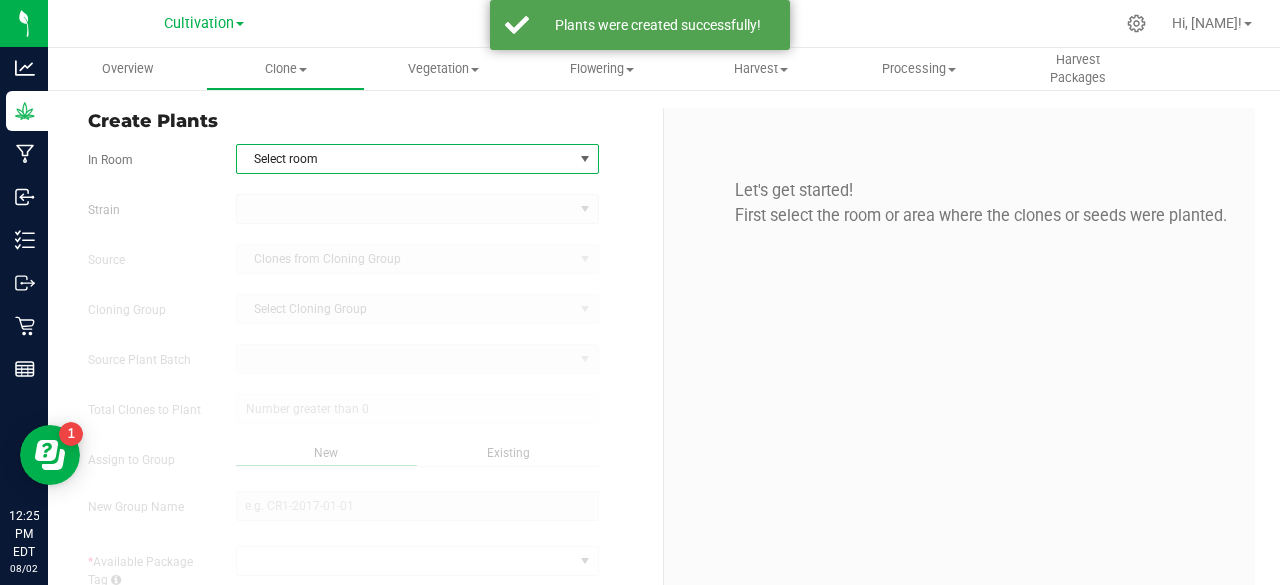 click on "Select room" at bounding box center (405, 159) 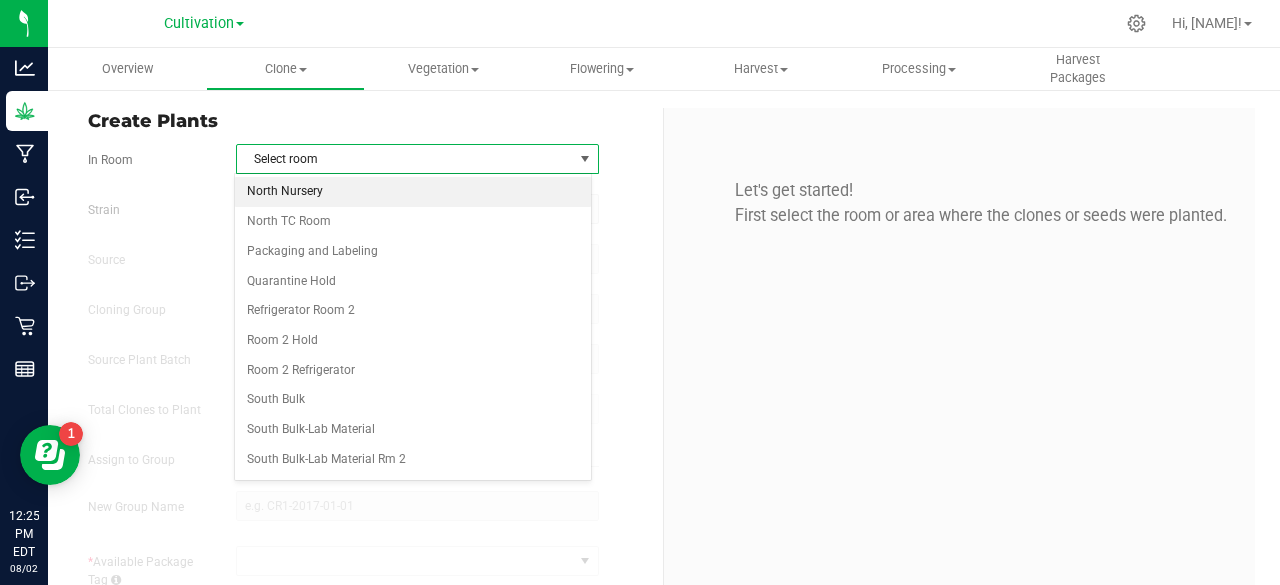 click on "North Nursery" at bounding box center (413, 192) 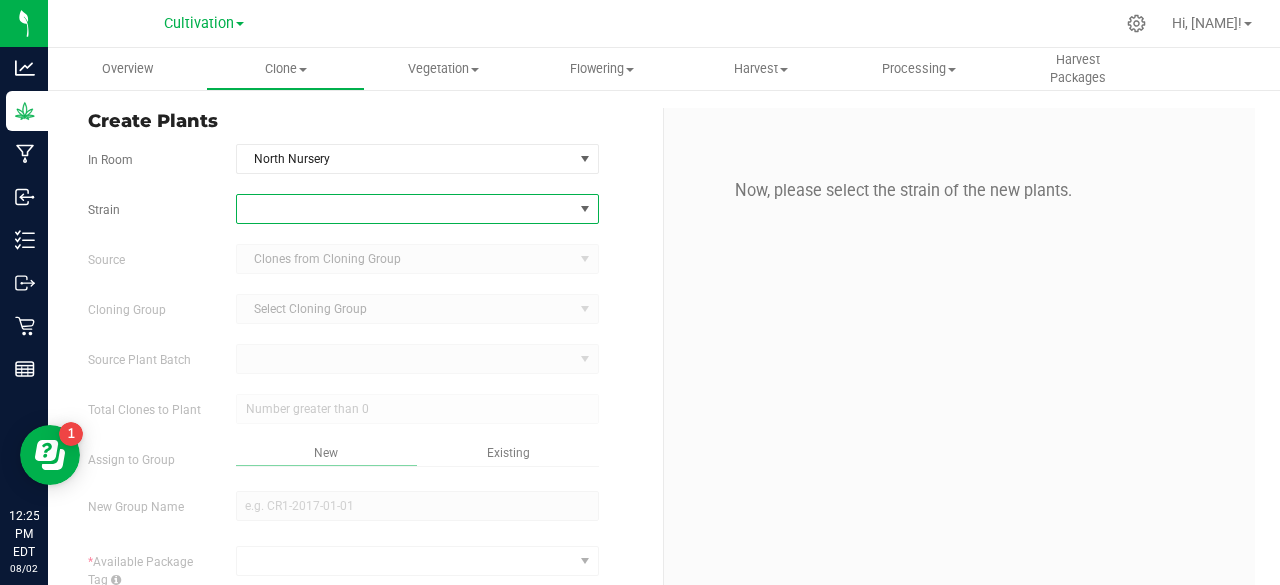 click at bounding box center [405, 209] 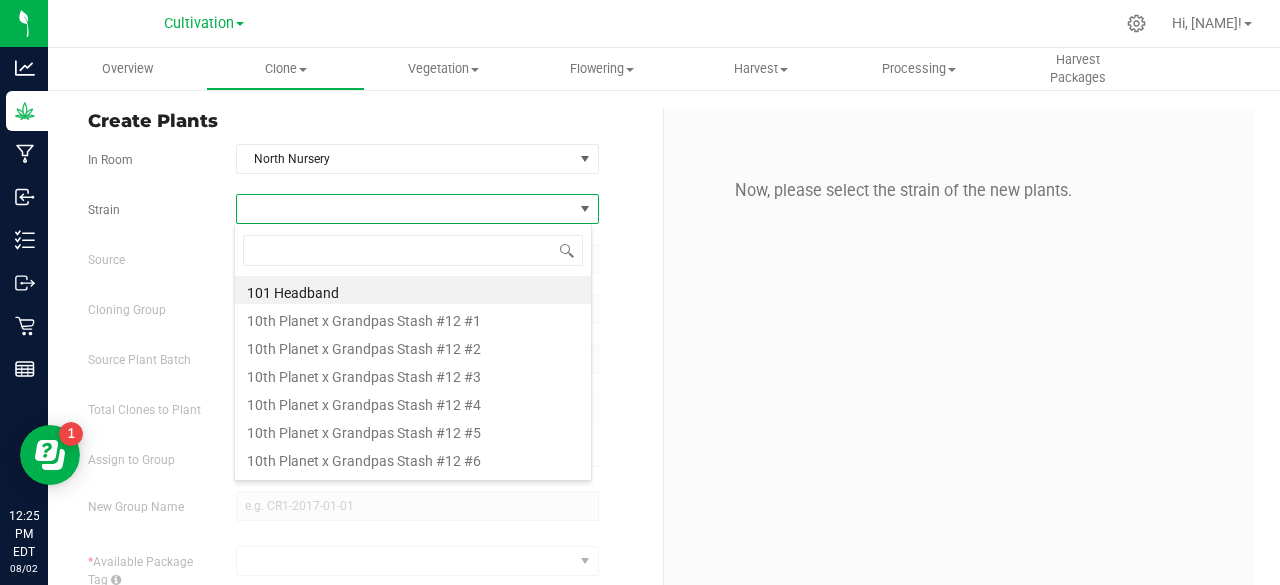 scroll, scrollTop: 99970, scrollLeft: 99641, axis: both 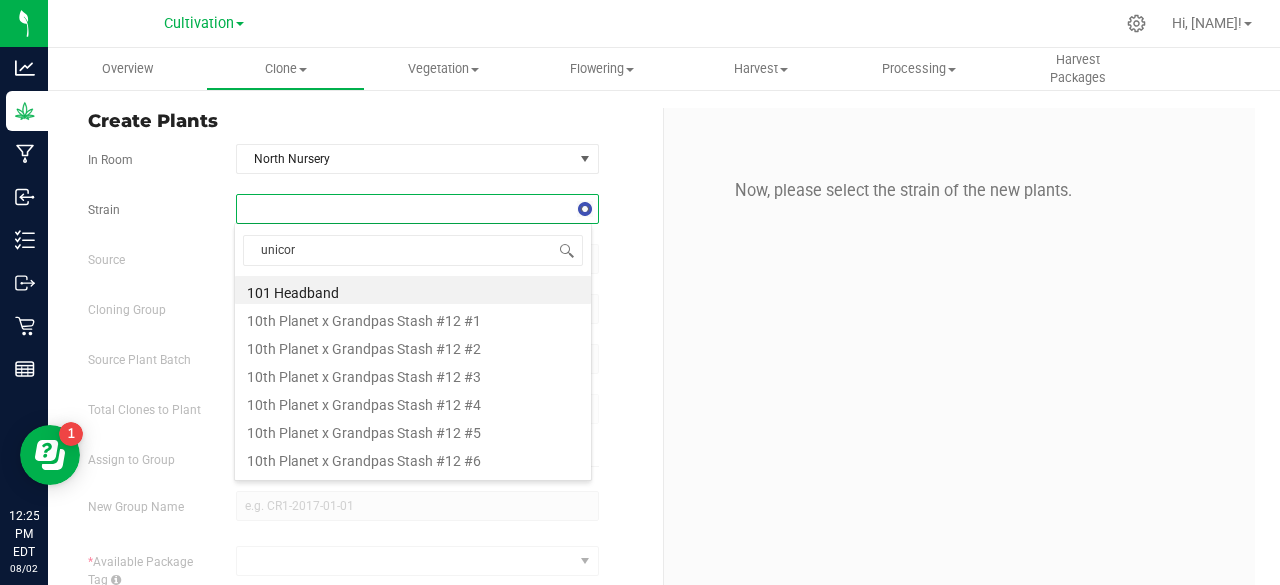 type on "unicorn" 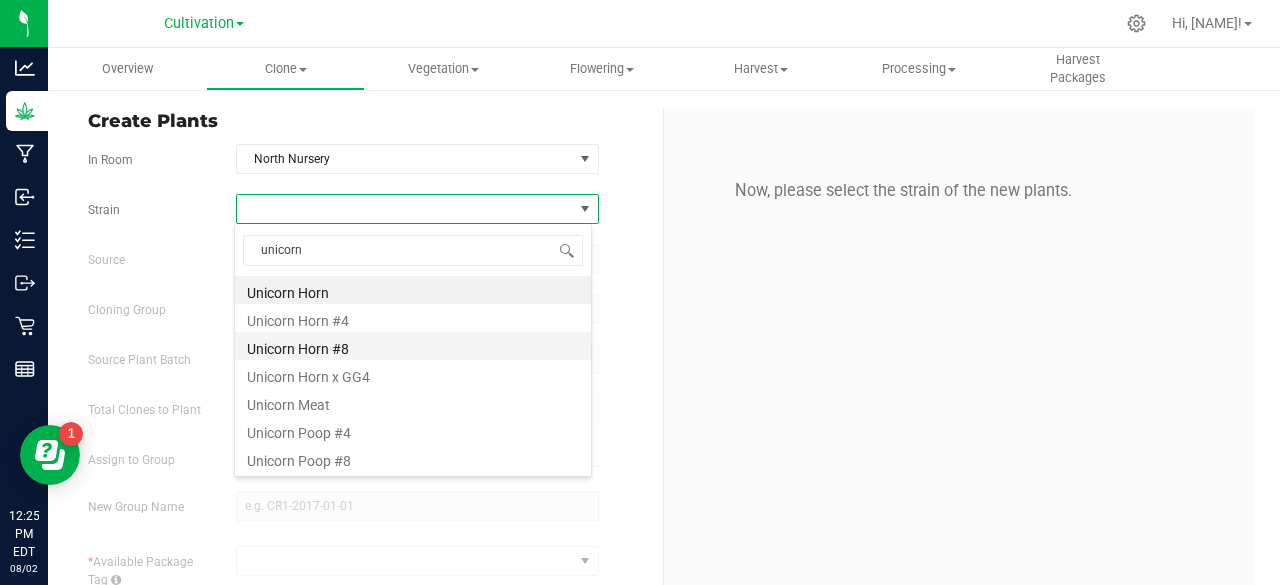 click on "Unicorn Horn #8" at bounding box center (413, 346) 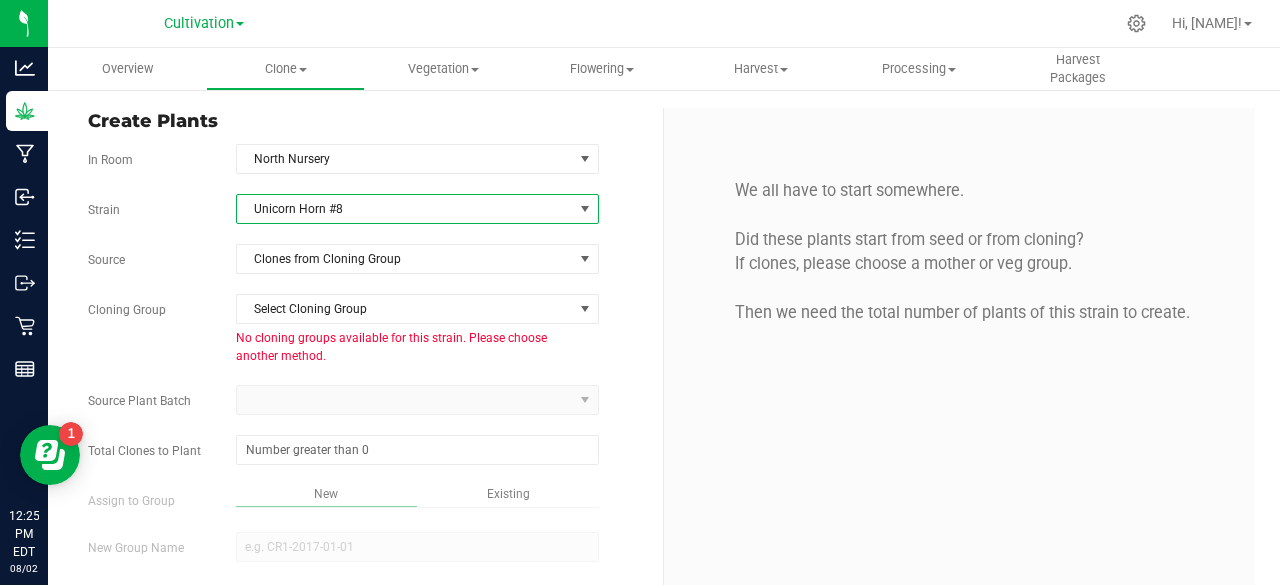 click on "Unicorn Horn #8" at bounding box center [405, 209] 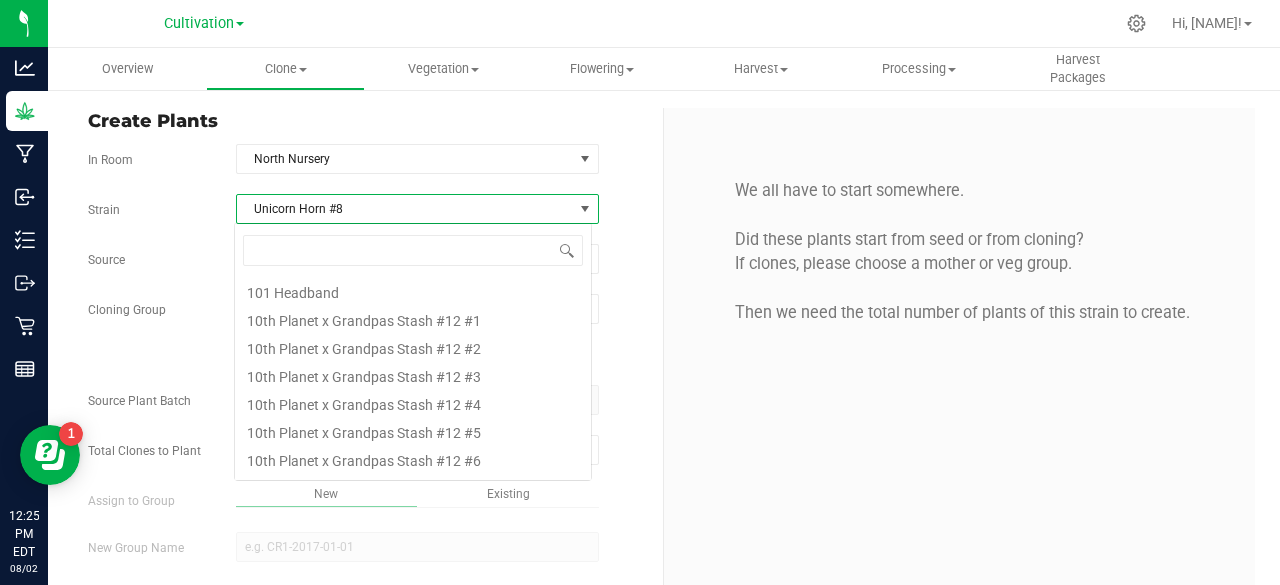 scroll, scrollTop: 99970, scrollLeft: 99641, axis: both 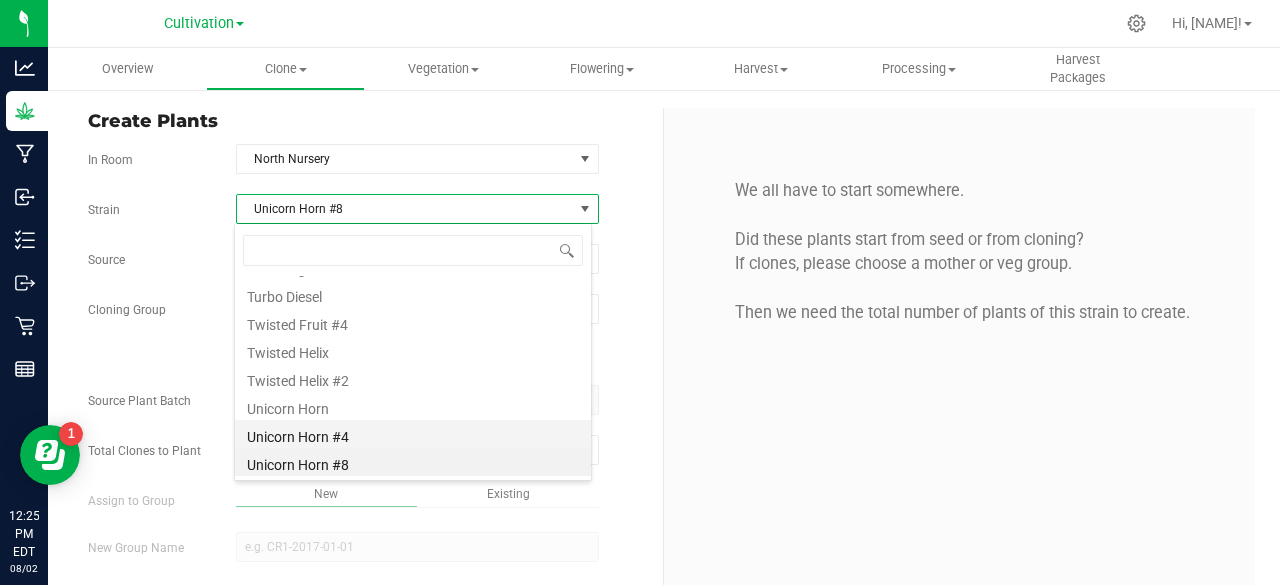 click on "Unicorn Horn #4" at bounding box center (413, 434) 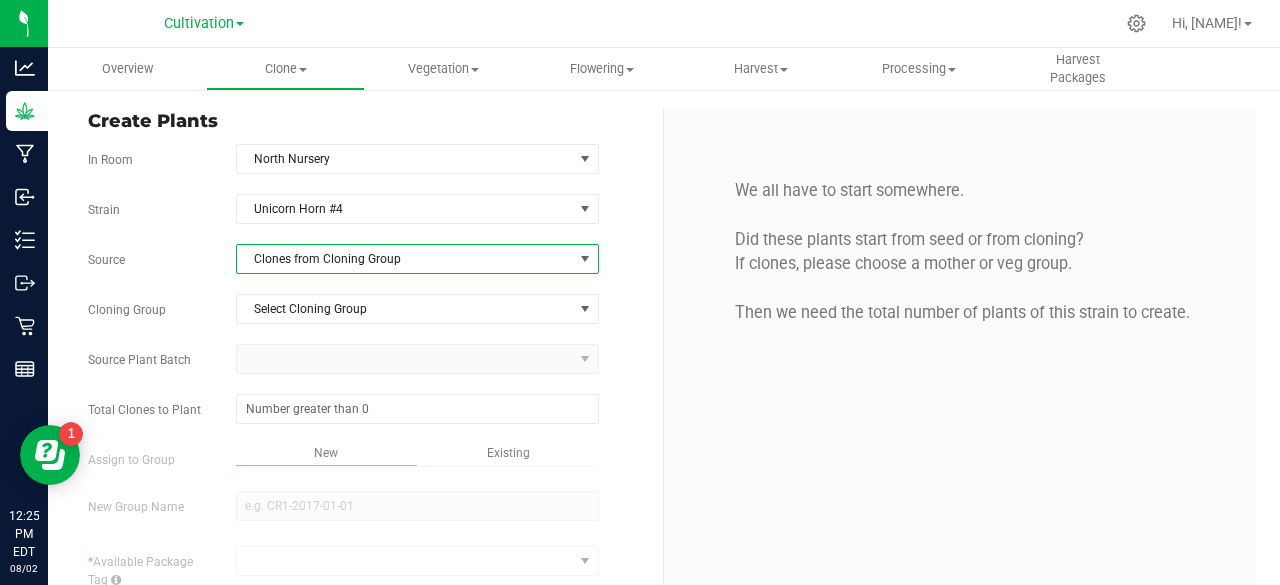 click on "Clones from Cloning Group" at bounding box center (405, 259) 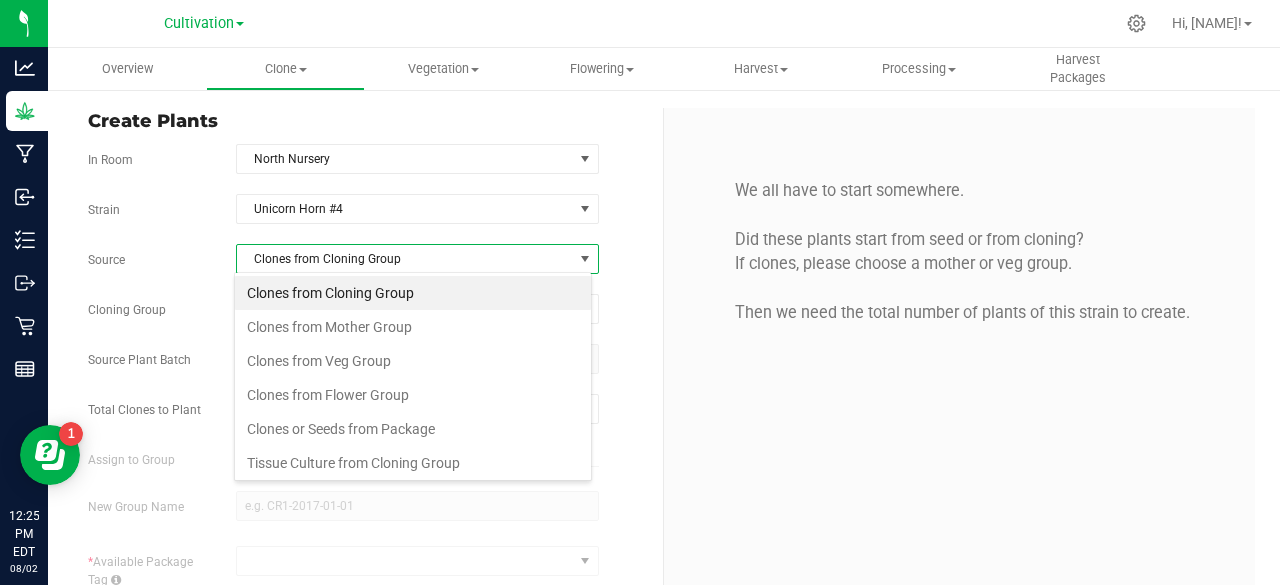 scroll, scrollTop: 99970, scrollLeft: 99641, axis: both 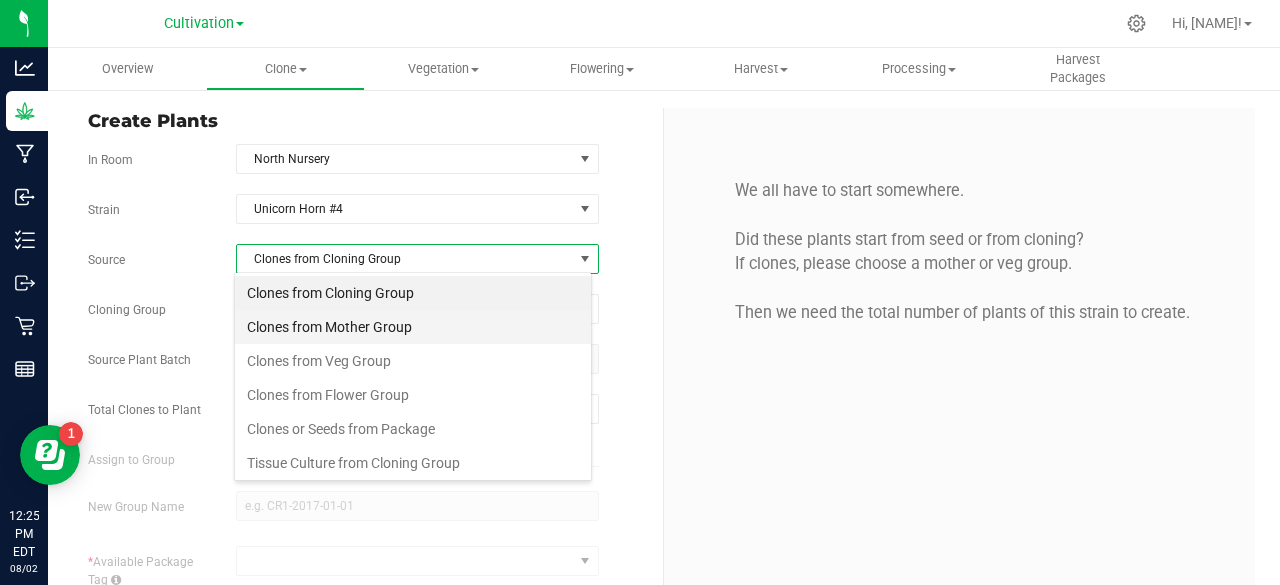 click on "Clones from Mother Group" at bounding box center [413, 327] 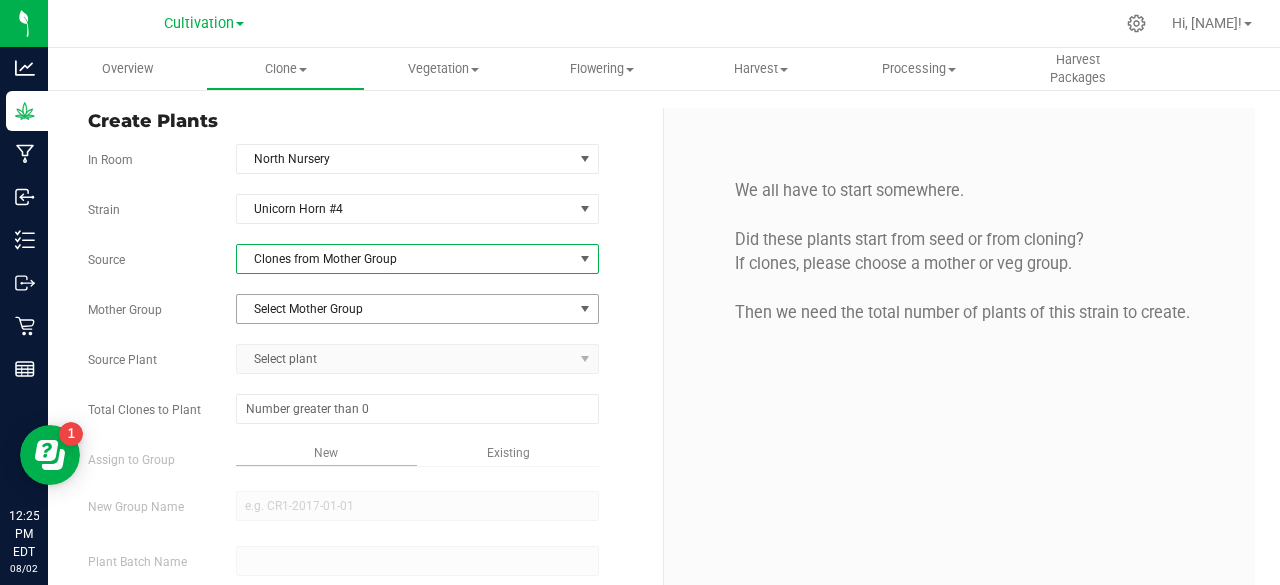 click on "Select Mother Group" at bounding box center [405, 309] 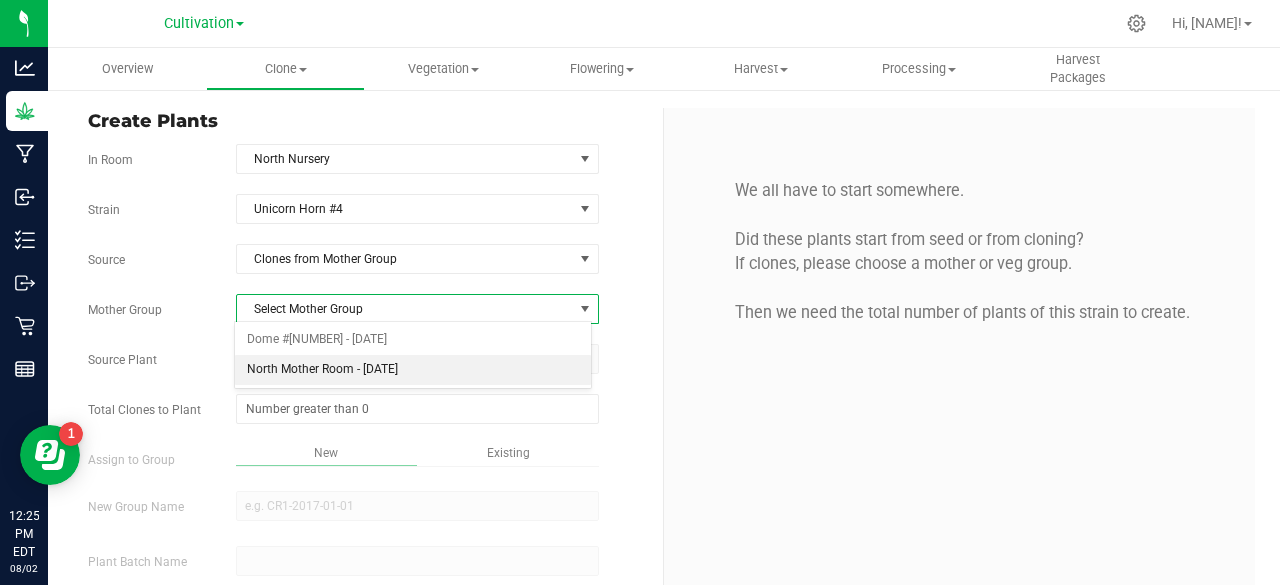 click on "North Mother Room  - [DATE]" at bounding box center [413, 370] 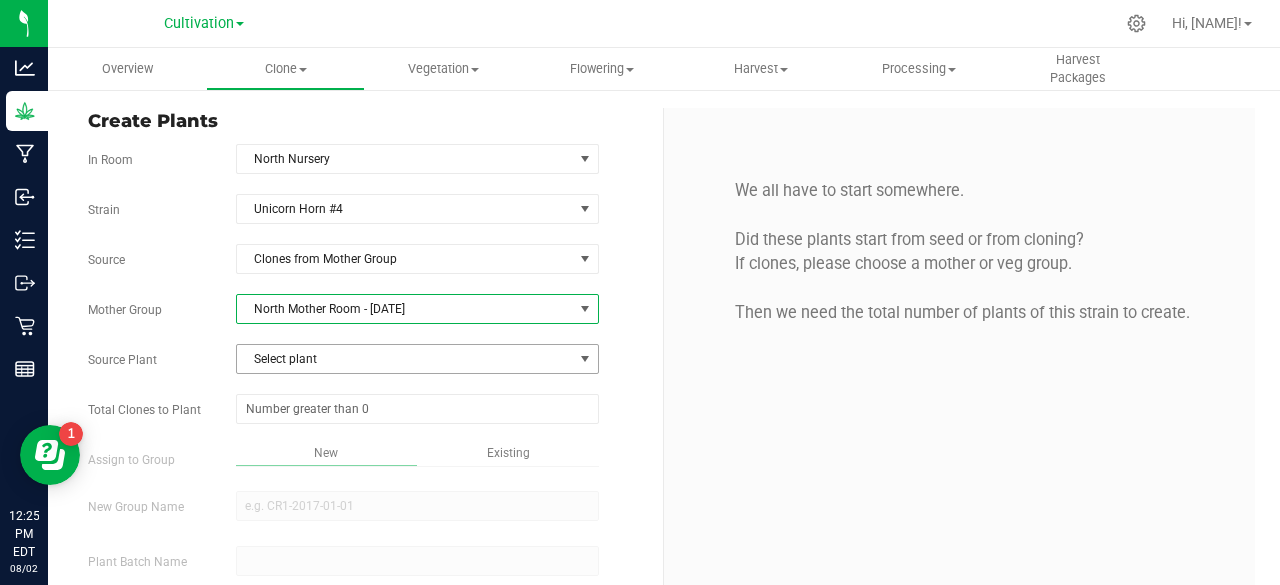click on "Select plant" at bounding box center (405, 359) 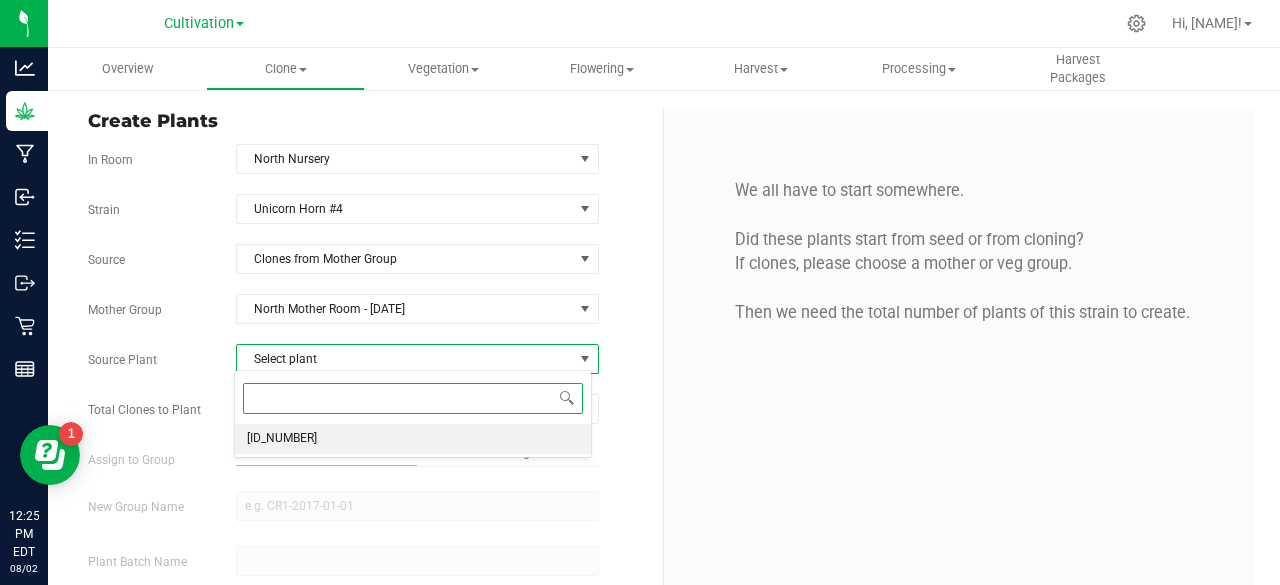 click on "1A42A0200000002000034979" at bounding box center [282, 439] 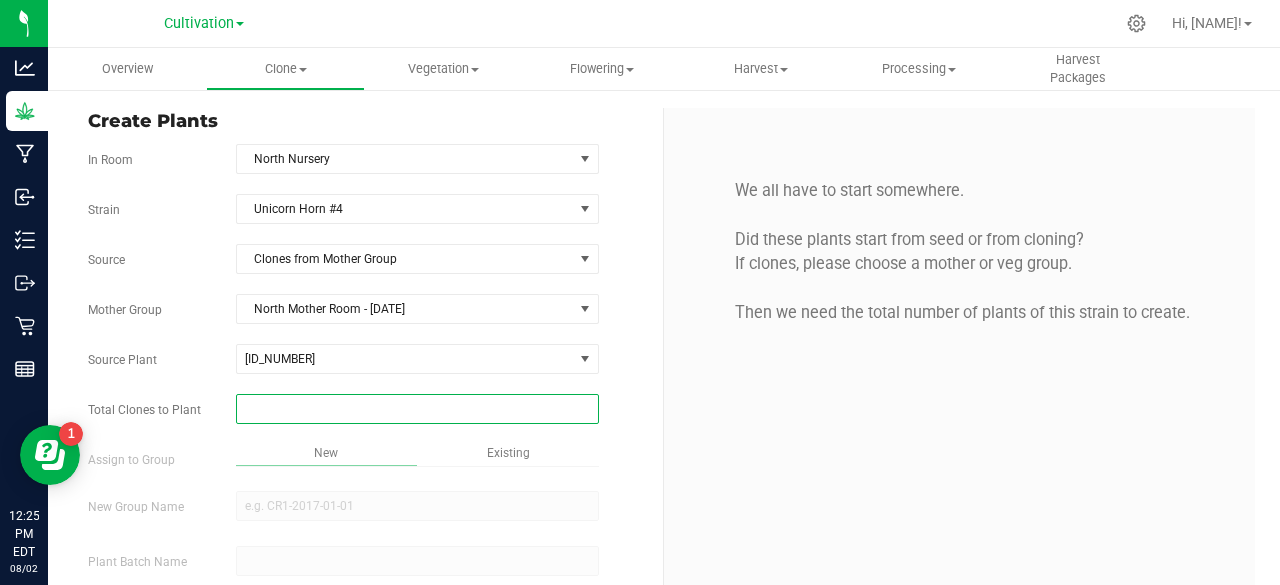 click at bounding box center [417, 409] 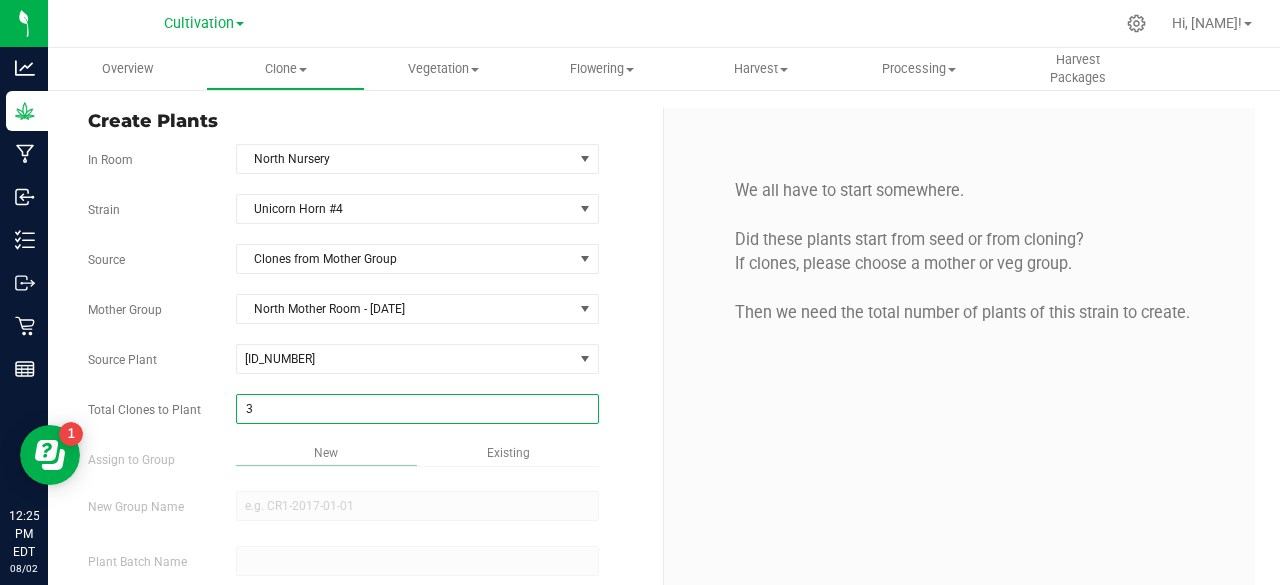 type on "32" 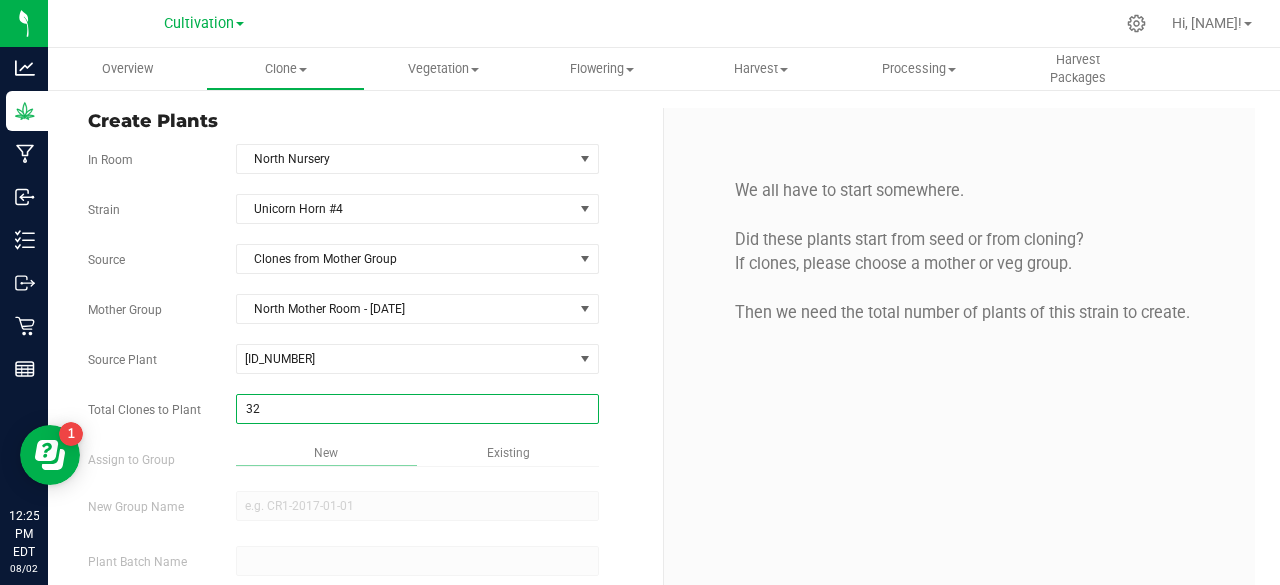 scroll, scrollTop: 119, scrollLeft: 0, axis: vertical 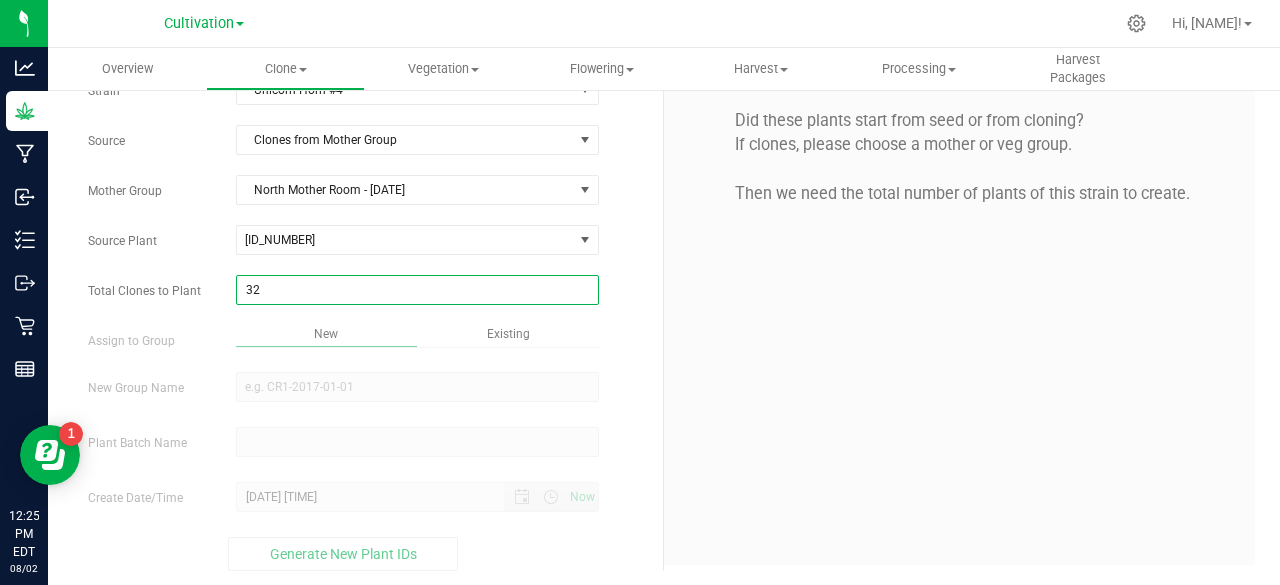 type on "32" 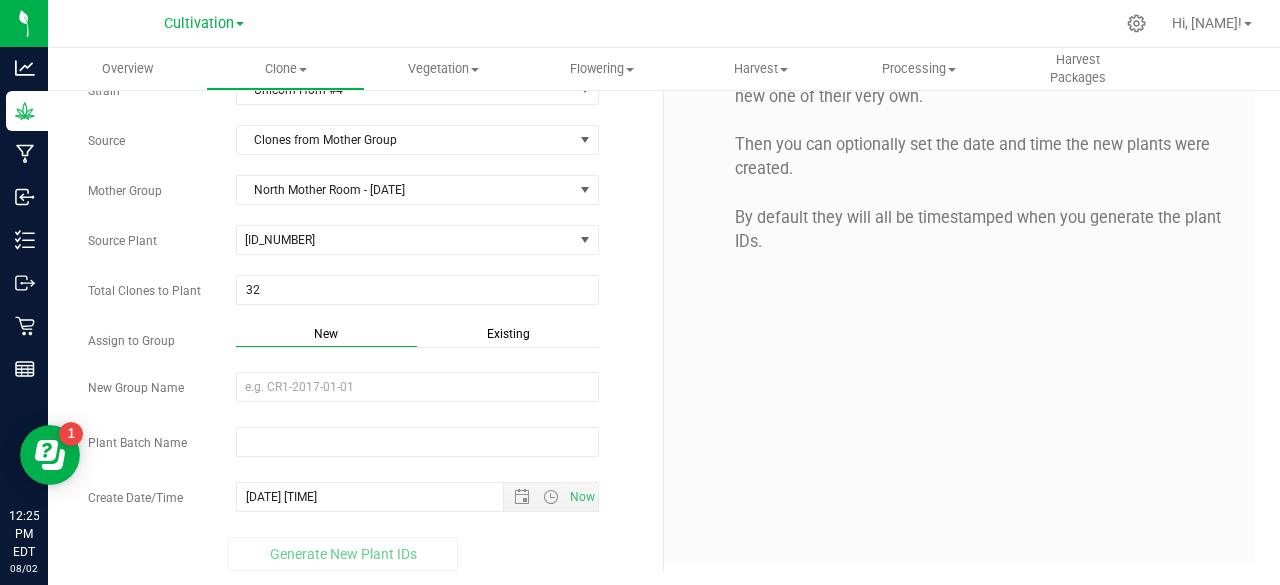 click on "Existing" at bounding box center [508, 336] 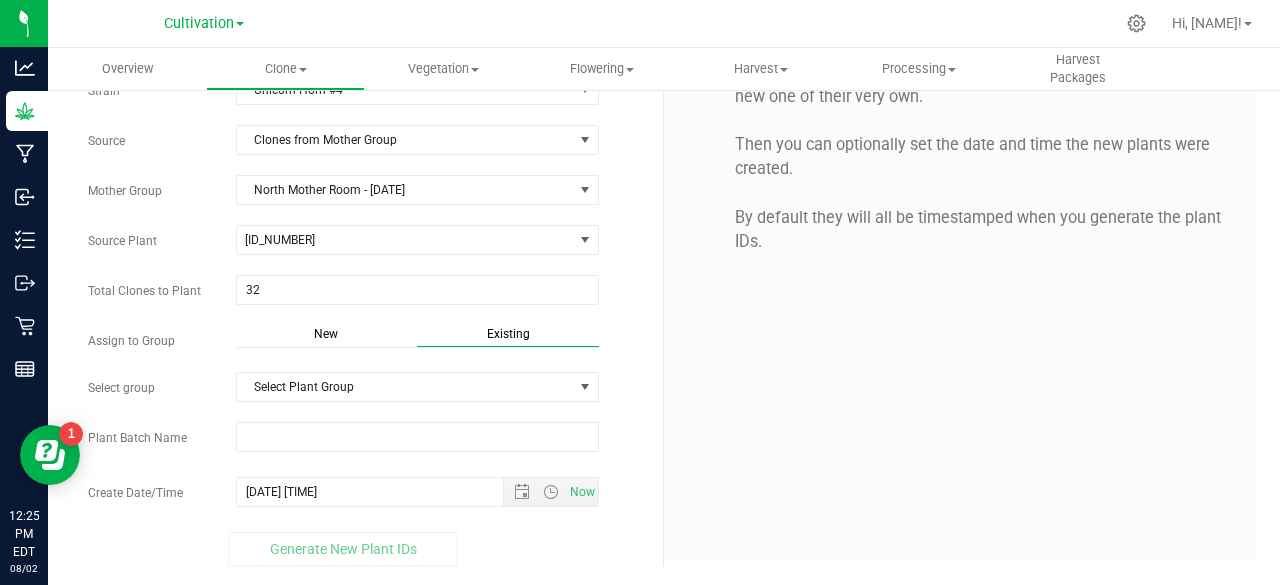 scroll, scrollTop: 114, scrollLeft: 0, axis: vertical 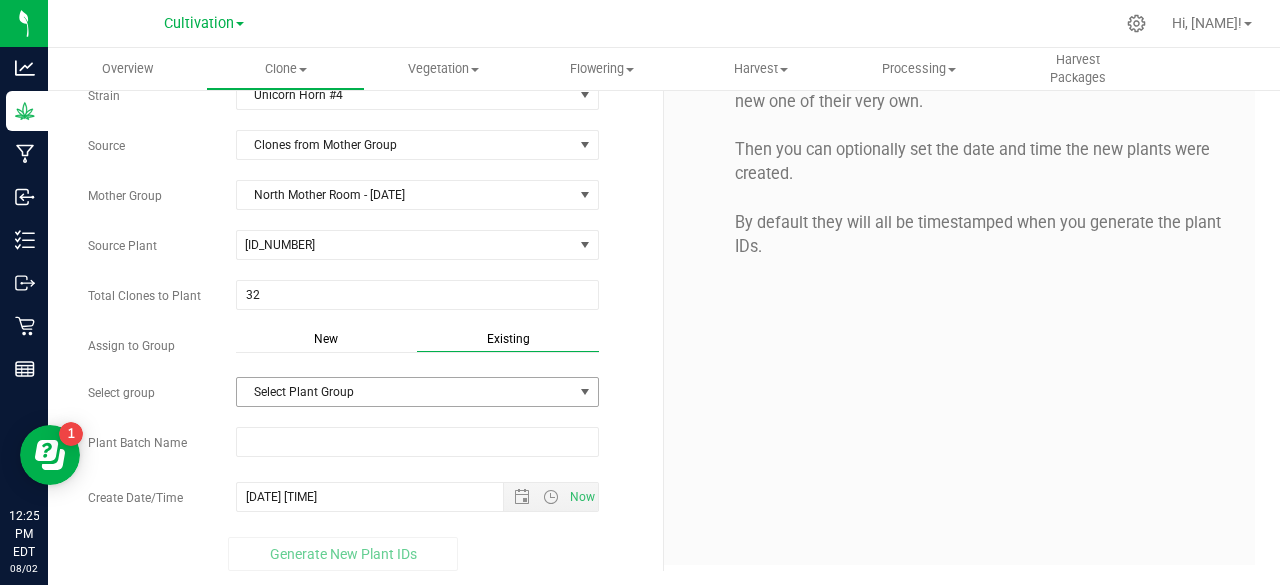 click on "Select Plant Group" at bounding box center [405, 392] 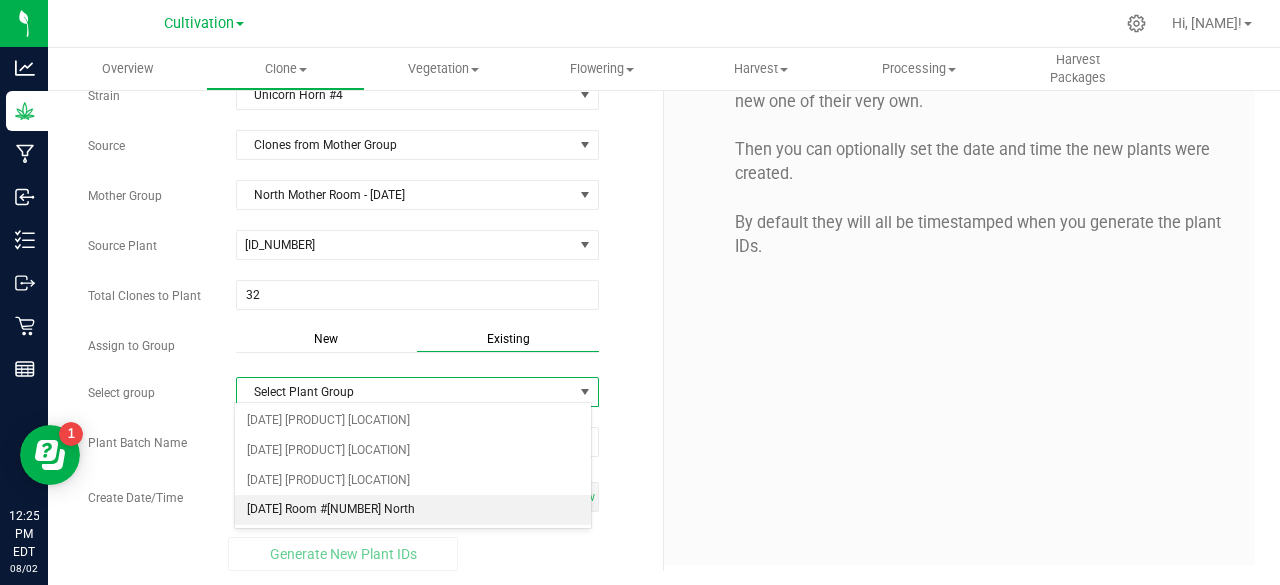 click on "[DATE] Room #3 North" at bounding box center [413, 510] 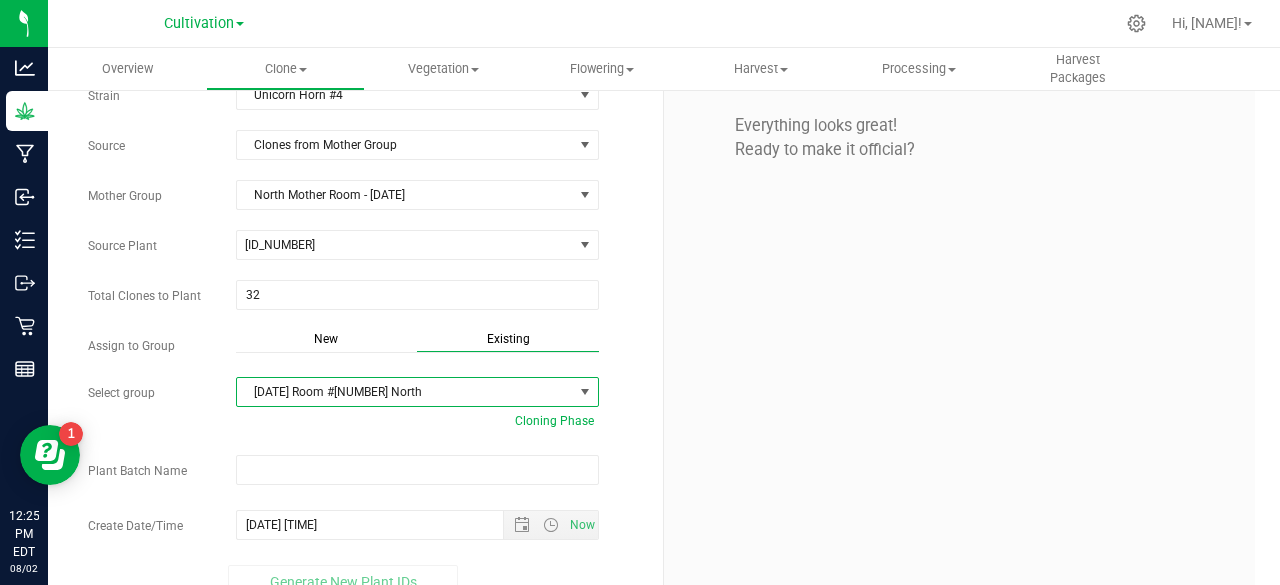 click on "Strain
Unicorn Horn #4
Source
Clones from Mother Group
Mother Group
North Mother Room  - 3/15/25 Select Mother Group Dome #1 - 6/4/2025 North Mother Room  - 3/15/25
Source Plant
1A42A0200000002000034979 1A42A0200000002000034979
Total Clones to Plant
32" at bounding box center (368, 339) 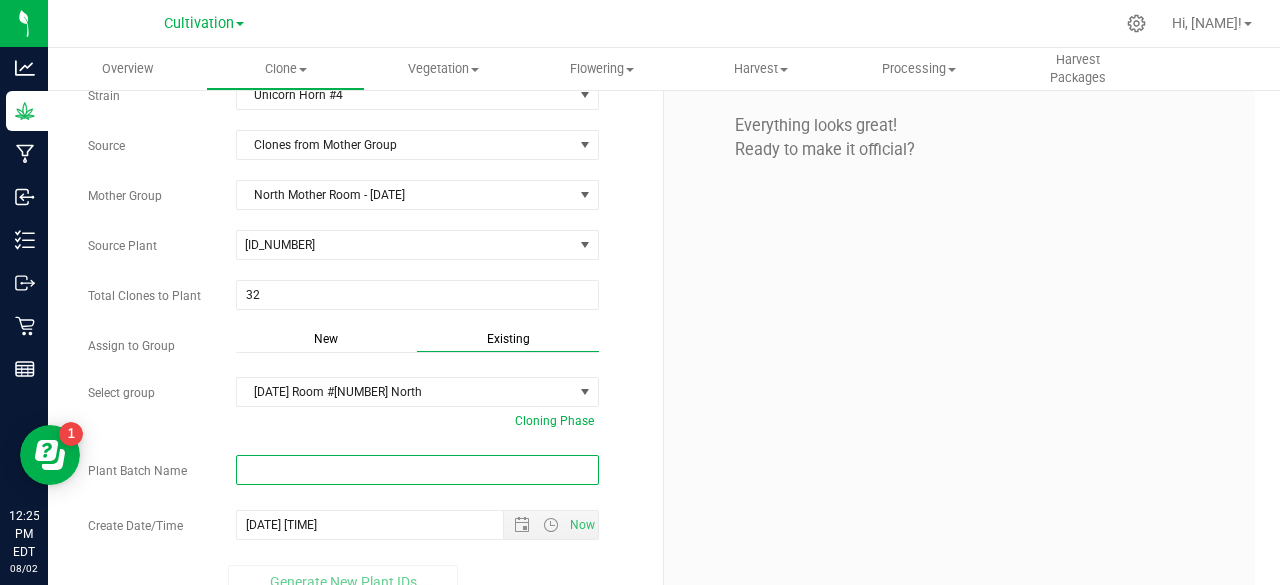 click at bounding box center [417, 470] 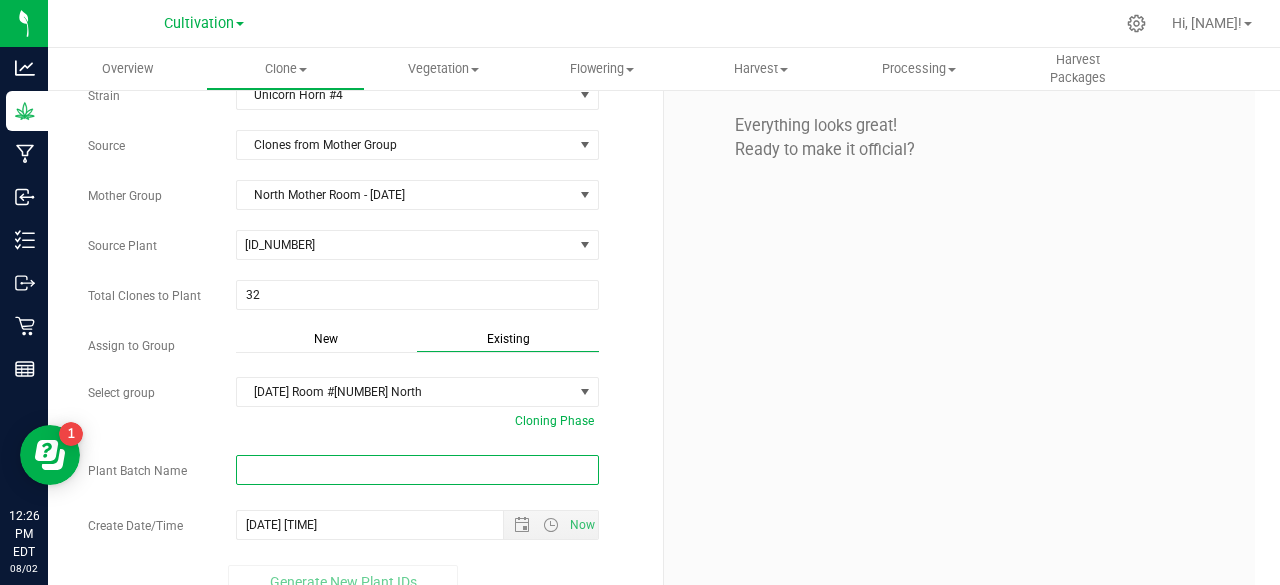 paste on "[DATE]" 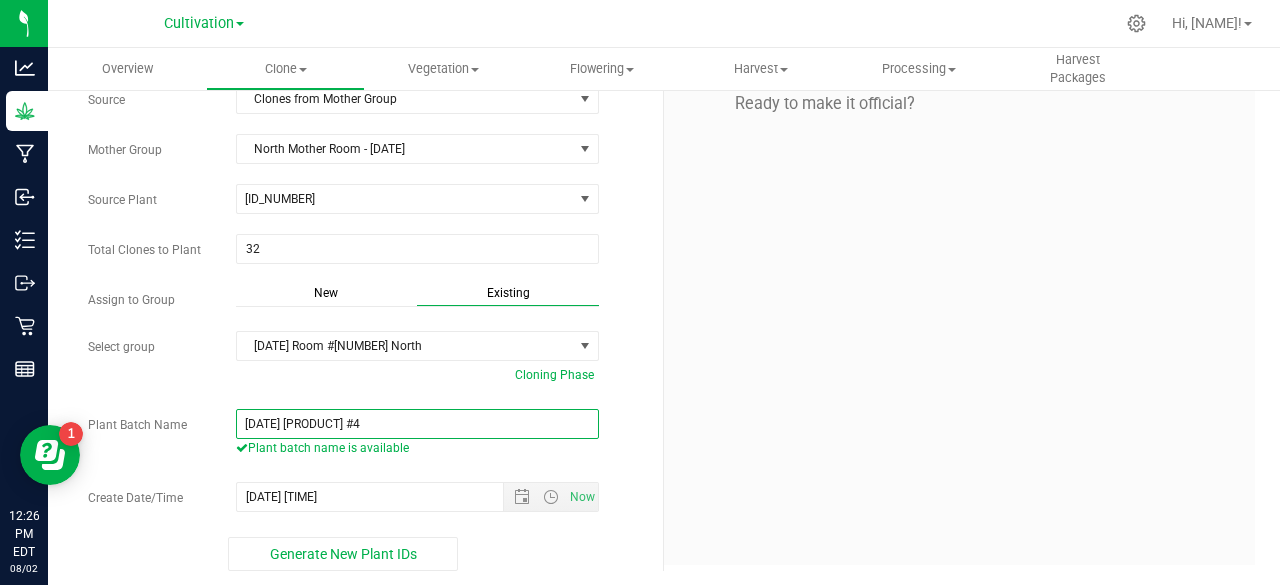 scroll, scrollTop: 159, scrollLeft: 0, axis: vertical 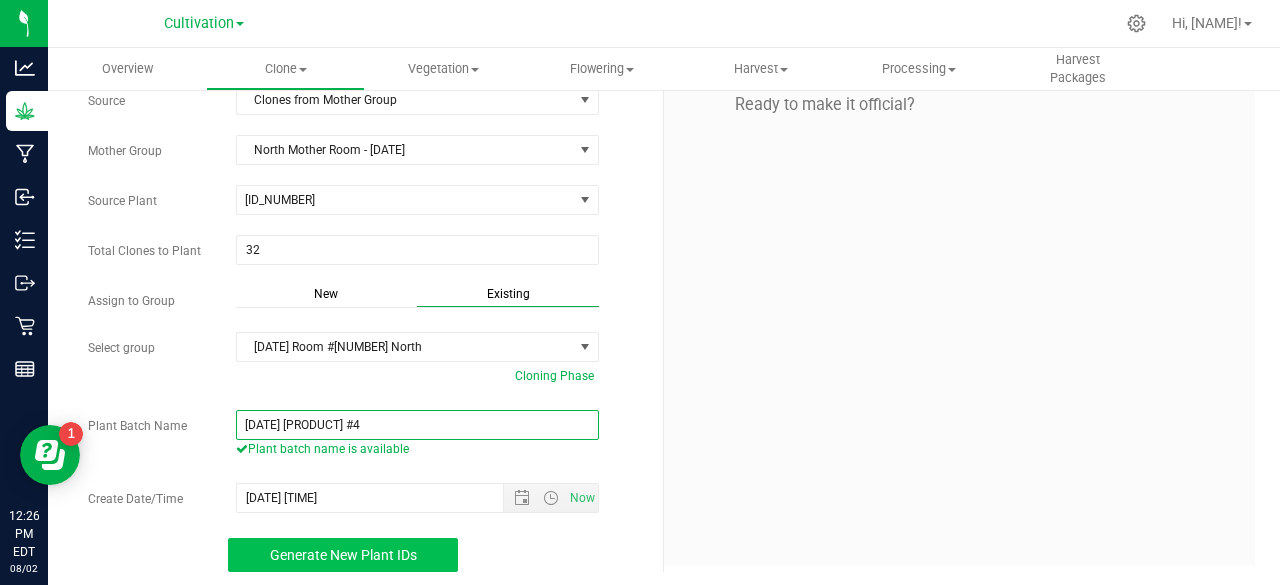 type on "[DATE] Unicorn Horn #4" 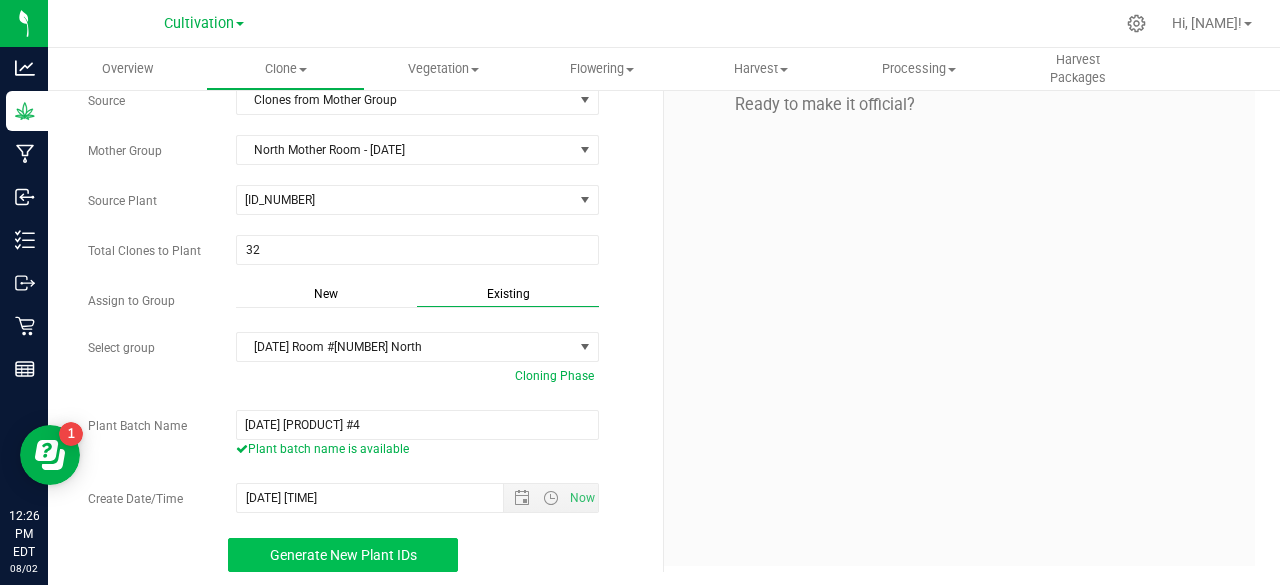 click on "Generate New Plant IDs" at bounding box center [343, 555] 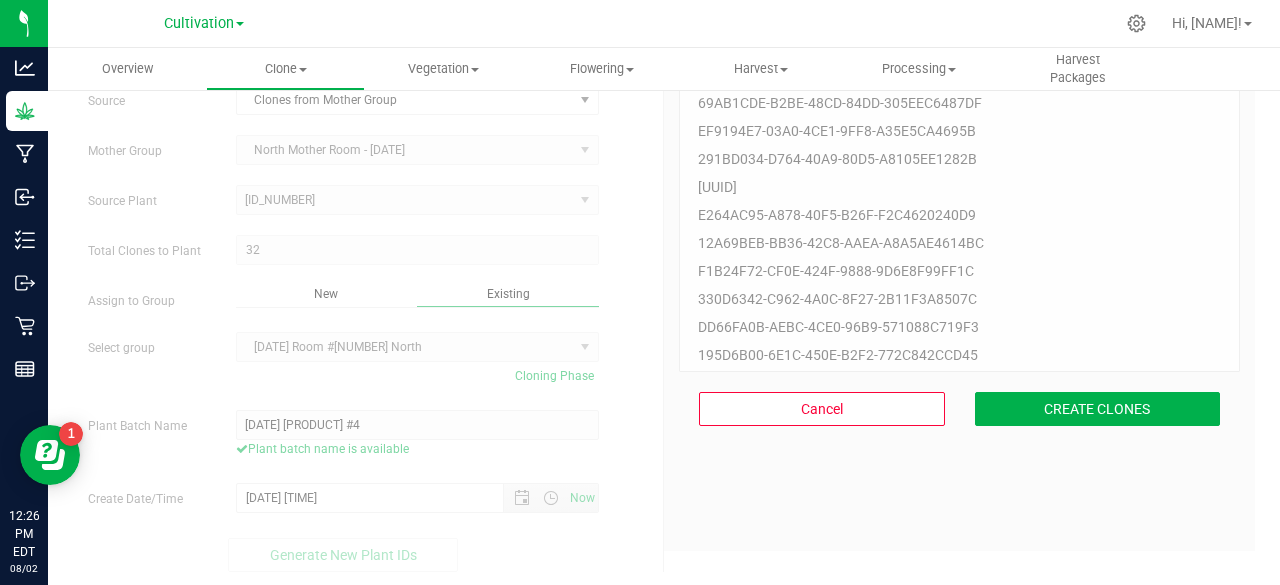 scroll, scrollTop: 60, scrollLeft: 0, axis: vertical 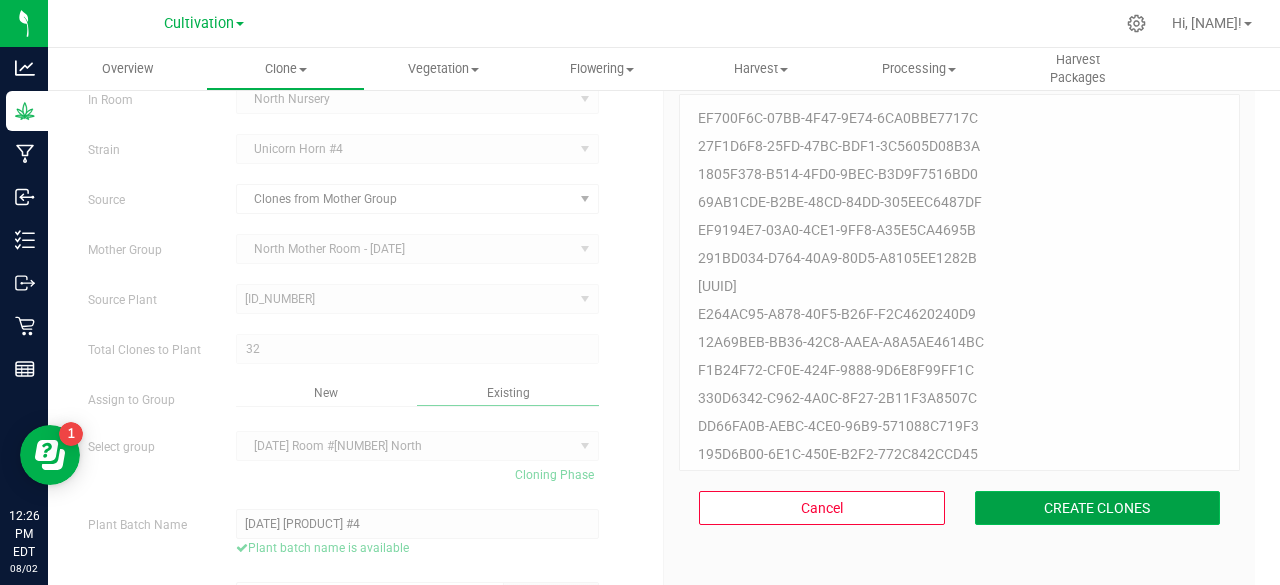 click on "CREATE CLONES" at bounding box center [1098, 508] 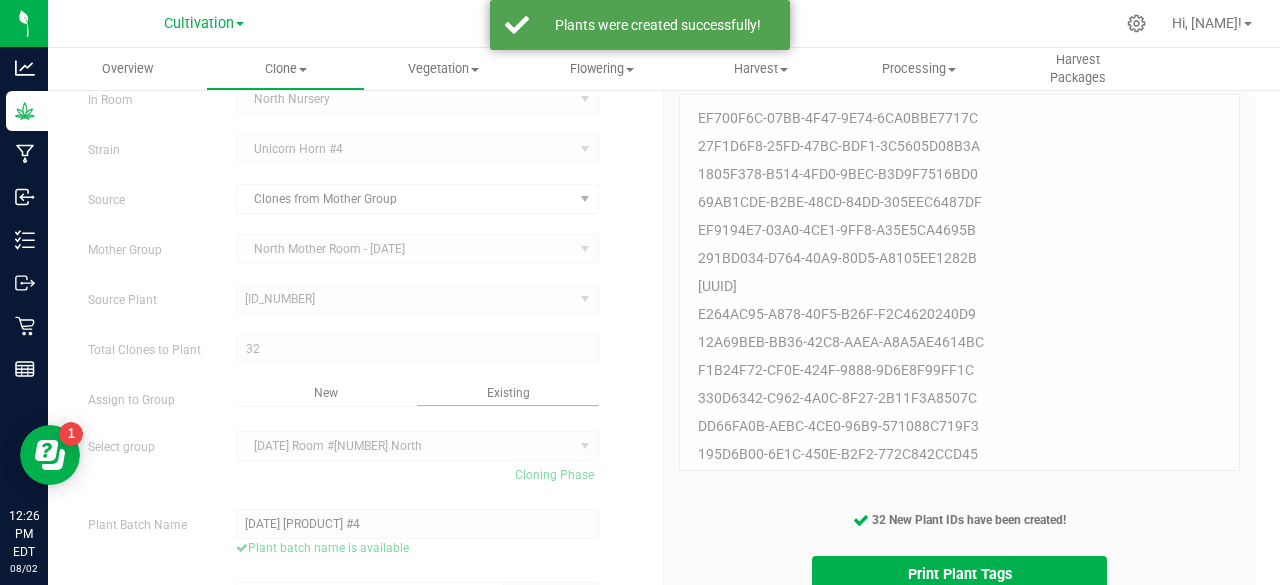 scroll, scrollTop: 159, scrollLeft: 0, axis: vertical 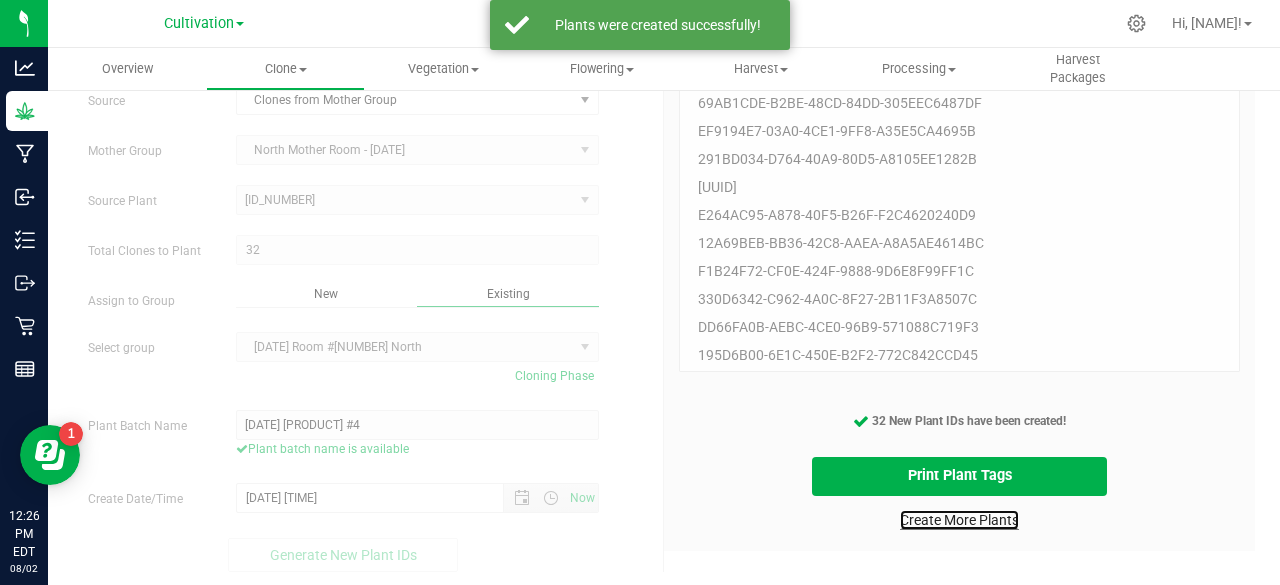 click on "Create More Plants" at bounding box center [959, 520] 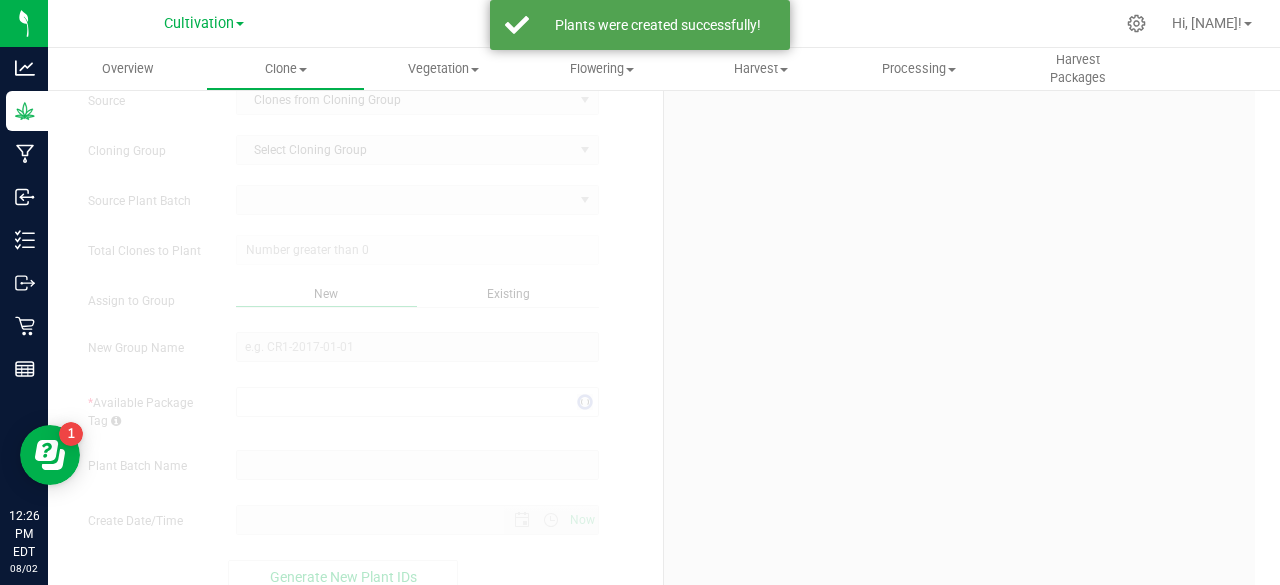 scroll, scrollTop: 0, scrollLeft: 0, axis: both 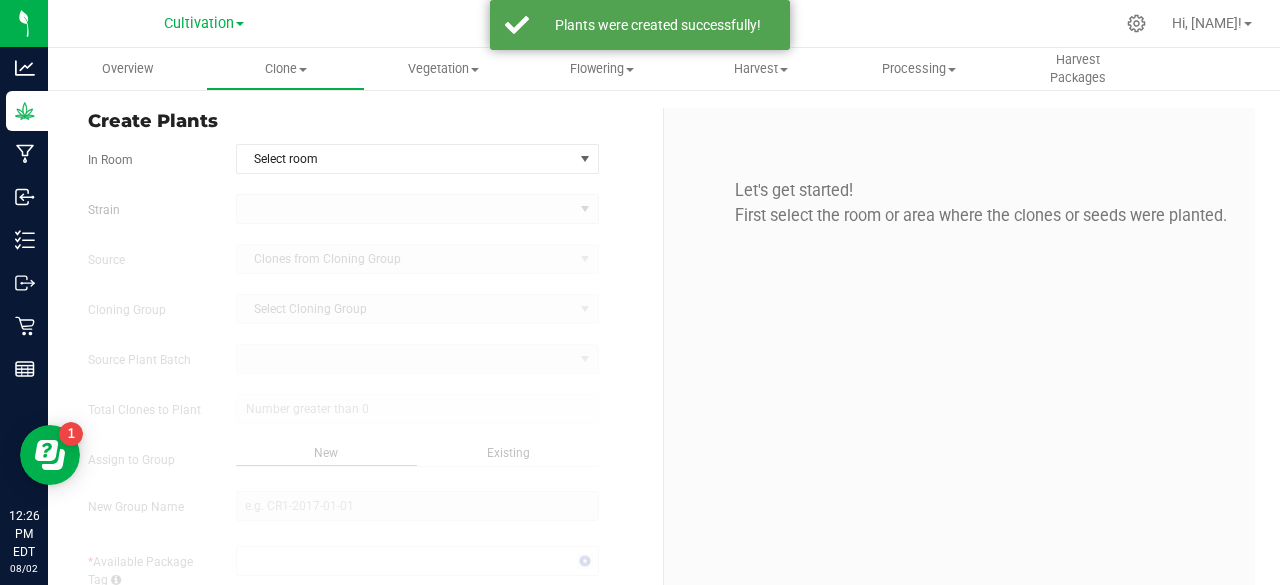 type on "8/2/2025 12:26 PM" 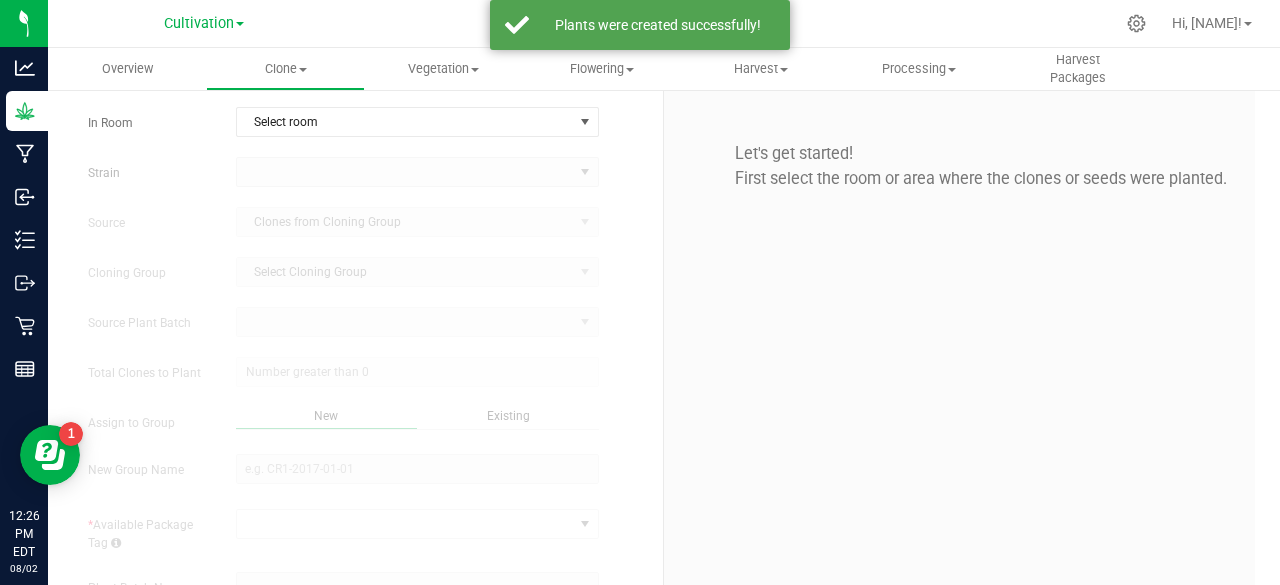 scroll, scrollTop: 36, scrollLeft: 0, axis: vertical 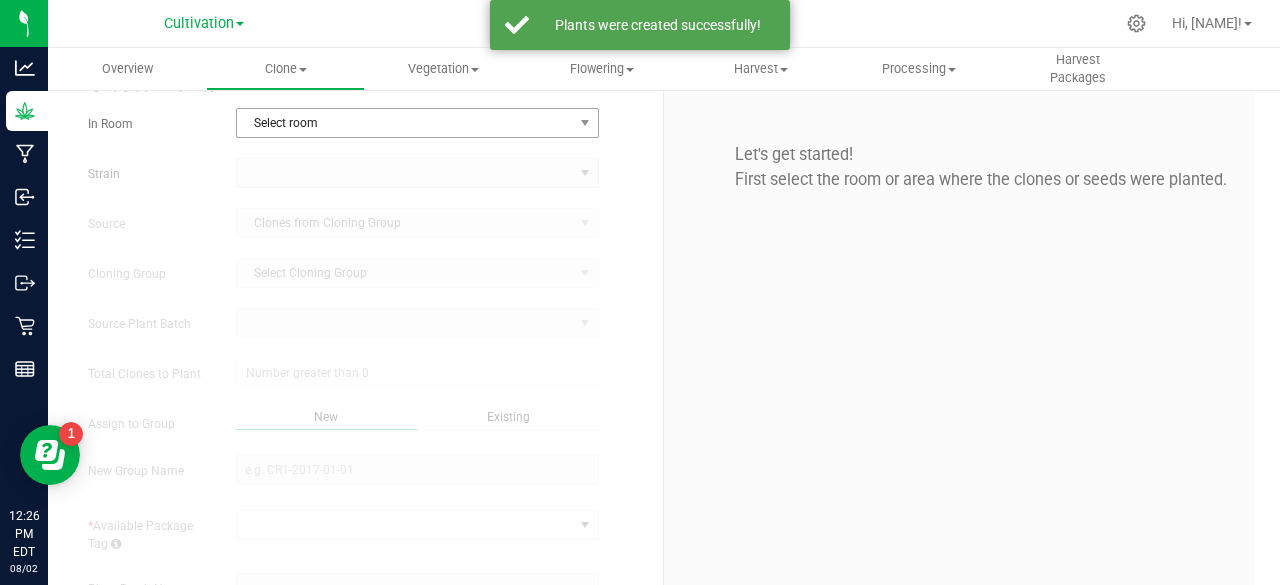 click on "Select room" at bounding box center (405, 123) 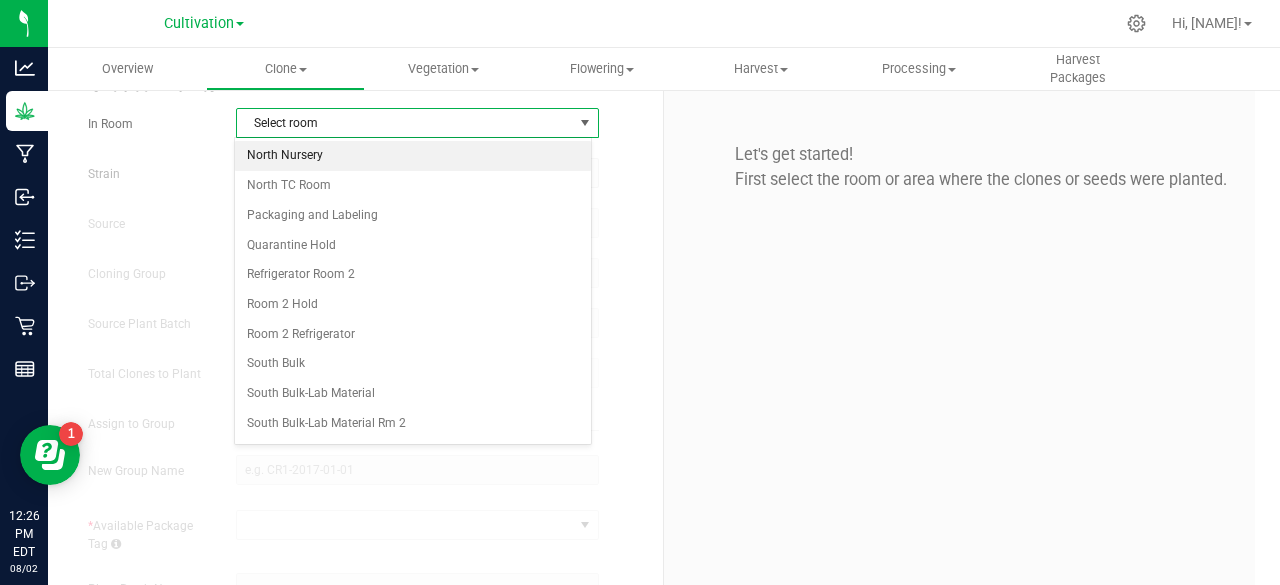 click on "North Nursery" at bounding box center [413, 156] 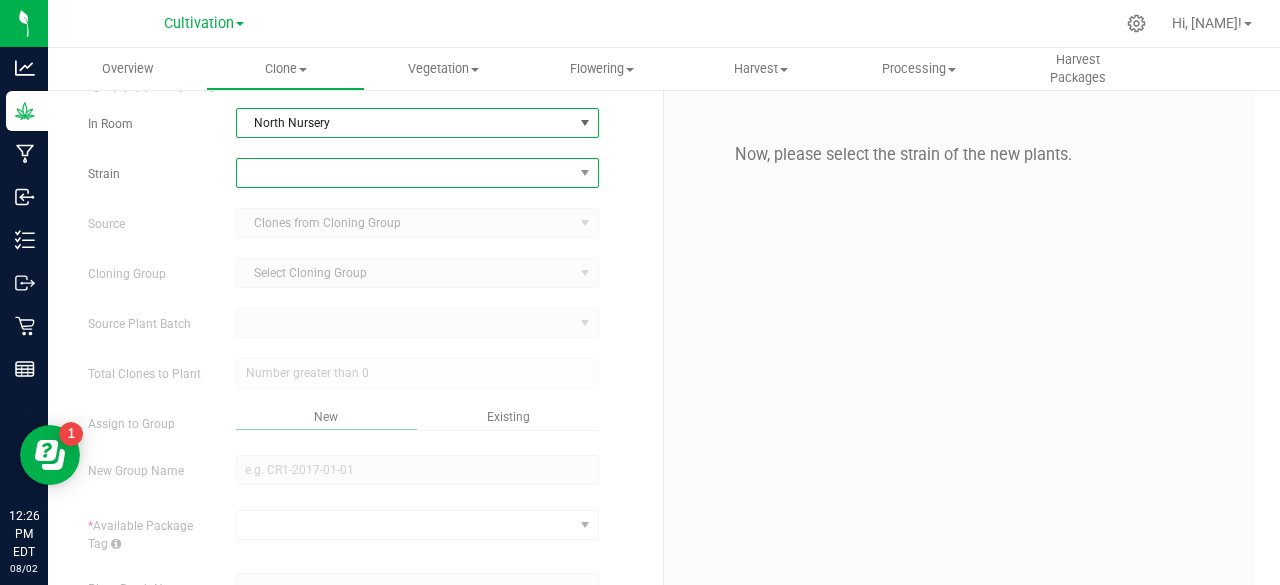 click at bounding box center [405, 173] 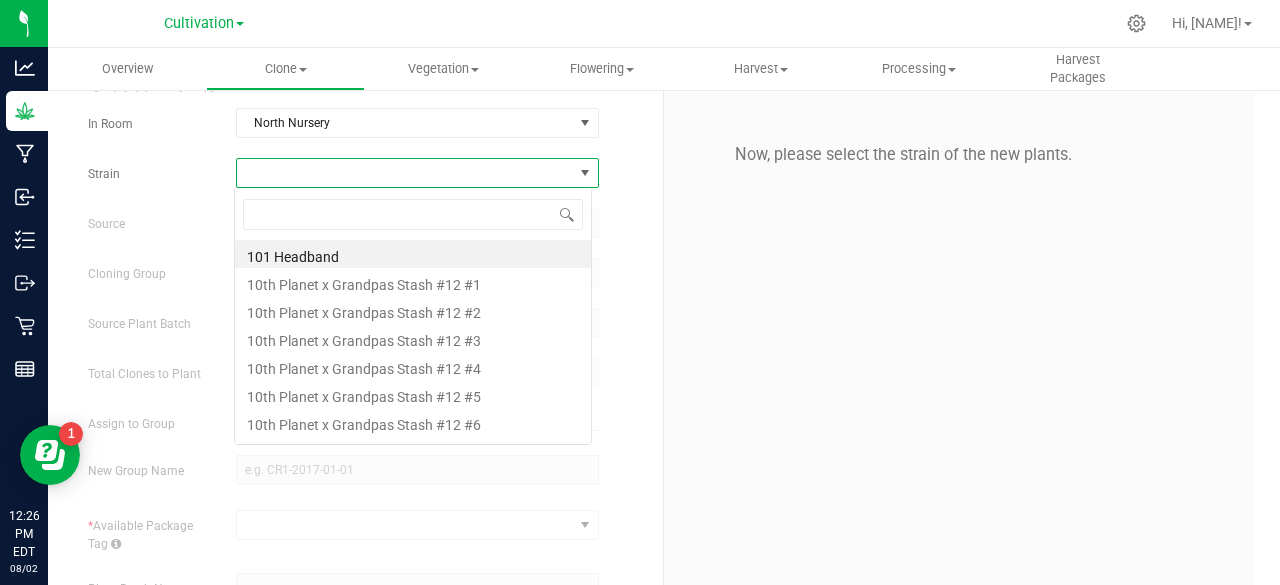 scroll, scrollTop: 99970, scrollLeft: 99641, axis: both 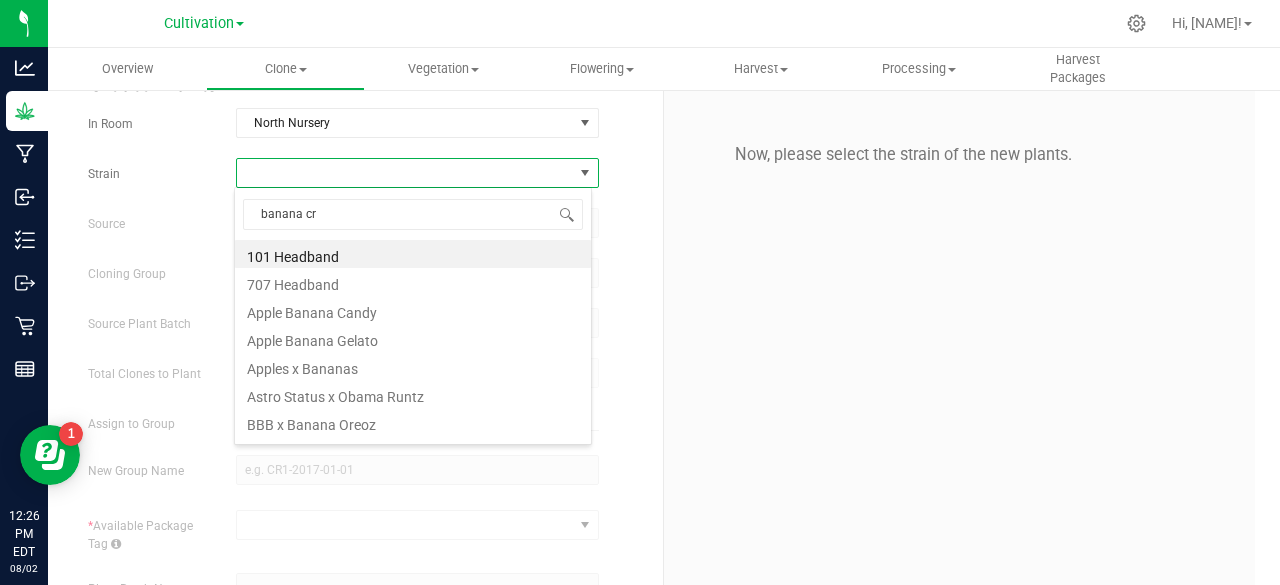 type on "banana cre" 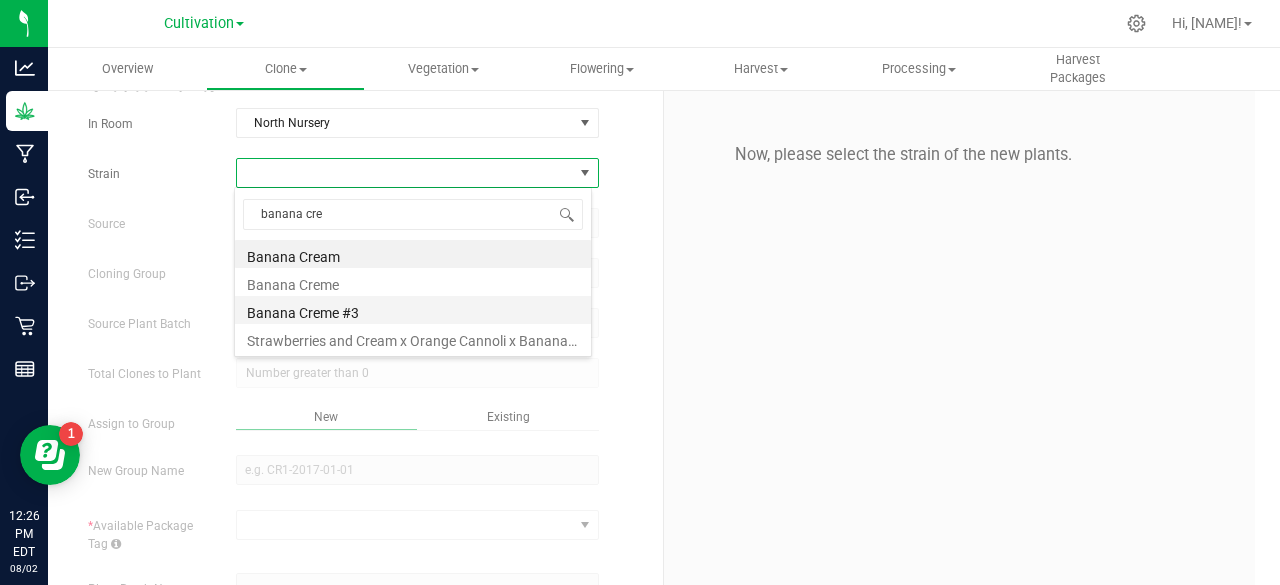 click on "Banana Creme #3" at bounding box center [413, 310] 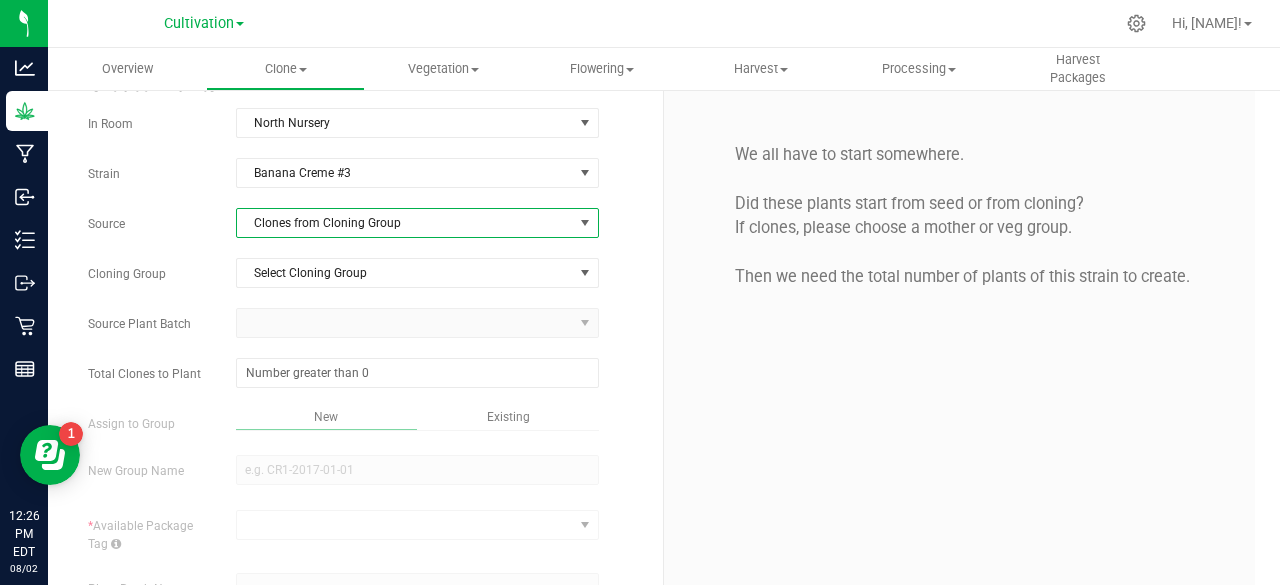 click on "Clones from Cloning Group" at bounding box center (405, 223) 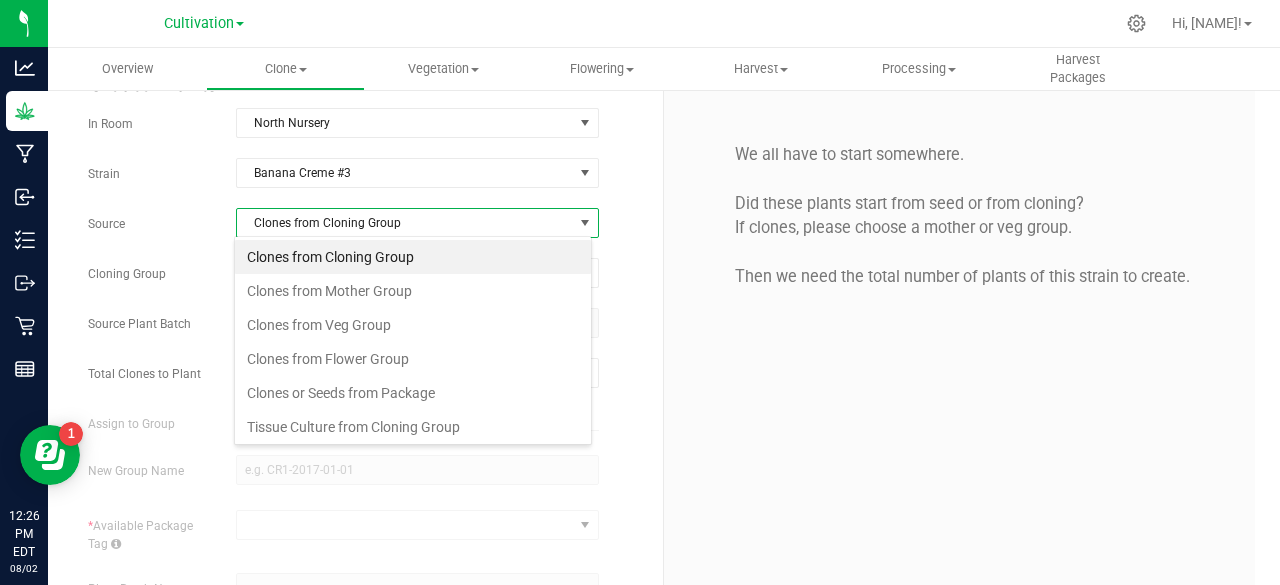 scroll, scrollTop: 99970, scrollLeft: 99641, axis: both 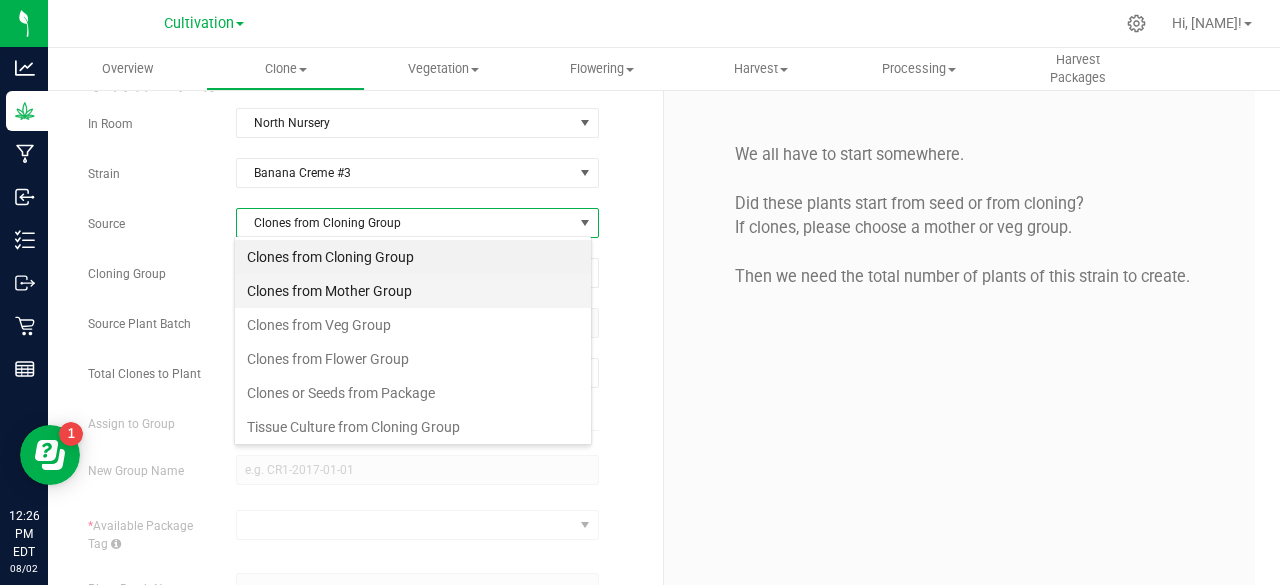 click on "Clones from Mother Group" at bounding box center [413, 291] 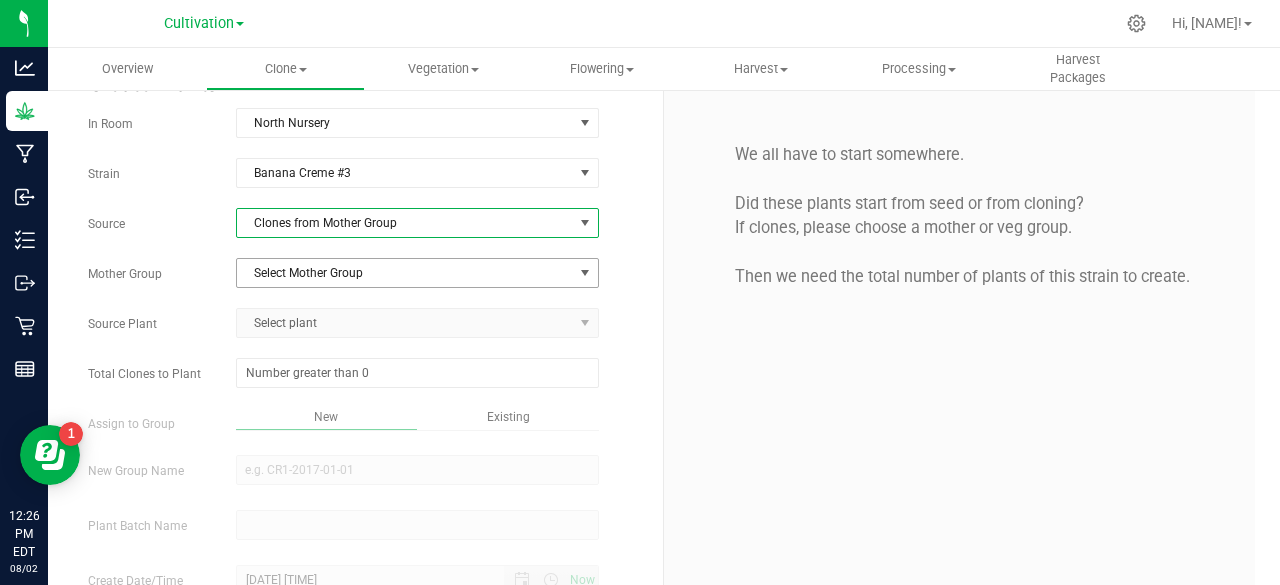 click on "Select Mother Group" at bounding box center [405, 273] 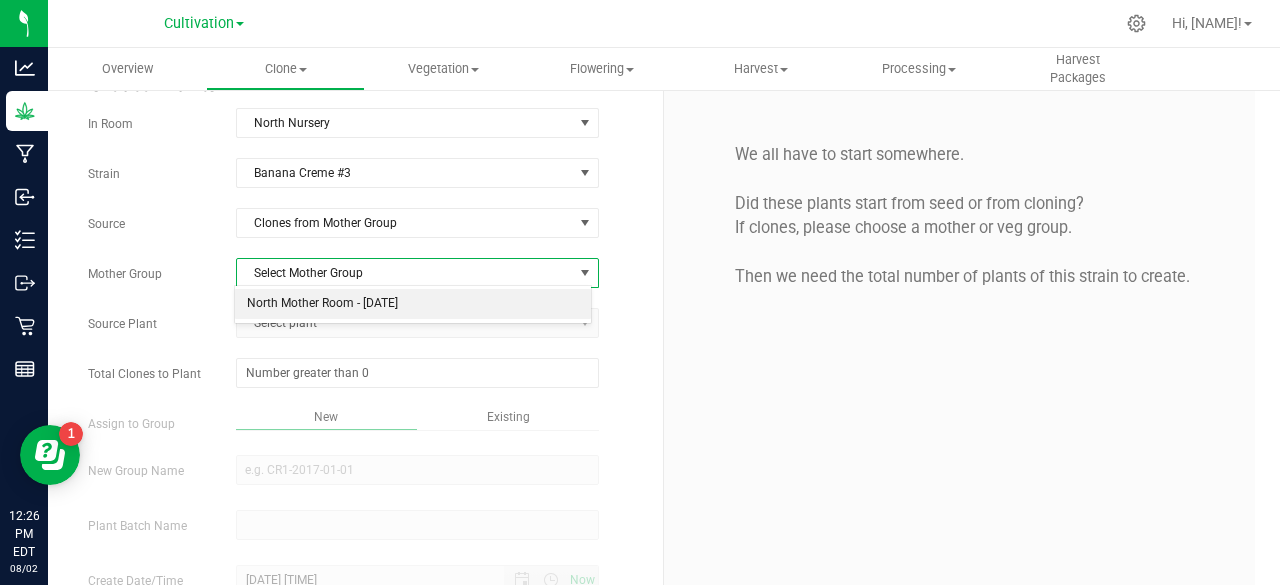 click on "North Mother Room  - [DATE]" at bounding box center (413, 304) 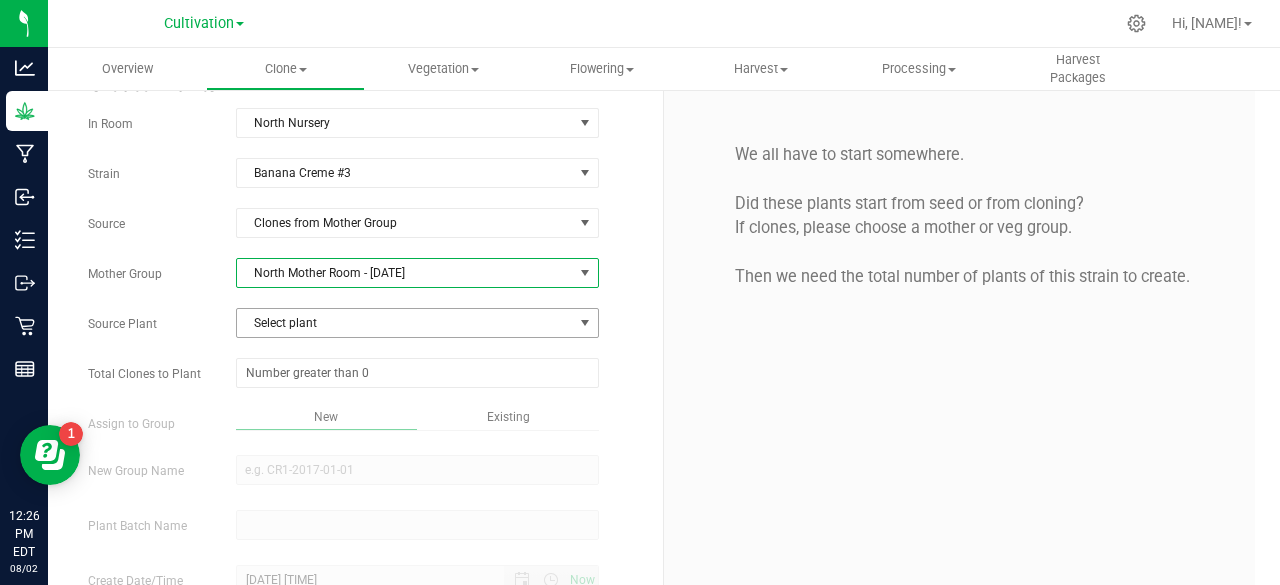 click on "Select plant" at bounding box center (405, 323) 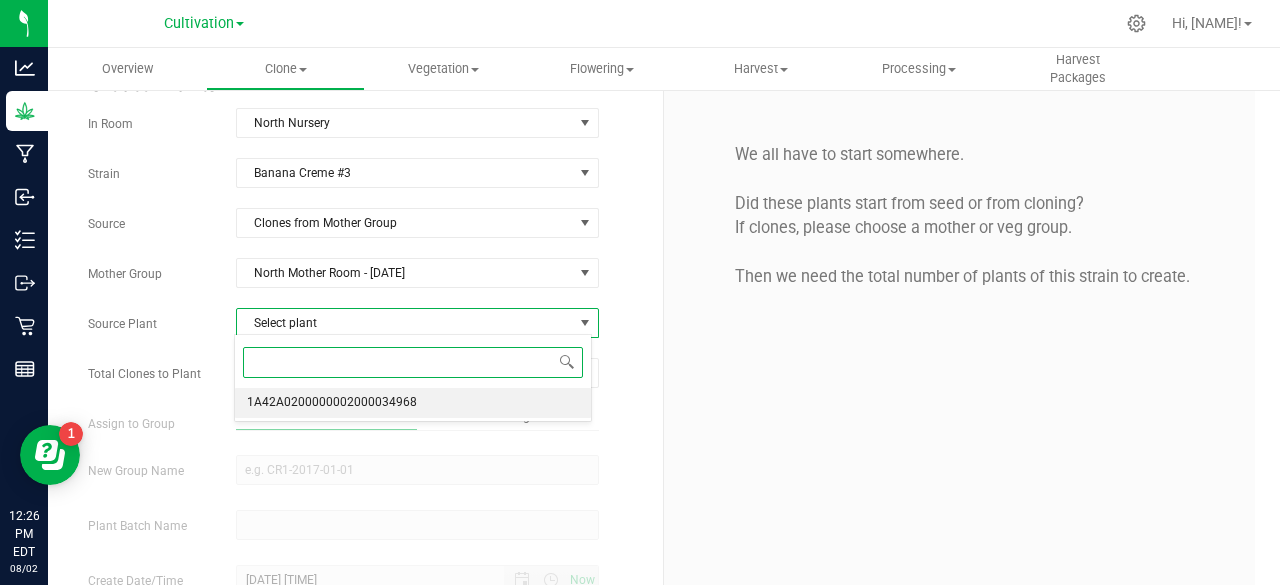 click on "1A42A0200000002000034968" at bounding box center (332, 403) 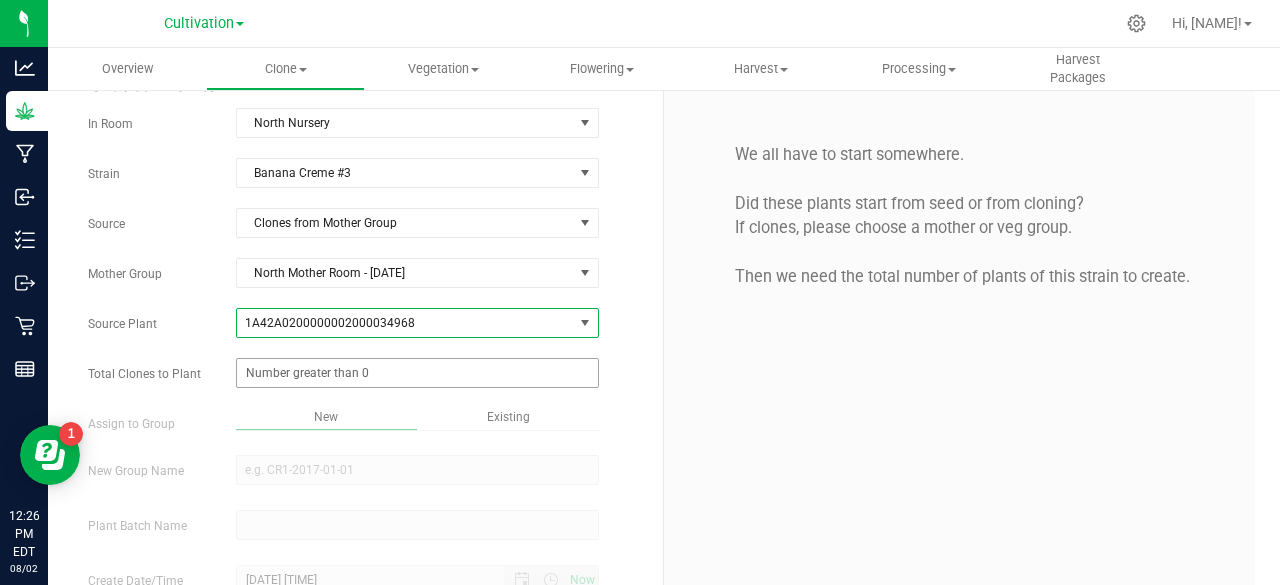 click at bounding box center (417, 373) 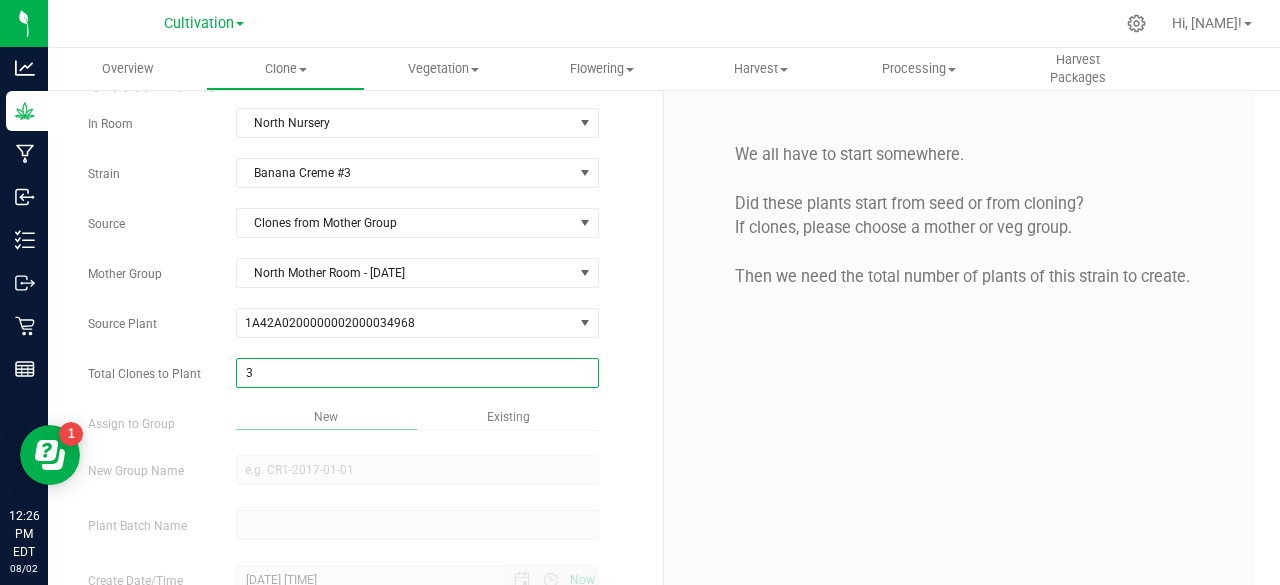 type on "32" 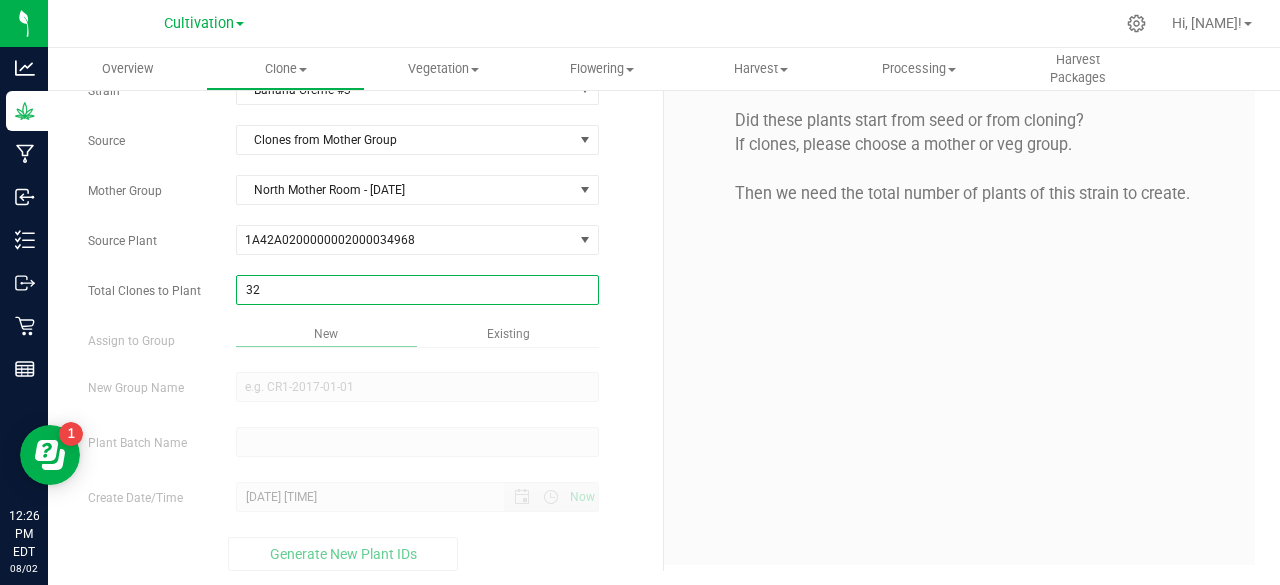 scroll, scrollTop: 118, scrollLeft: 0, axis: vertical 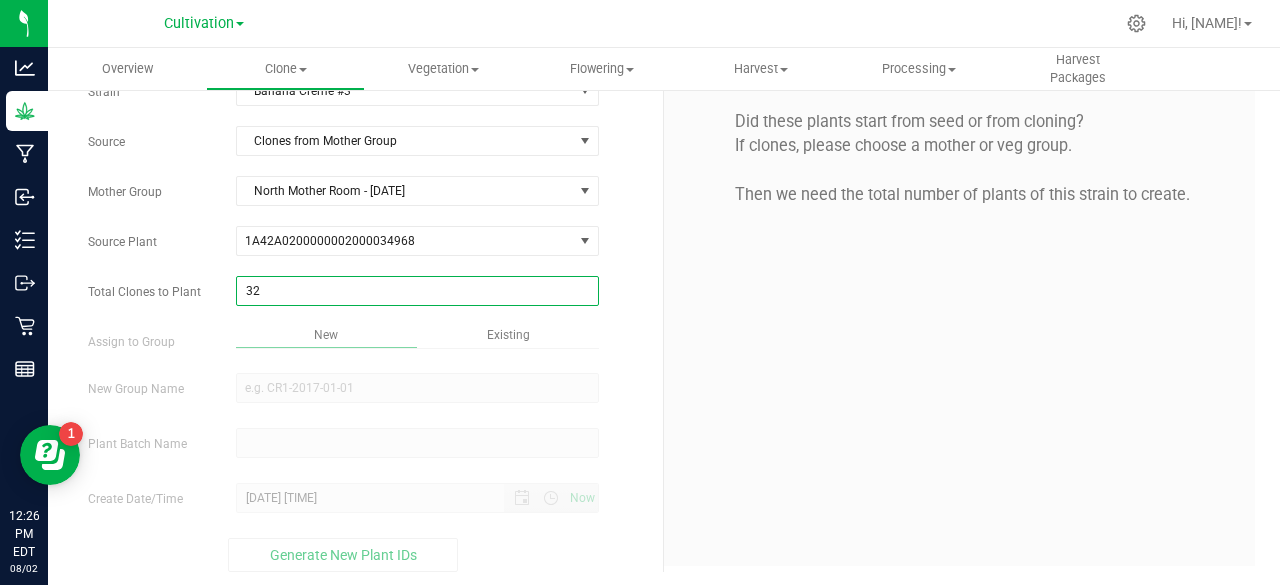 type on "32" 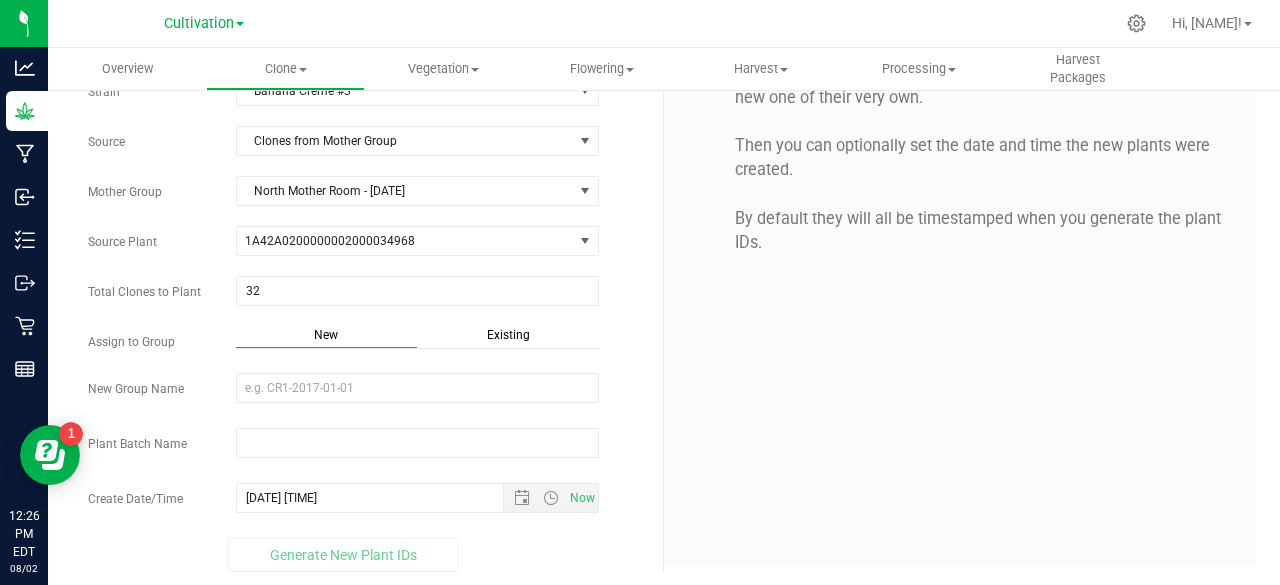 click on "Existing" at bounding box center (508, 335) 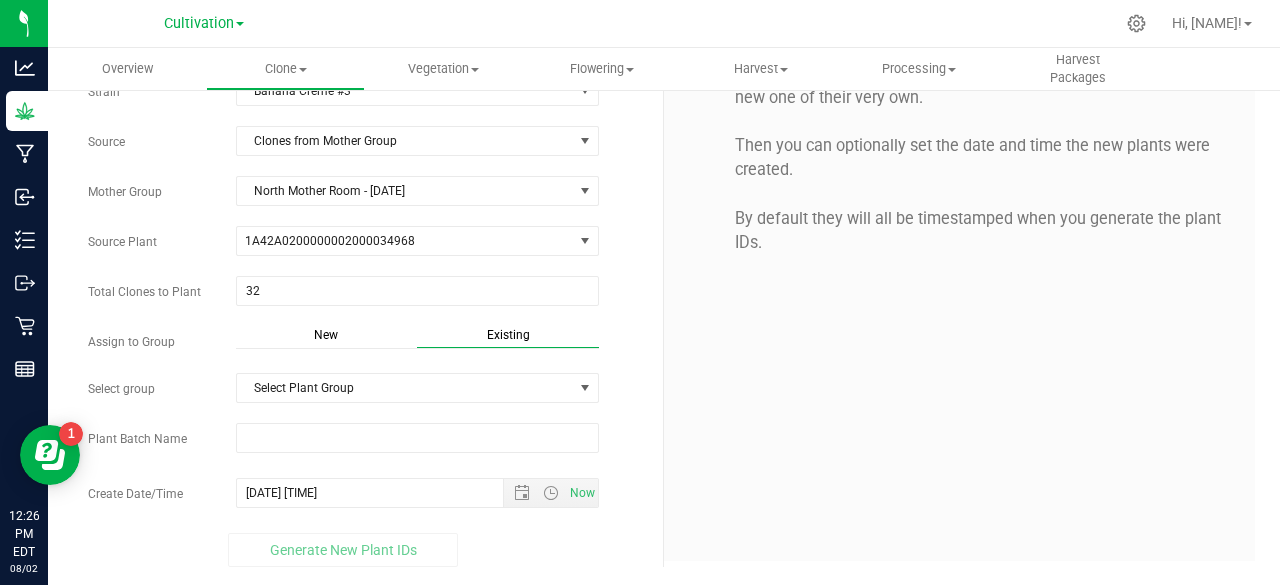 scroll, scrollTop: 114, scrollLeft: 0, axis: vertical 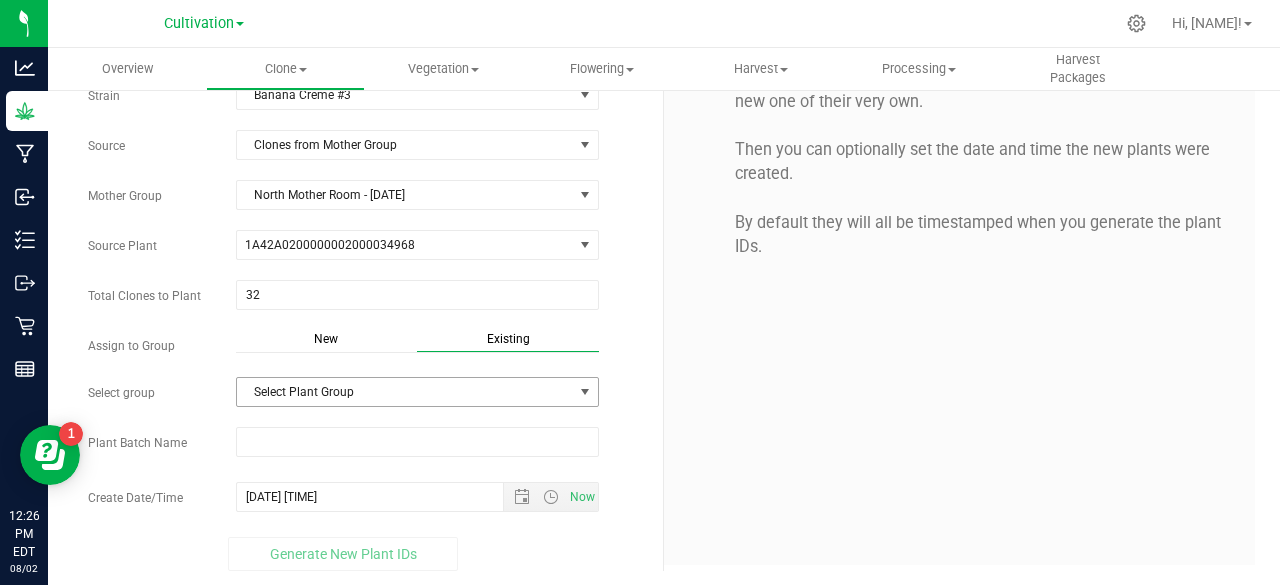 click on "Select Plant Group" at bounding box center (405, 392) 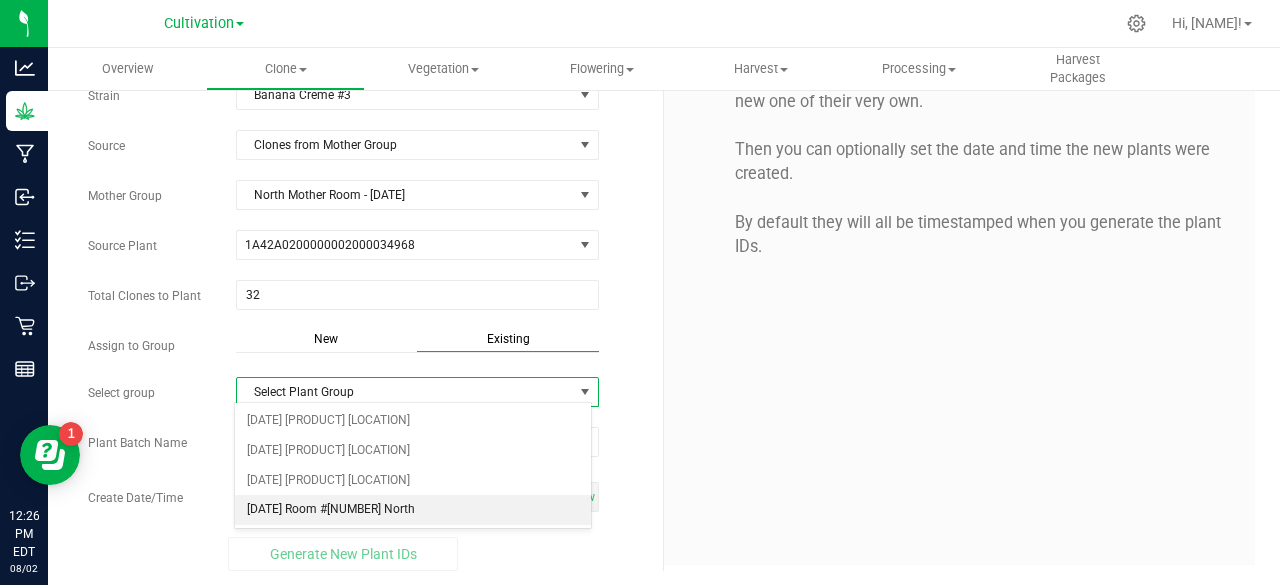 click on "[DATE] Room #3 North" at bounding box center [413, 510] 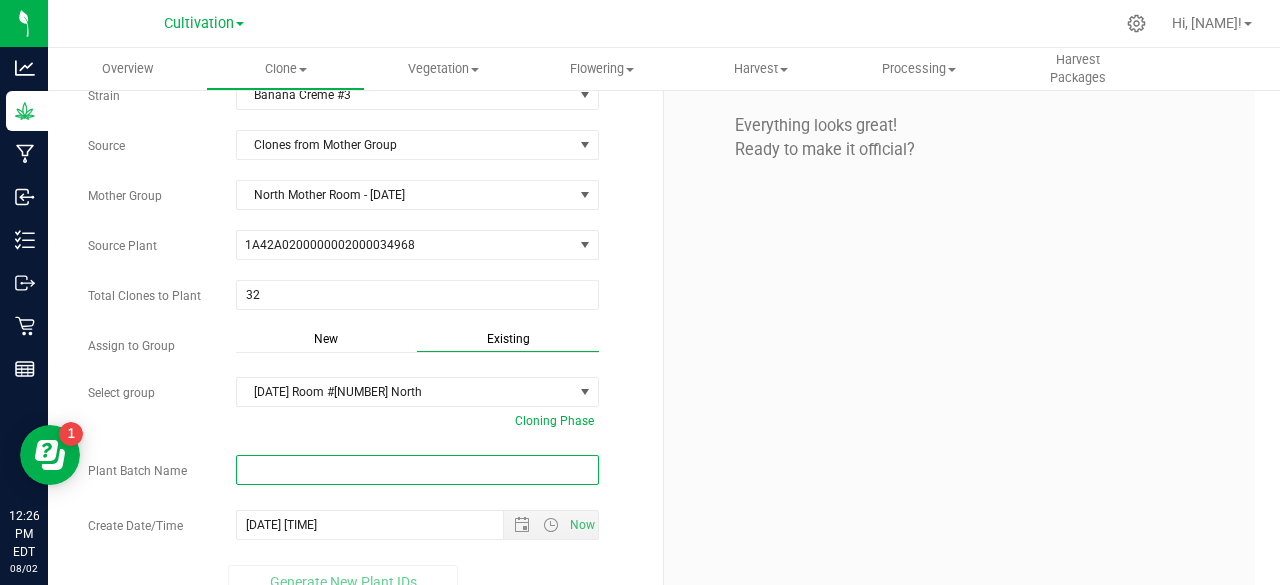 click at bounding box center (417, 470) 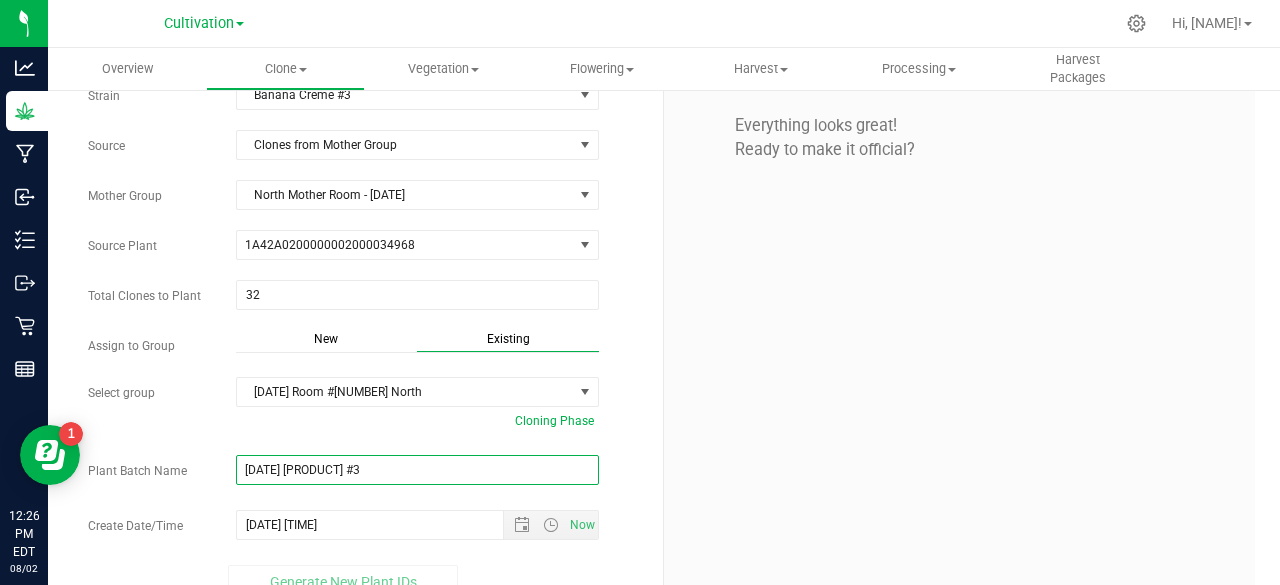 scroll, scrollTop: 142, scrollLeft: 0, axis: vertical 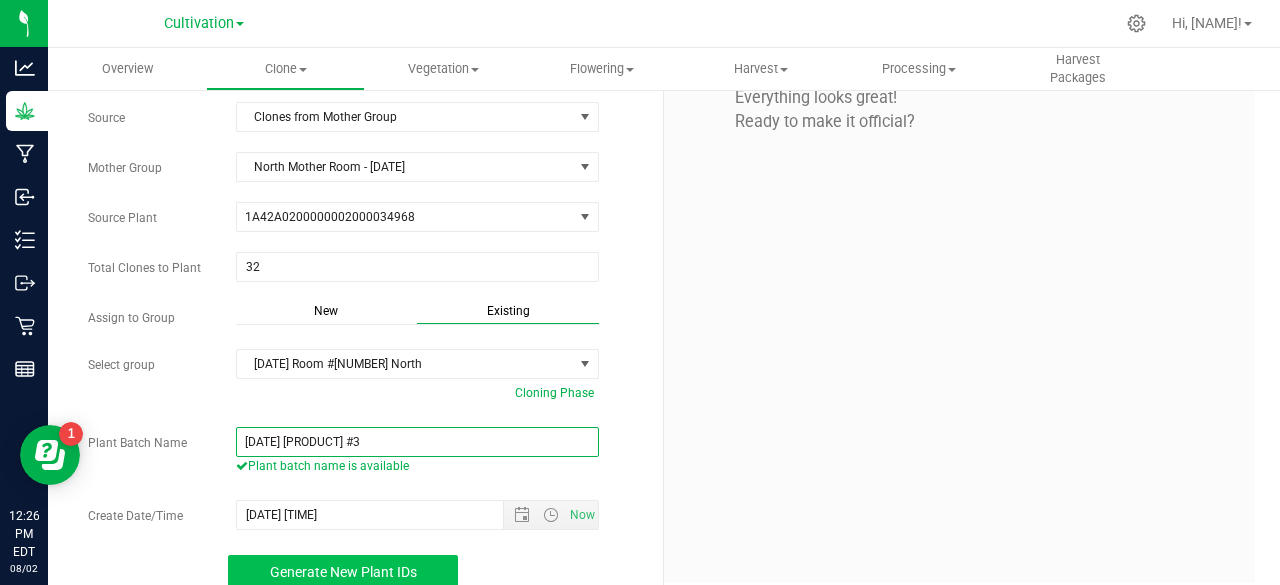 type on "[DATE] Banana Creme #3" 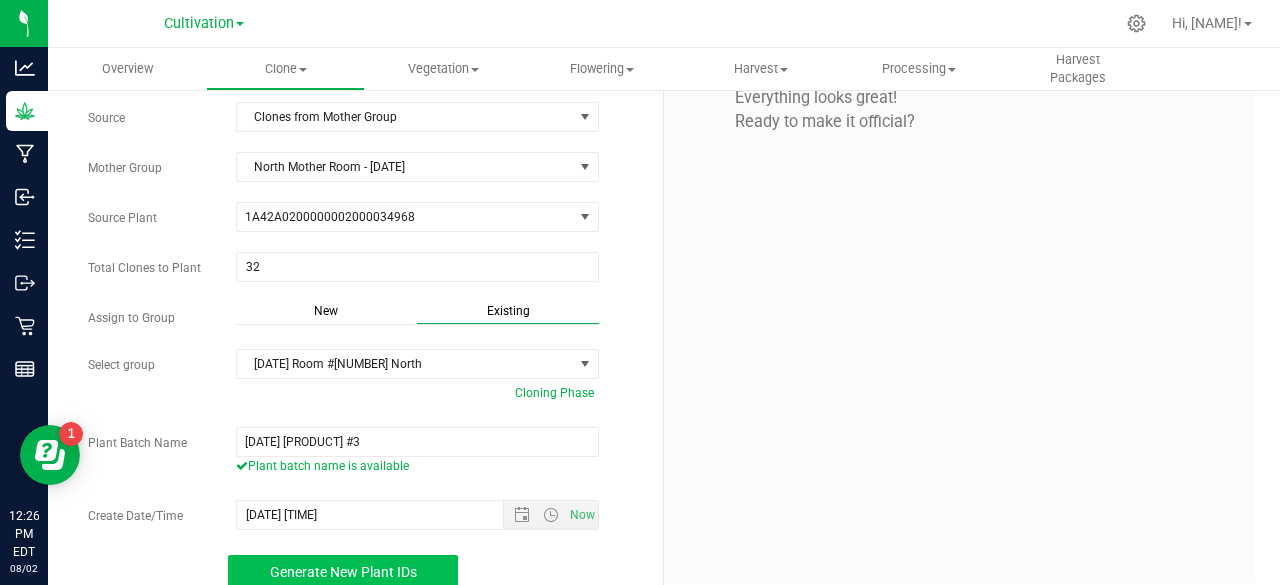 click on "Generate New Plant IDs" at bounding box center [343, 572] 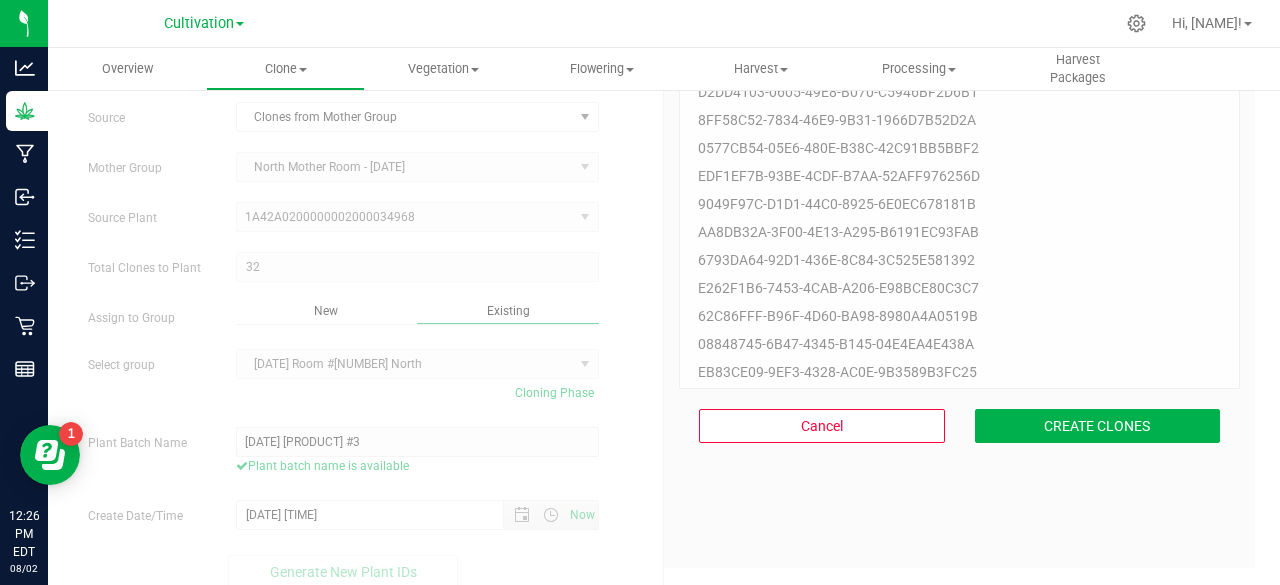 scroll, scrollTop: 60, scrollLeft: 0, axis: vertical 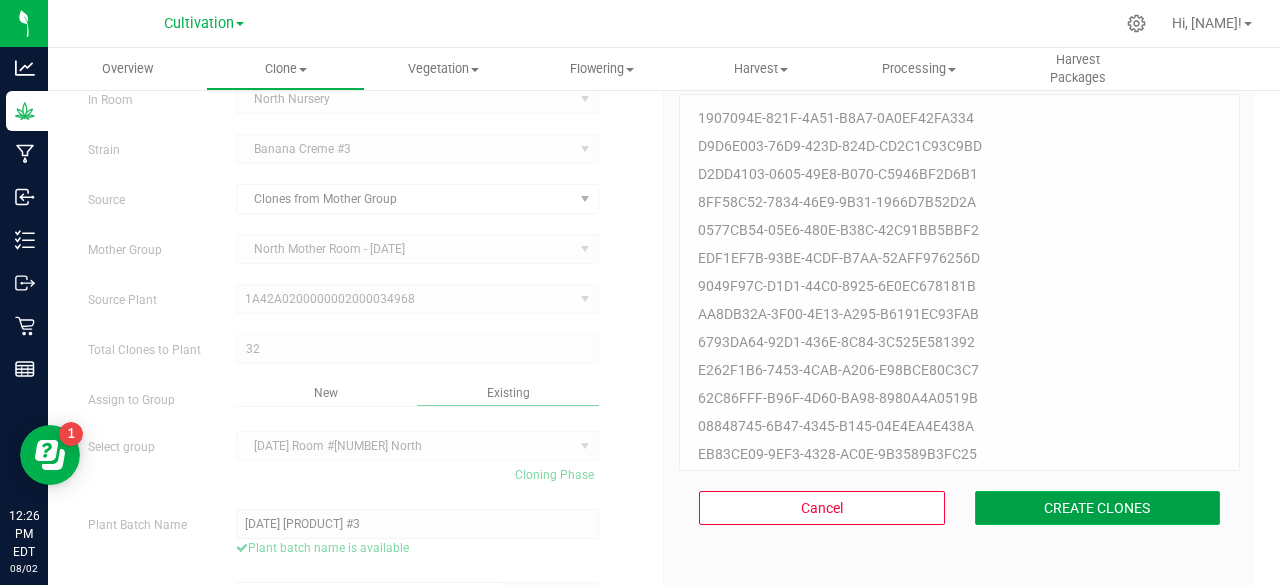 click on "CREATE CLONES" at bounding box center [1098, 508] 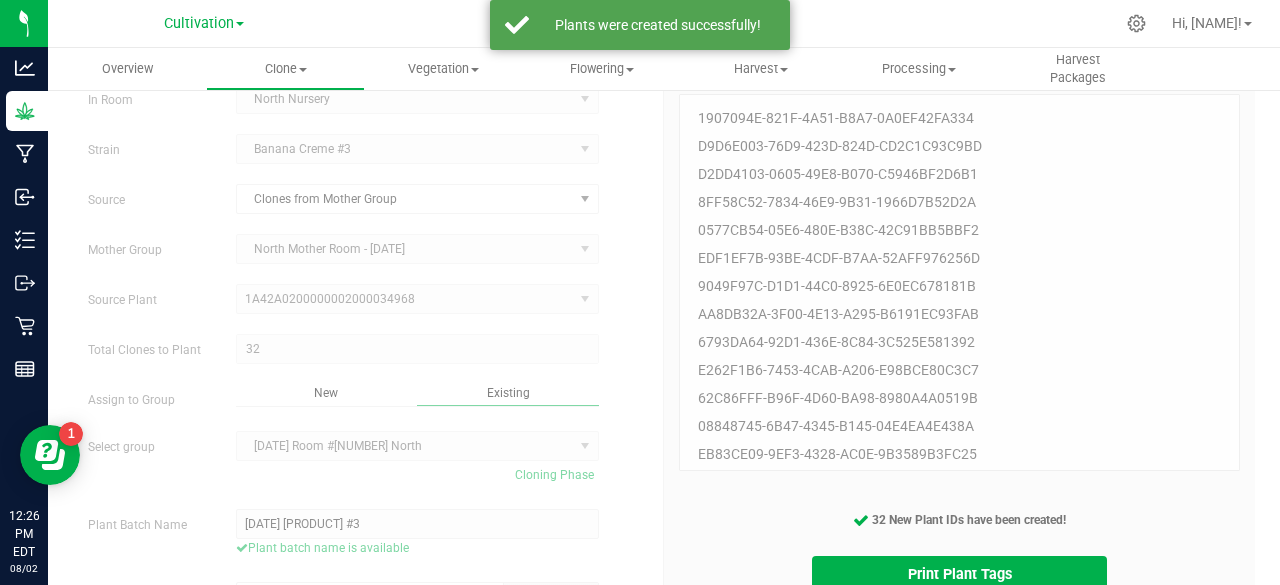 scroll, scrollTop: 159, scrollLeft: 0, axis: vertical 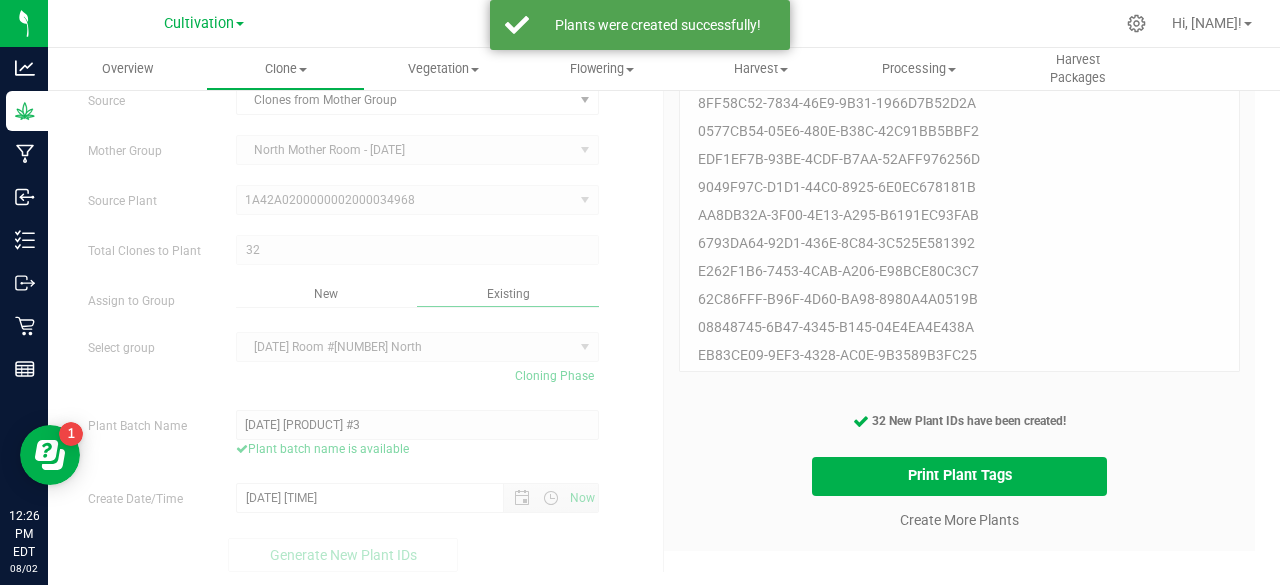 click on "Create More Plants" at bounding box center (959, 519) 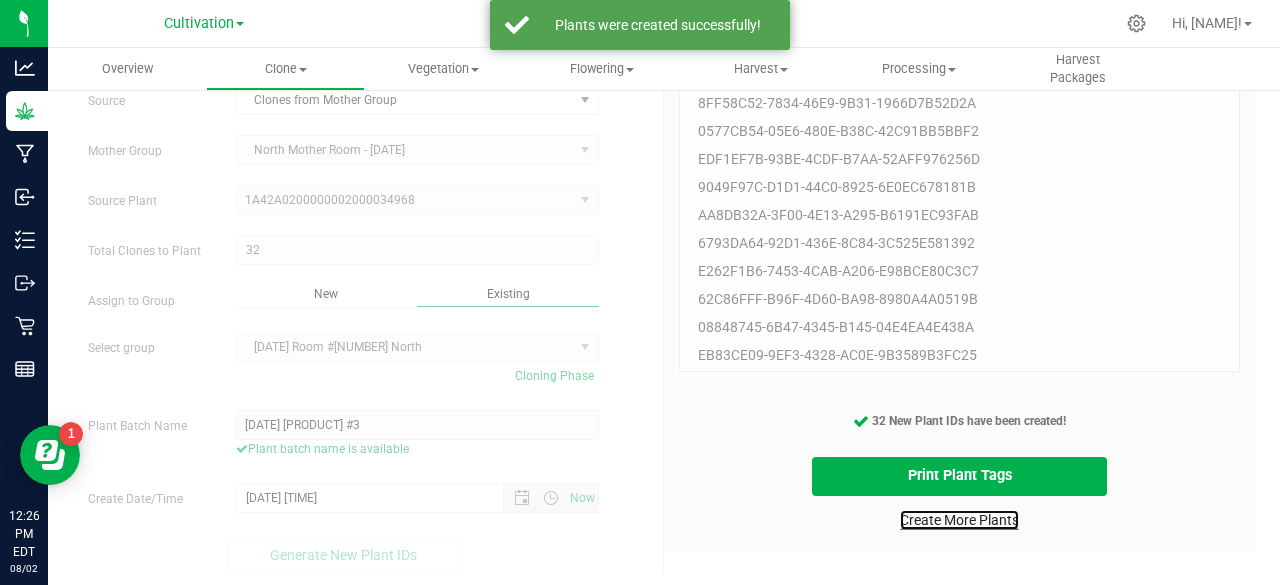 click on "Create More Plants" at bounding box center (959, 520) 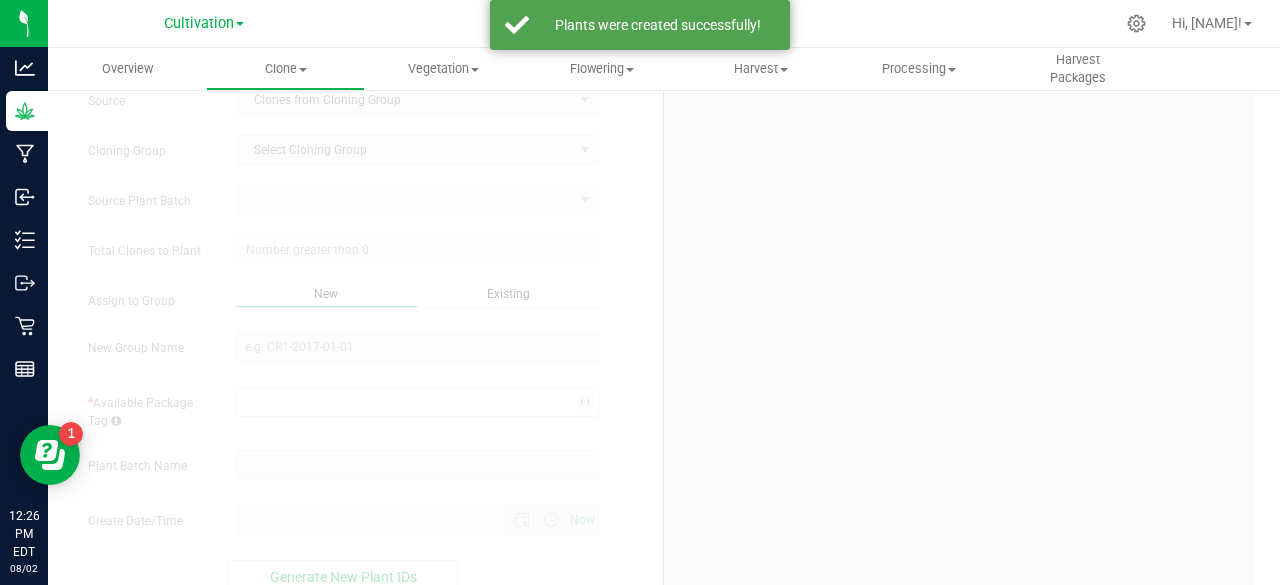 scroll, scrollTop: 0, scrollLeft: 0, axis: both 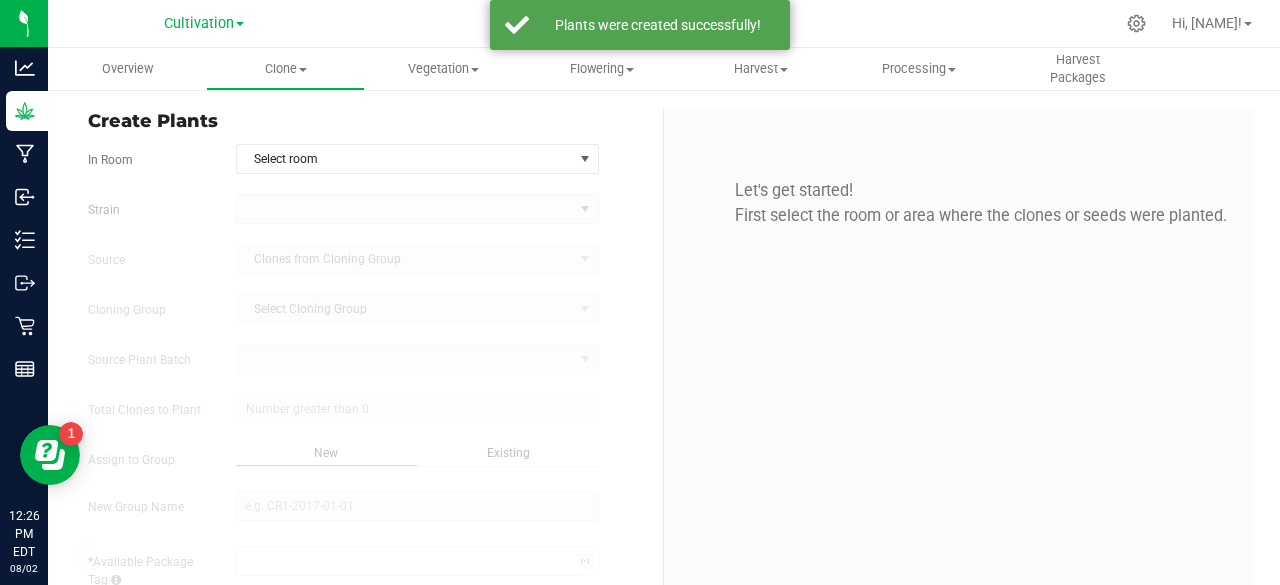type on "8/2/2025 12:26 PM" 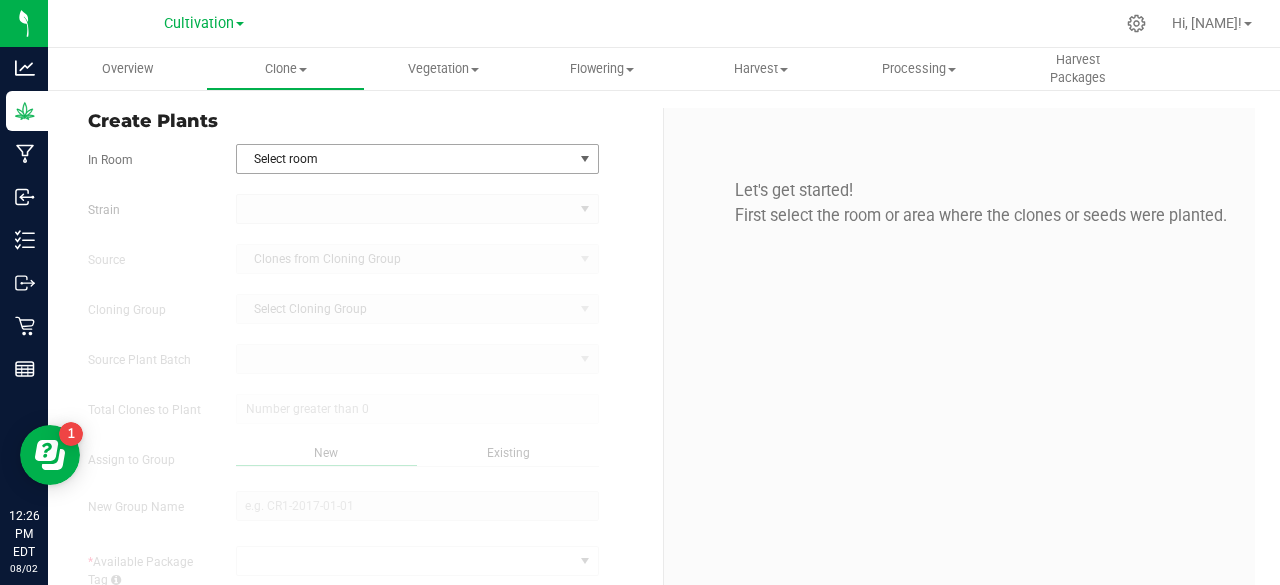click on "Select room" at bounding box center (405, 159) 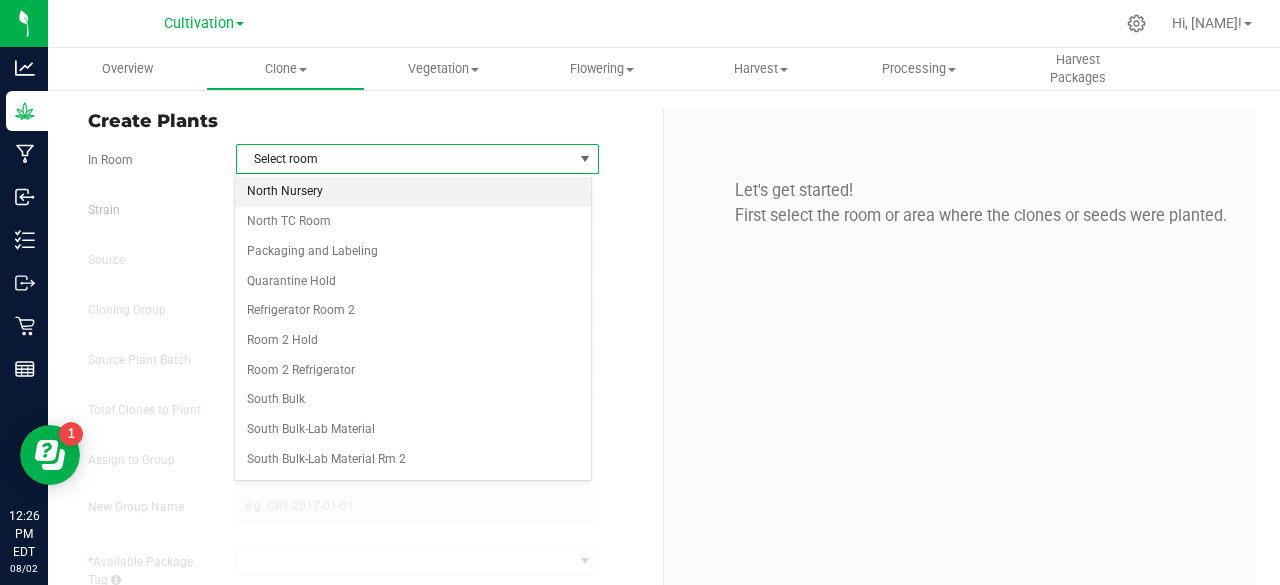 click on "North Nursery" at bounding box center (413, 192) 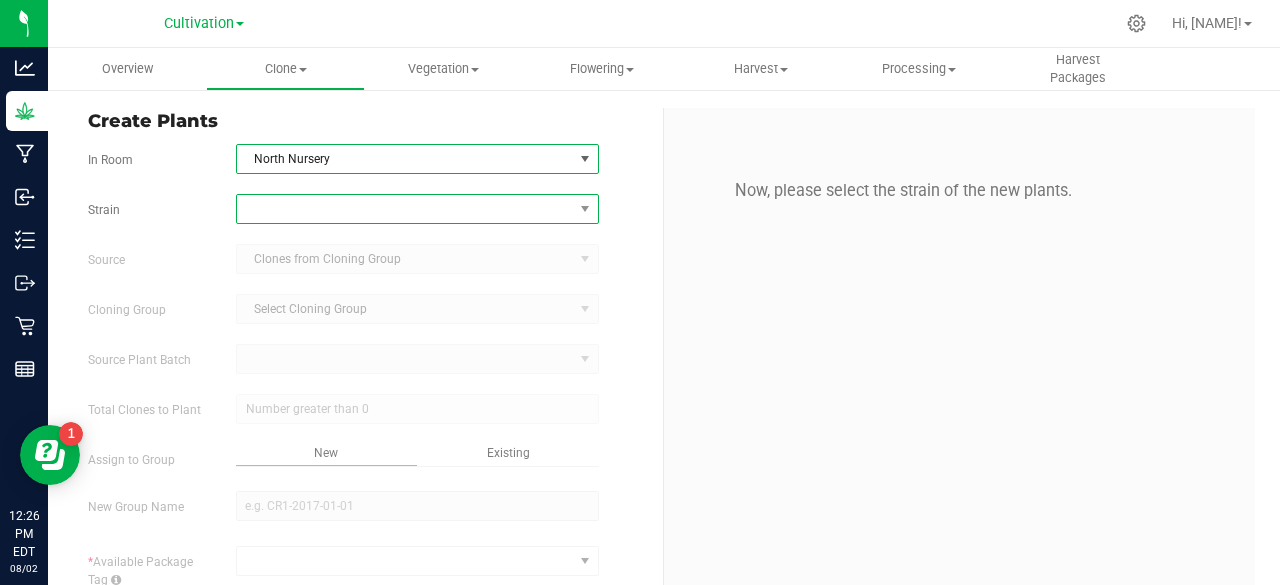 click at bounding box center (405, 209) 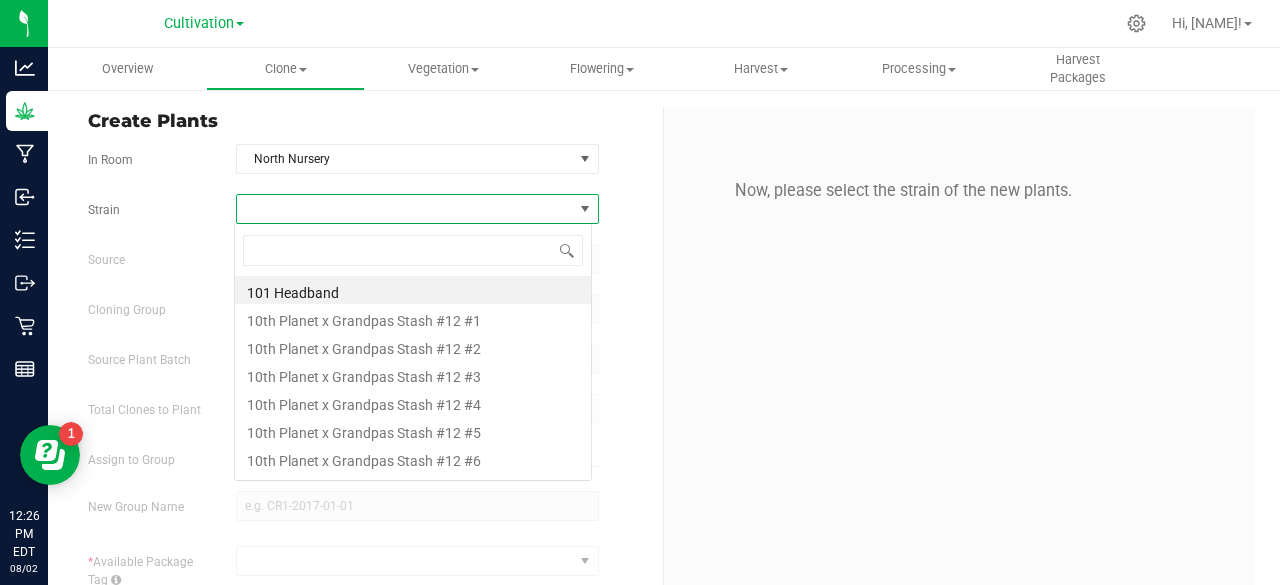 scroll, scrollTop: 99970, scrollLeft: 99641, axis: both 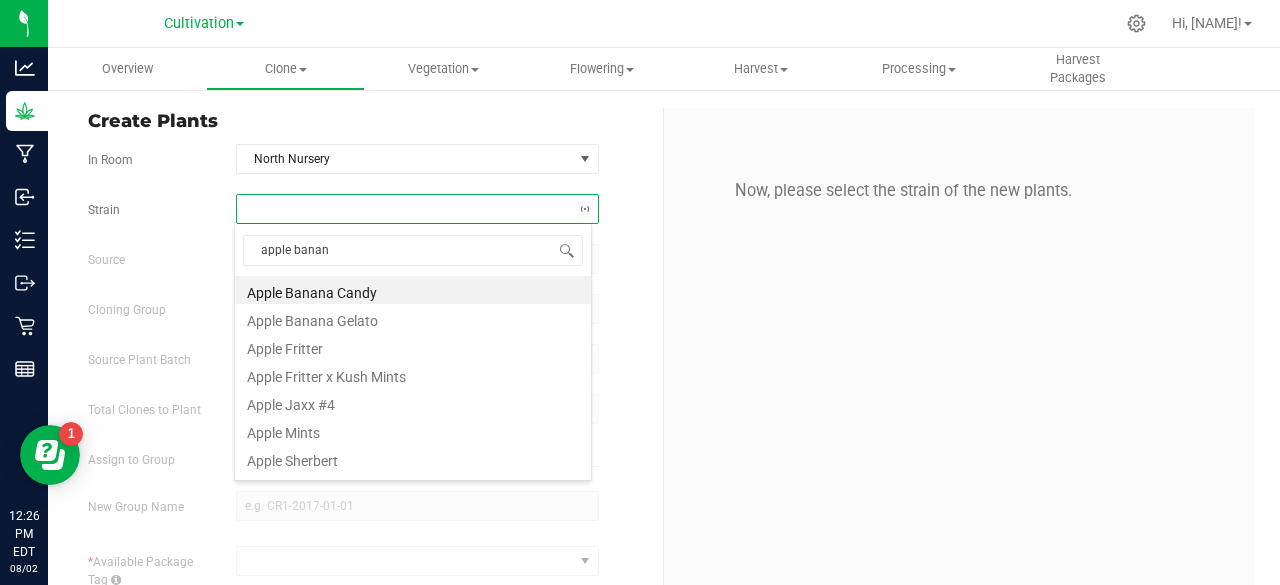 type on "apple banana" 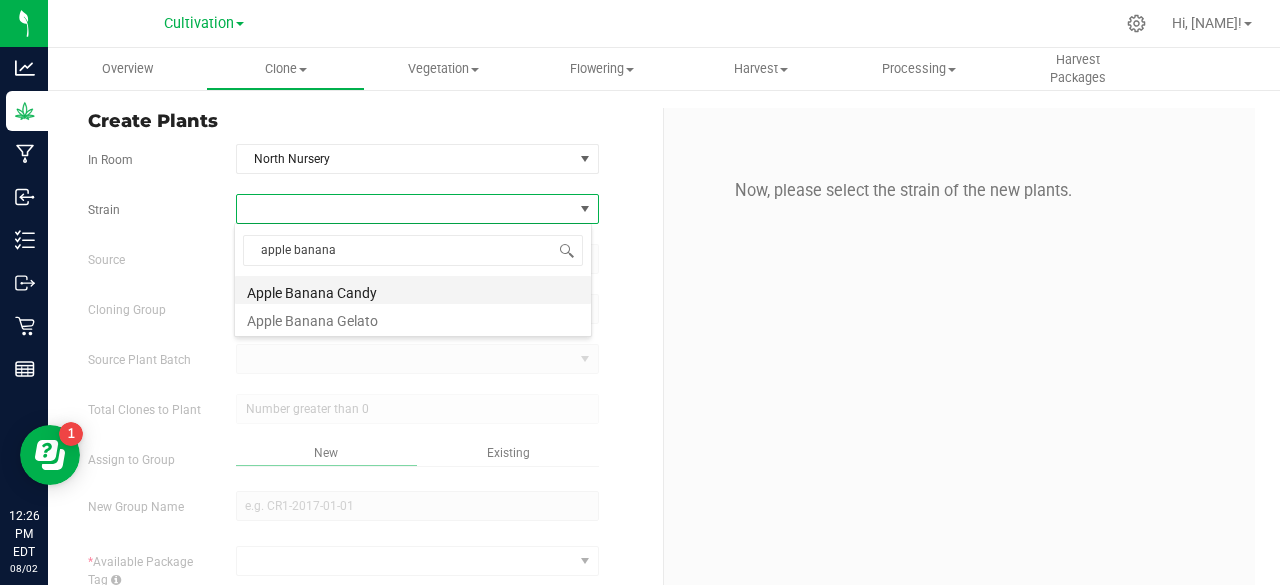 click on "Apple Banana Candy" at bounding box center (413, 290) 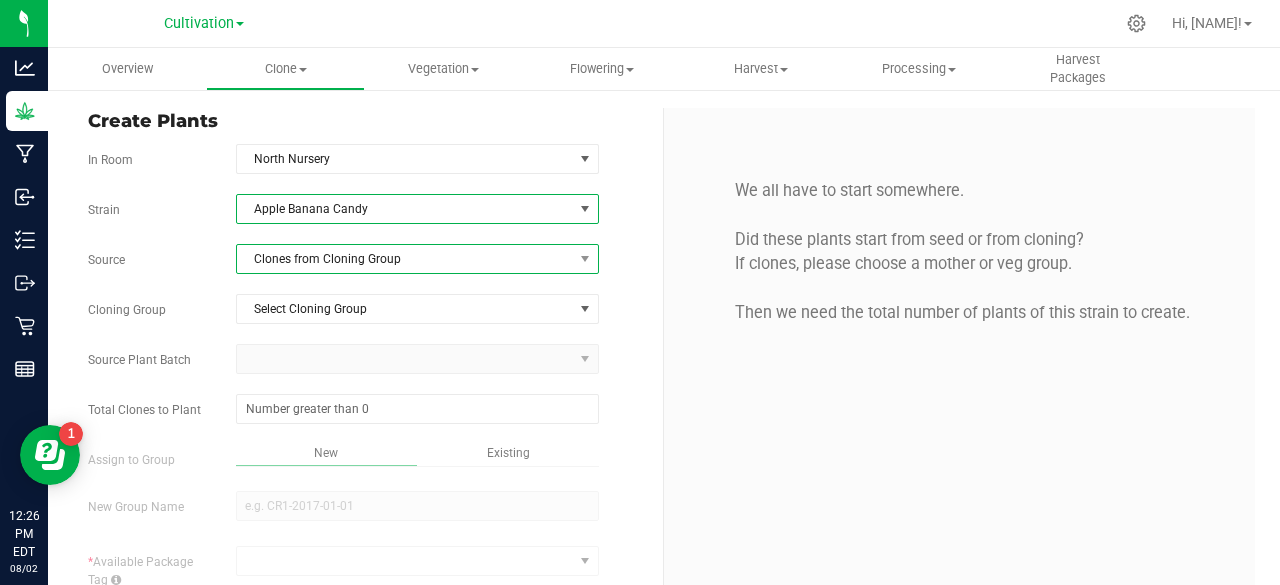 click on "Clones from Cloning Group" at bounding box center [405, 259] 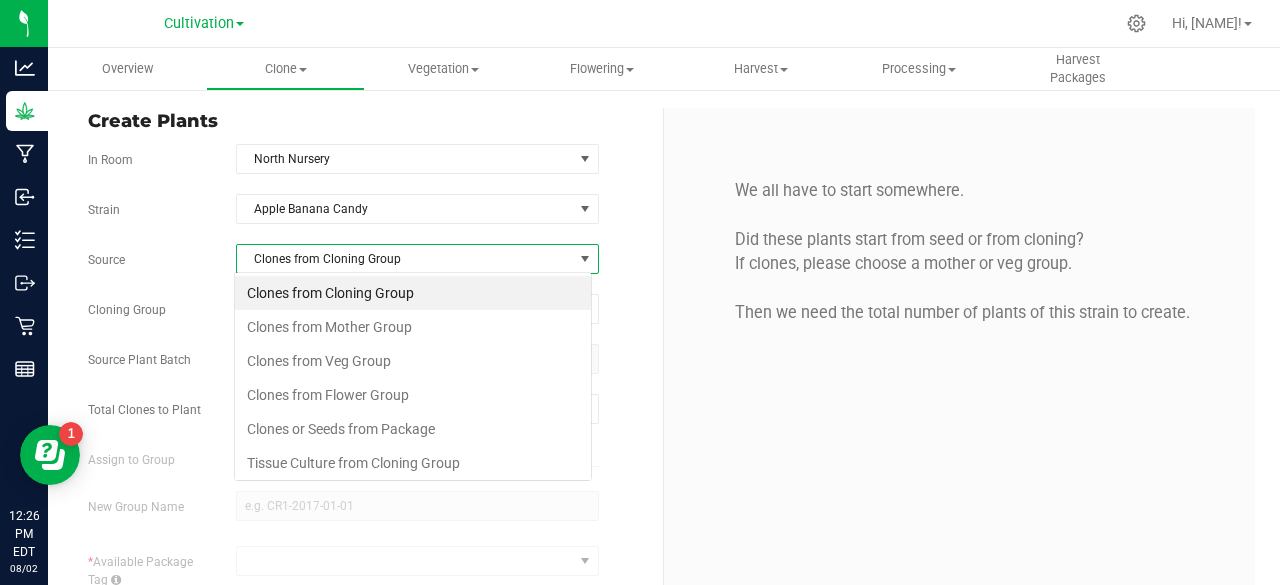 scroll, scrollTop: 99970, scrollLeft: 99641, axis: both 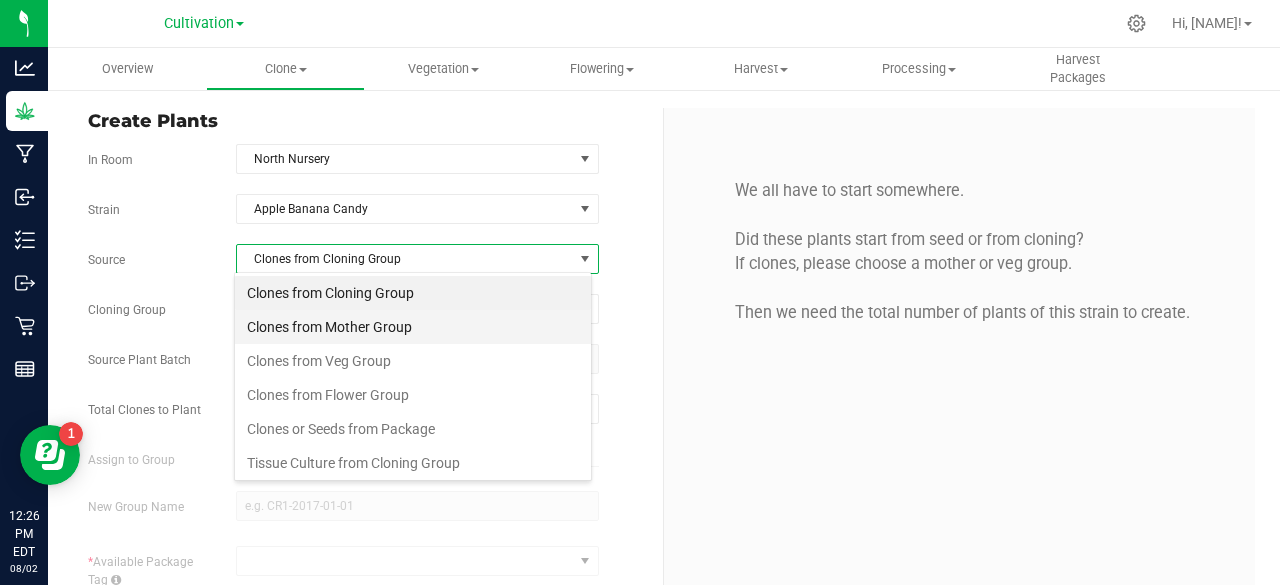 click on "Clones from Mother Group" at bounding box center (413, 327) 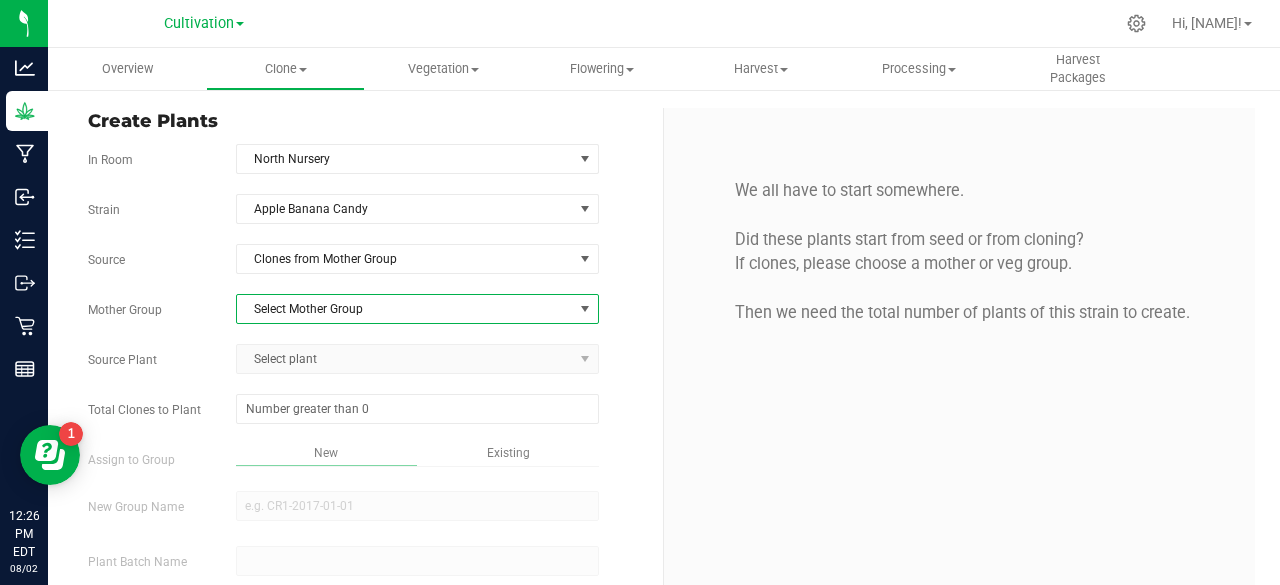 click on "Select Mother Group" at bounding box center (405, 309) 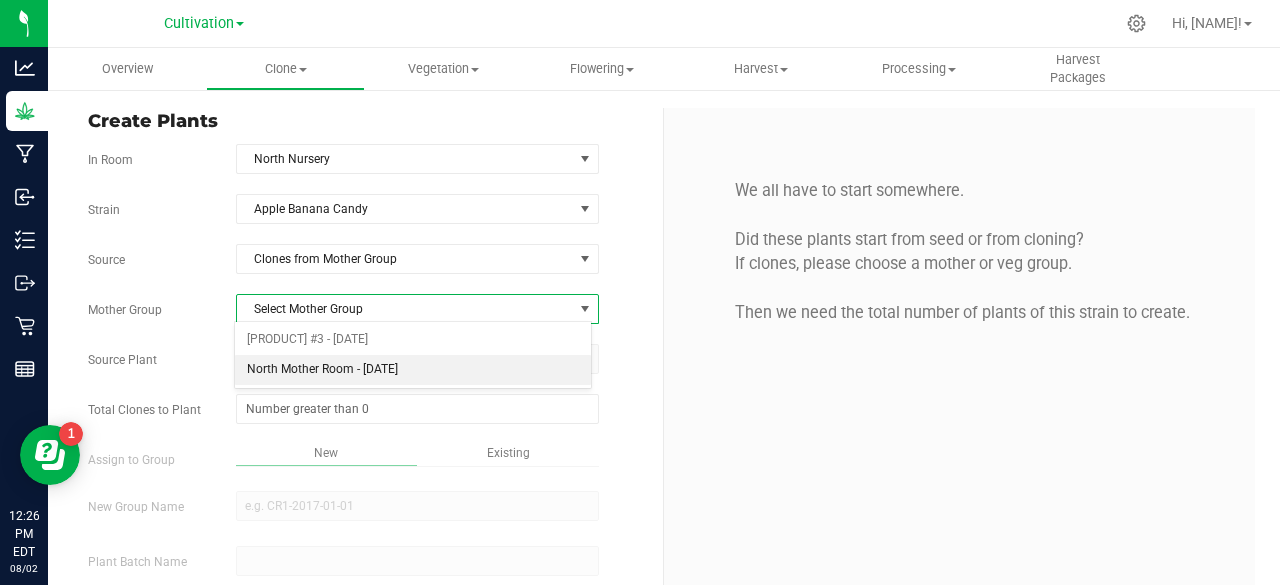 click on "North Mother Room  - [DATE]" at bounding box center (413, 370) 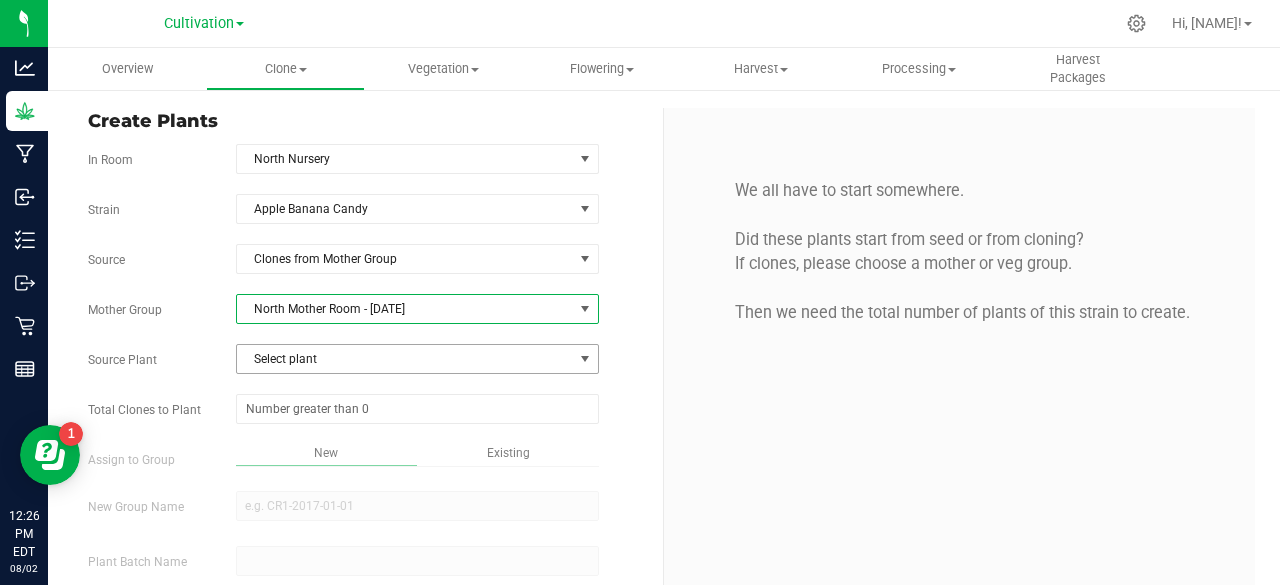 click on "Select plant" at bounding box center (405, 359) 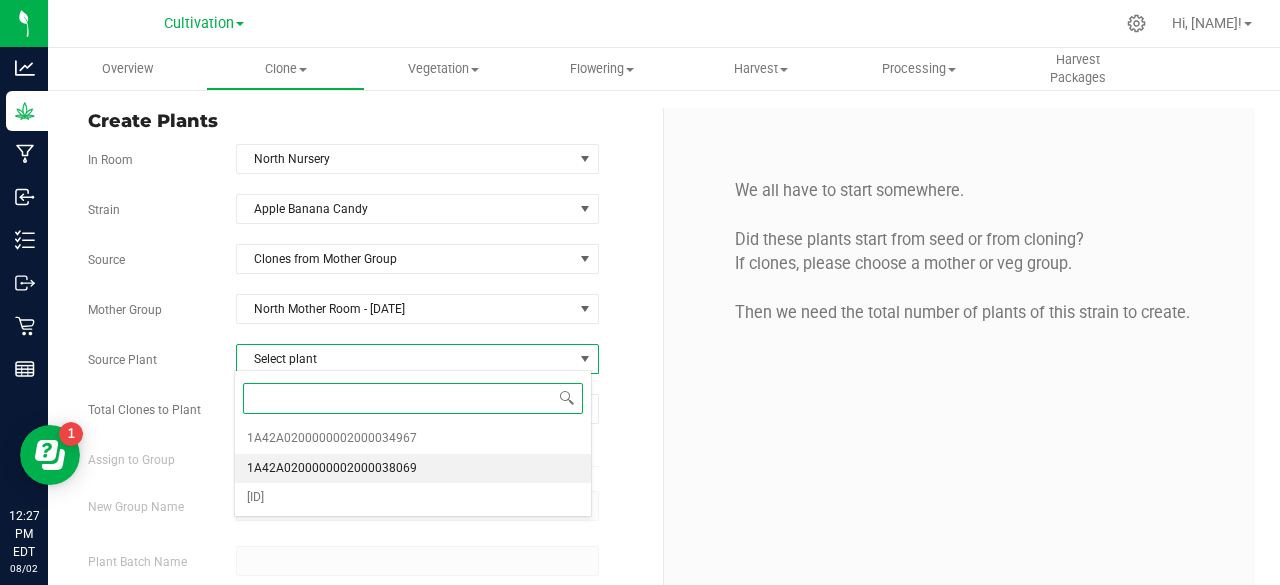 click on "1A42A0200000002000038069" at bounding box center [413, 469] 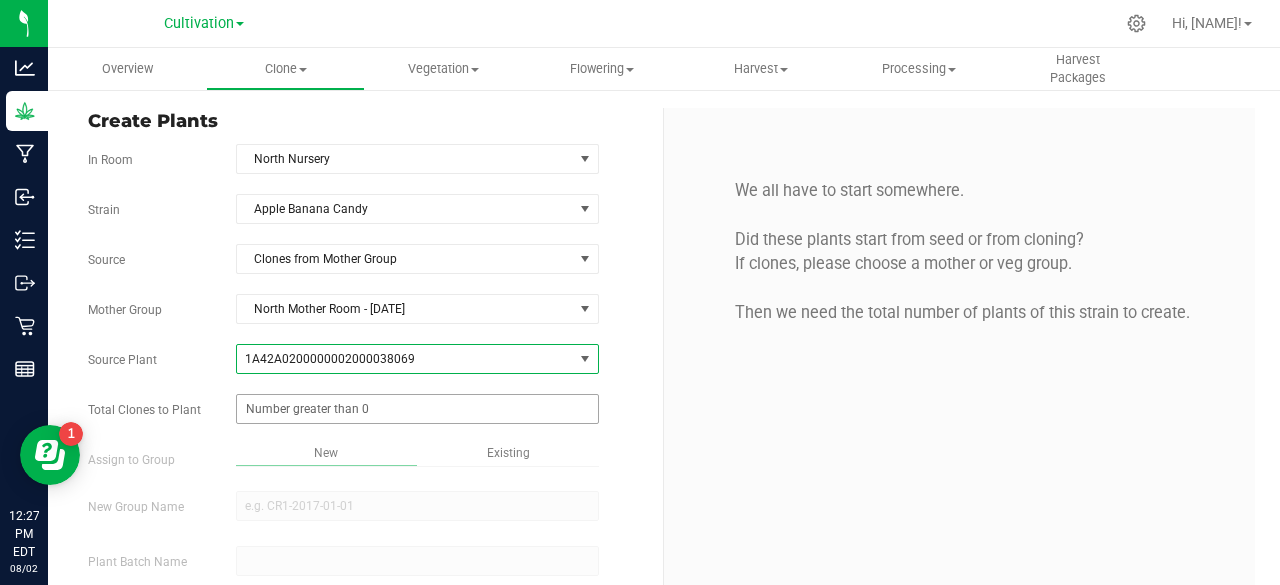 click at bounding box center [417, 409] 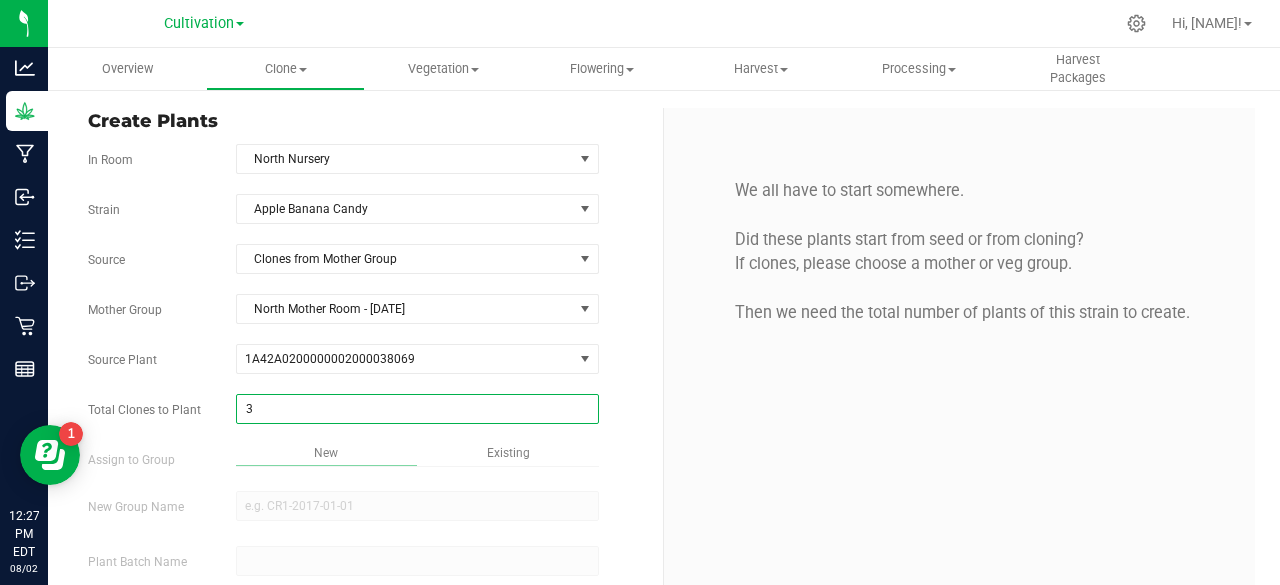 type on "32" 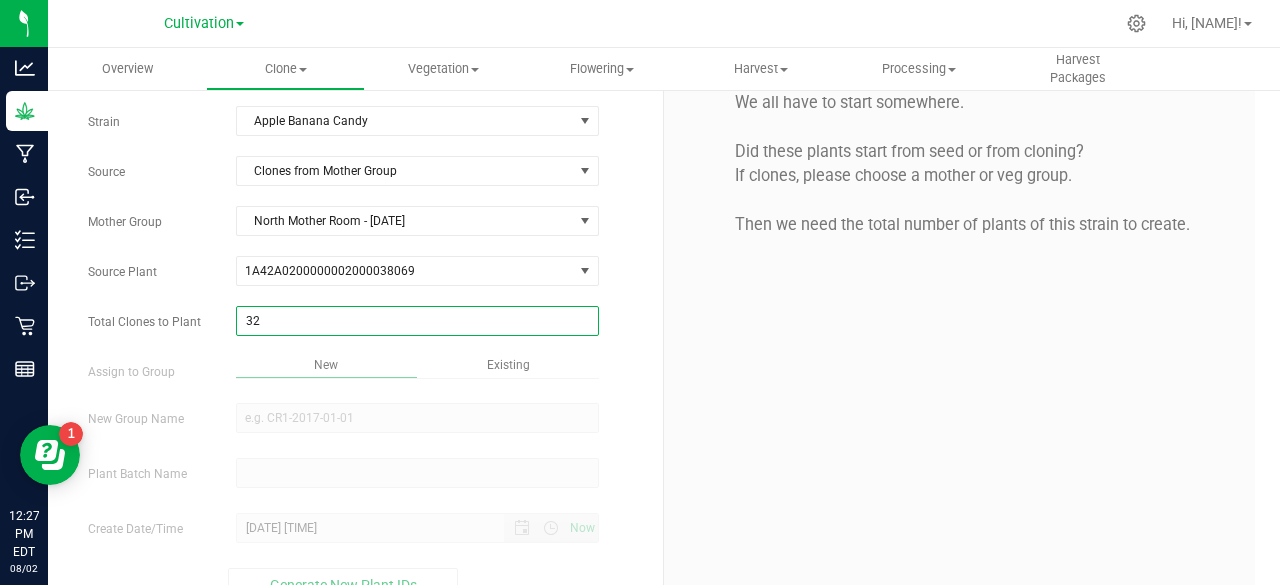 scroll, scrollTop: 98, scrollLeft: 0, axis: vertical 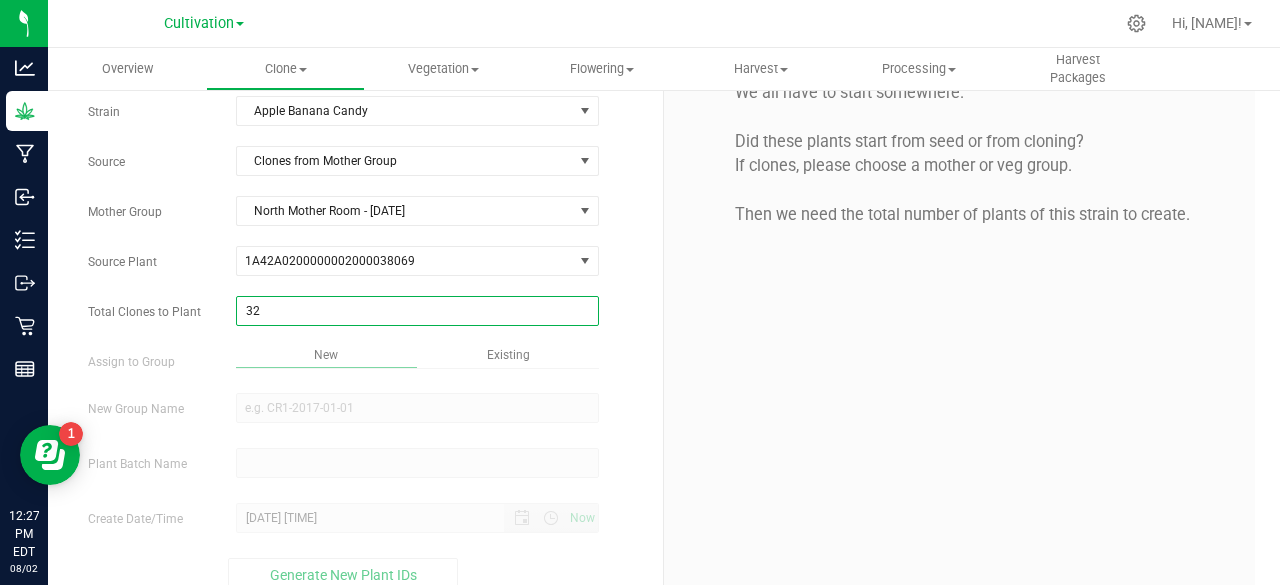 type on "32" 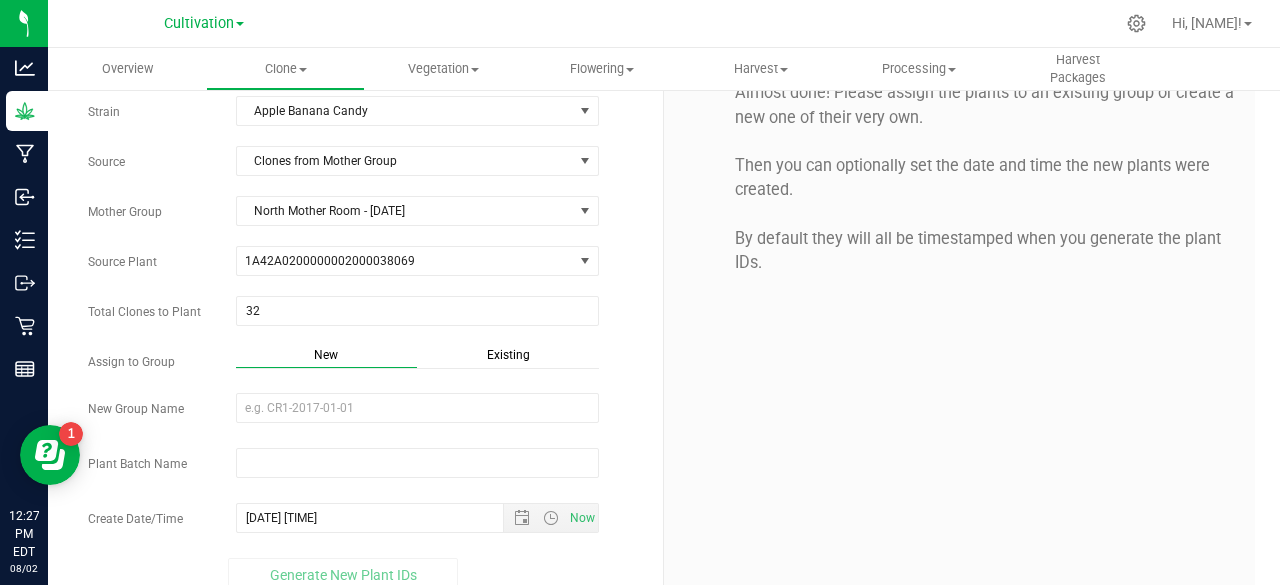 click on "Existing" at bounding box center (508, 355) 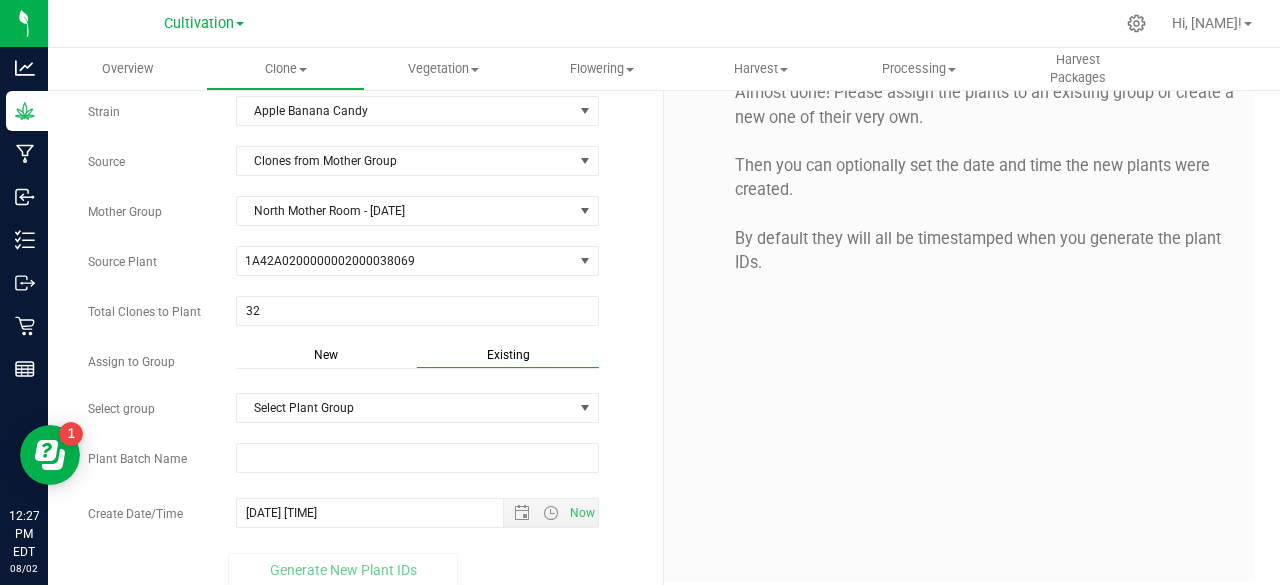 click on "Existing" at bounding box center [508, 355] 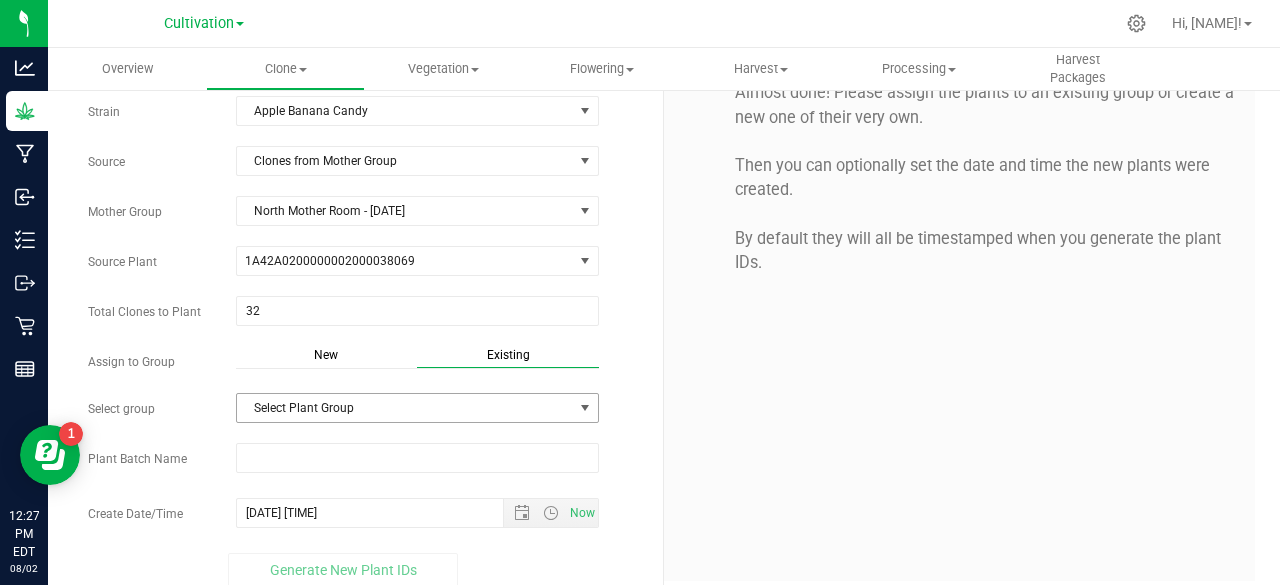 click on "Select Plant Group" at bounding box center (405, 408) 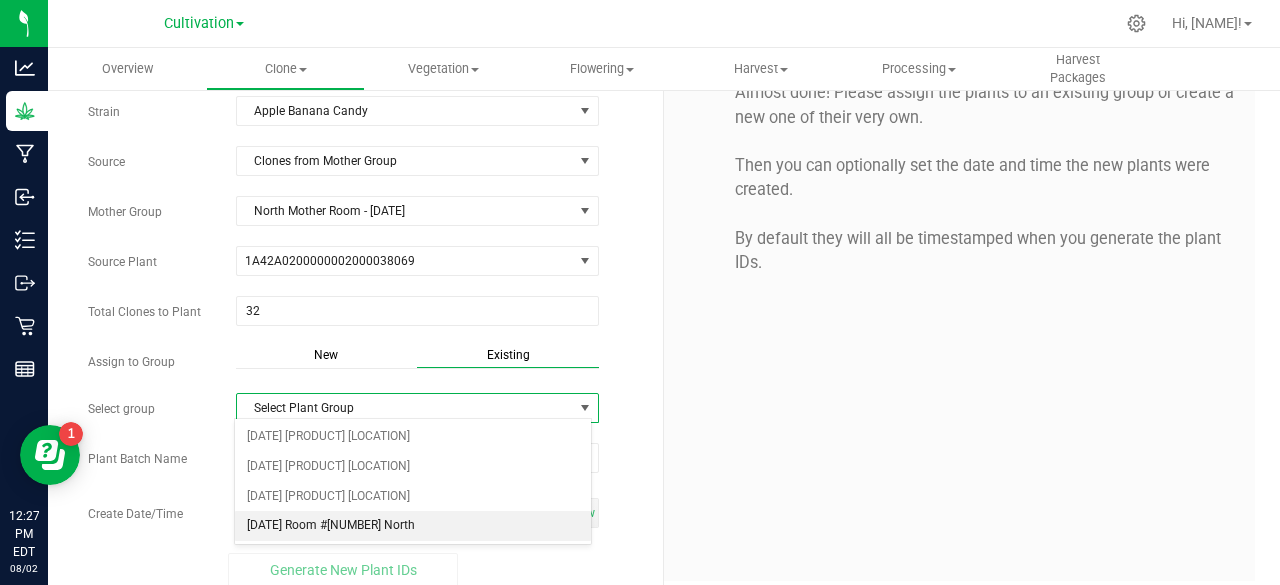 click on "[DATE] Room #3 North" at bounding box center (413, 526) 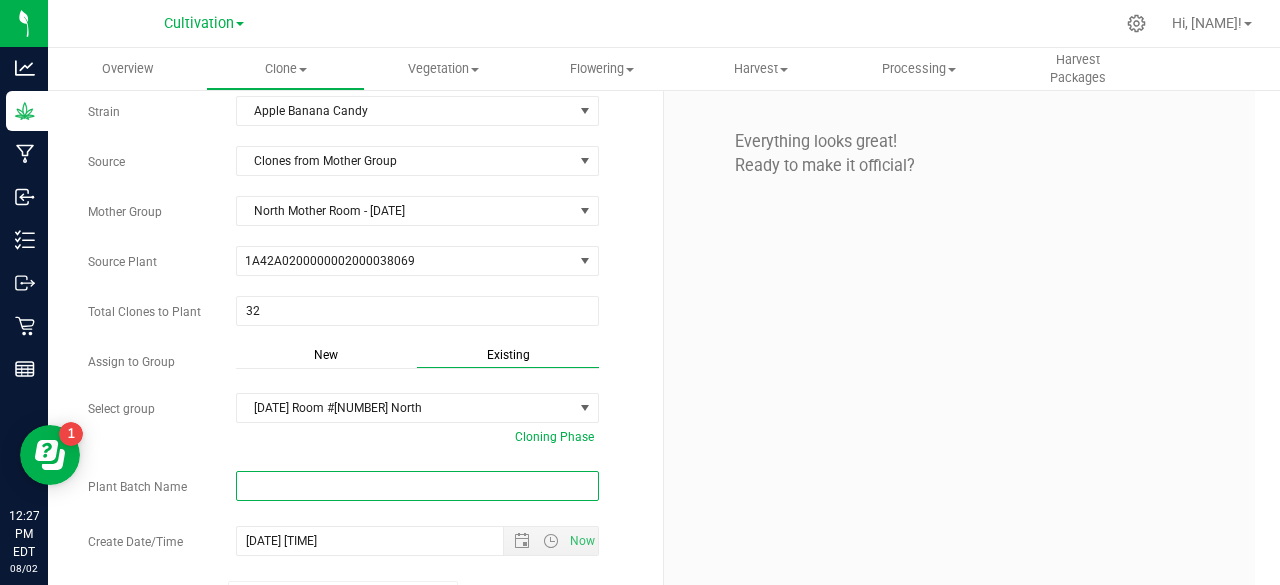 click at bounding box center [417, 486] 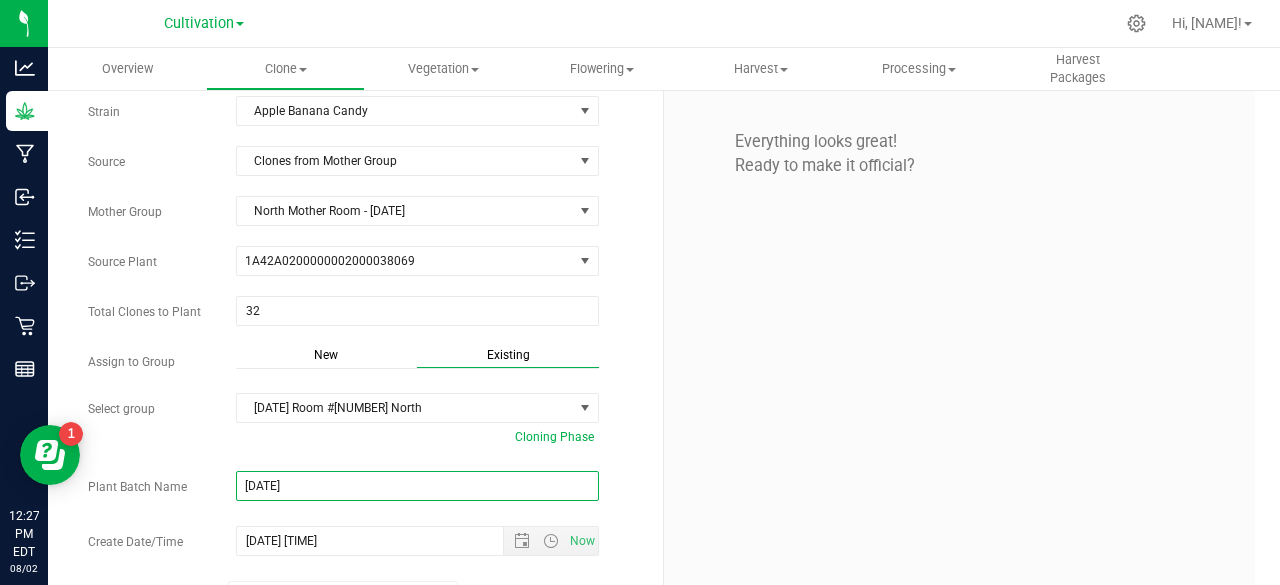 scroll, scrollTop: 142, scrollLeft: 0, axis: vertical 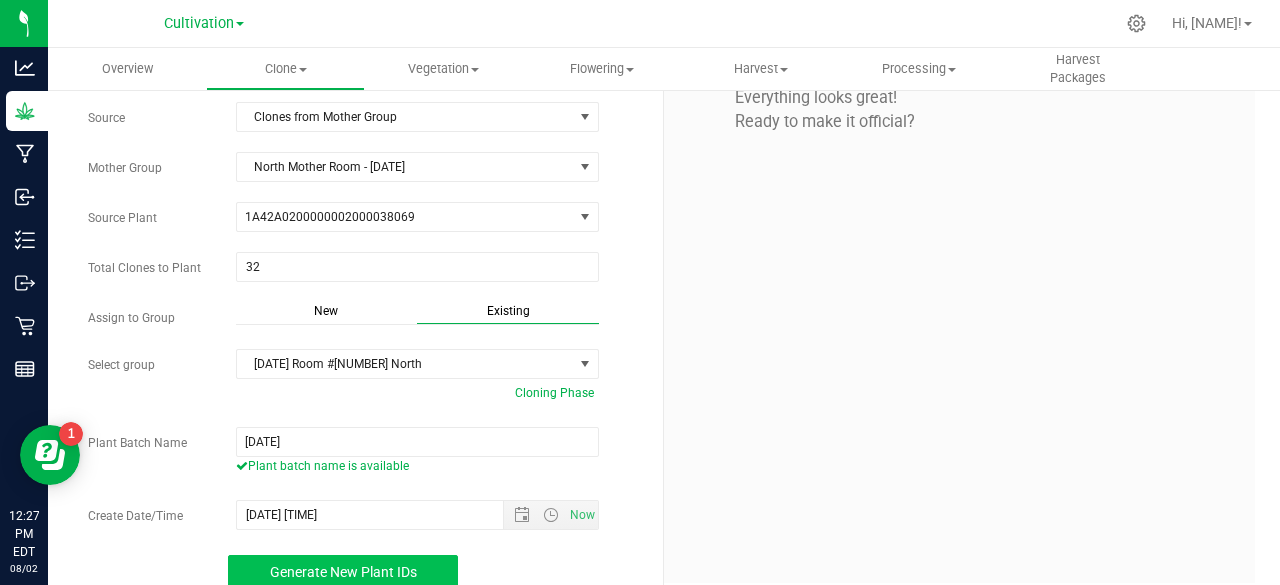 click on "Generate New Plant IDs" at bounding box center (343, 572) 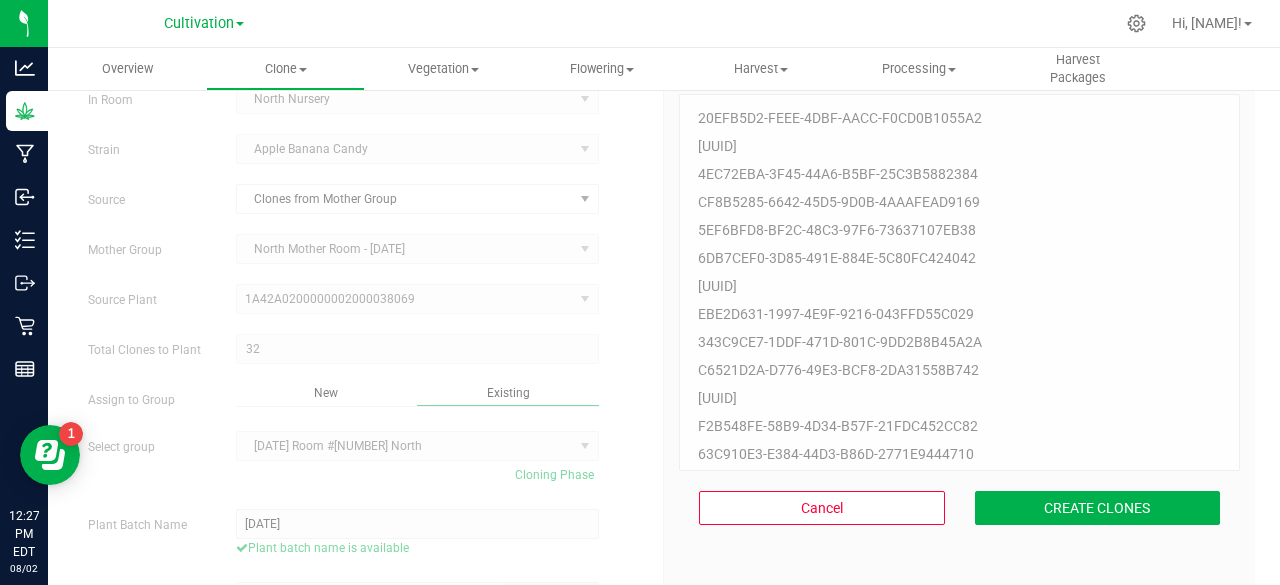 scroll, scrollTop: 159, scrollLeft: 0, axis: vertical 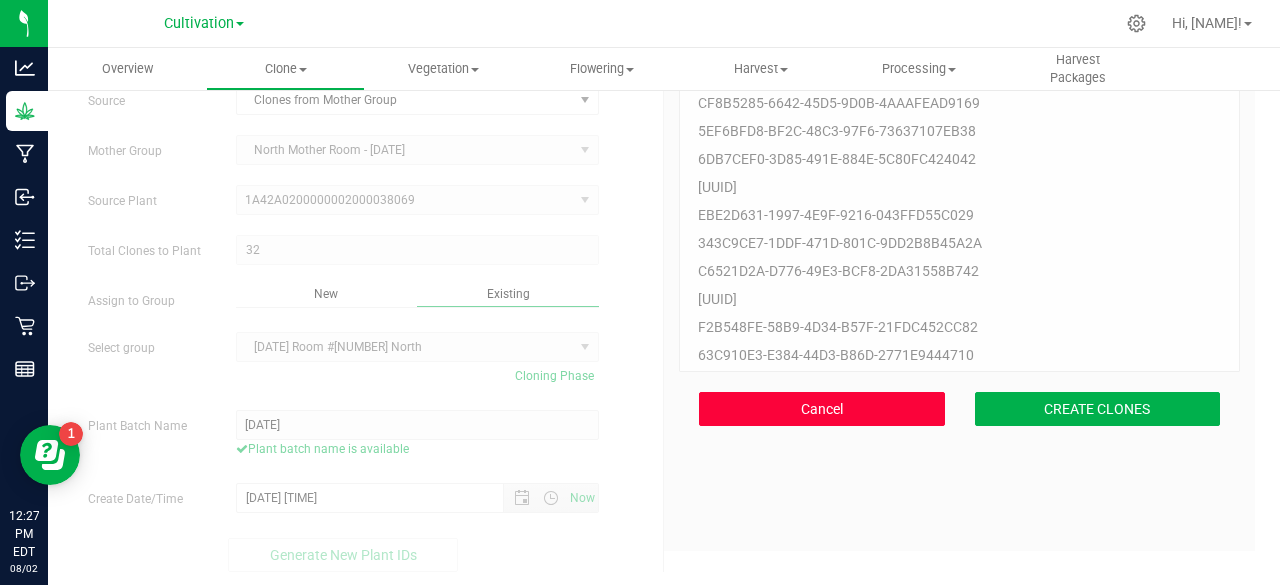 click on "Cancel" at bounding box center [822, 409] 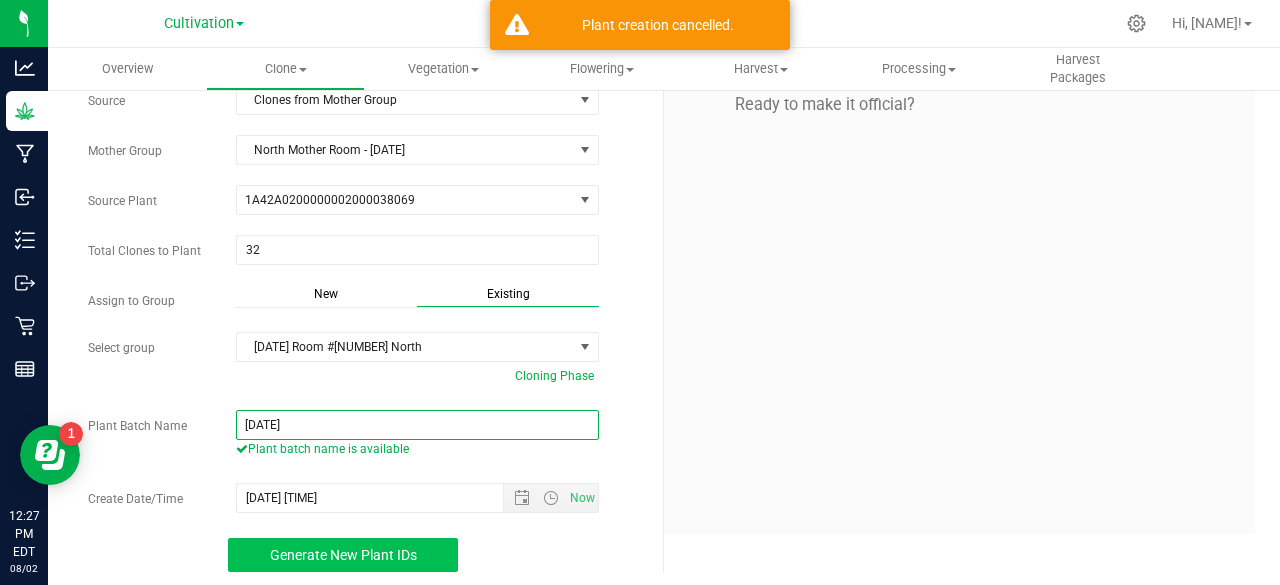 click on "[DATE]" at bounding box center (417, 425) 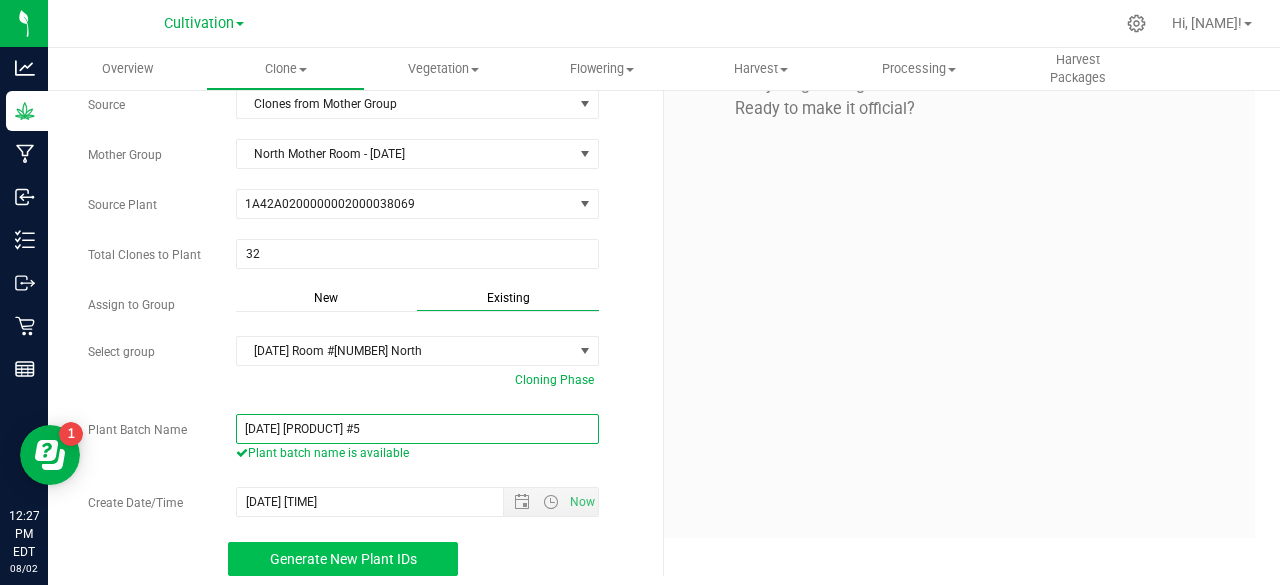 scroll, scrollTop: 159, scrollLeft: 0, axis: vertical 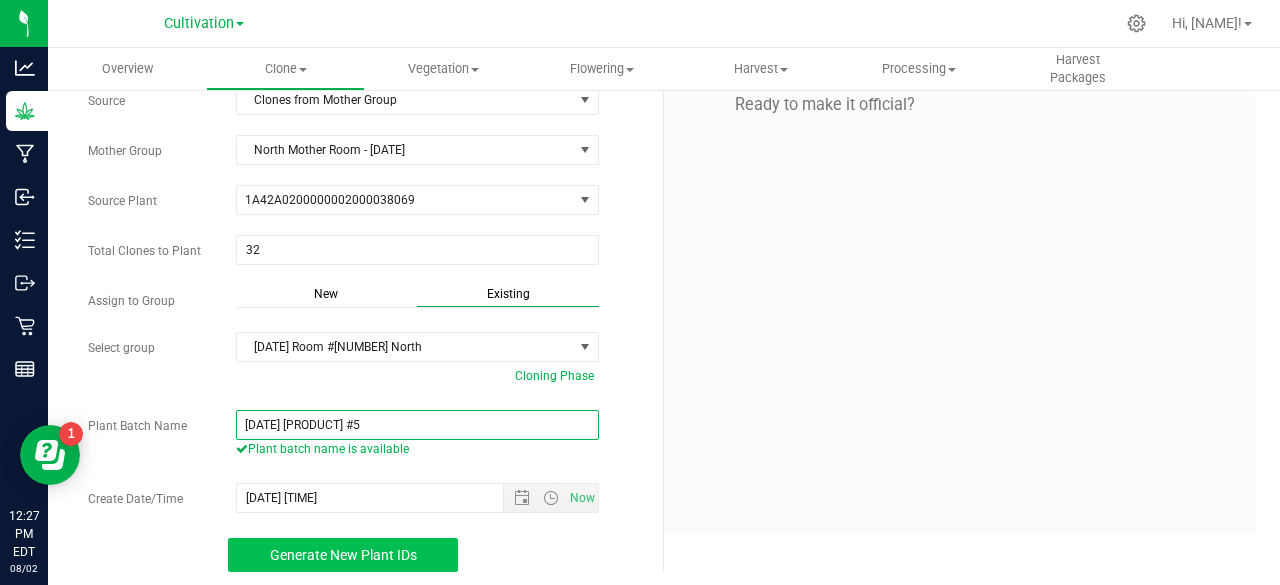 type on "[DATE] Apple Banana Candy #5" 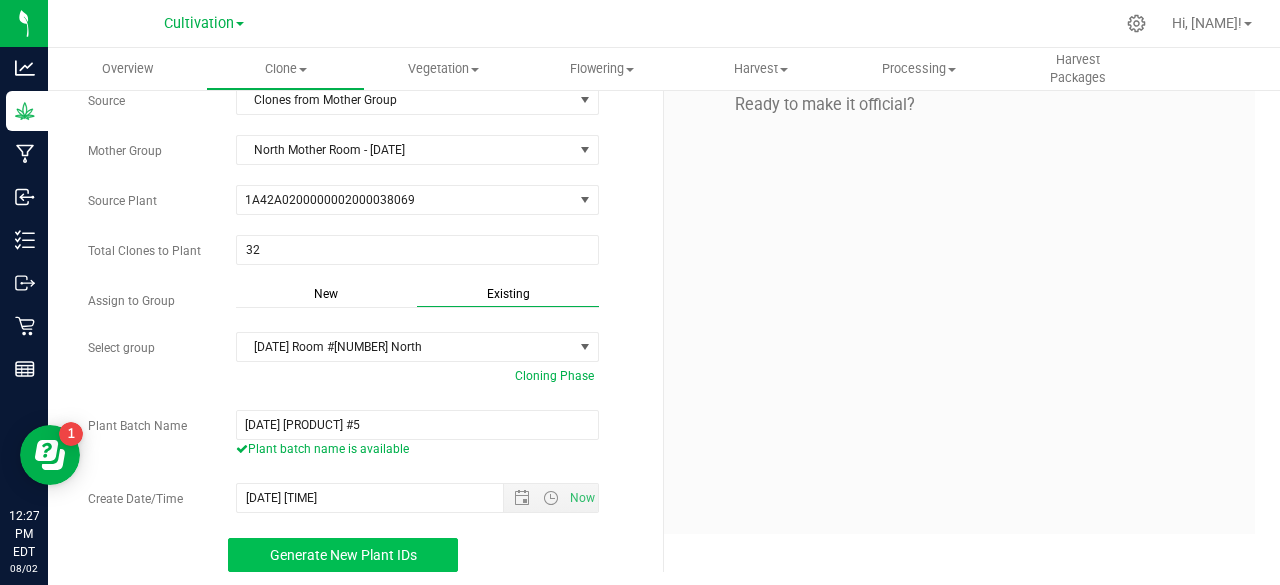 click on "Generate New Plant IDs" at bounding box center [343, 555] 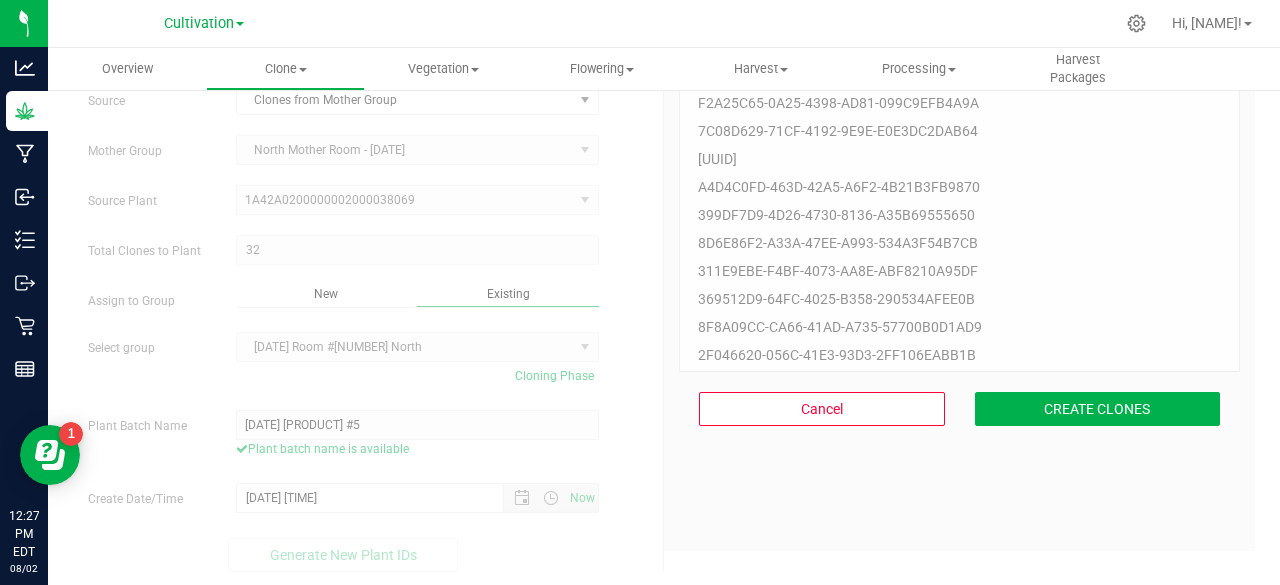 scroll, scrollTop: 60, scrollLeft: 0, axis: vertical 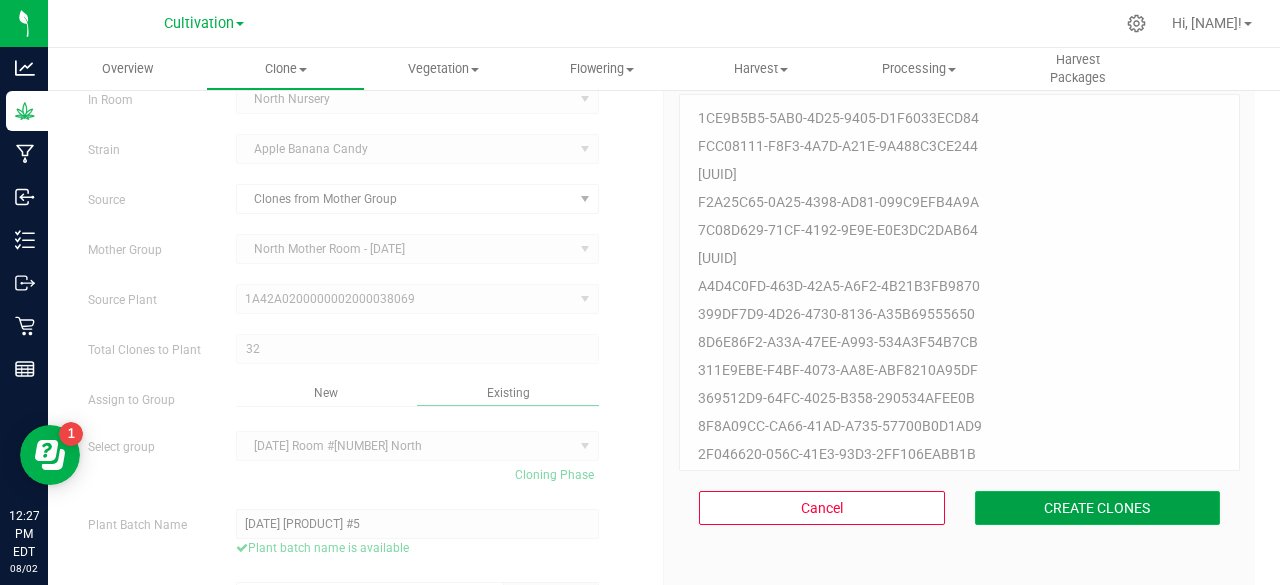 click on "CREATE CLONES" at bounding box center [1098, 508] 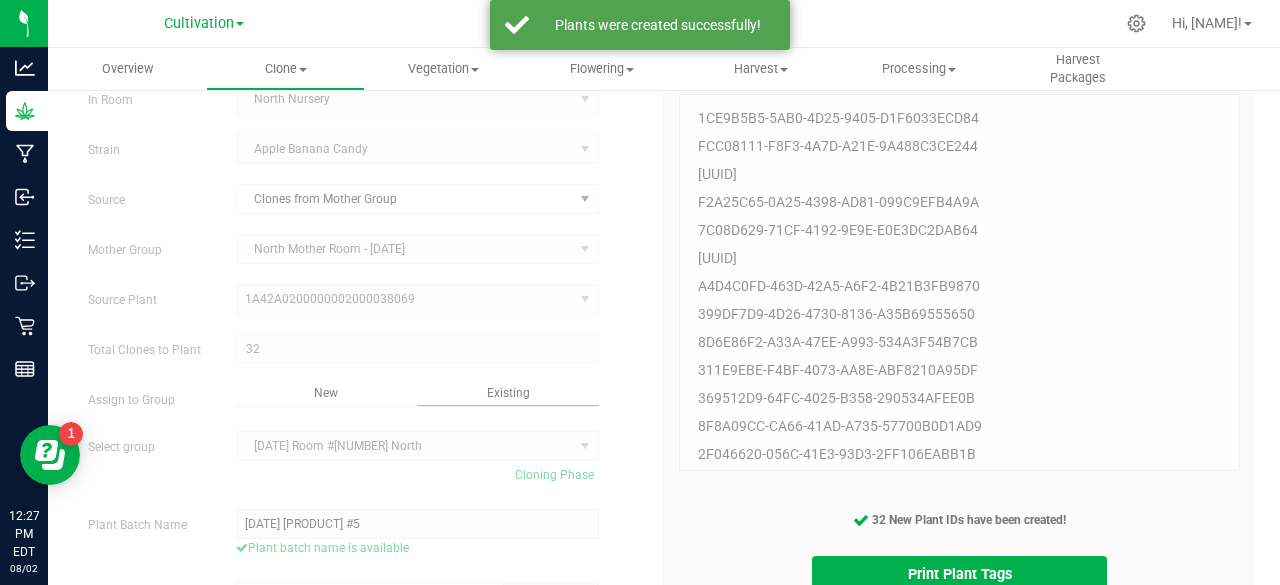 scroll, scrollTop: 159, scrollLeft: 0, axis: vertical 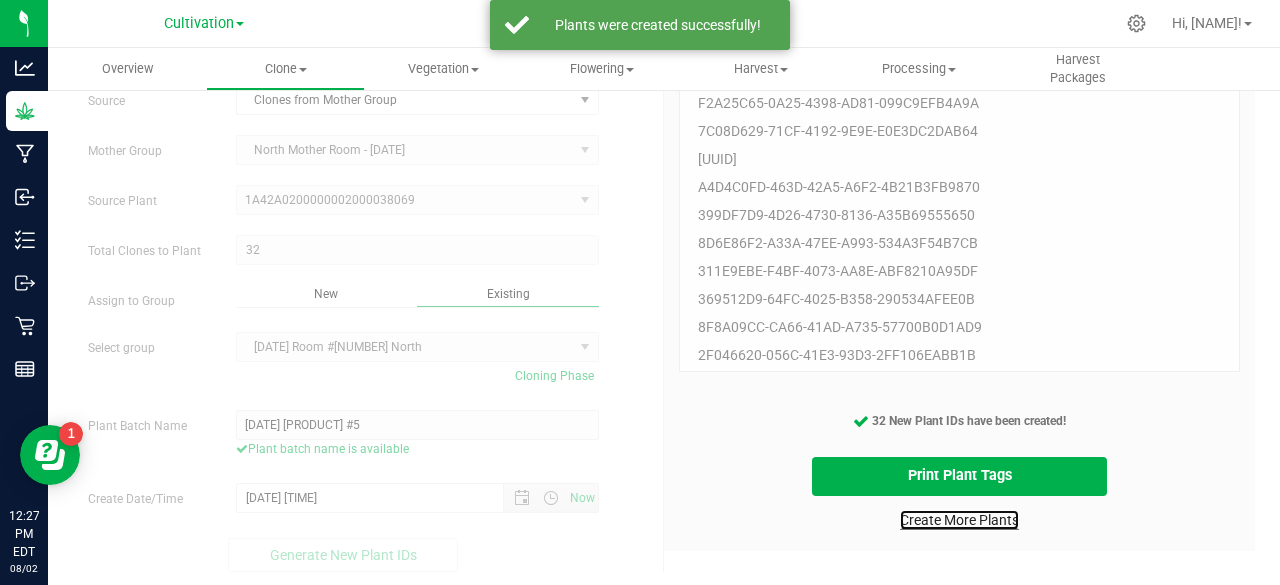 click on "Create More Plants" at bounding box center (959, 520) 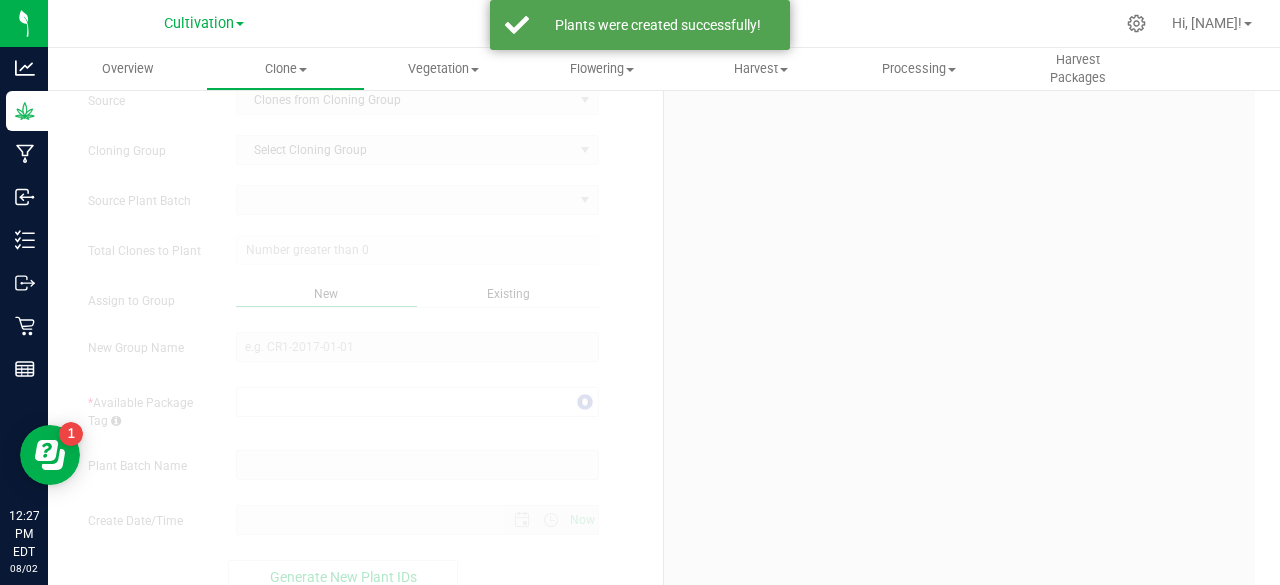 scroll, scrollTop: 0, scrollLeft: 0, axis: both 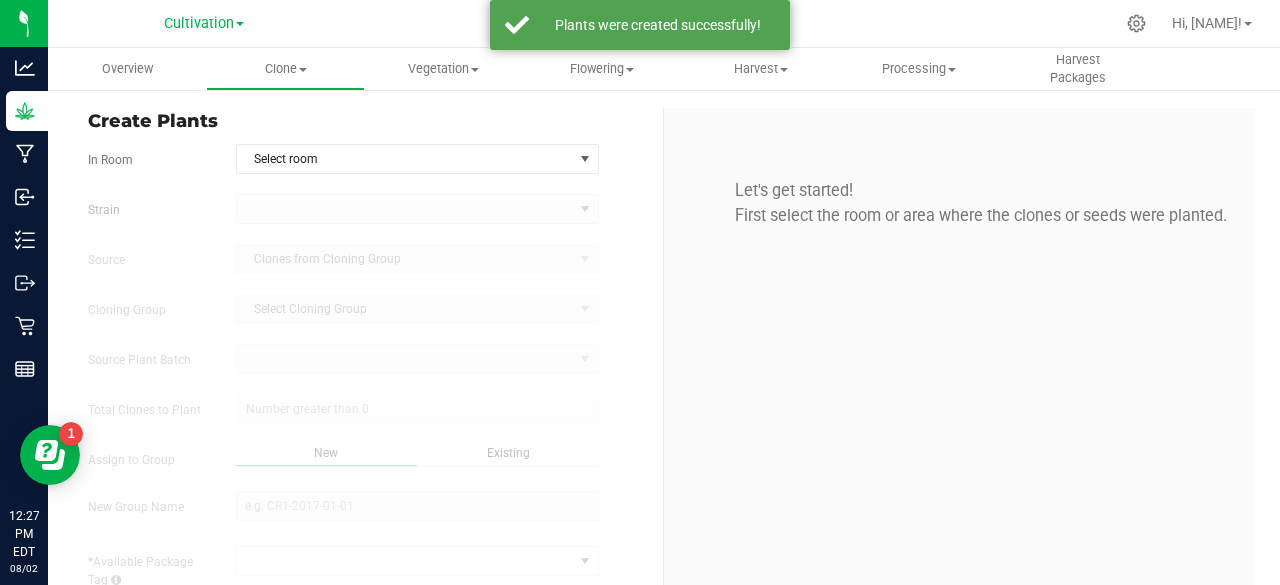 type on "8/2/2025 12:27 PM" 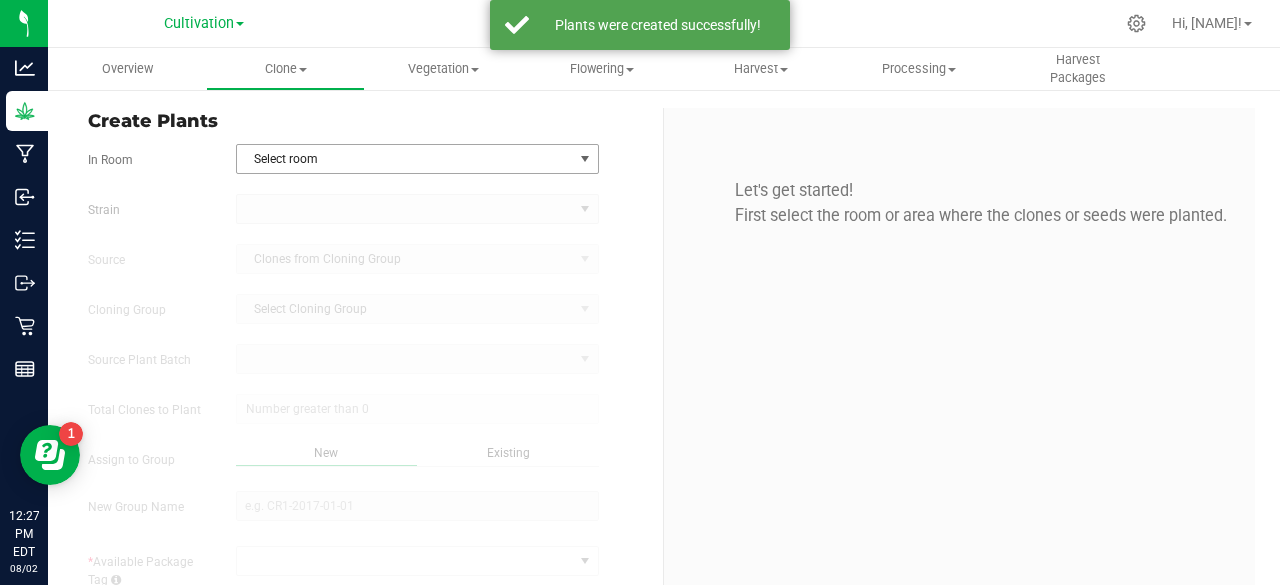 click on "Select room" at bounding box center (405, 159) 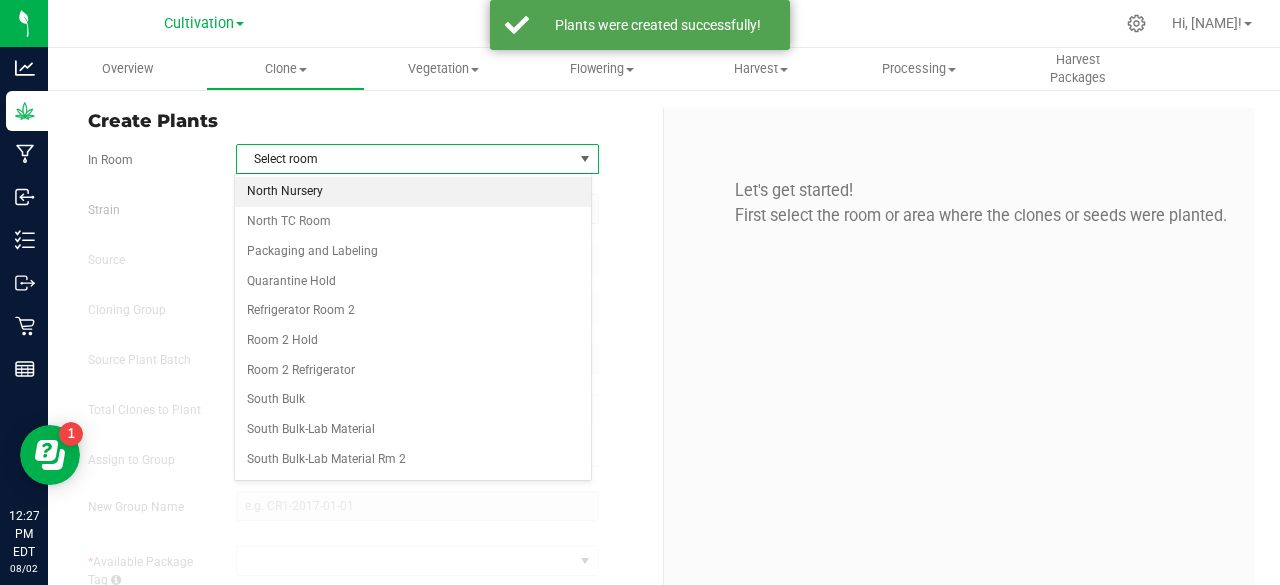 click on "North Nursery" at bounding box center [413, 192] 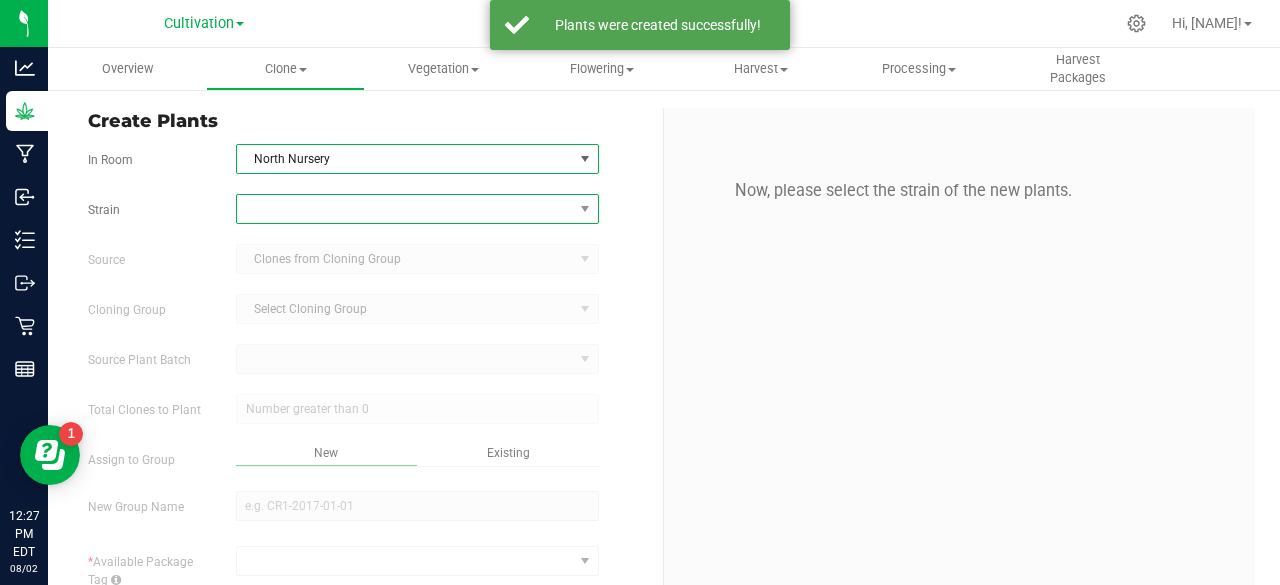 click at bounding box center (405, 209) 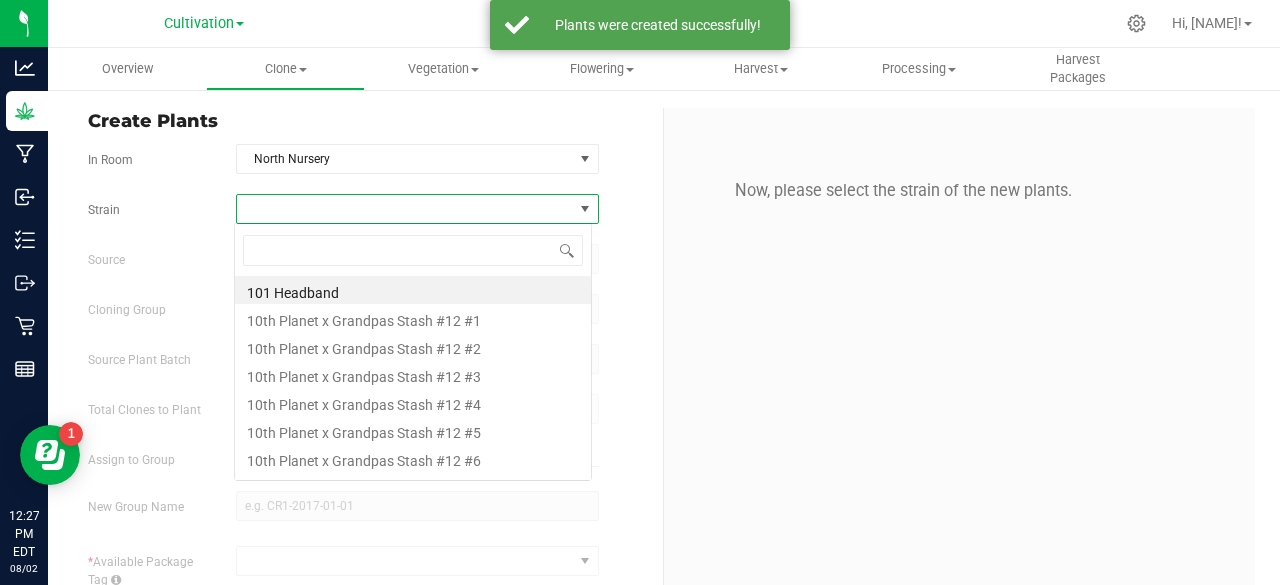 scroll, scrollTop: 99970, scrollLeft: 99641, axis: both 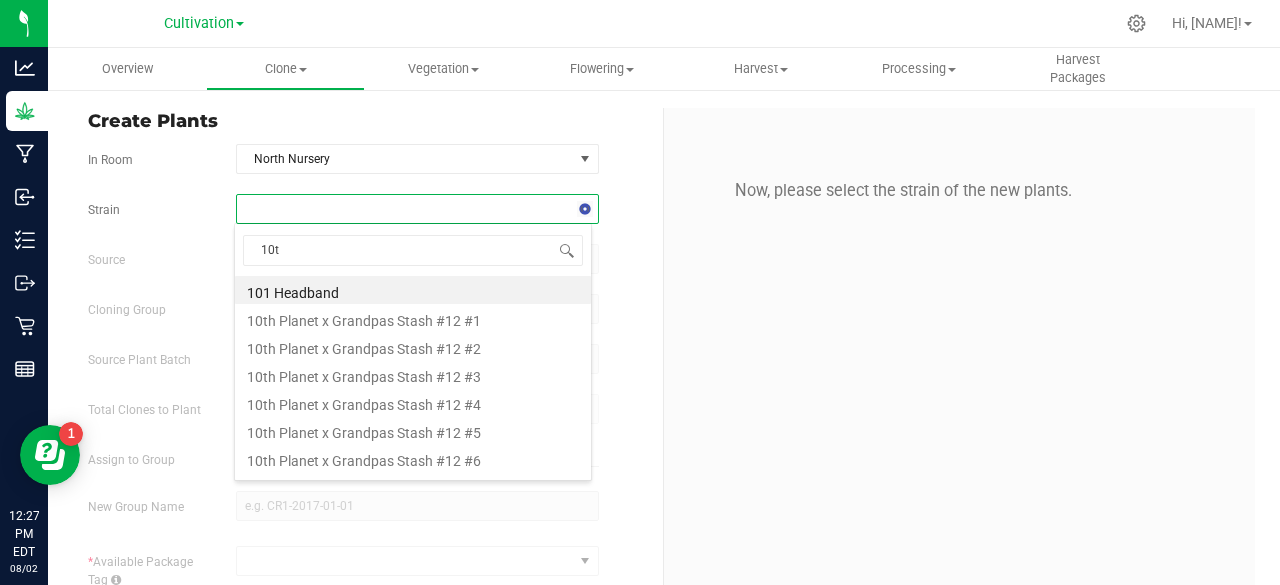 type on "10th" 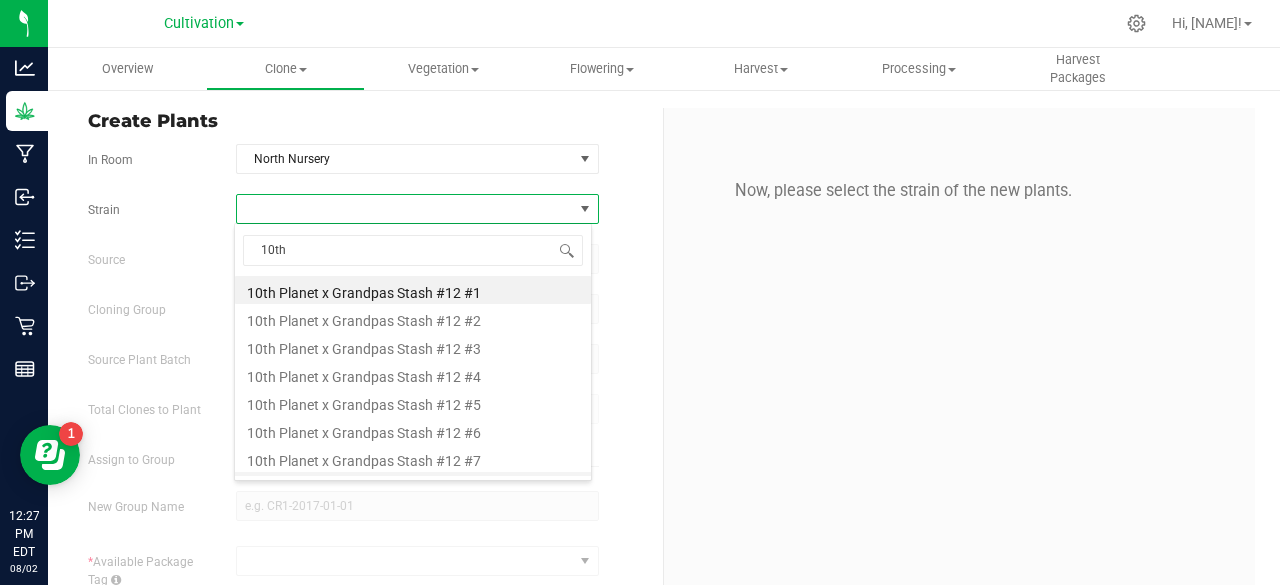 click on "10th Planet x Grandpas Stash #12 #8" at bounding box center [413, 486] 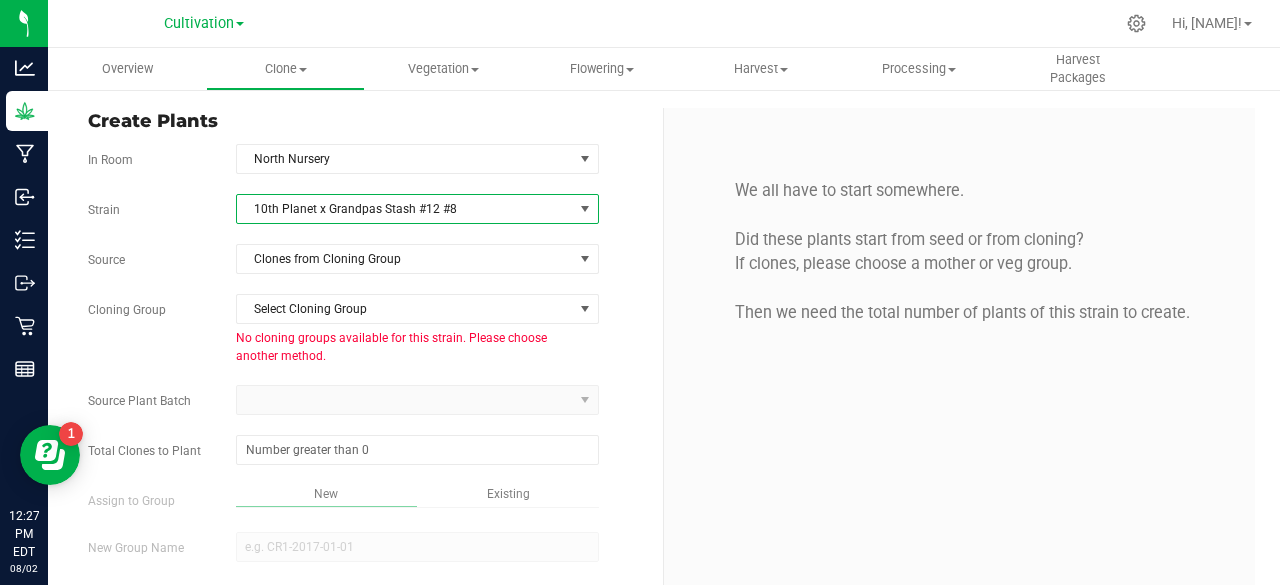 click on "10th Planet x Grandpas Stash #12 #8" at bounding box center (405, 209) 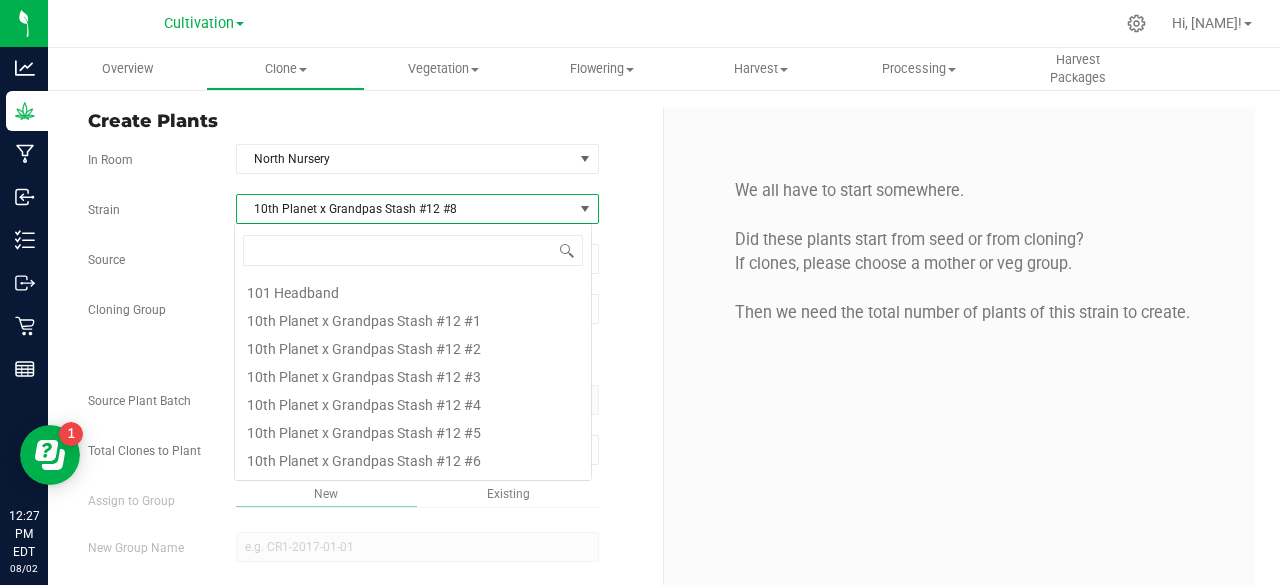 scroll, scrollTop: 99970, scrollLeft: 99641, axis: both 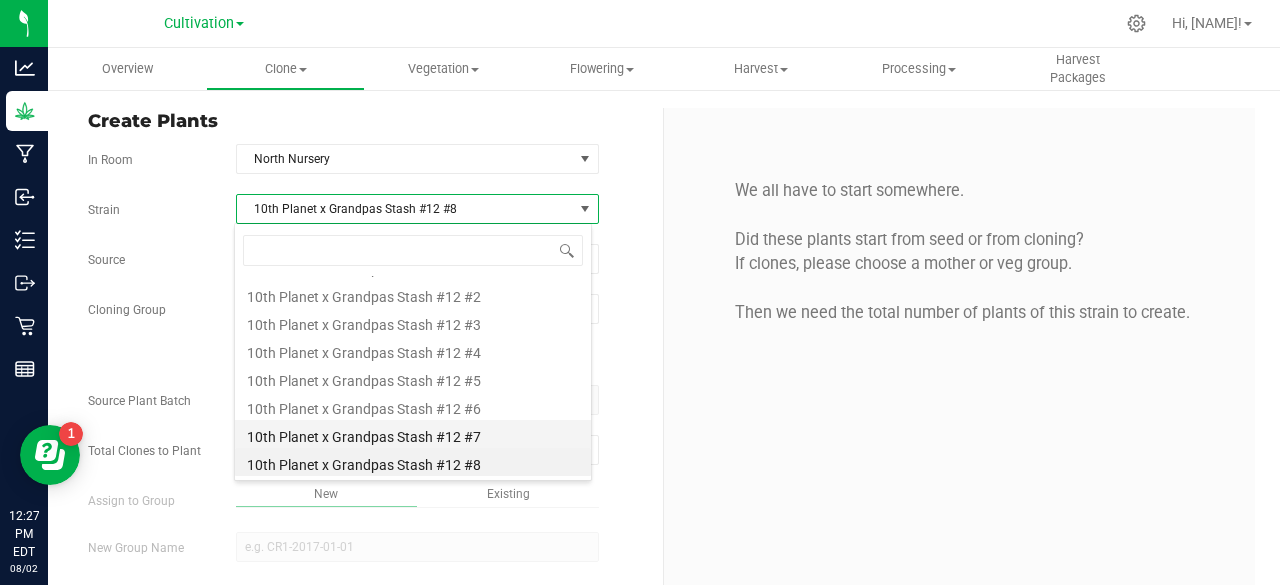 click on "10th Planet x Grandpas Stash #12 #7" at bounding box center (413, 434) 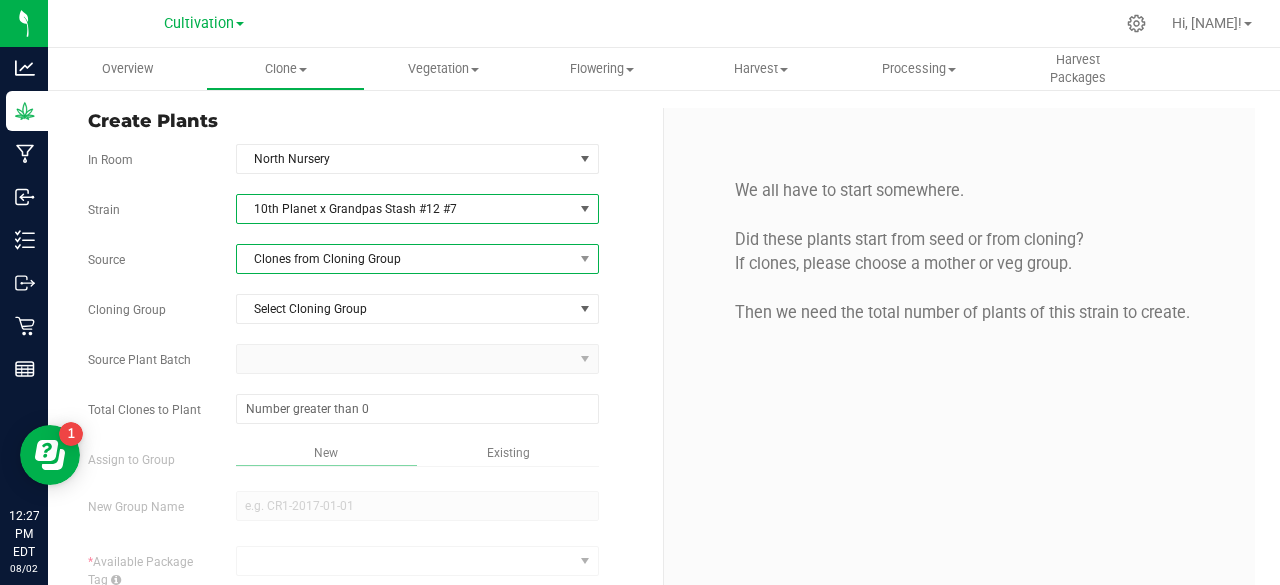 click on "Clones from Cloning Group" at bounding box center [405, 259] 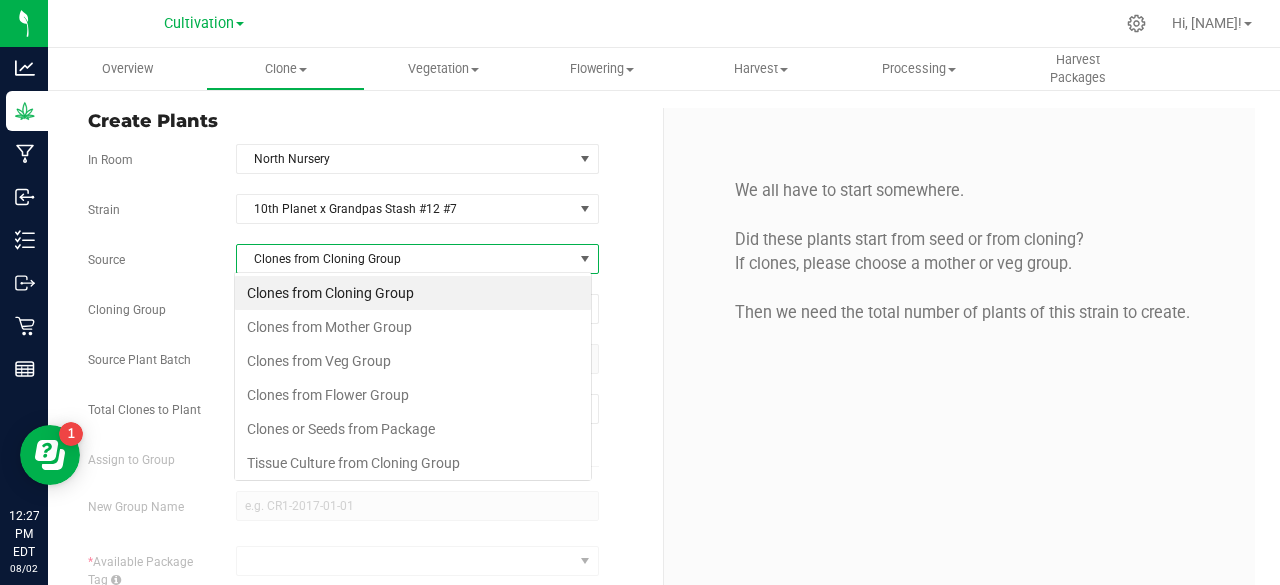 scroll, scrollTop: 99970, scrollLeft: 99641, axis: both 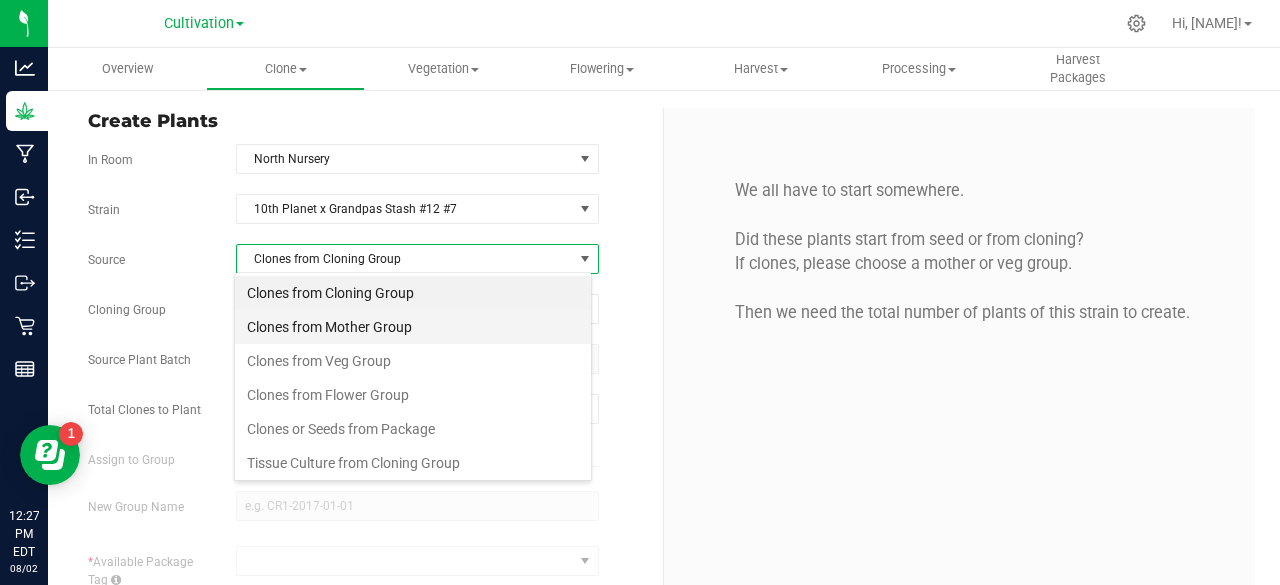 click on "Clones from Mother Group" at bounding box center (413, 327) 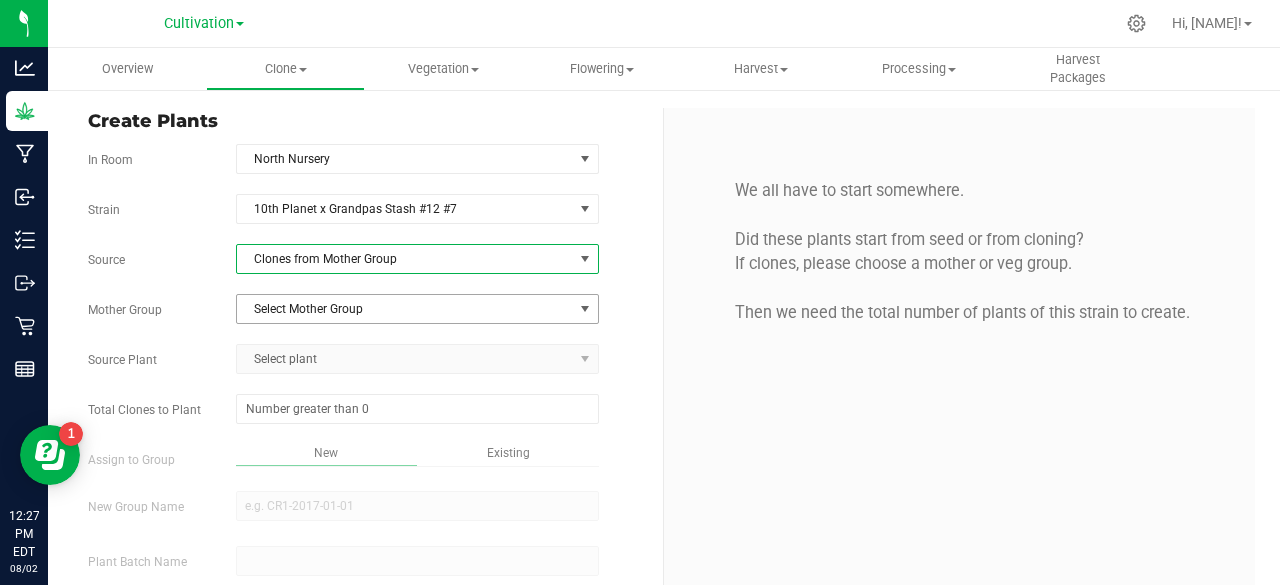 click on "Select Mother Group" at bounding box center (405, 309) 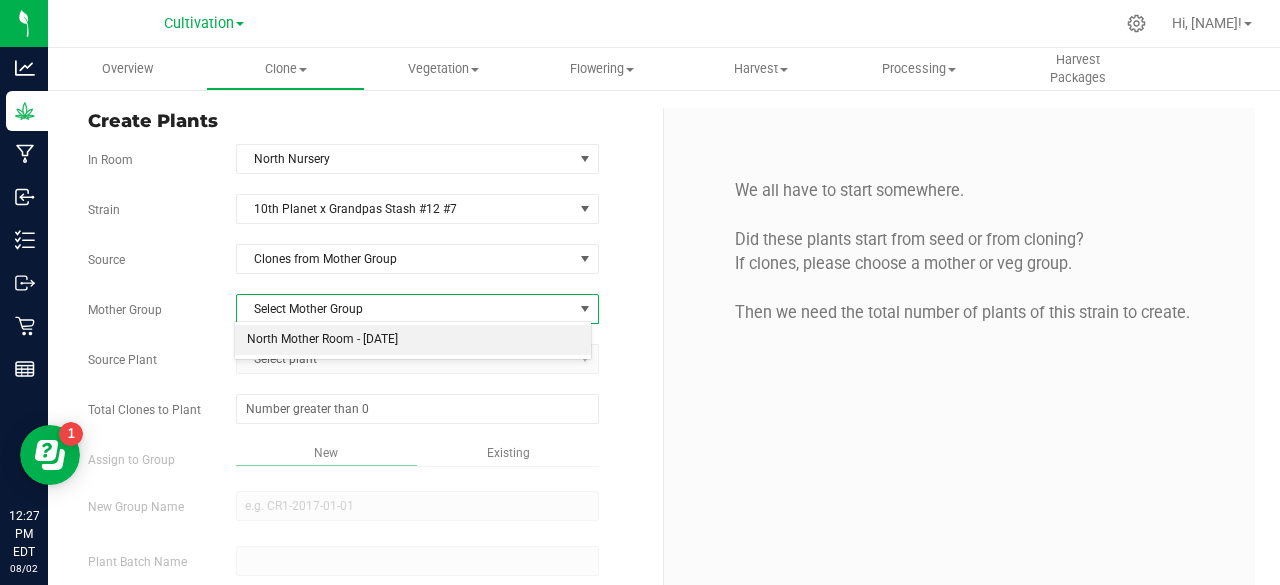 click on "North Mother Room  - [DATE]" at bounding box center (413, 340) 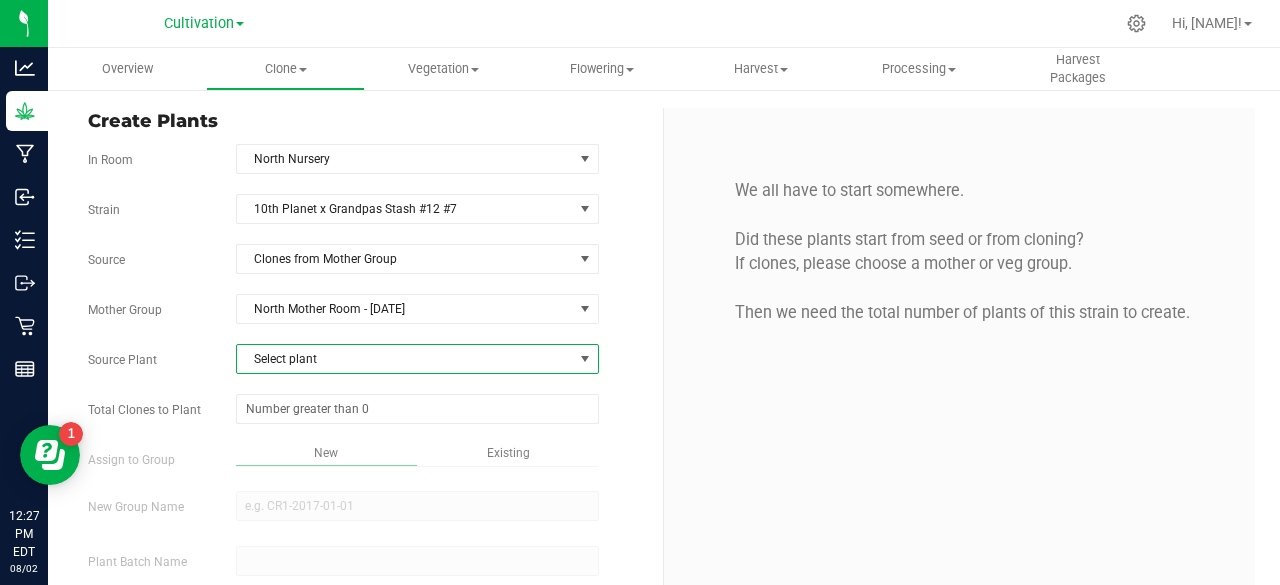 click on "Select plant" at bounding box center [405, 359] 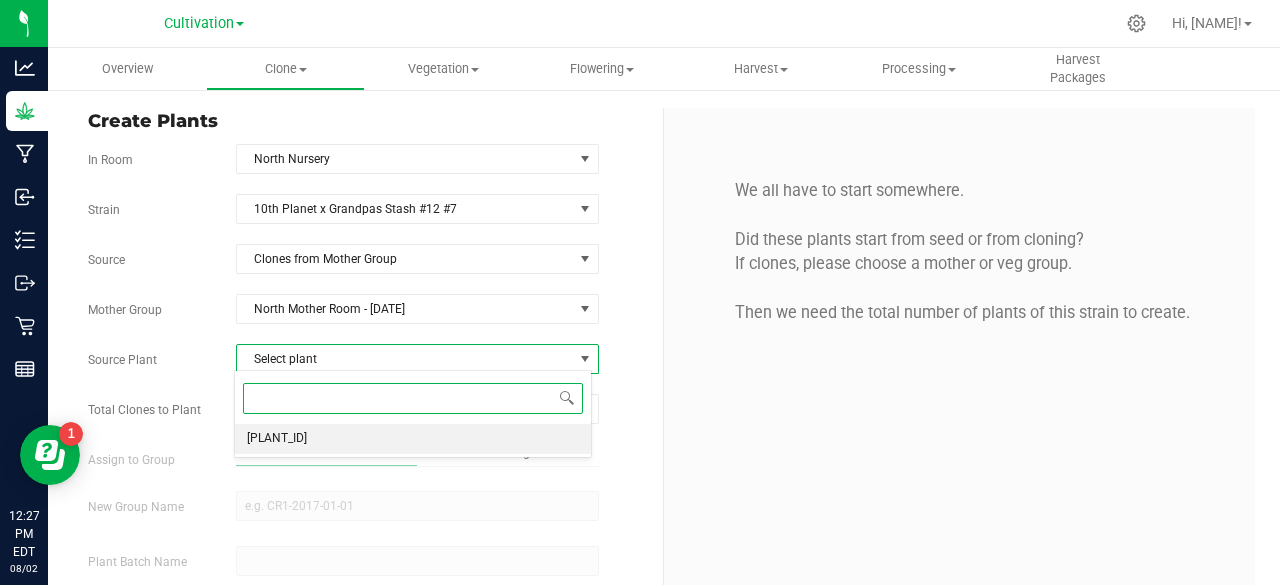 click on "1A42A0200000002000036041" at bounding box center [277, 439] 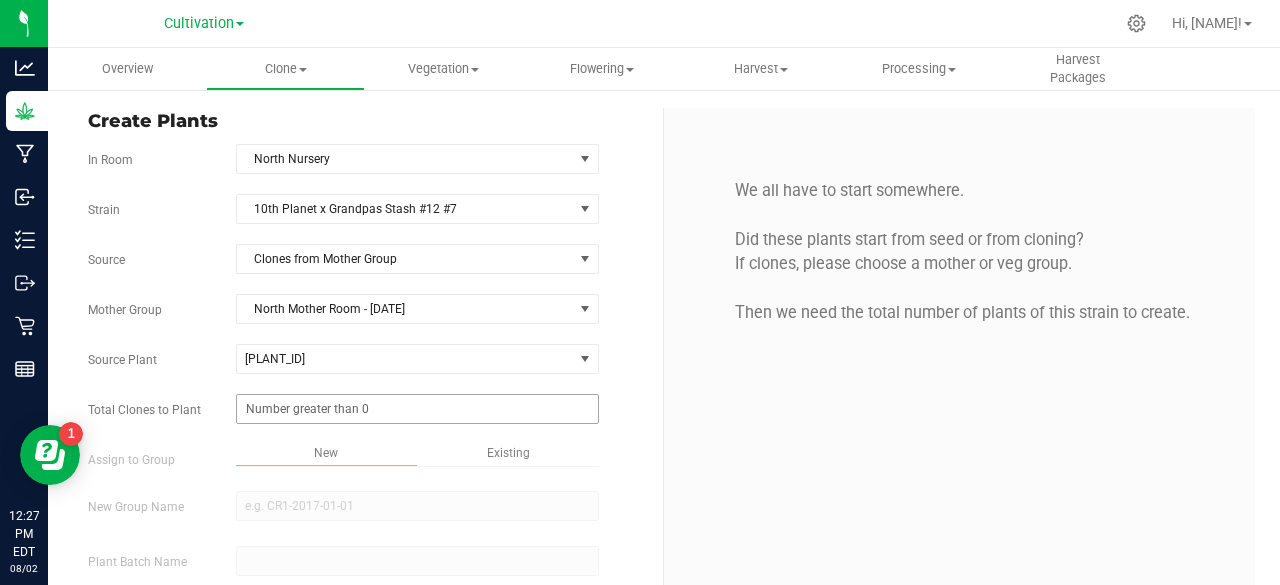 click at bounding box center (417, 409) 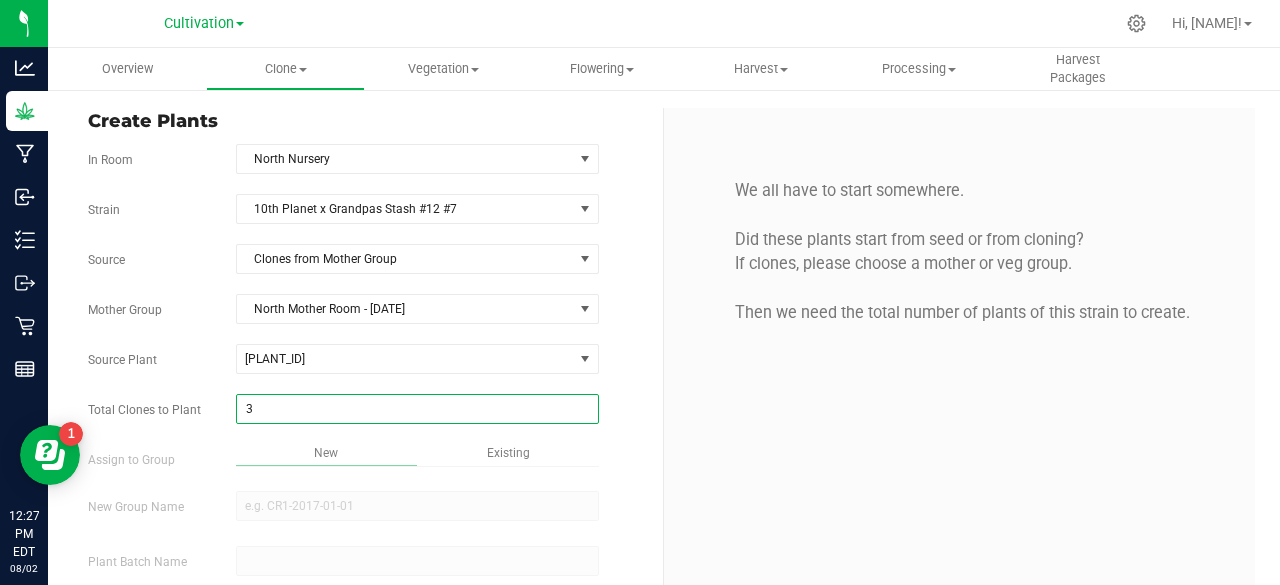type on "32" 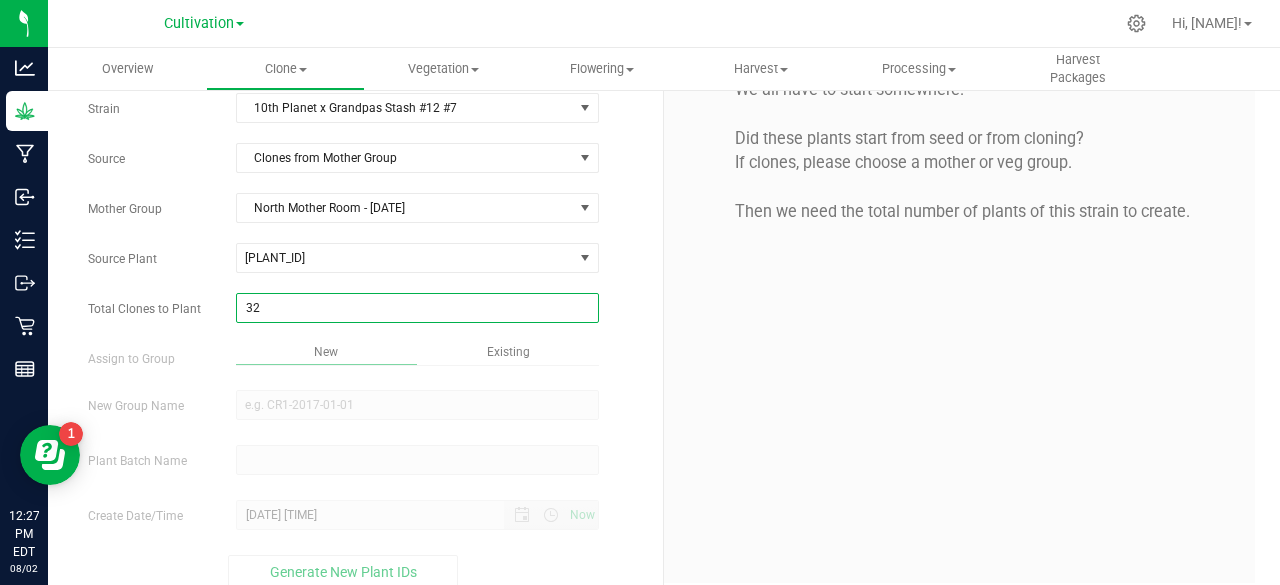scroll, scrollTop: 119, scrollLeft: 0, axis: vertical 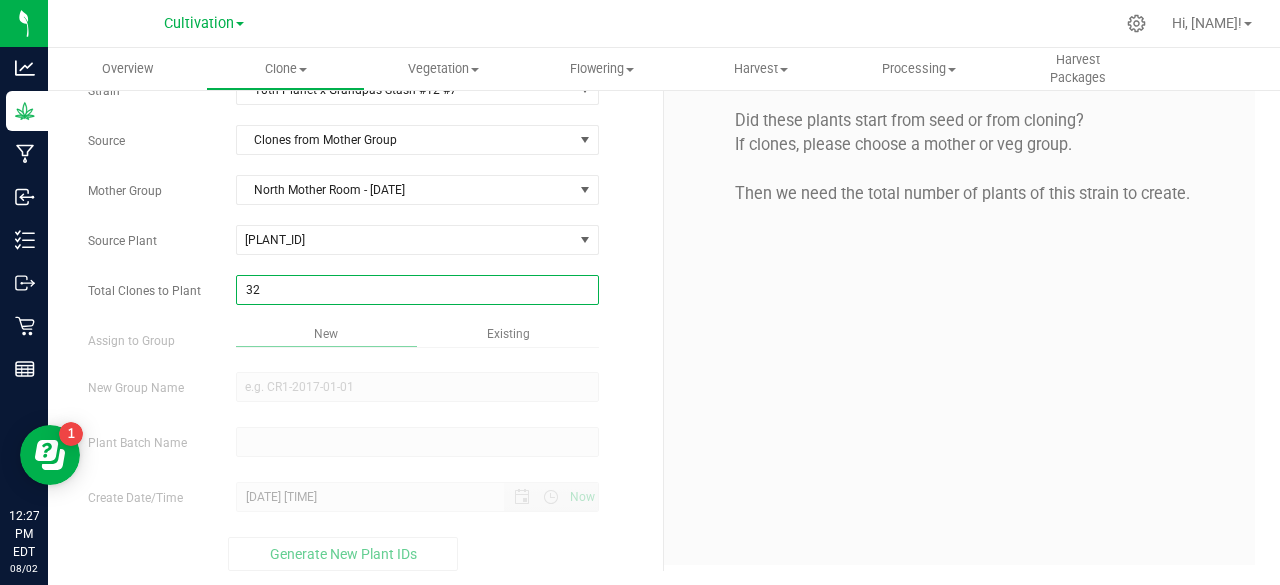 type on "32" 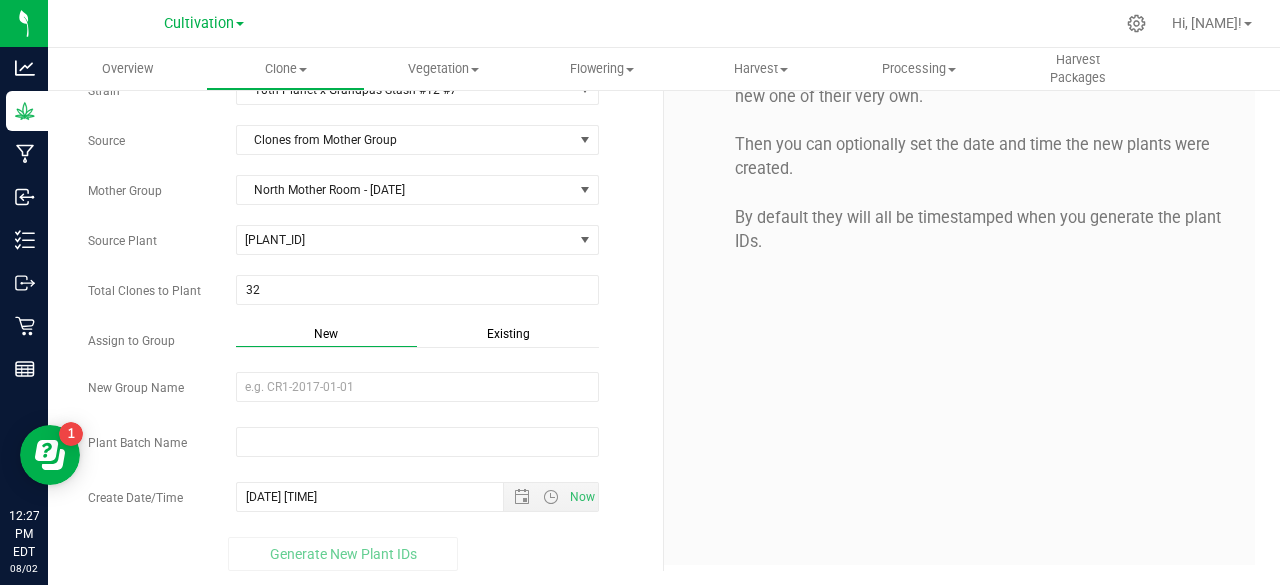 click on "Existing" at bounding box center (508, 334) 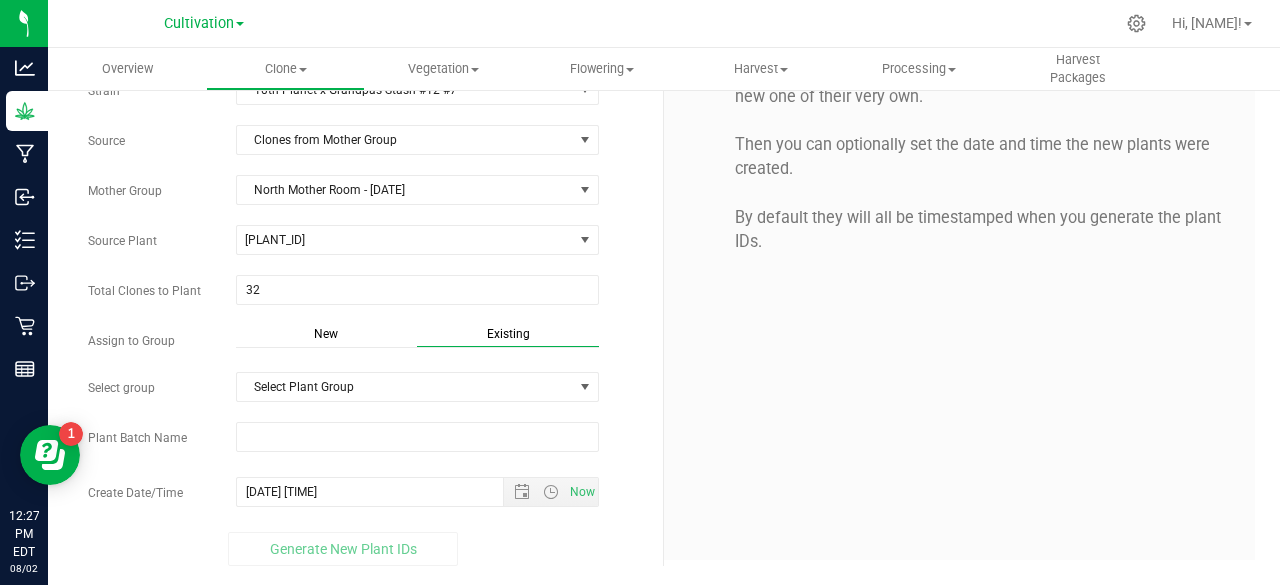 scroll, scrollTop: 114, scrollLeft: 0, axis: vertical 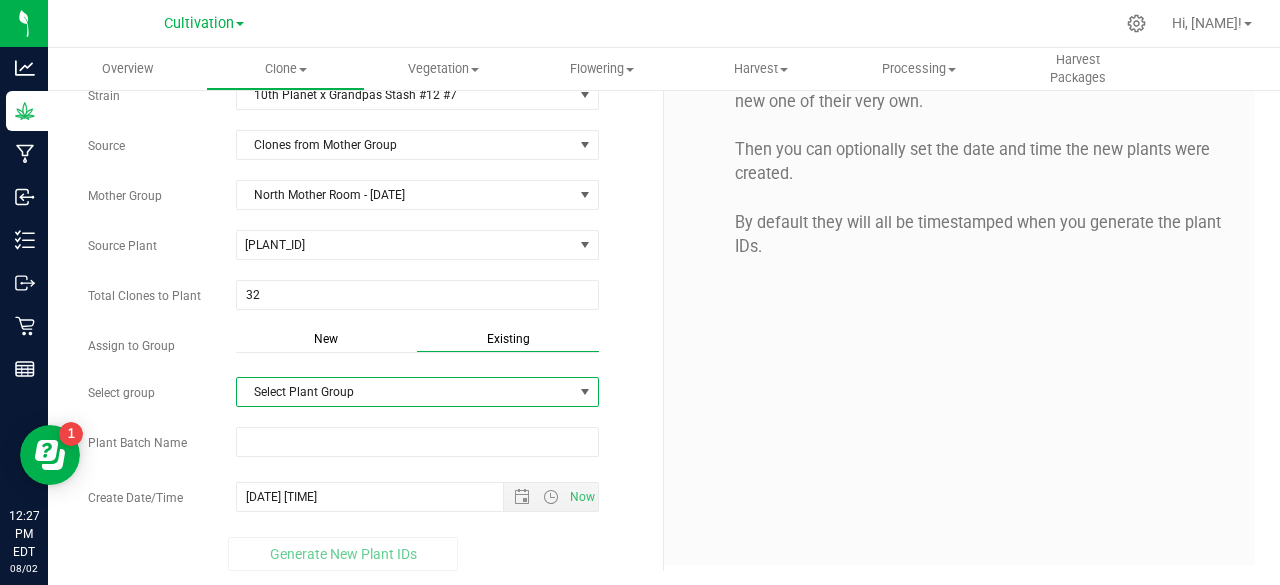 click on "Select Plant Group" at bounding box center [405, 392] 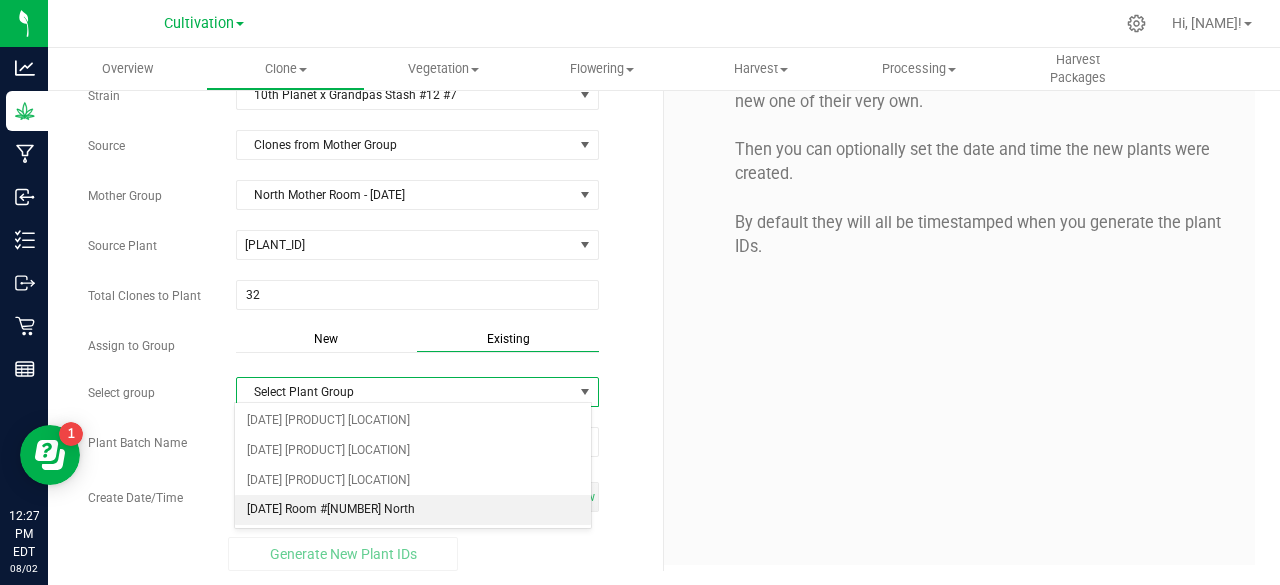 click on "[DATE] Room #3 North" at bounding box center [413, 510] 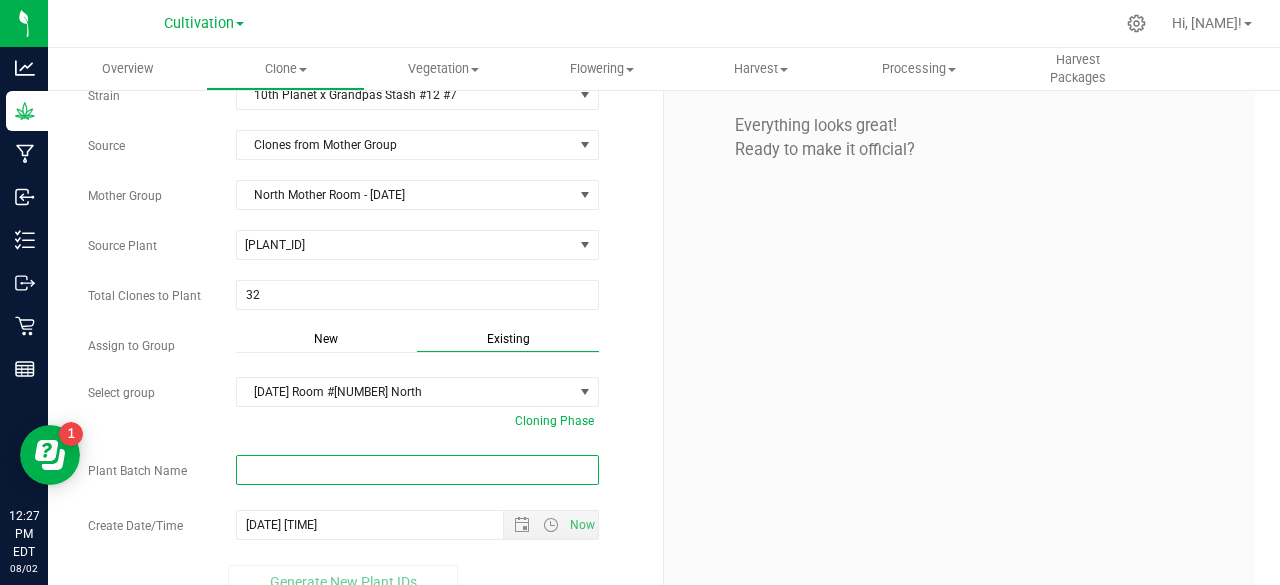 click at bounding box center (417, 470) 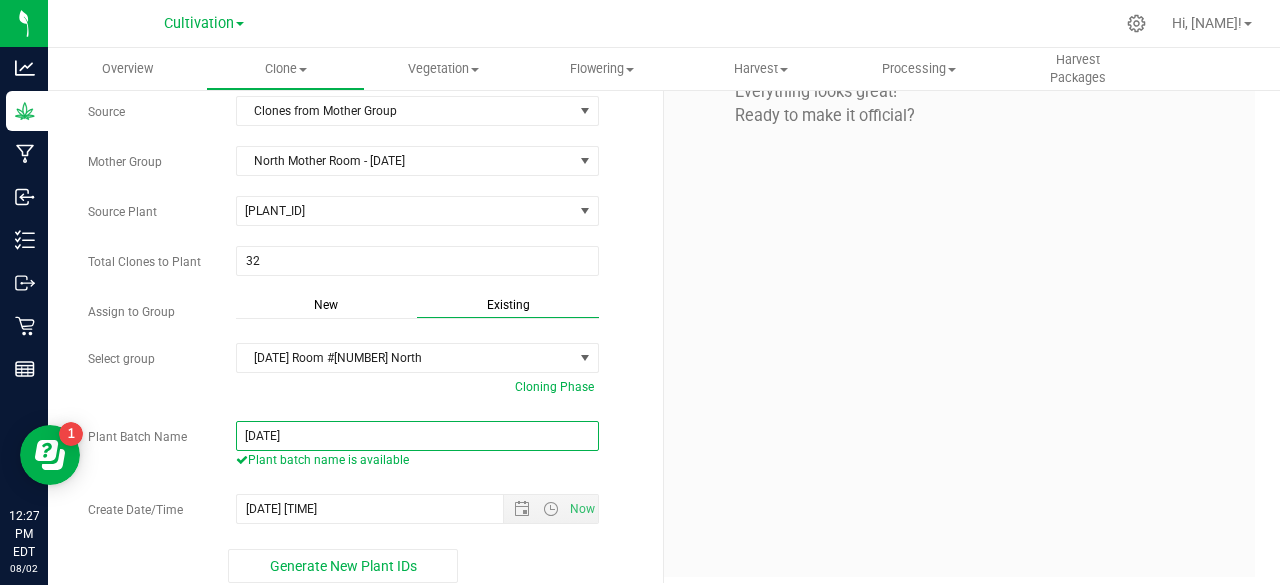 scroll, scrollTop: 149, scrollLeft: 0, axis: vertical 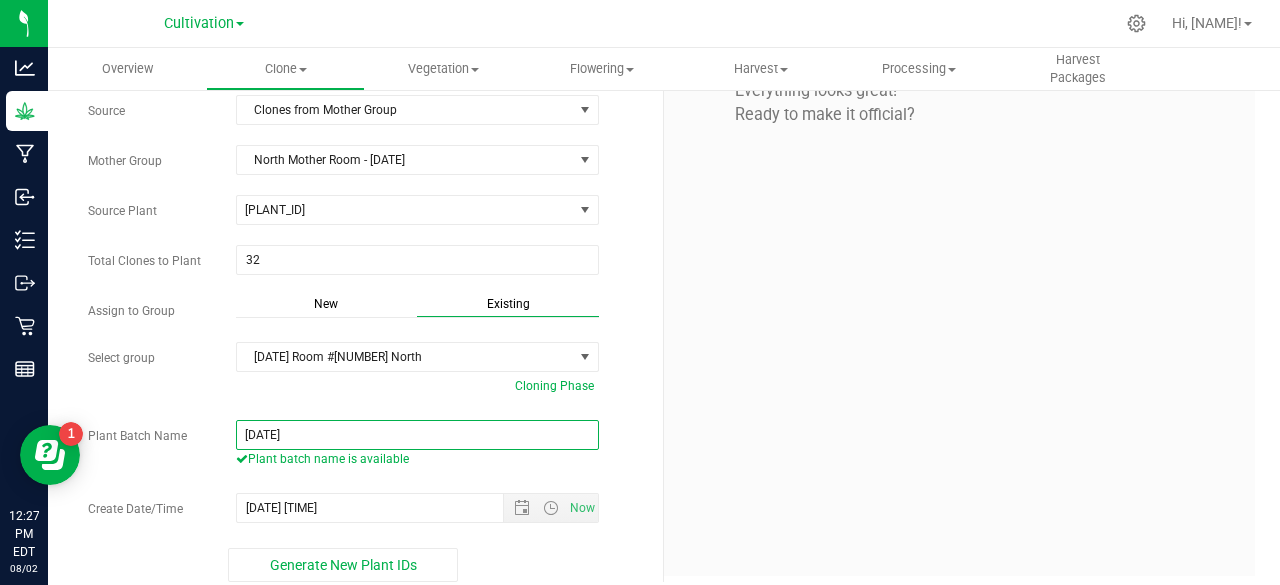 click on "[DATE]" at bounding box center (417, 435) 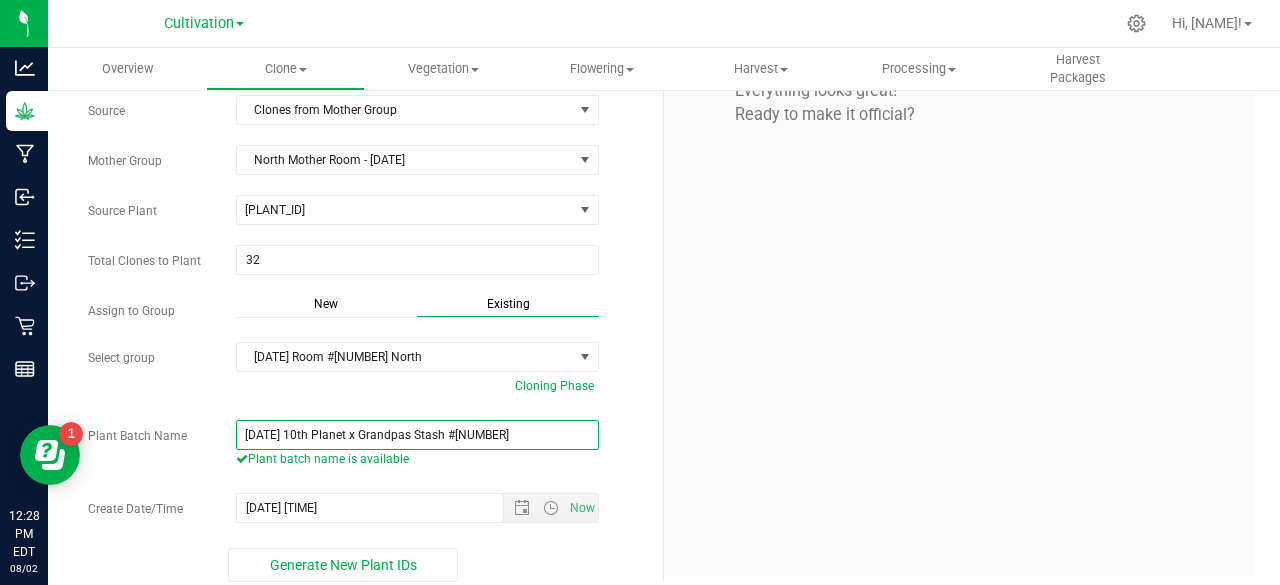 scroll, scrollTop: 160, scrollLeft: 0, axis: vertical 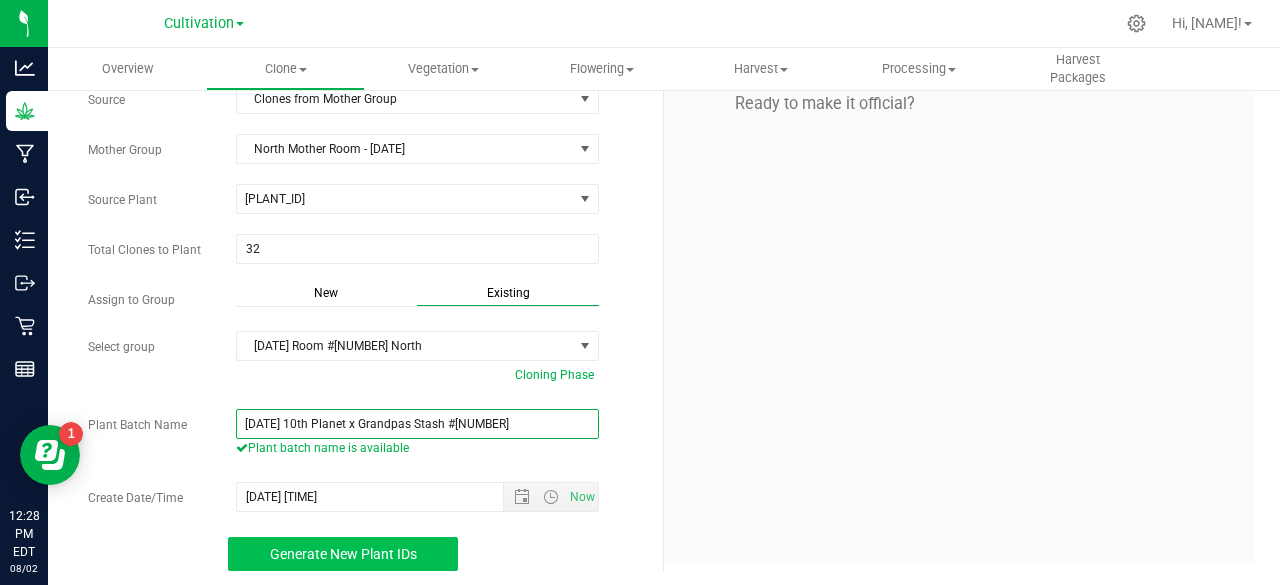 type on "[DATE] 10th Planet x Grandpas Stash #7" 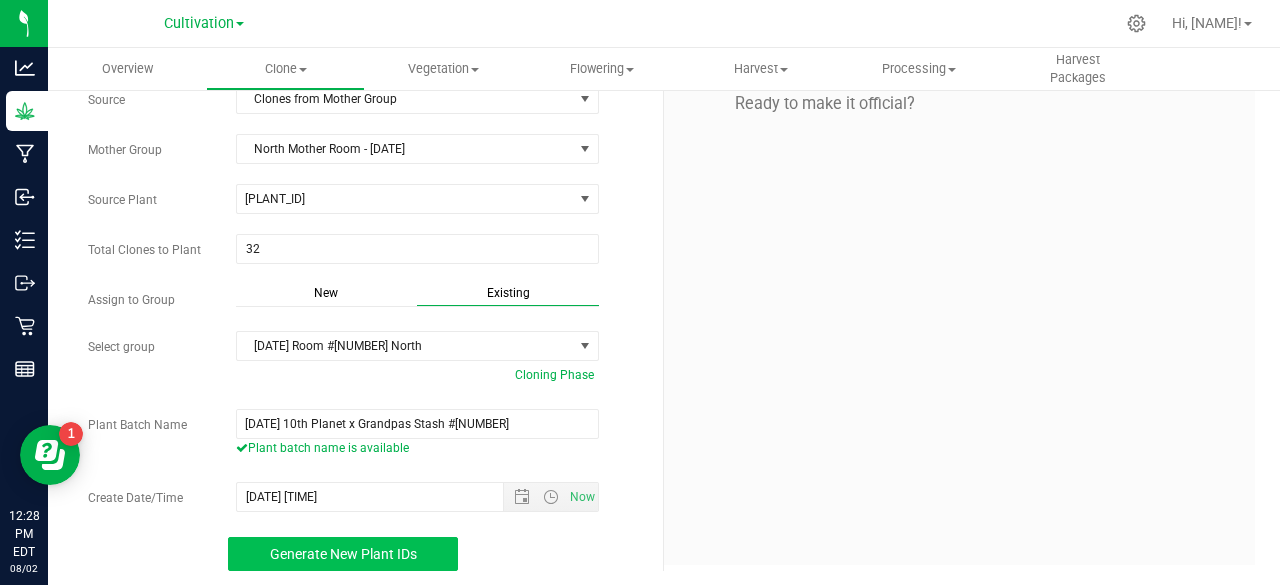 click on "Generate New Plant IDs" at bounding box center [343, 554] 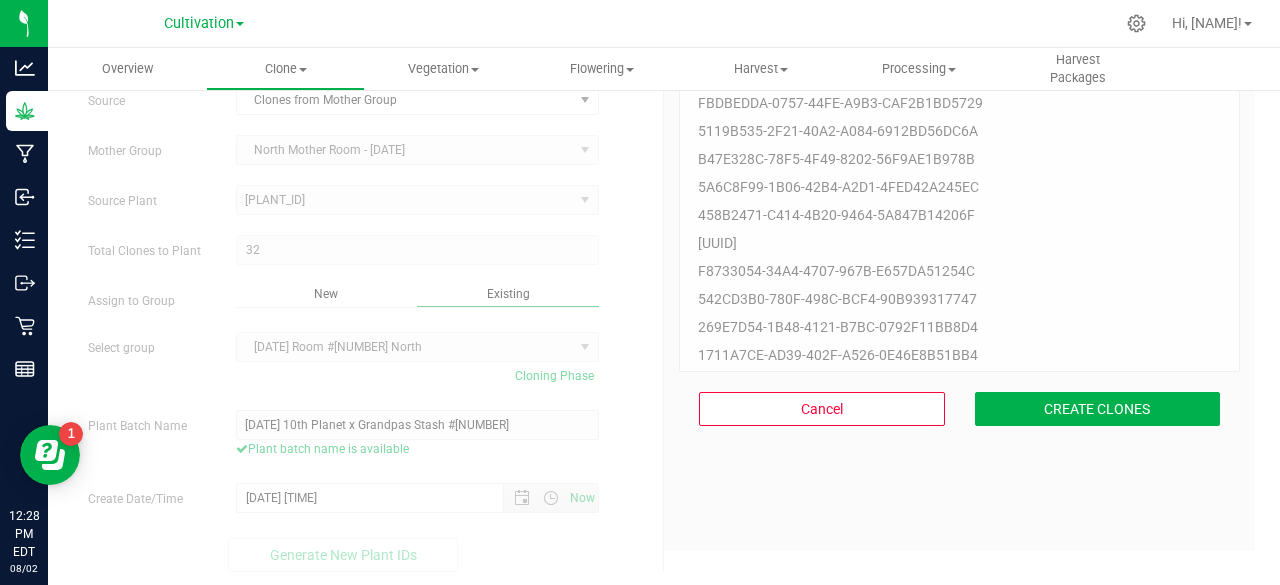 scroll, scrollTop: 60, scrollLeft: 0, axis: vertical 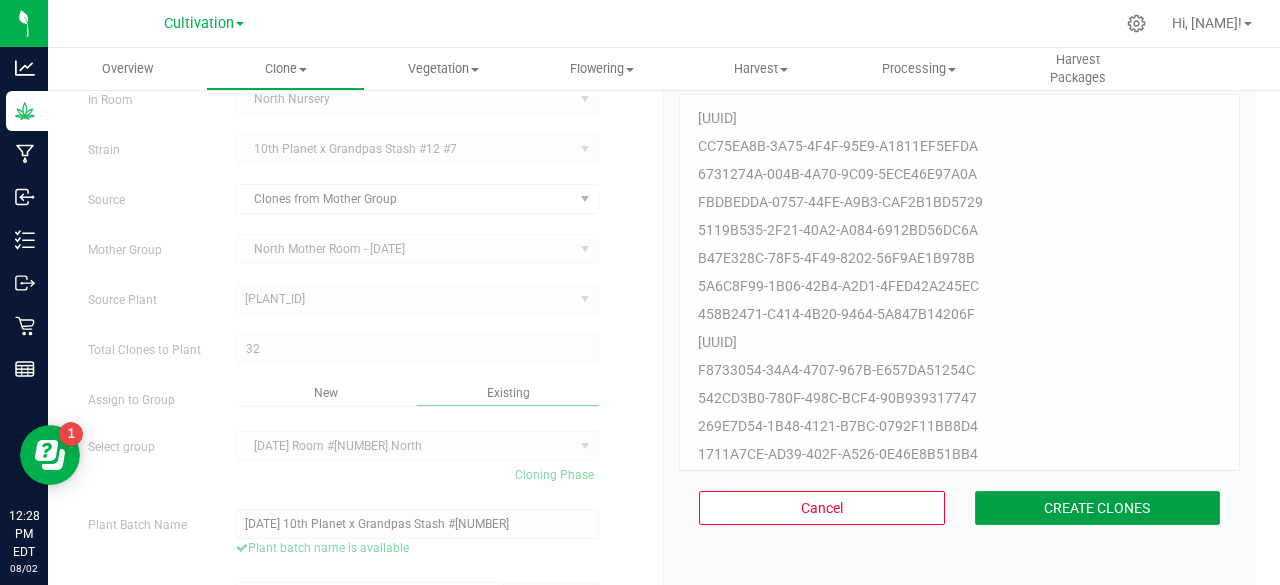 click on "CREATE CLONES" at bounding box center (1098, 508) 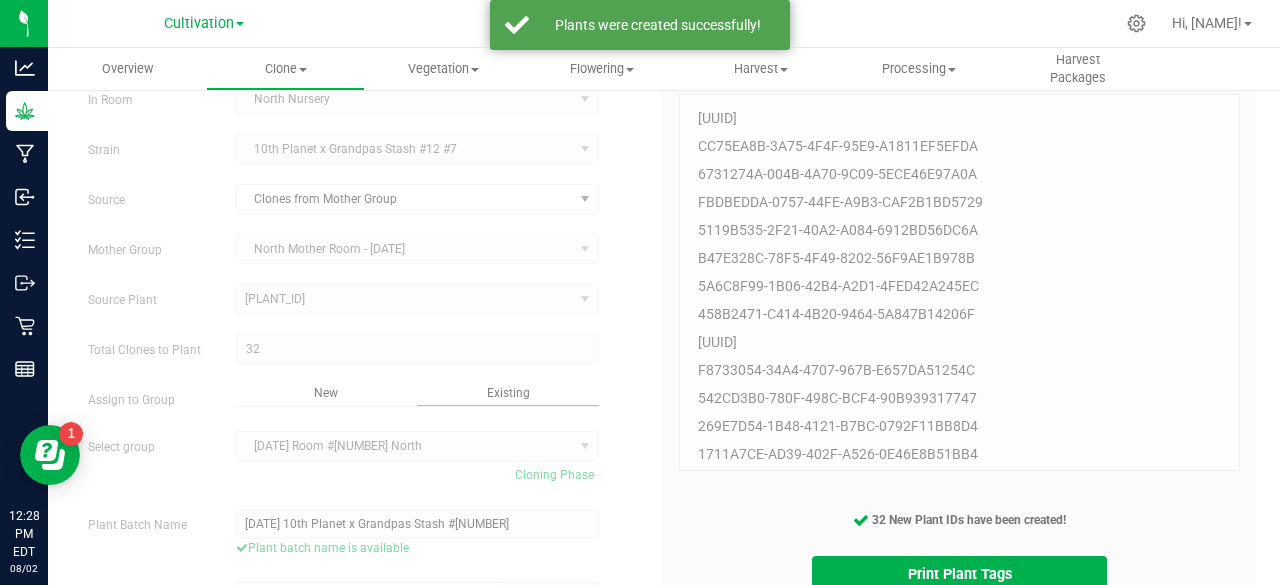 scroll, scrollTop: 159, scrollLeft: 0, axis: vertical 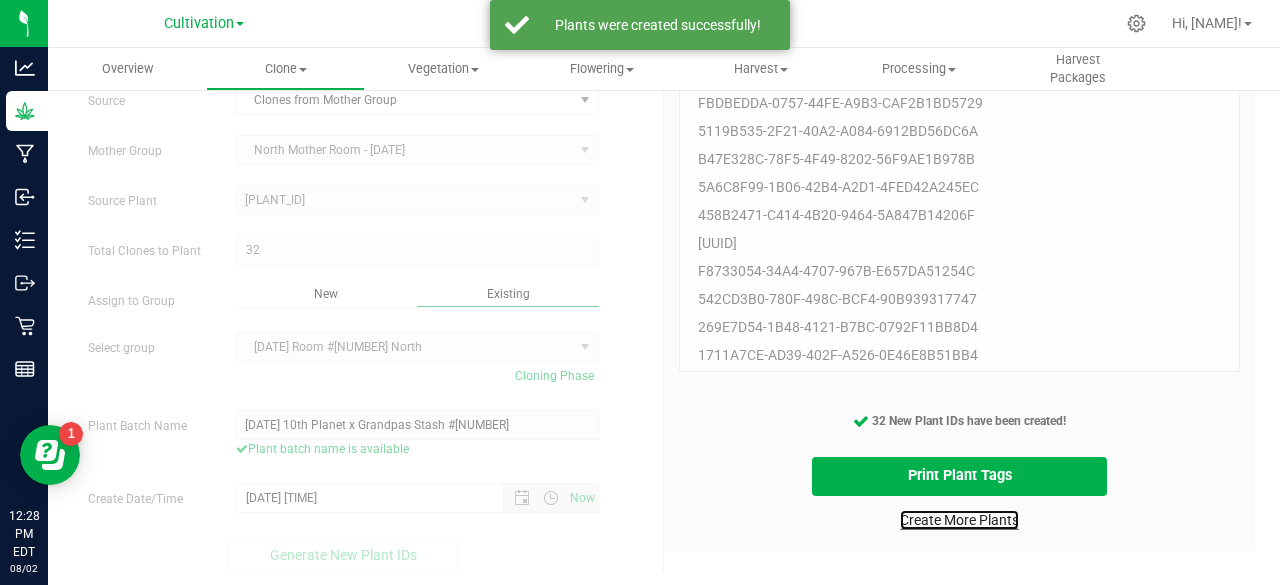 click on "Create More Plants" at bounding box center [959, 520] 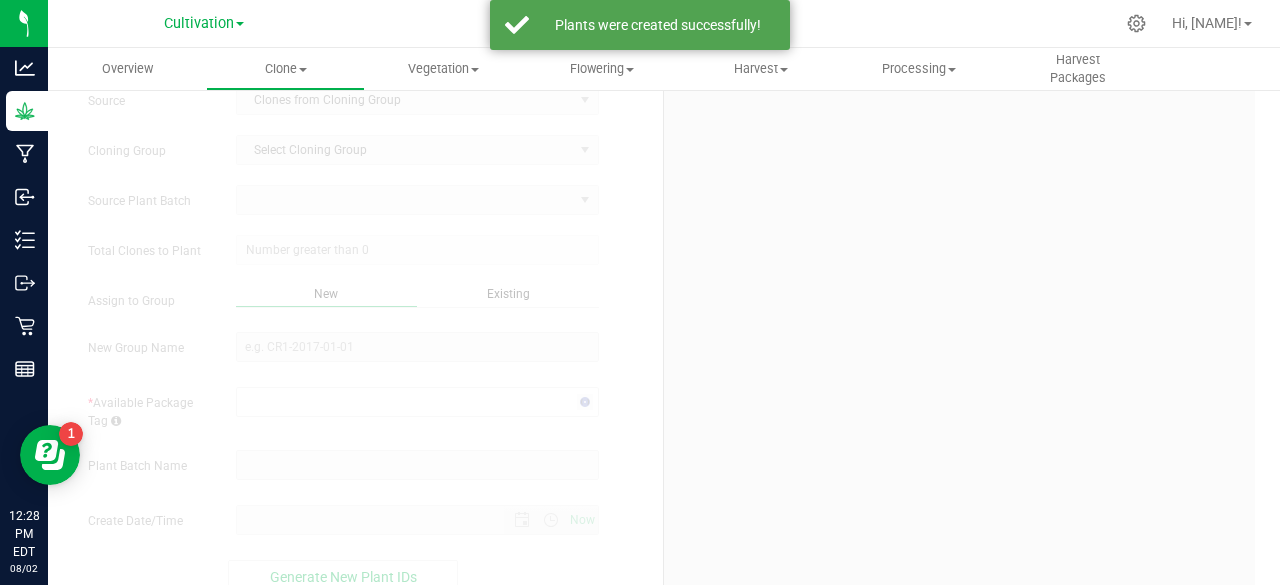 scroll, scrollTop: 0, scrollLeft: 0, axis: both 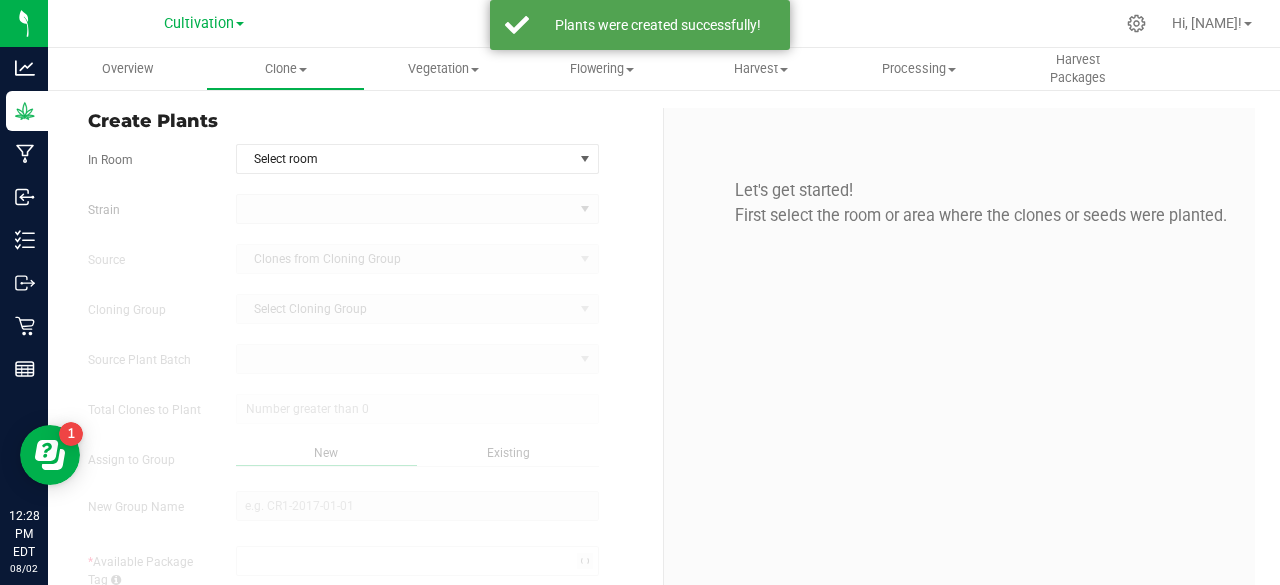 type on "8/2/2025 12:28 PM" 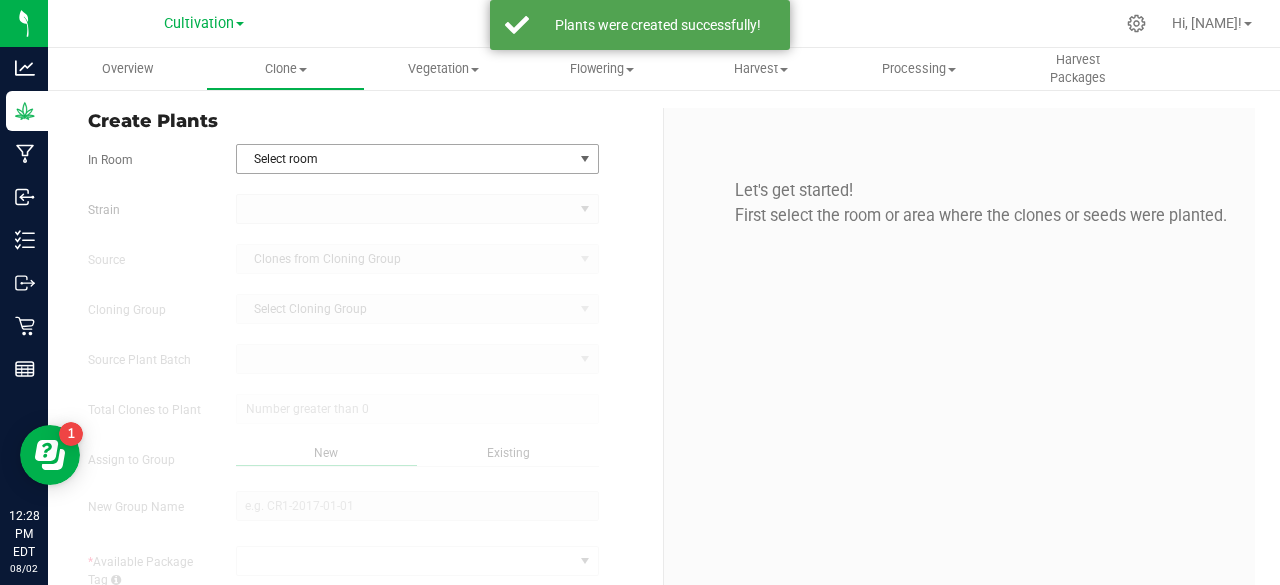 click on "Select room" at bounding box center (405, 159) 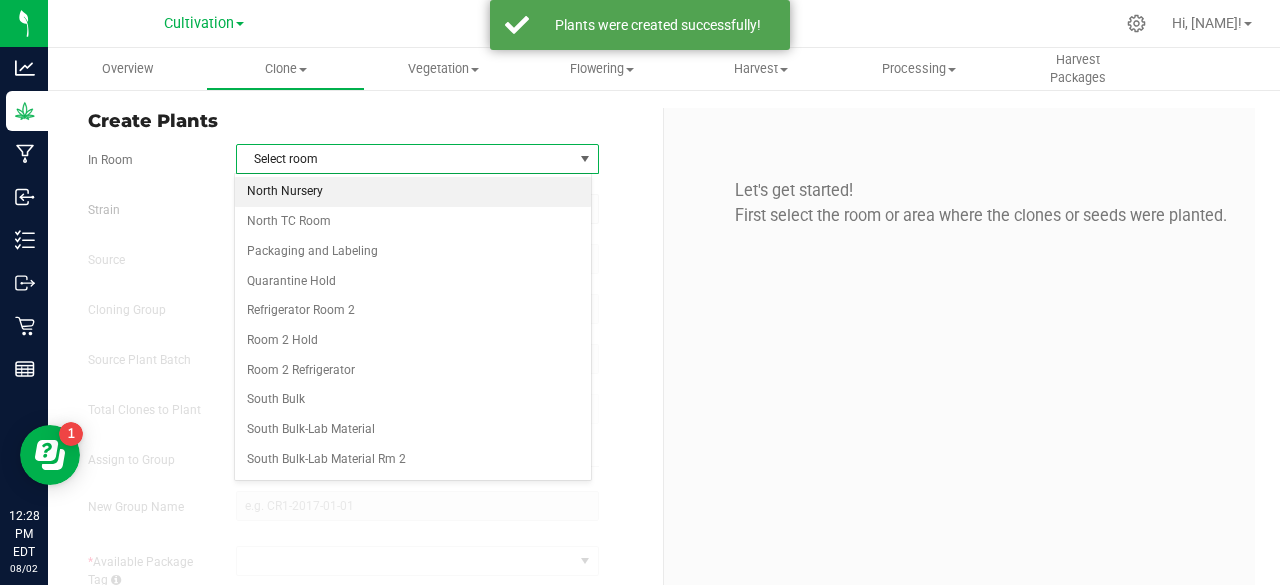 click on "North Nursery" at bounding box center [413, 192] 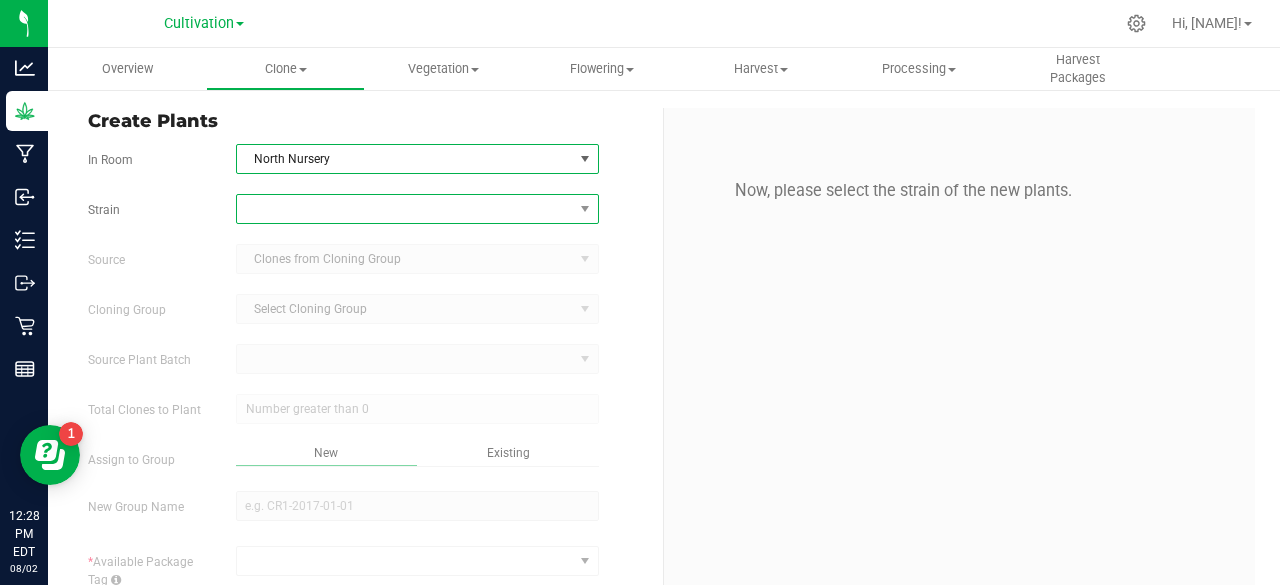 click at bounding box center [405, 209] 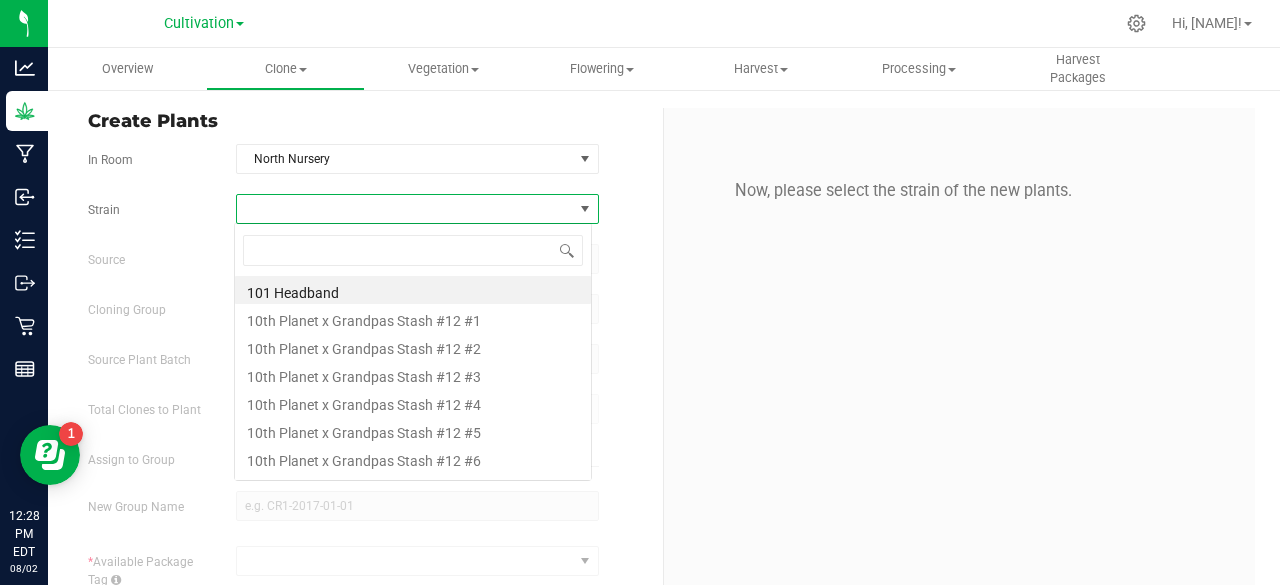 scroll, scrollTop: 99970, scrollLeft: 99641, axis: both 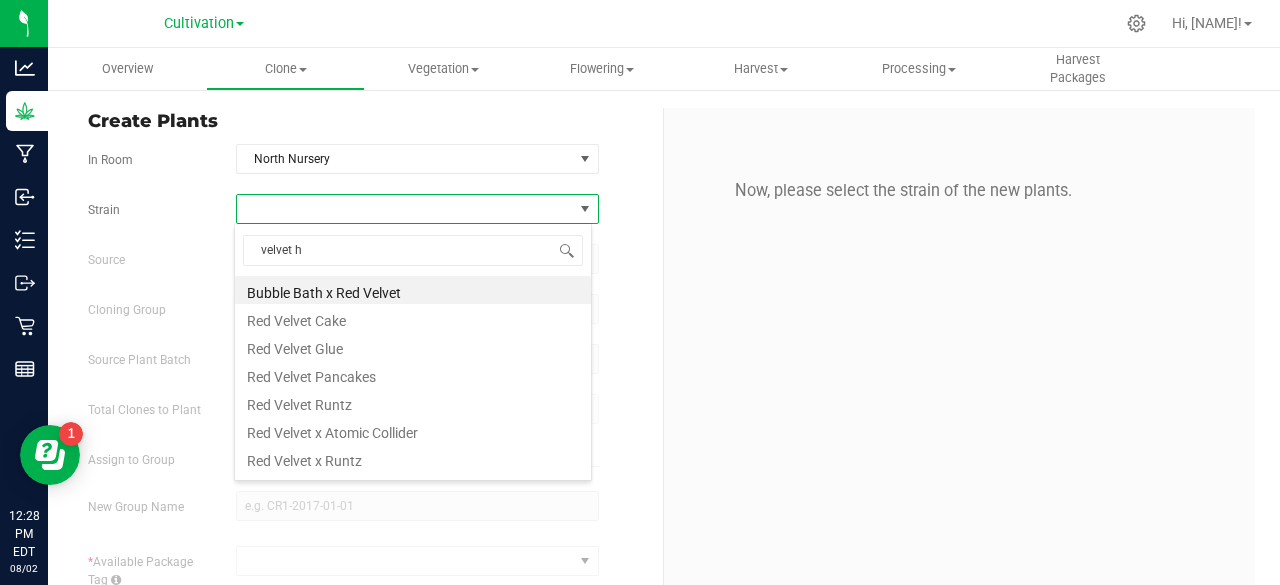 type on "velvet he" 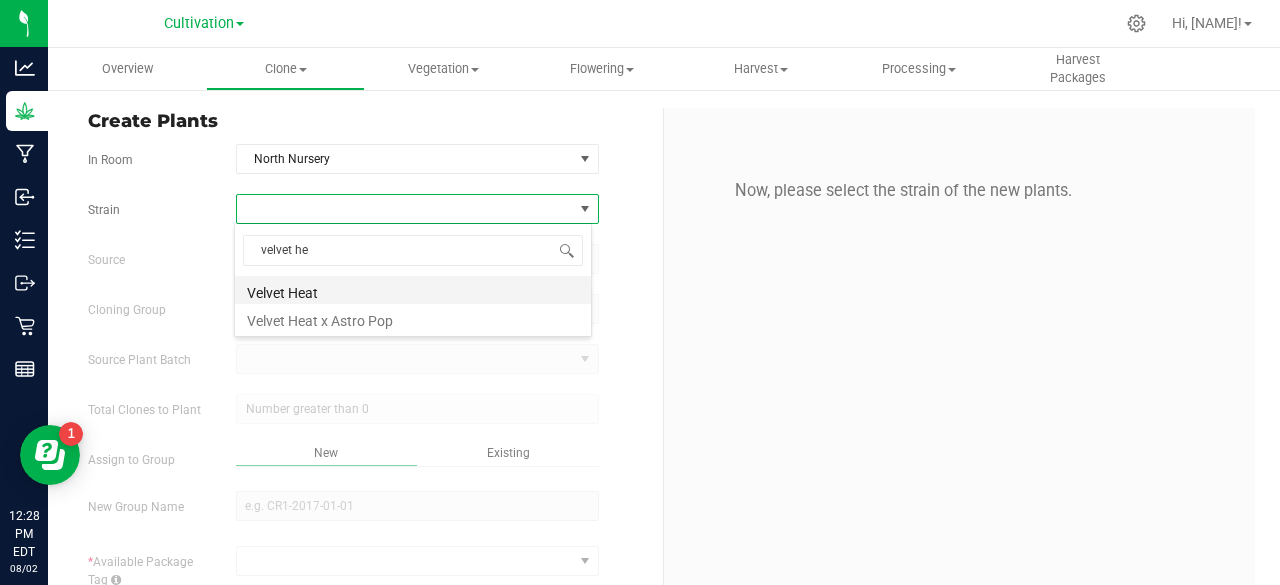 click on "Velvet Heat" at bounding box center (413, 290) 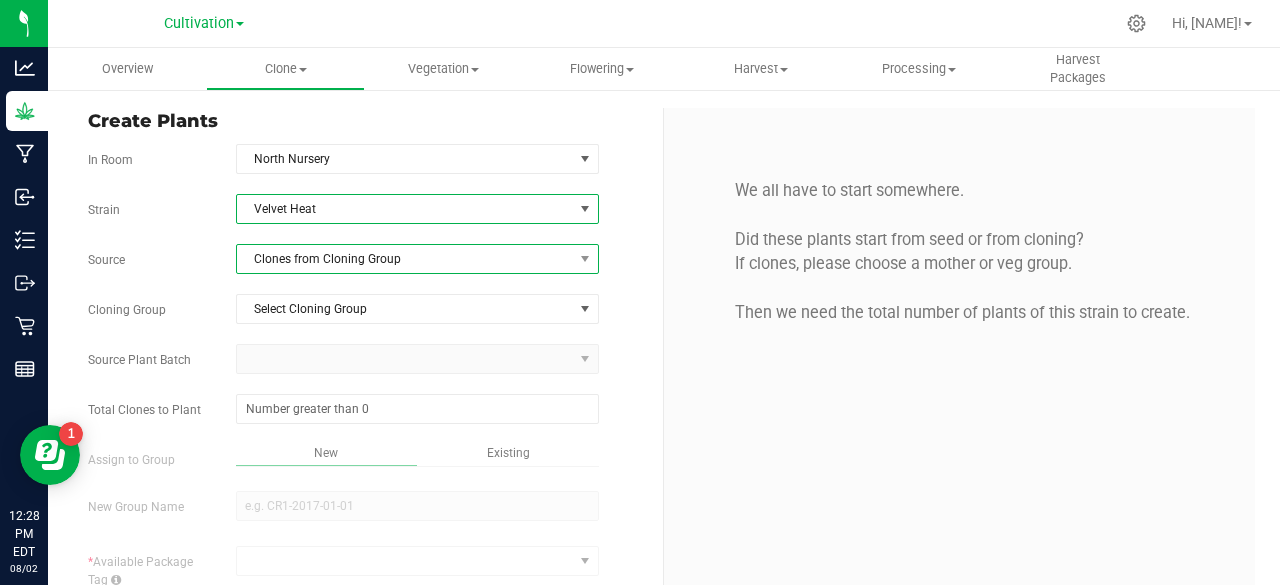 click on "Clones from Cloning Group" at bounding box center [405, 259] 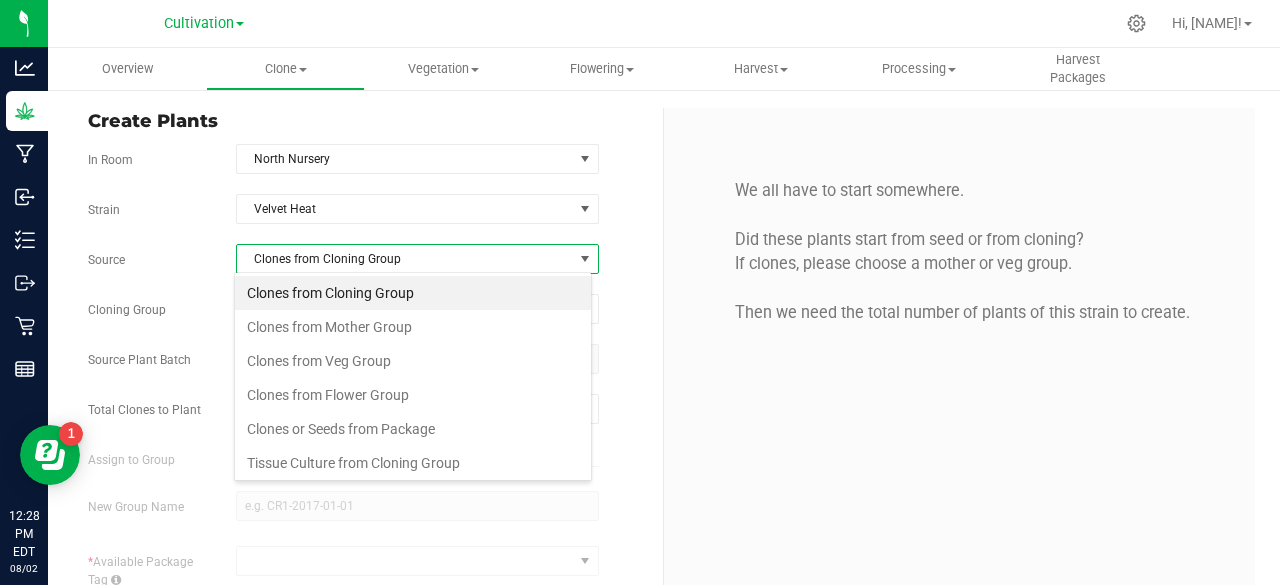 scroll, scrollTop: 99970, scrollLeft: 99641, axis: both 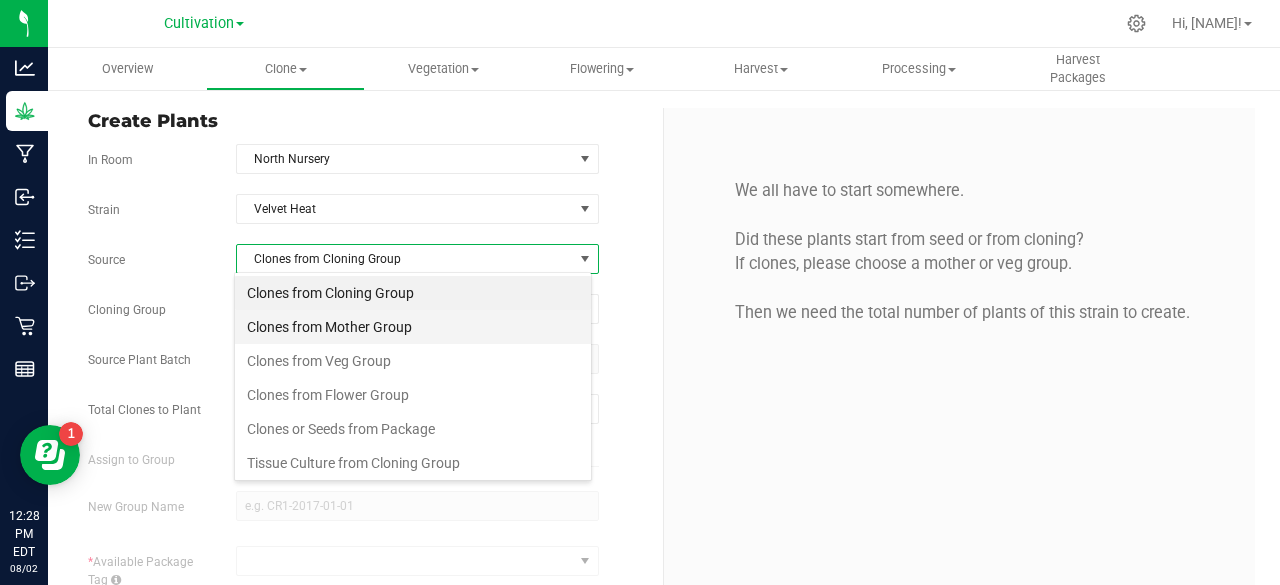 click on "Clones from Mother Group" at bounding box center (413, 327) 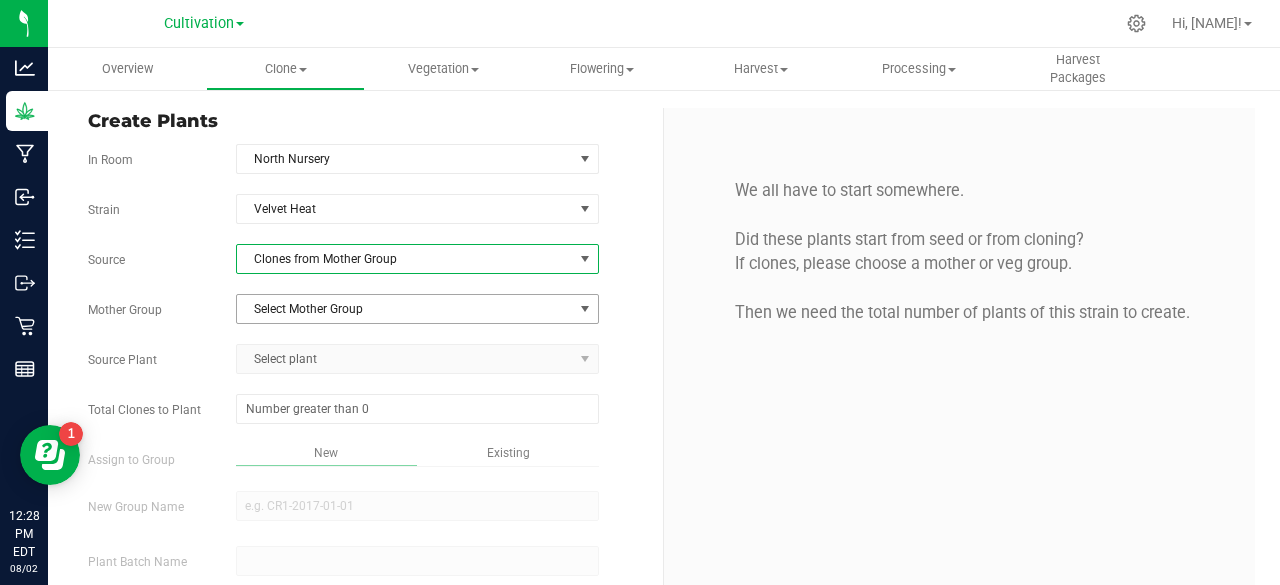 click on "Select Mother Group" at bounding box center [405, 309] 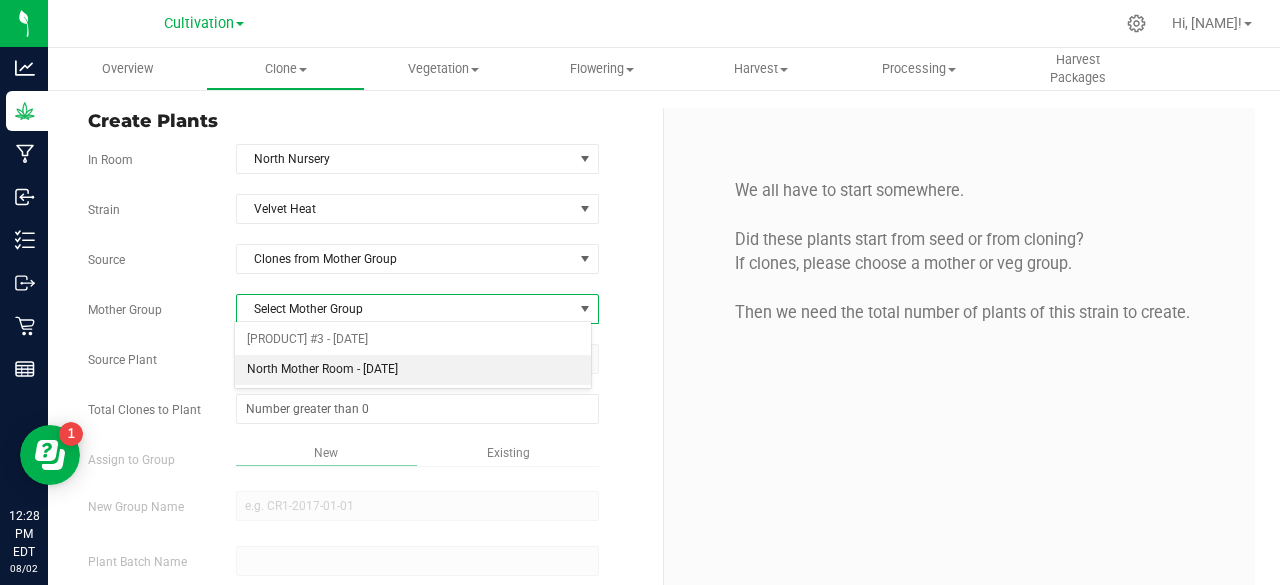 click on "North Mother Room  - [DATE]" at bounding box center [413, 370] 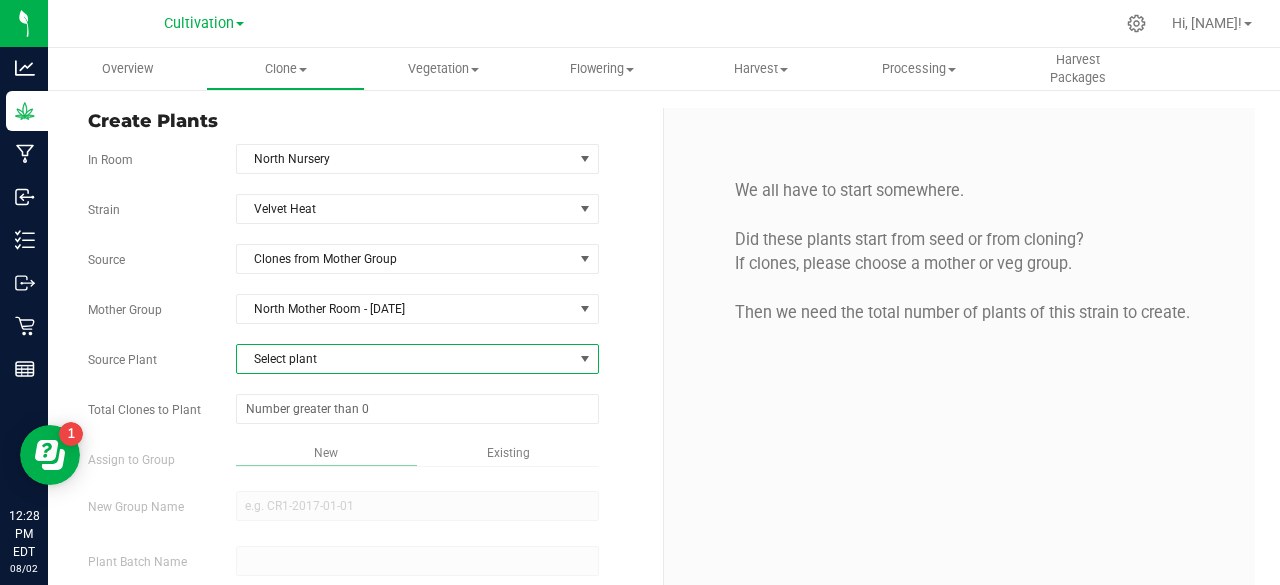 click on "Select plant" at bounding box center [405, 359] 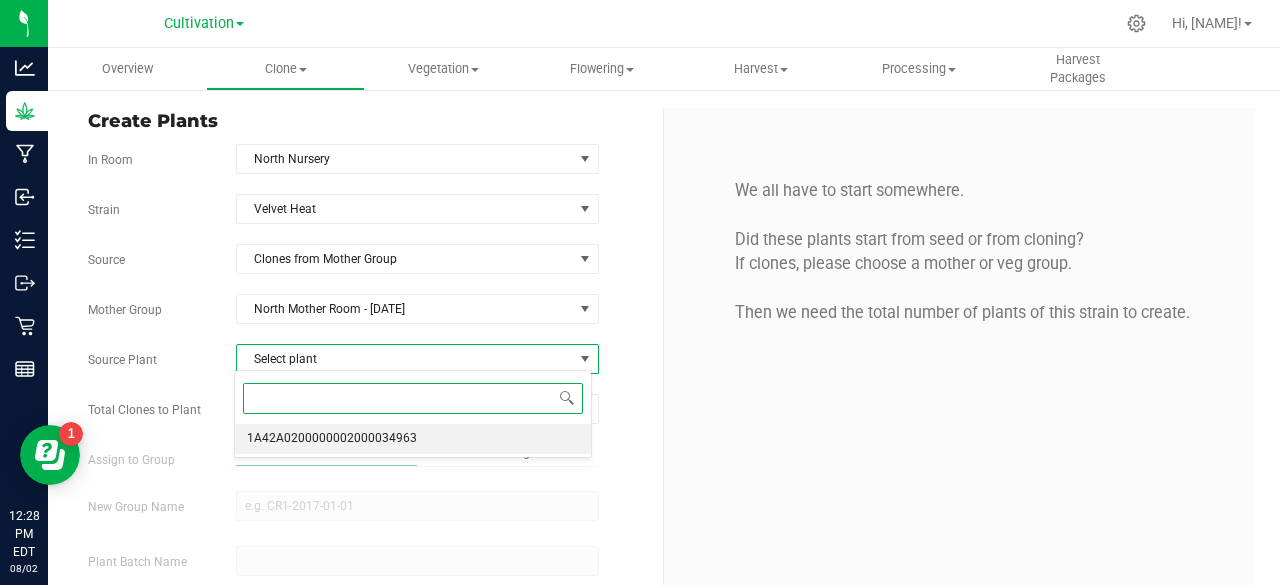 click on "1A42A0200000002000034963" at bounding box center [332, 439] 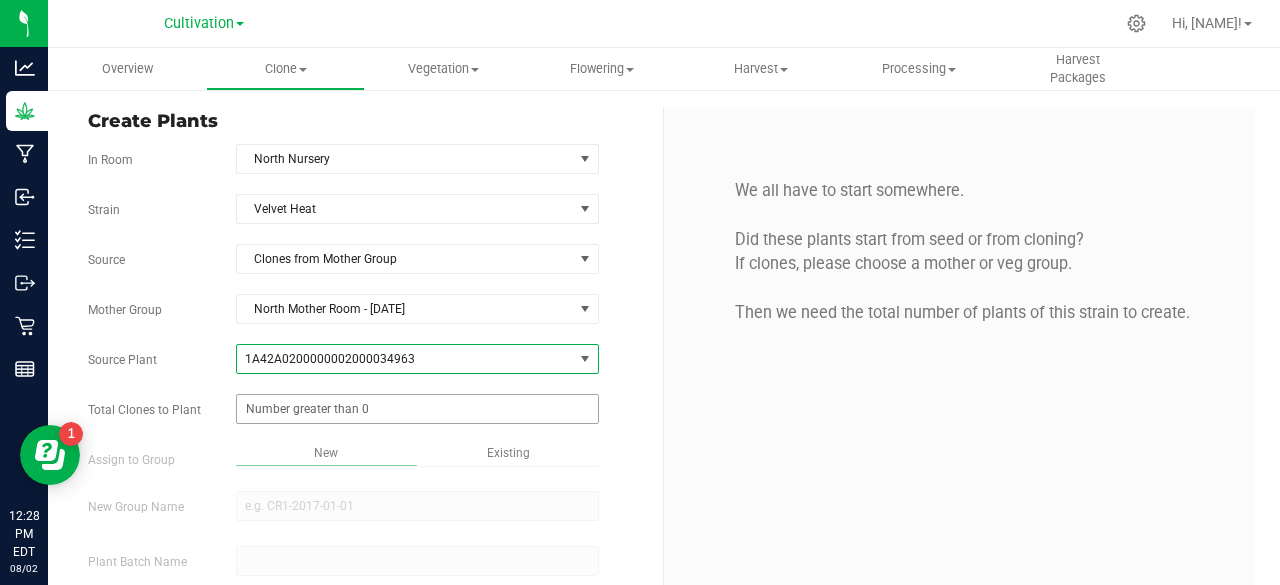 click at bounding box center [417, 409] 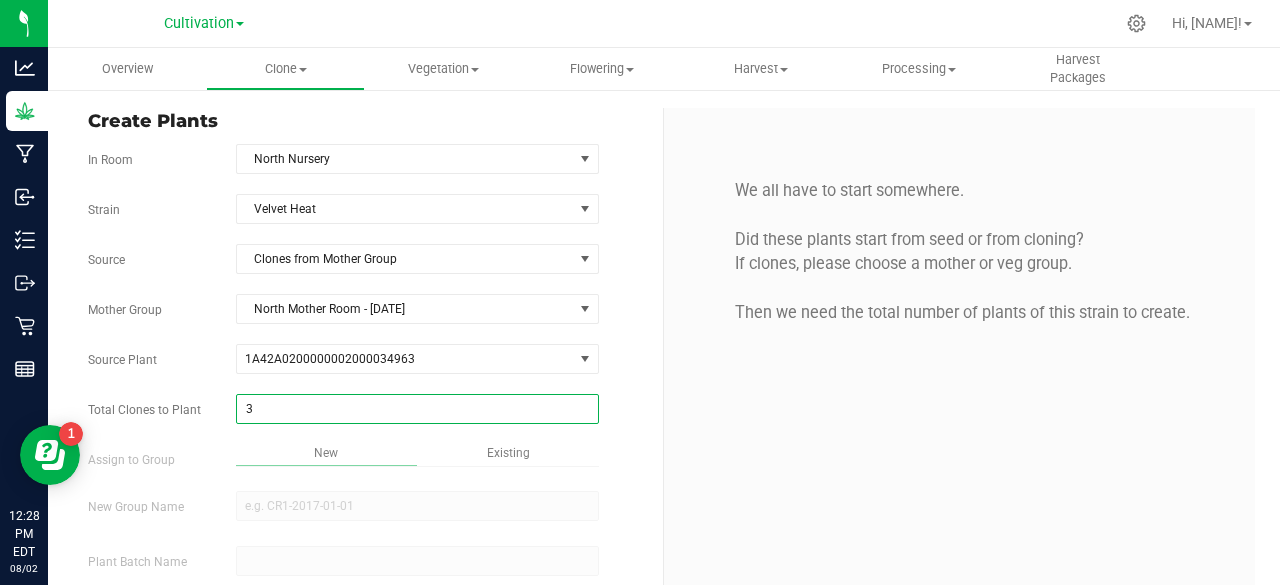 type on "32" 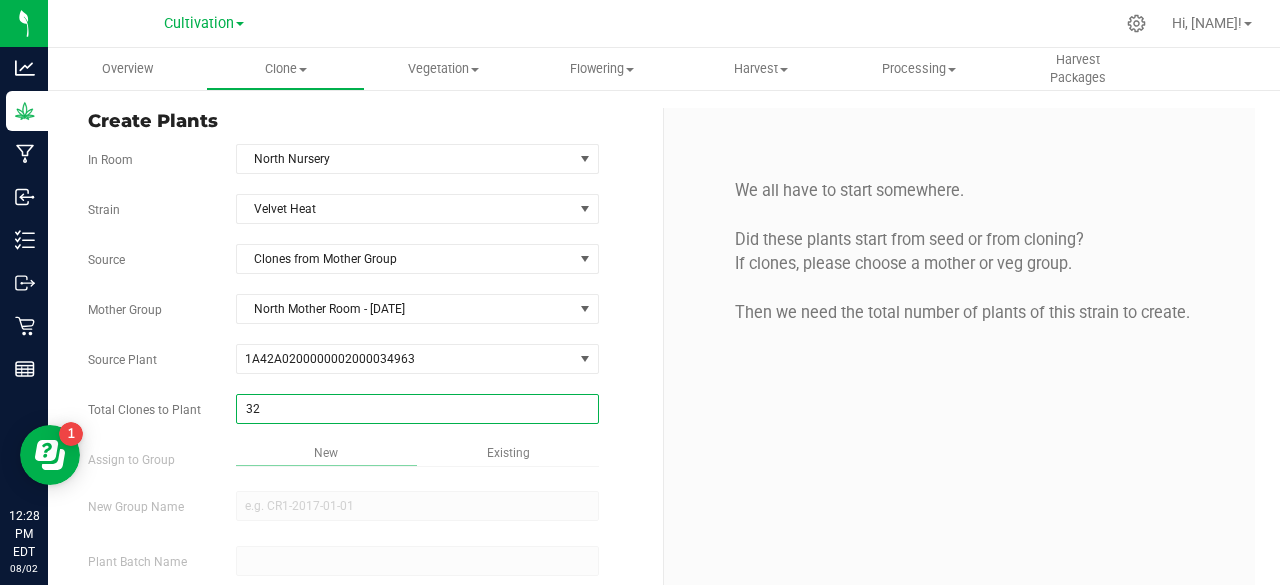 scroll, scrollTop: 119, scrollLeft: 0, axis: vertical 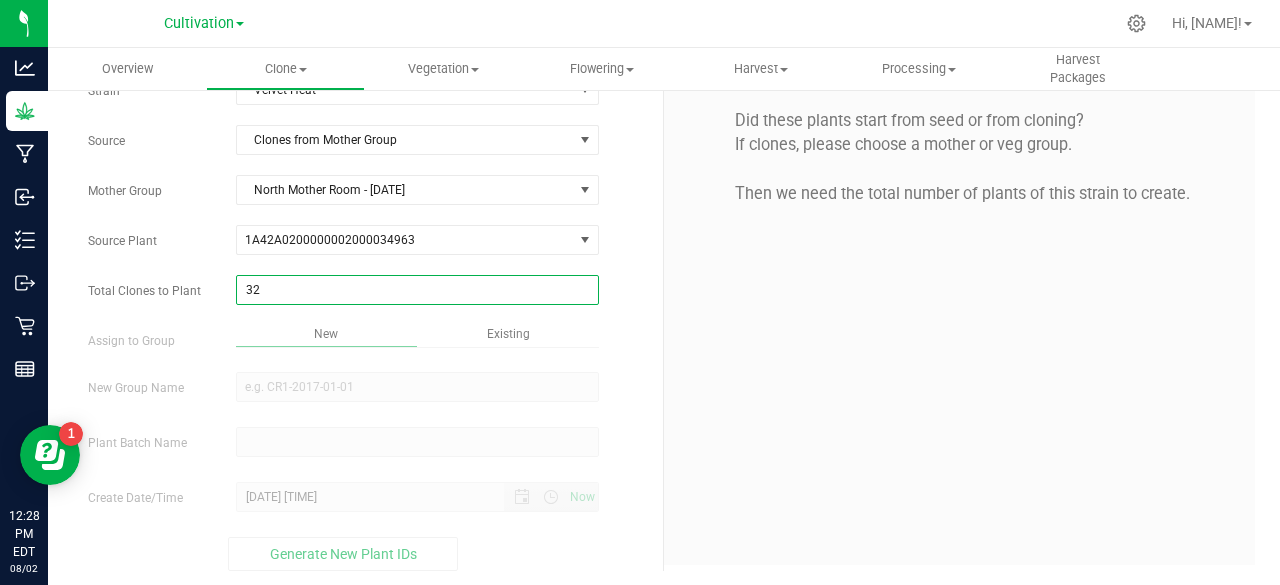 type on "32" 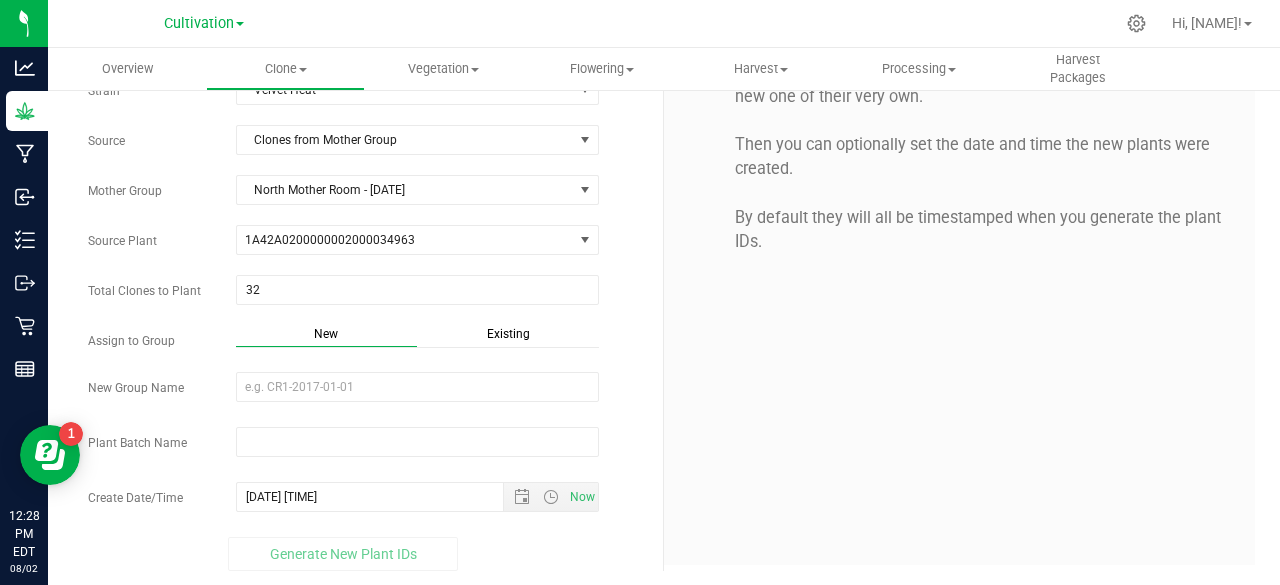 drag, startPoint x: 518, startPoint y: 335, endPoint x: 498, endPoint y: 334, distance: 20.024984 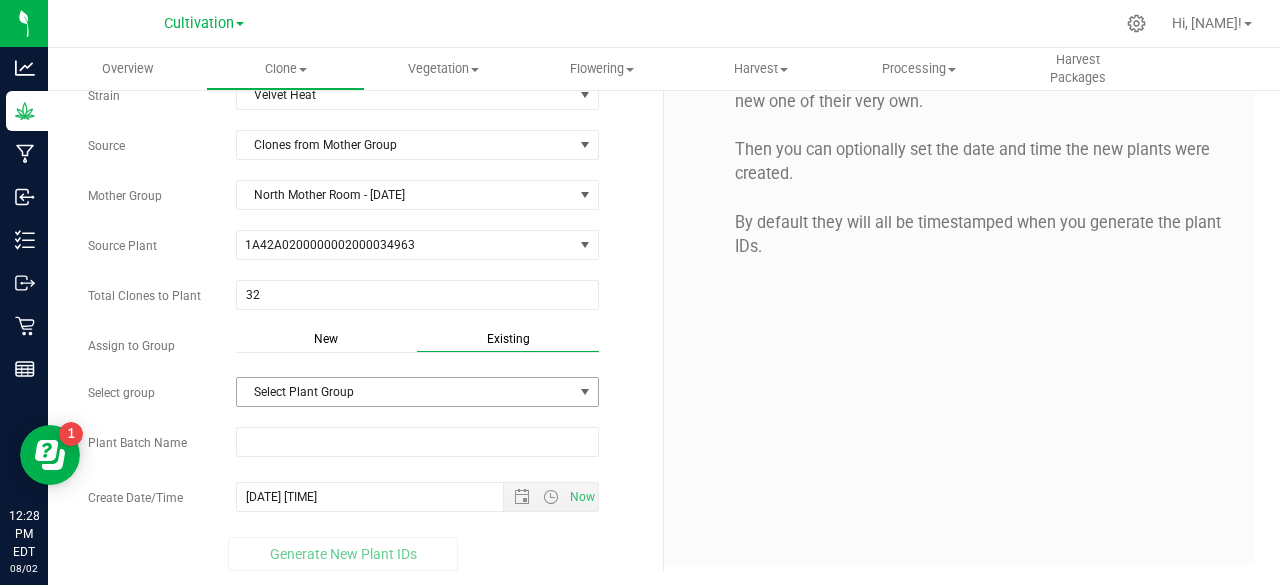 click on "Select Plant Group" at bounding box center (405, 392) 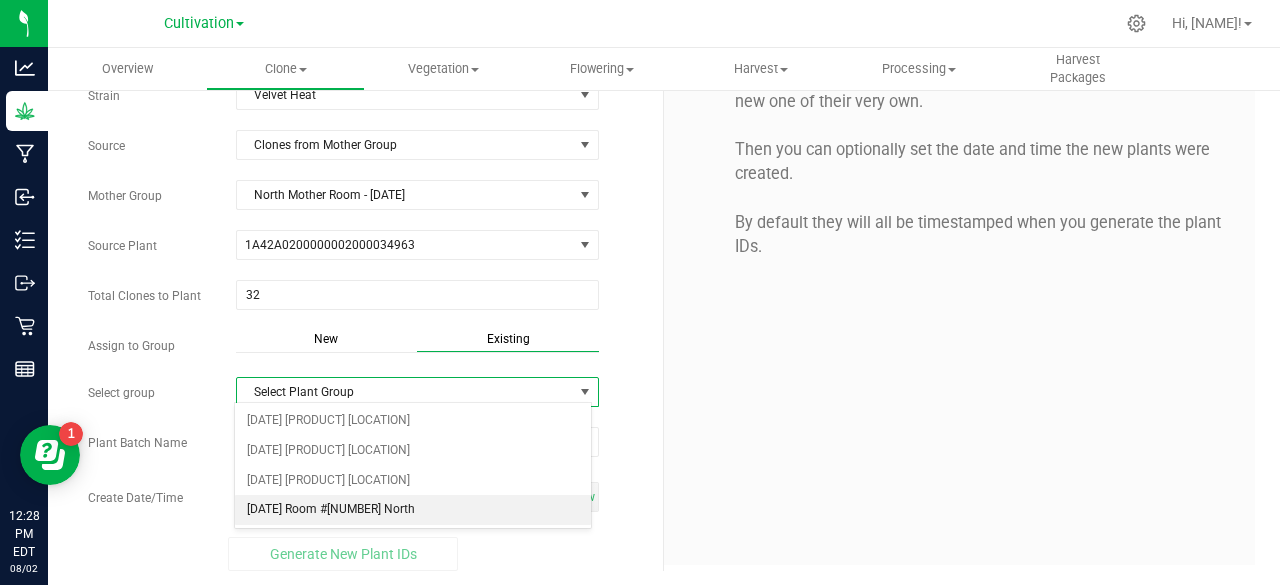 click on "[DATE] Room #3 North" at bounding box center [413, 510] 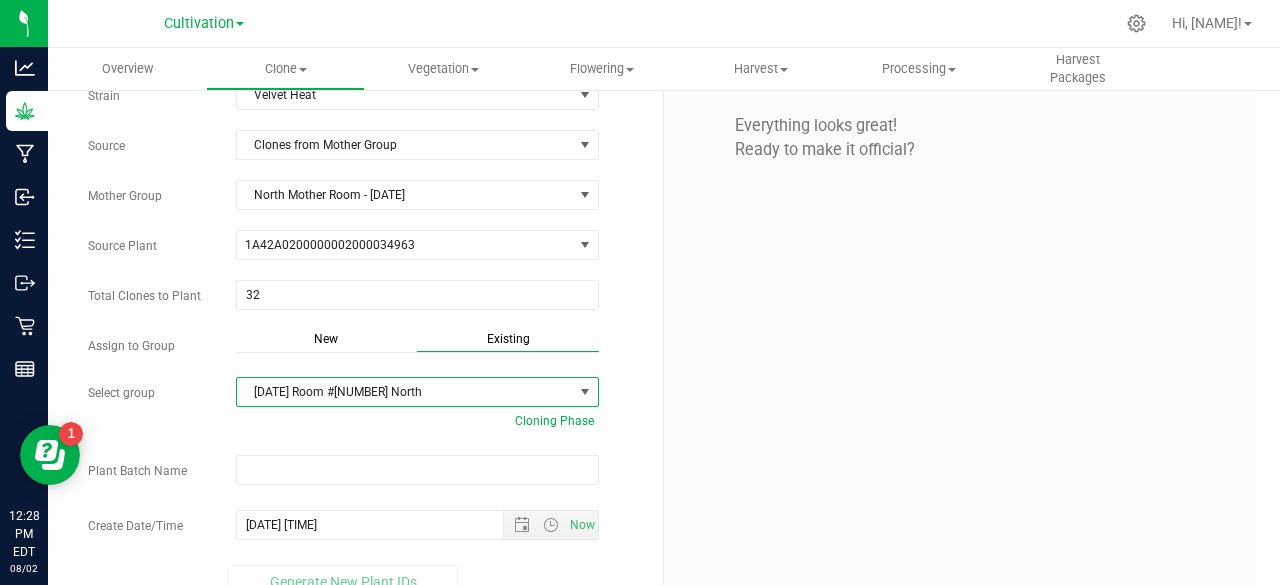scroll, scrollTop: 142, scrollLeft: 0, axis: vertical 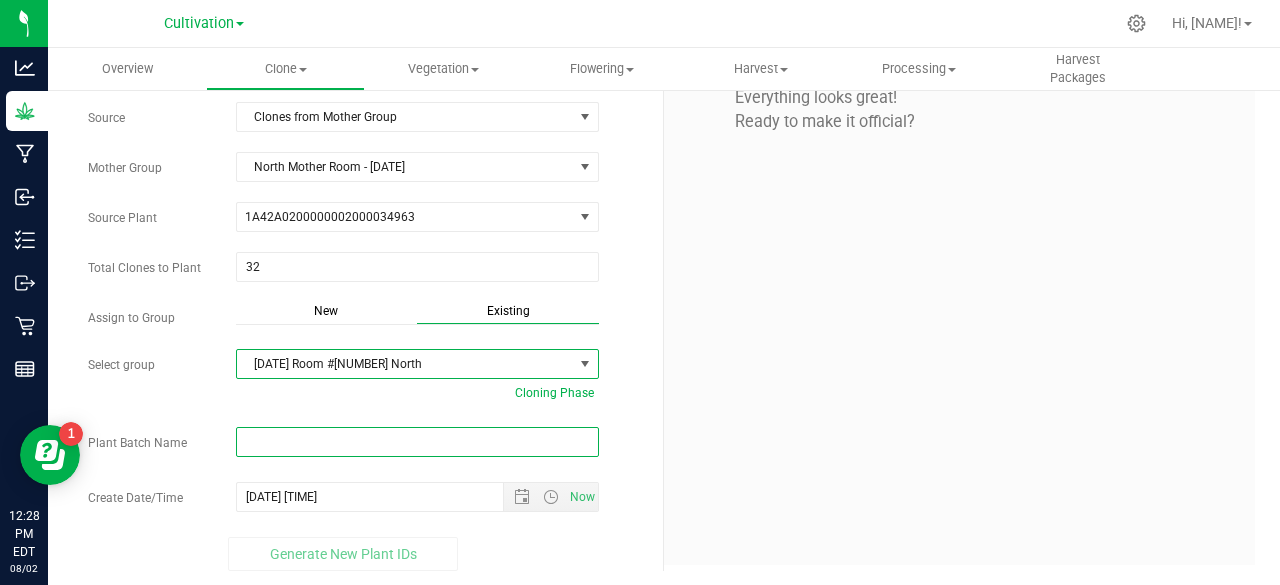 click at bounding box center [417, 442] 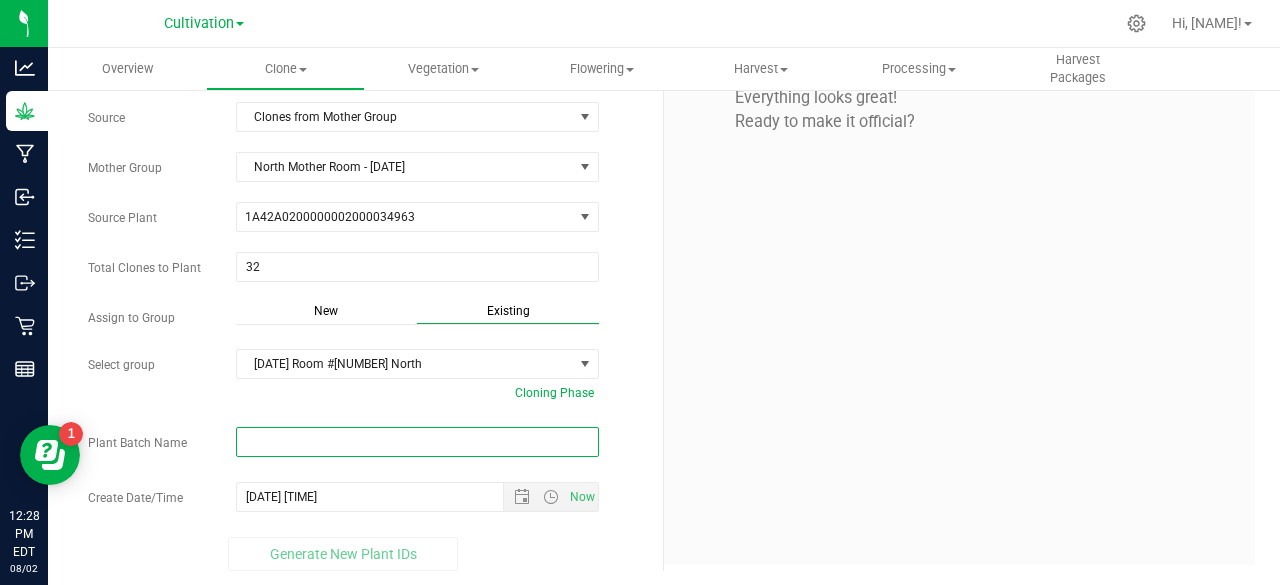paste on "[DATE]" 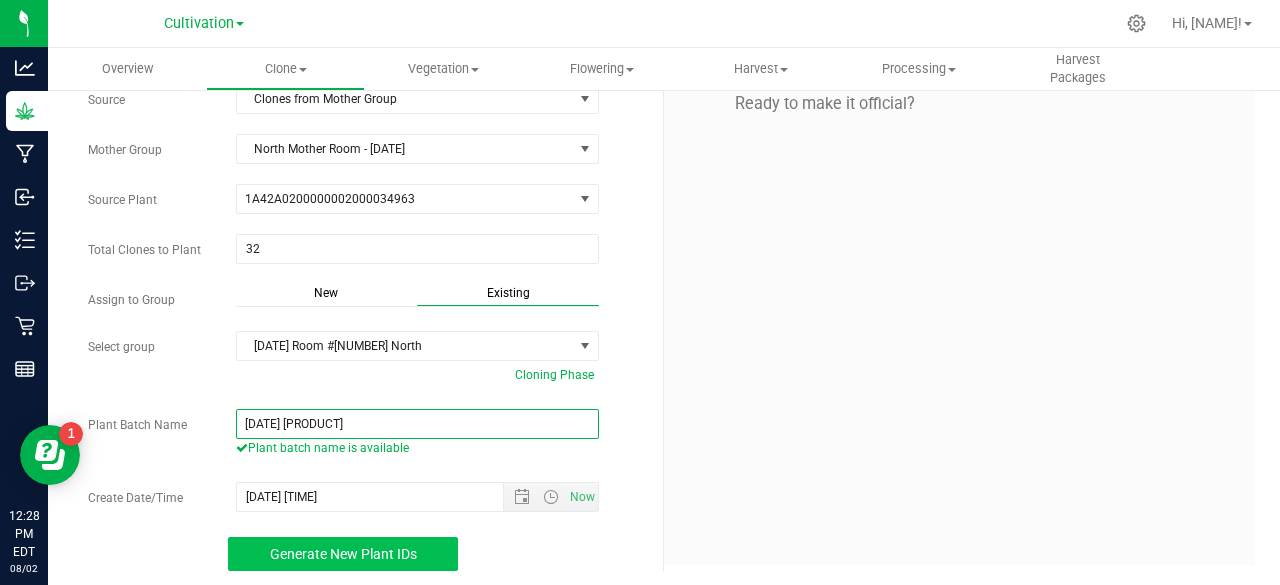 type on "[DATE] Velvet Heat #1" 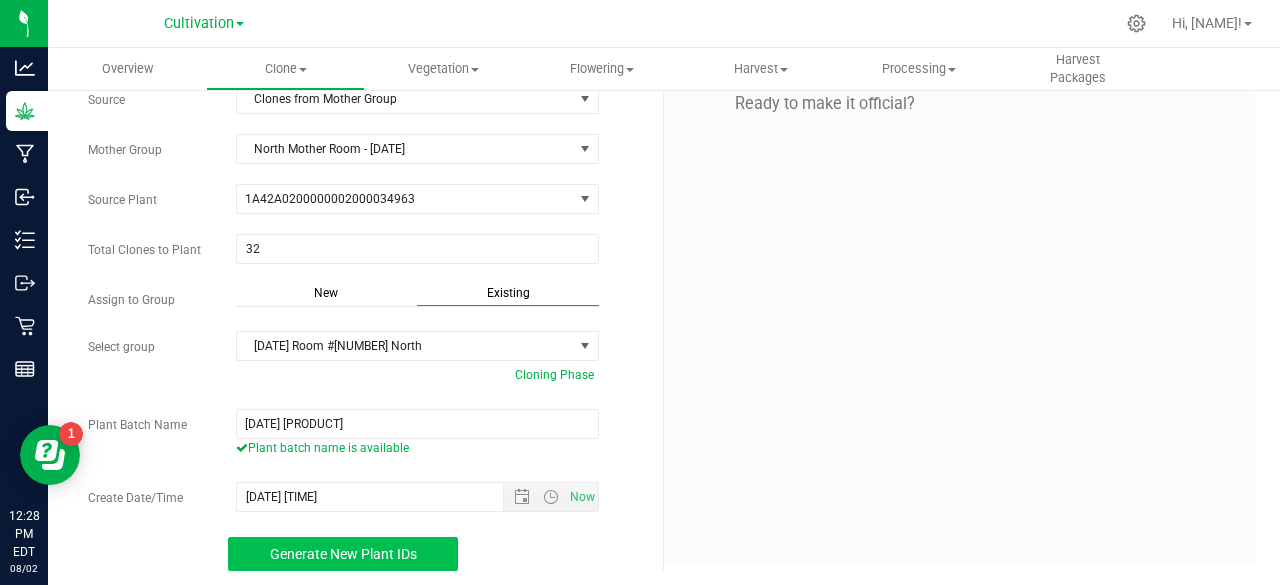 click on "Generate New Plant IDs" at bounding box center [343, 554] 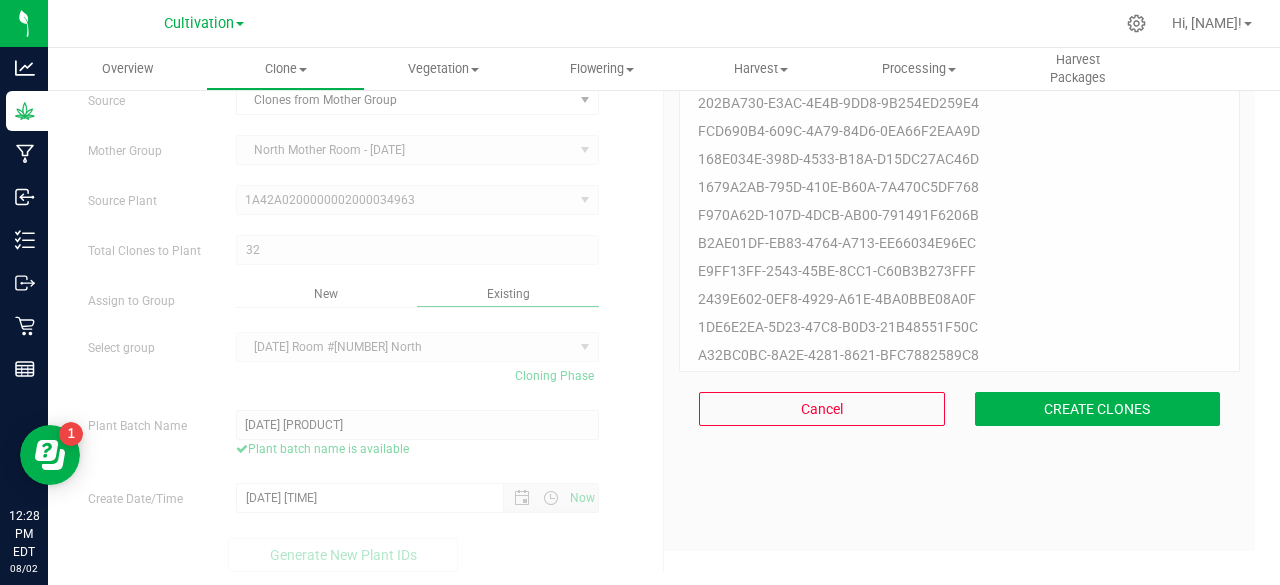 scroll, scrollTop: 60, scrollLeft: 0, axis: vertical 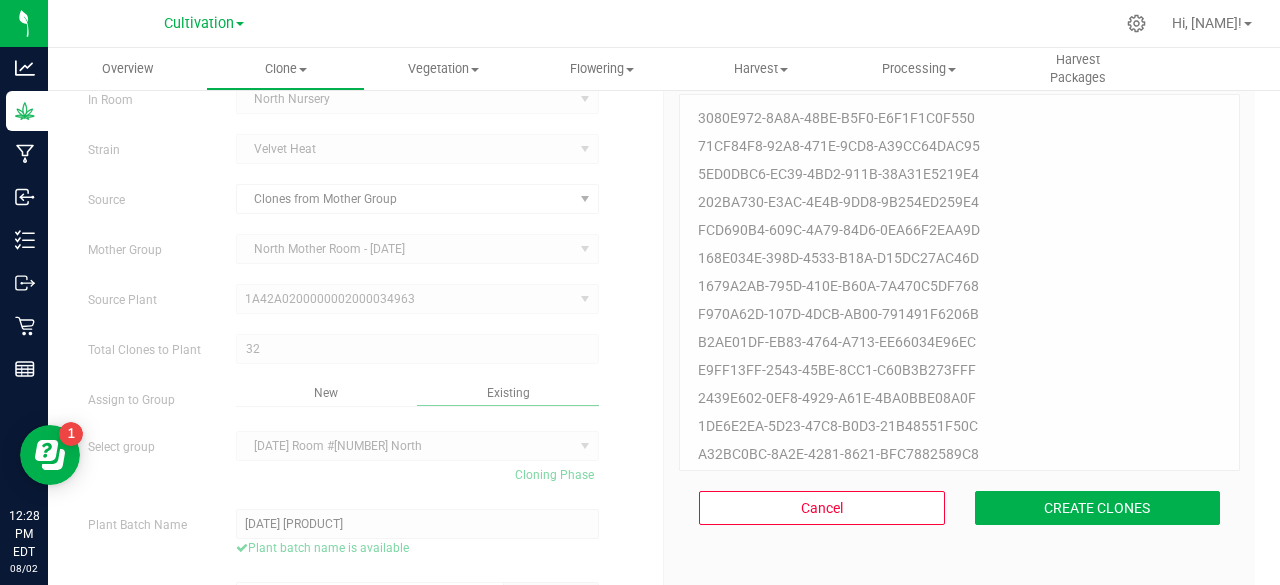 click on "Cancel
CREATE CLONES" at bounding box center (959, 508) 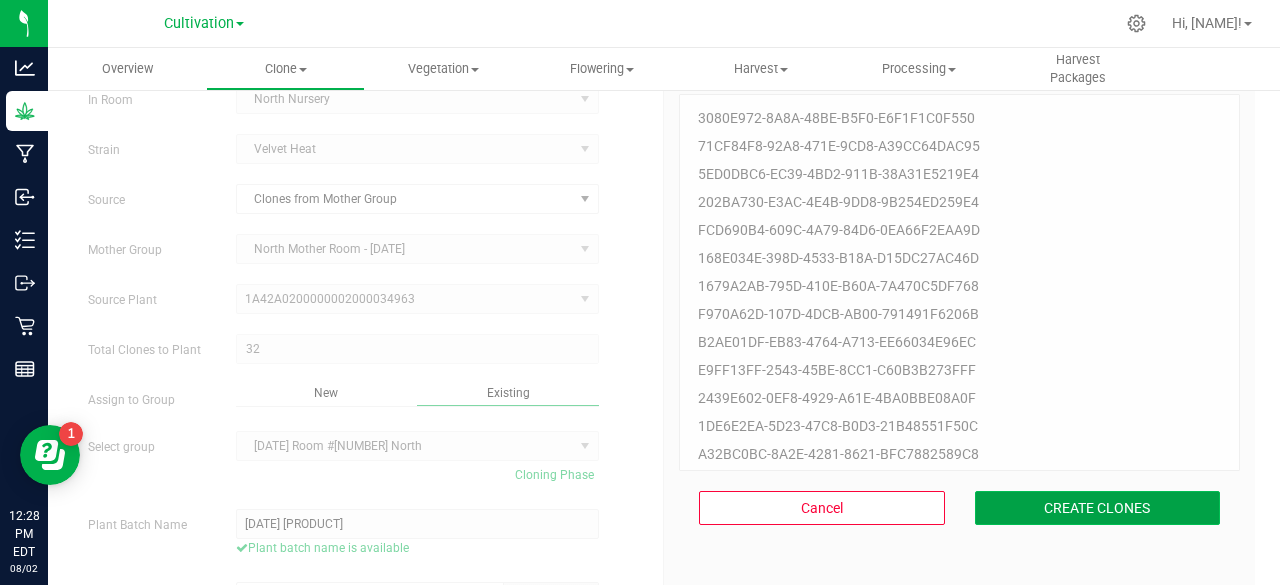 click on "CREATE CLONES" at bounding box center [1098, 508] 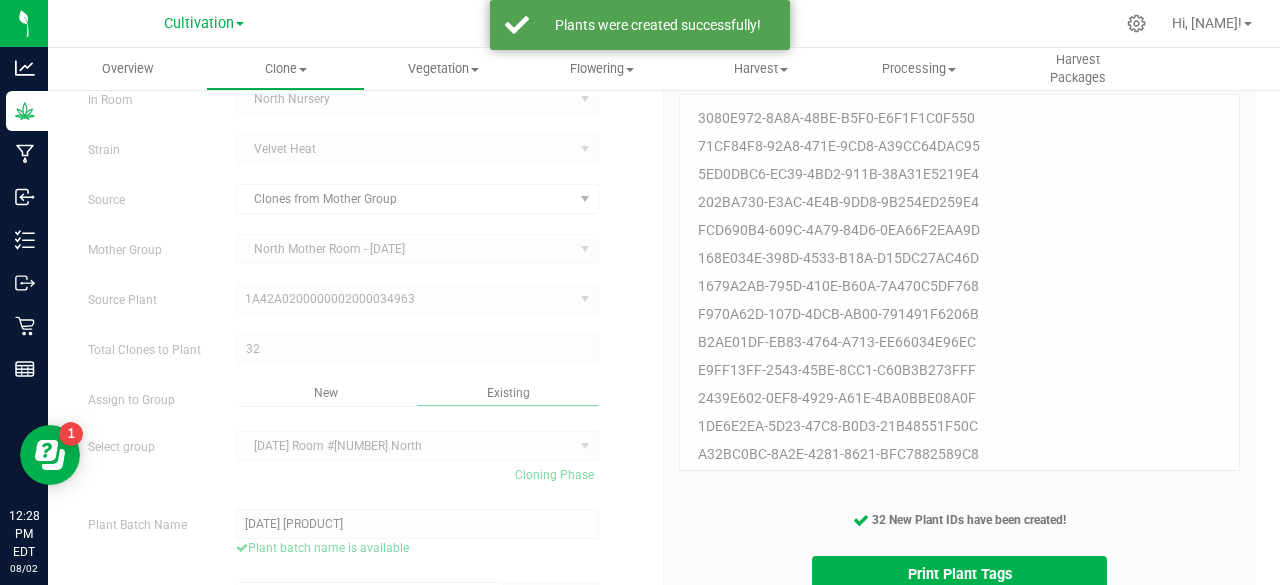 scroll, scrollTop: 159, scrollLeft: 0, axis: vertical 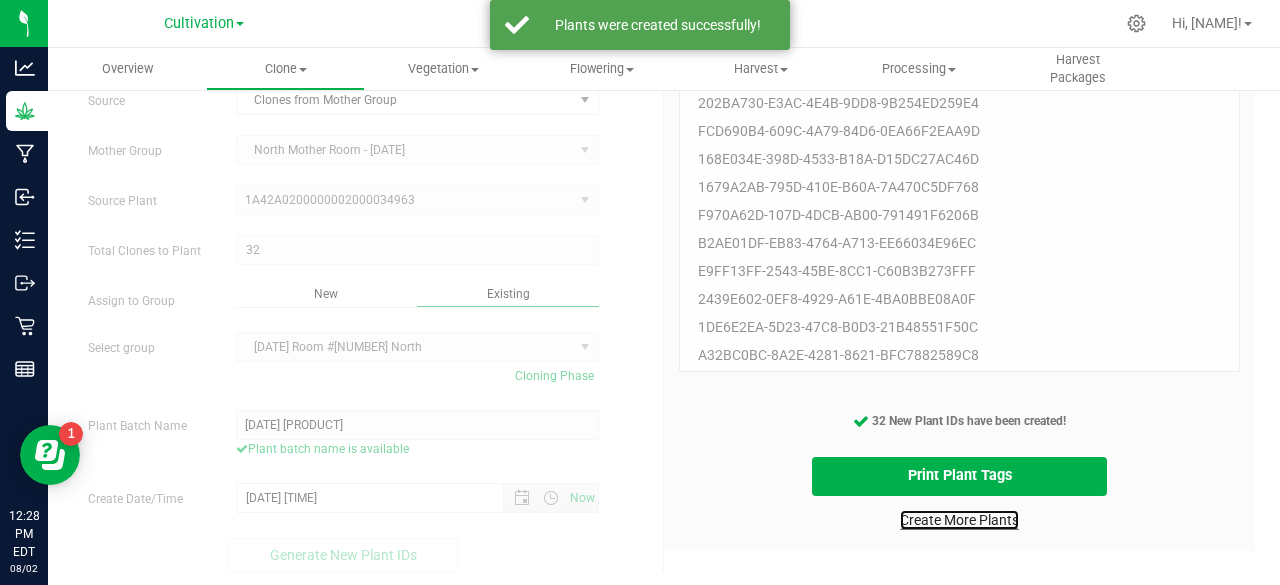 click on "Create More Plants" at bounding box center (959, 520) 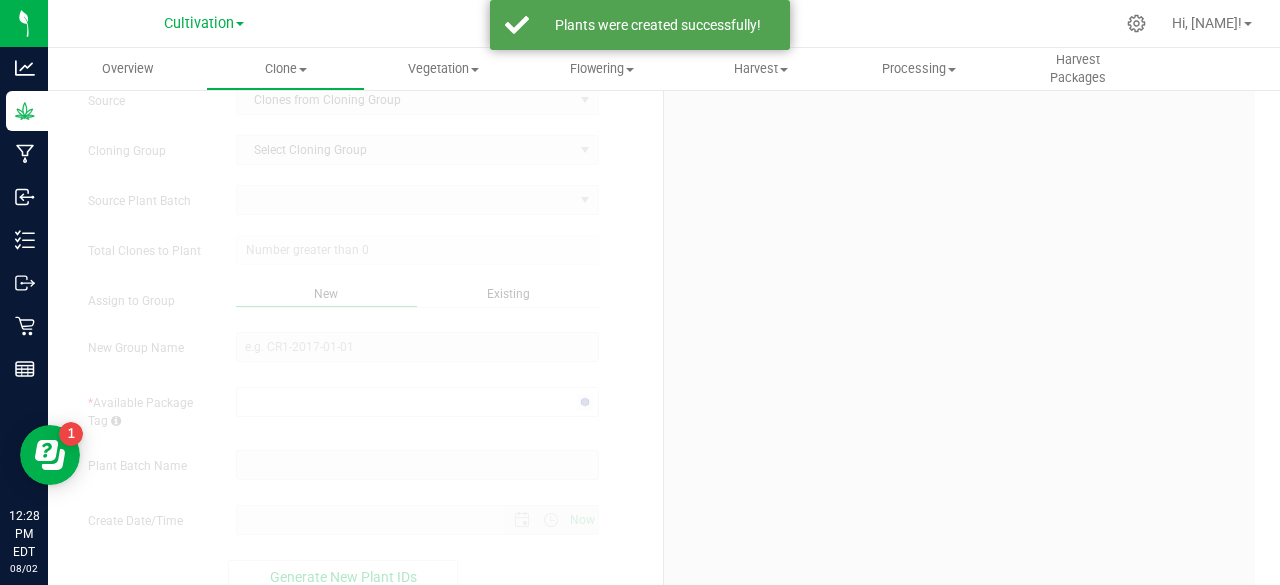 scroll, scrollTop: 0, scrollLeft: 0, axis: both 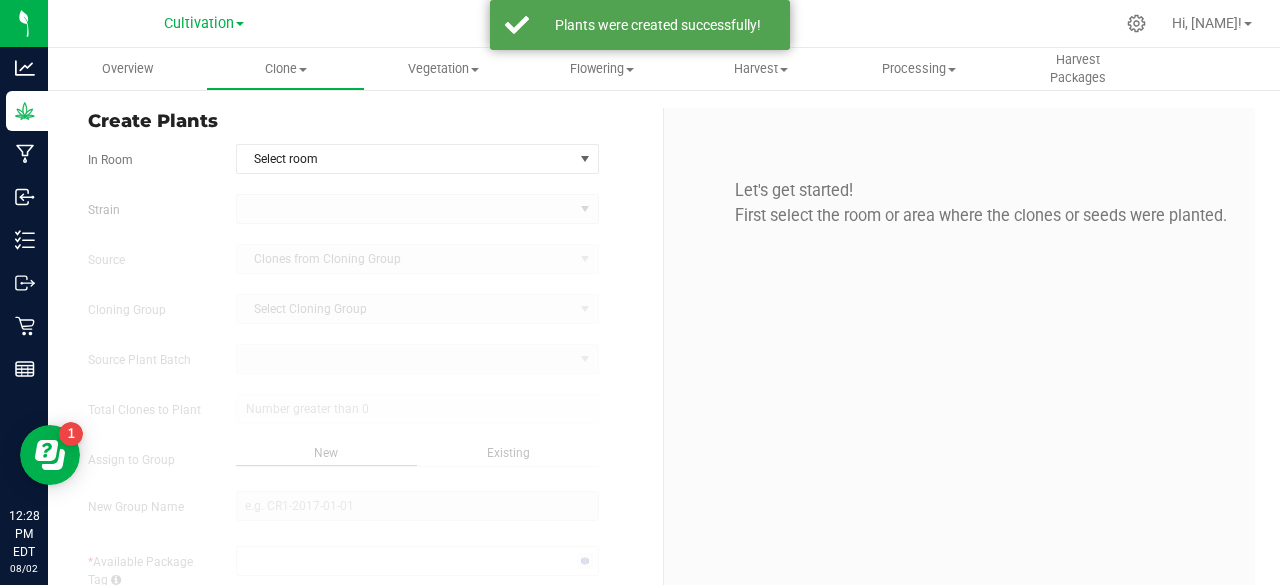 type on "8/2/2025 12:28 PM" 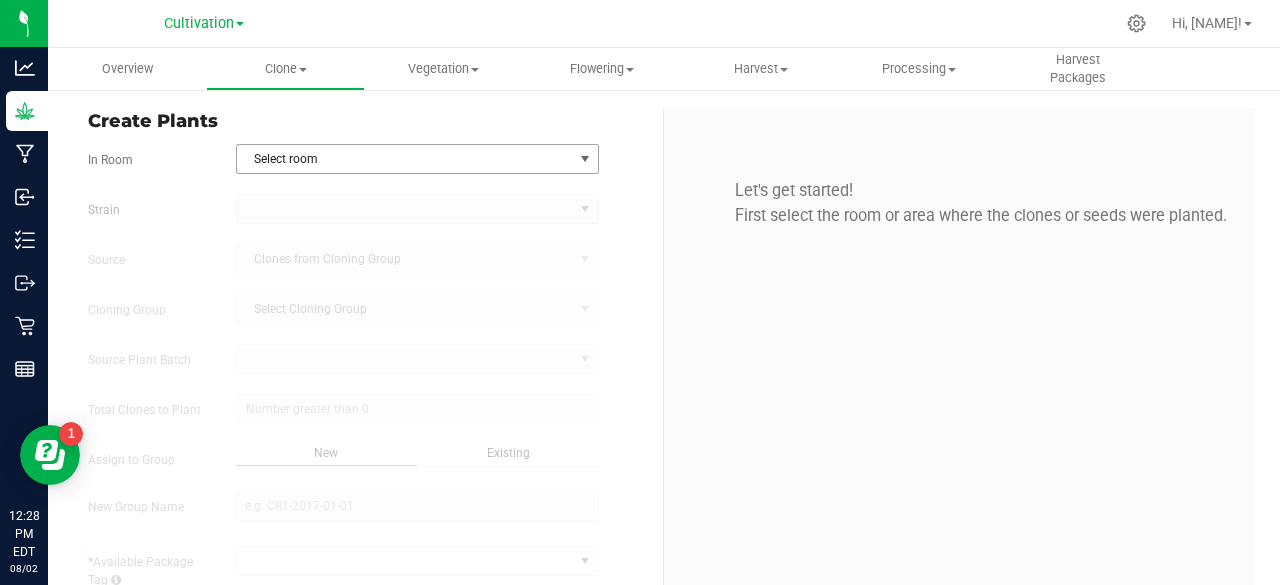 click on "Select room" at bounding box center (405, 159) 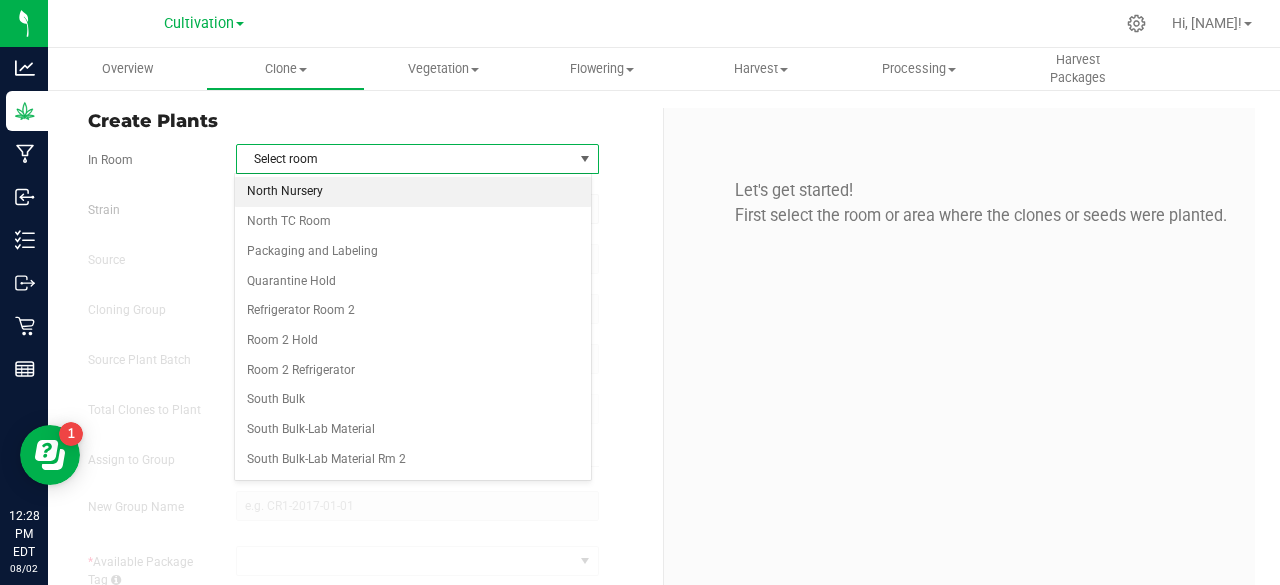 click on "North Nursery" at bounding box center [413, 192] 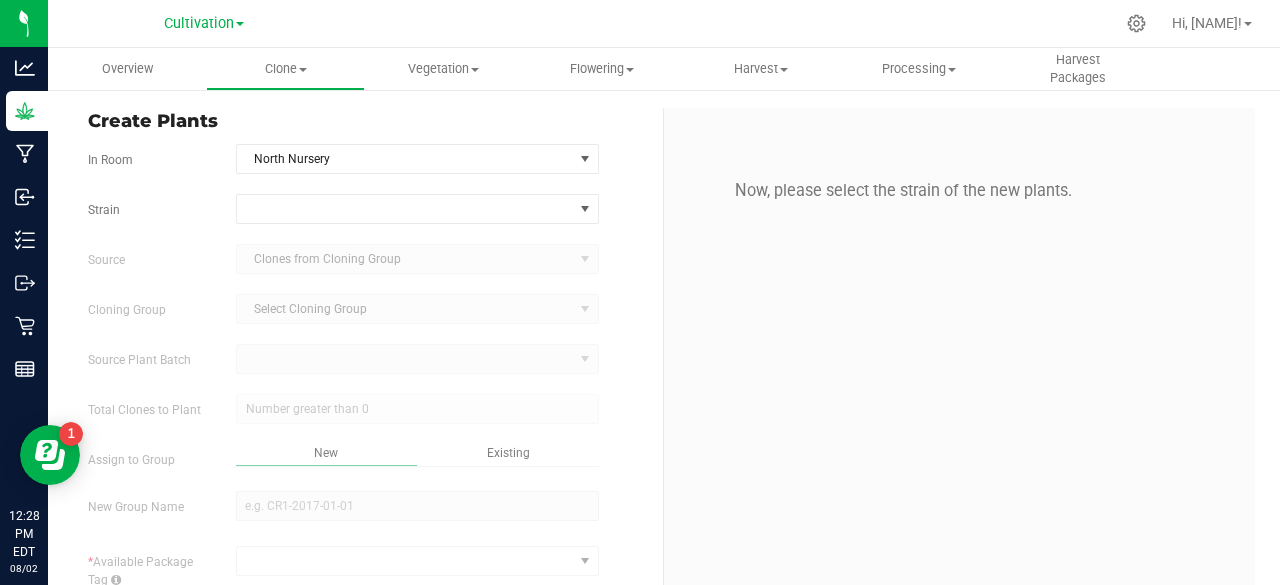 click on "Strain
Source
Clones from Cloning Group
Cloning Group
Select Cloning Group Select Cloning Group
Source Plant Batch
Total Clones to Plant
Assign to Group
*" at bounding box center [368, 473] 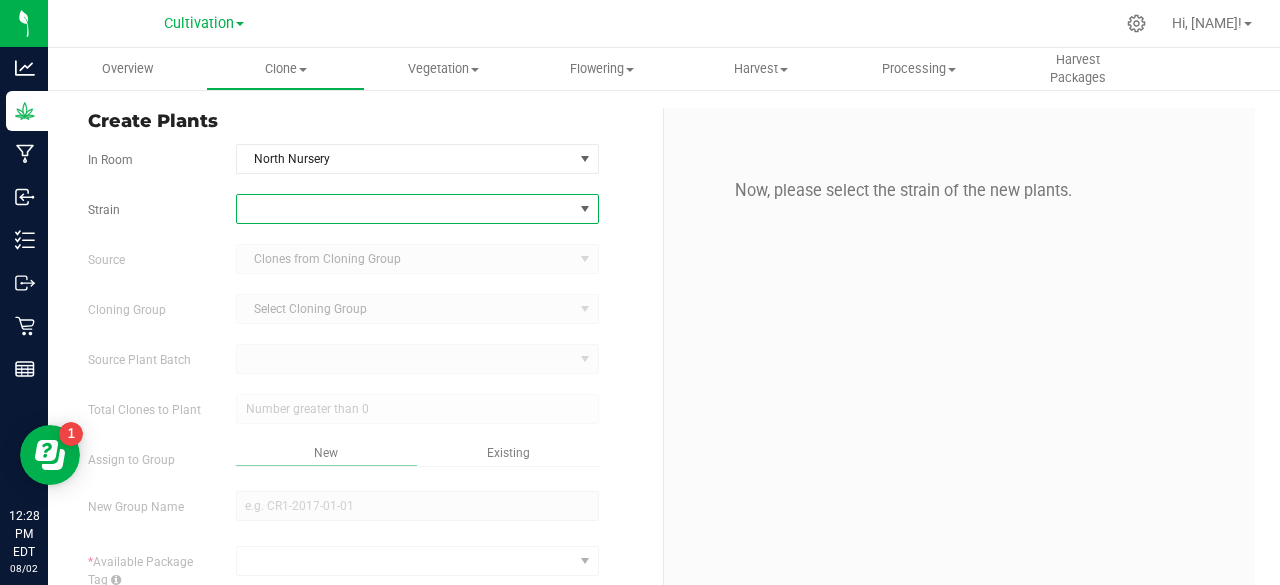 click at bounding box center (405, 209) 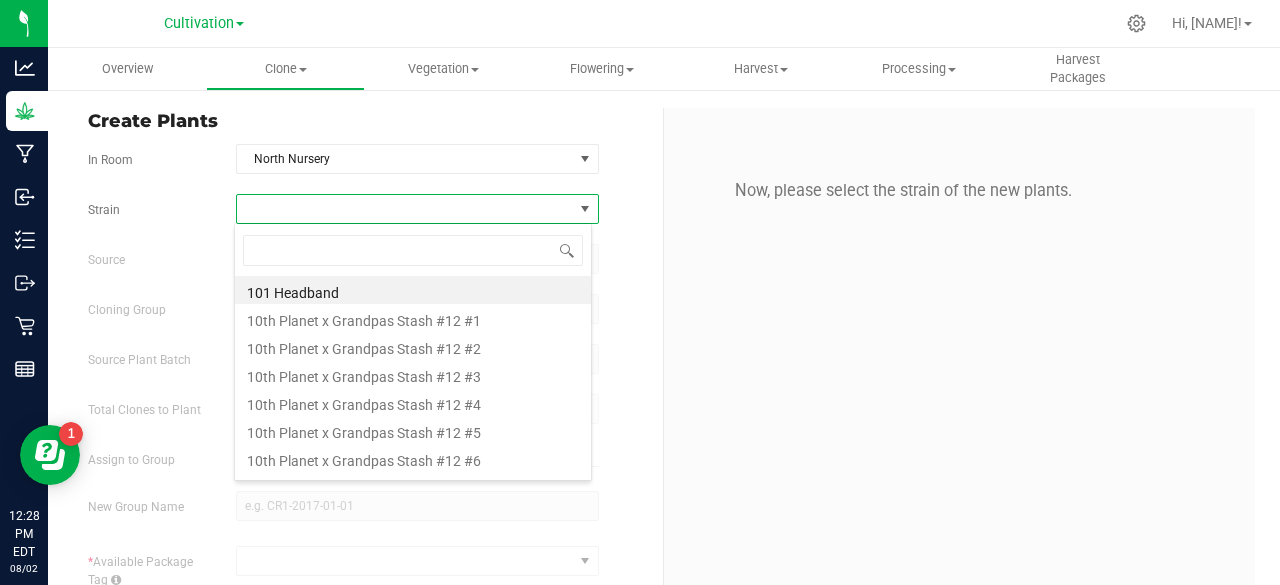 scroll, scrollTop: 99970, scrollLeft: 99641, axis: both 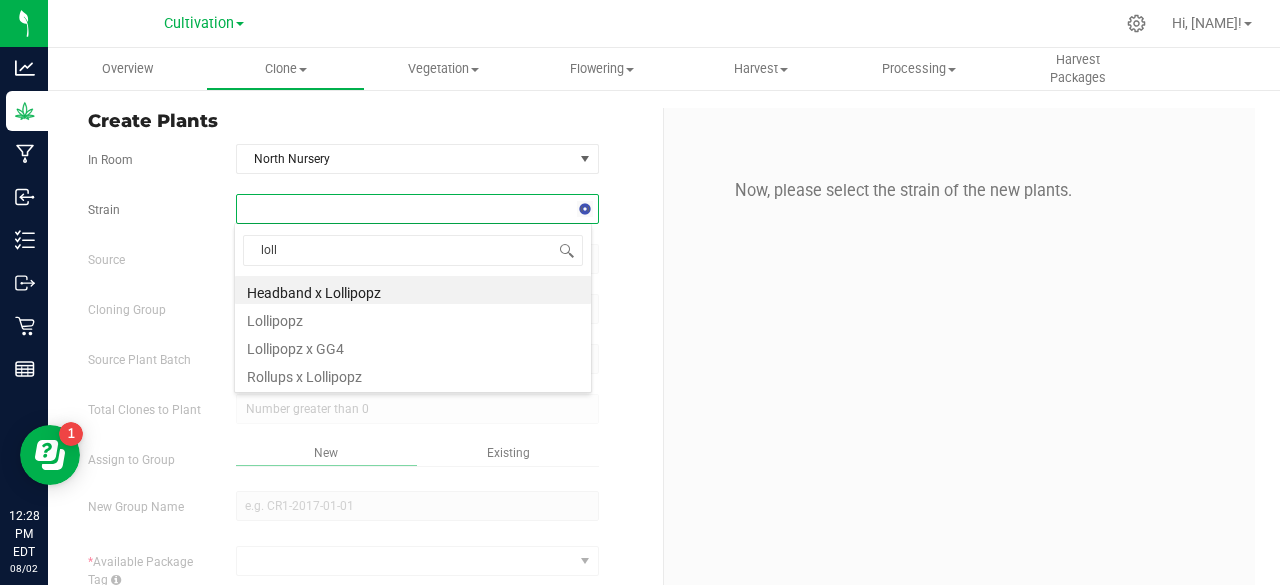 type on "lolli" 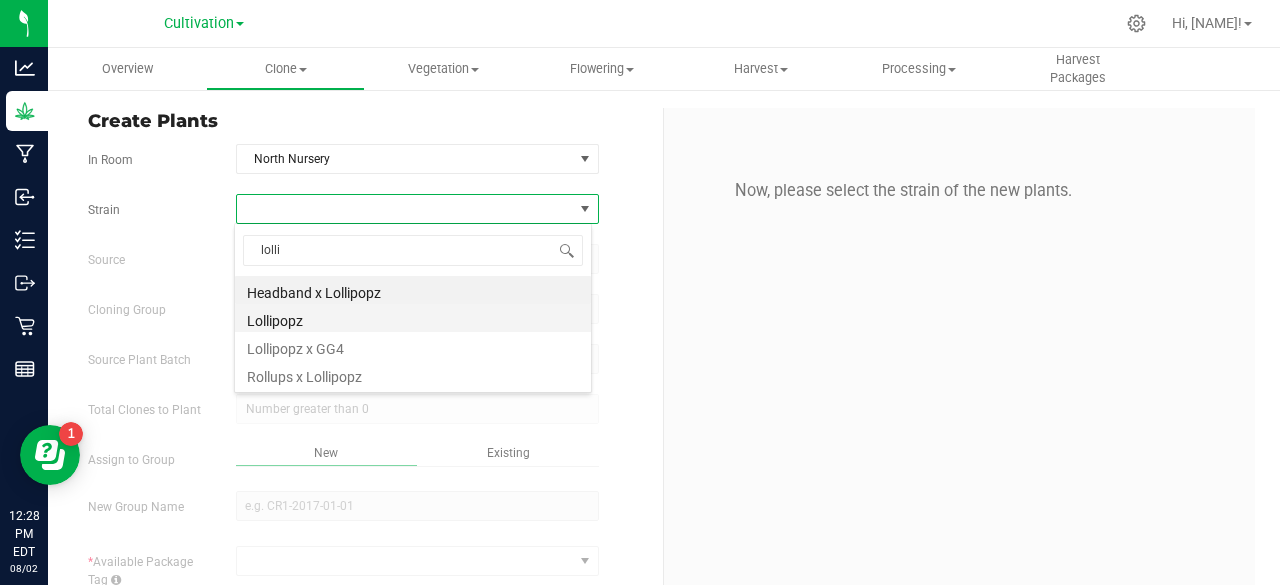 click on "Lollipopz" at bounding box center (413, 318) 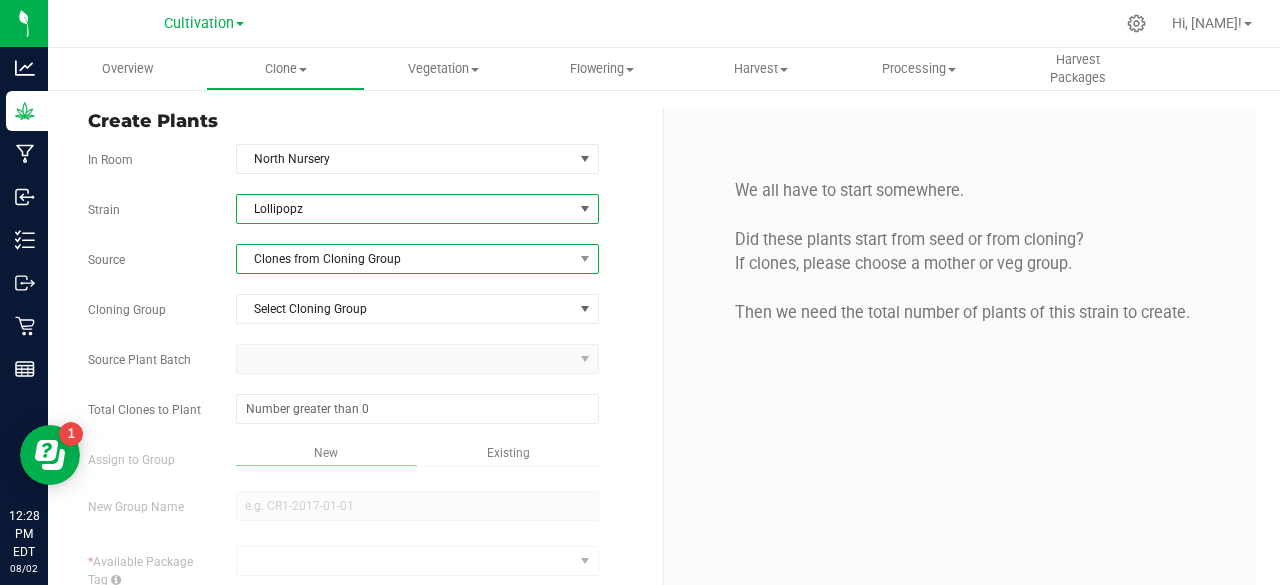 click on "Clones from Cloning Group" at bounding box center (405, 259) 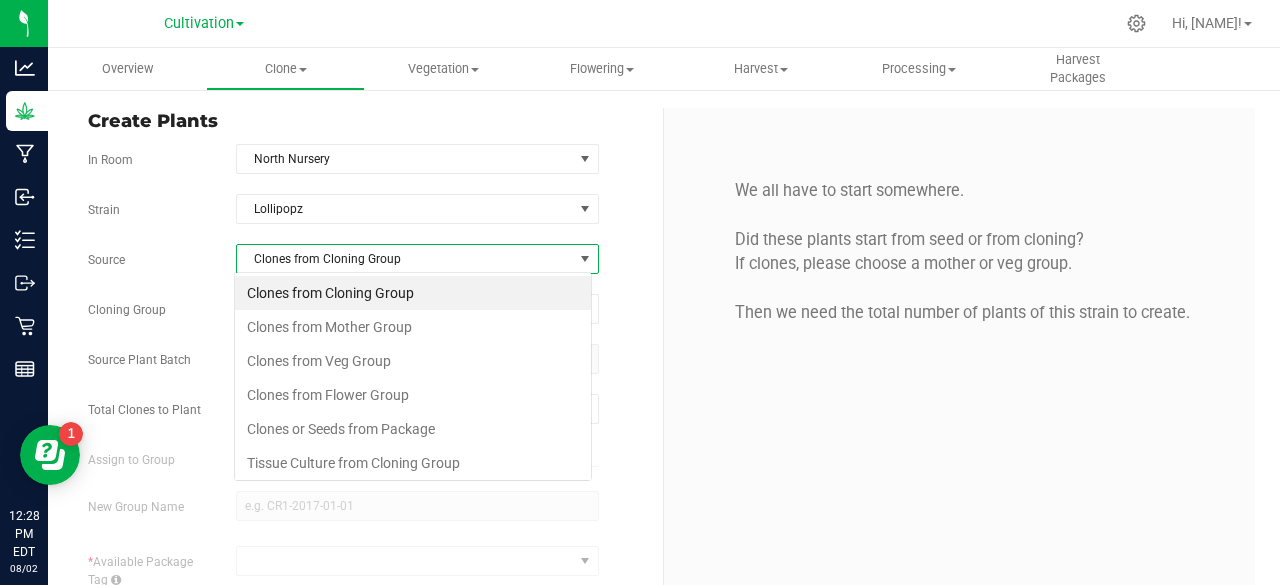 scroll, scrollTop: 99970, scrollLeft: 99641, axis: both 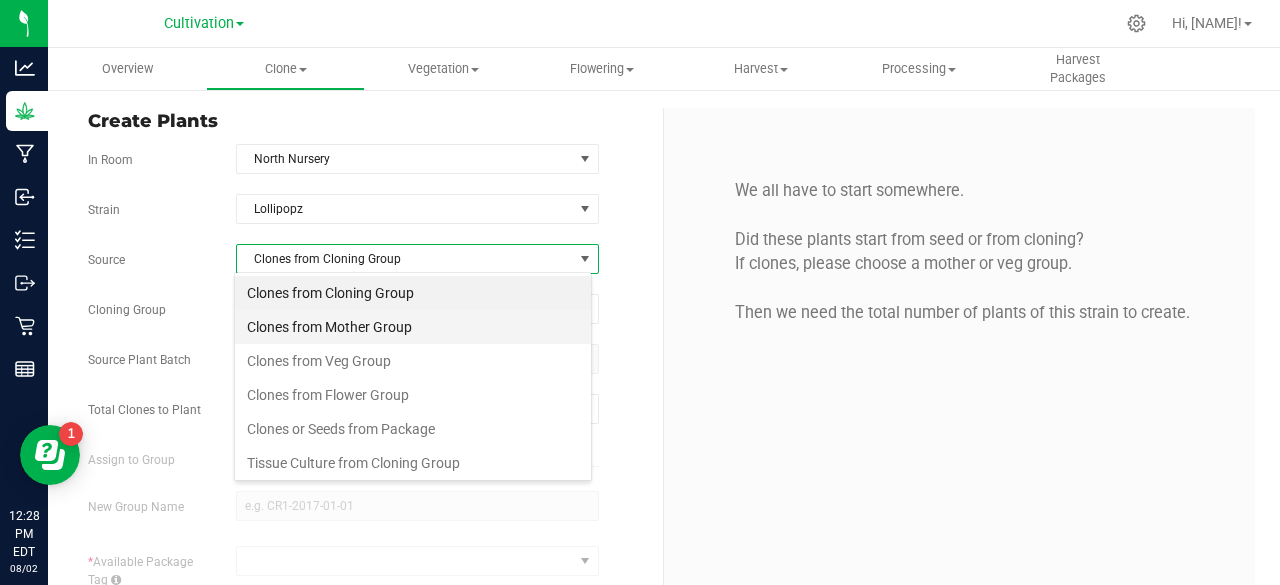 click on "Clones from Mother Group" at bounding box center (413, 327) 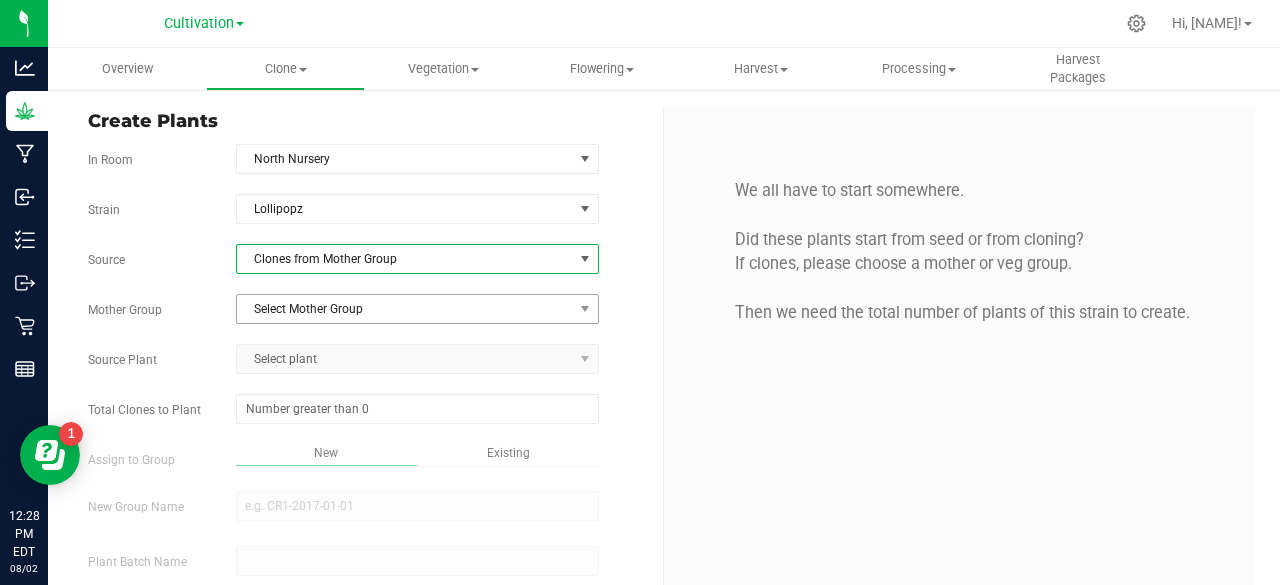 click on "Select Mother Group" at bounding box center [405, 309] 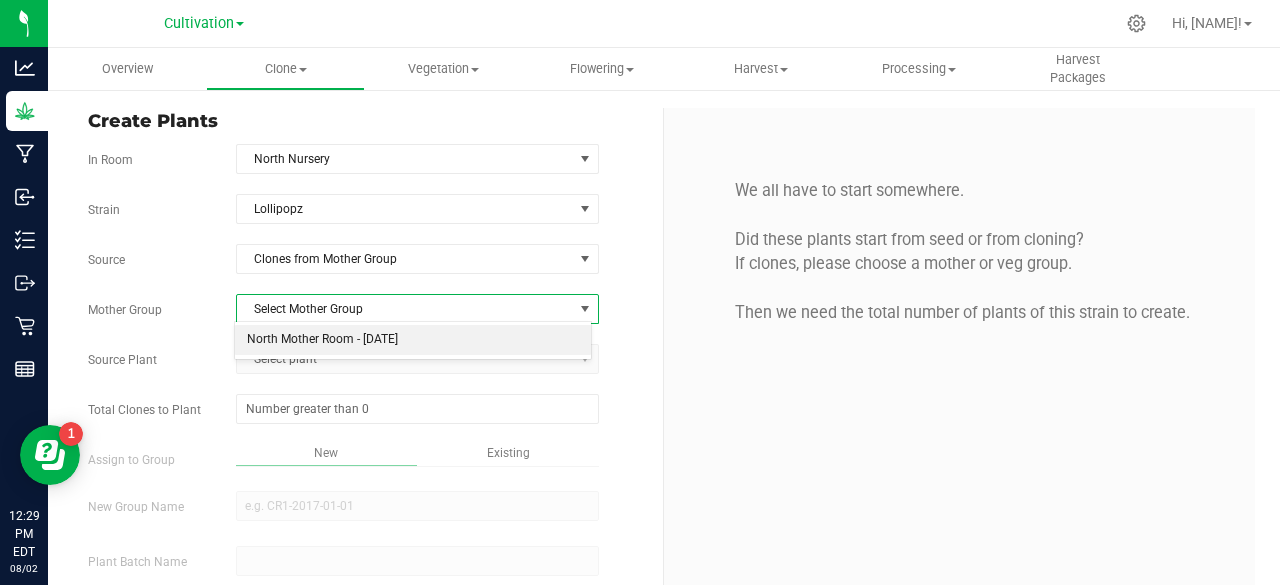 click on "North Mother Room  - [DATE]" at bounding box center [413, 340] 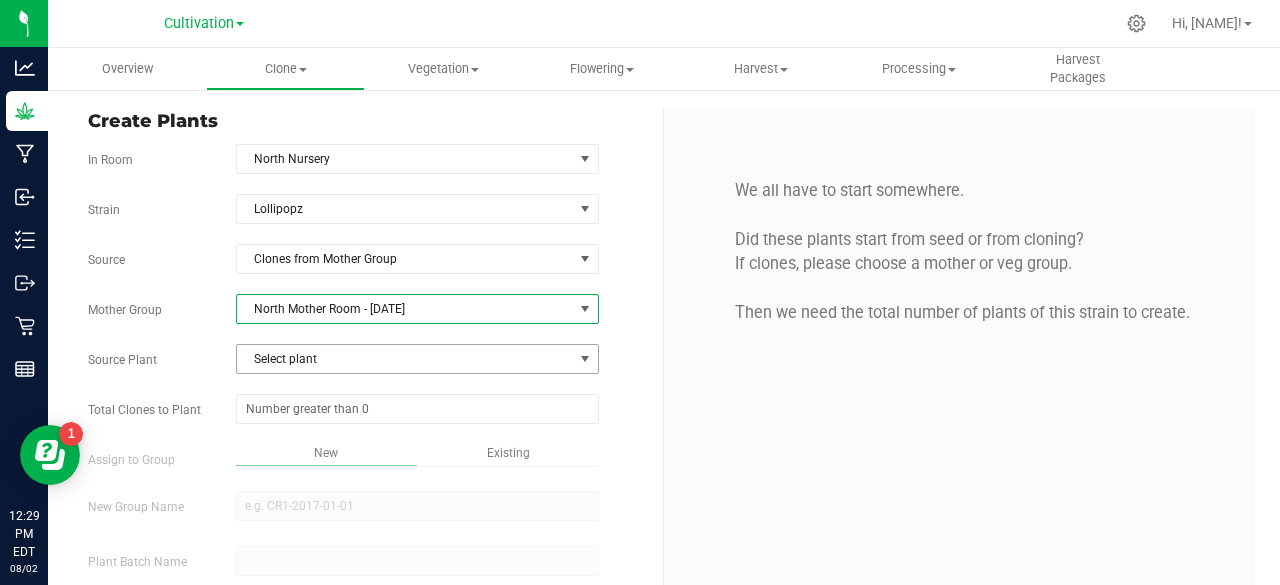 click on "Select plant" at bounding box center [405, 359] 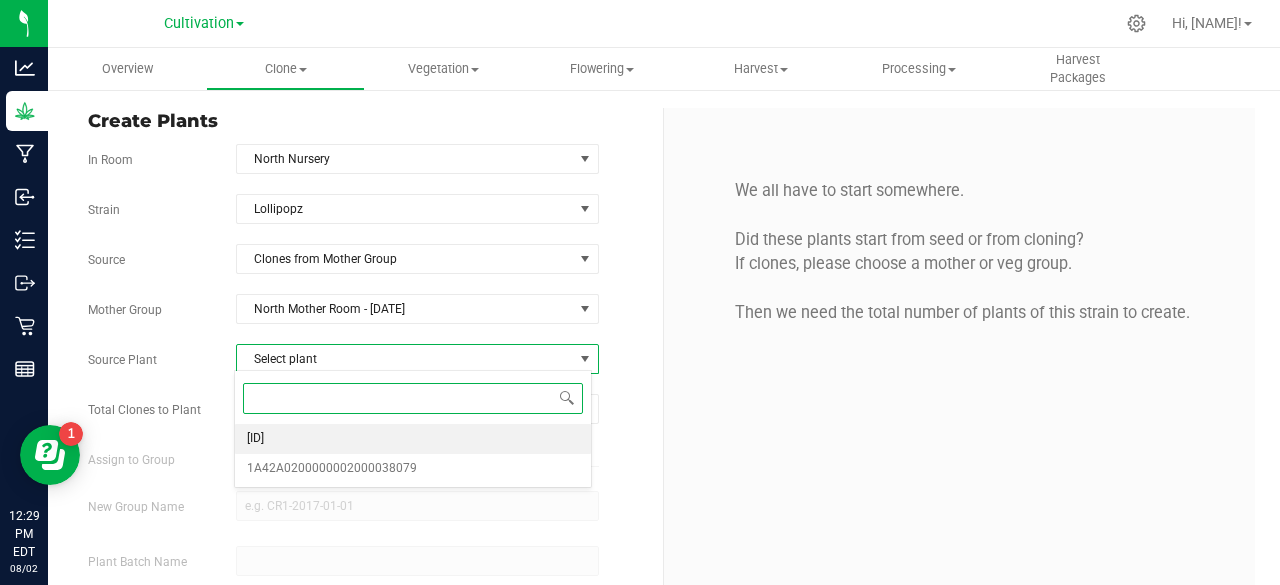 click on "1A42A0200000002000038078" at bounding box center (255, 439) 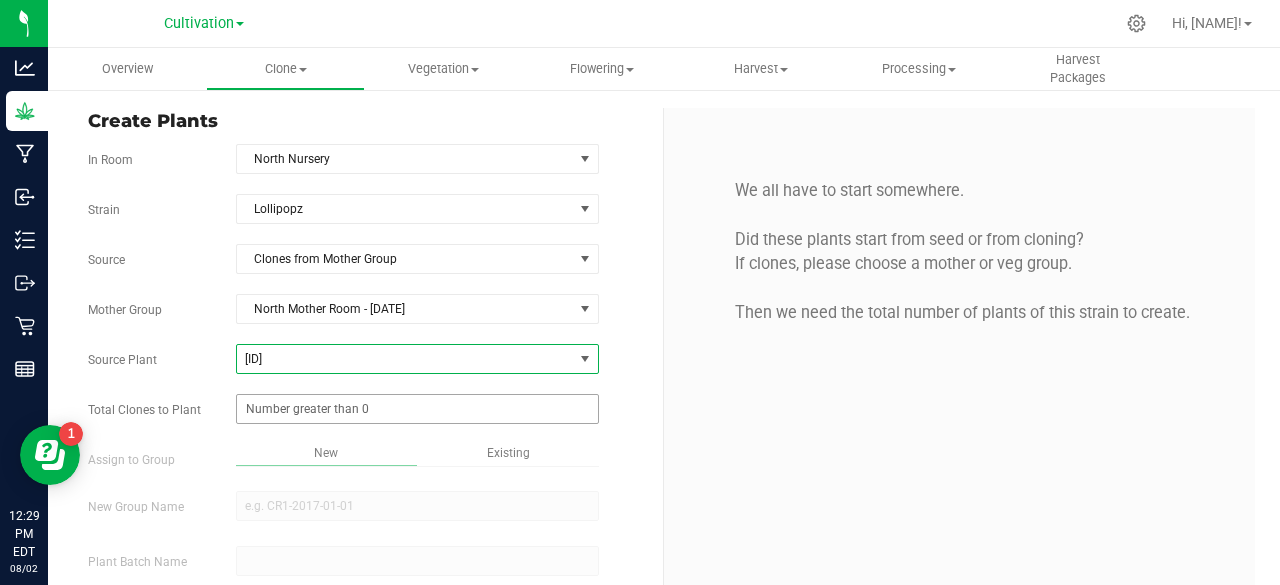 click at bounding box center [417, 409] 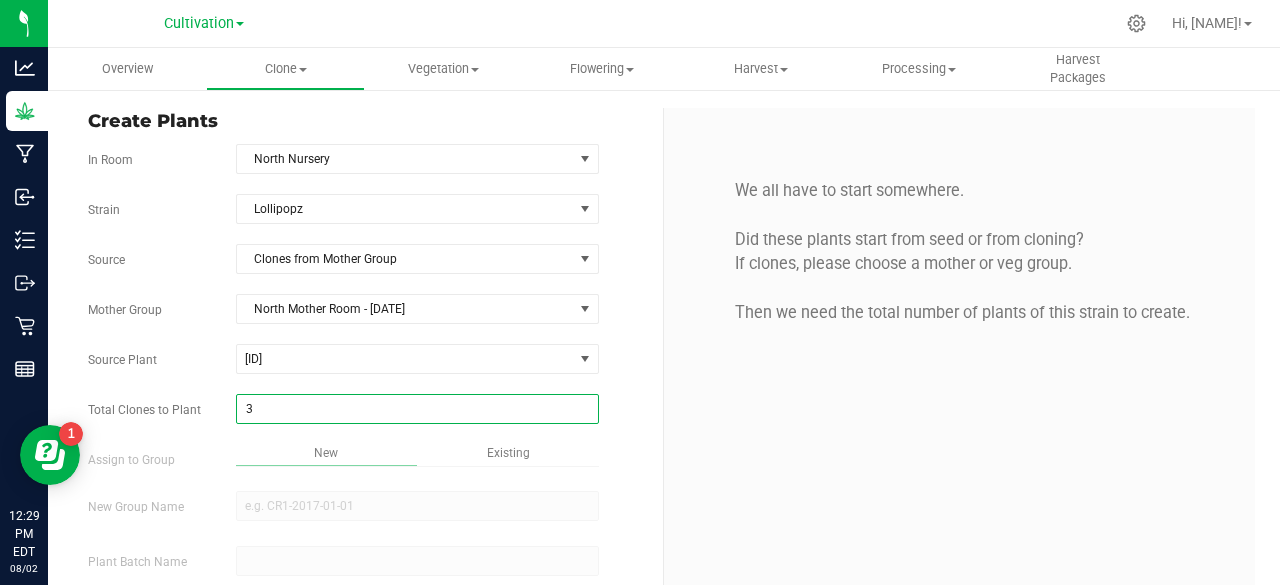 type on "32" 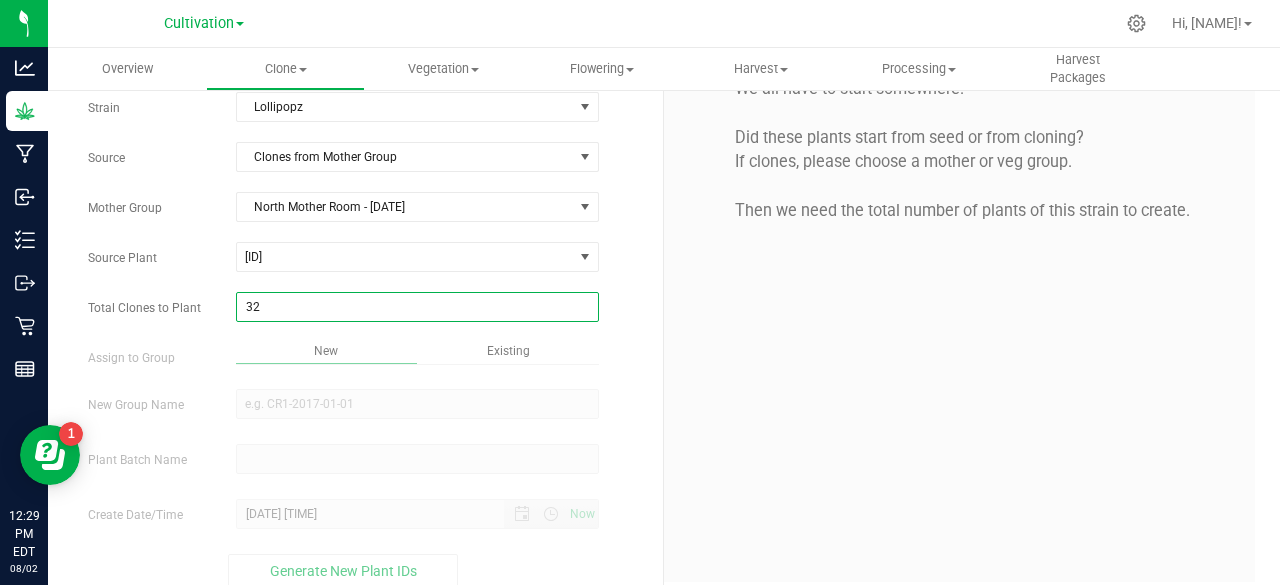 scroll, scrollTop: 103, scrollLeft: 0, axis: vertical 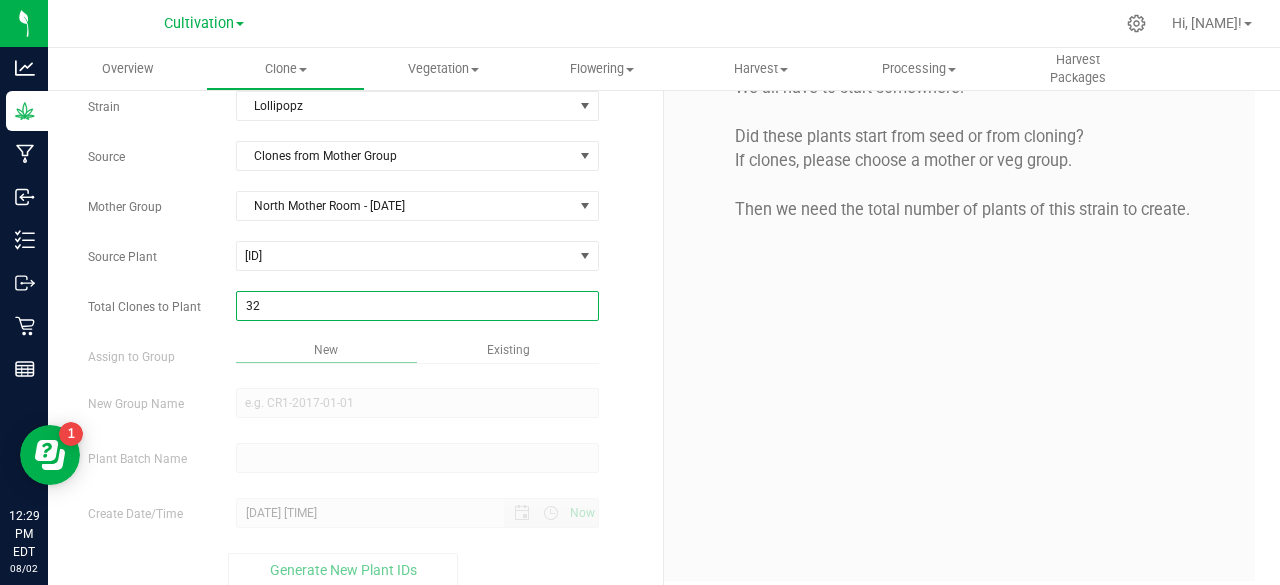 type on "32" 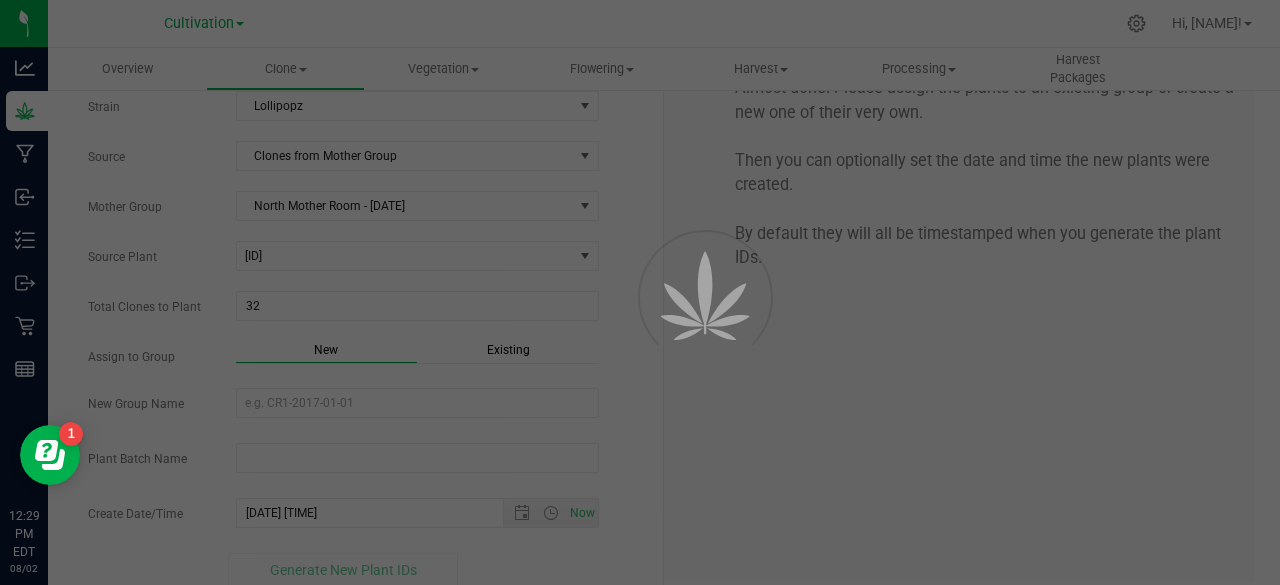 click on "Overview
Clone
Create plants
Cloning groups
Cloning plant batches
Apply to plants
Vegetation" at bounding box center (664, 316) 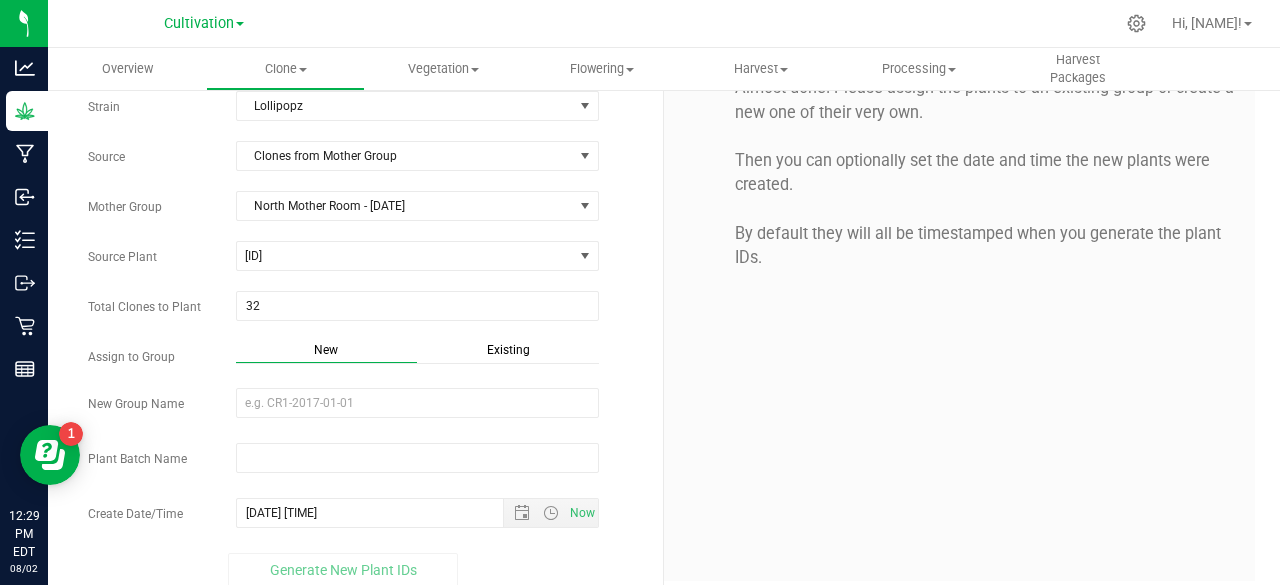 click on "Existing" at bounding box center [508, 352] 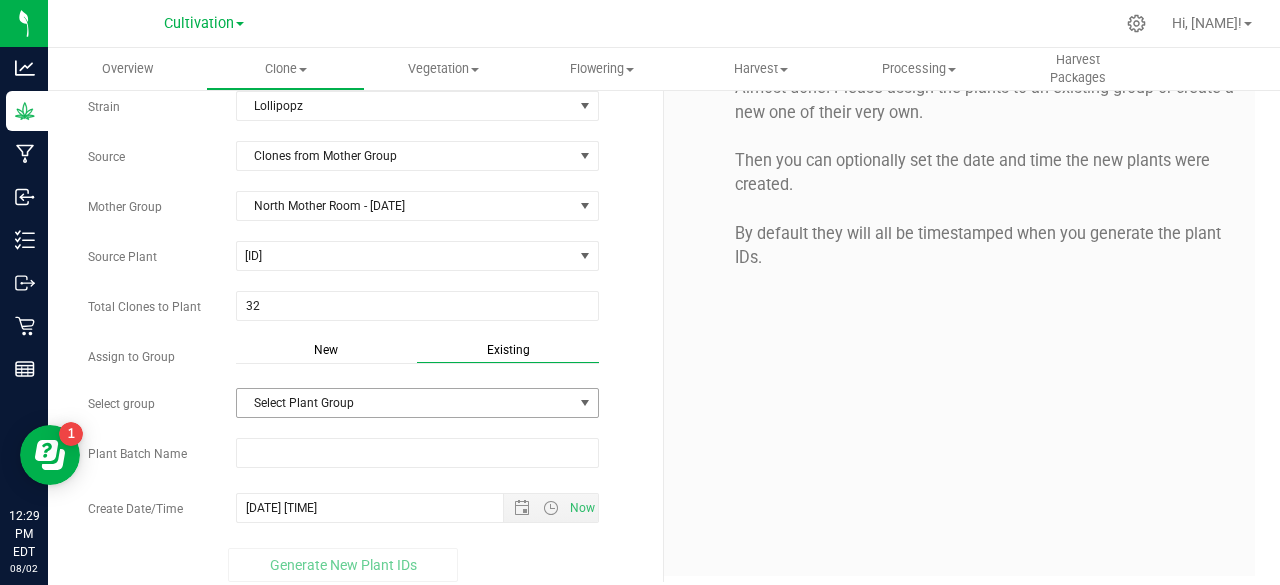 click on "Select Plant Group" at bounding box center (405, 403) 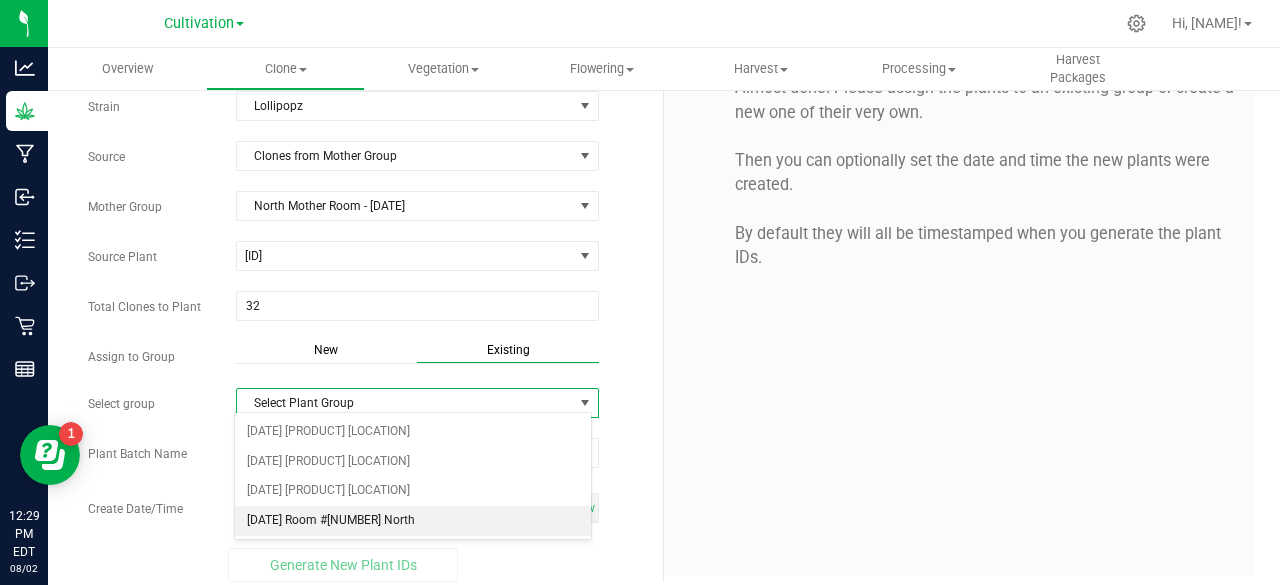 click on "[DATE] Room #3 North" at bounding box center (413, 521) 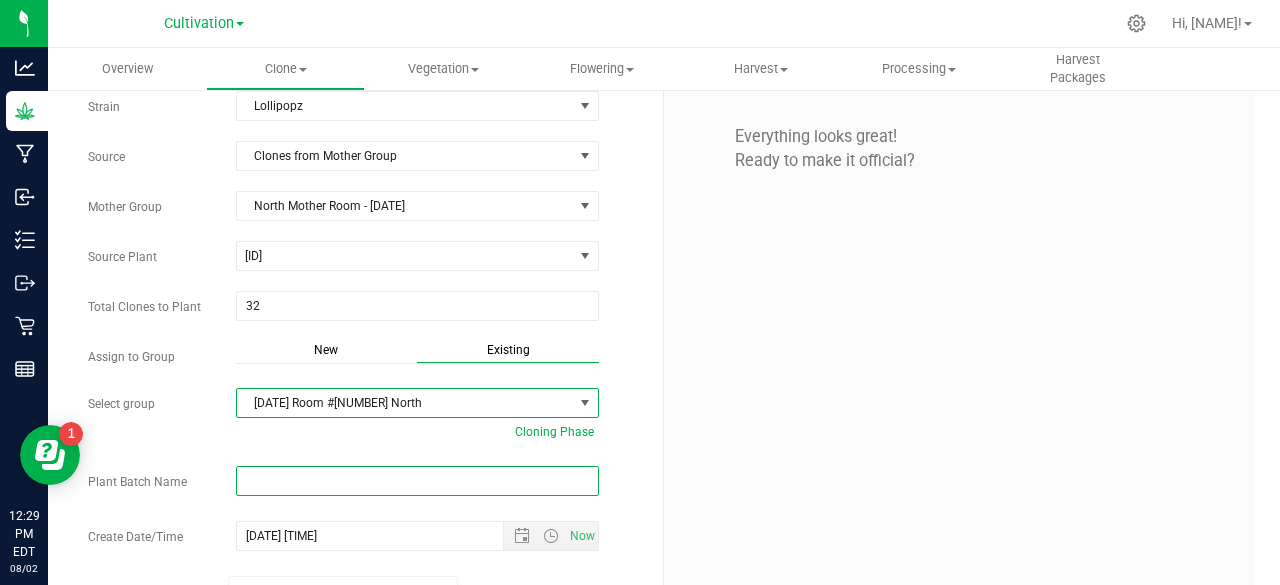 click at bounding box center [417, 481] 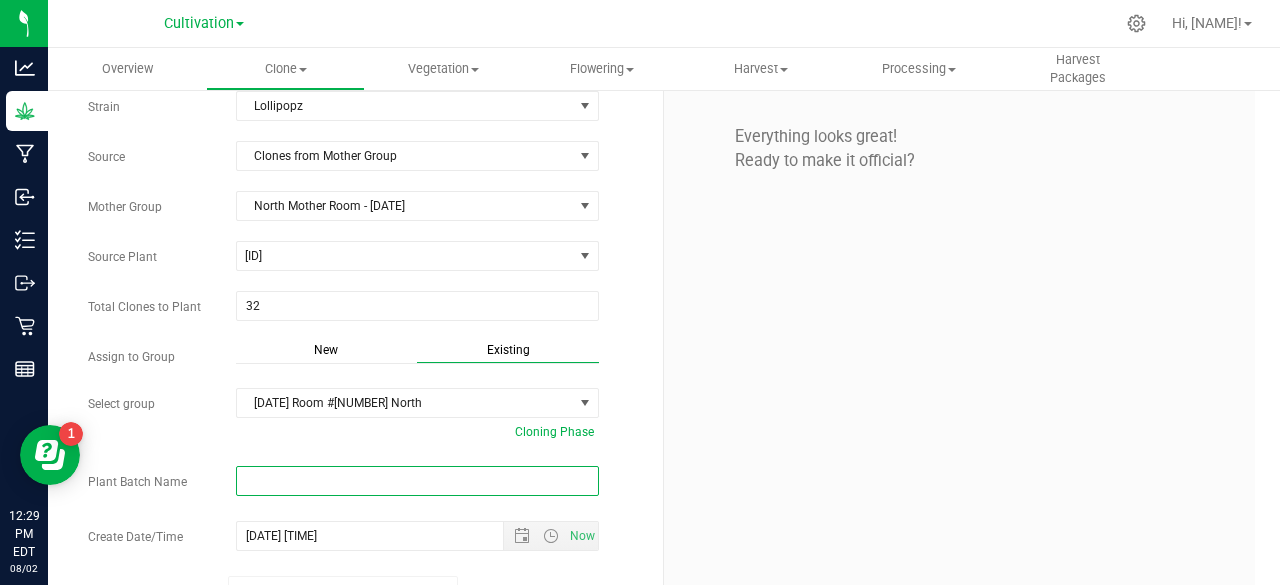 paste on "[DATE]" 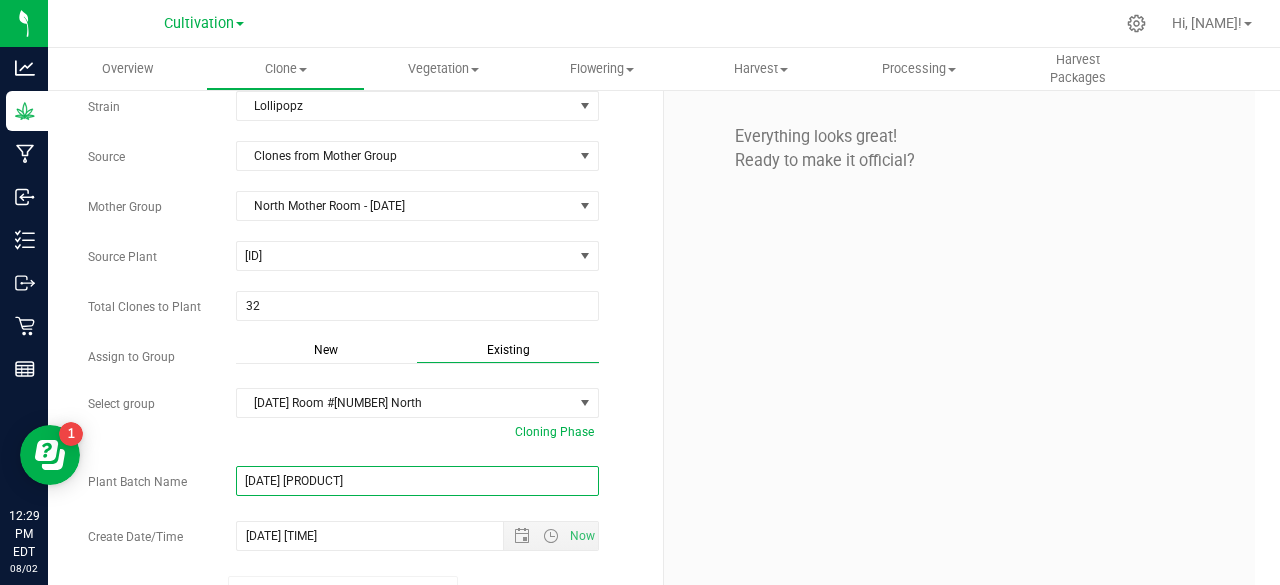 scroll, scrollTop: 142, scrollLeft: 0, axis: vertical 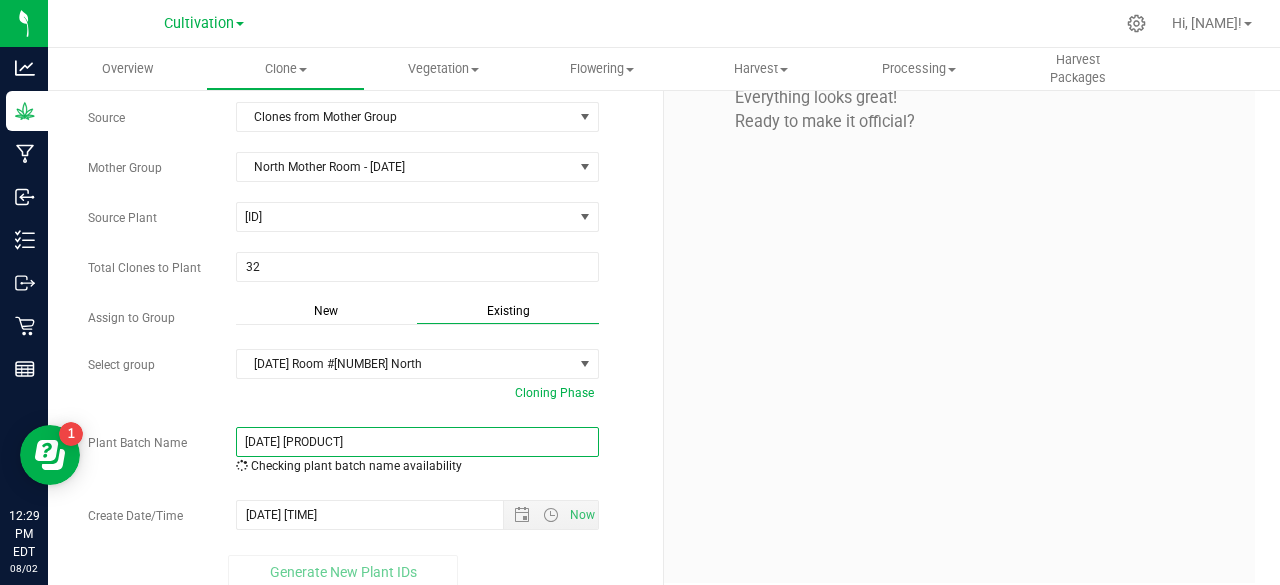 type on "[DATE] Lollipopz #6" 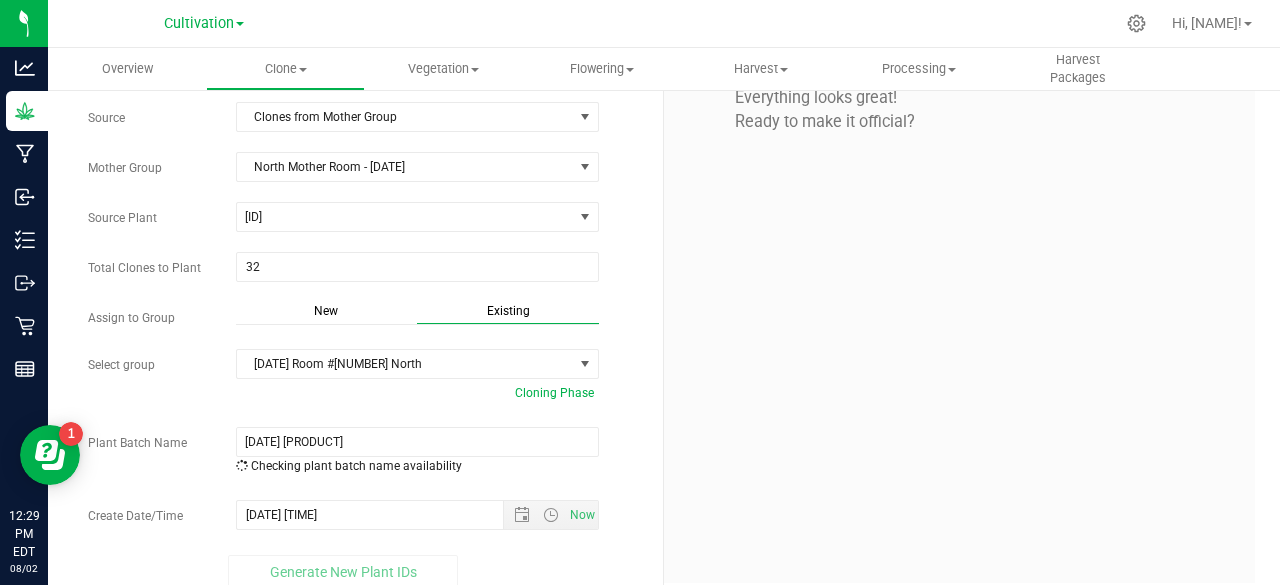 click on "Strain
Lollipopz
Source
Clones from Mother Group
Mother Group
North Mother Room  - 3/15/25 Select Mother Group North Mother Room  - 3/15/25
Source Plant
1A42A0200000002000038078 1A42A0200000002000038078 1A42A0200000002000038079
Total Clones to Plant
32" at bounding box center (368, 320) 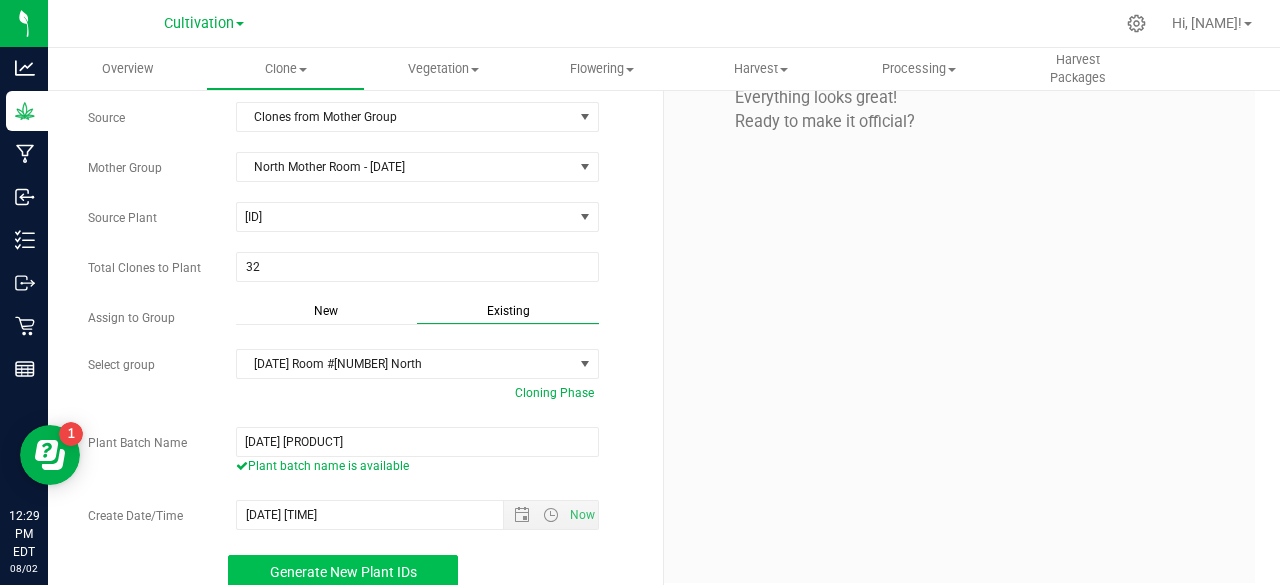 click on "Generate New Plant IDs" at bounding box center [343, 572] 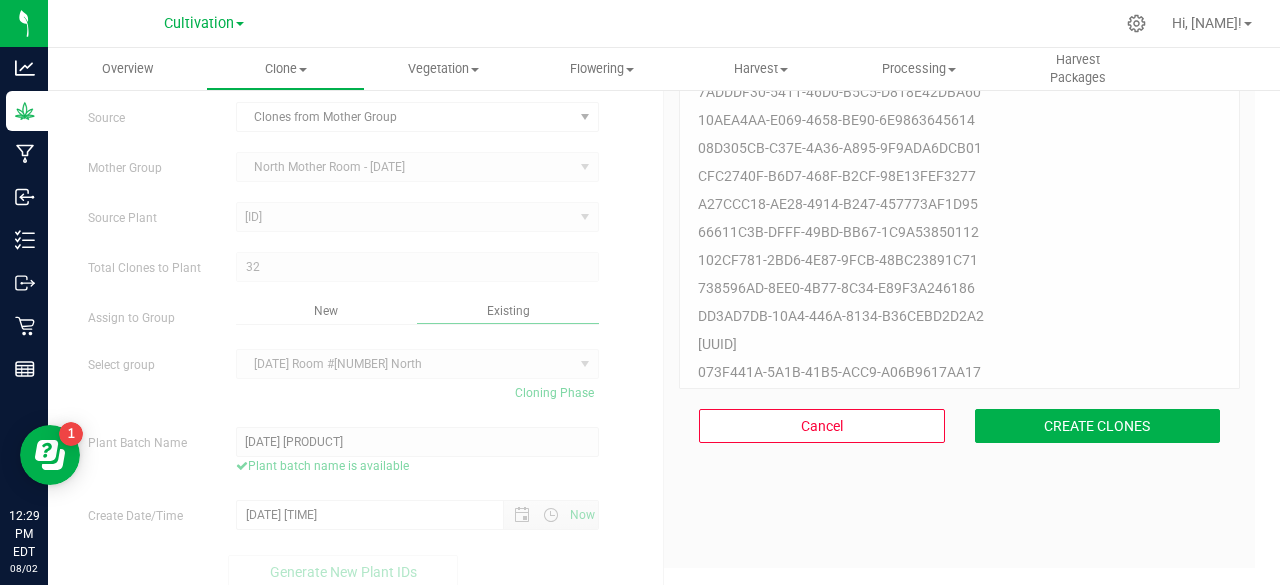 scroll, scrollTop: 60, scrollLeft: 0, axis: vertical 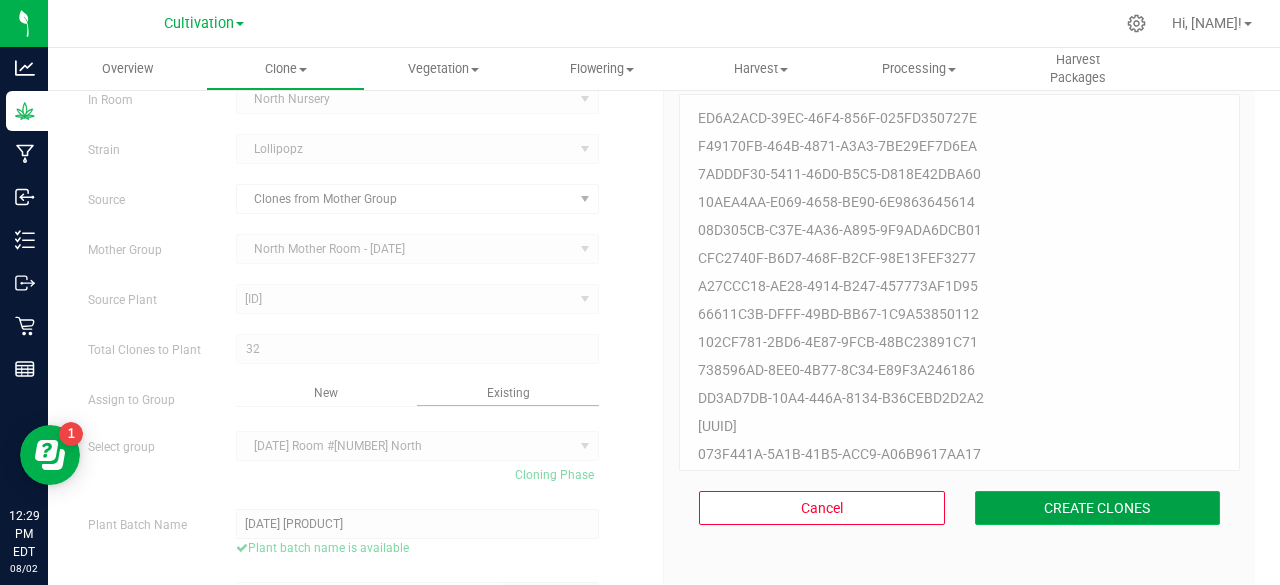click on "CREATE CLONES" at bounding box center (1098, 508) 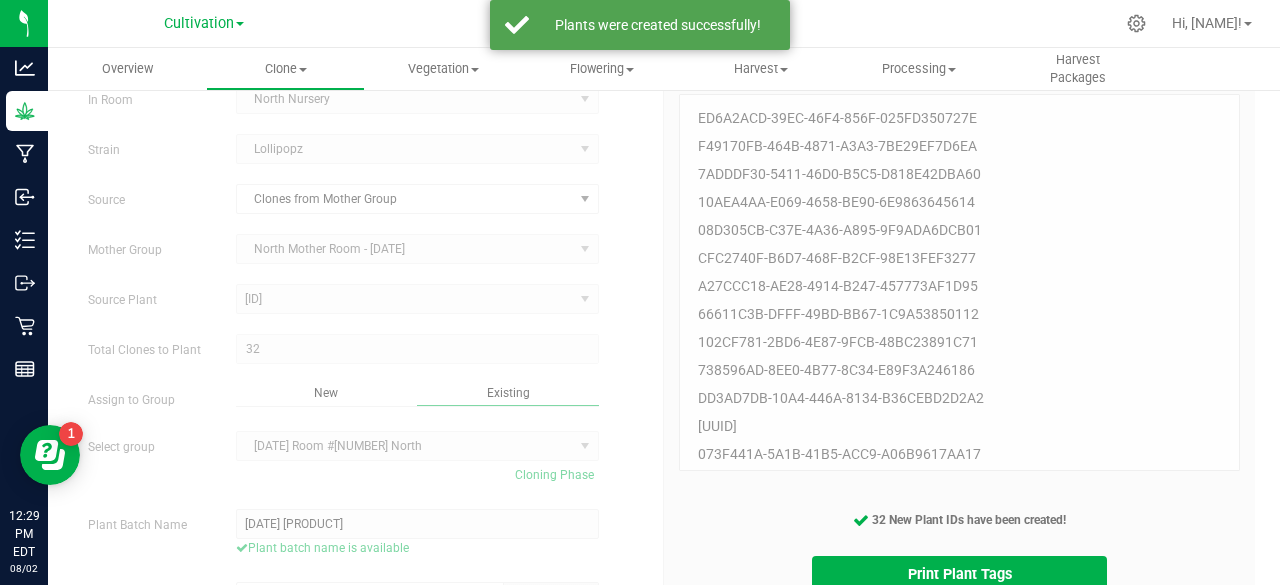 scroll, scrollTop: 159, scrollLeft: 0, axis: vertical 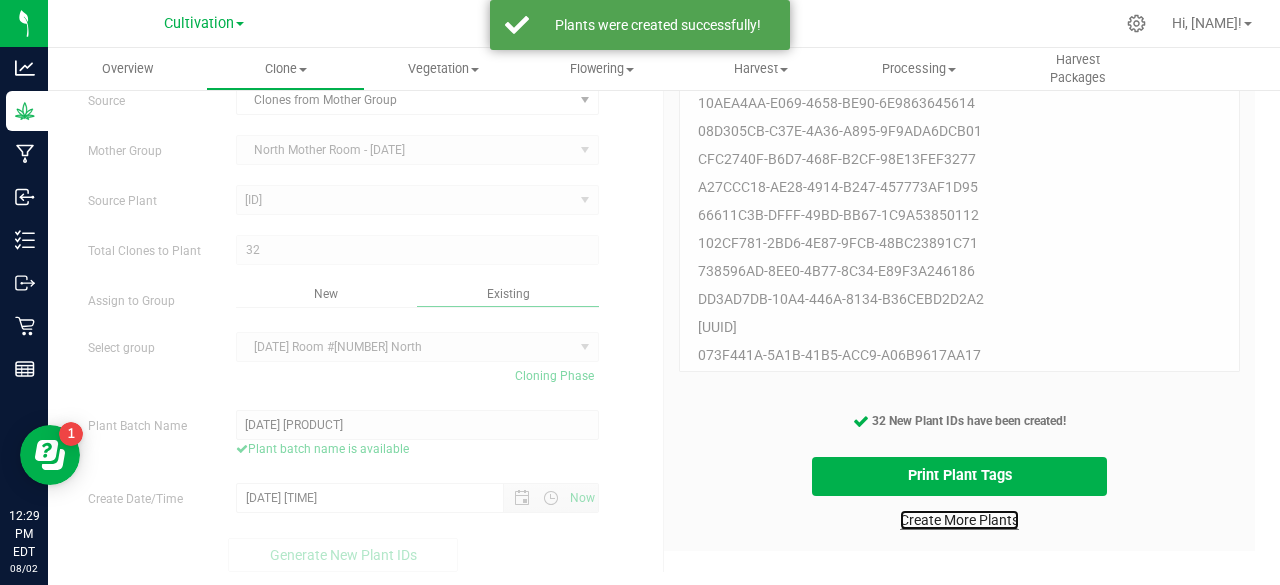 click on "Create More Plants" at bounding box center [959, 520] 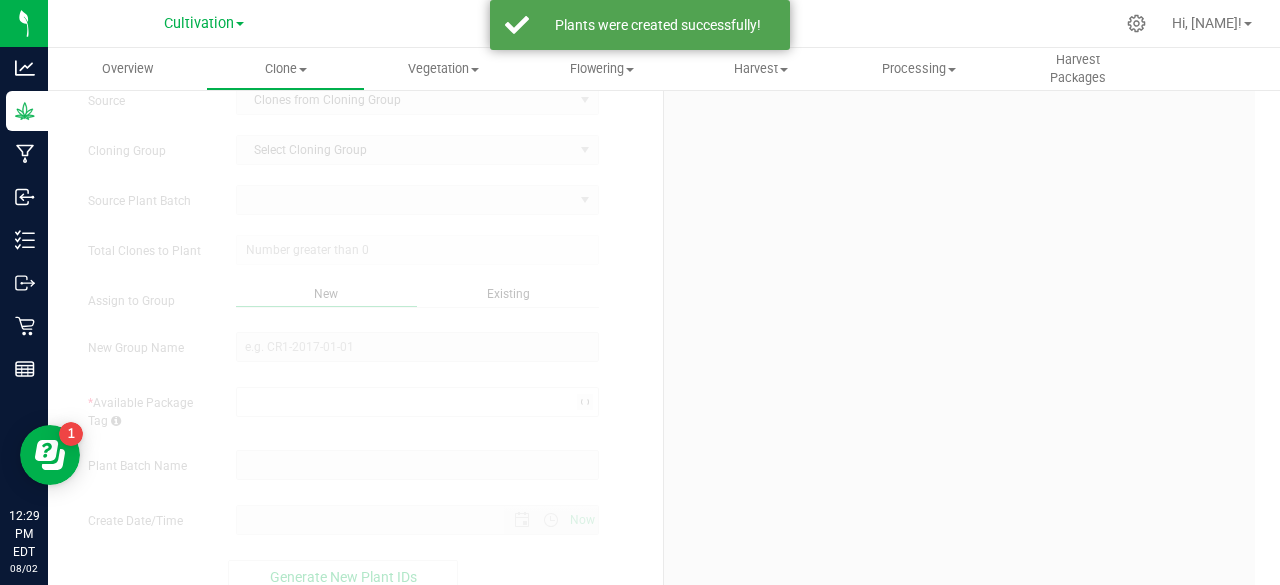 scroll, scrollTop: 0, scrollLeft: 0, axis: both 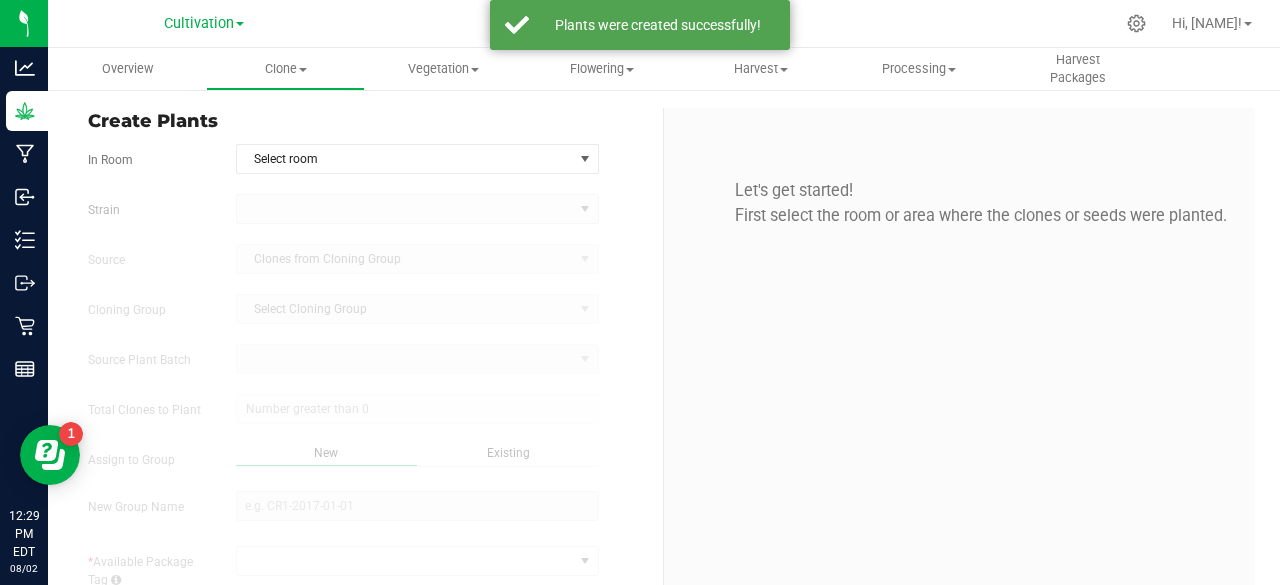 type on "8/2/2025 12:29 PM" 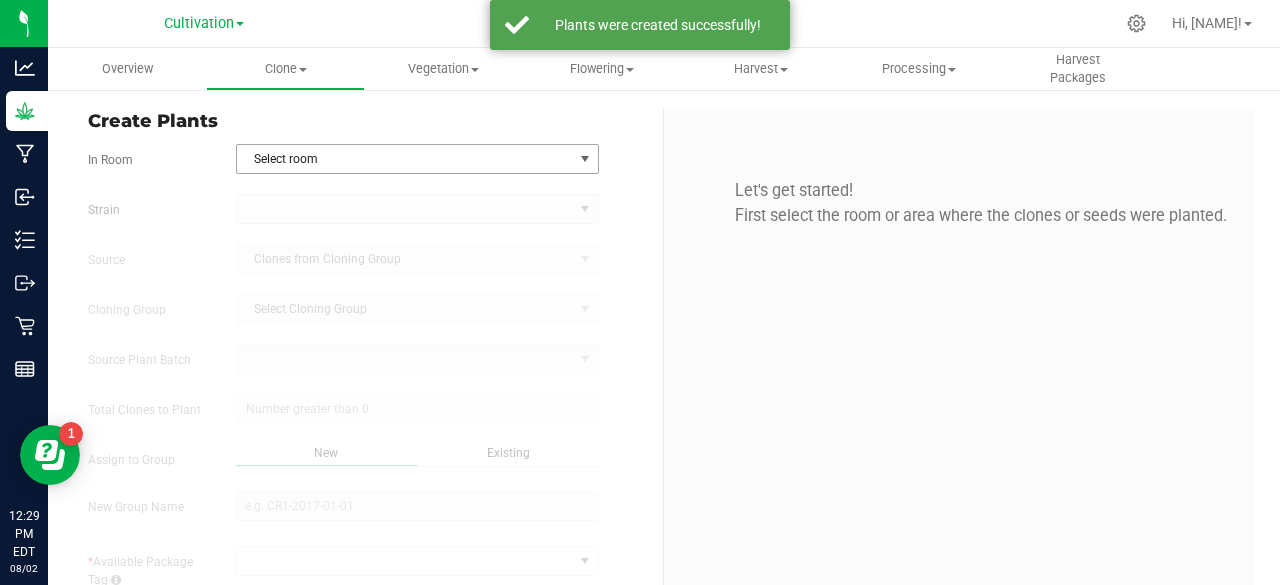 click on "Select room" at bounding box center (405, 159) 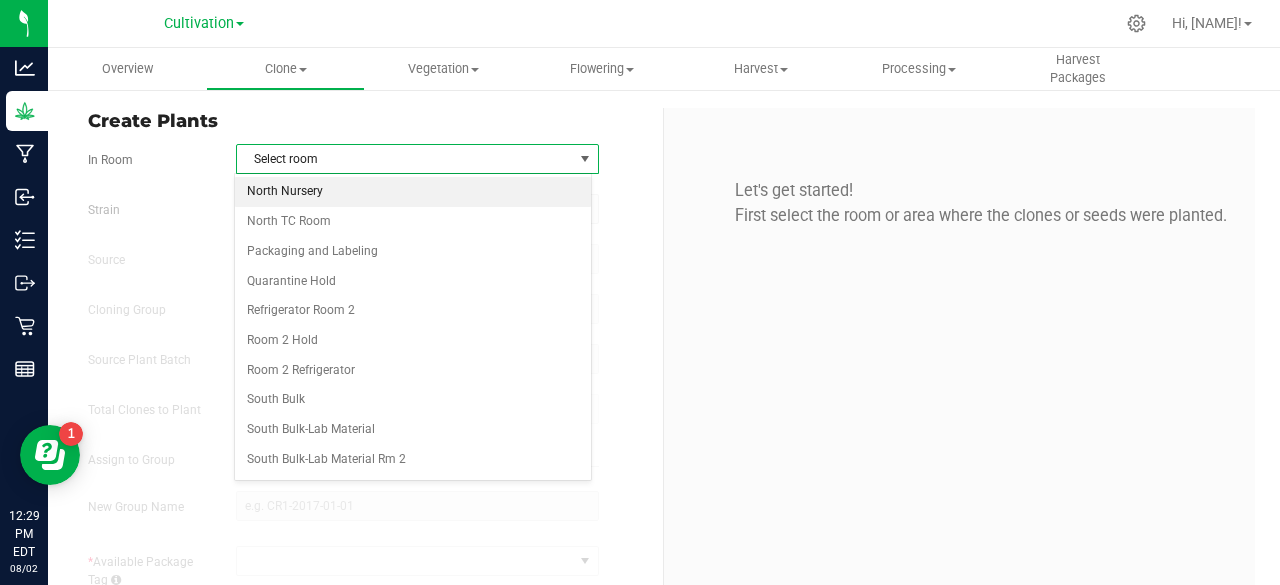 click on "North Nursery" at bounding box center (413, 192) 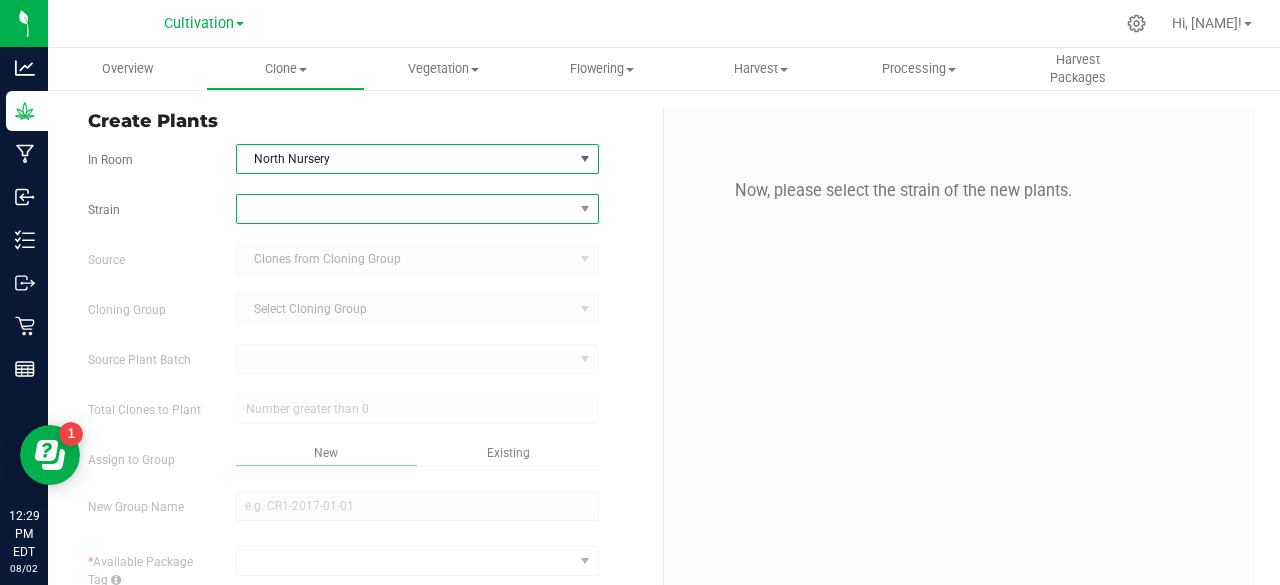 click at bounding box center (405, 209) 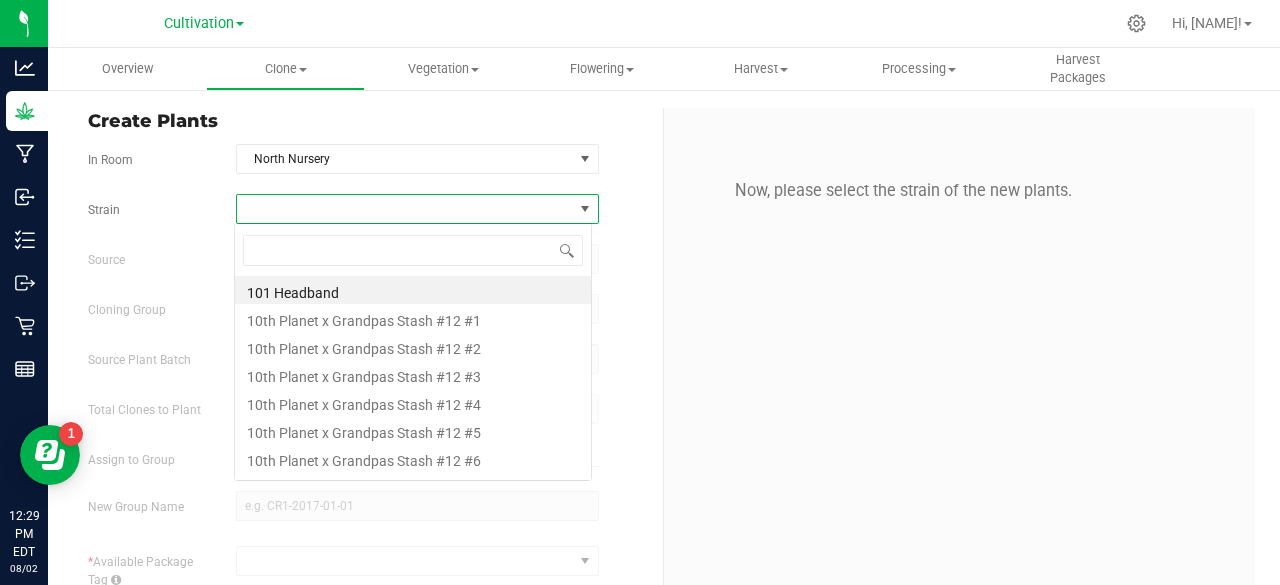 scroll, scrollTop: 99970, scrollLeft: 99641, axis: both 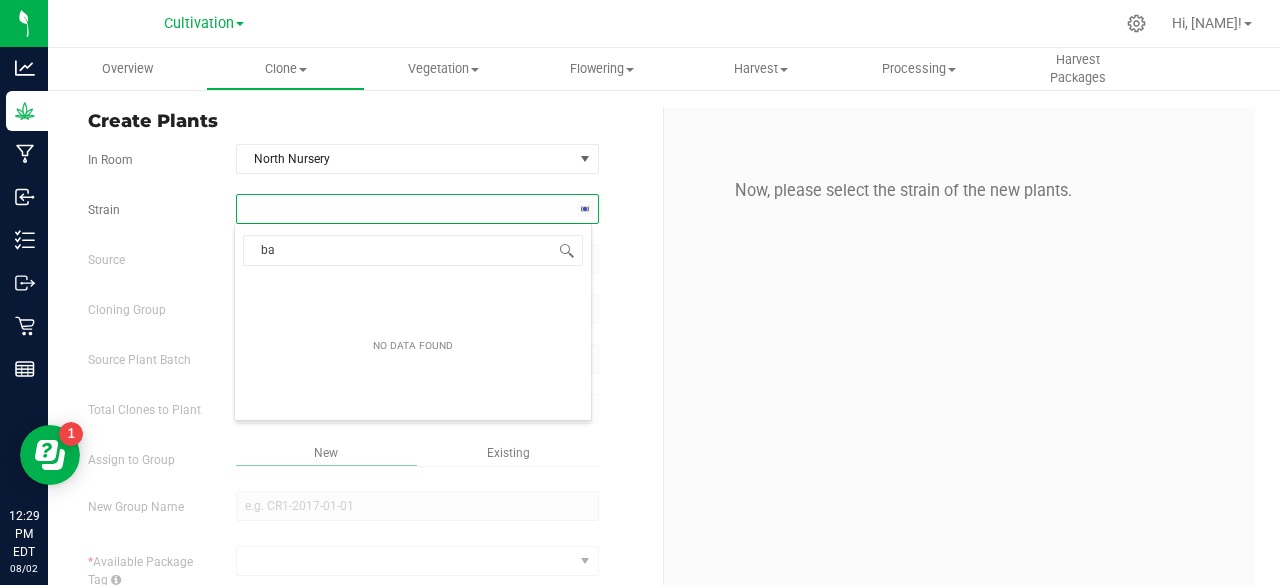 type on "b" 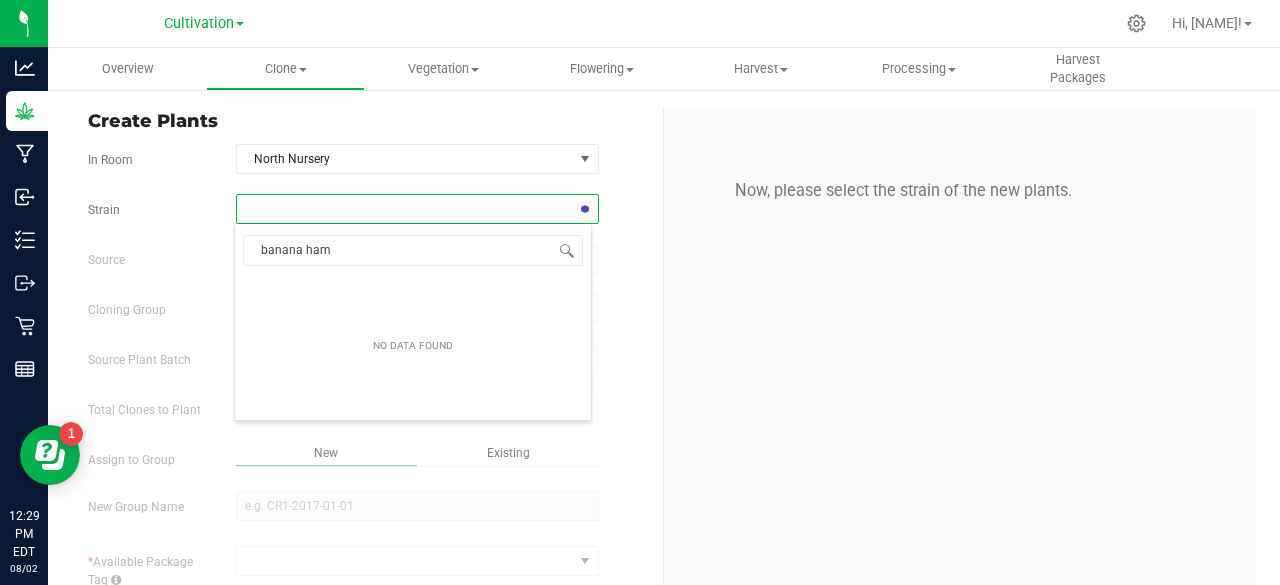 type on "banana hamm" 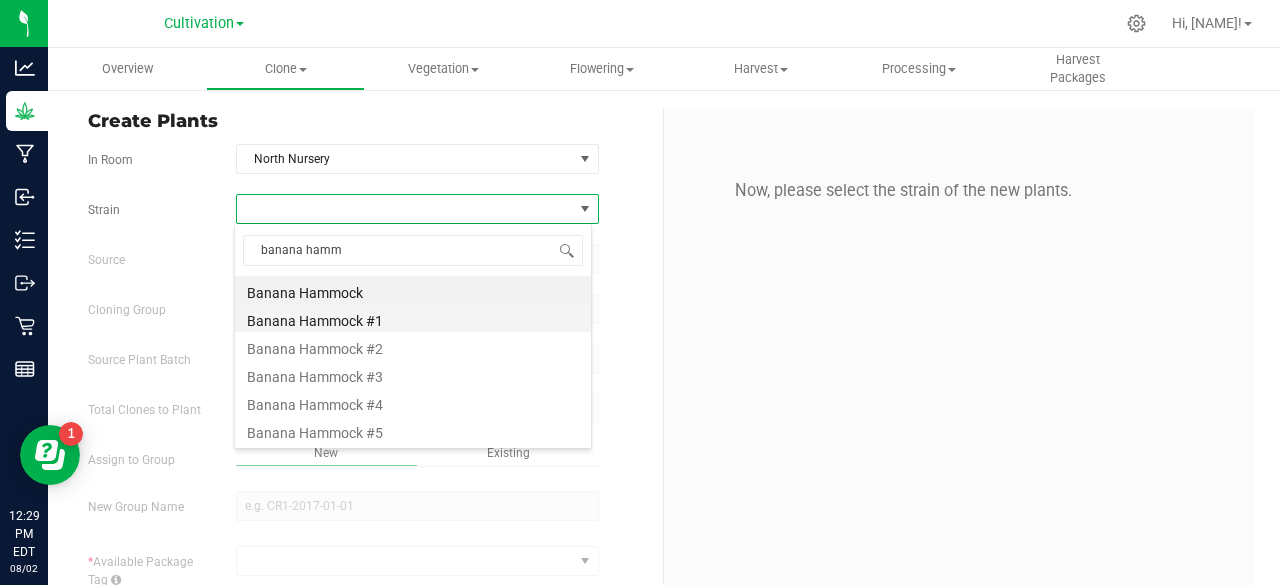 click on "Banana Hammock #1" at bounding box center (413, 318) 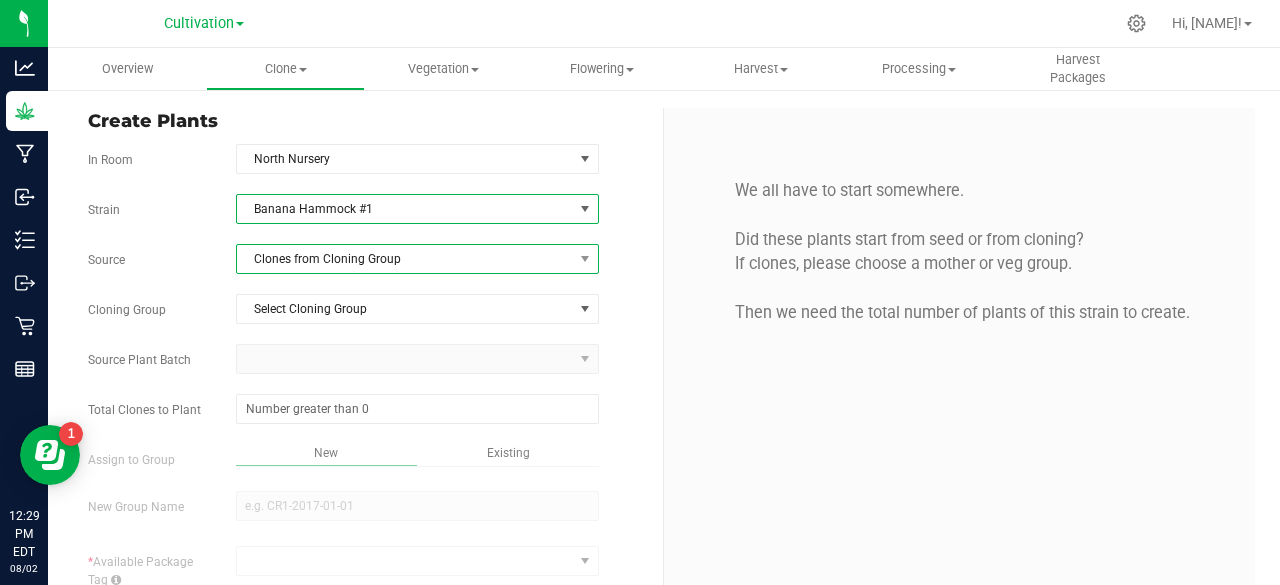 click on "Clones from Cloning Group" at bounding box center (405, 259) 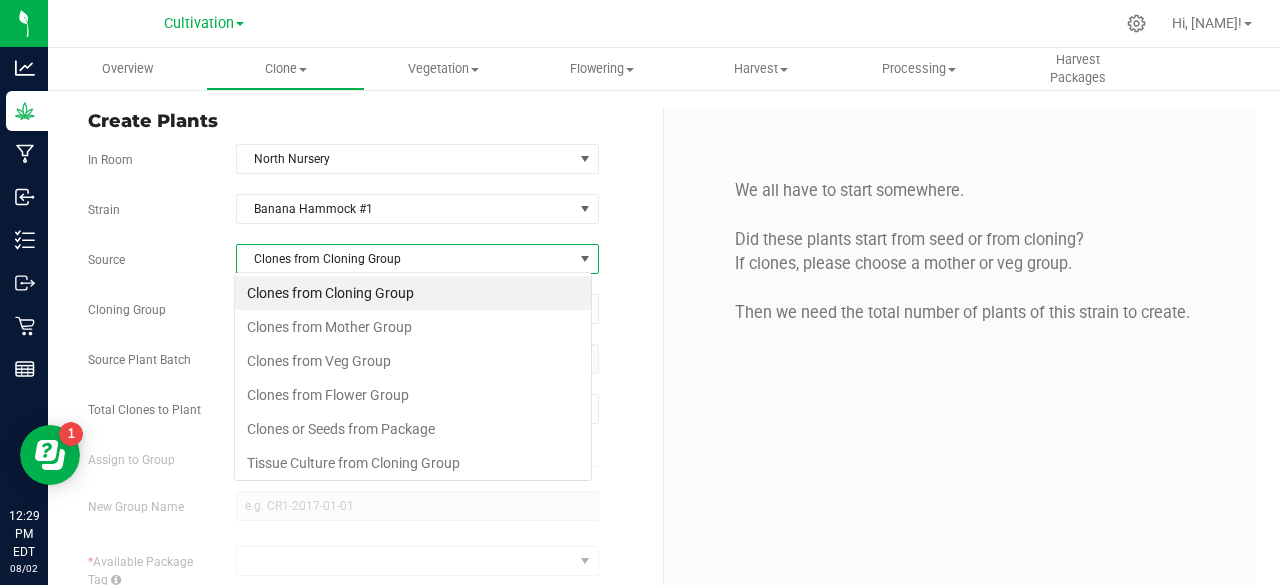 scroll, scrollTop: 99970, scrollLeft: 99641, axis: both 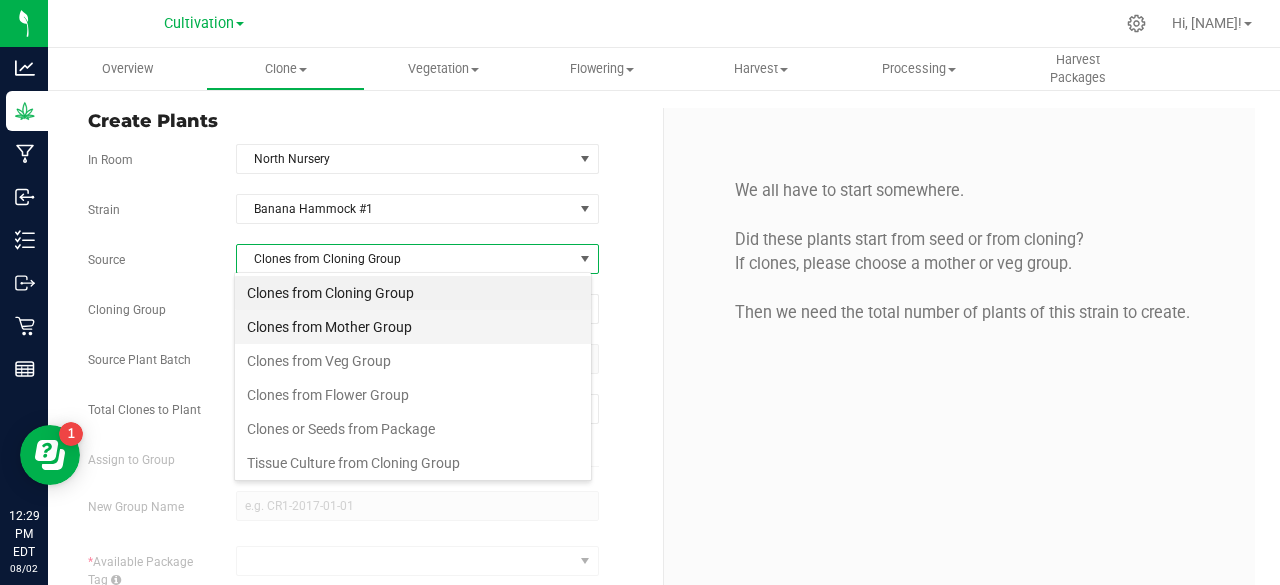 click on "Clones from Mother Group" at bounding box center (413, 327) 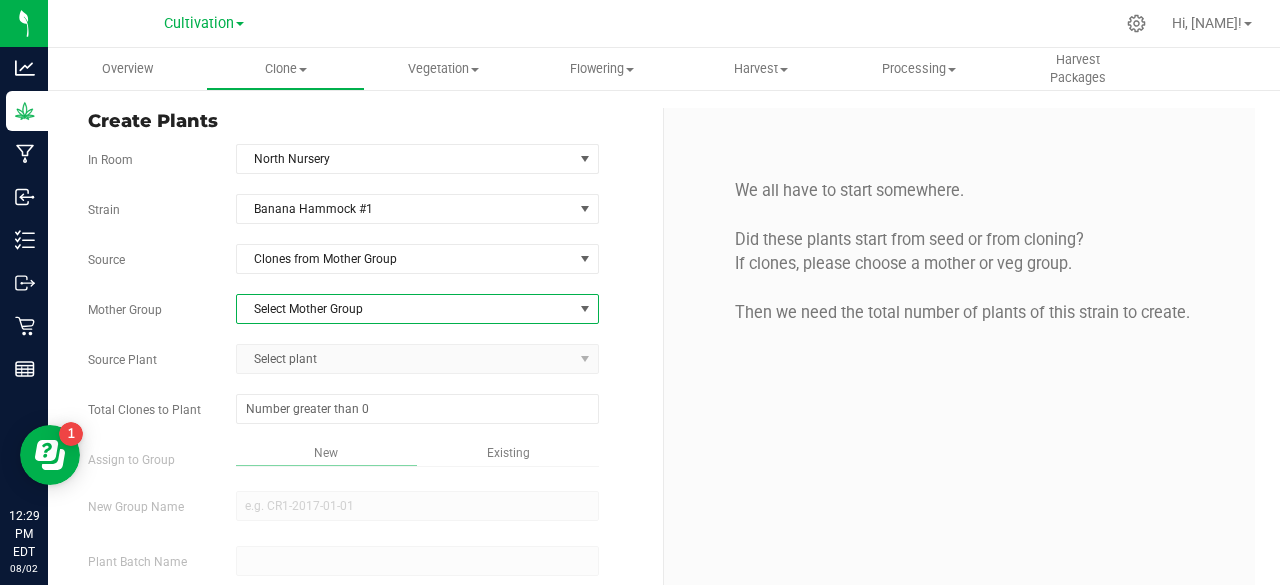 click on "Select Mother Group" at bounding box center [405, 309] 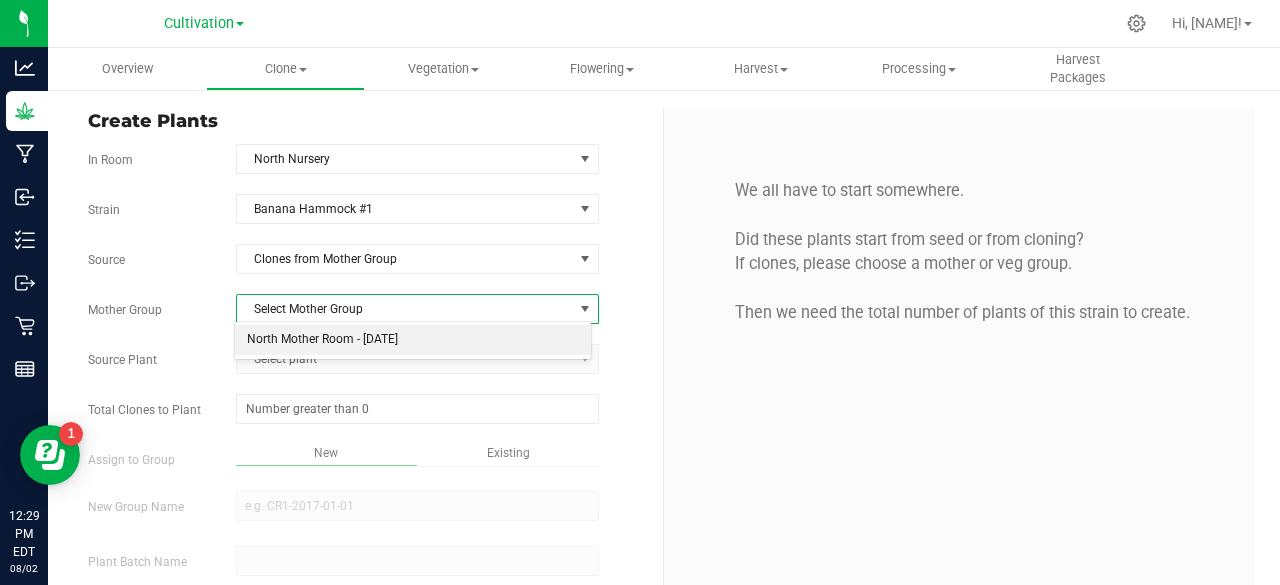 click on "North Mother Room  - [DATE]" at bounding box center (413, 340) 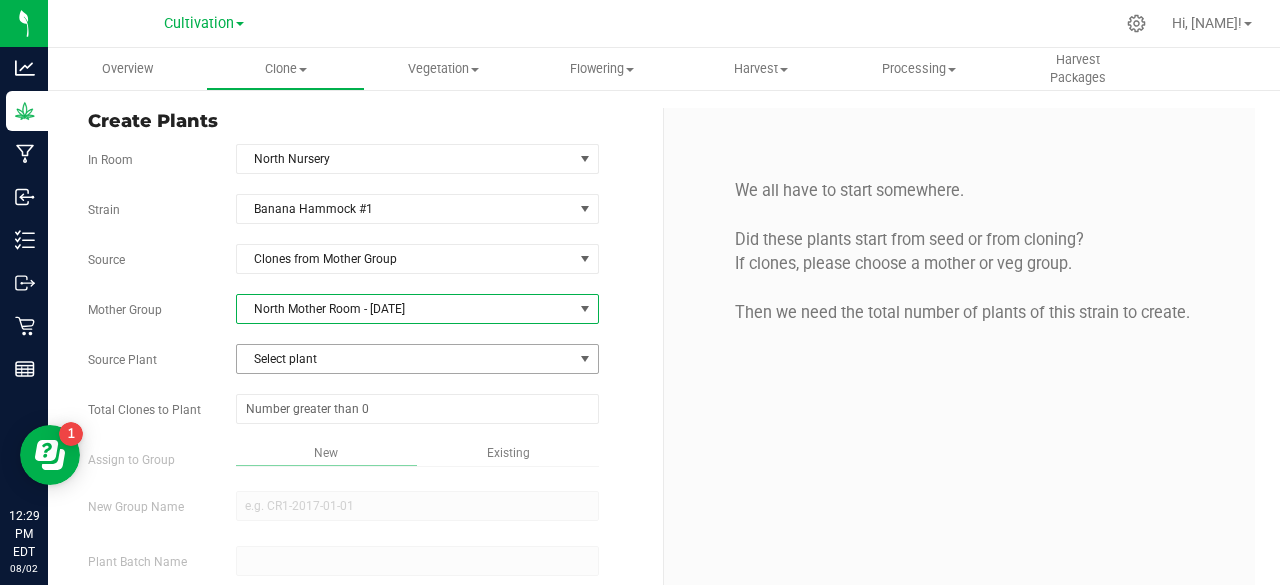 click on "Select plant" at bounding box center [405, 359] 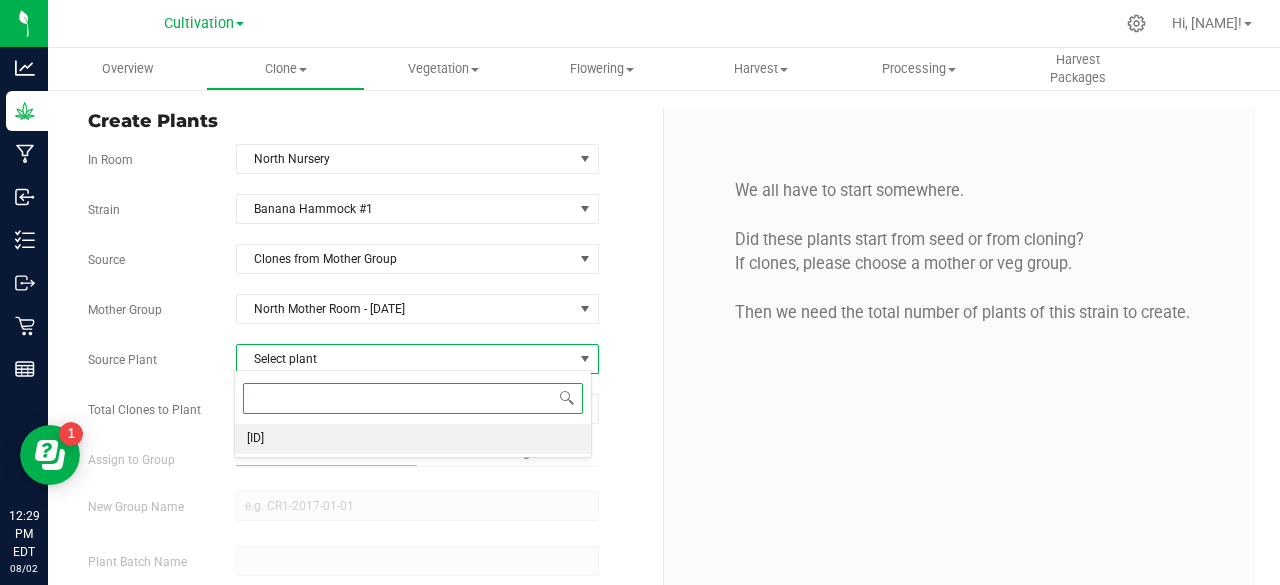 click on "1A42A0200000002000038071" at bounding box center (255, 439) 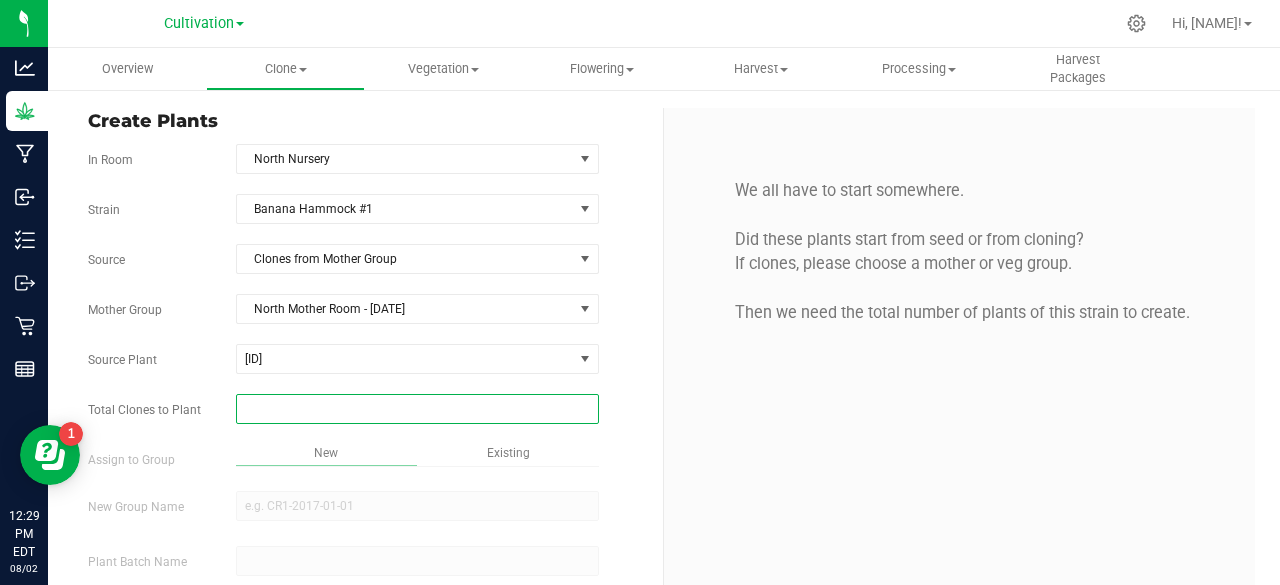 click at bounding box center [417, 409] 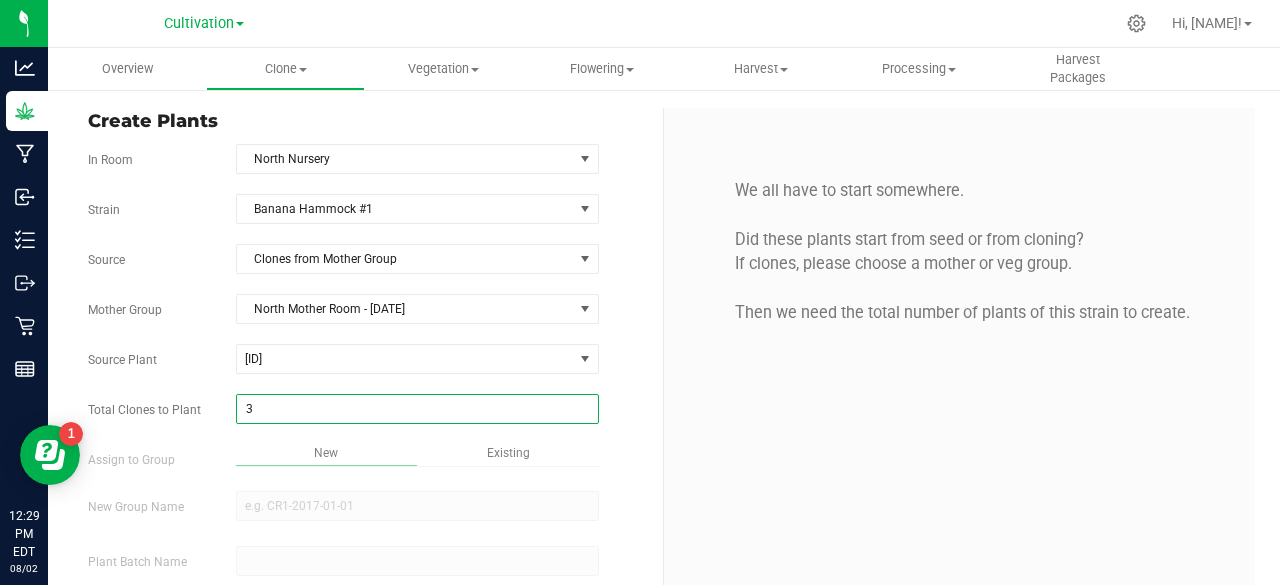 type on "32" 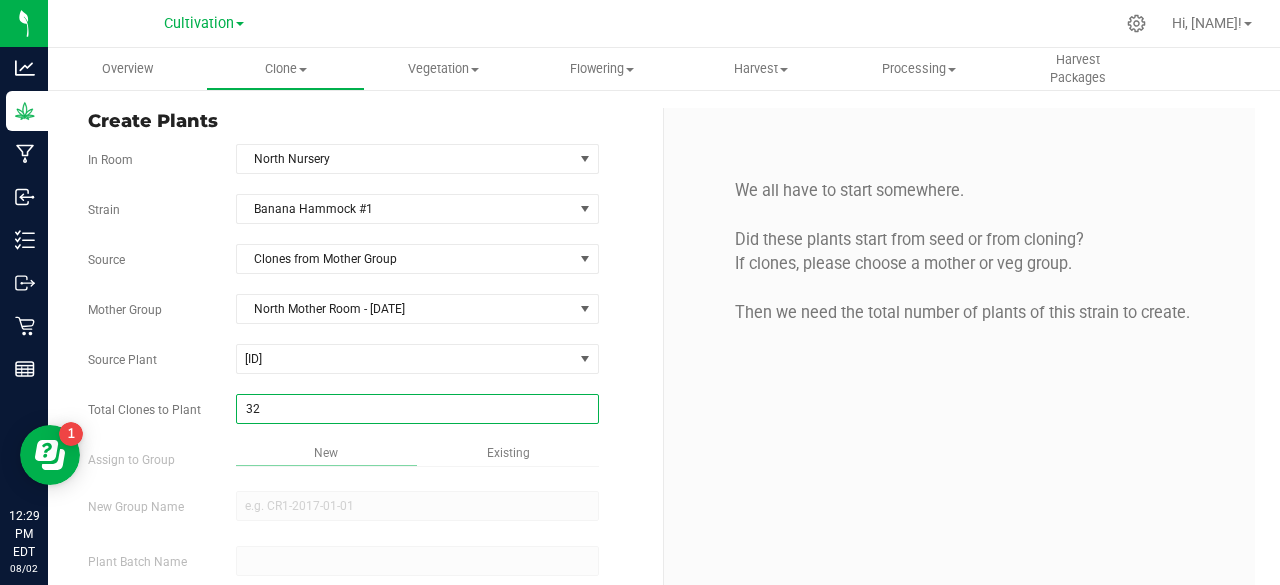 scroll, scrollTop: 119, scrollLeft: 0, axis: vertical 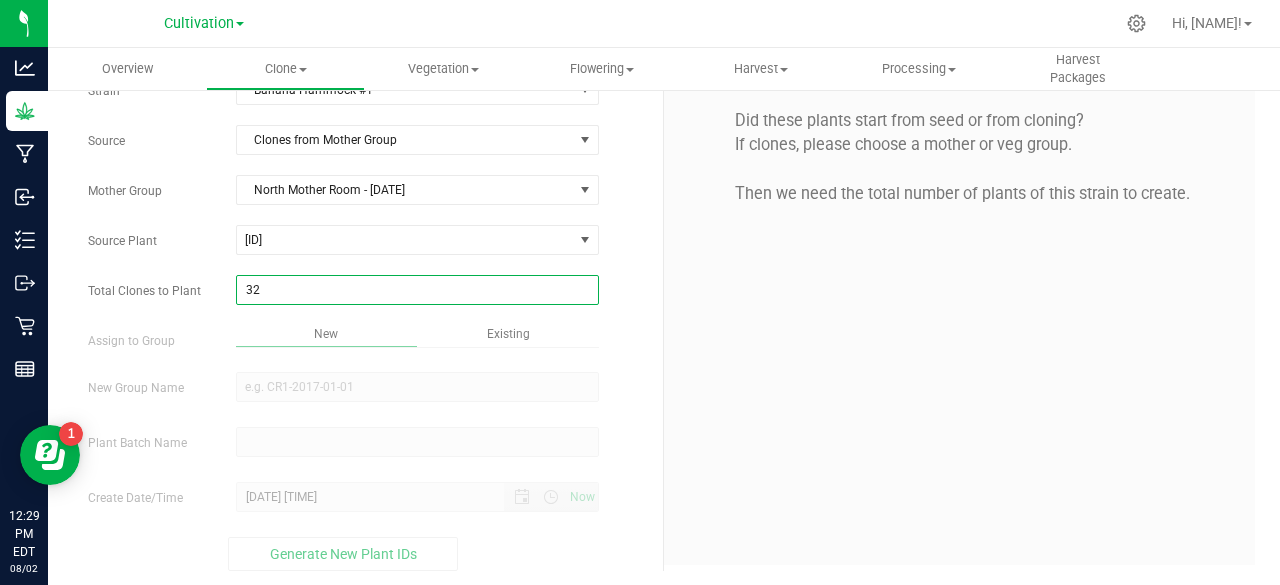 type on "32" 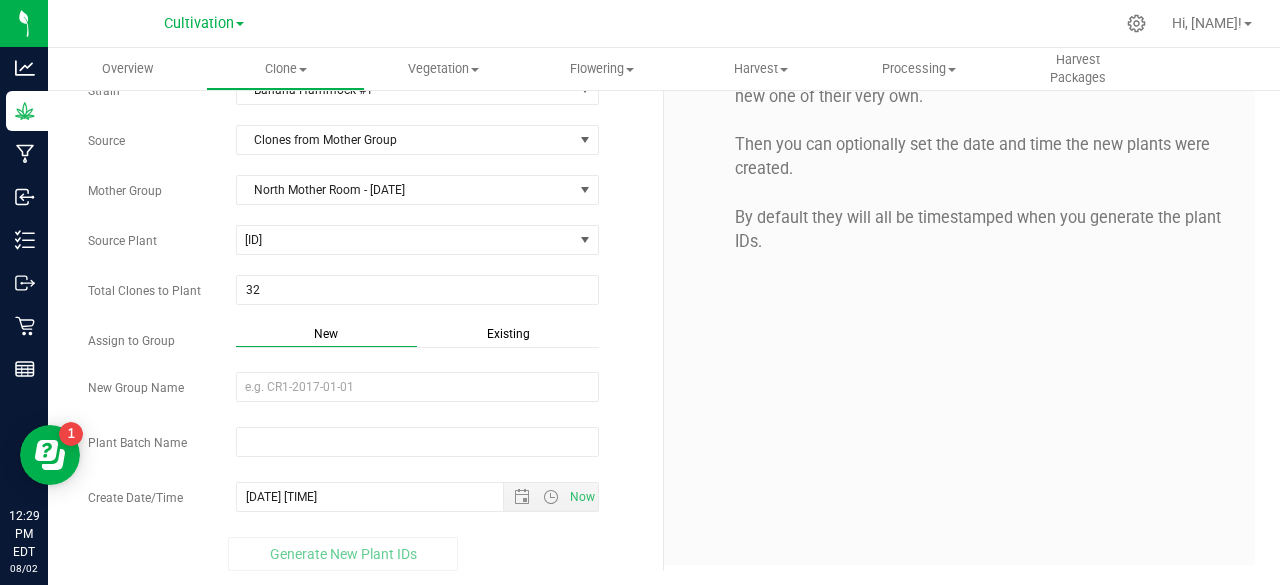 click on "Existing" at bounding box center (508, 334) 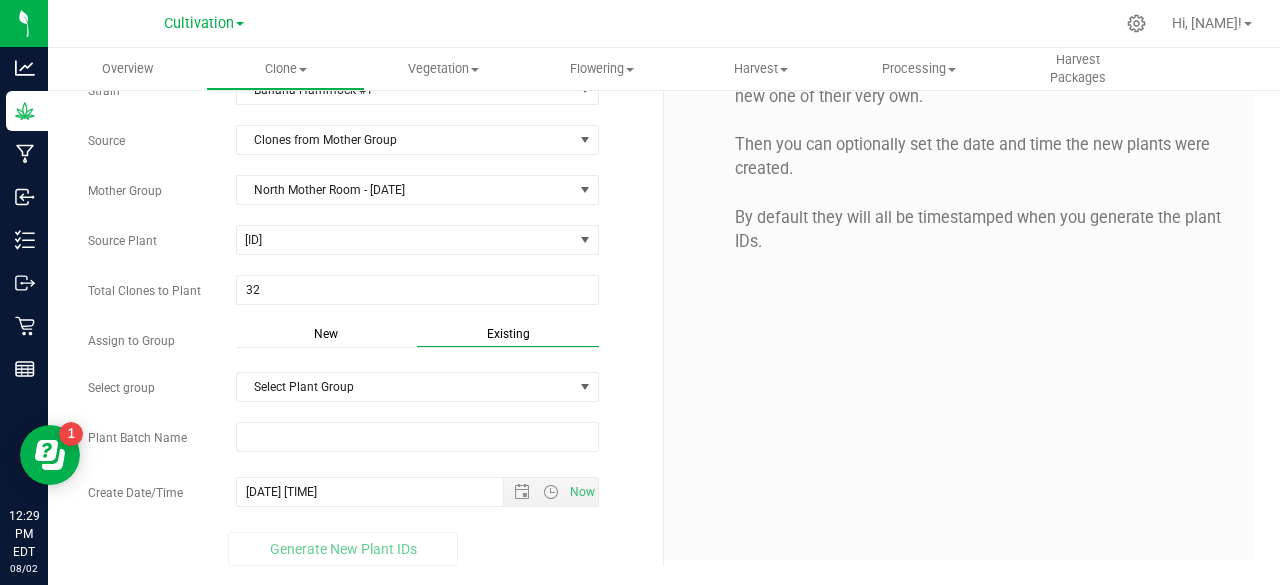 scroll, scrollTop: 114, scrollLeft: 0, axis: vertical 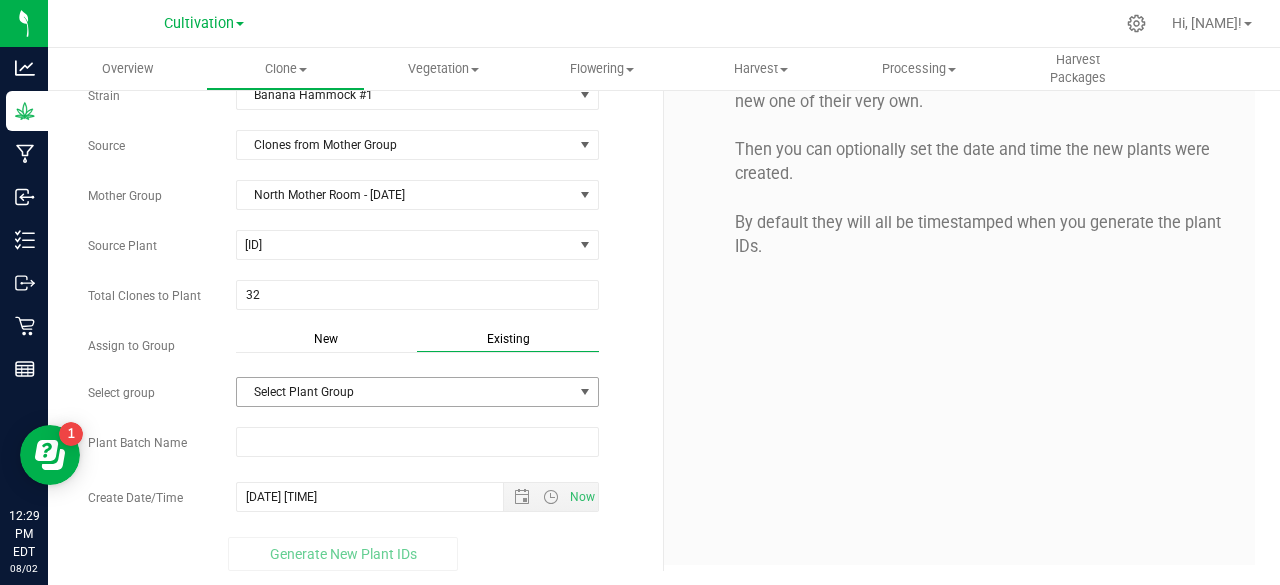 click on "Select Plant Group" at bounding box center [405, 392] 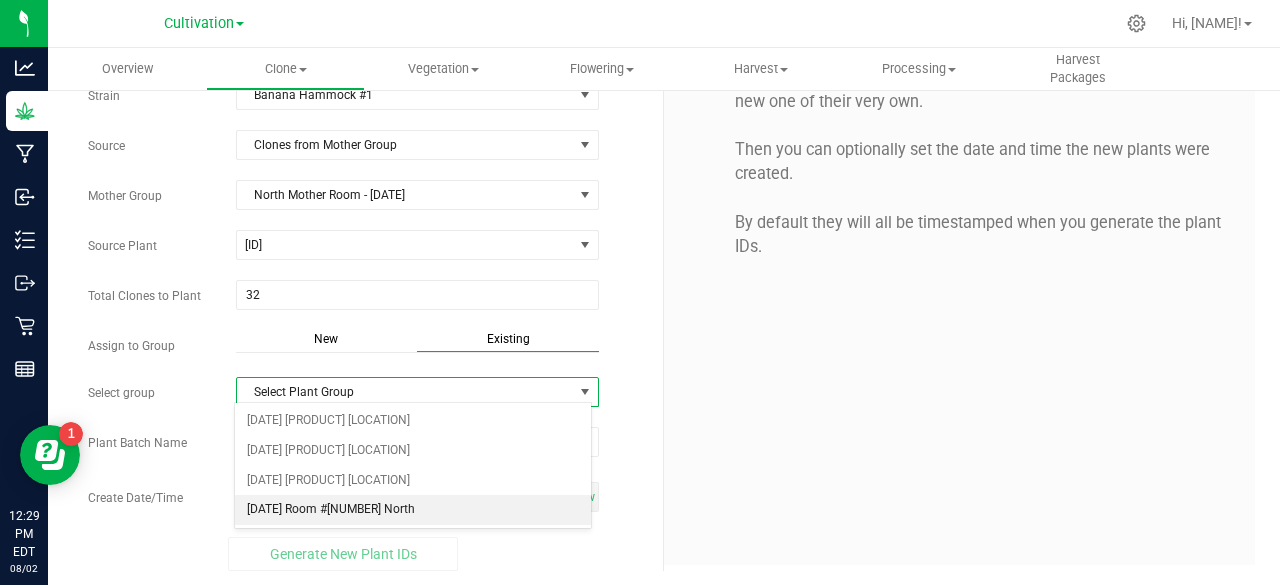 click on "[DATE] Room #3 North" at bounding box center (413, 510) 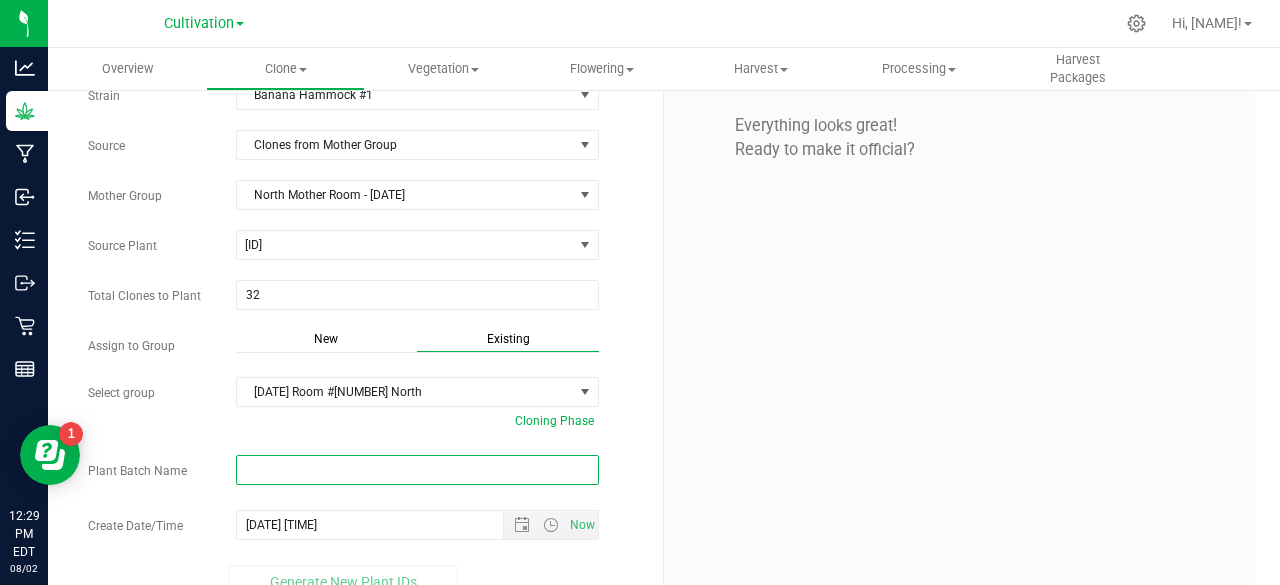 click at bounding box center [417, 470] 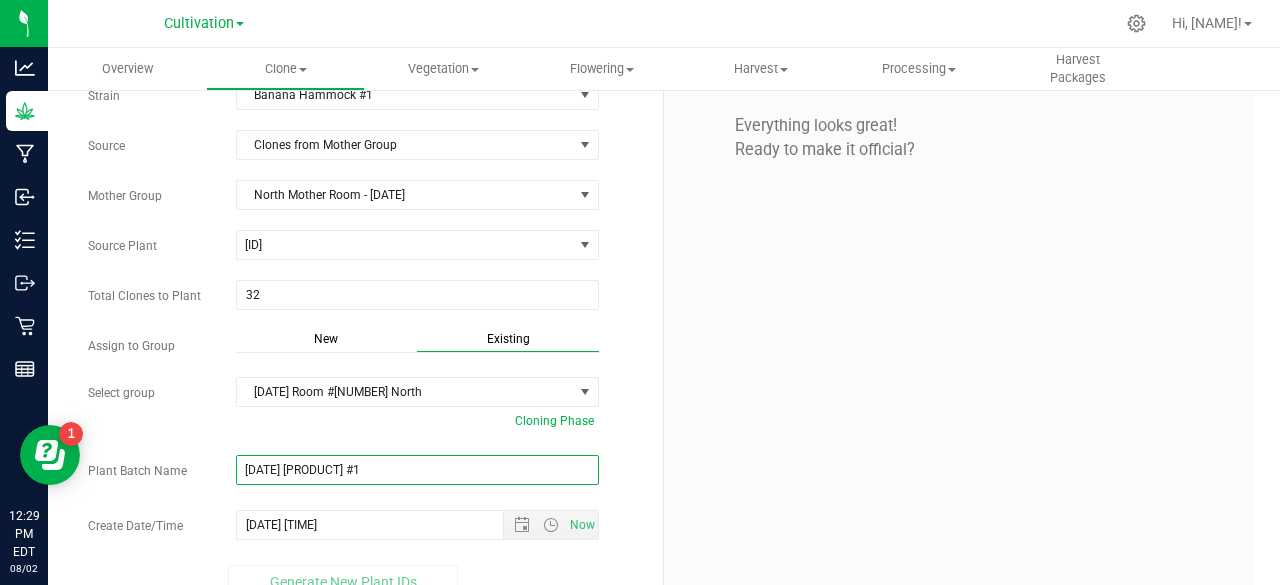 scroll, scrollTop: 142, scrollLeft: 0, axis: vertical 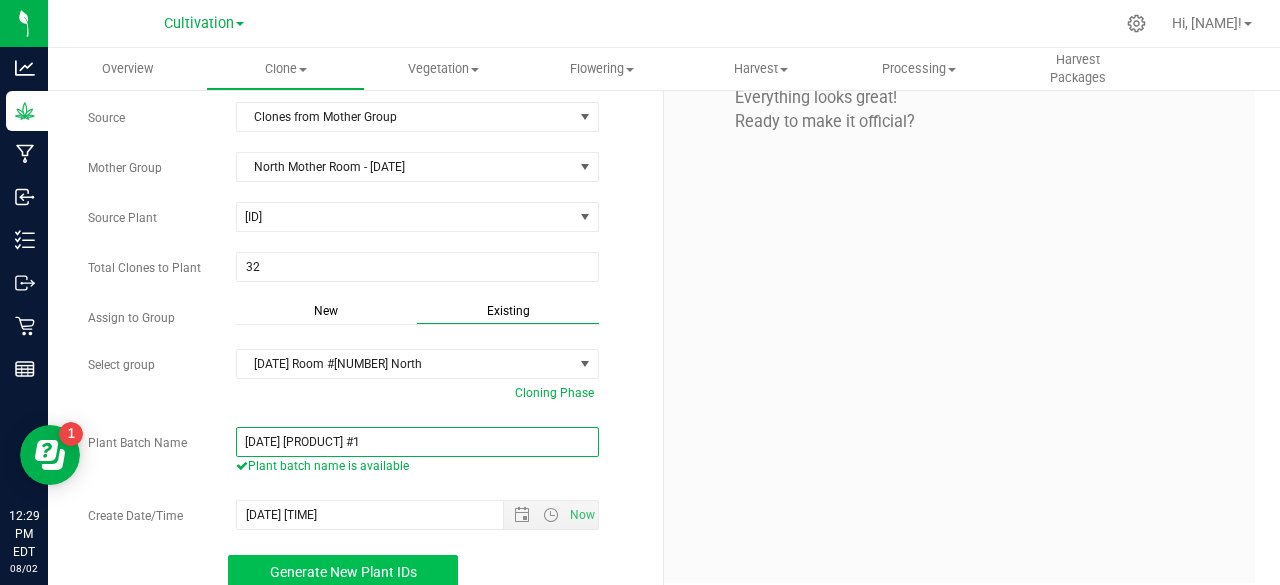 type on "[DATE] Banana Hammock #1" 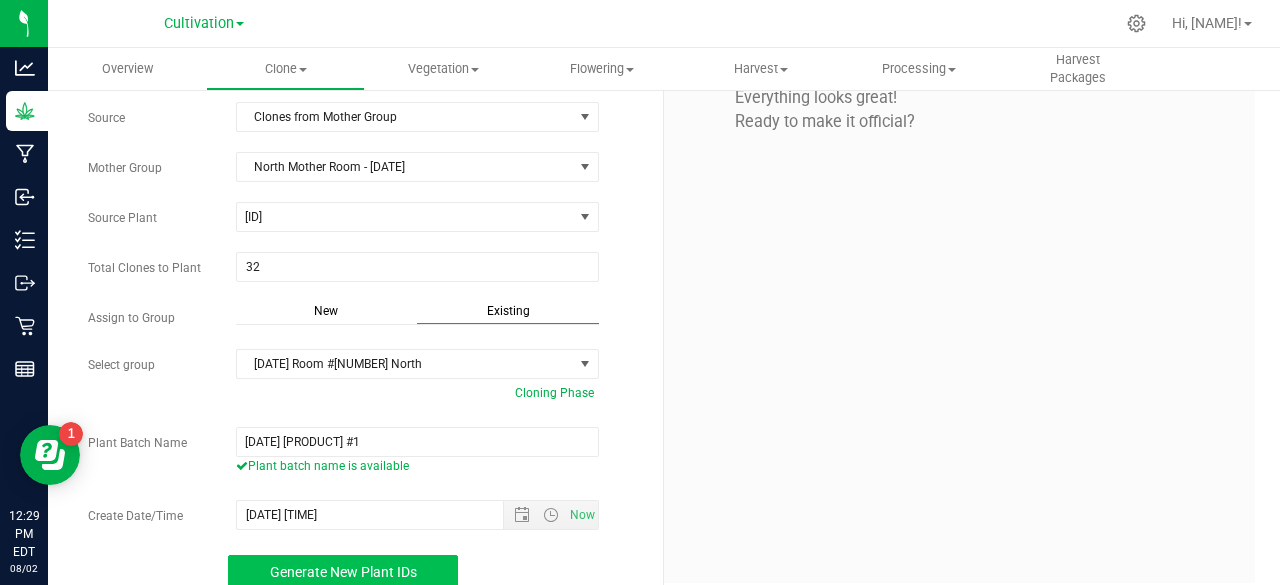 click on "Generate New Plant IDs" at bounding box center (343, 572) 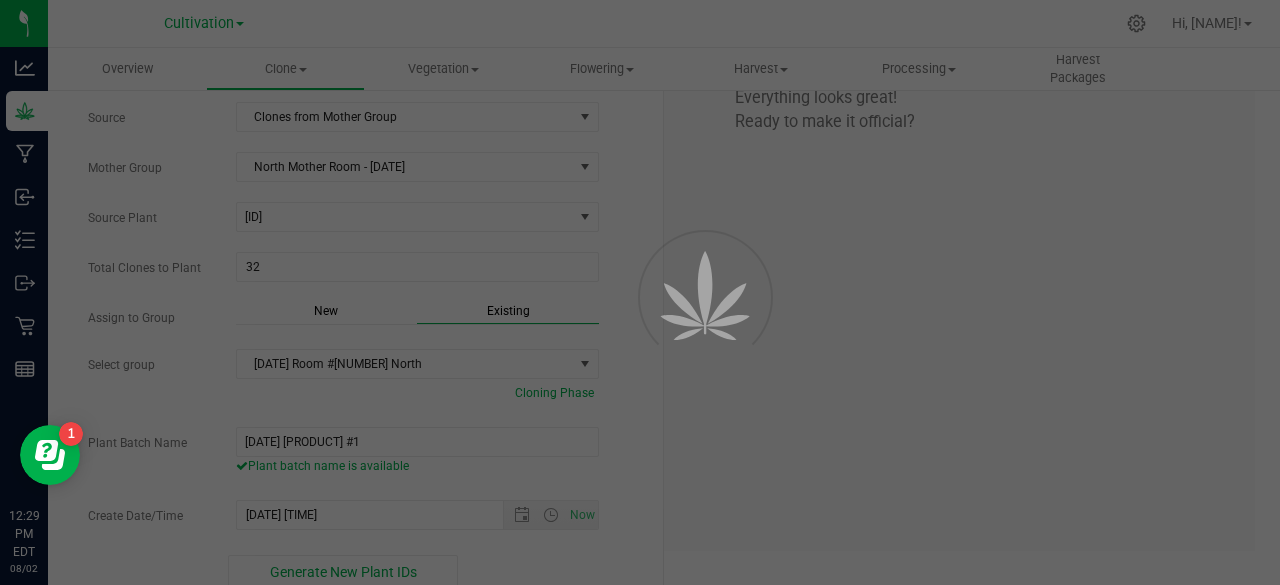 scroll, scrollTop: 60, scrollLeft: 0, axis: vertical 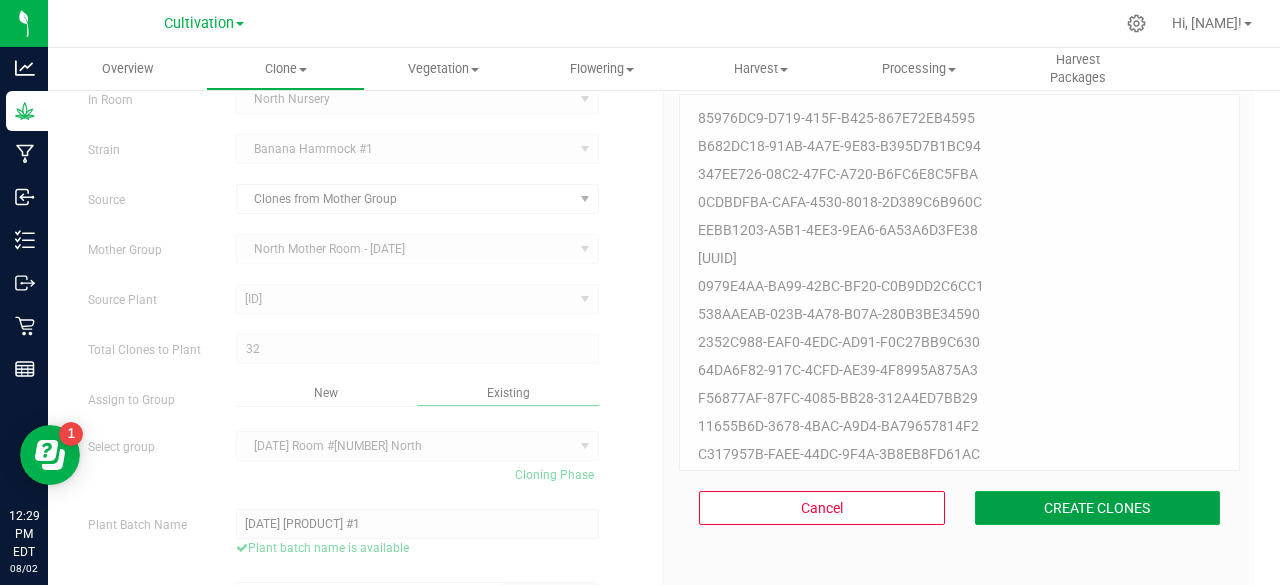 click on "CREATE CLONES" at bounding box center [1098, 508] 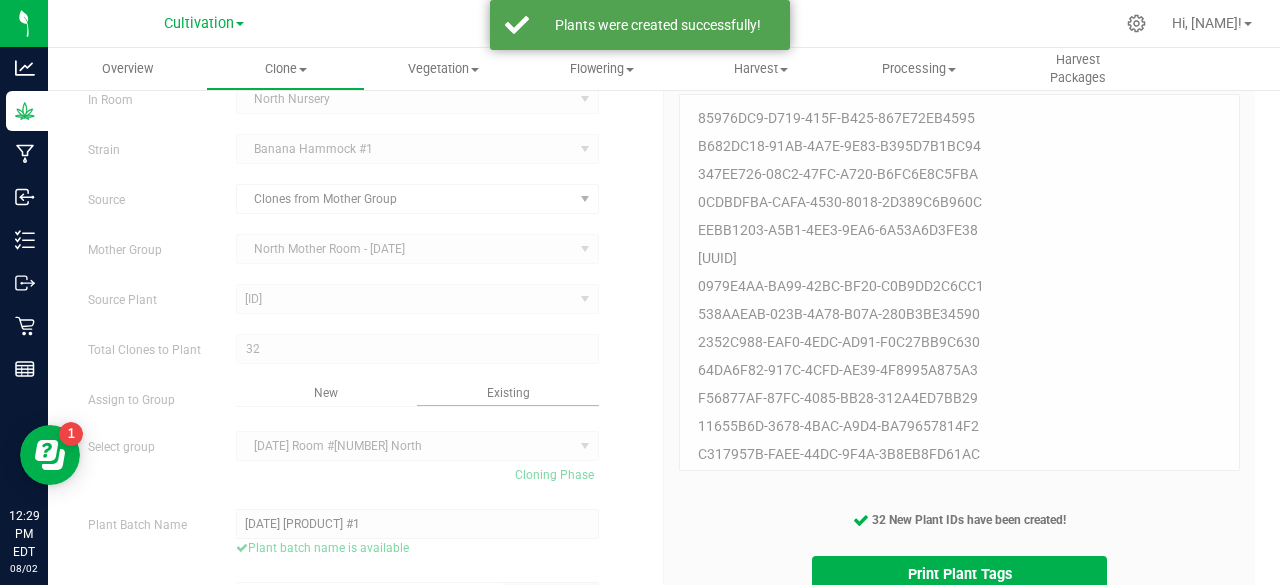 scroll, scrollTop: 159, scrollLeft: 0, axis: vertical 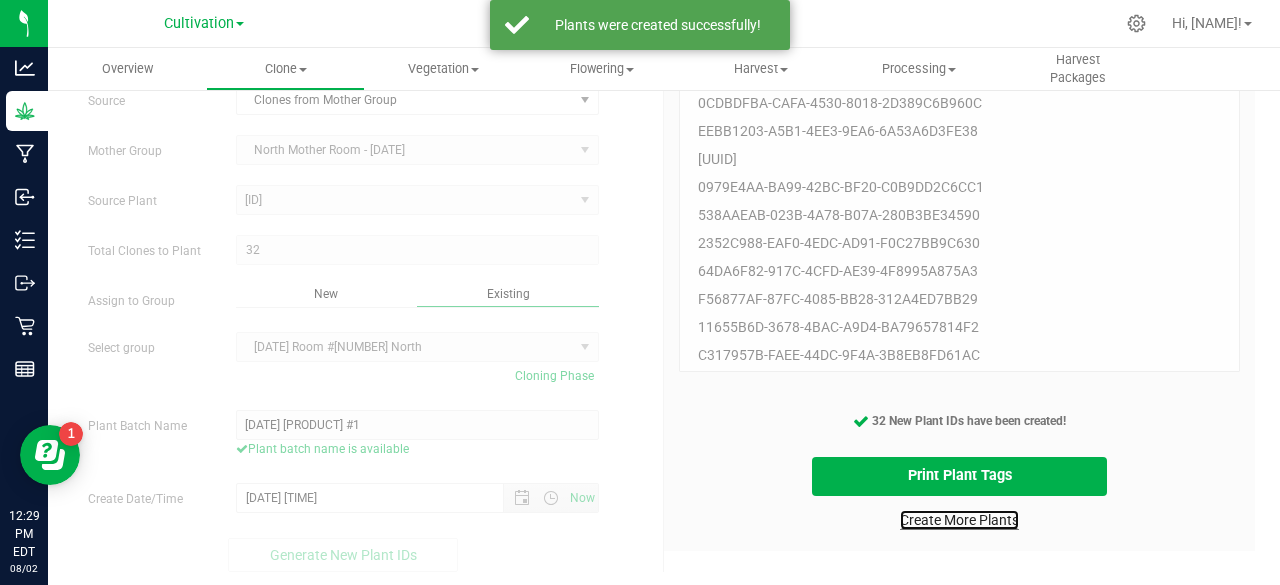 click on "Create More Plants" at bounding box center [959, 520] 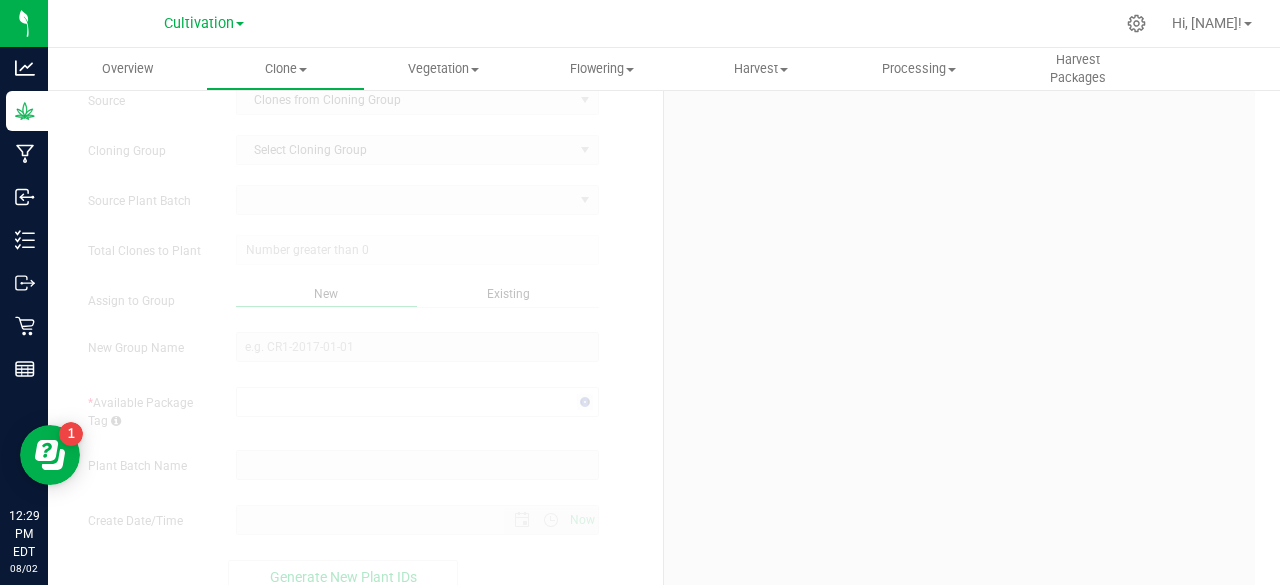 scroll, scrollTop: 0, scrollLeft: 0, axis: both 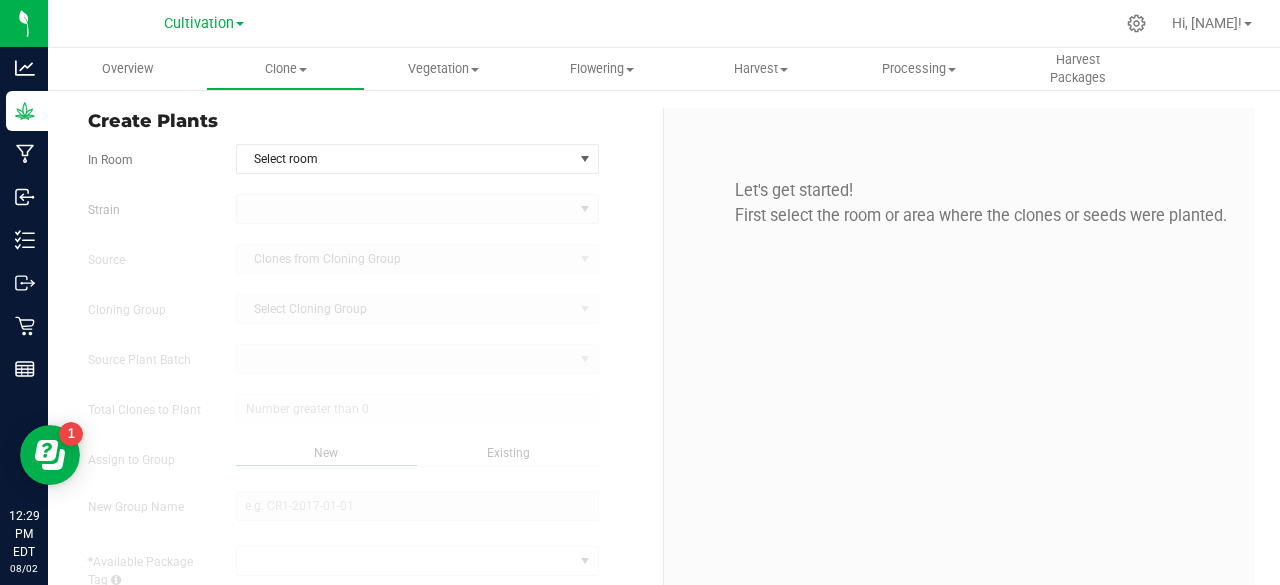 type on "8/2/2025 12:29 PM" 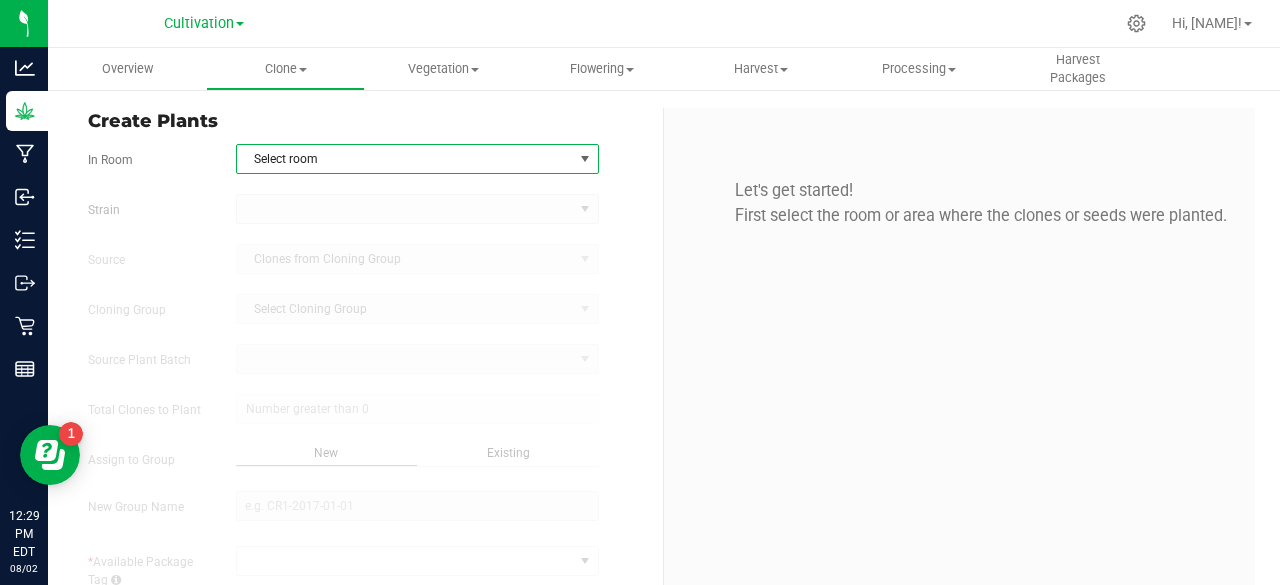 click on "Select room" at bounding box center (405, 159) 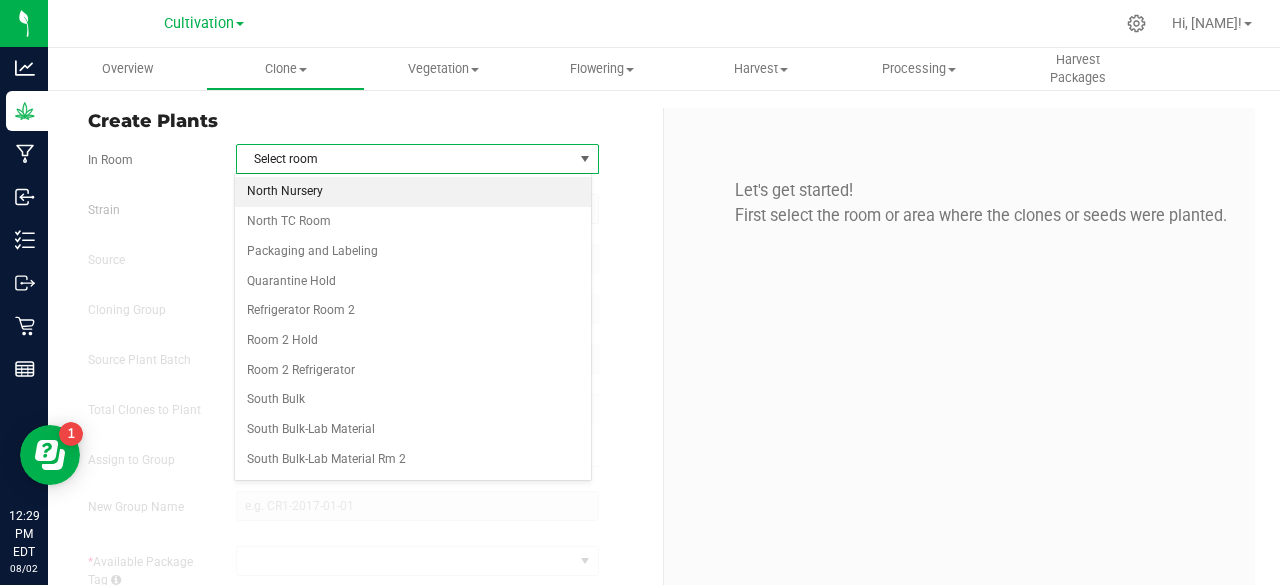 click on "North Nursery" at bounding box center [413, 192] 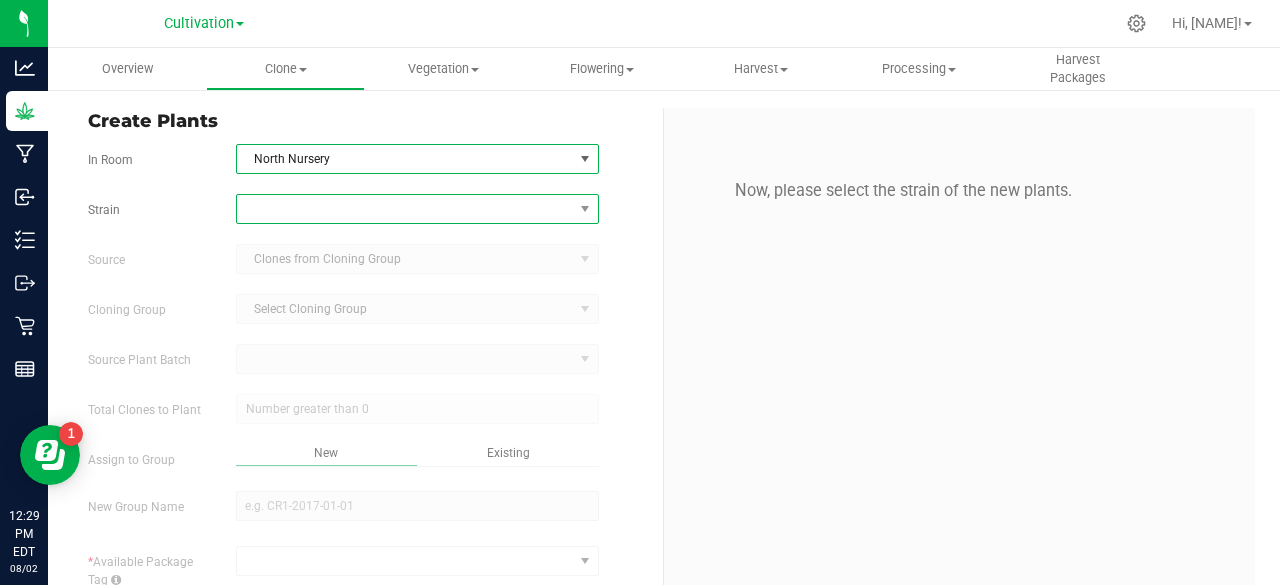 click at bounding box center [405, 209] 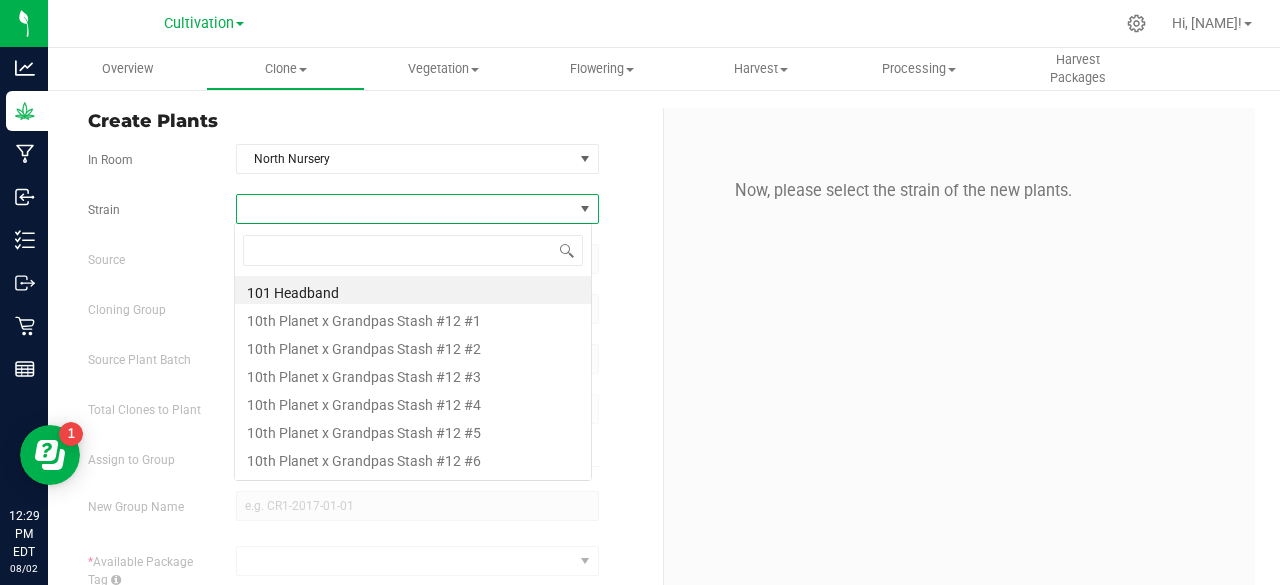 scroll, scrollTop: 99970, scrollLeft: 99641, axis: both 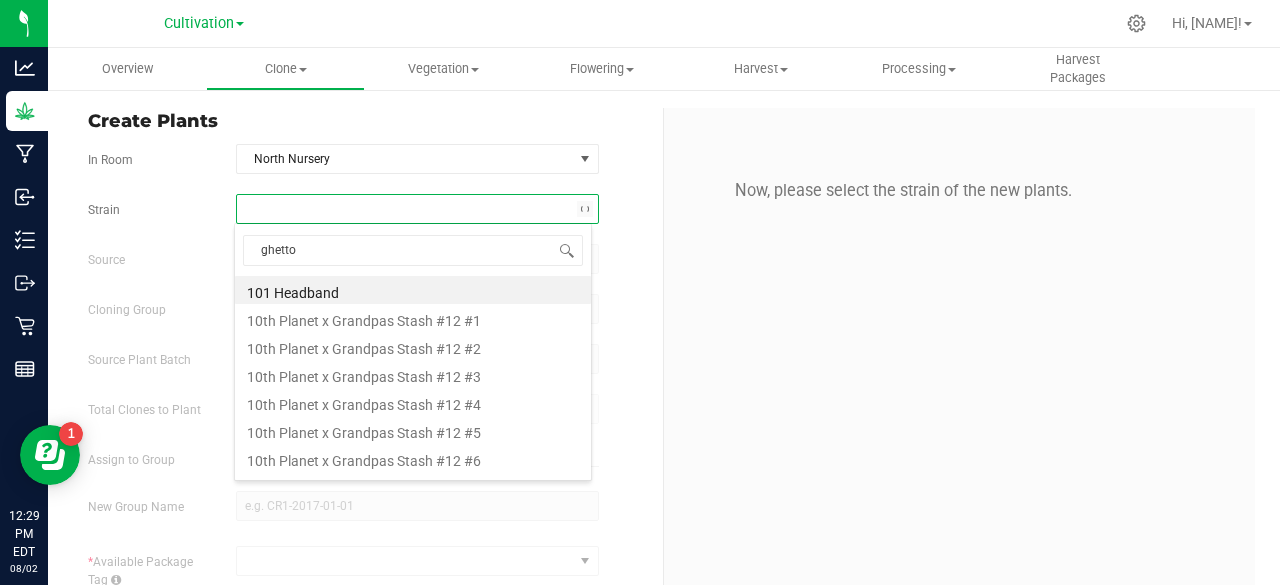 type on "ghetto r" 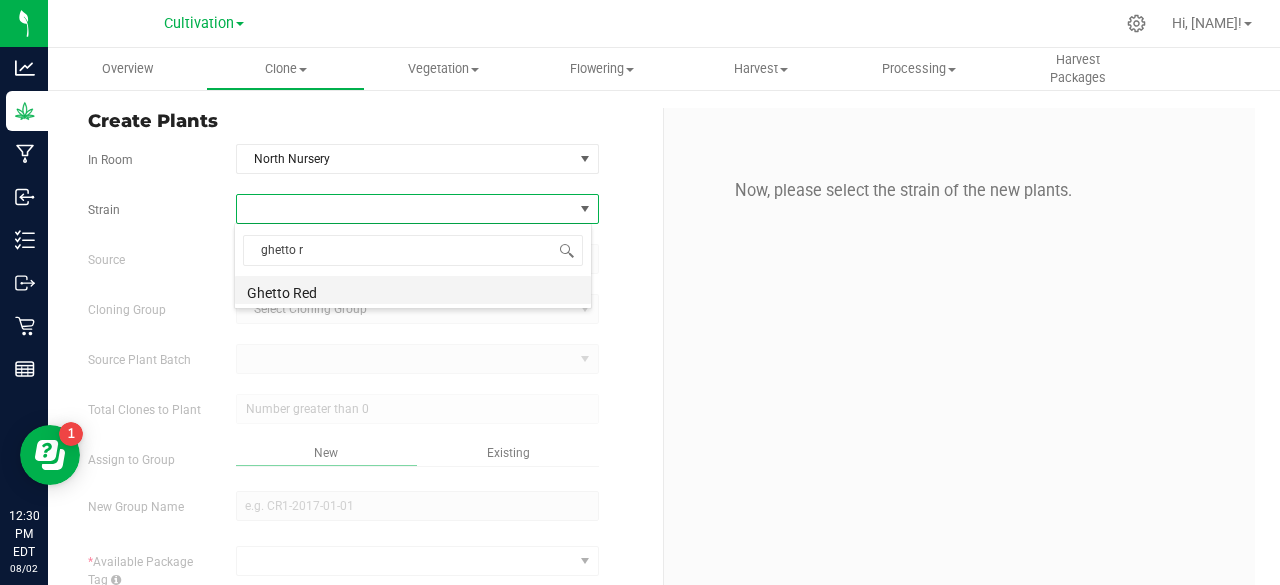 click on "Ghetto Red" at bounding box center [413, 290] 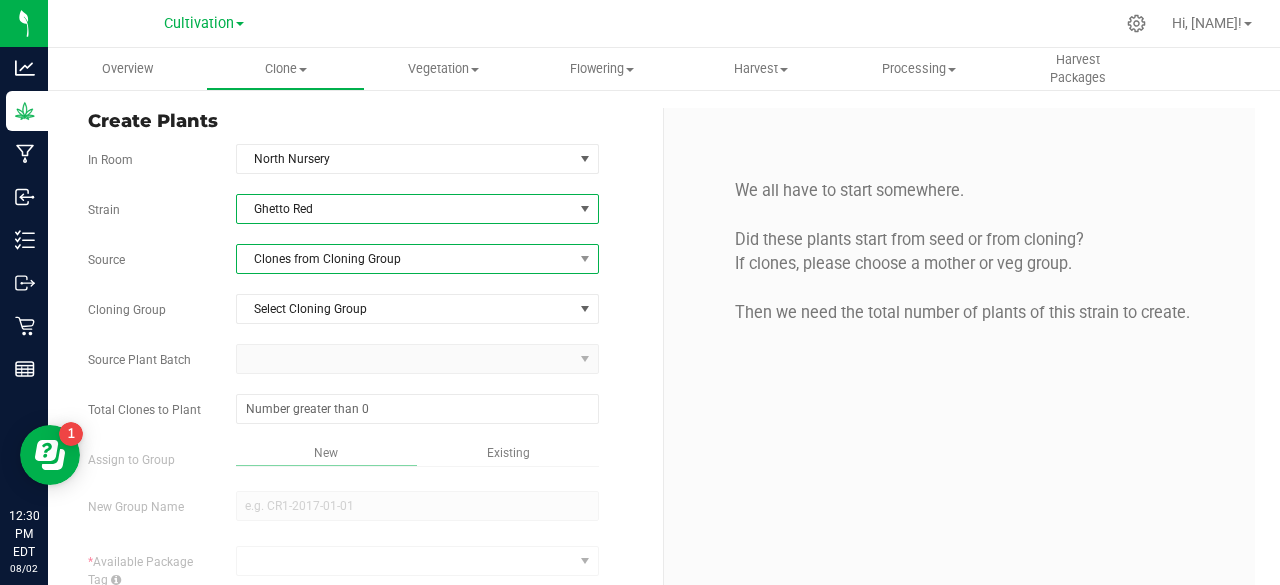 click on "Clones from Cloning Group" at bounding box center [405, 259] 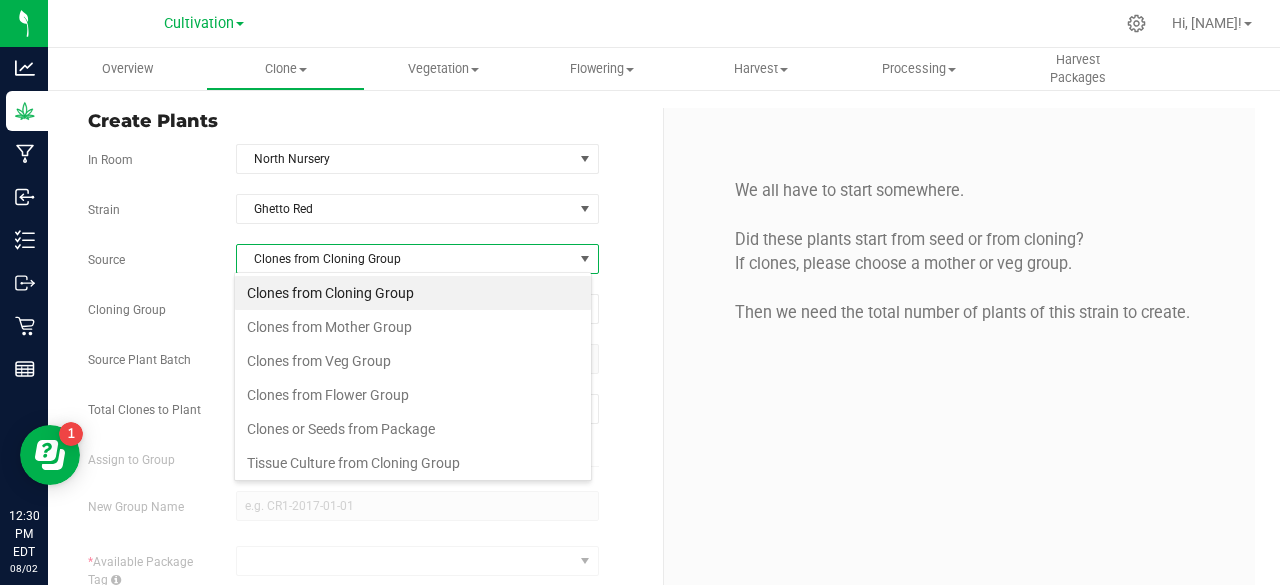 scroll, scrollTop: 99970, scrollLeft: 99641, axis: both 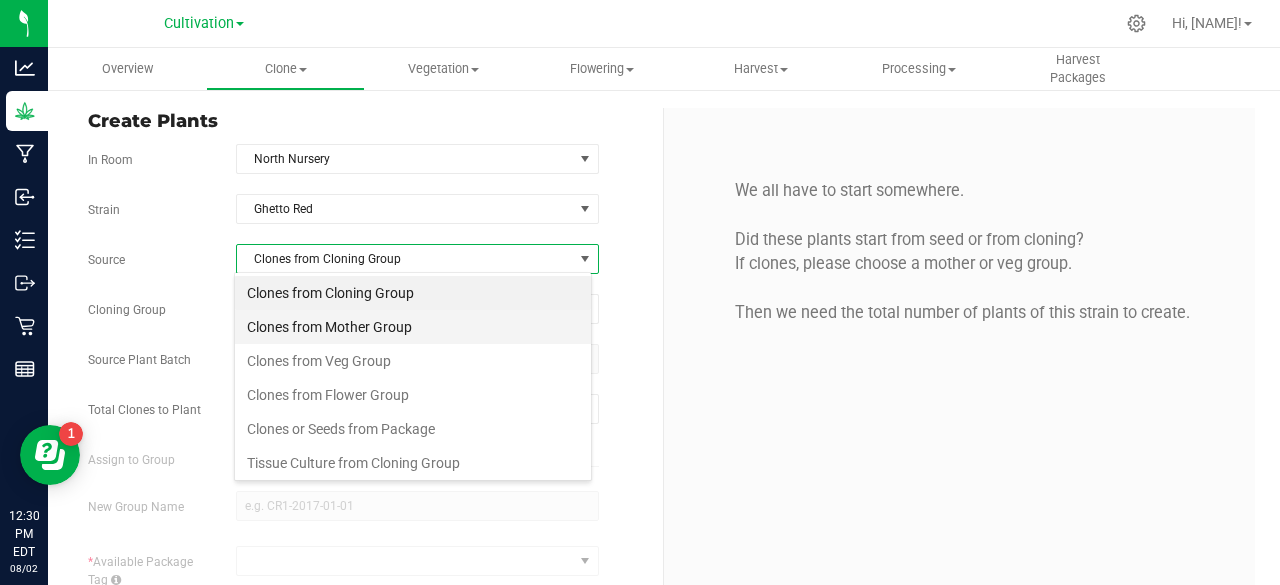 click on "Clones from Mother Group" at bounding box center (413, 327) 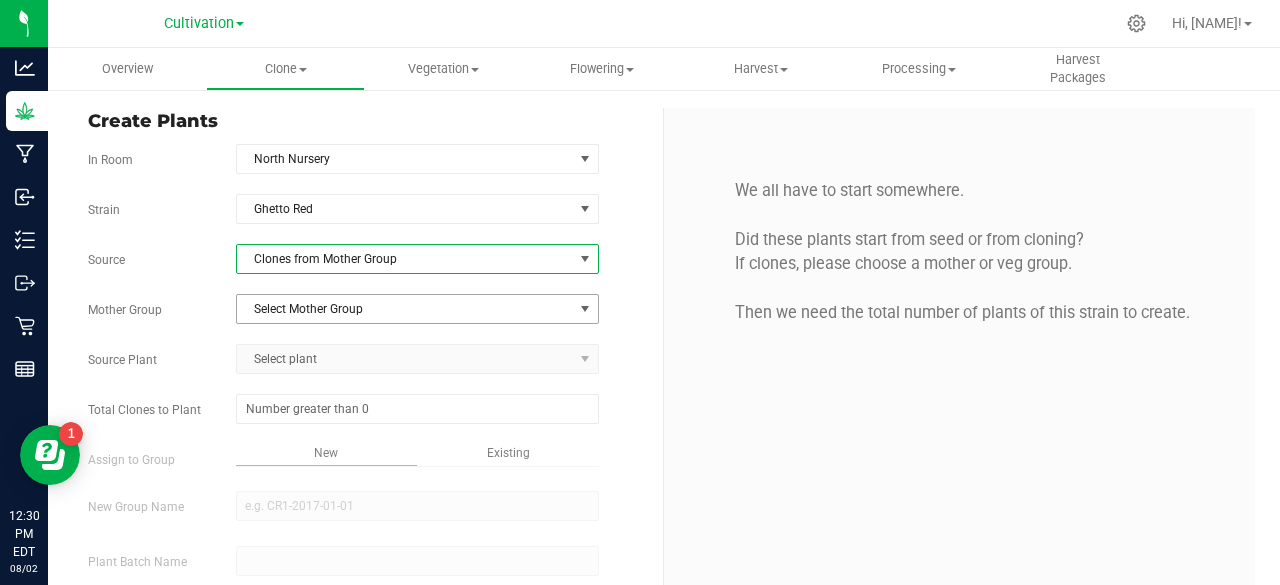 click on "Select Mother Group" at bounding box center (405, 309) 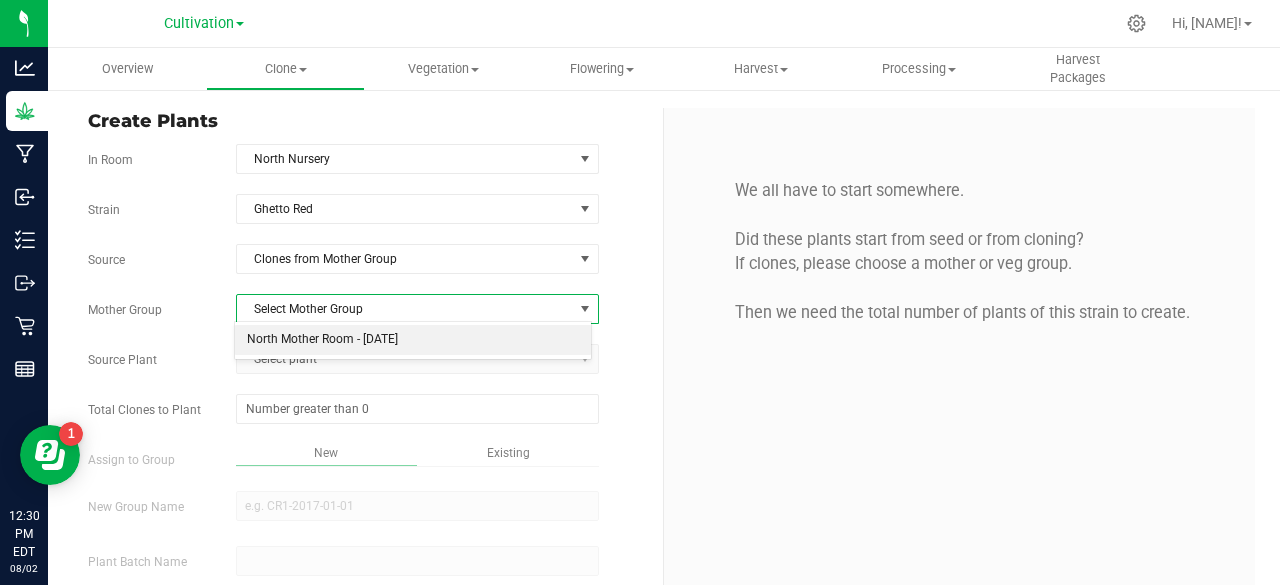 click on "North Mother Room  - [DATE]" at bounding box center (413, 340) 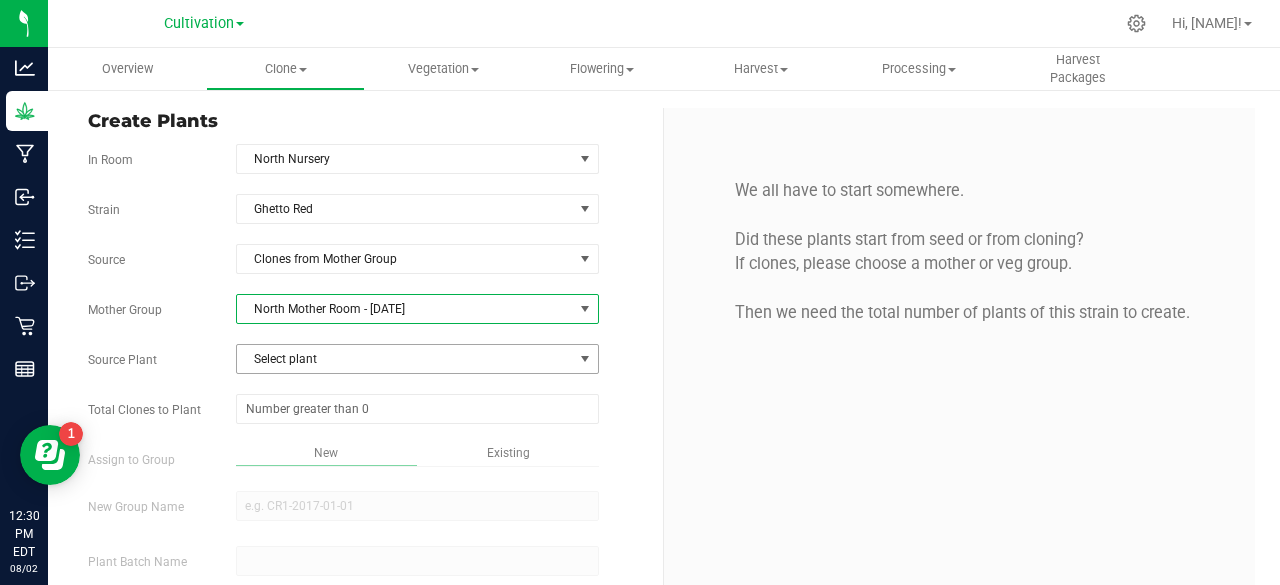 click on "Select plant" at bounding box center (405, 359) 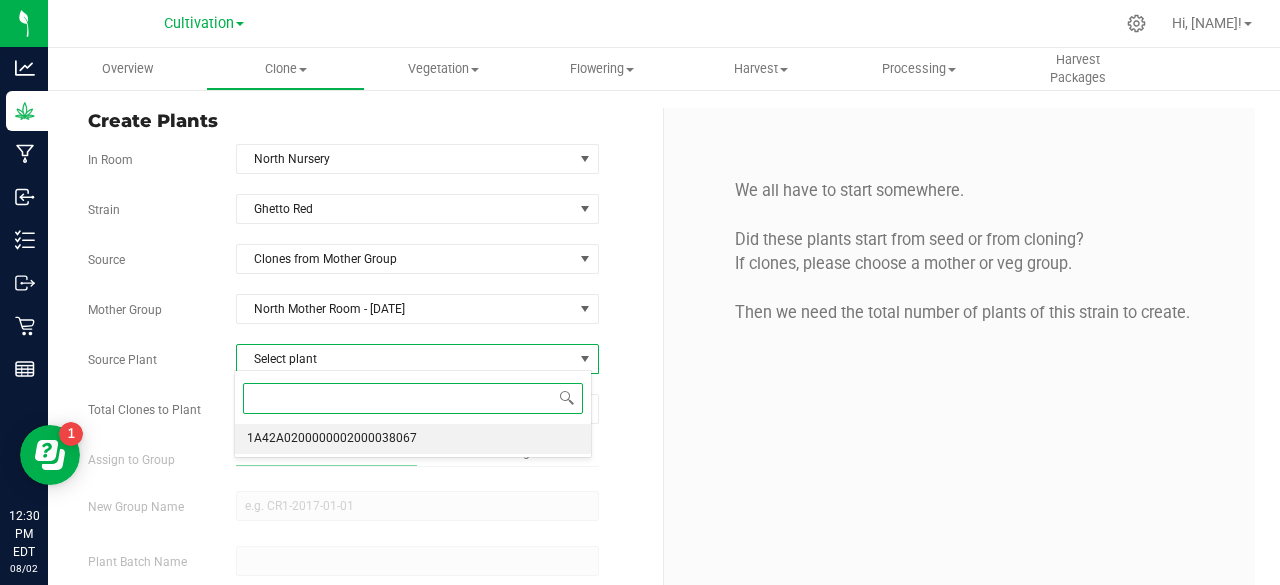 click on "1A42A0200000002000038067" at bounding box center (332, 439) 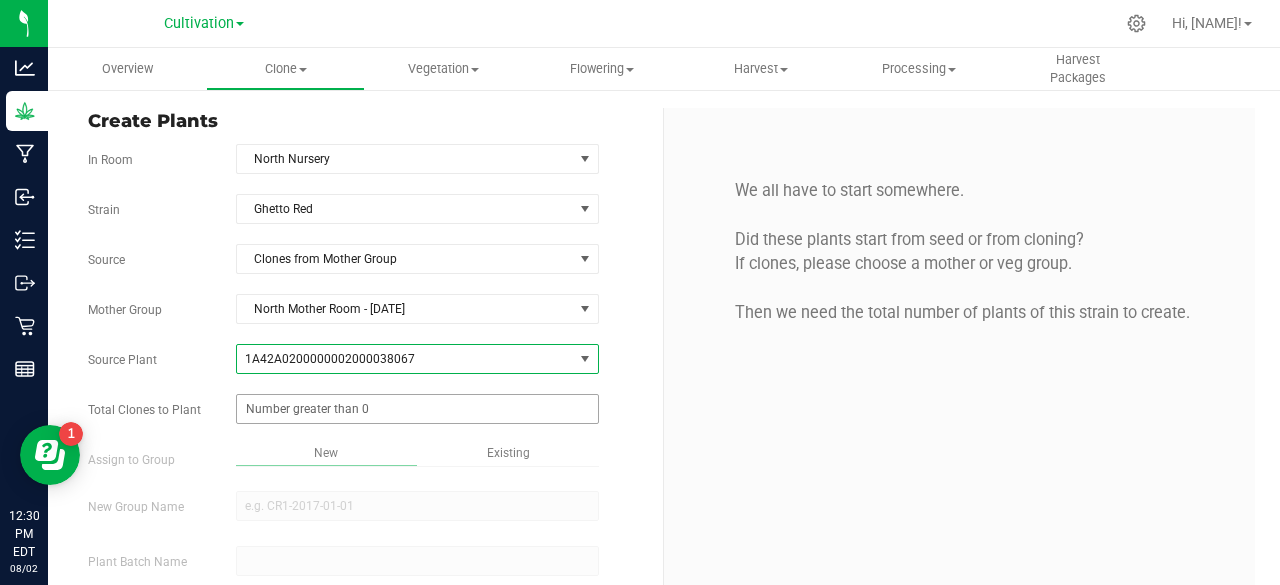 click at bounding box center [417, 409] 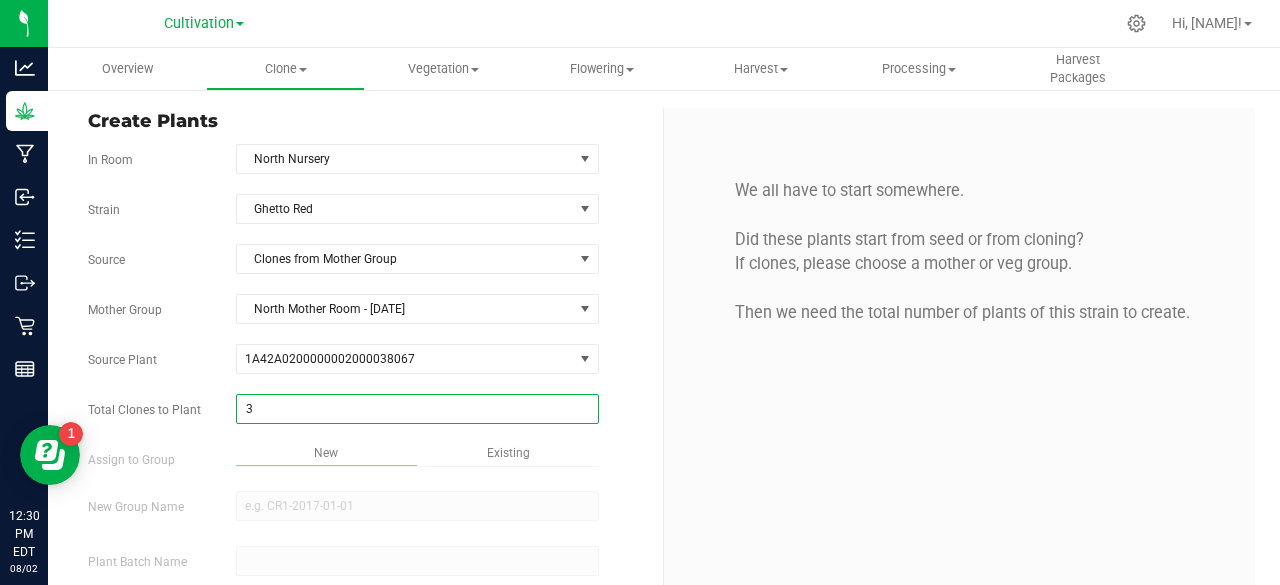 type on "32" 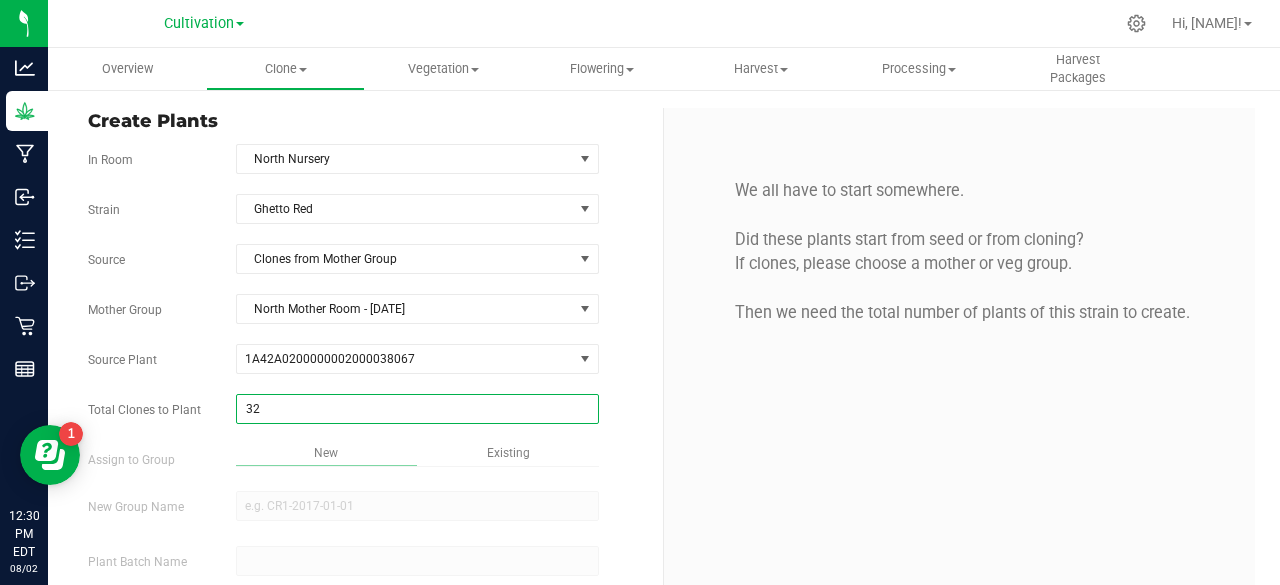 scroll, scrollTop: 119, scrollLeft: 0, axis: vertical 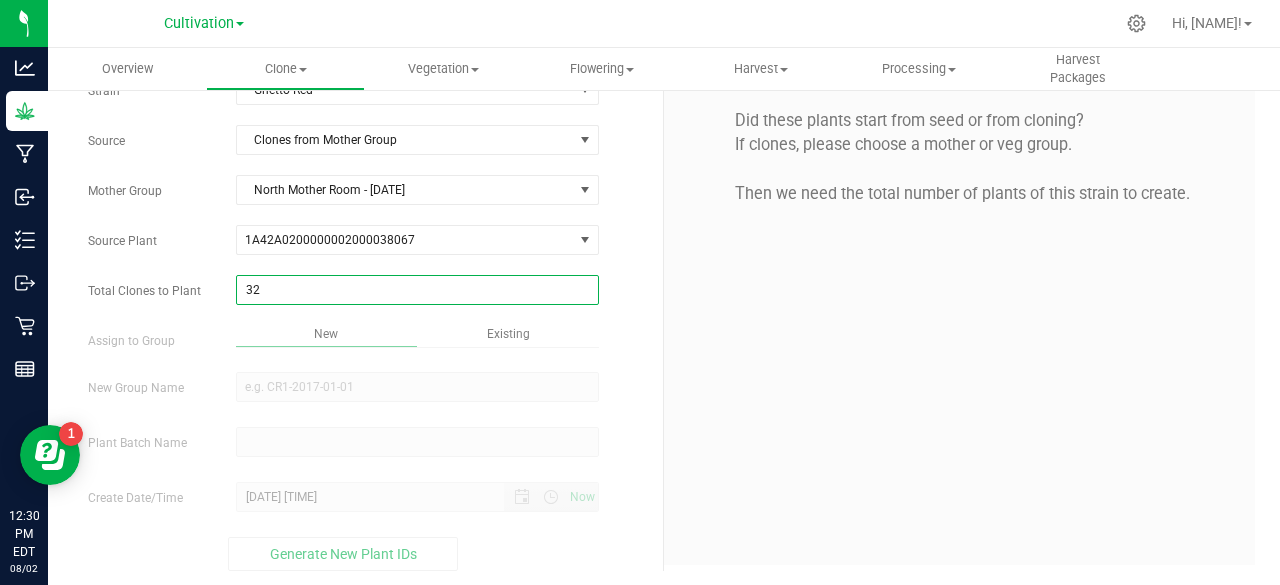 type on "32" 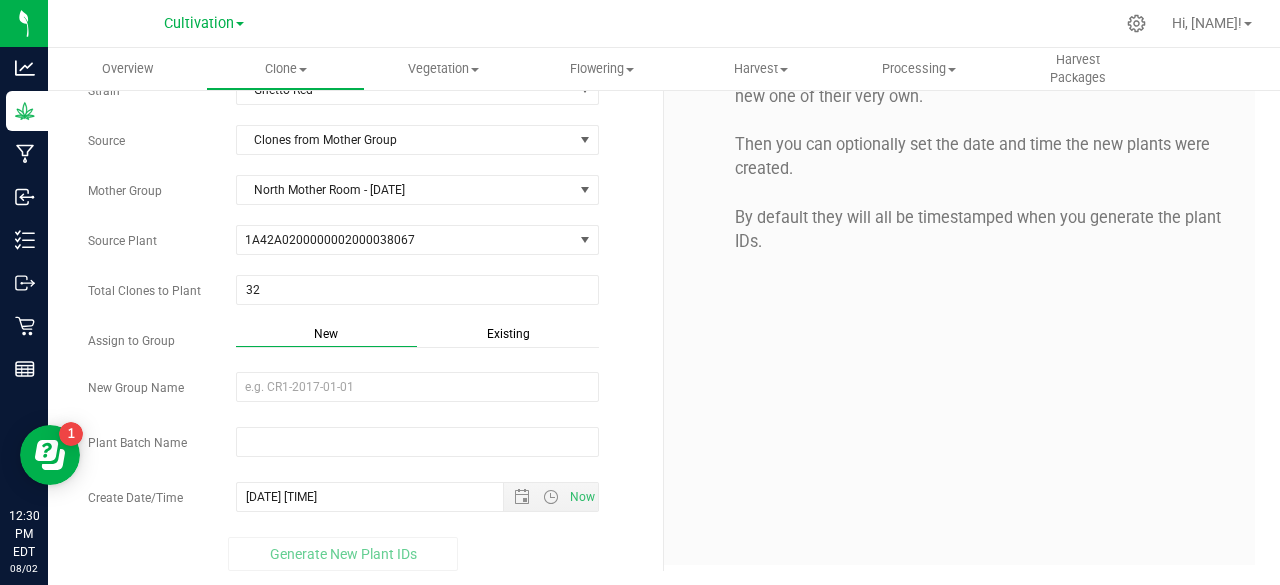 drag, startPoint x: 510, startPoint y: 320, endPoint x: 496, endPoint y: 323, distance: 14.3178215 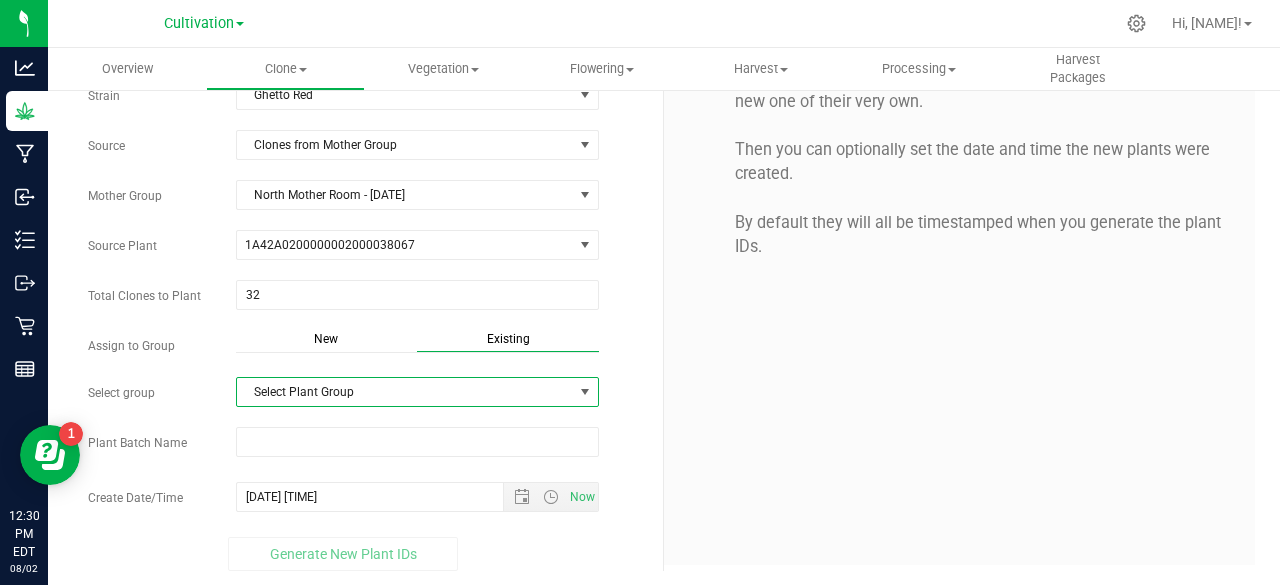 click on "Select Plant Group" at bounding box center [405, 392] 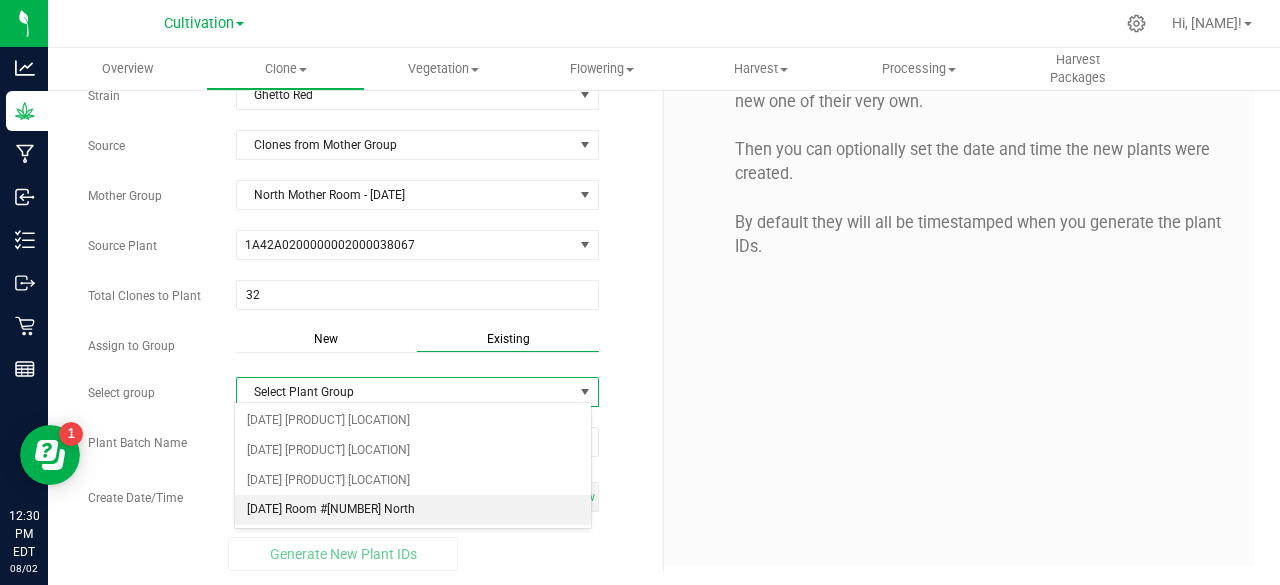click on "[DATE] Room #3 North" at bounding box center [413, 510] 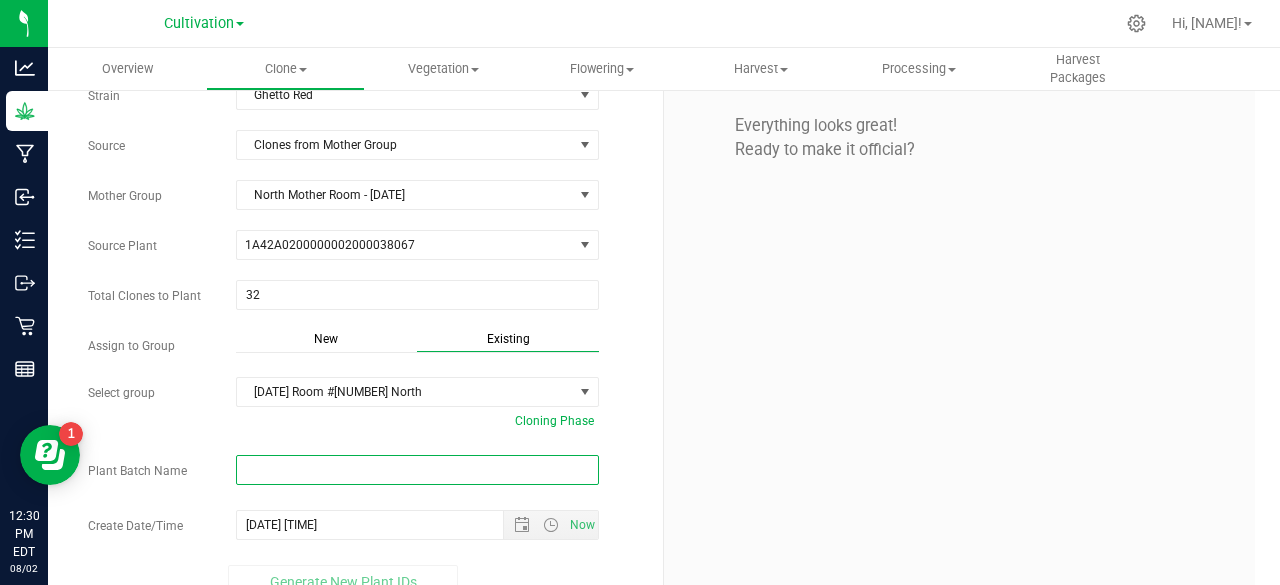click at bounding box center [417, 470] 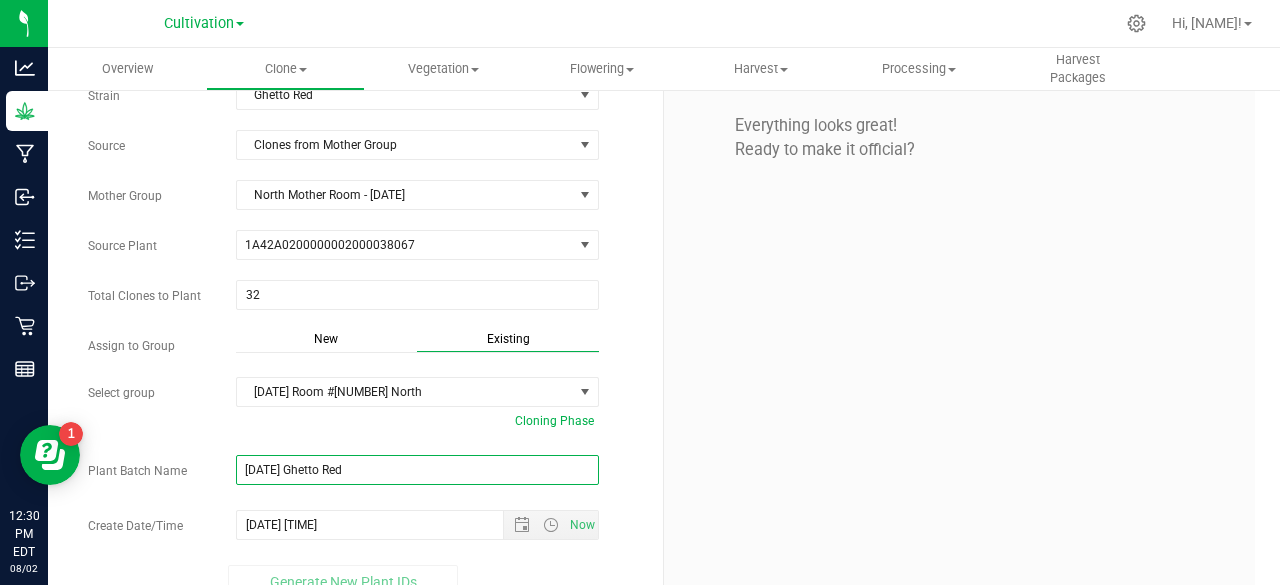 scroll, scrollTop: 142, scrollLeft: 0, axis: vertical 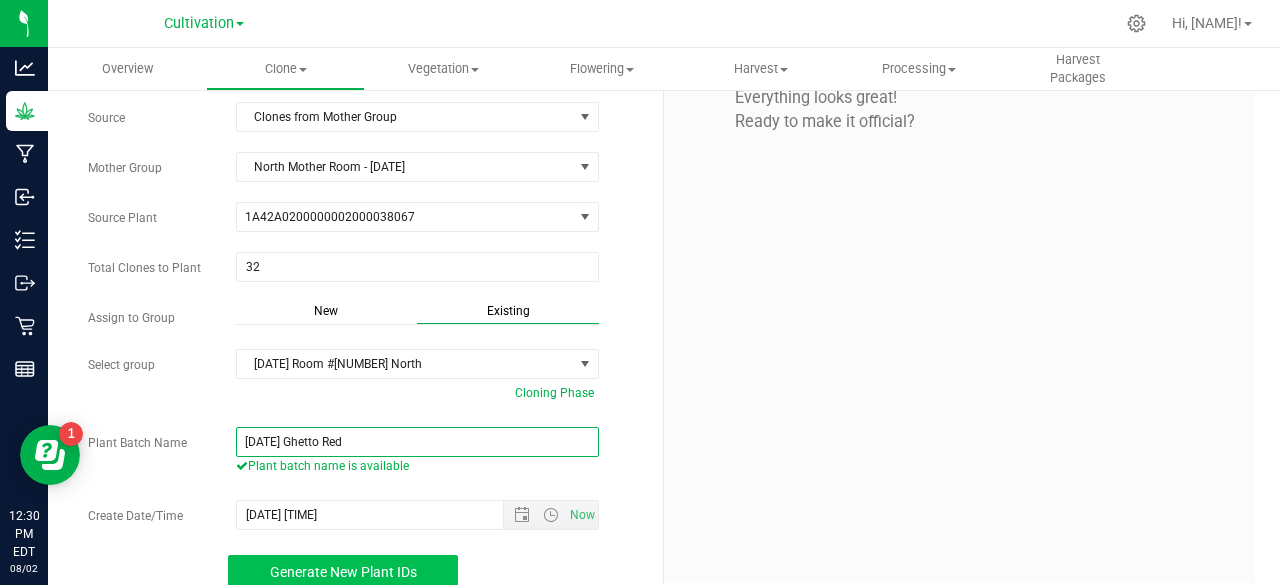 type on "[DATE] Ghetto Red" 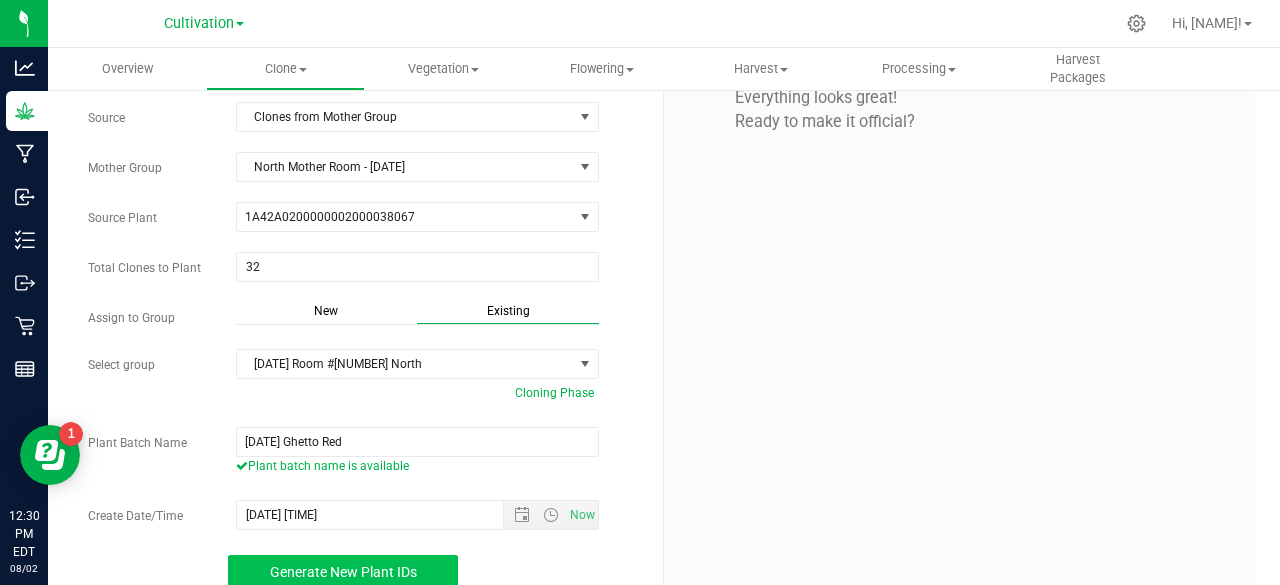 click on "Generate New Plant IDs" at bounding box center (343, 572) 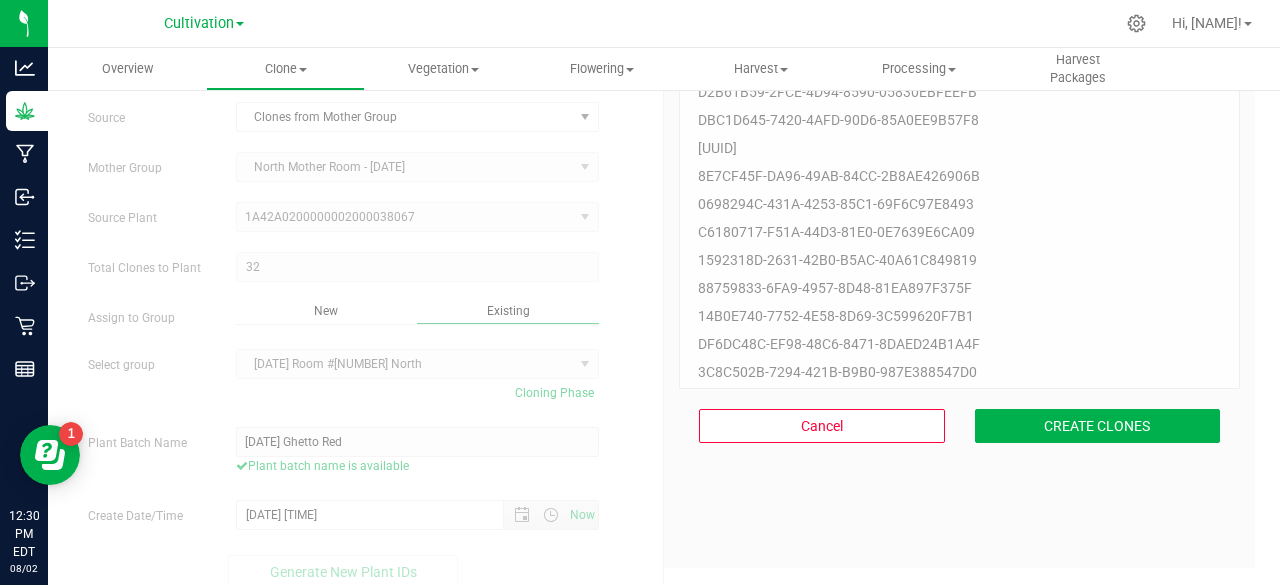 scroll, scrollTop: 60, scrollLeft: 0, axis: vertical 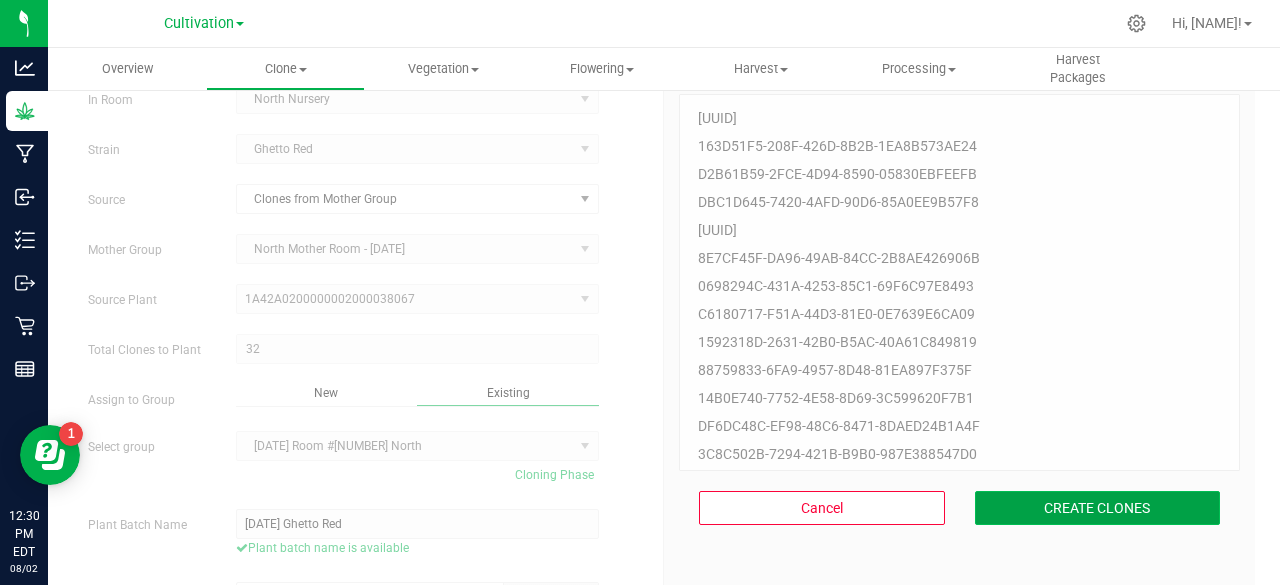 click on "CREATE CLONES" at bounding box center (1098, 508) 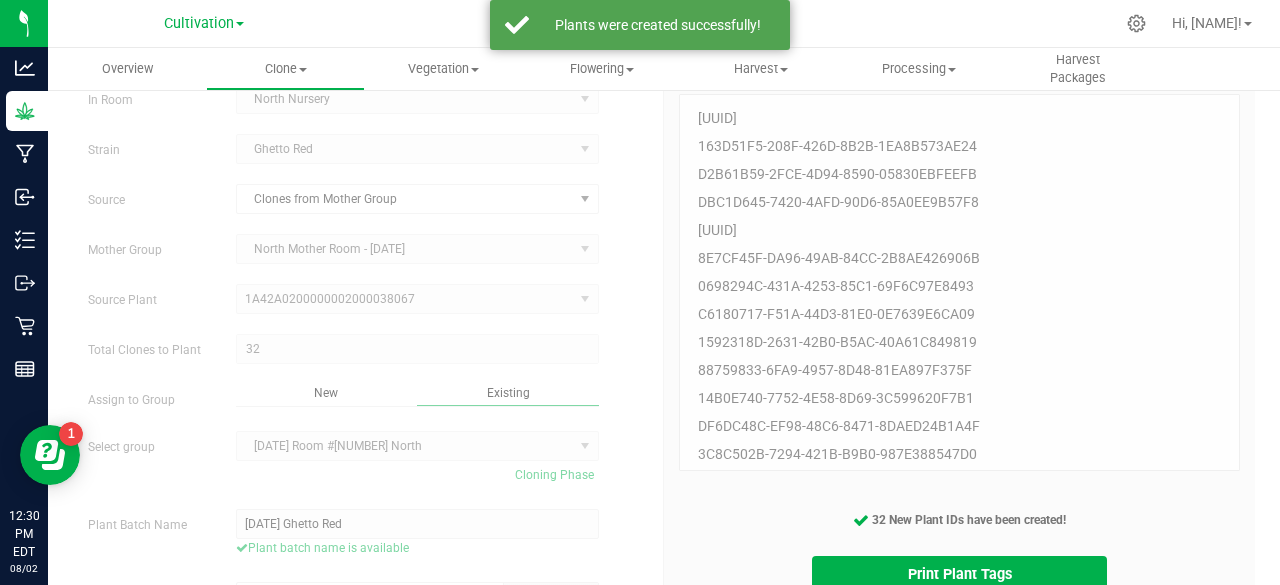 scroll, scrollTop: 108, scrollLeft: 0, axis: vertical 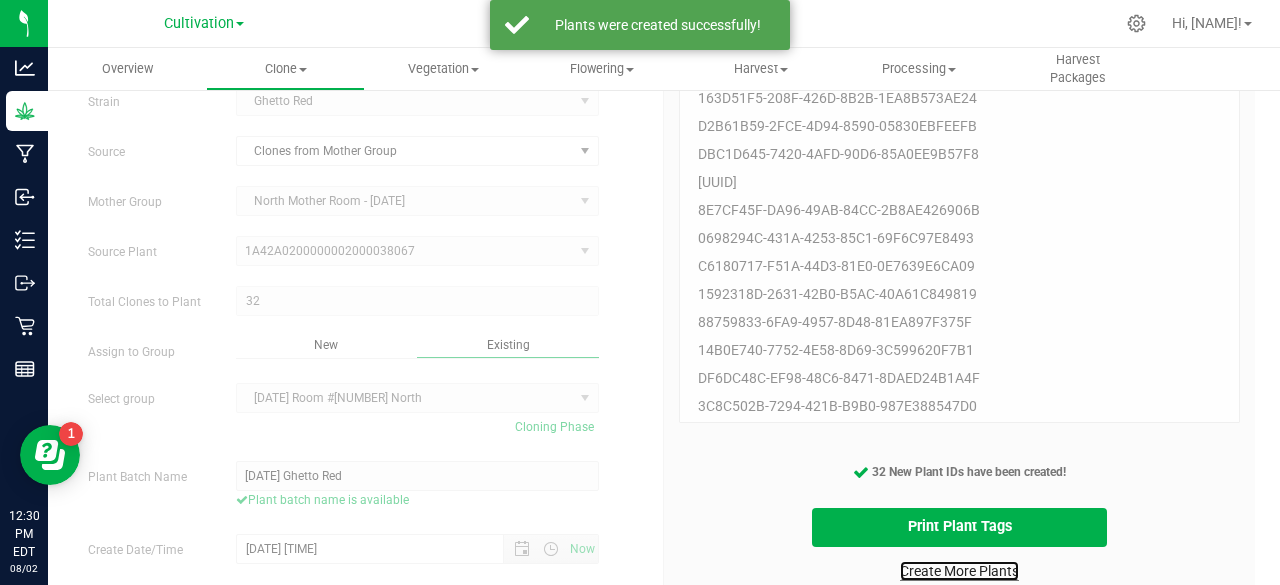 drag, startPoint x: 1010, startPoint y: 507, endPoint x: 952, endPoint y: 572, distance: 87.11487 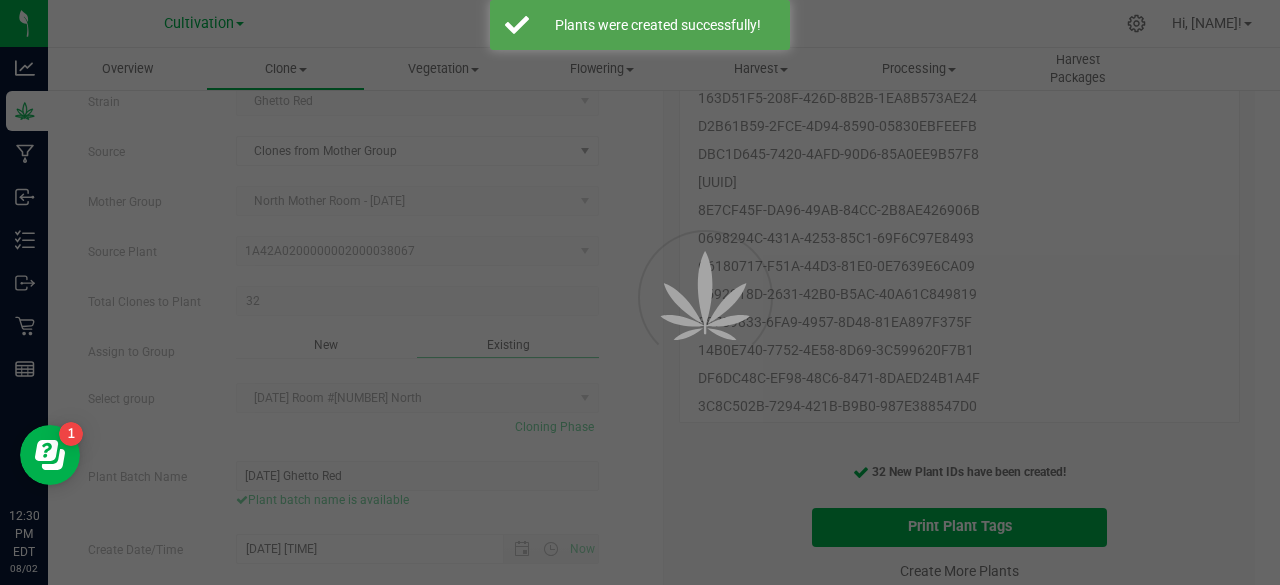 scroll, scrollTop: 0, scrollLeft: 0, axis: both 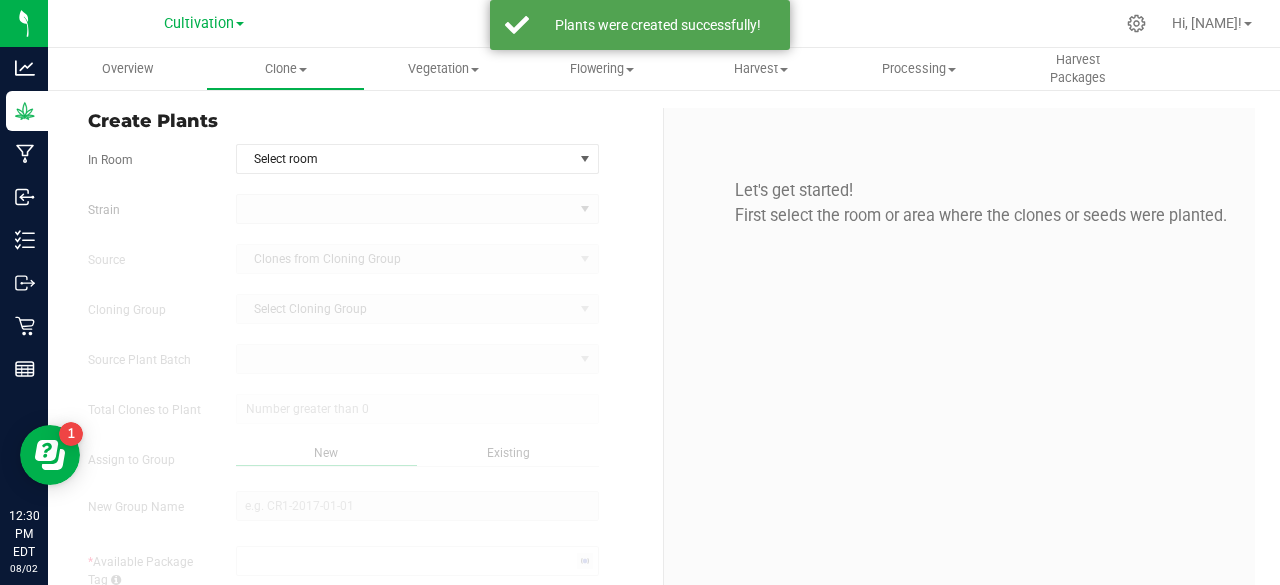 type on "8/2/2025 12:30 PM" 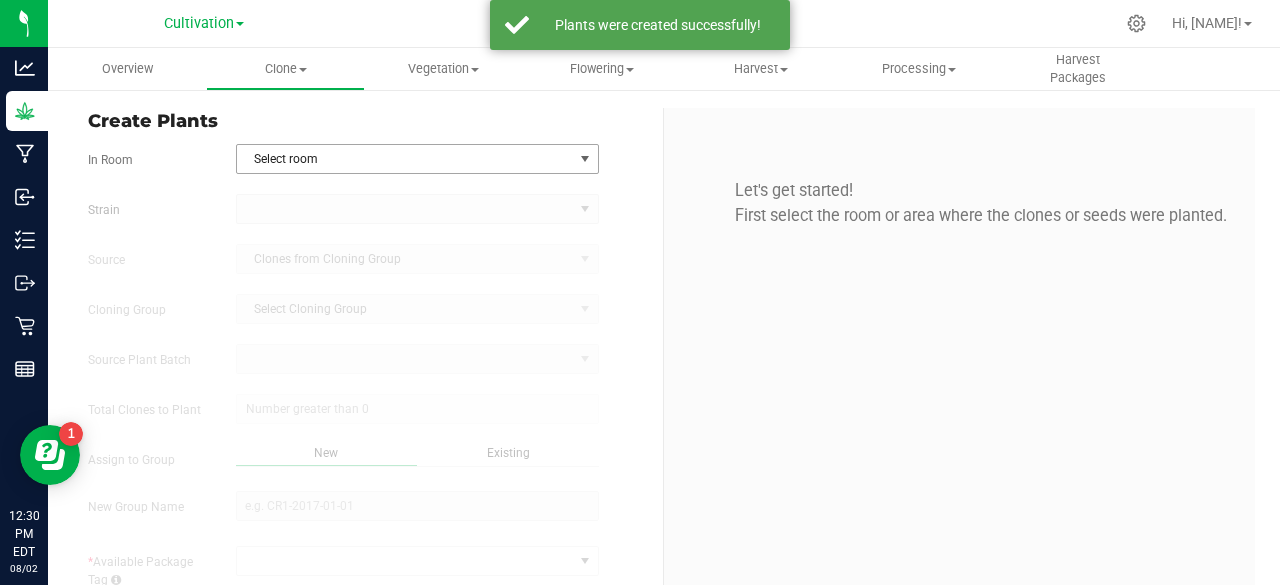 click on "Select room" at bounding box center (405, 159) 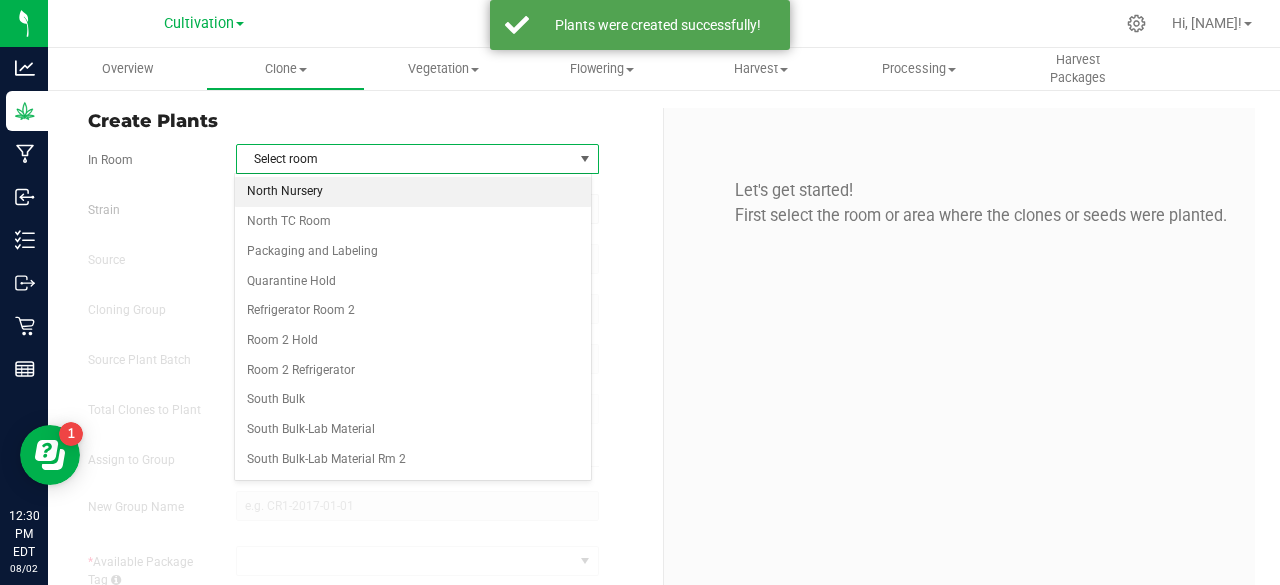 click on "North Nursery" at bounding box center (413, 192) 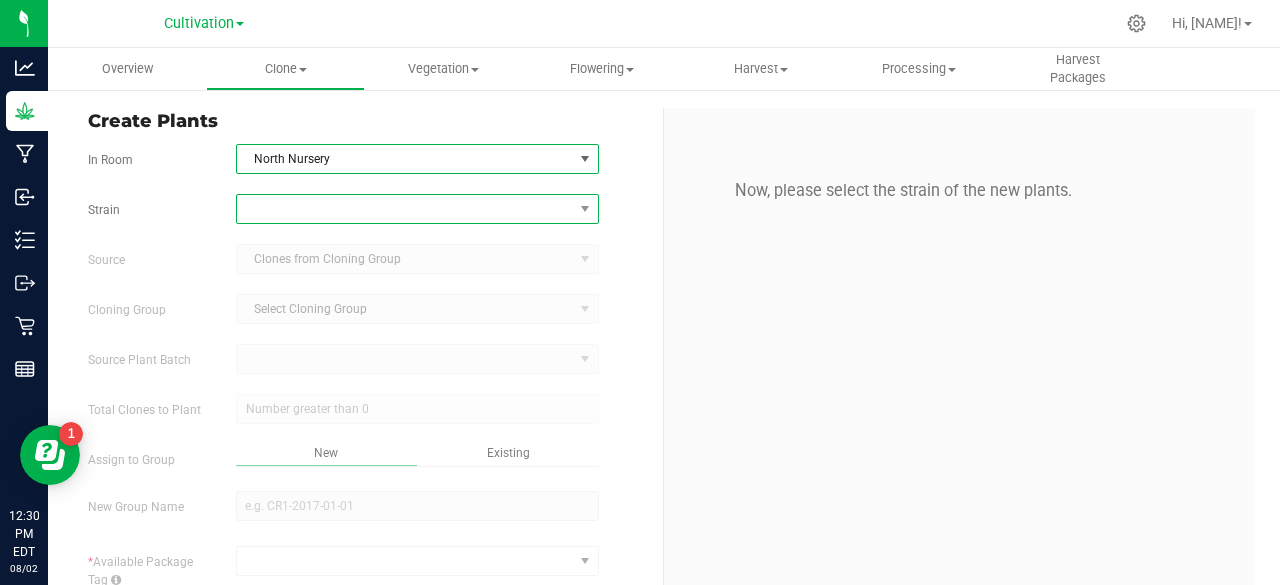 click at bounding box center [405, 209] 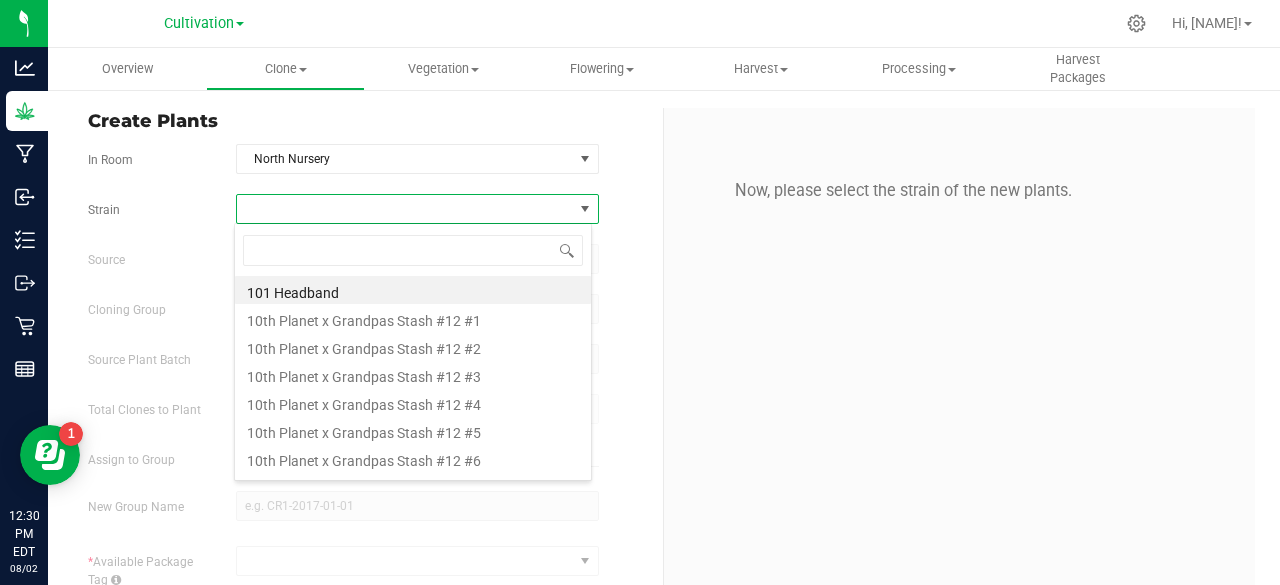 scroll, scrollTop: 99970, scrollLeft: 99641, axis: both 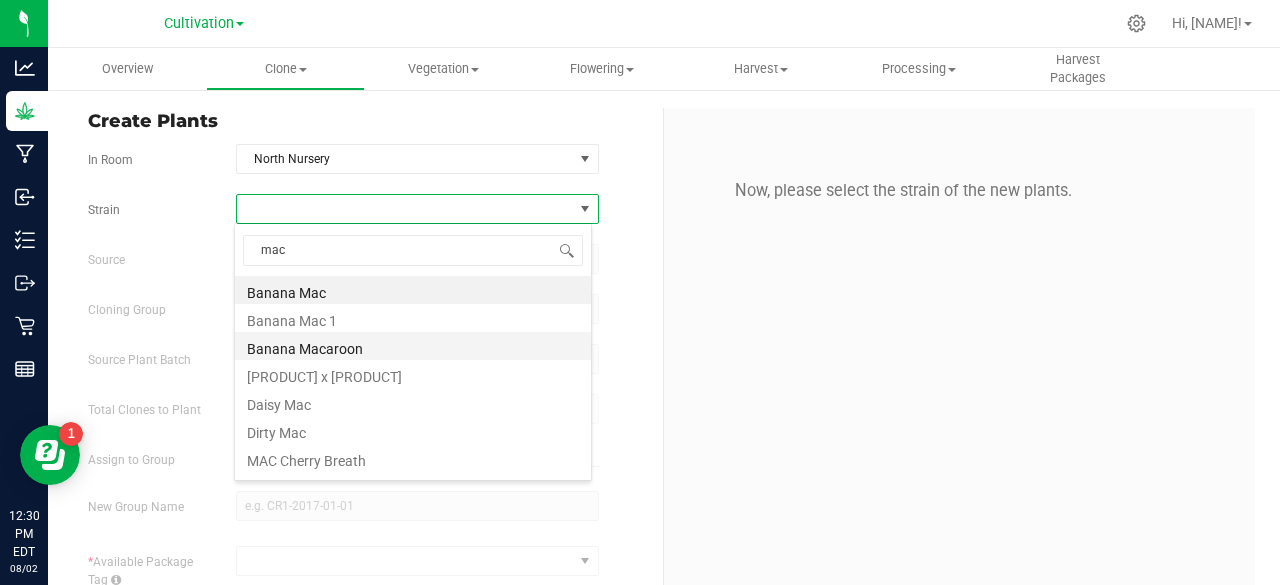 type on "mac 1" 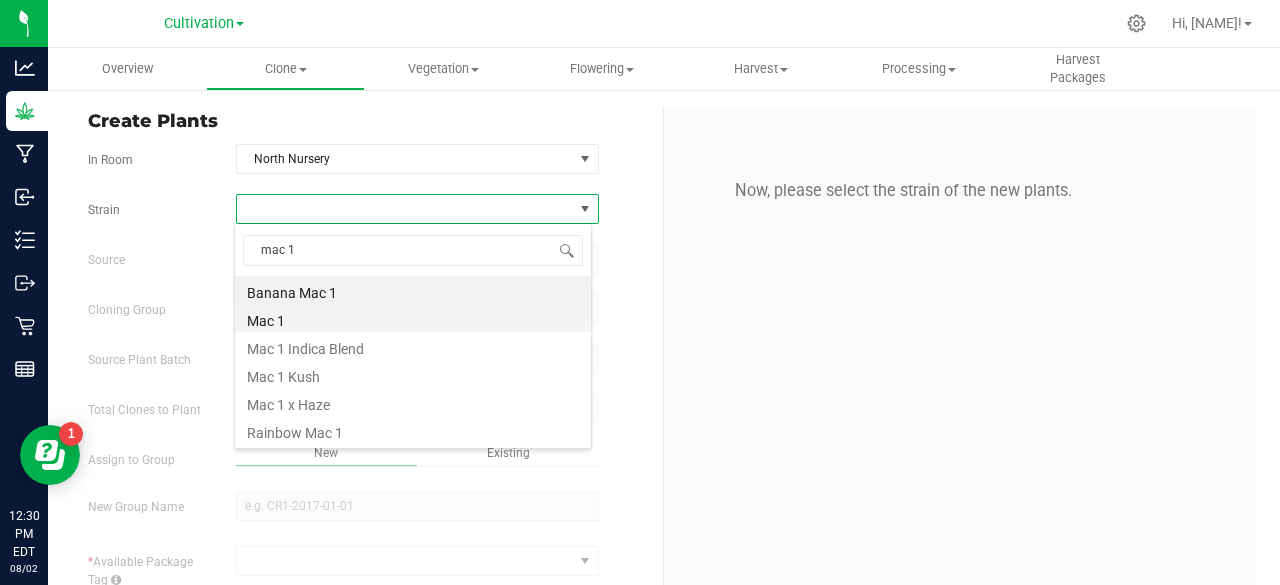 click on "Mac 1" at bounding box center (413, 318) 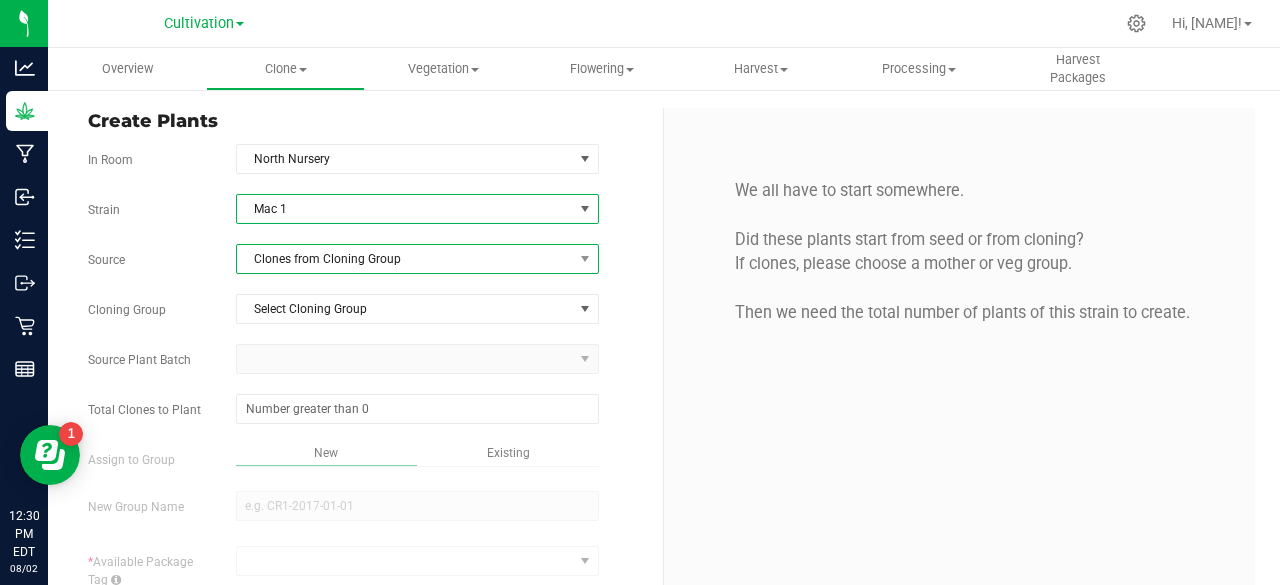 click on "Clones from Cloning Group" at bounding box center [405, 259] 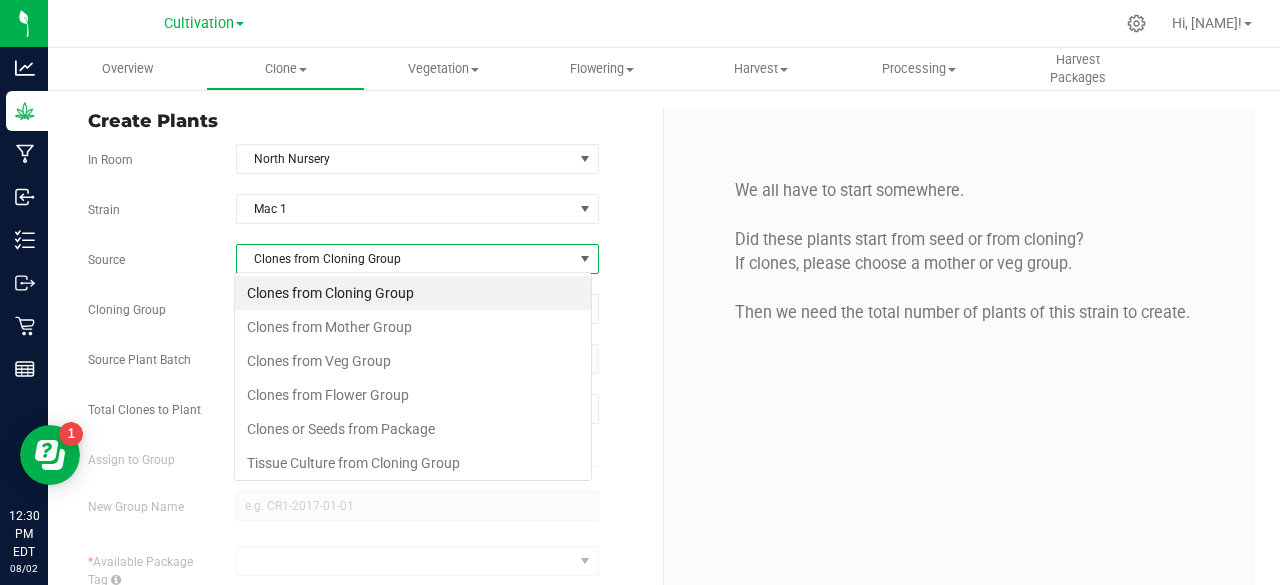scroll, scrollTop: 99970, scrollLeft: 99641, axis: both 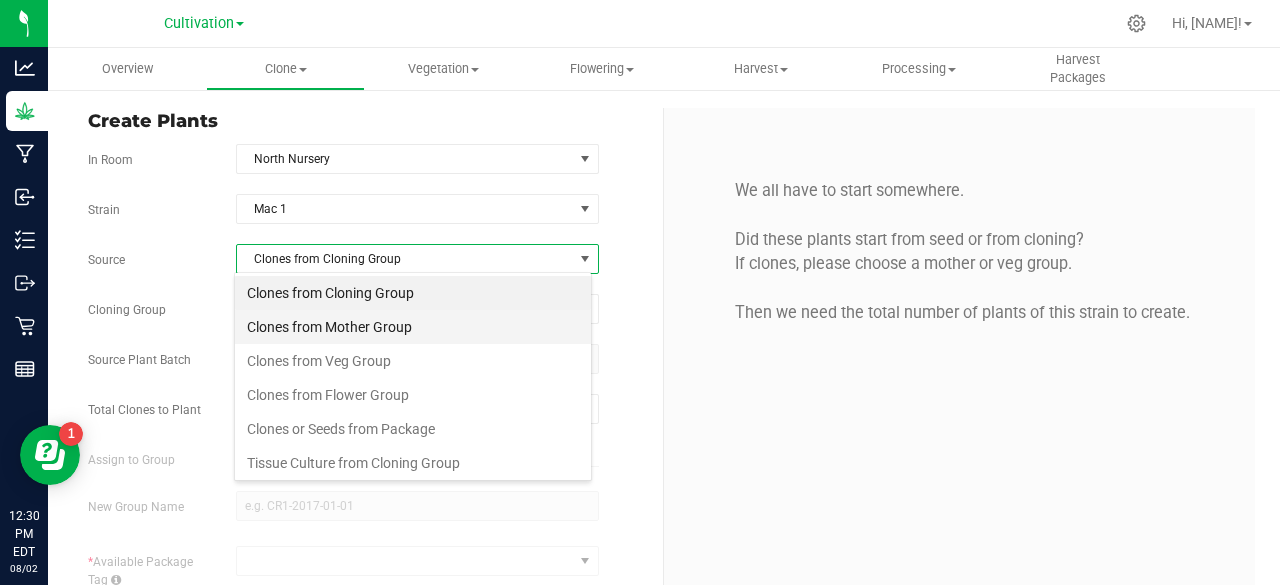 click on "Clones from Mother Group" at bounding box center (413, 327) 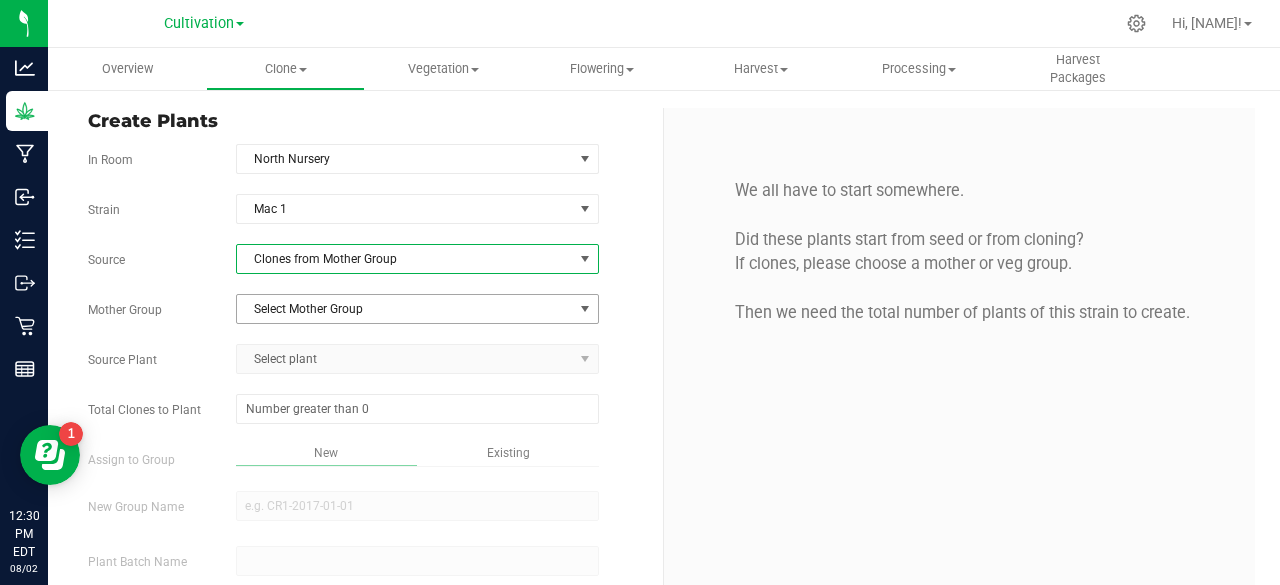 click on "Select Mother Group" at bounding box center [405, 309] 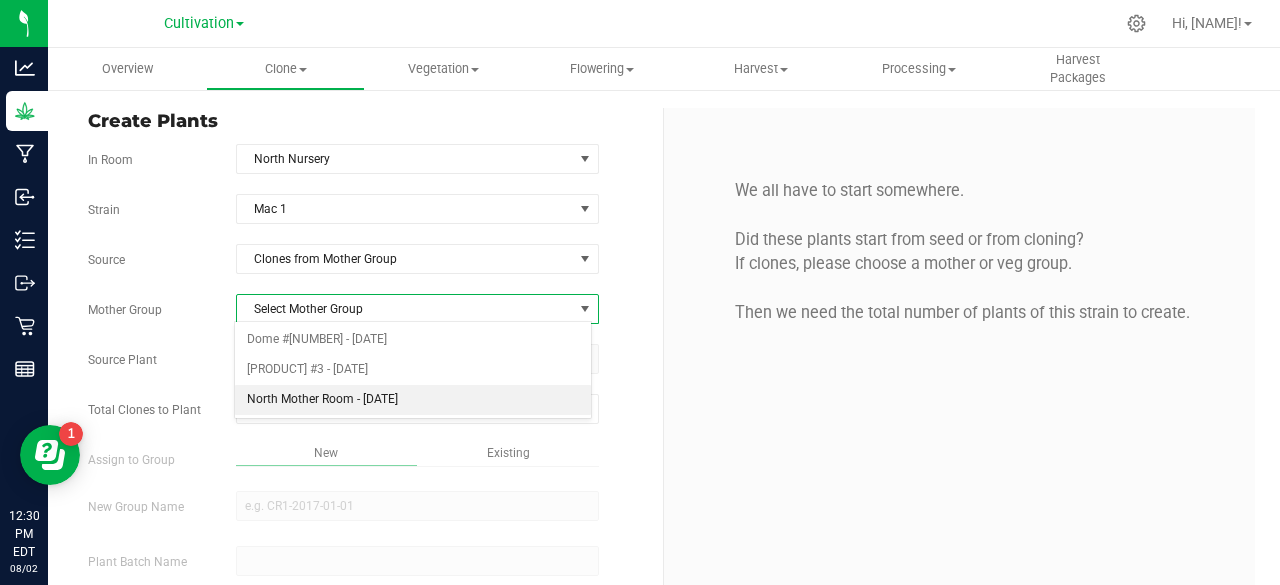 click on "North Mother Room  - [DATE]" at bounding box center [413, 400] 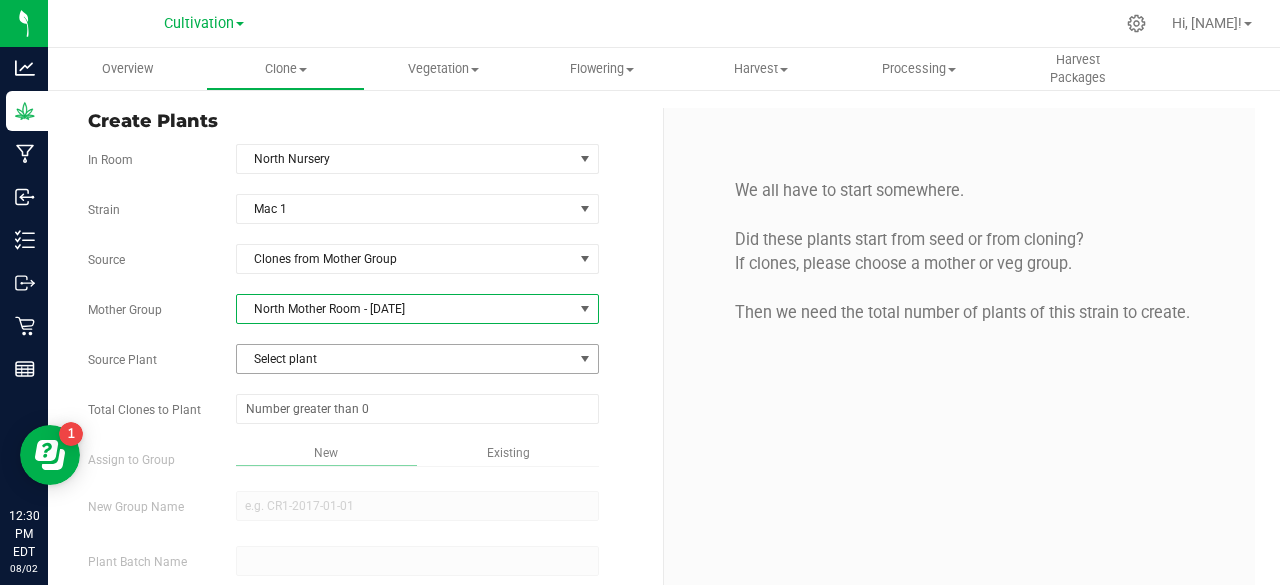 click on "Select plant" at bounding box center (405, 359) 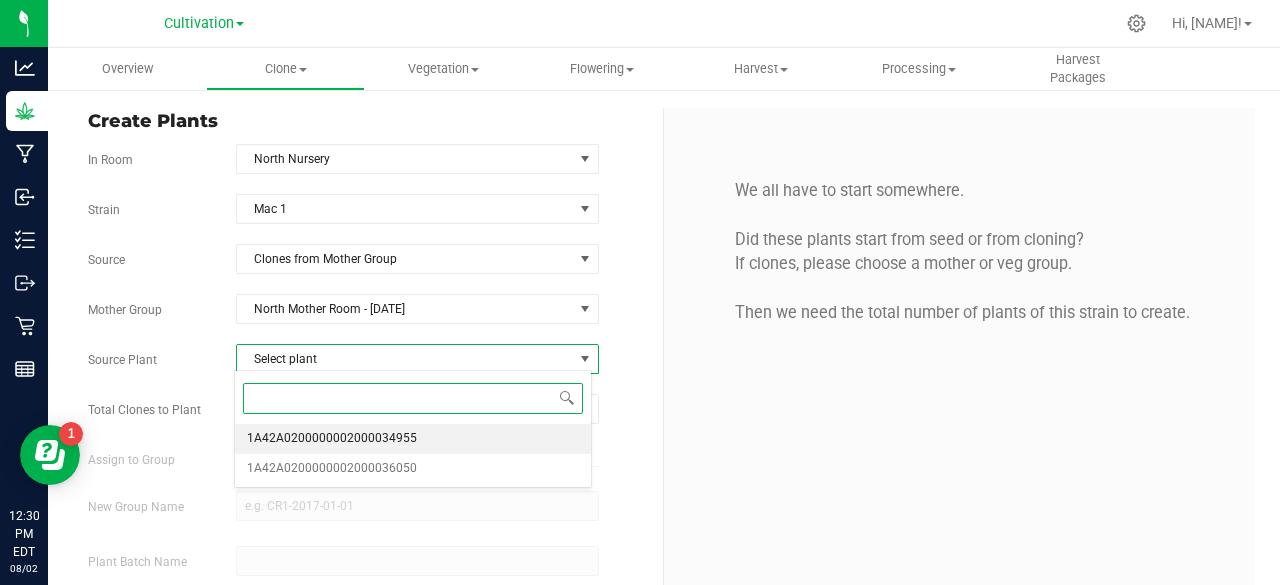 click on "1A42A0200000002000034955" at bounding box center [413, 439] 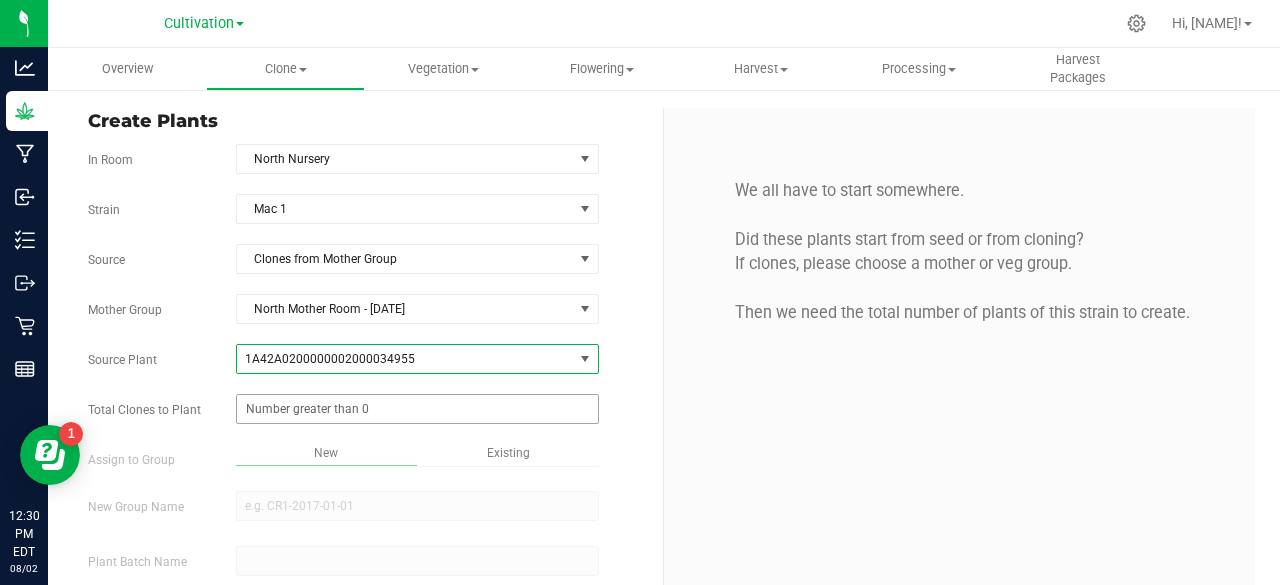 click at bounding box center [417, 409] 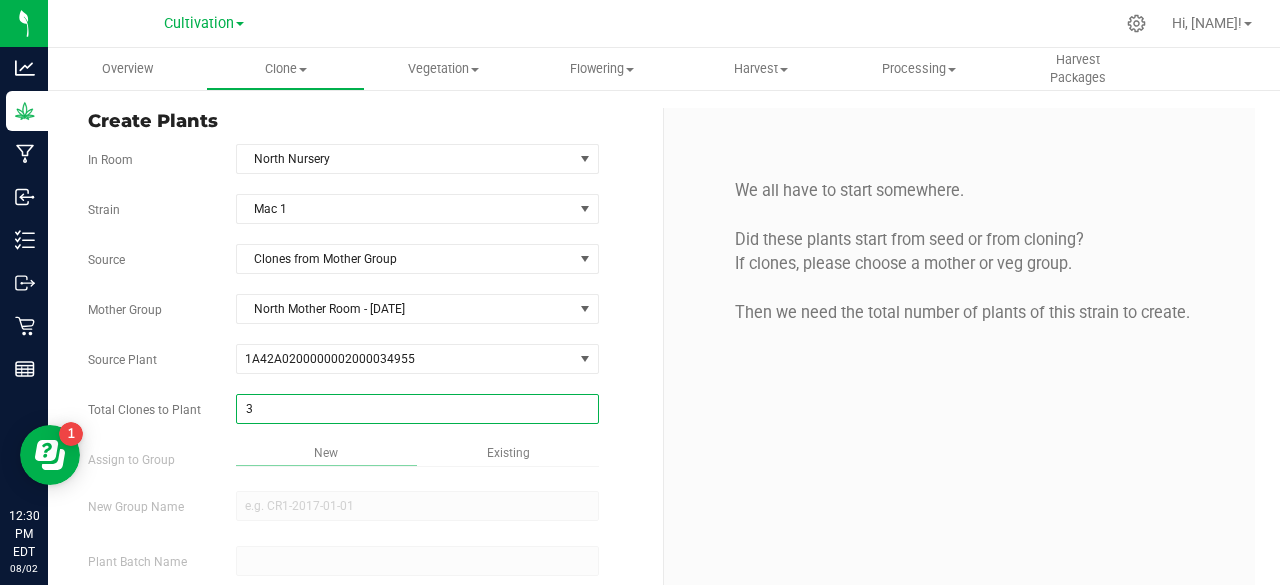 type on "32" 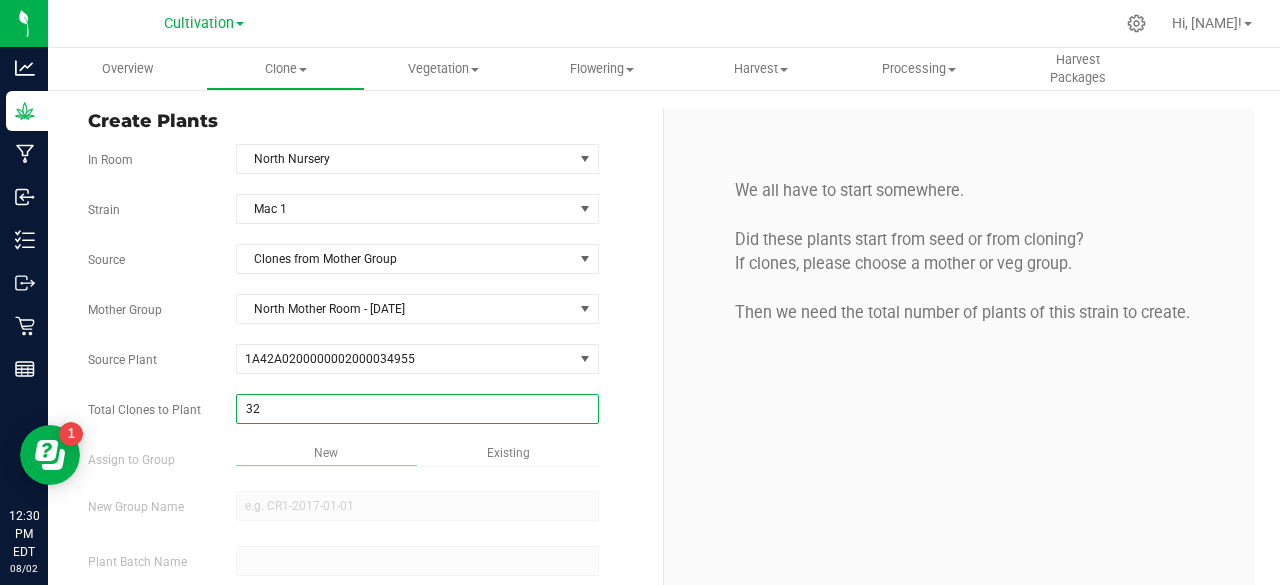 scroll, scrollTop: 118, scrollLeft: 0, axis: vertical 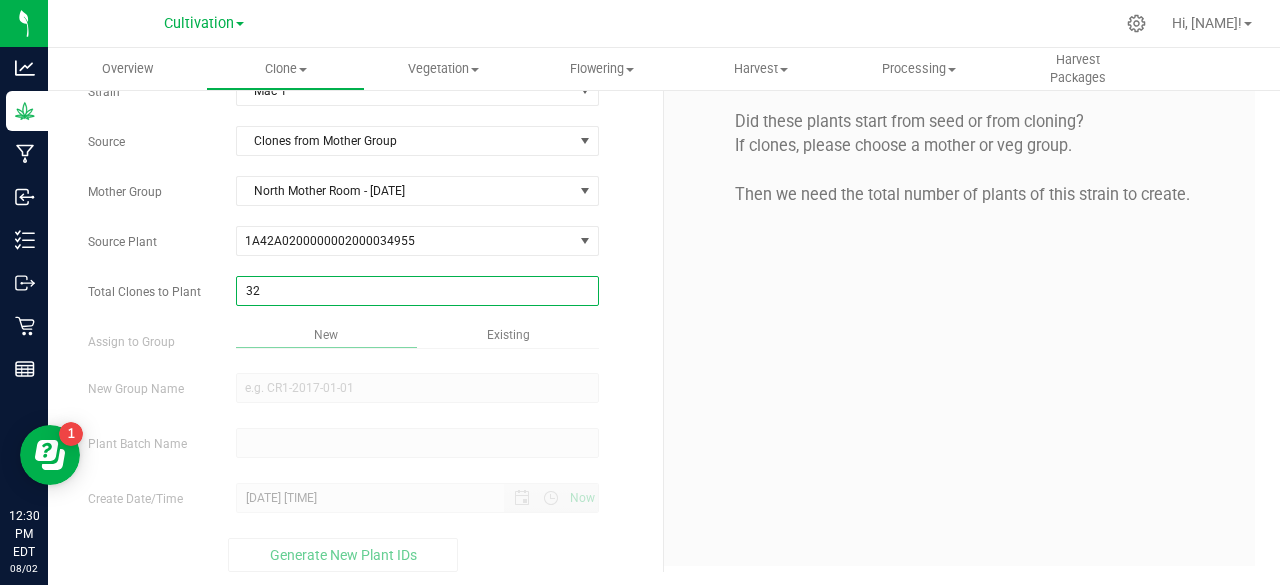 type on "32" 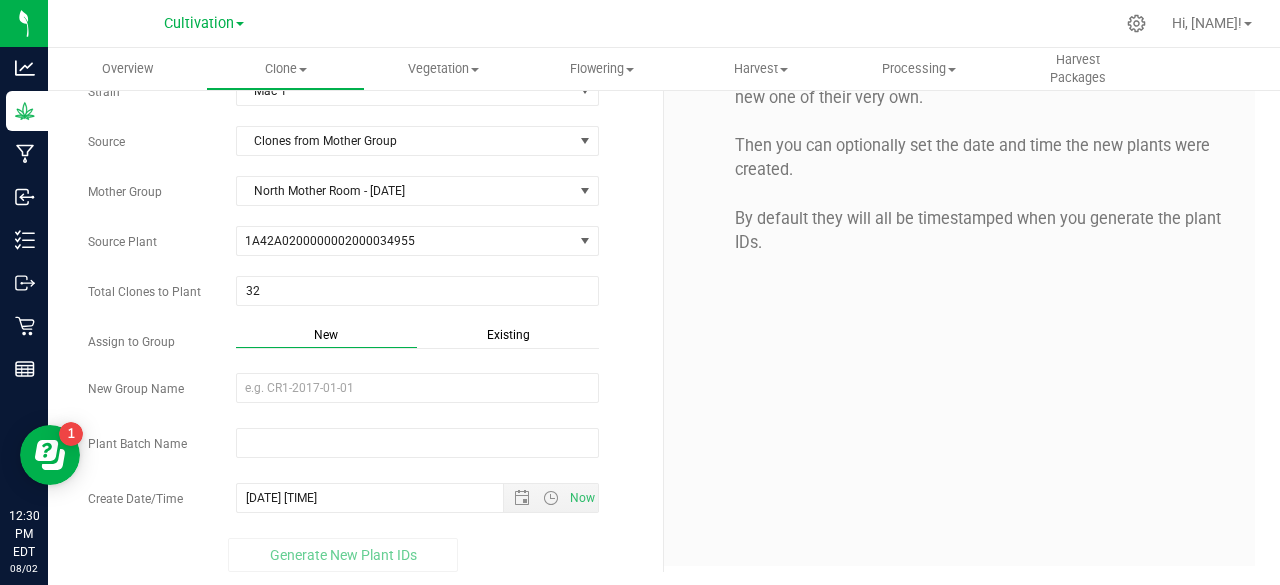 click on "Existing" at bounding box center [508, 335] 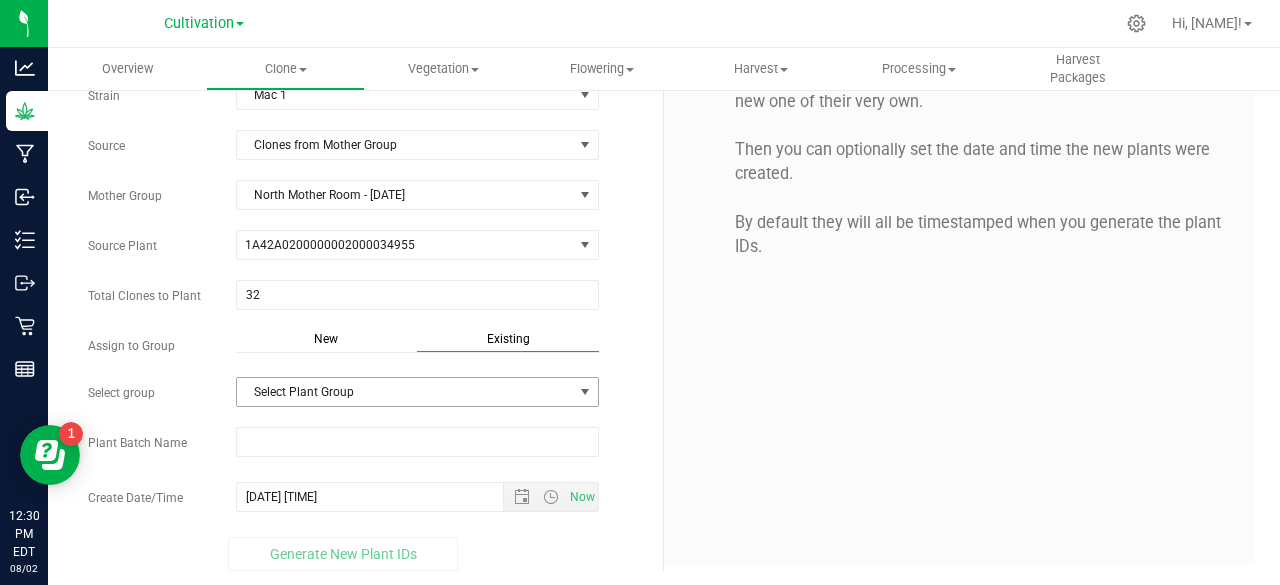 click on "Select Plant Group" at bounding box center (405, 392) 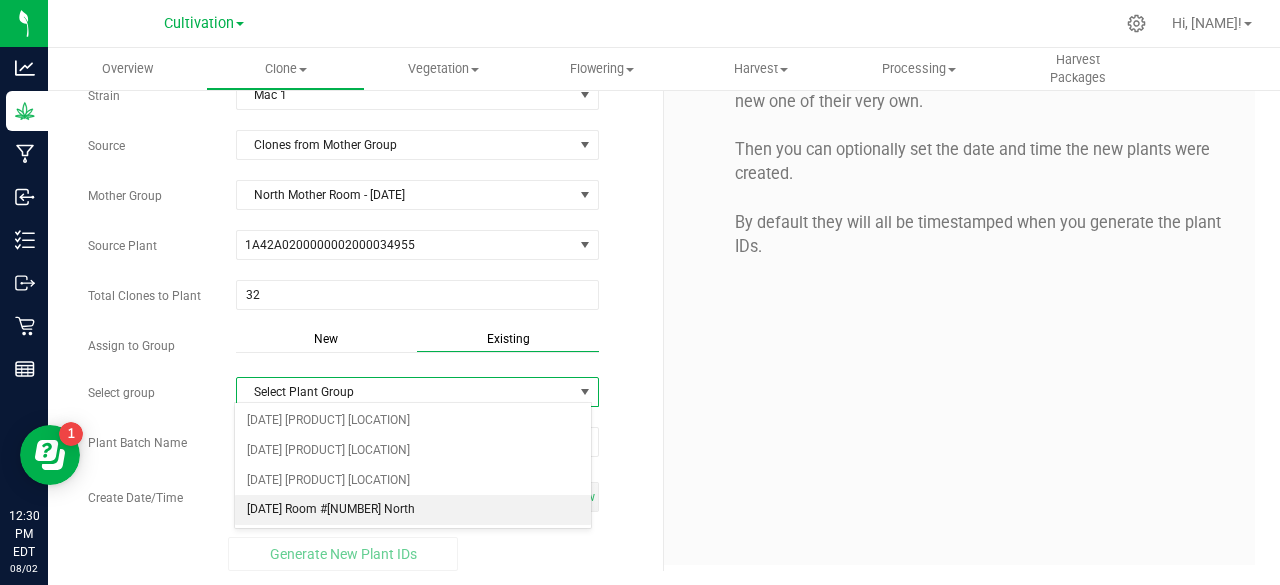 click on "[DATE] Room #3 North" at bounding box center (413, 510) 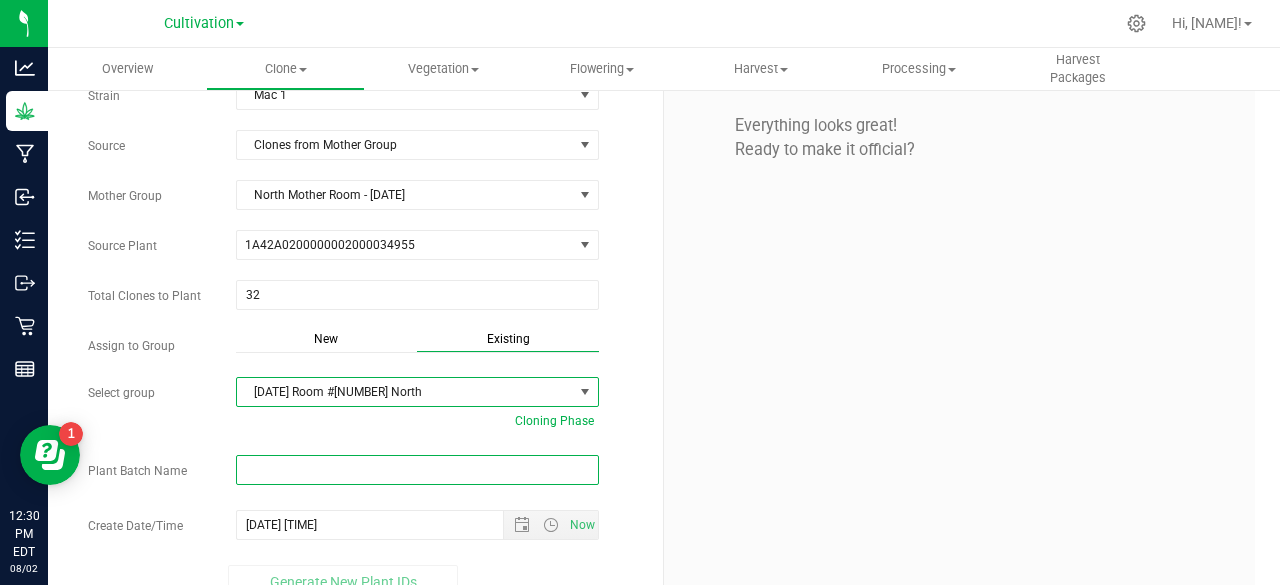 click at bounding box center [417, 470] 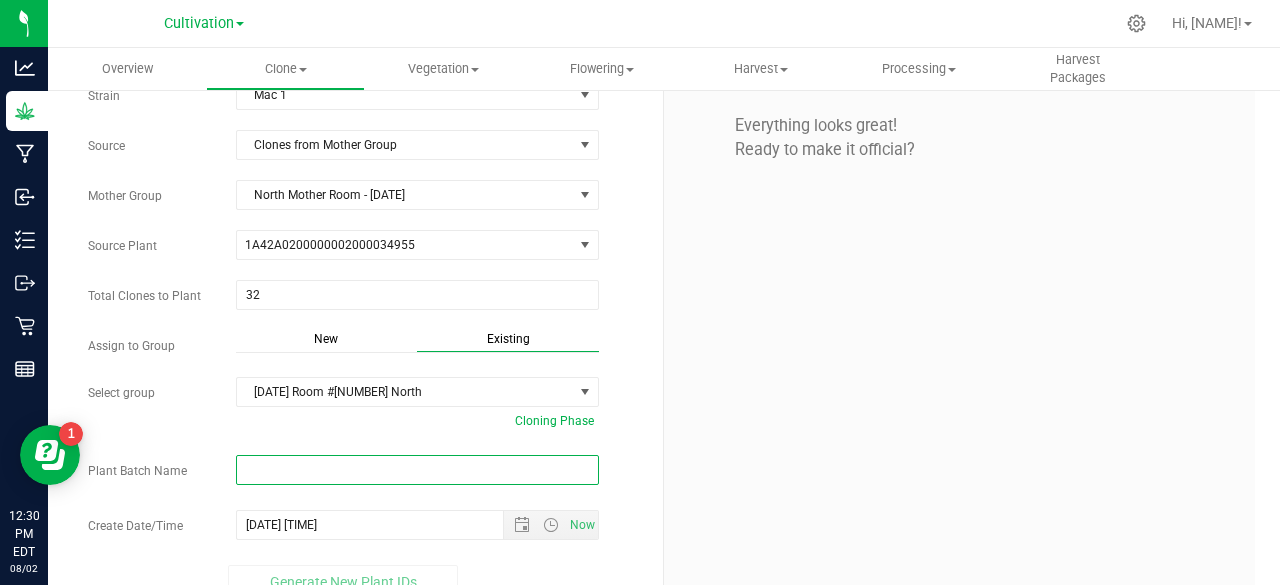 paste on "[DATE]" 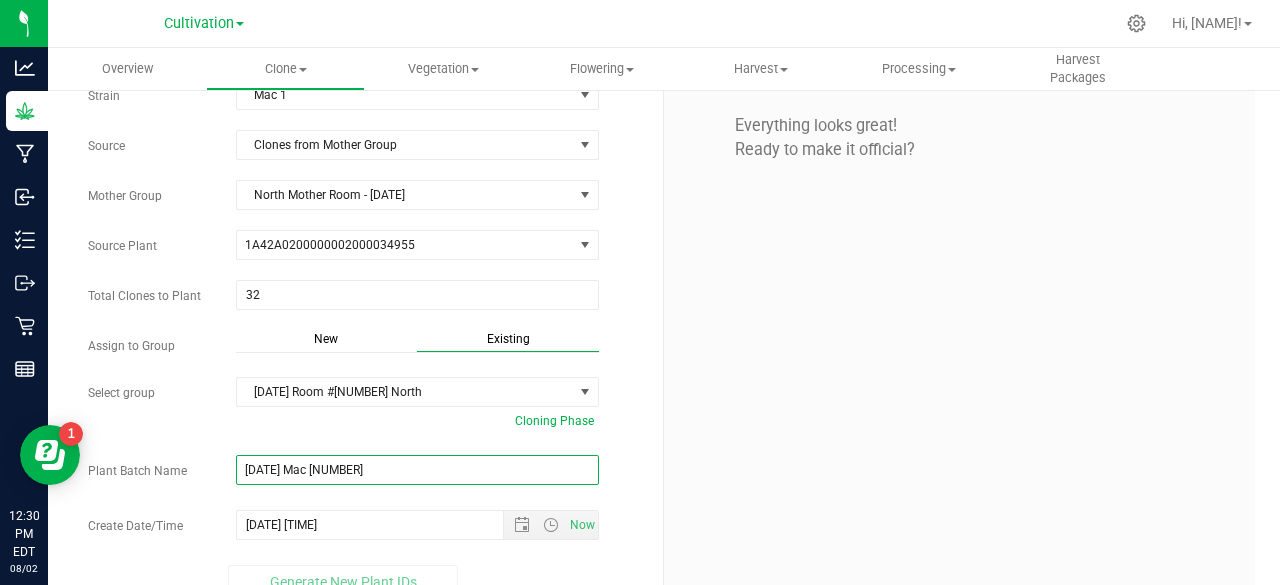 scroll, scrollTop: 142, scrollLeft: 0, axis: vertical 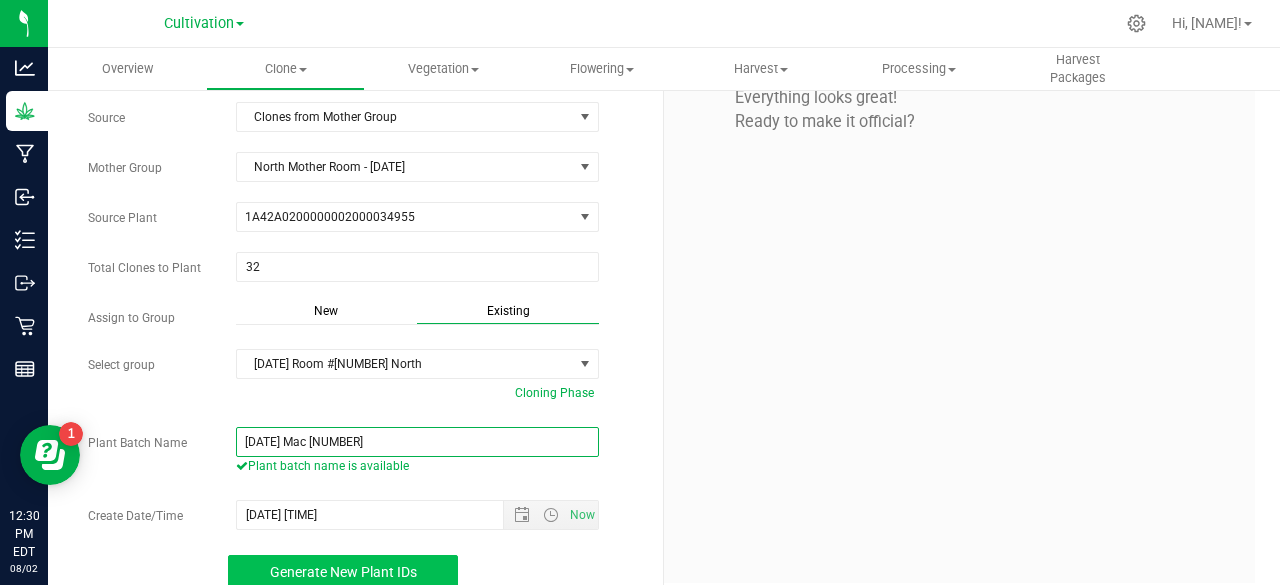 type on "[DATE] Mac 1" 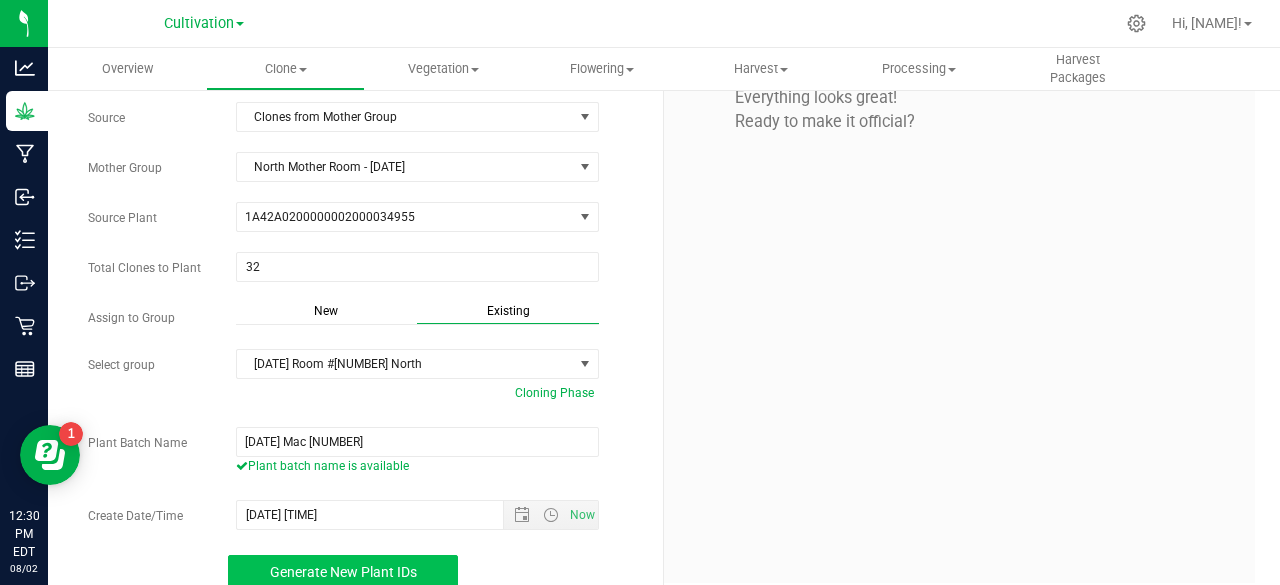 click on "Generate New Plant IDs" at bounding box center (343, 572) 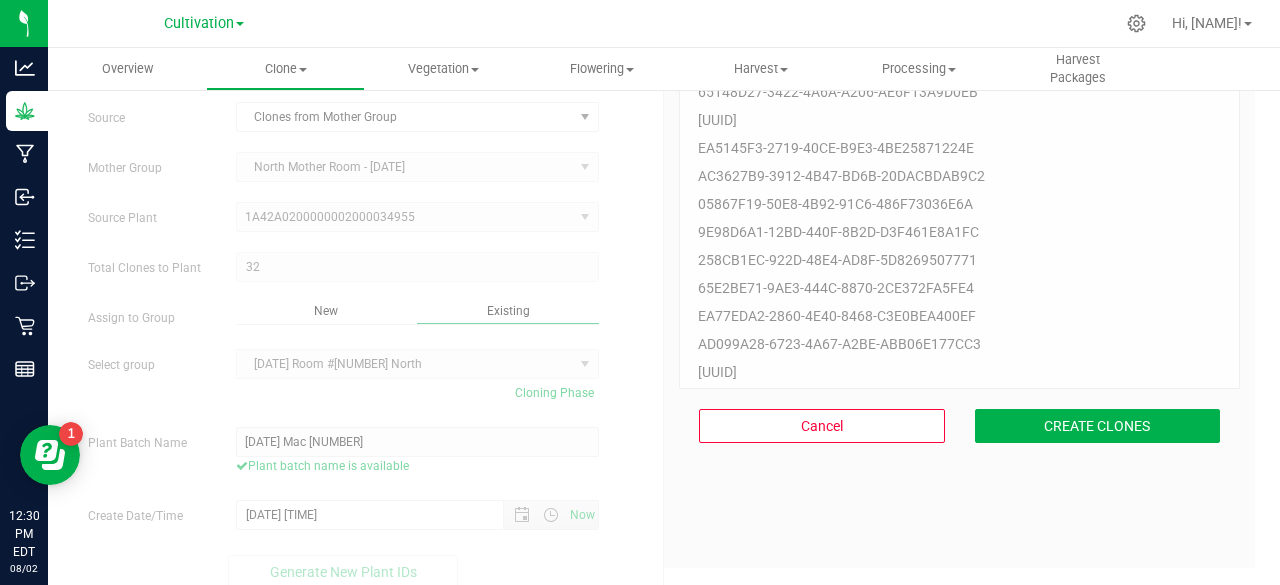 scroll, scrollTop: 60, scrollLeft: 0, axis: vertical 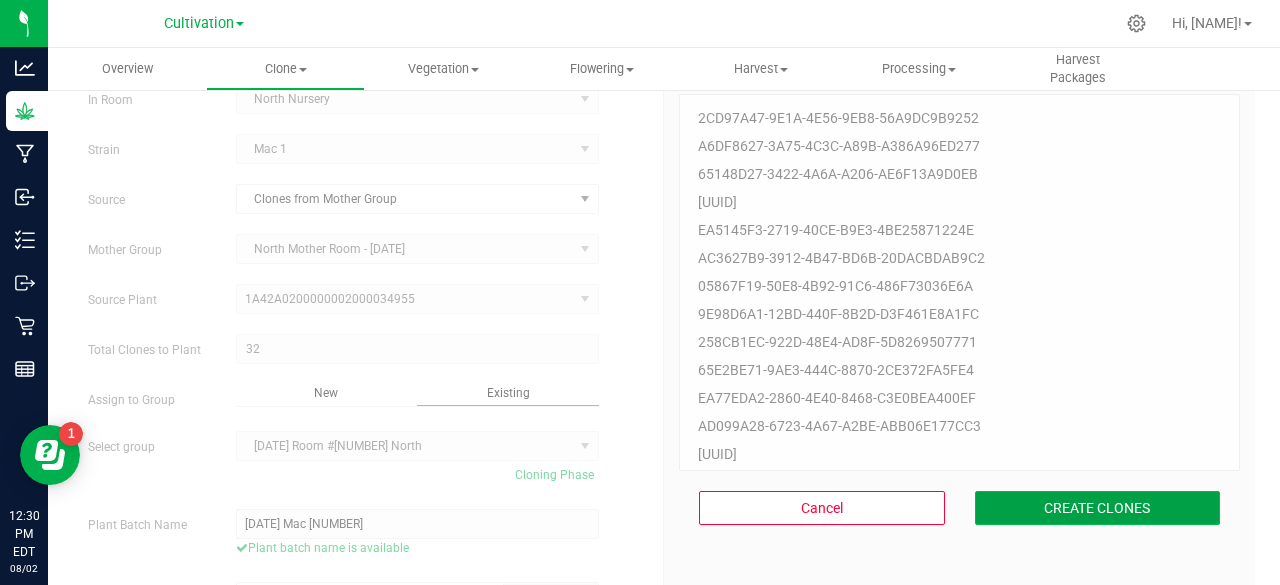 click on "CREATE CLONES" at bounding box center (1098, 508) 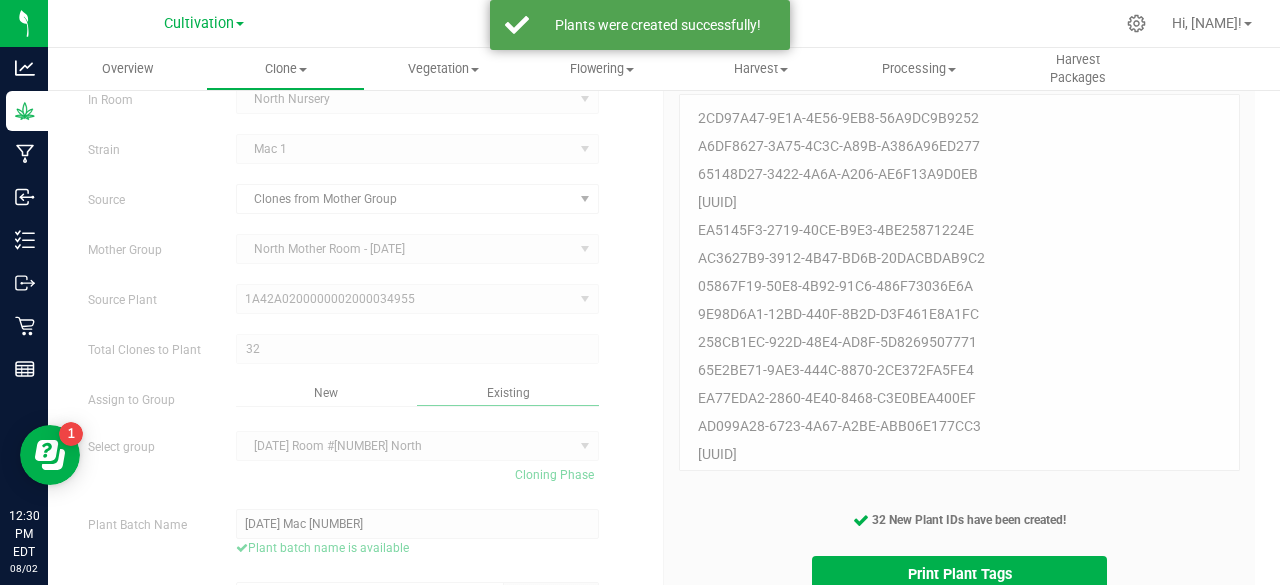 scroll, scrollTop: 159, scrollLeft: 0, axis: vertical 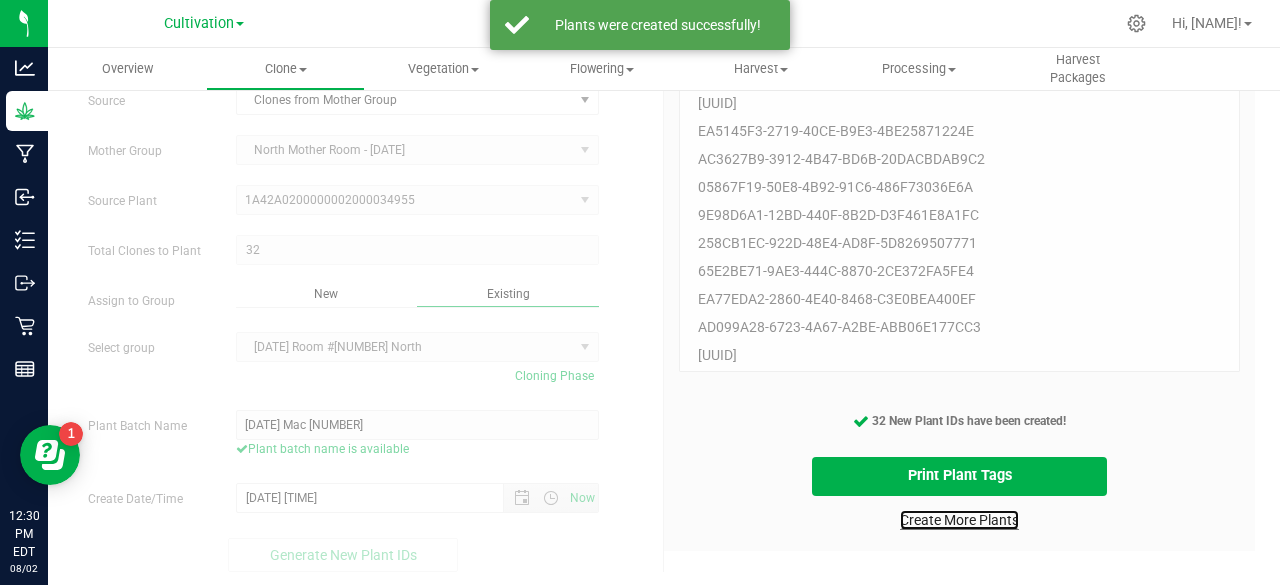 click on "Create More Plants" at bounding box center [959, 520] 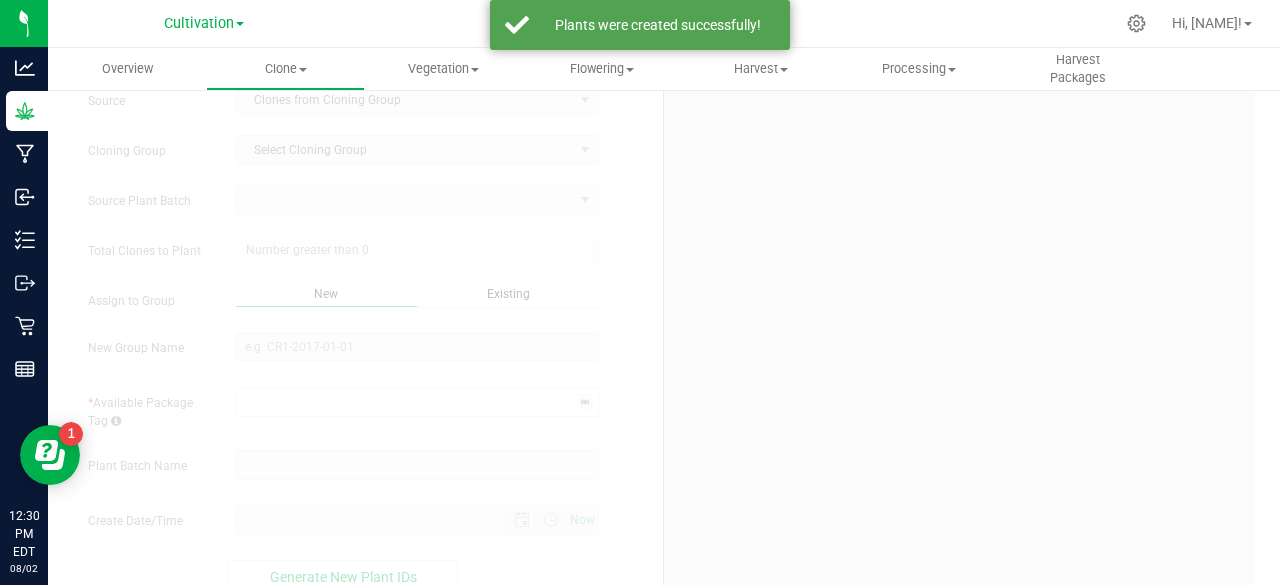 scroll, scrollTop: 0, scrollLeft: 0, axis: both 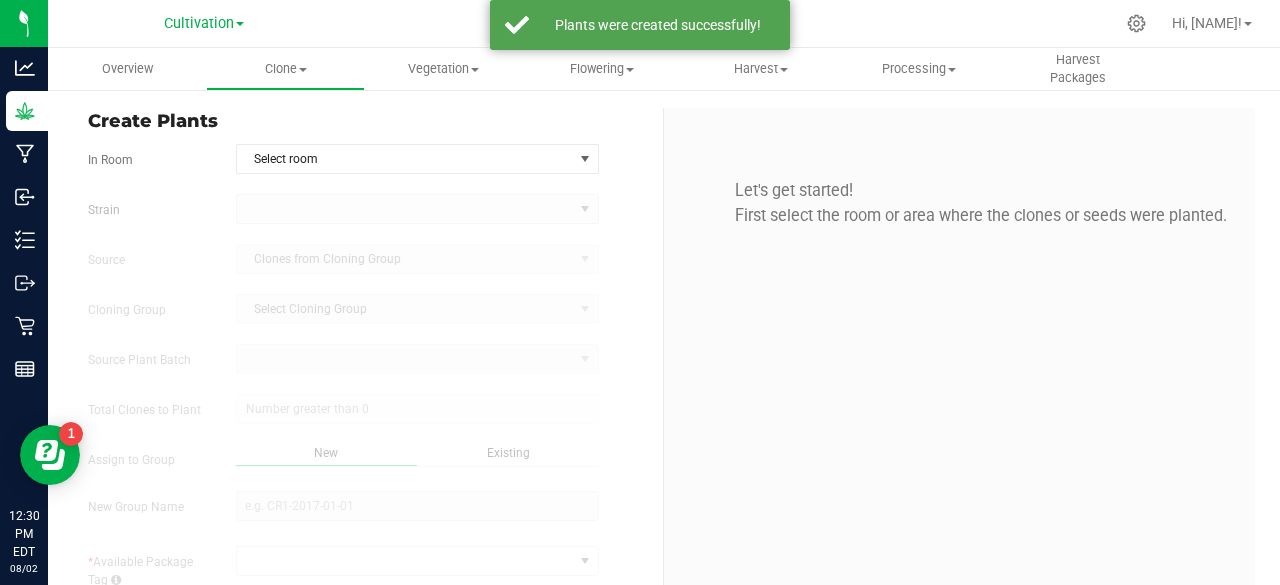 type on "8/2/2025 12:30 PM" 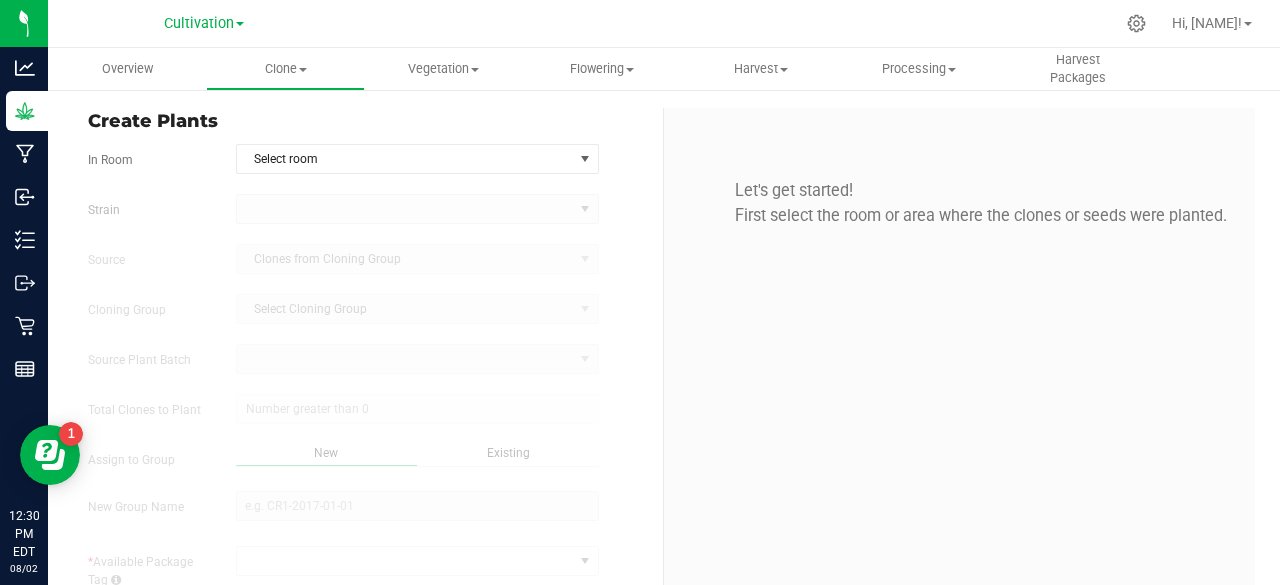 click on "In Room
Select room Select room North Nursery North TC Room Packaging and Labeling Quarantine Hold Refrigerator Room 2 Room 2 Hold Room 2 Refrigerator South Bulk South Bulk-Lab Material South Bulk-Lab Material Rm 2 South Bulk-Packaging South Bulk-Preroll South Bulk-Preroll Material South Nursery South Retail Inventory South Retail-Unusable
Strain
Source
Clones from Cloning Group
Cloning Group
Select Cloning Group Select Cloning Group
*" at bounding box center [368, 448] 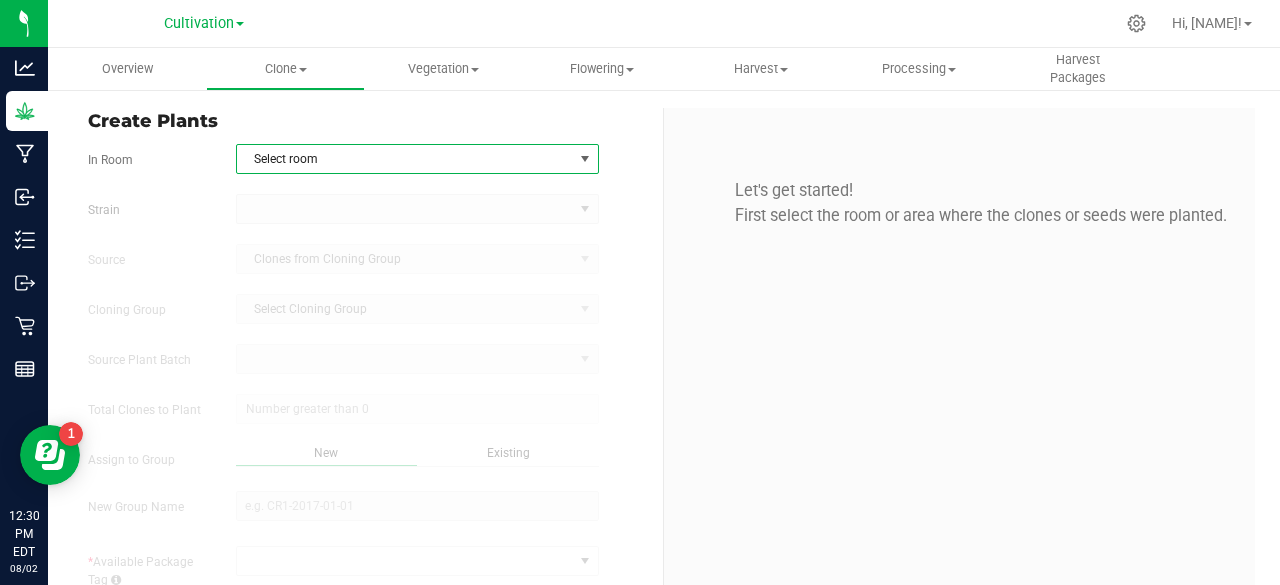 click on "Select room" at bounding box center [405, 159] 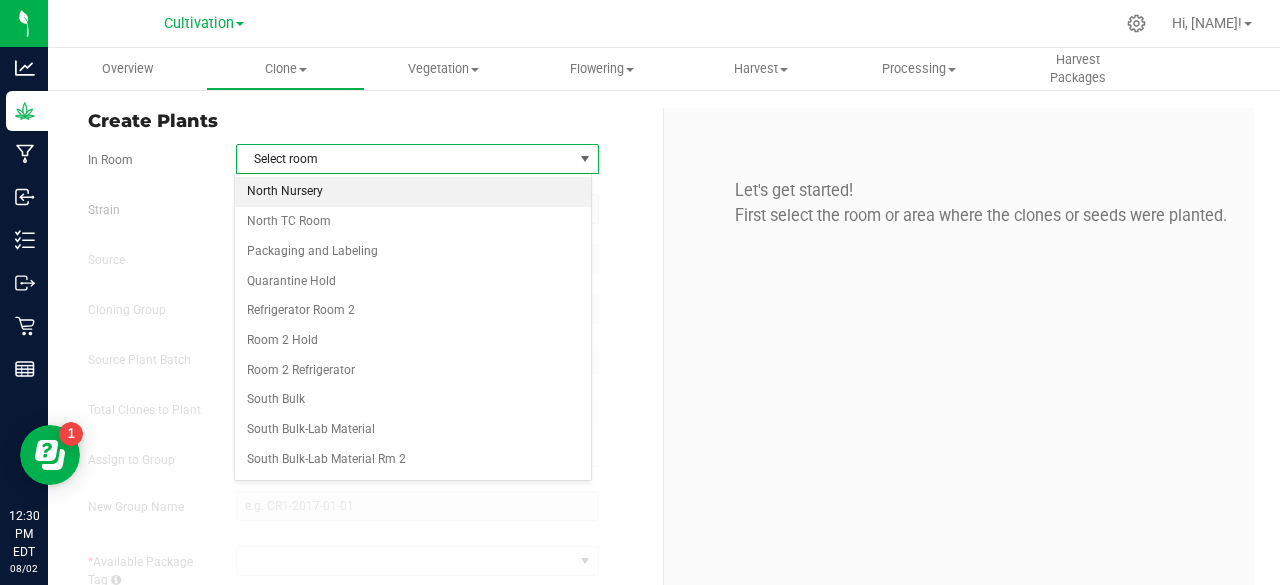 click on "North Nursery" at bounding box center (413, 192) 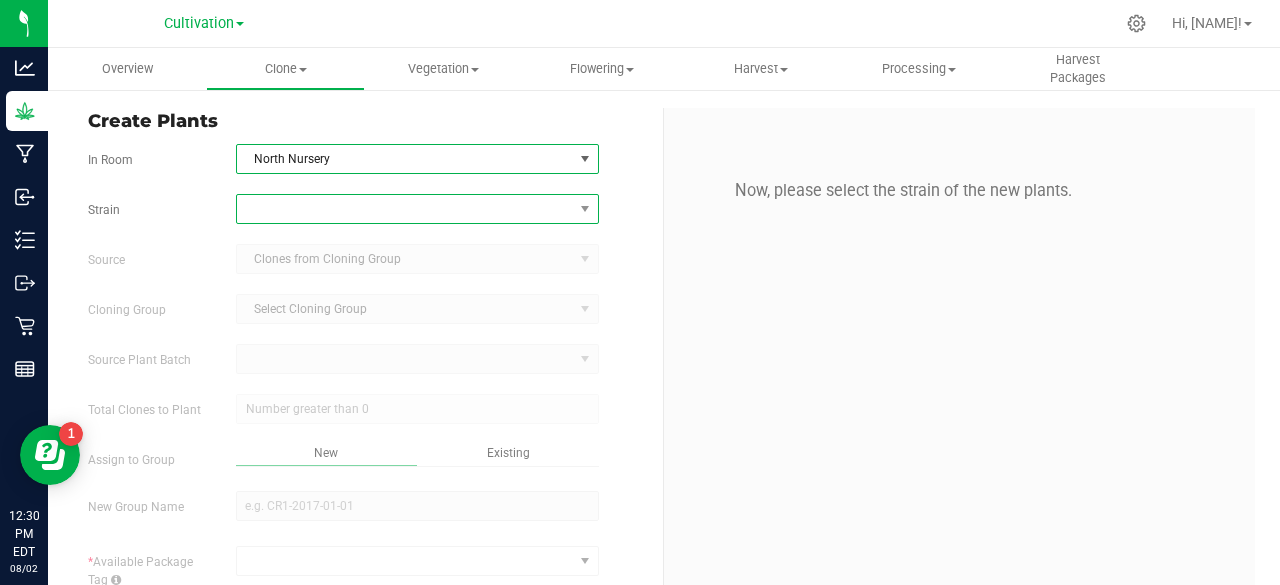 click at bounding box center (405, 209) 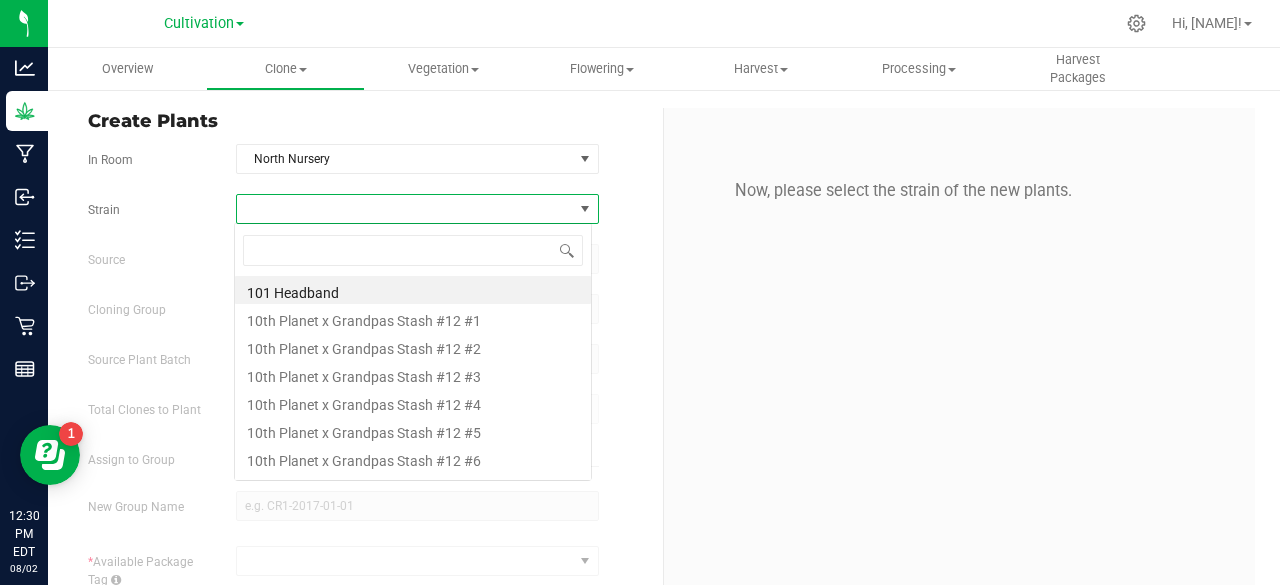 scroll, scrollTop: 99970, scrollLeft: 99641, axis: both 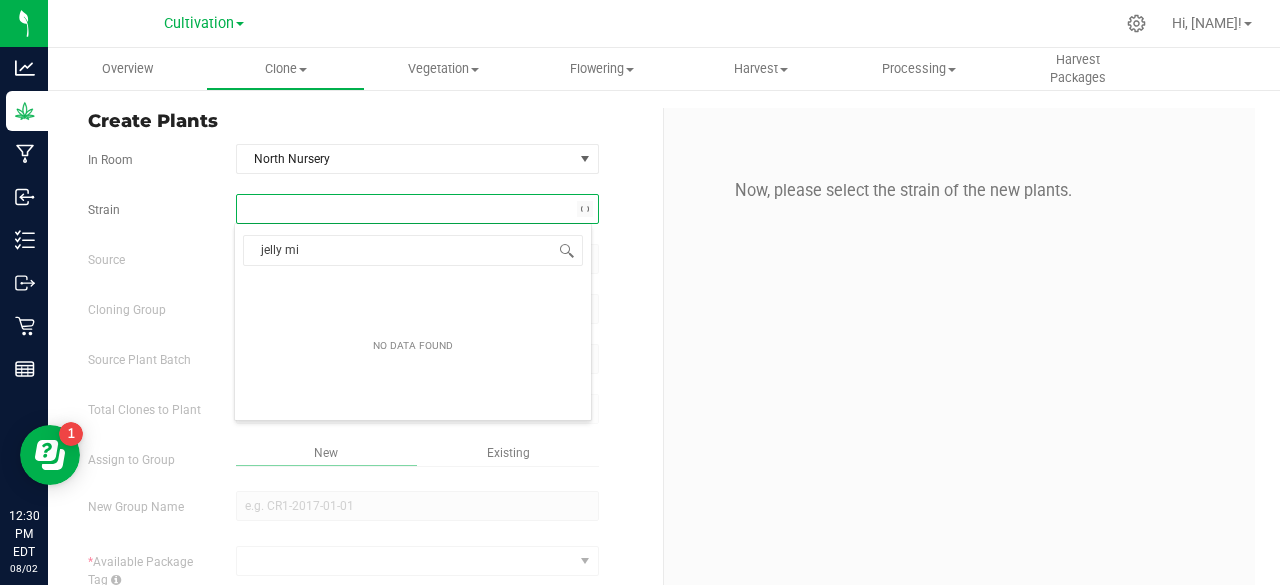 type on "jelly min" 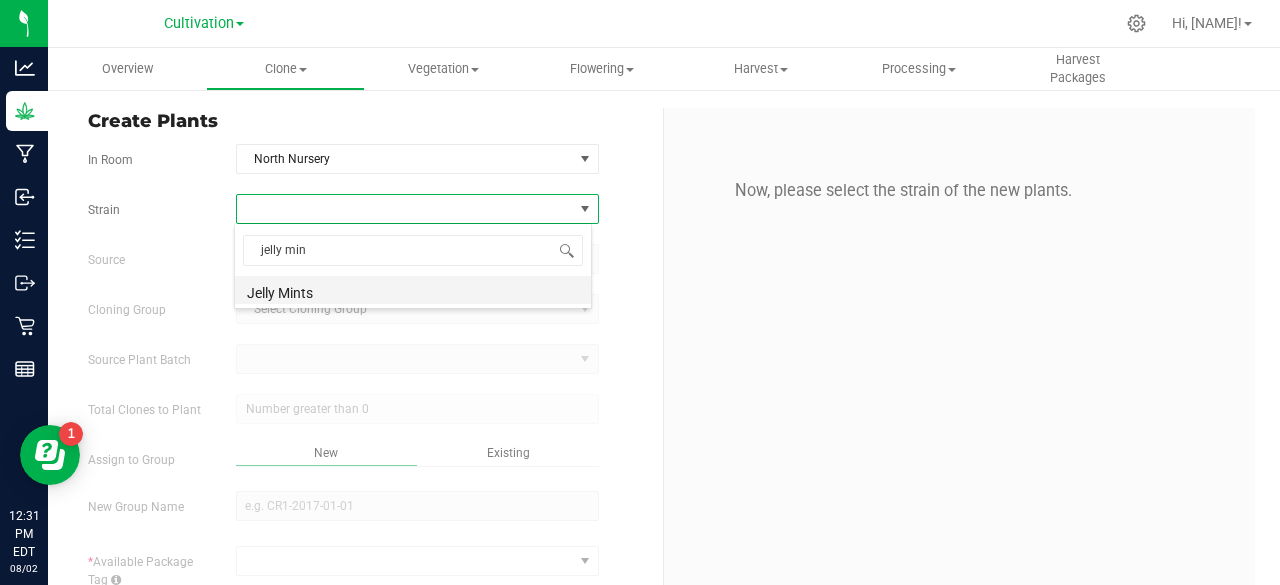 click on "jelly min Jelly Mints" at bounding box center [413, 266] 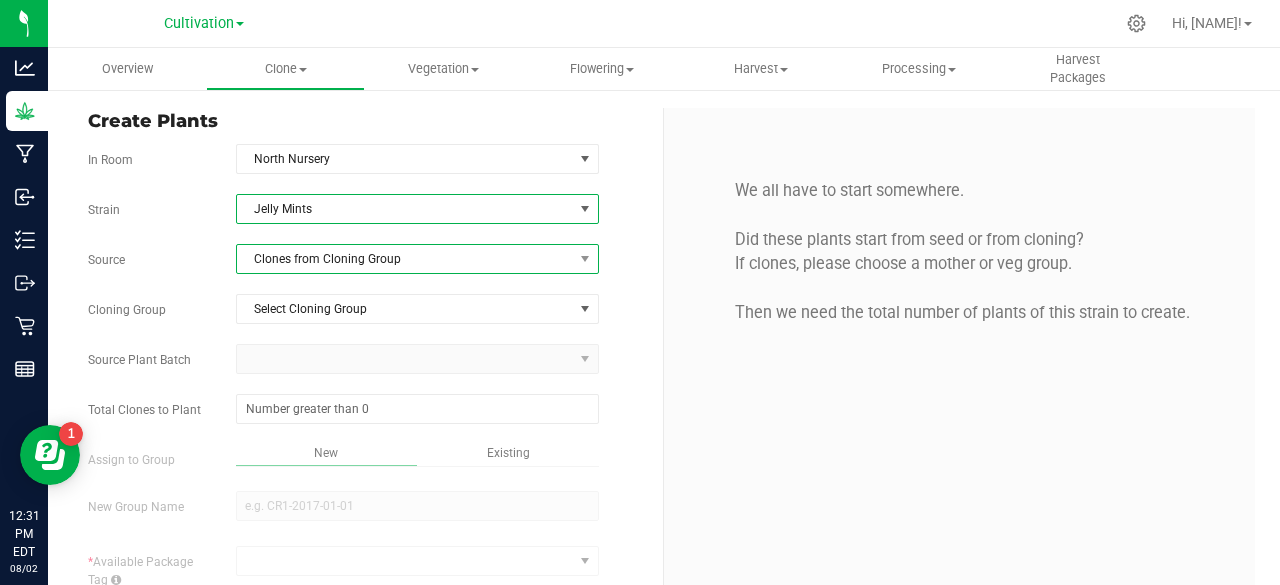 click on "Clones from Cloning Group" at bounding box center [405, 259] 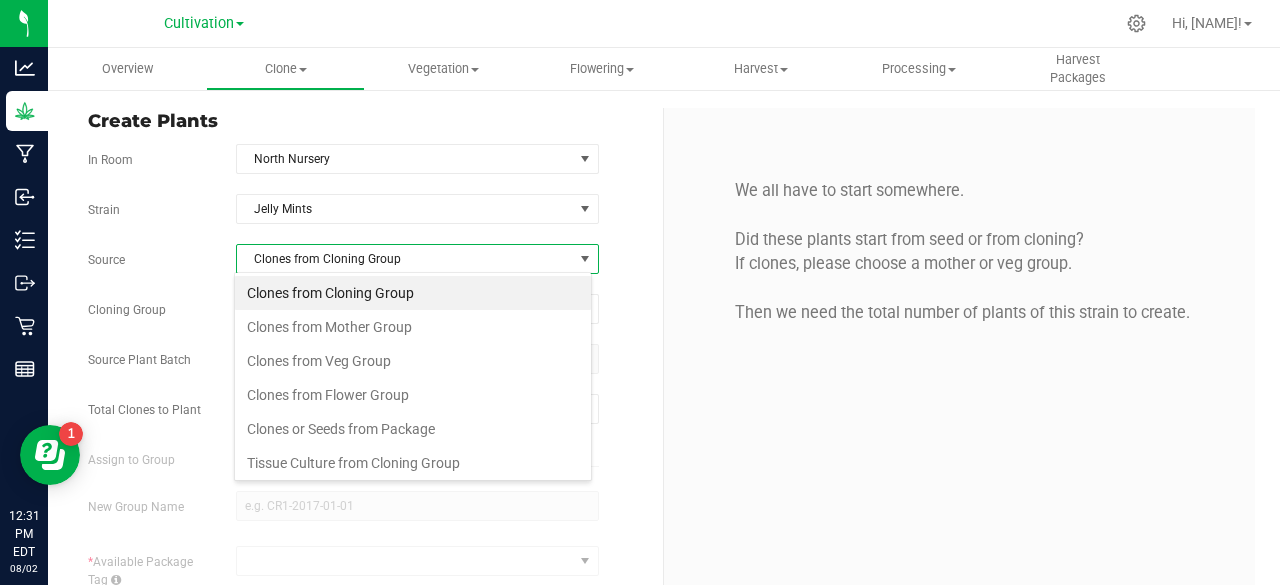 scroll, scrollTop: 99970, scrollLeft: 99641, axis: both 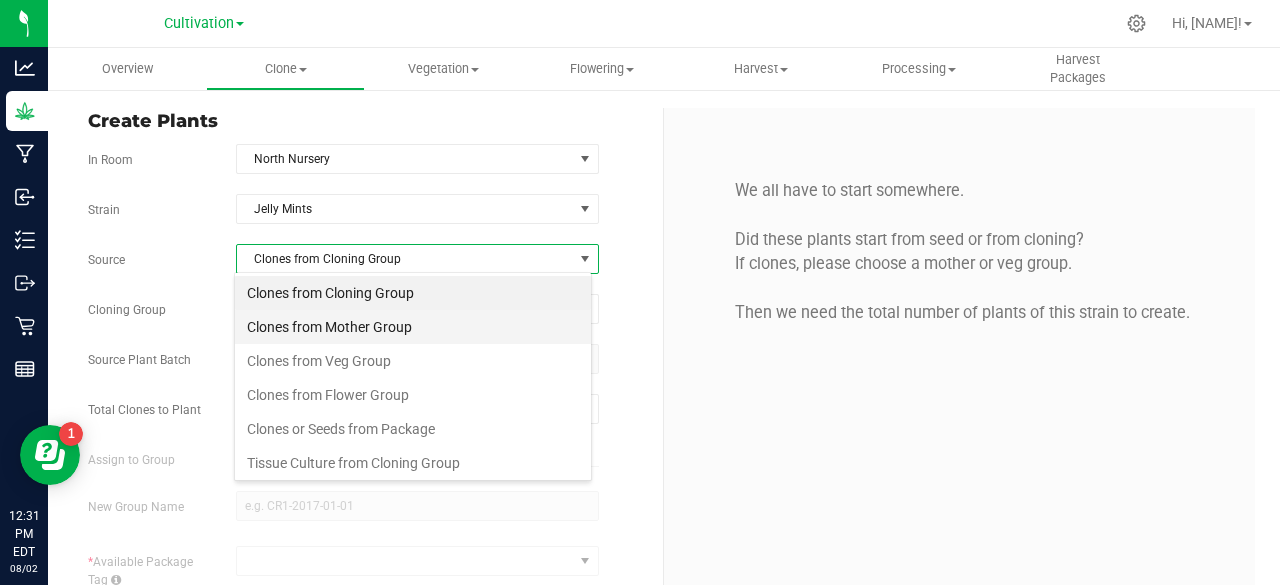 click on "Clones from Mother Group" at bounding box center (413, 327) 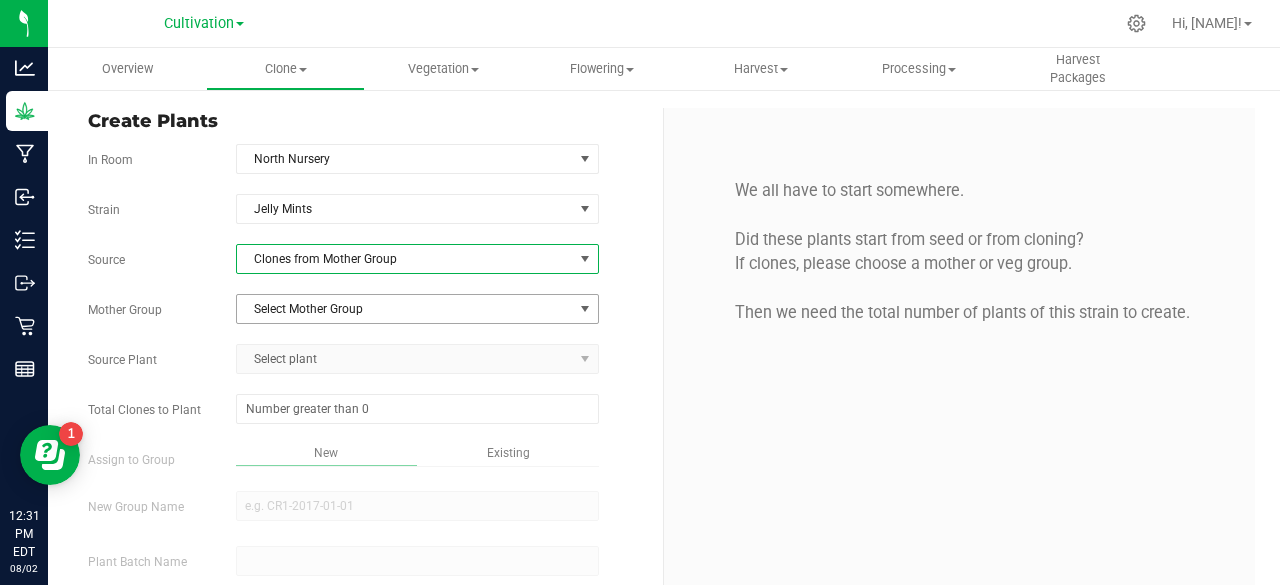 click on "Select Mother Group" at bounding box center [405, 309] 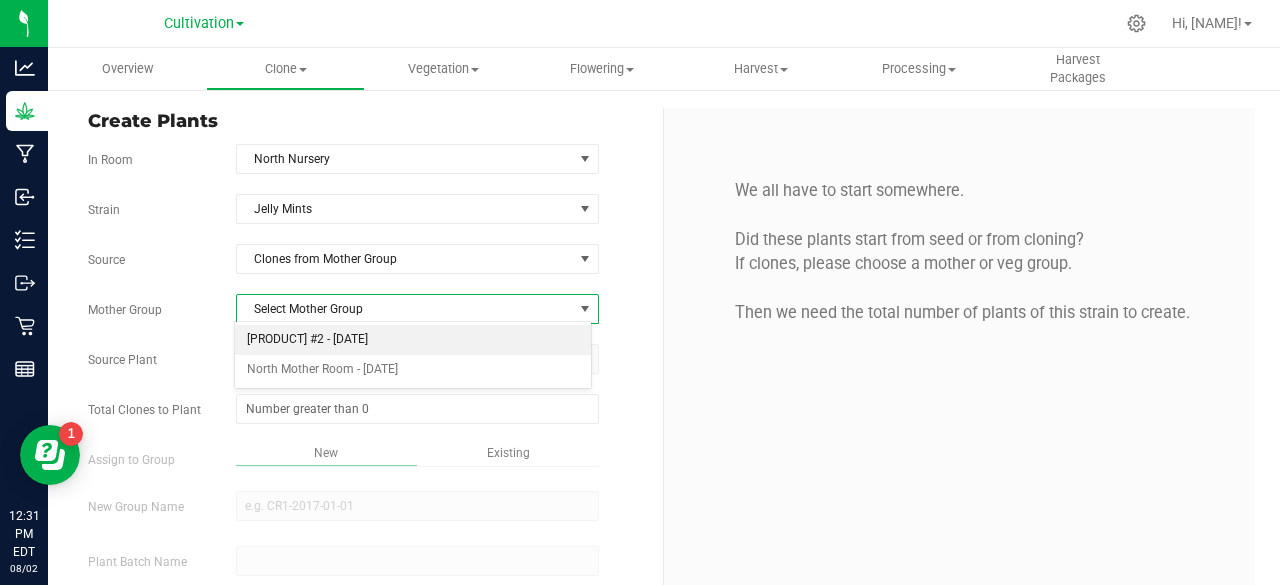 click on "Dome #2 - 6/7/2025" at bounding box center (413, 340) 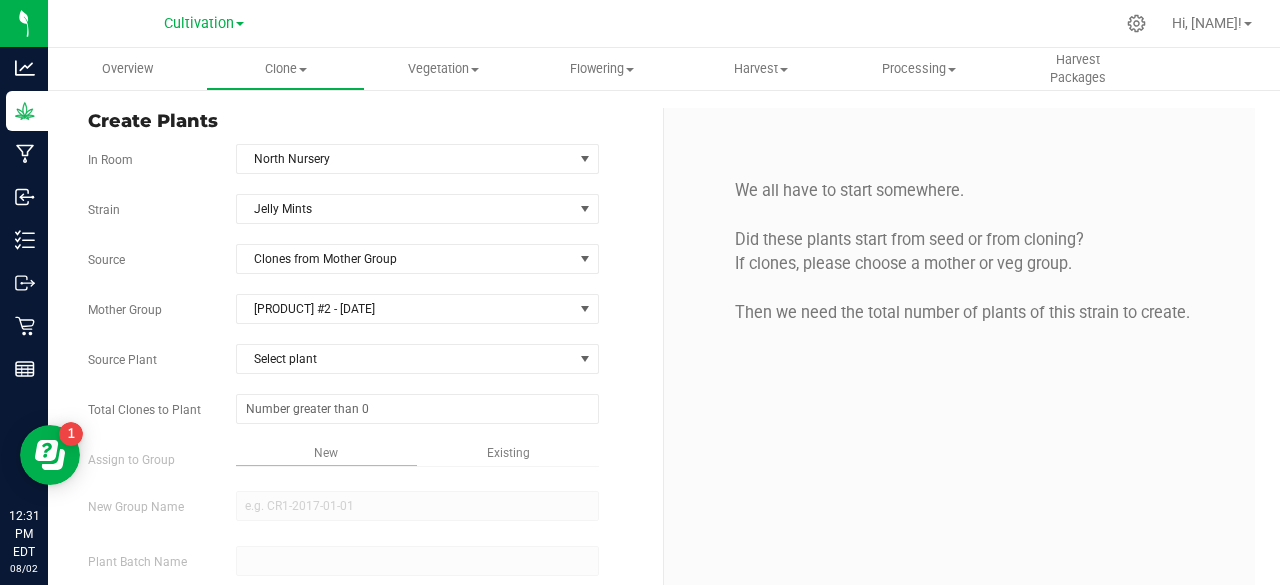 click on "Strain
Jelly Mints
Source
Clones from Mother Group
Mother Group
Dome #2 - 6/7/2025 Select Mother Group Dome #2 - 6/7/2025 North Mother Room  - 3/15/25
Source Plant
Select plant 1A42A0200000002000039216
Total Clones to Plant" at bounding box center (368, 442) 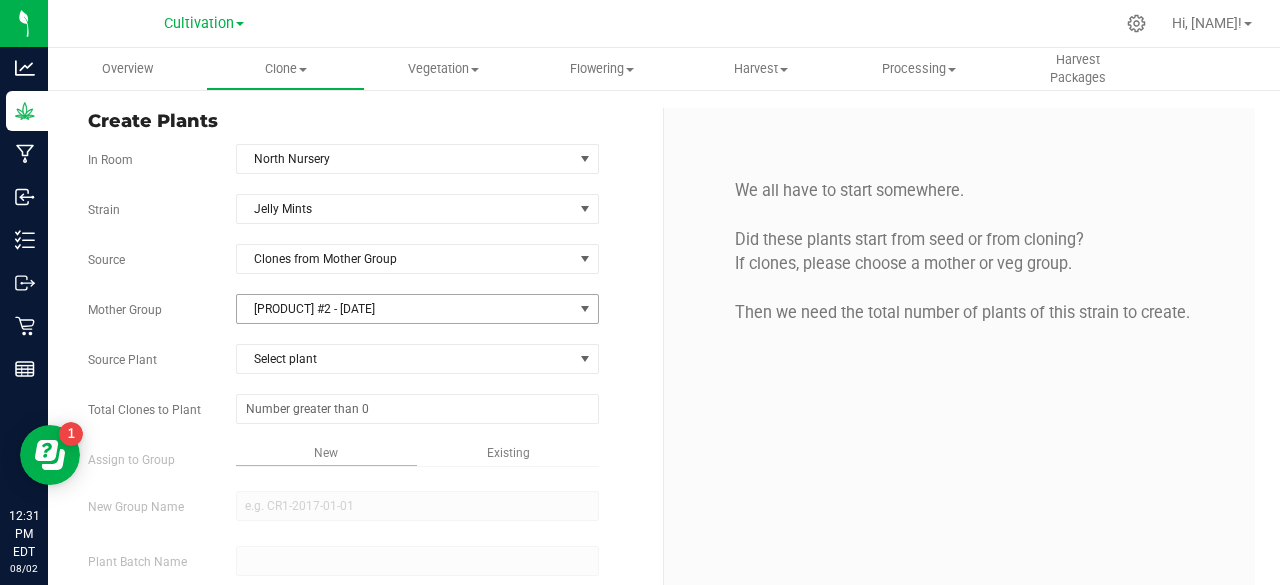 click on "Dome #2 - 6/7/2025" at bounding box center (417, 309) 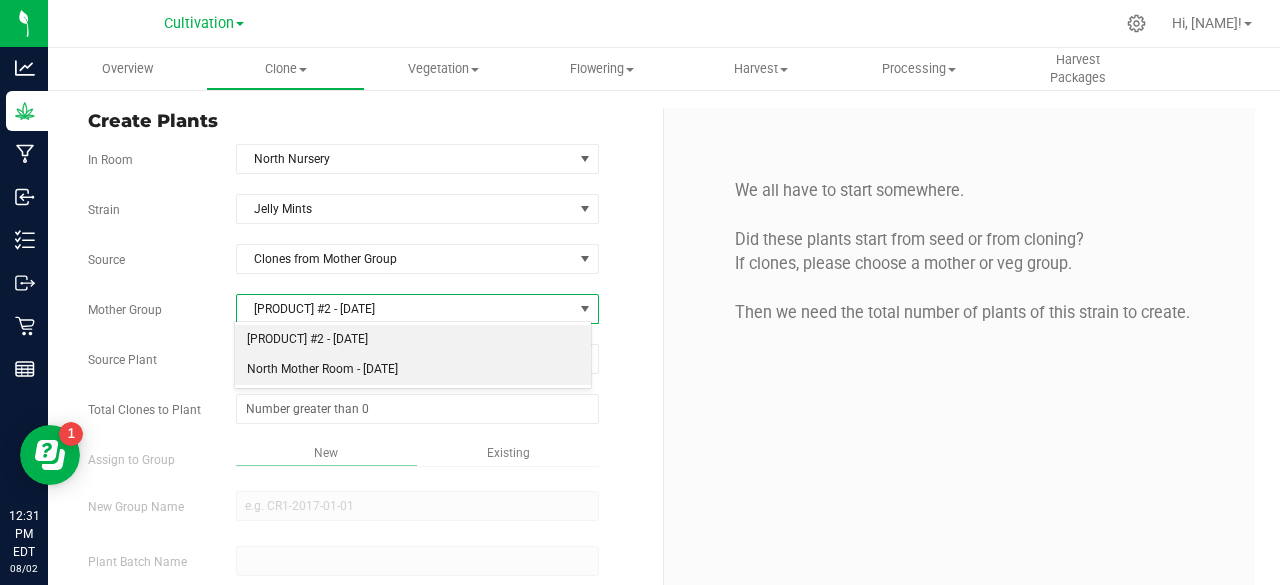 click on "North Mother Room  - [DATE]" at bounding box center (413, 370) 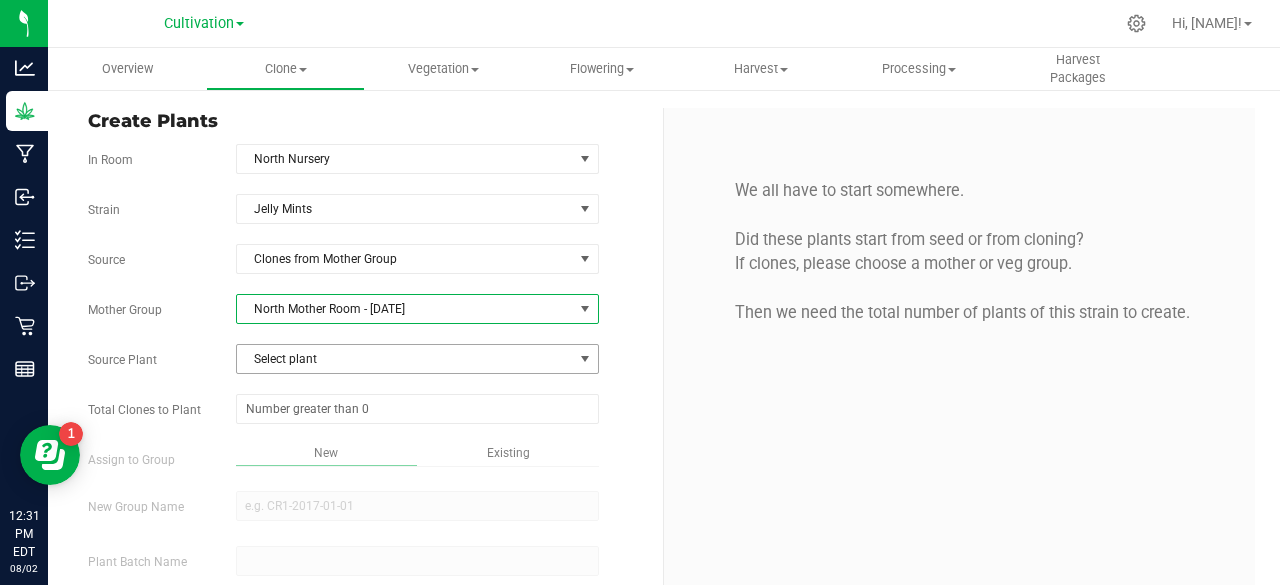 click on "Select plant" at bounding box center [405, 359] 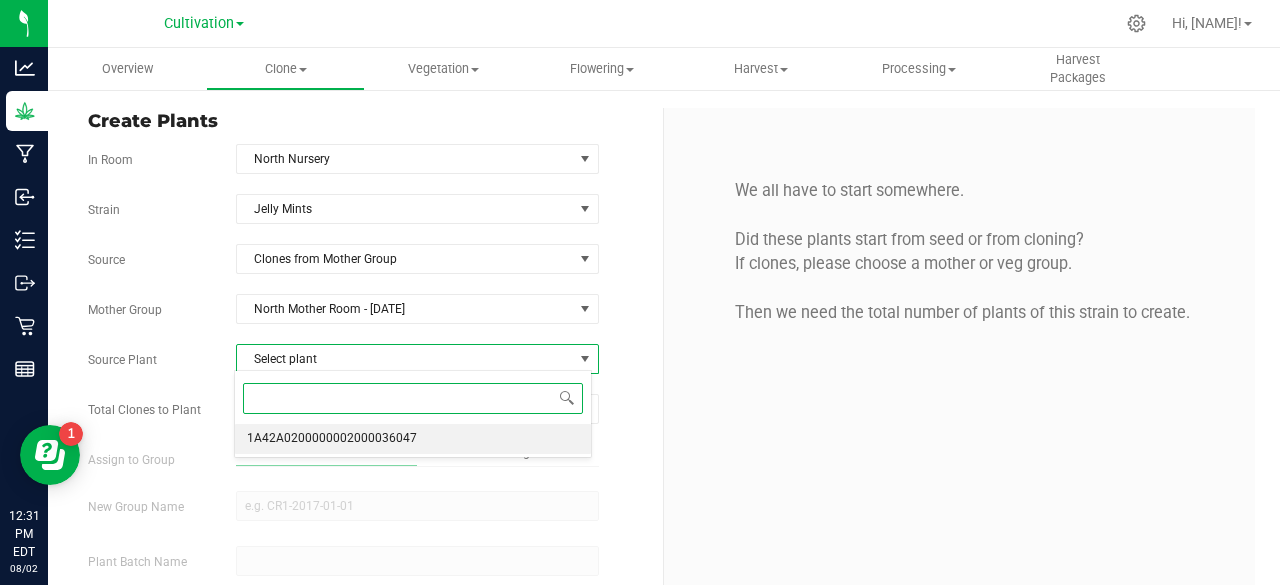 click on "1A42A0200000002000036047" at bounding box center (332, 439) 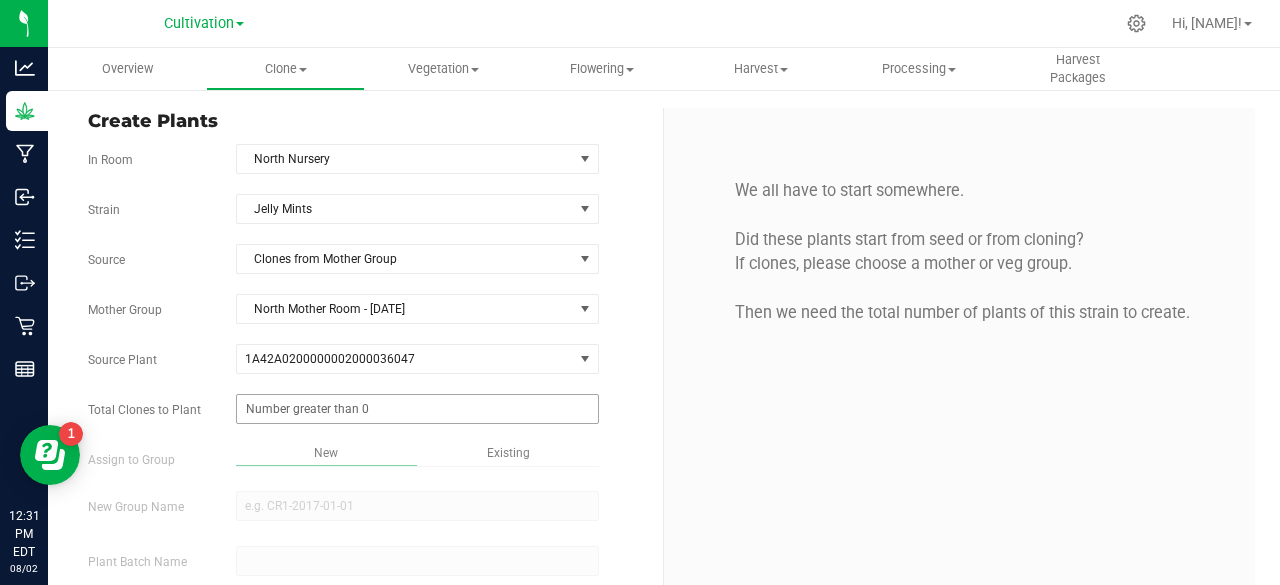 click at bounding box center [417, 409] 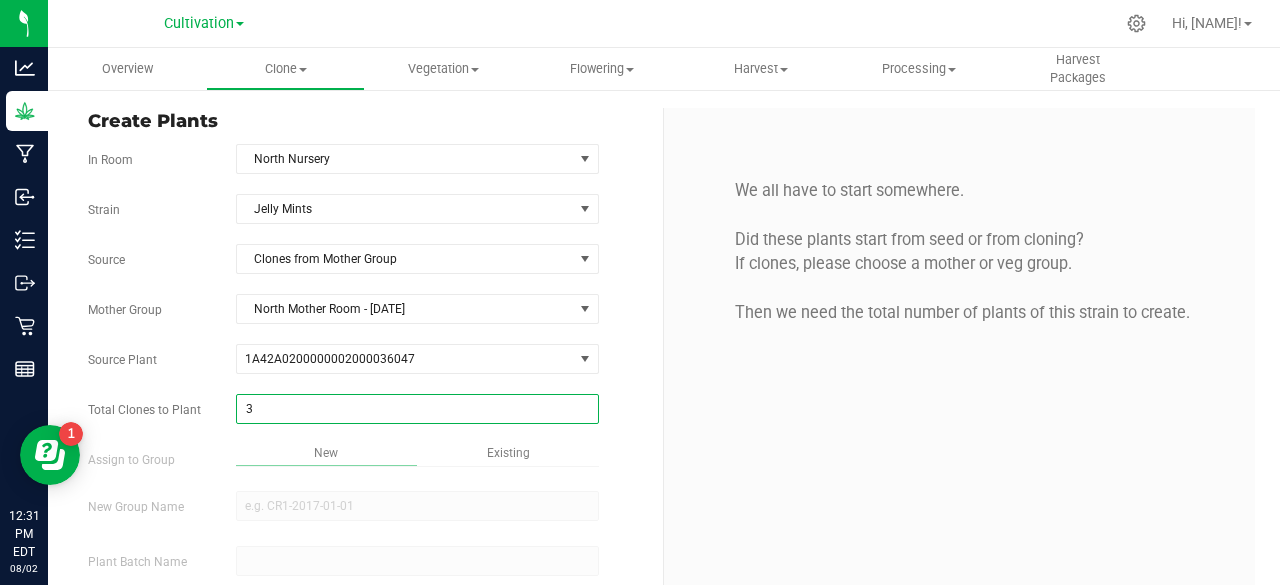 type on "32" 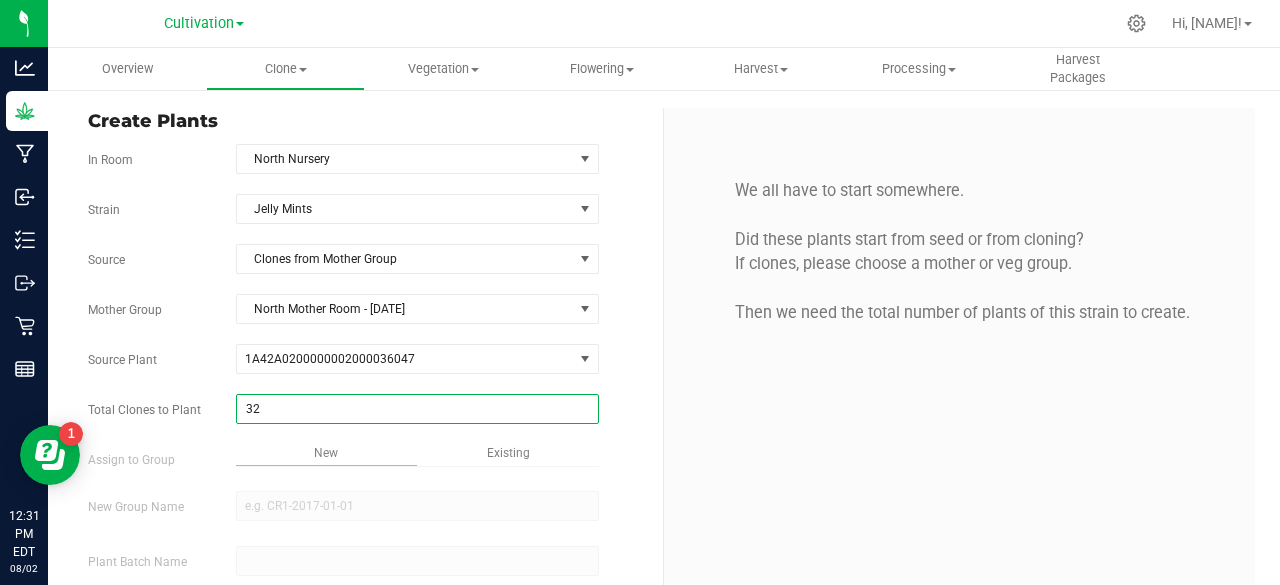 scroll, scrollTop: 119, scrollLeft: 0, axis: vertical 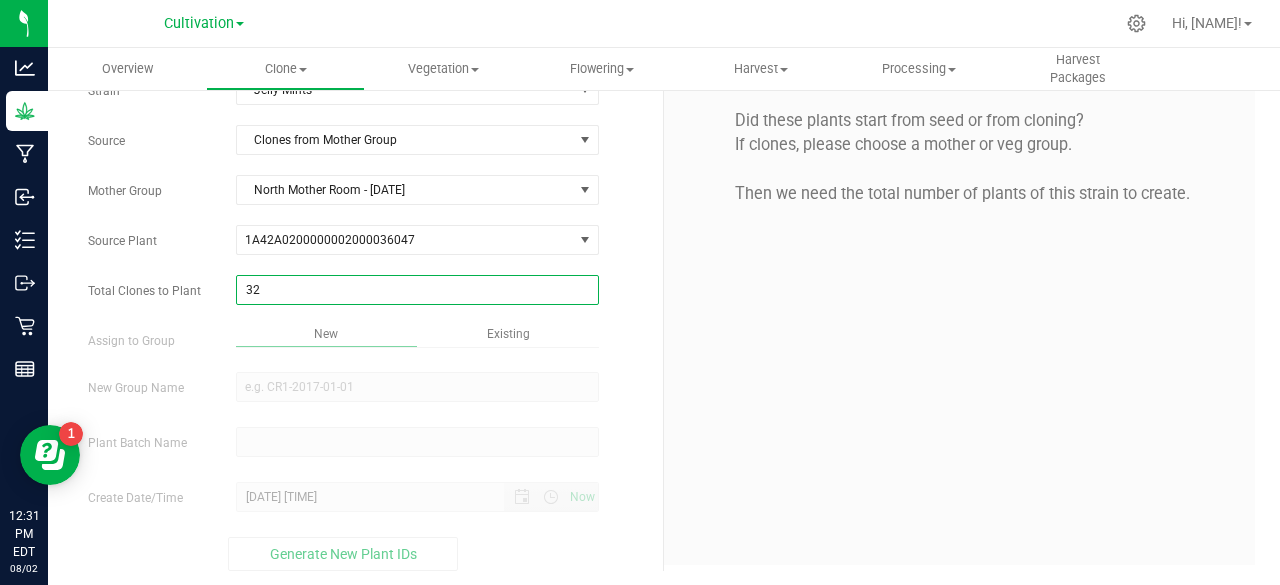 type on "32" 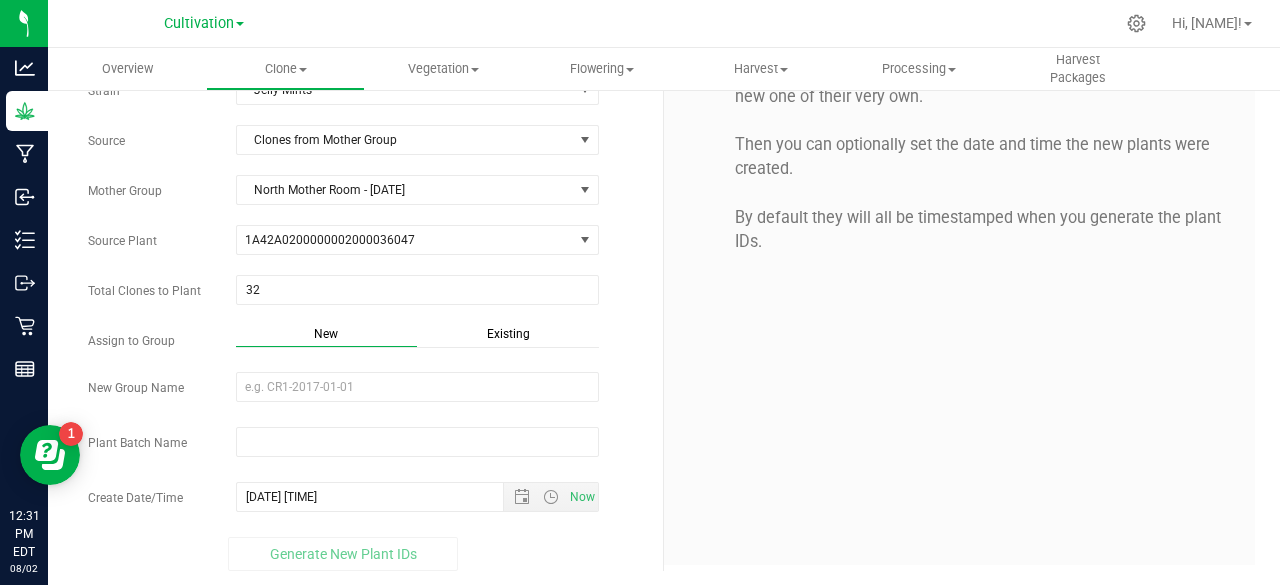 click on "Existing" at bounding box center [508, 334] 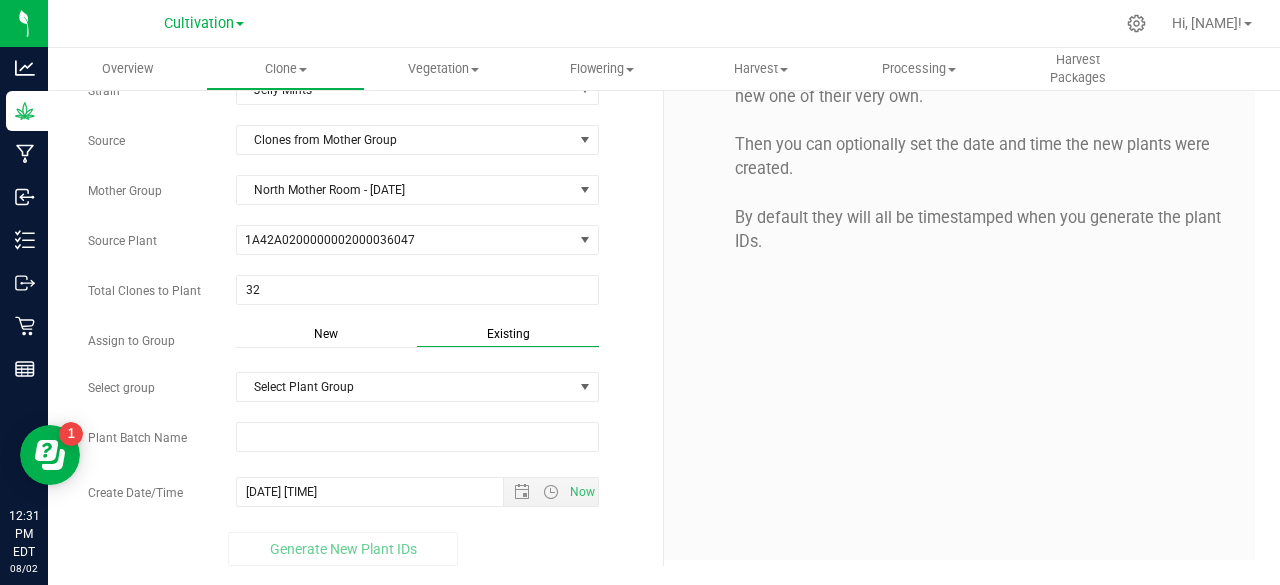 scroll, scrollTop: 114, scrollLeft: 0, axis: vertical 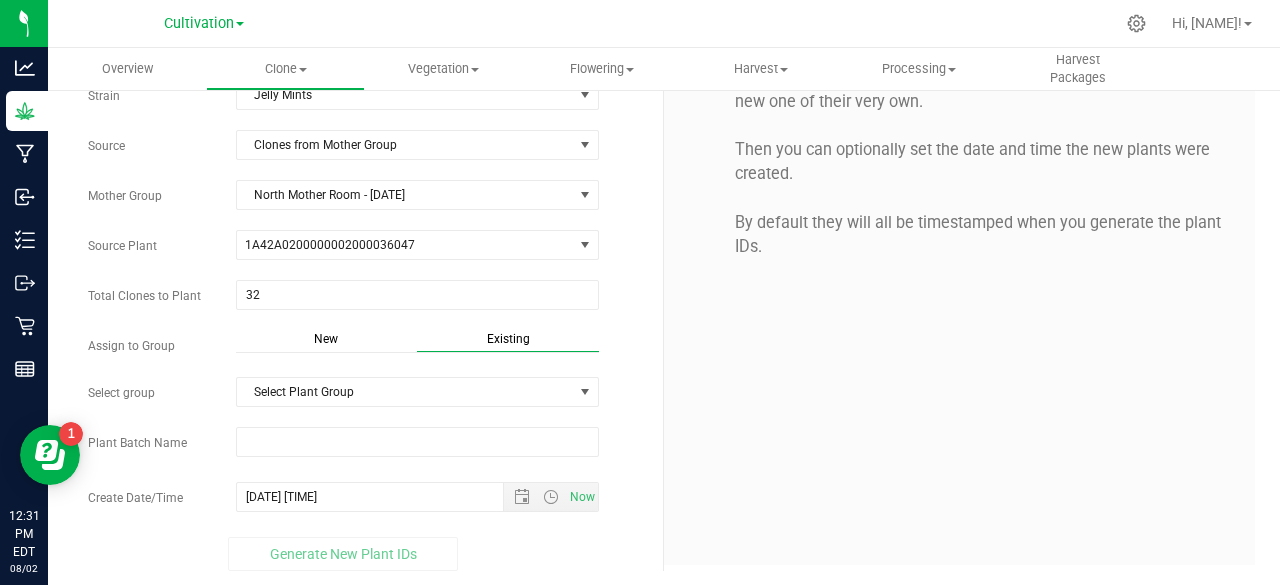 click on "Strain
Jelly Mints
Source
Clones from Mother Group
Mother Group
North Mother Room  - 3/15/25 Select Mother Group Dome #2 - 6/7/2025 North Mother Room  - 3/15/25
Source Plant
1A42A0200000002000036047 1A42A0200000002000036047
Total Clones to Plant
32 32" at bounding box center (368, 325) 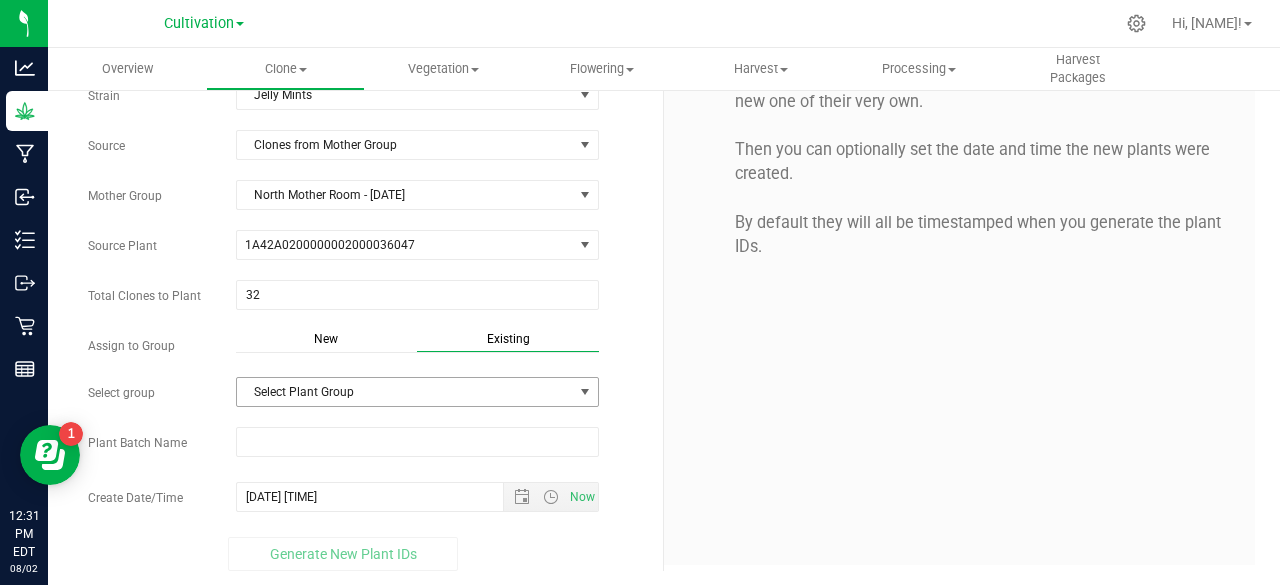 click on "Select Plant Group" at bounding box center (405, 392) 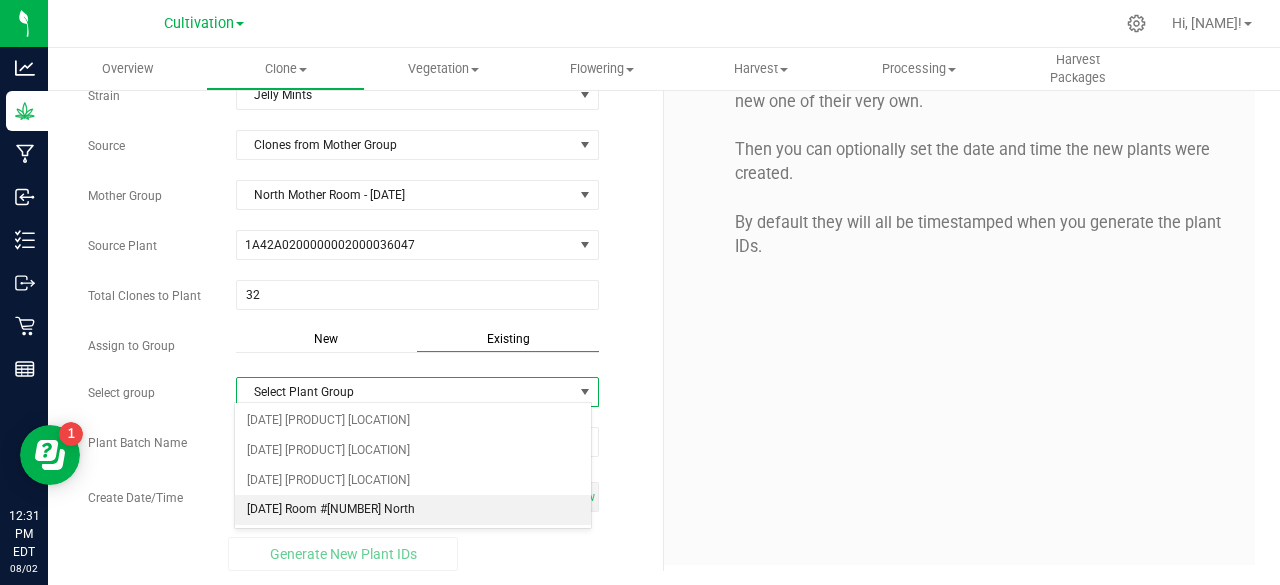 click on "[DATE] Room #3 North" at bounding box center [413, 510] 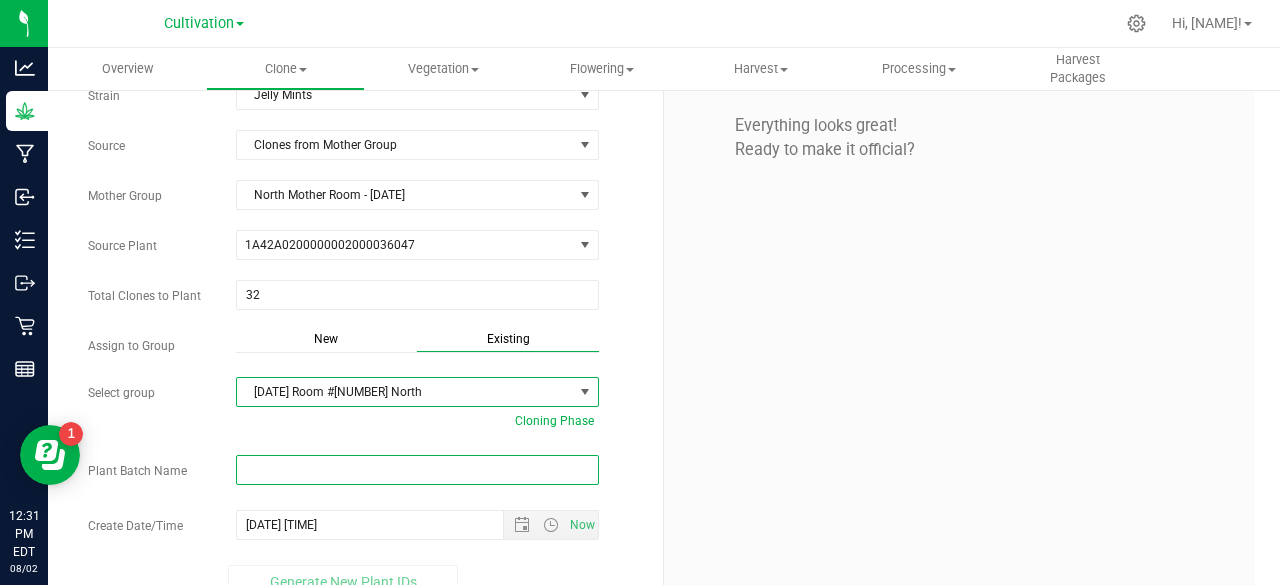 click at bounding box center (417, 470) 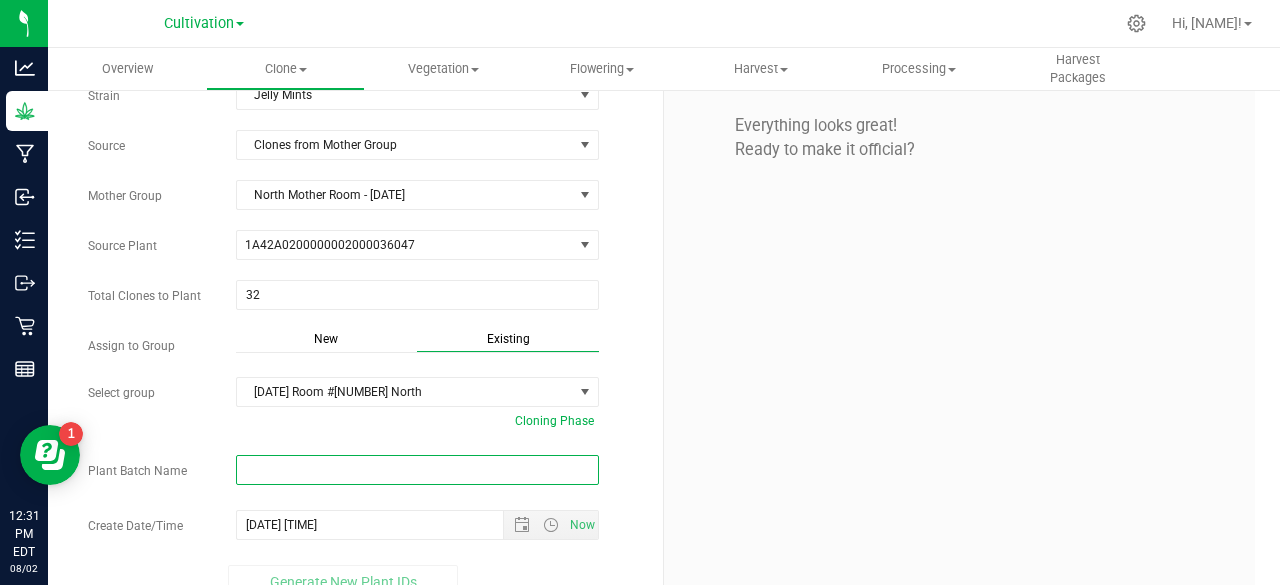 paste on "[DATE]" 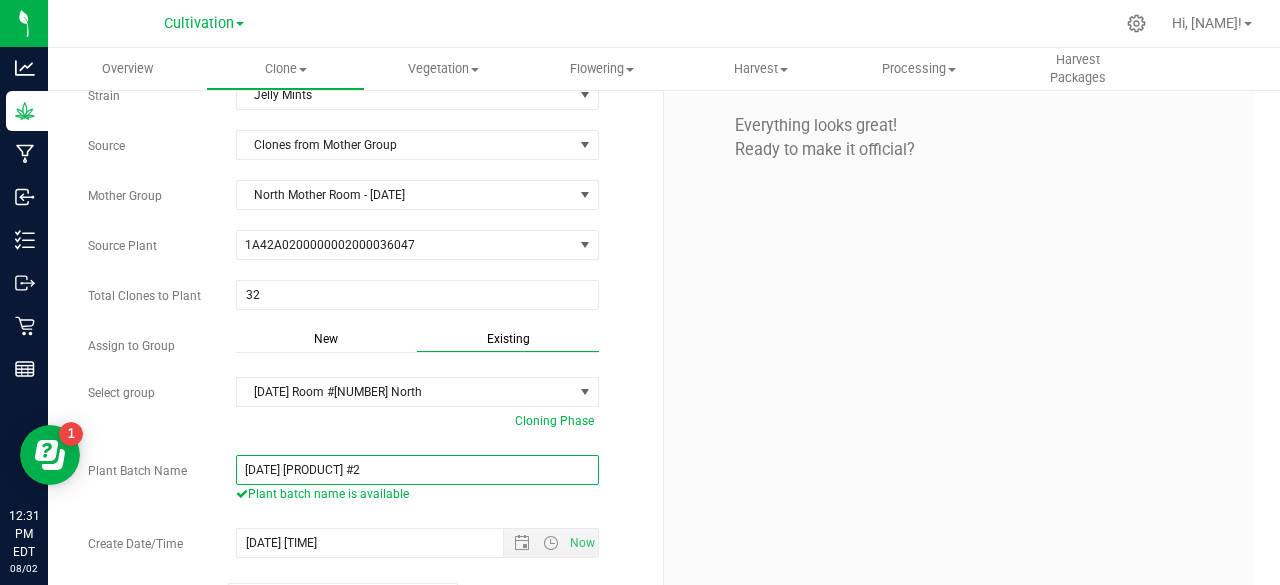 scroll, scrollTop: 160, scrollLeft: 0, axis: vertical 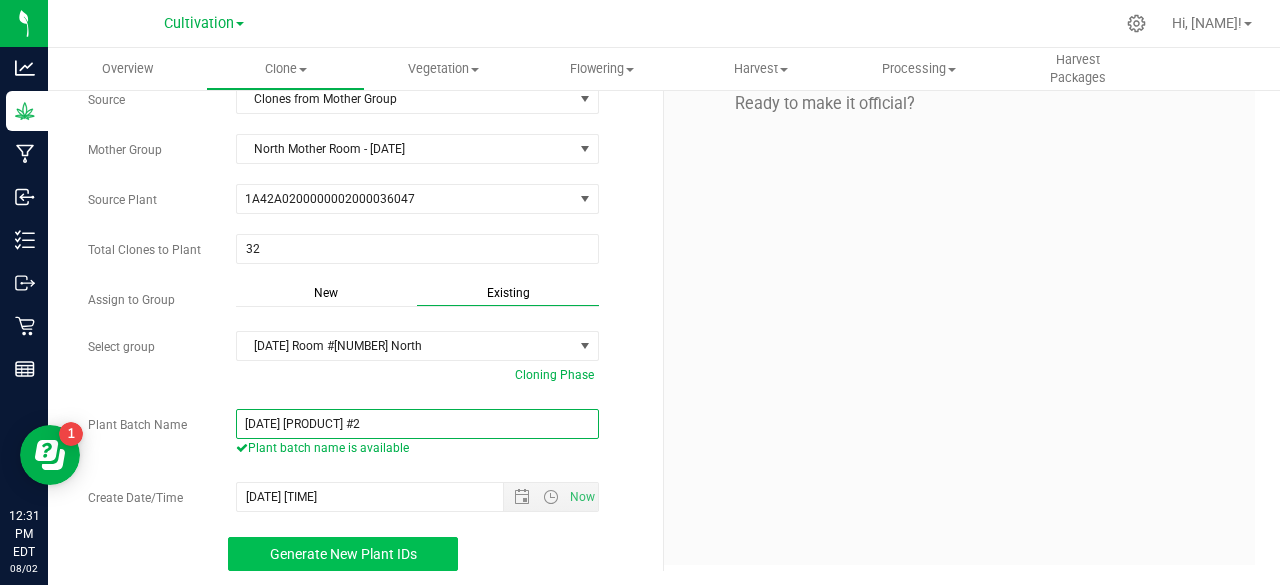type on "[DATE] Jelly Mints #2" 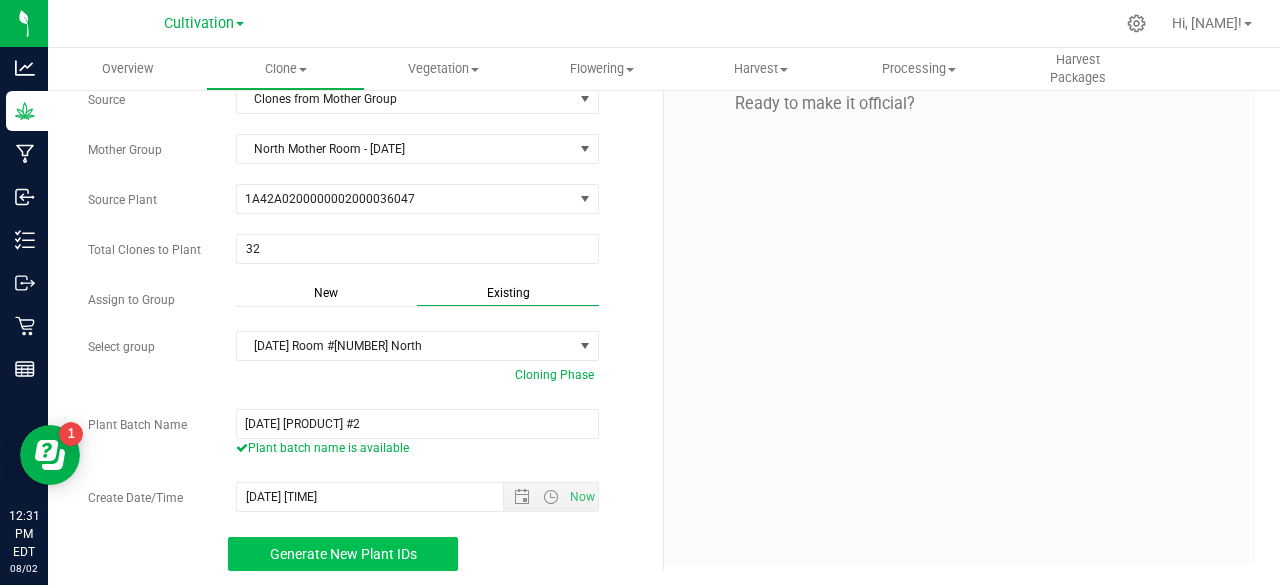 click on "Generate New Plant IDs" at bounding box center [343, 554] 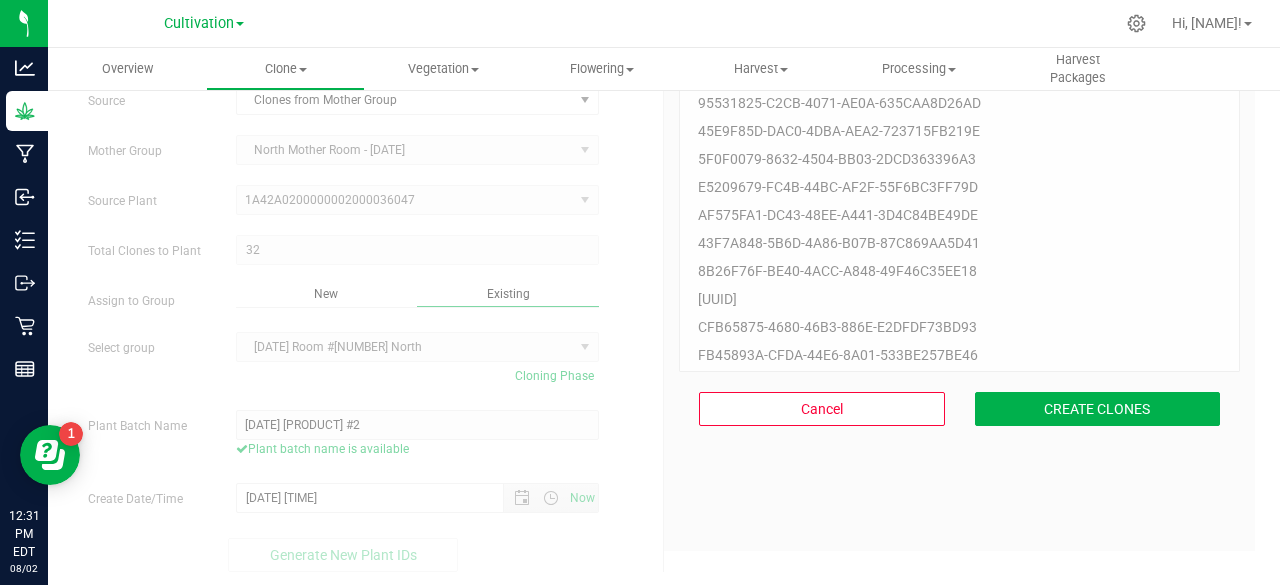 scroll, scrollTop: 60, scrollLeft: 0, axis: vertical 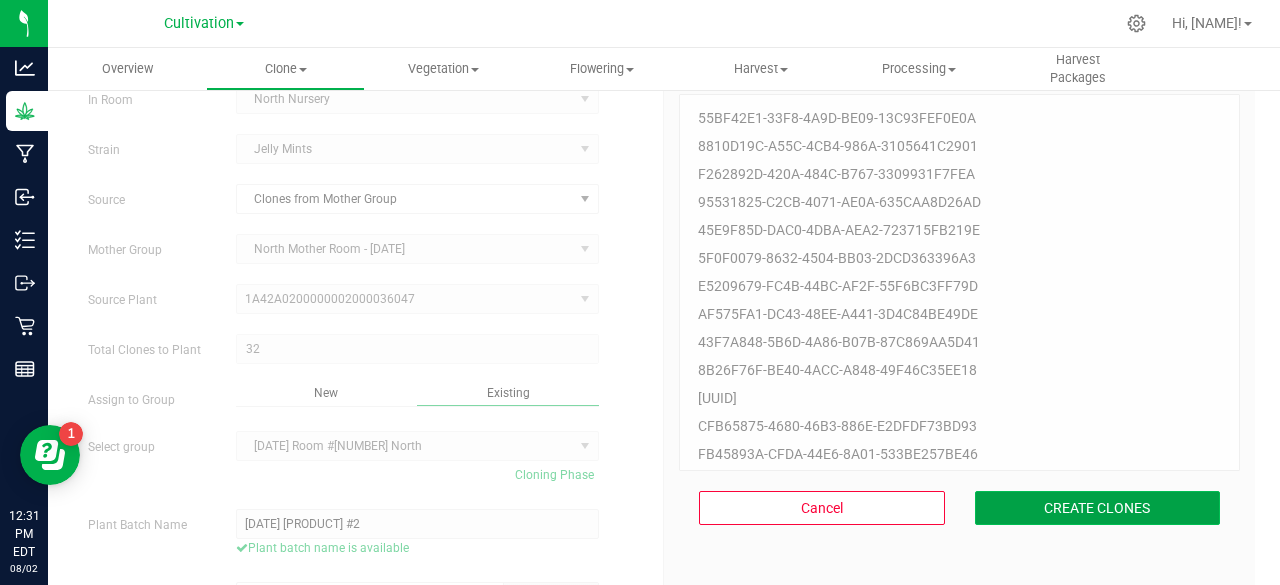 click on "CREATE CLONES" at bounding box center (1098, 508) 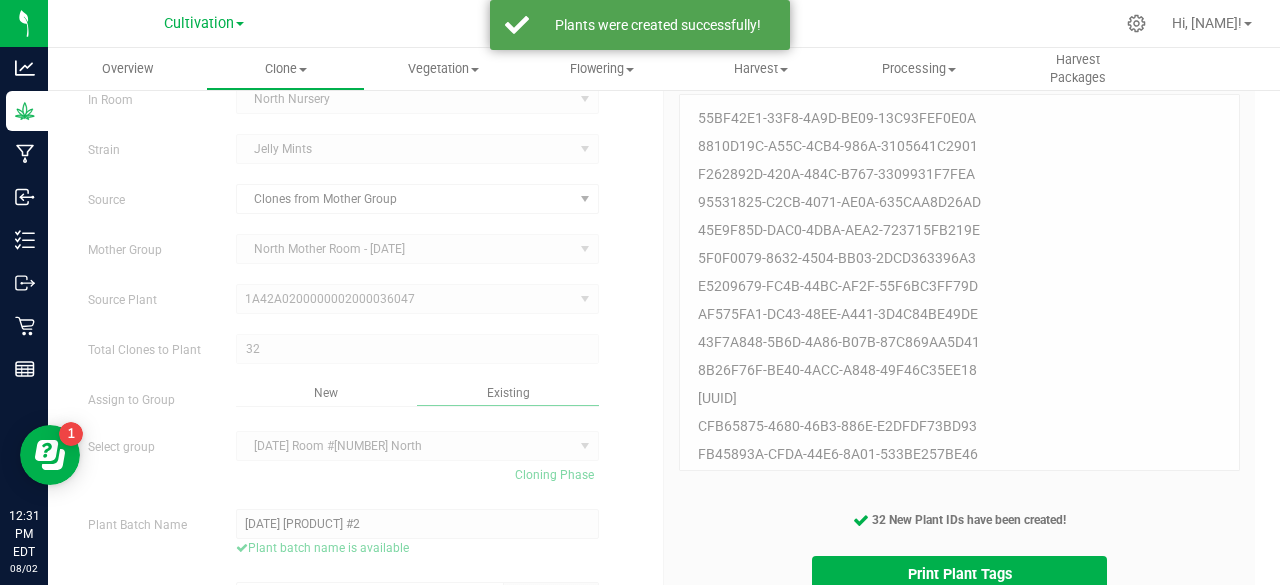 scroll, scrollTop: 159, scrollLeft: 0, axis: vertical 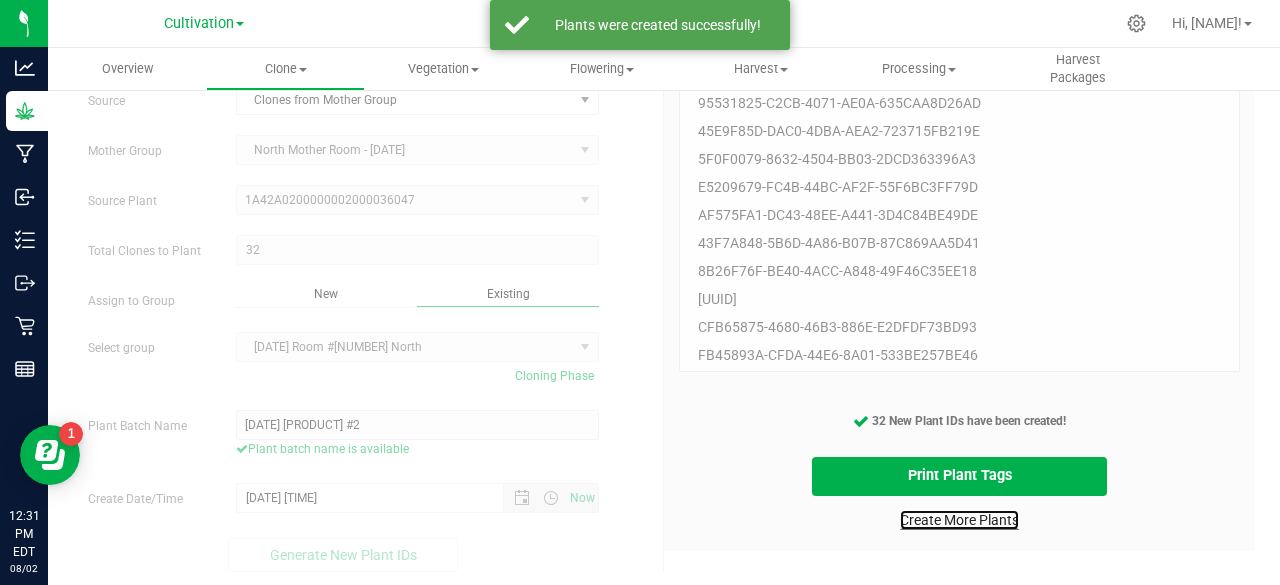 click on "Create More Plants" at bounding box center [959, 520] 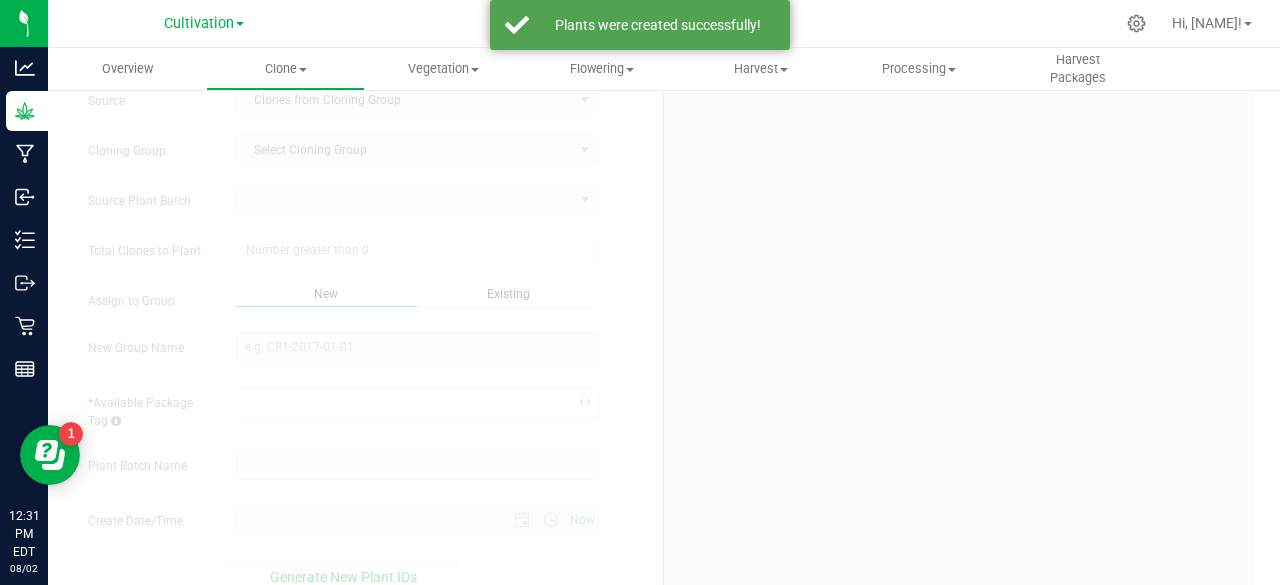 scroll, scrollTop: 0, scrollLeft: 0, axis: both 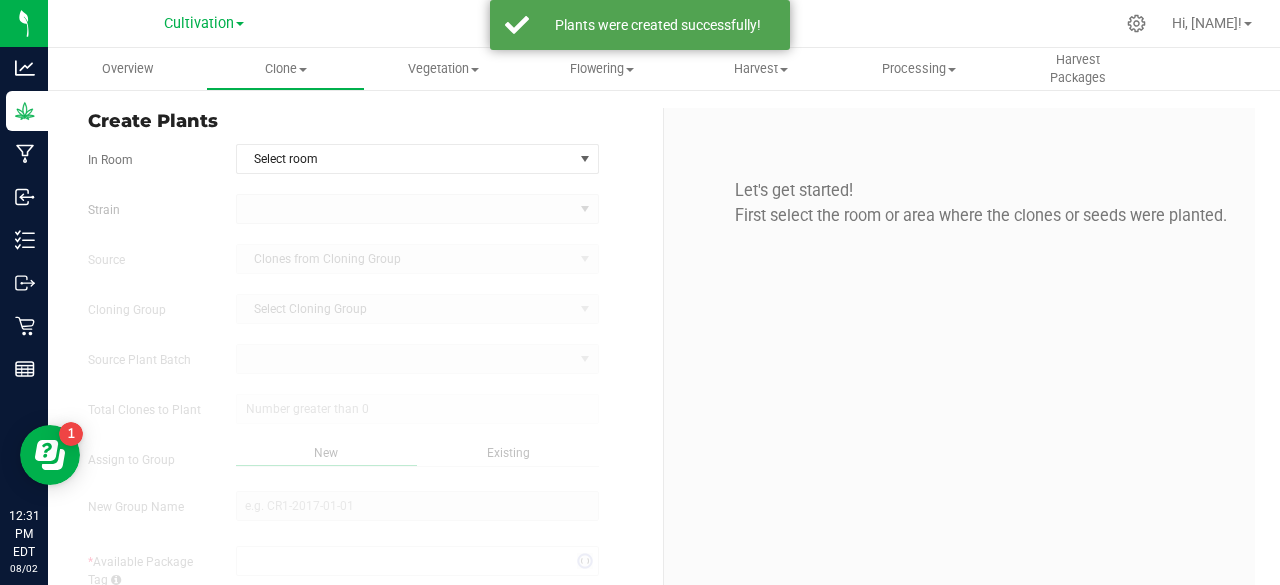 type on "8/2/2025 12:31 PM" 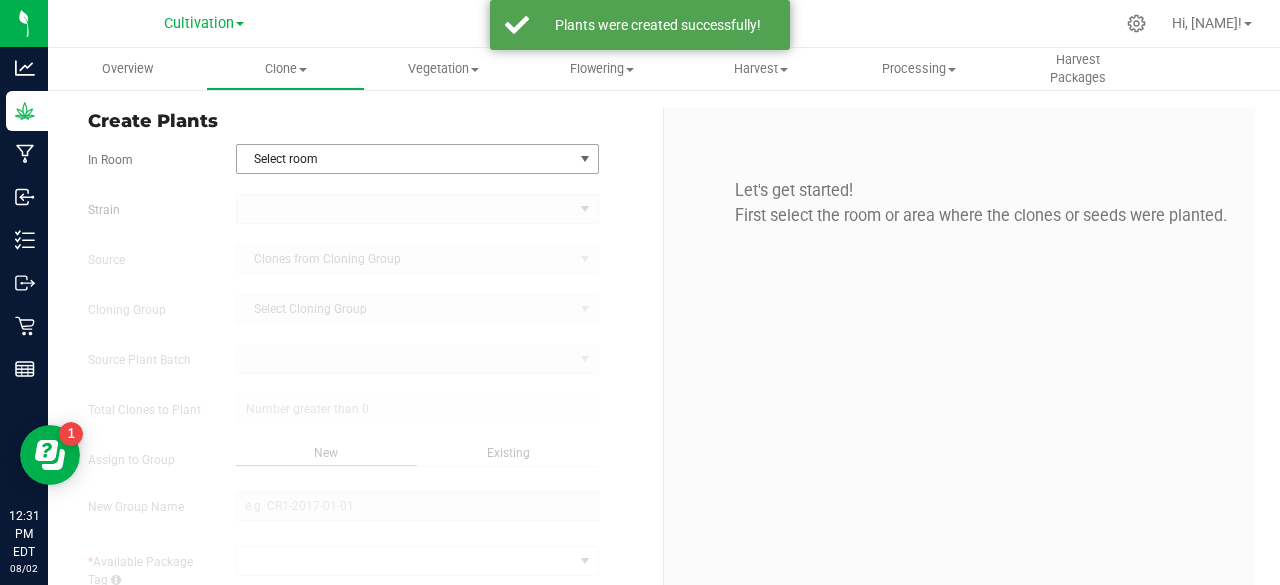 click on "Select room" at bounding box center (405, 159) 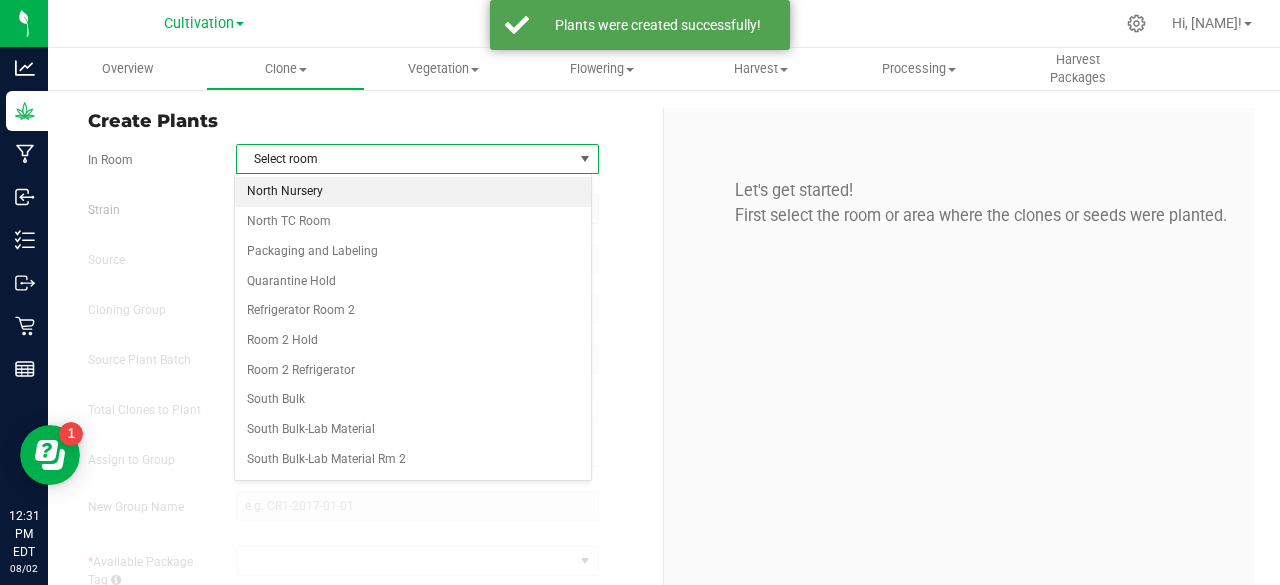 click on "North Nursery" at bounding box center [413, 192] 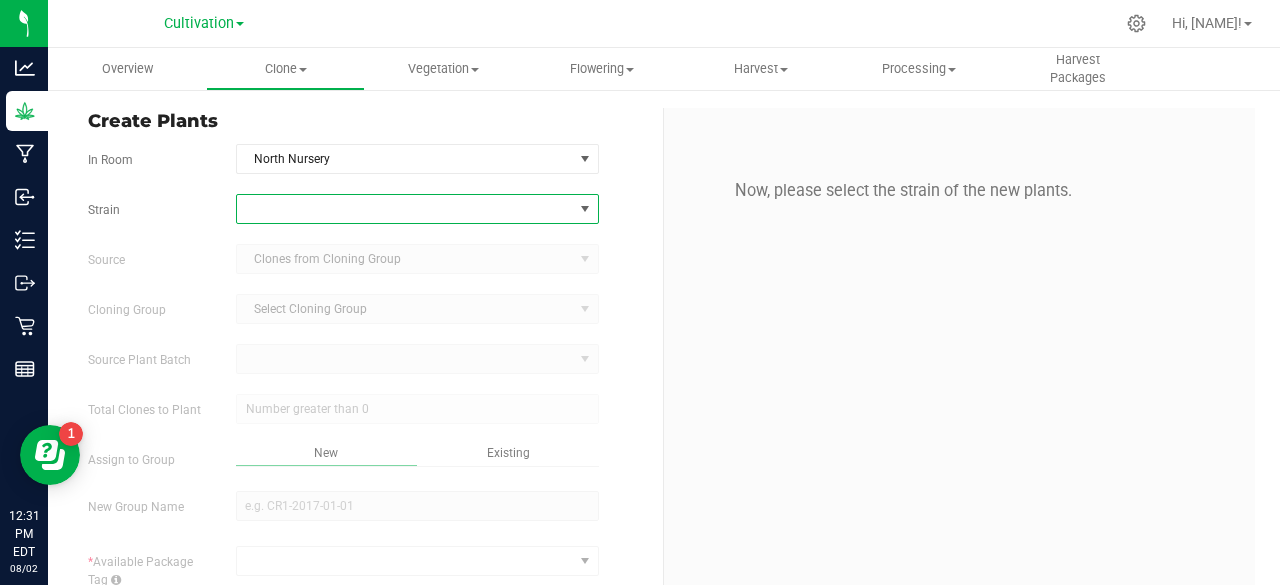 click at bounding box center (405, 209) 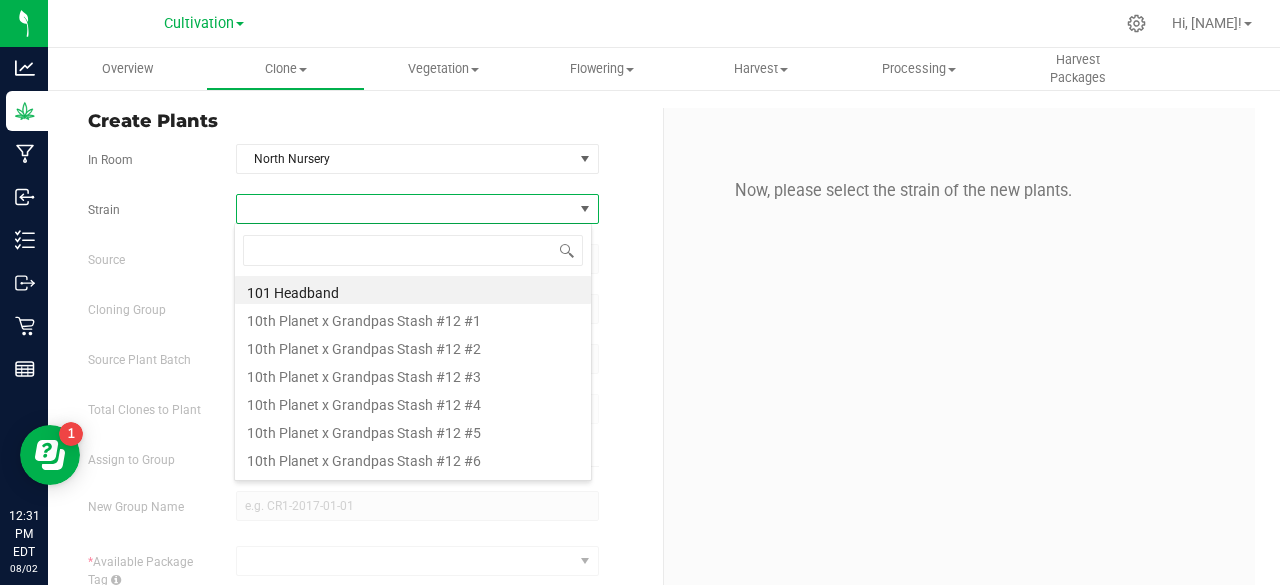 scroll, scrollTop: 99970, scrollLeft: 99641, axis: both 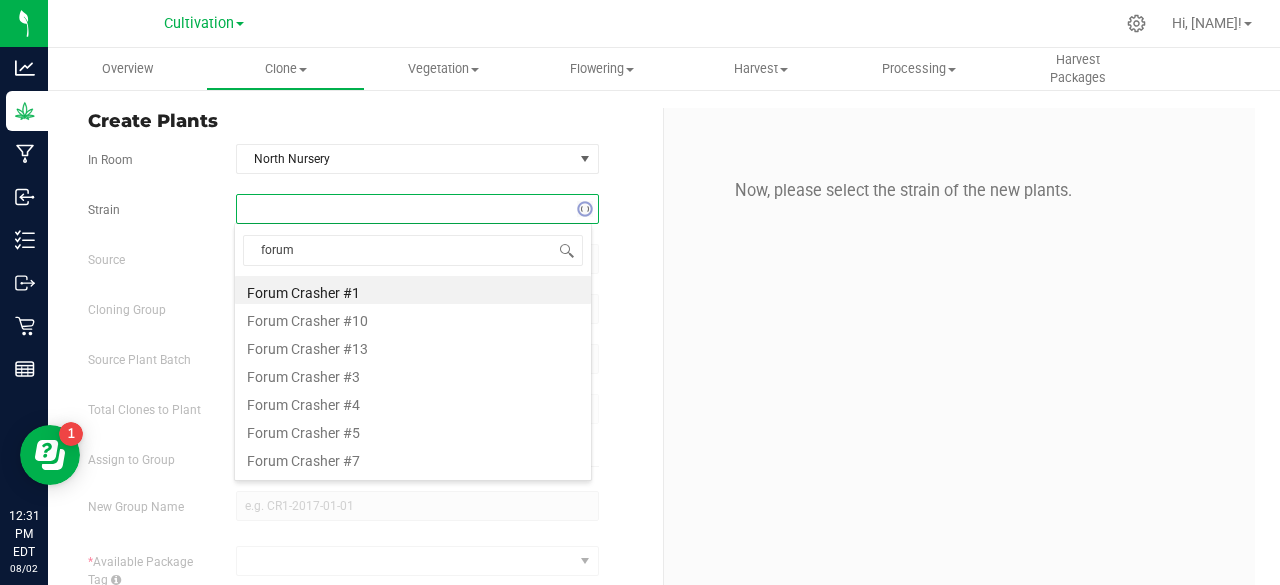 type on "forum" 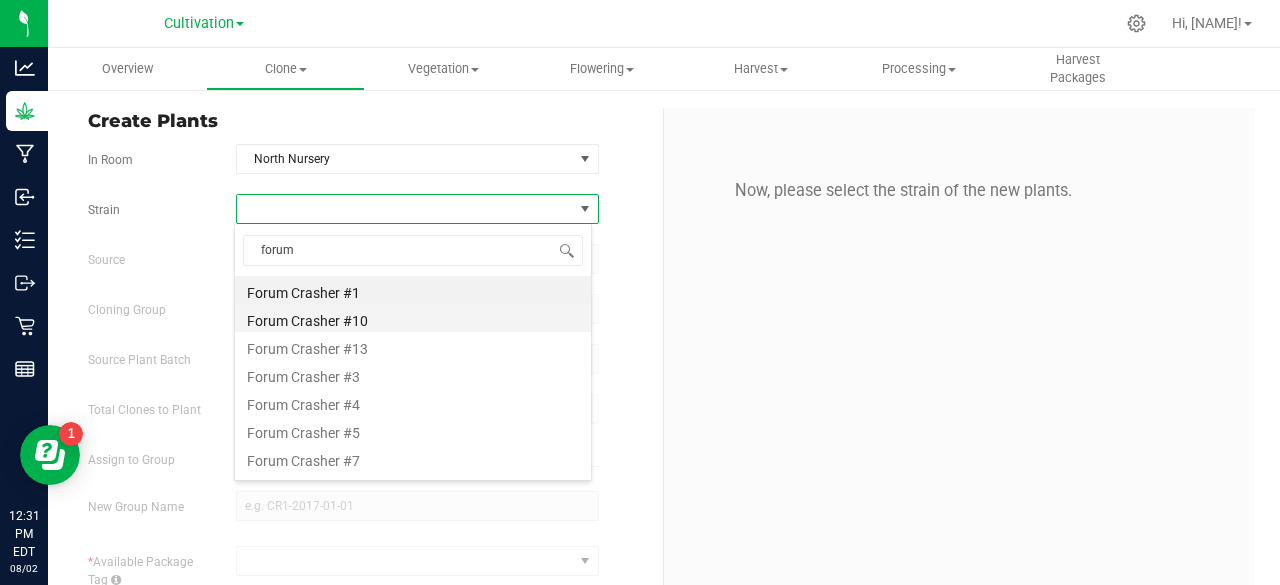 click on "Forum Crasher #10" at bounding box center [413, 318] 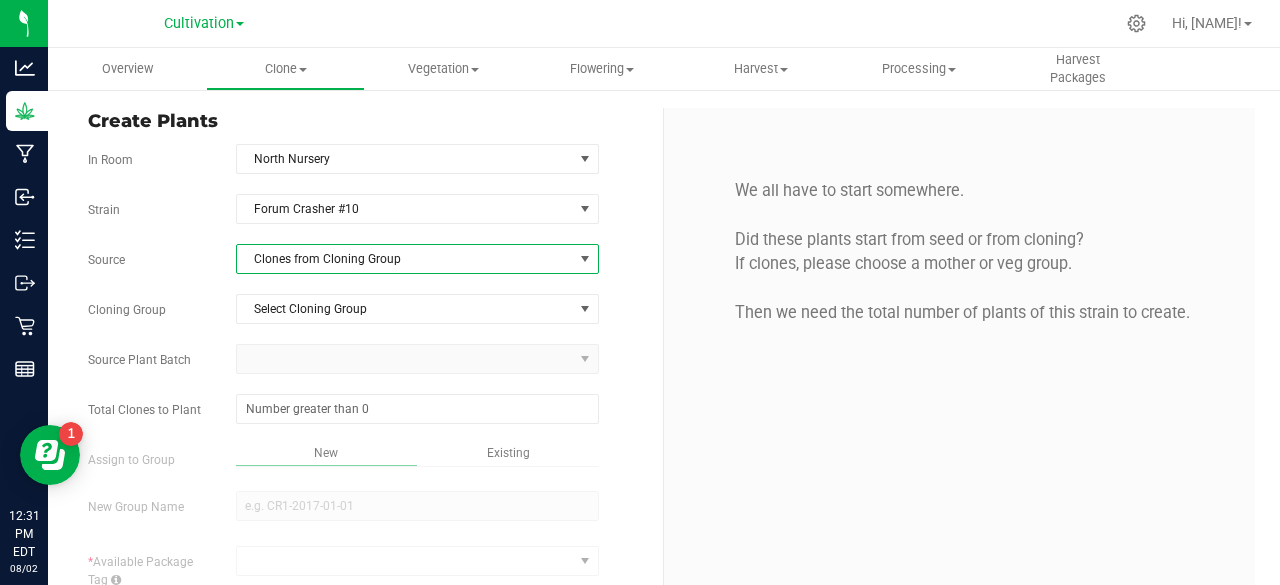 click on "Clones from Cloning Group" at bounding box center (405, 259) 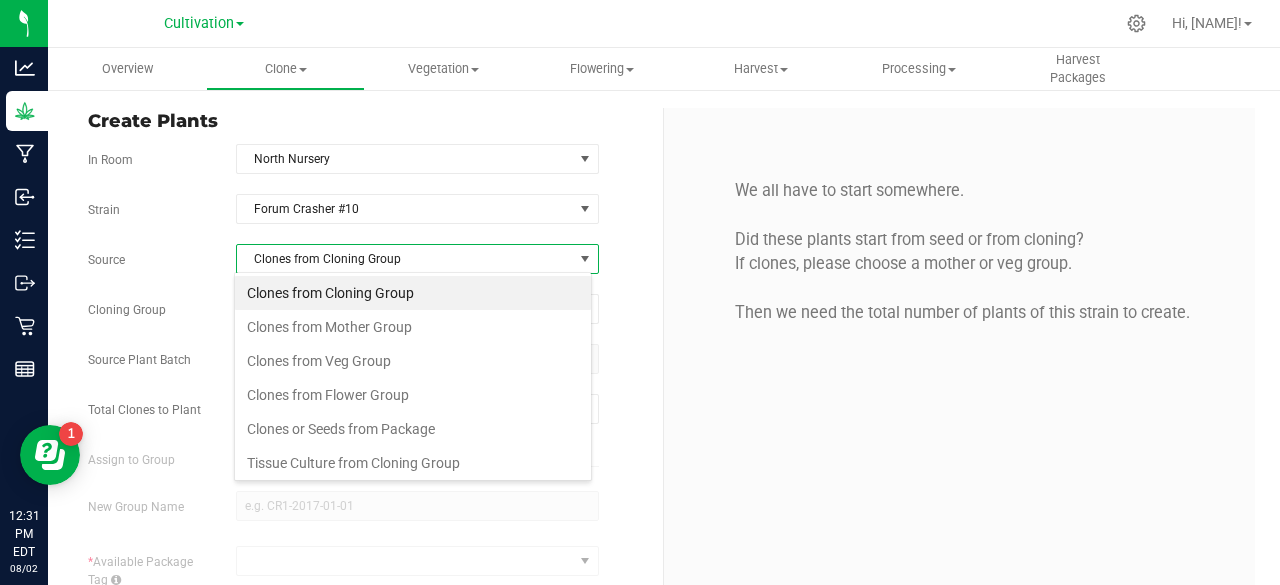 scroll, scrollTop: 99970, scrollLeft: 99641, axis: both 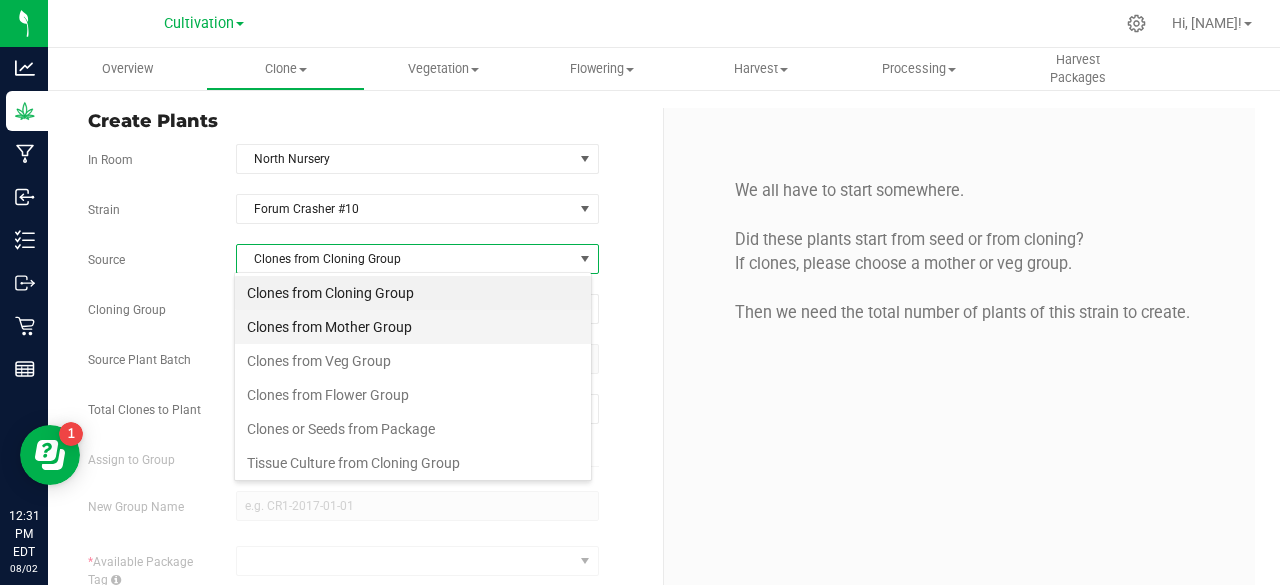 click on "Clones from Mother Group" at bounding box center (413, 327) 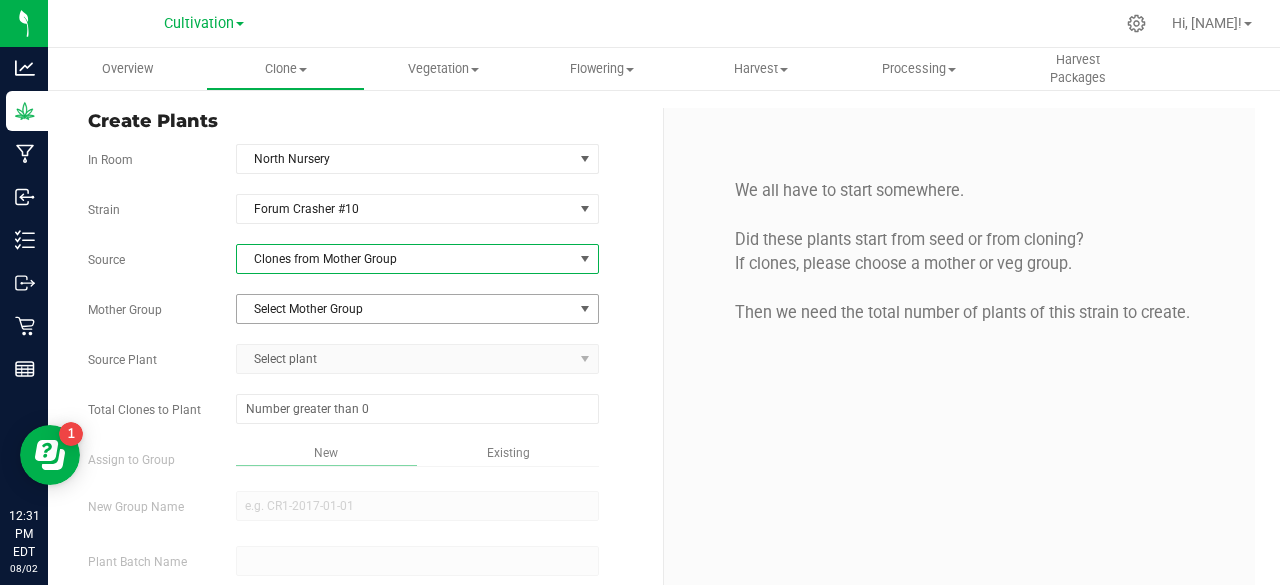 click on "Select Mother Group" at bounding box center (405, 309) 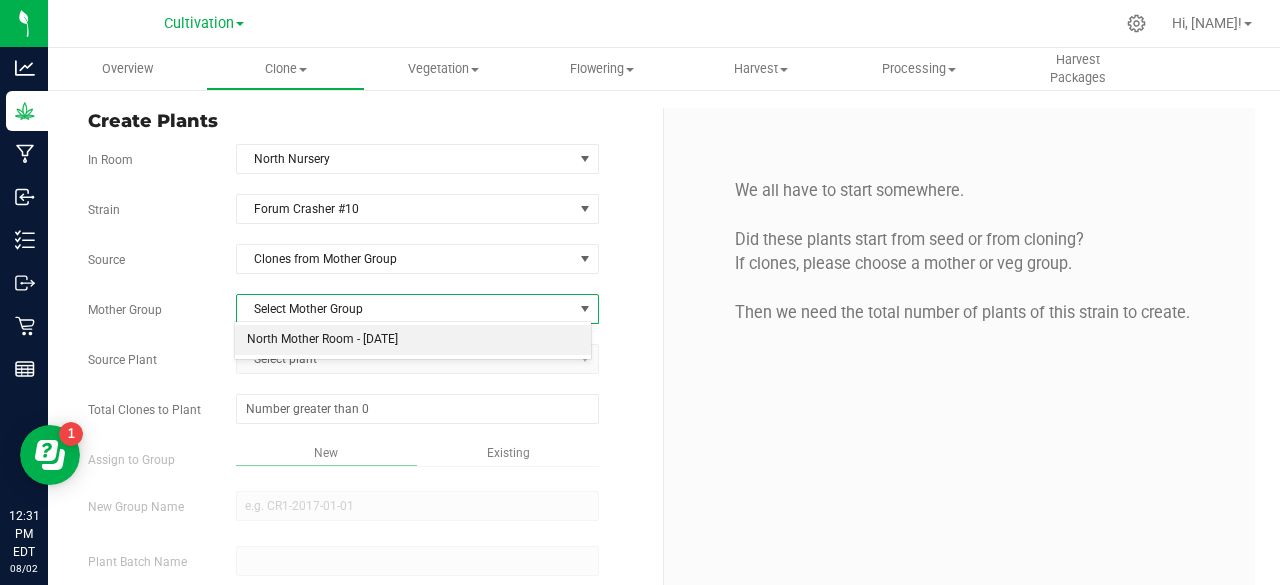 click on "North Mother Room  - [DATE]" at bounding box center [413, 340] 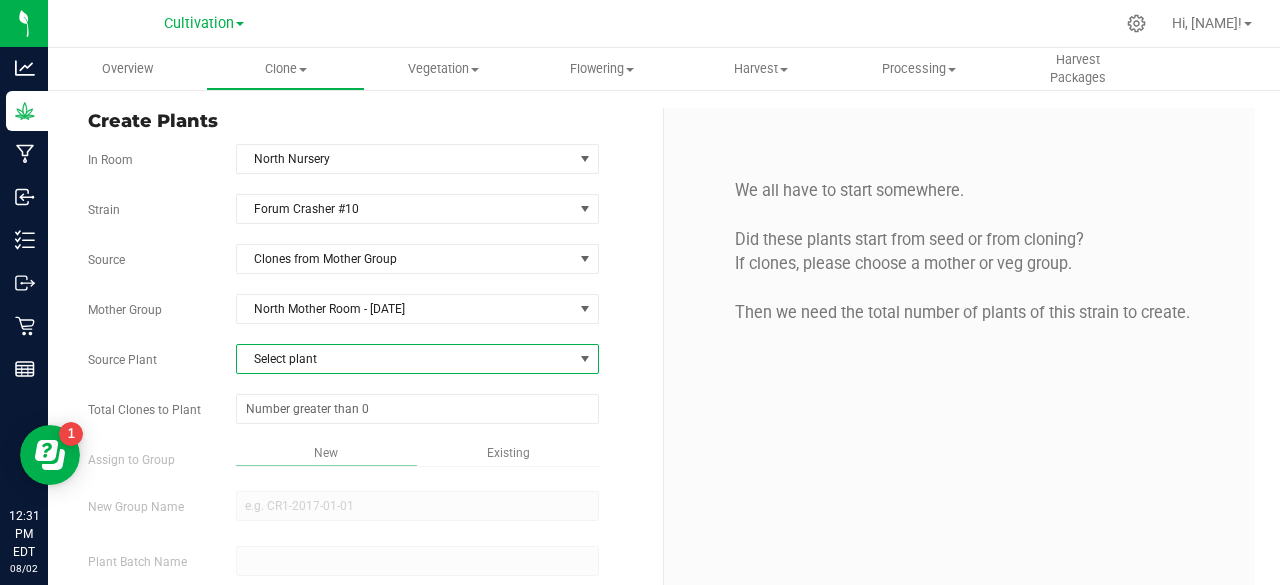 click on "Select plant" at bounding box center [405, 359] 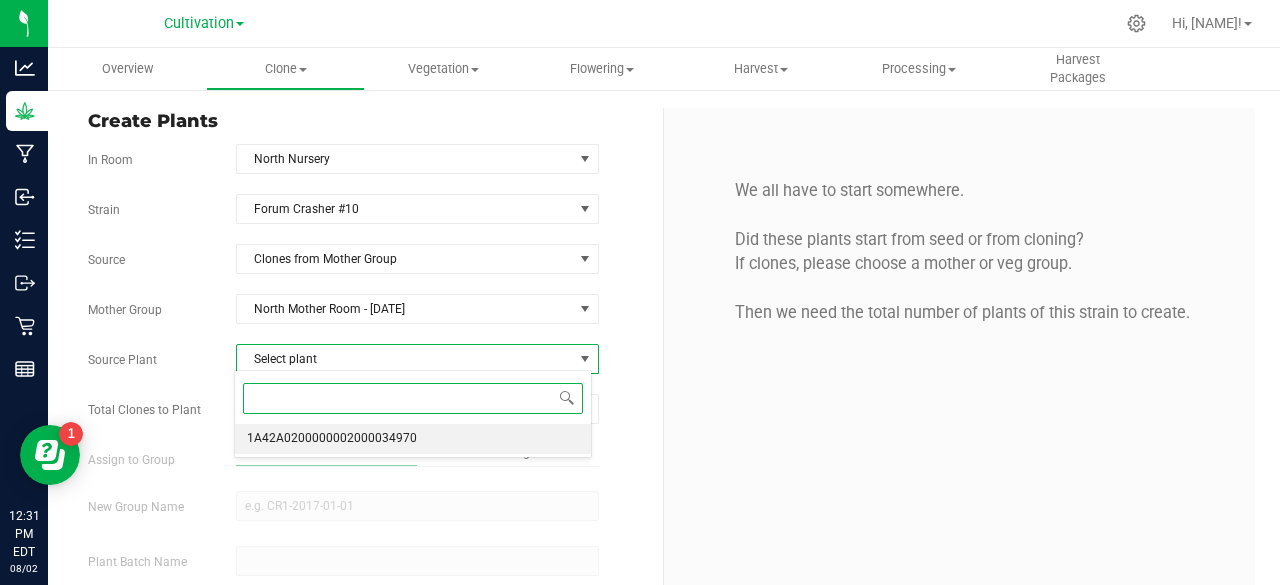 click on "1A42A0200000002000034970" at bounding box center [332, 439] 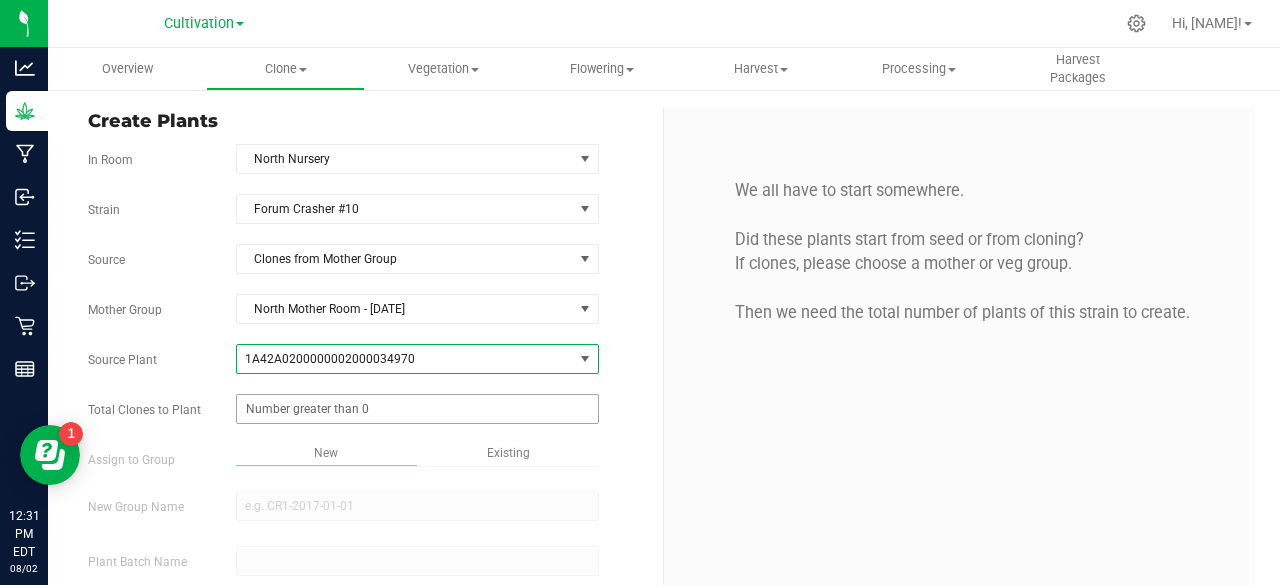click at bounding box center (417, 409) 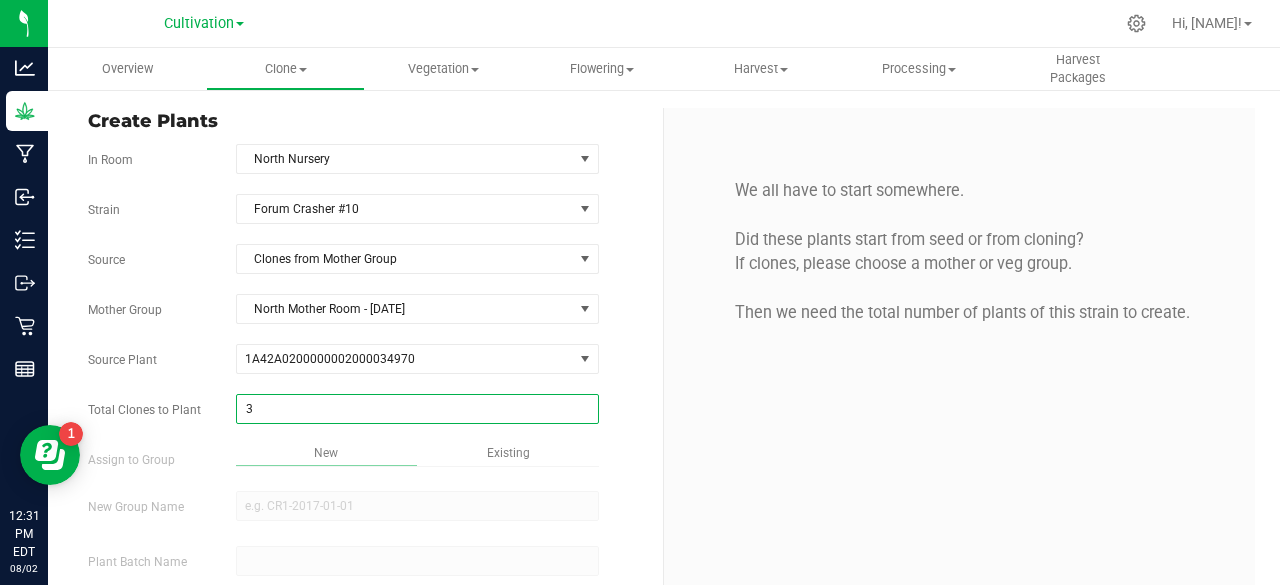 type on "32" 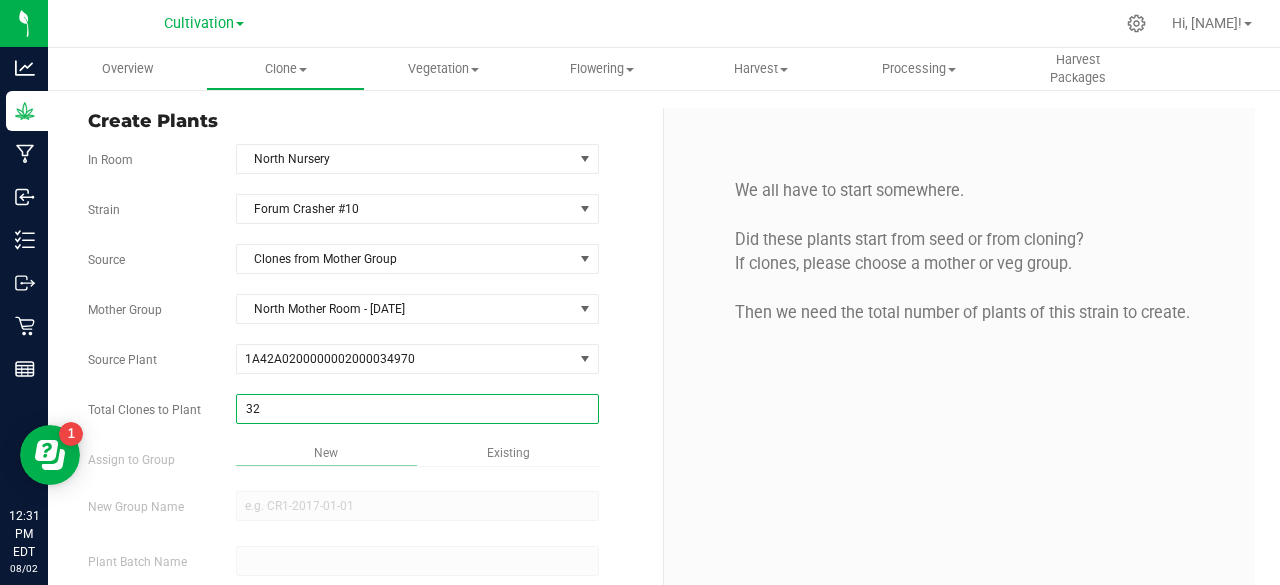 scroll, scrollTop: 119, scrollLeft: 0, axis: vertical 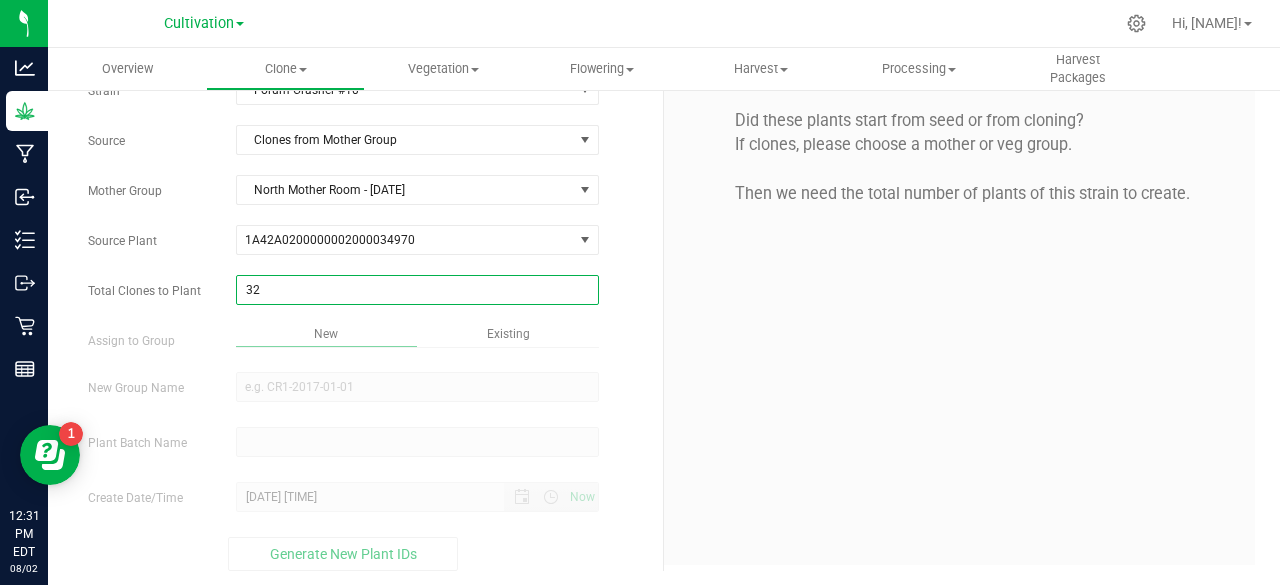 type on "32" 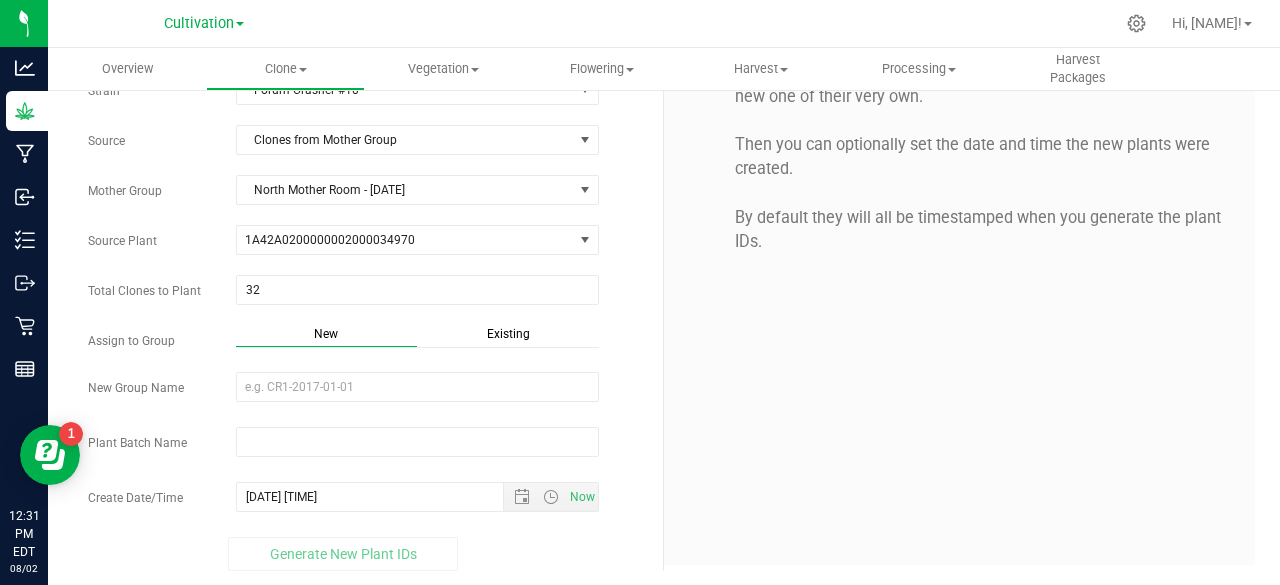 click on "Existing" at bounding box center [508, 334] 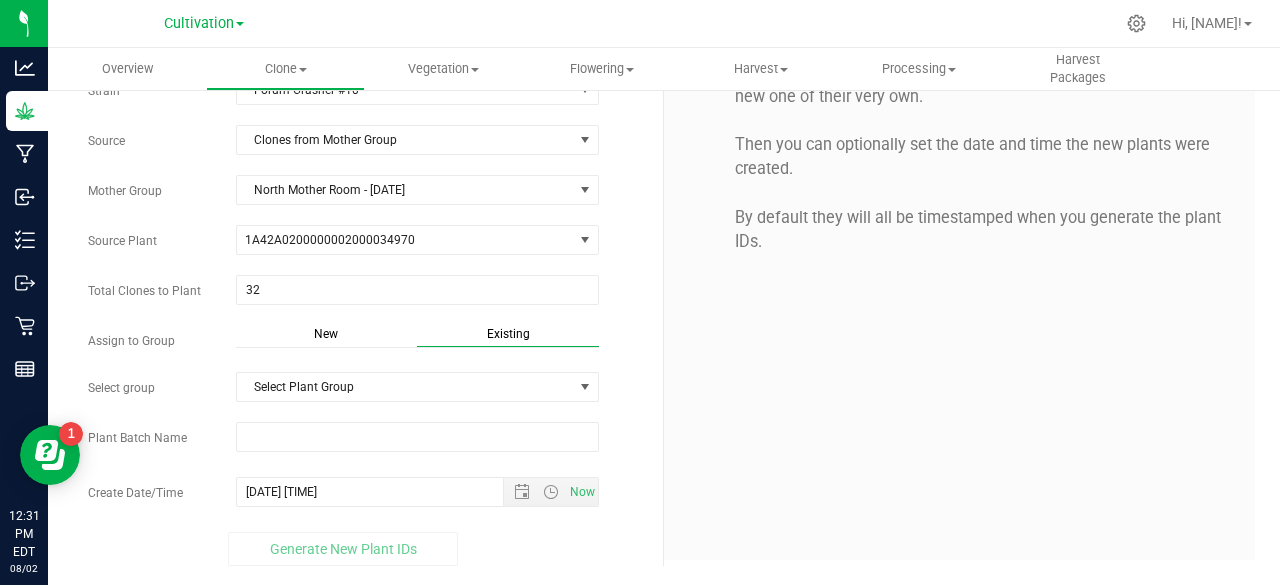 scroll, scrollTop: 114, scrollLeft: 0, axis: vertical 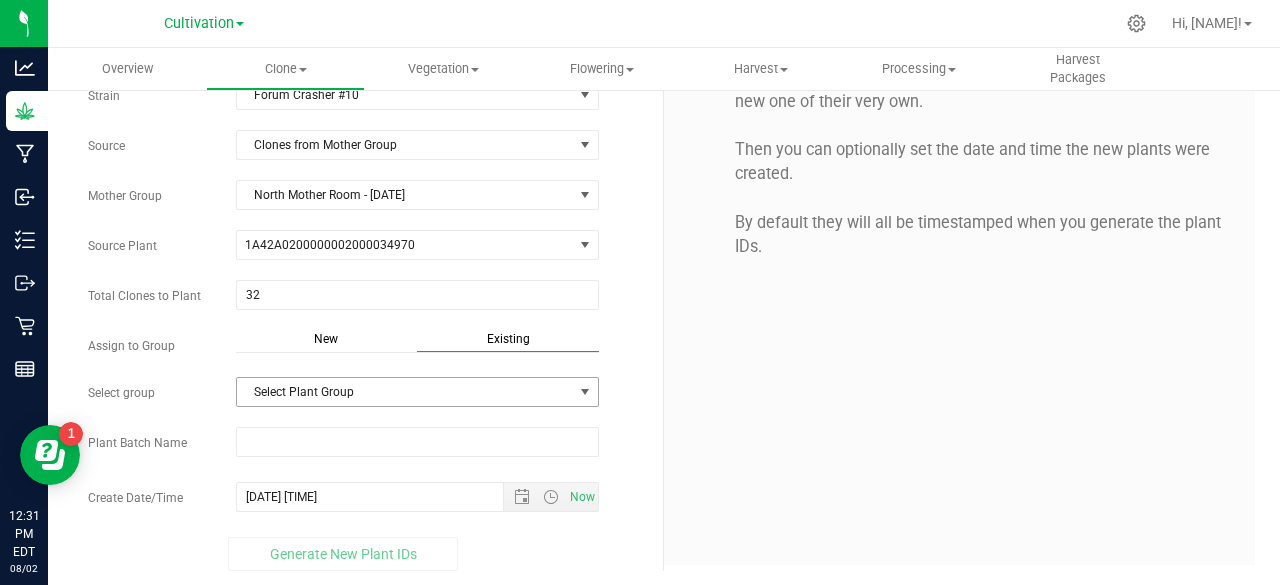 click on "Select Plant Group" at bounding box center [405, 392] 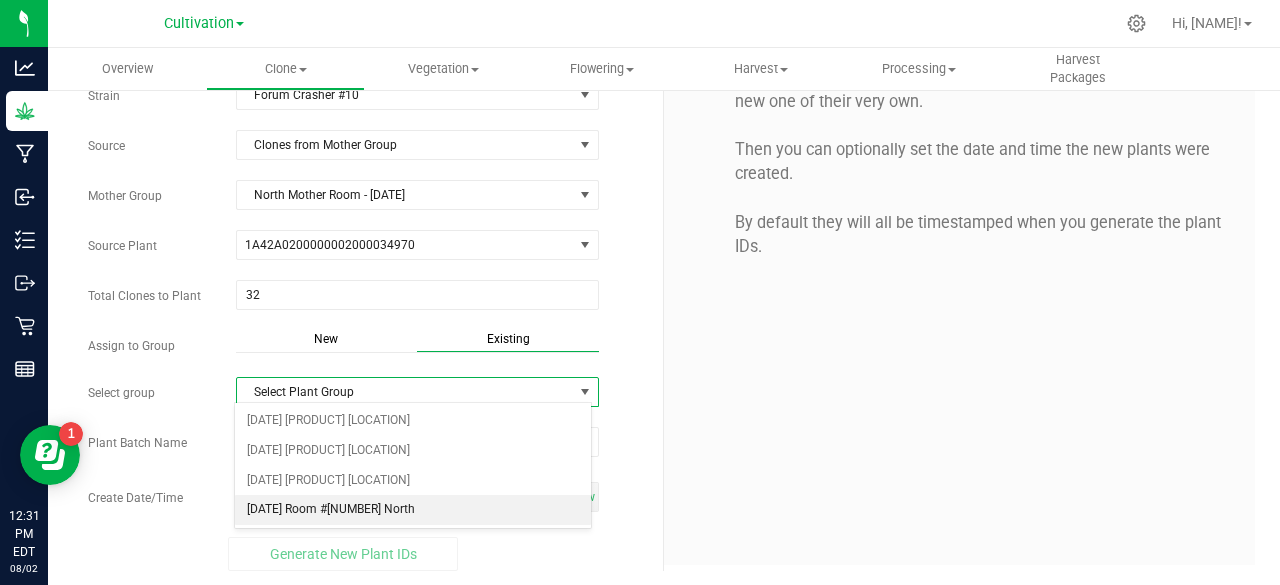 click on "[DATE] Room #3 North" at bounding box center [413, 510] 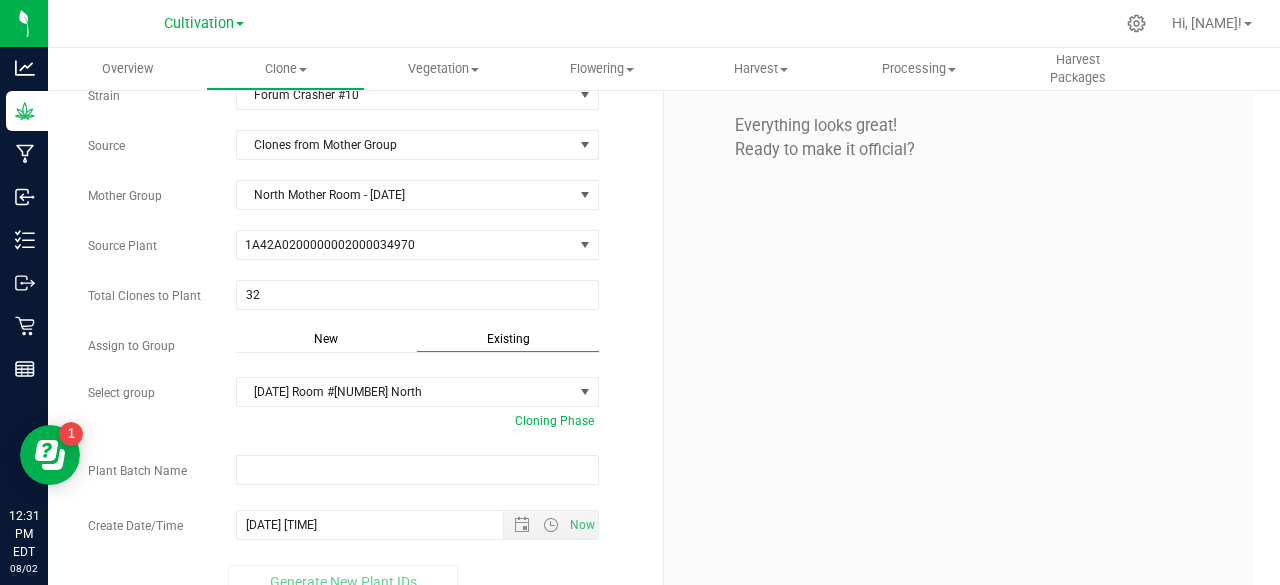 click at bounding box center (417, 472) 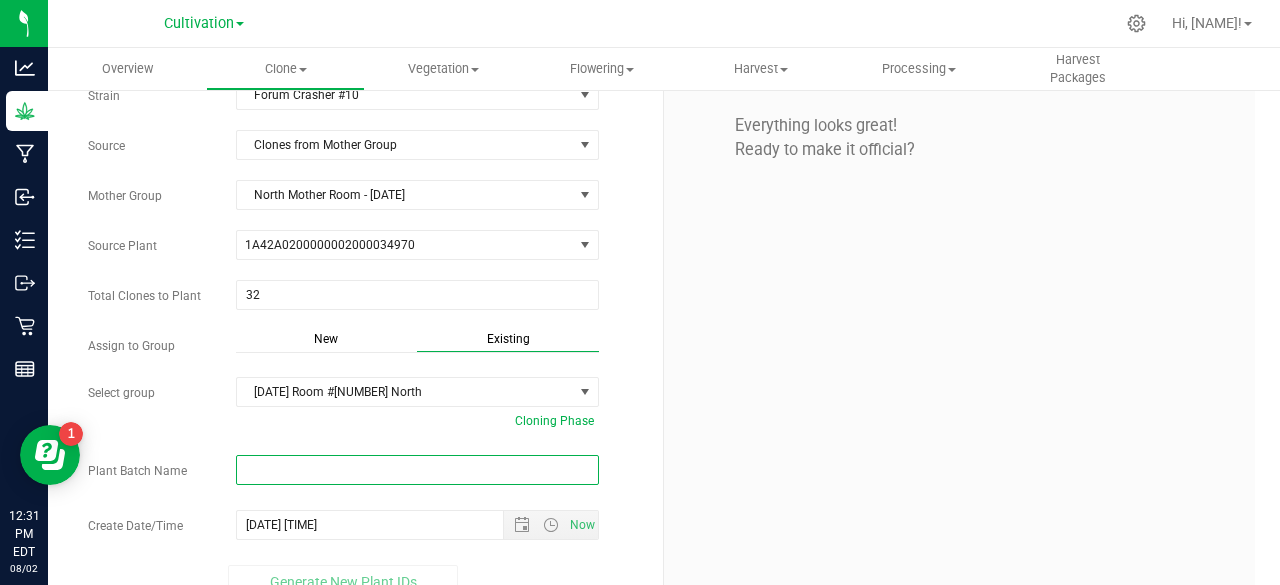 click at bounding box center [417, 470] 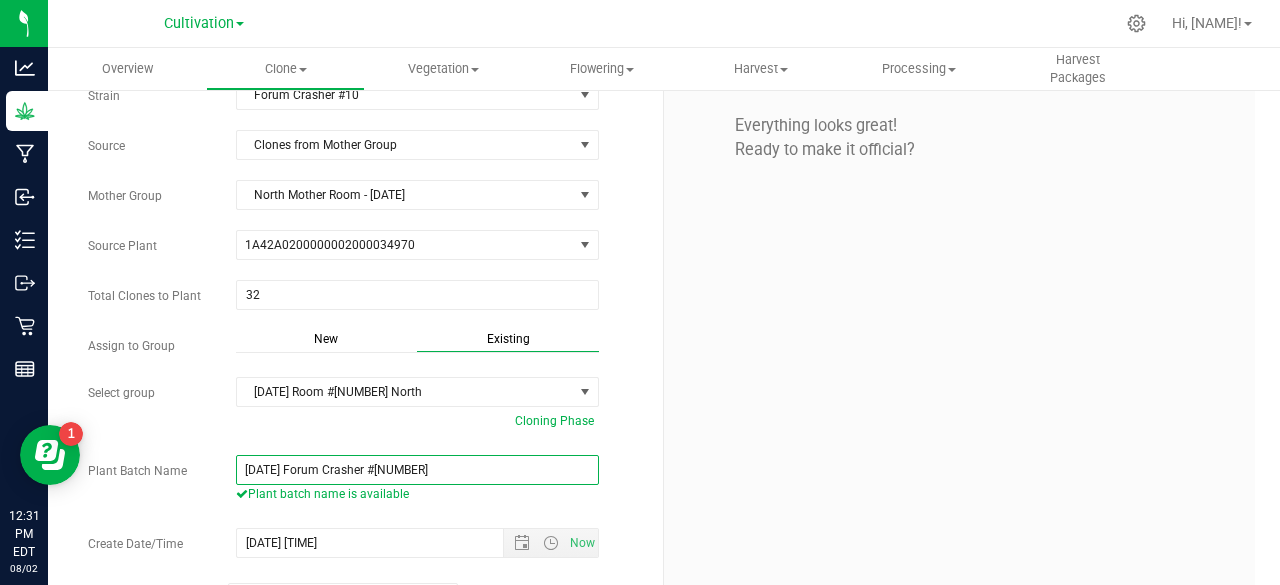 scroll, scrollTop: 160, scrollLeft: 0, axis: vertical 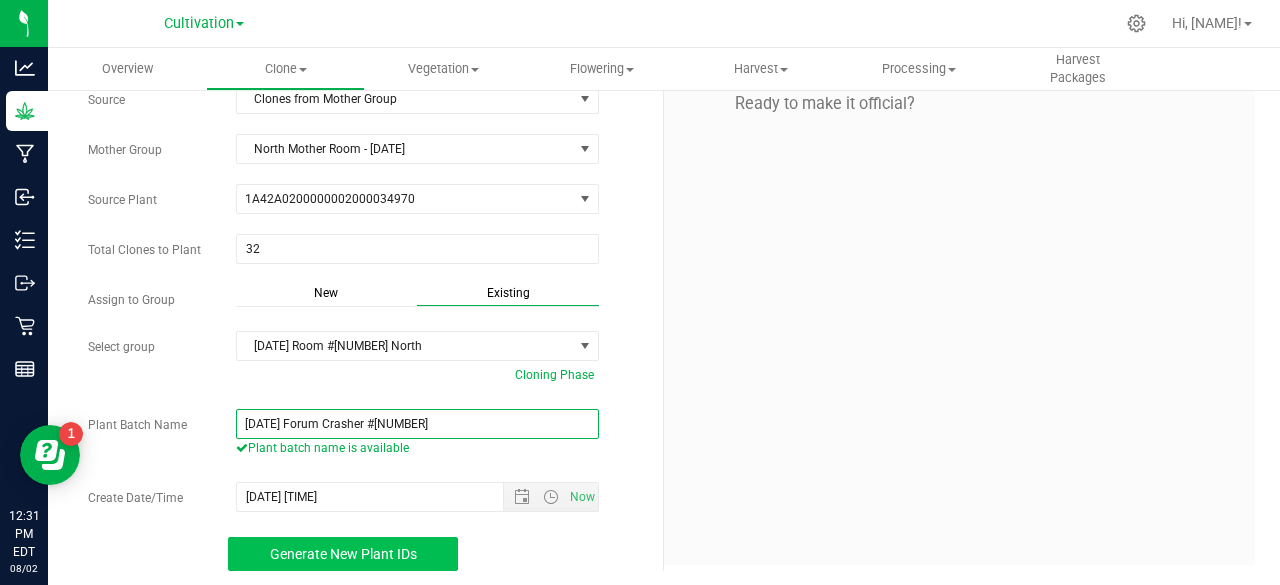 type on "[DATE] Forum Crasher #10" 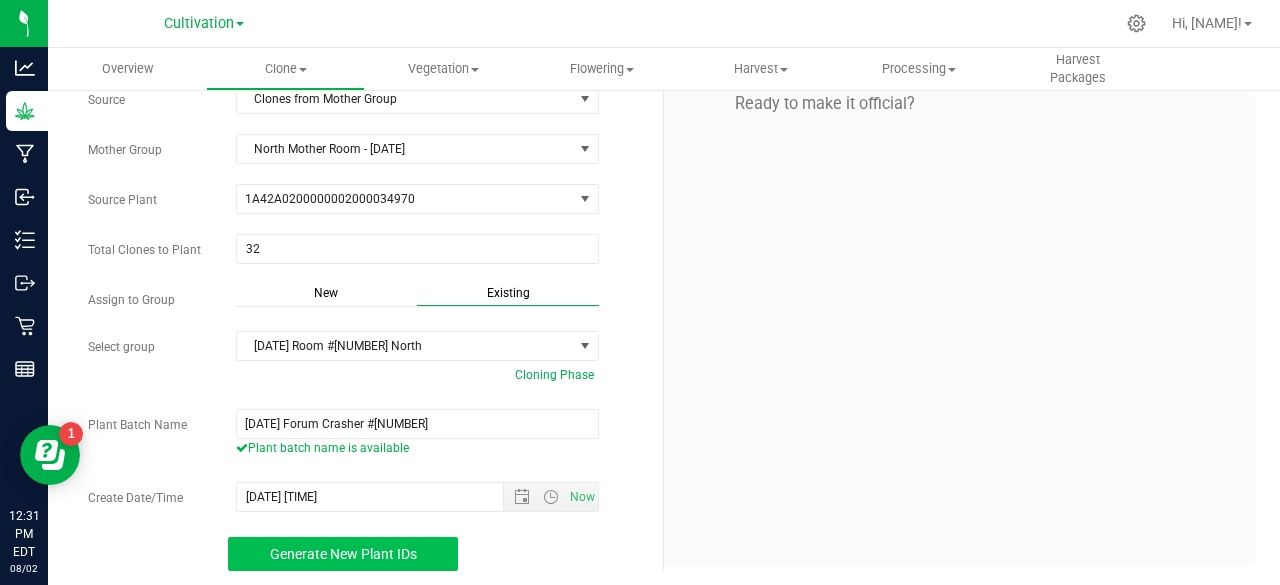 click on "Generate New Plant IDs" at bounding box center [343, 554] 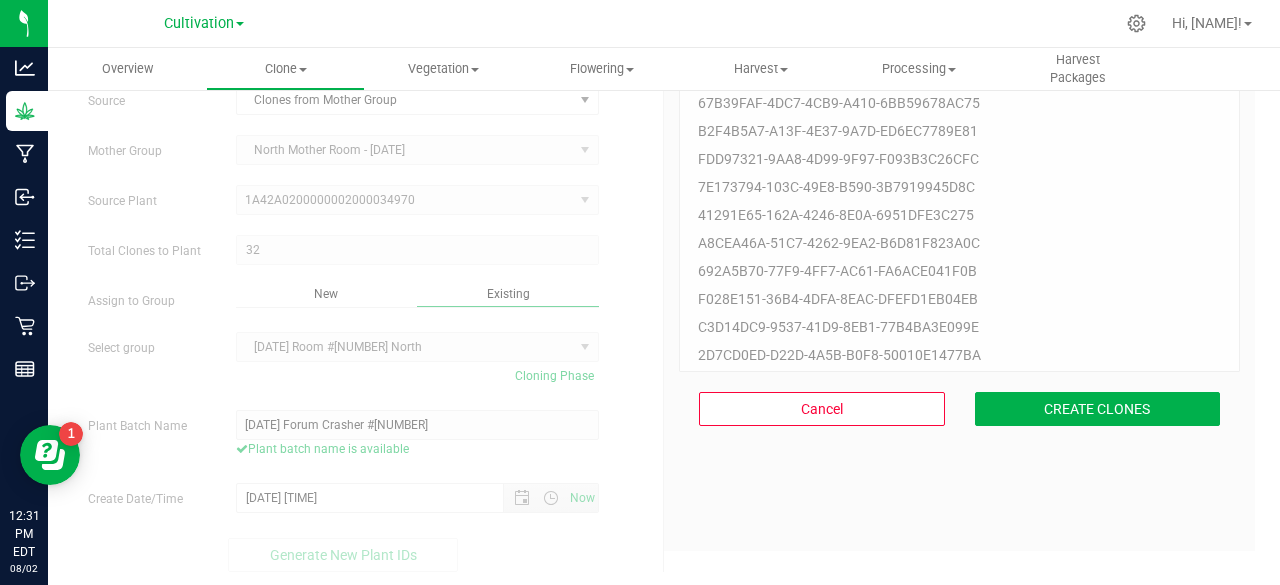 scroll, scrollTop: 60, scrollLeft: 0, axis: vertical 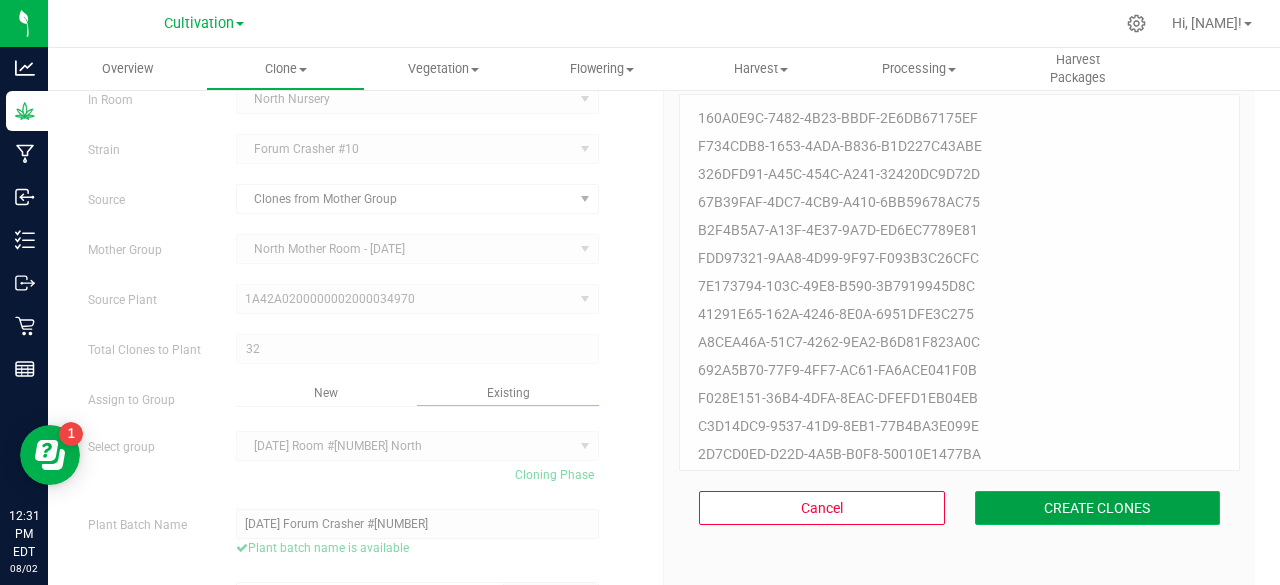 click on "CREATE CLONES" at bounding box center (1098, 508) 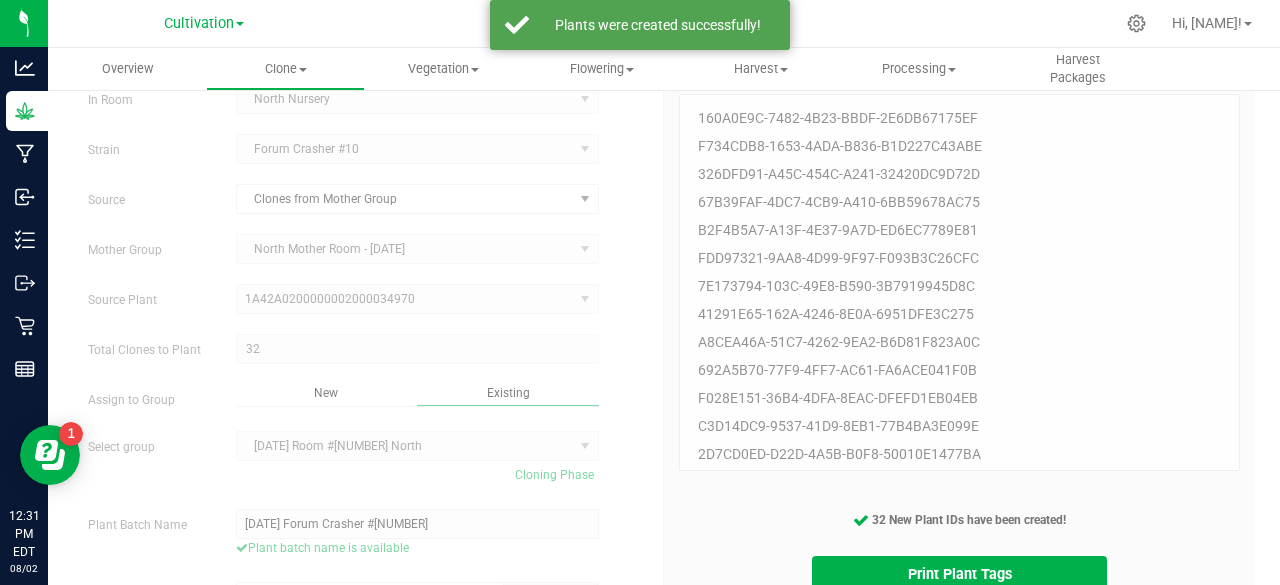 scroll, scrollTop: 159, scrollLeft: 0, axis: vertical 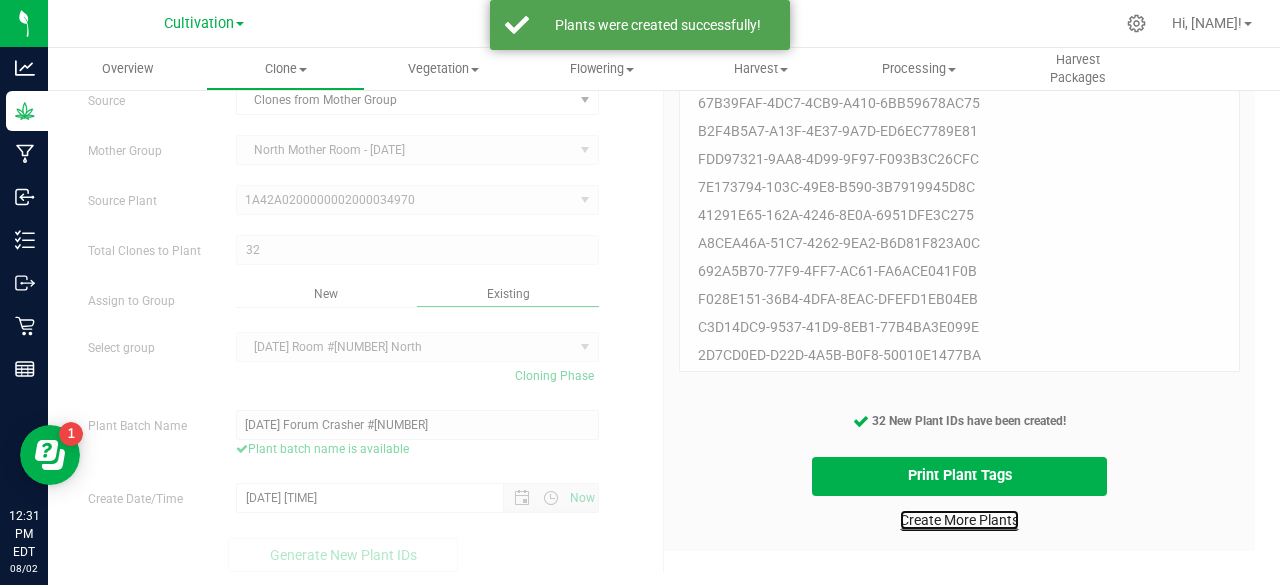 click on "Create More Plants" at bounding box center (959, 520) 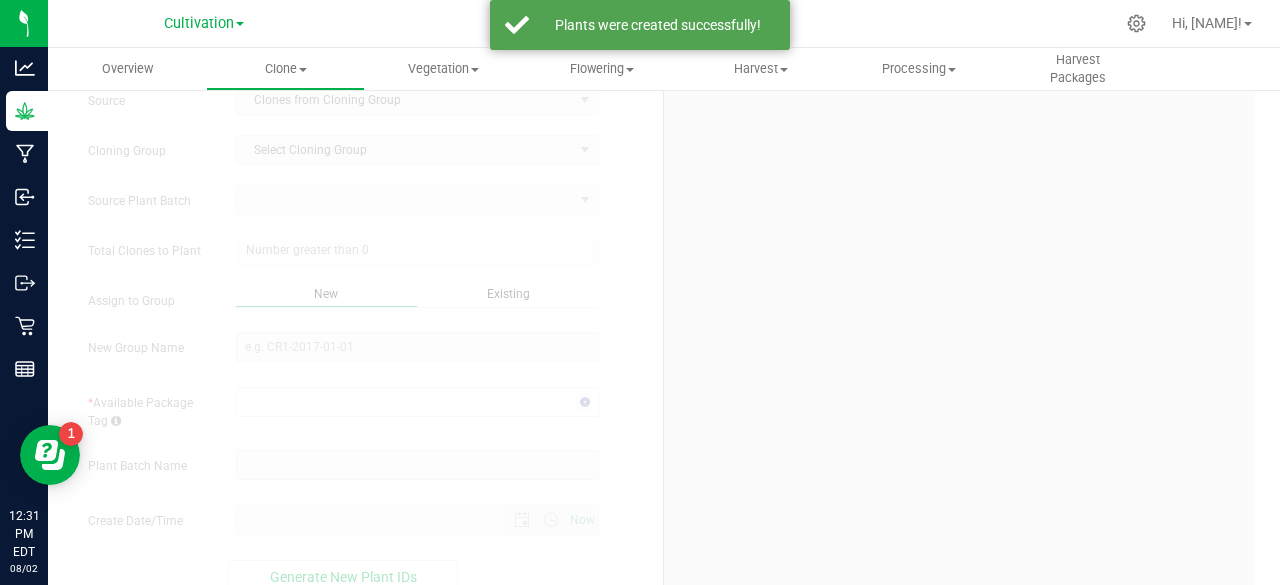 scroll, scrollTop: 0, scrollLeft: 0, axis: both 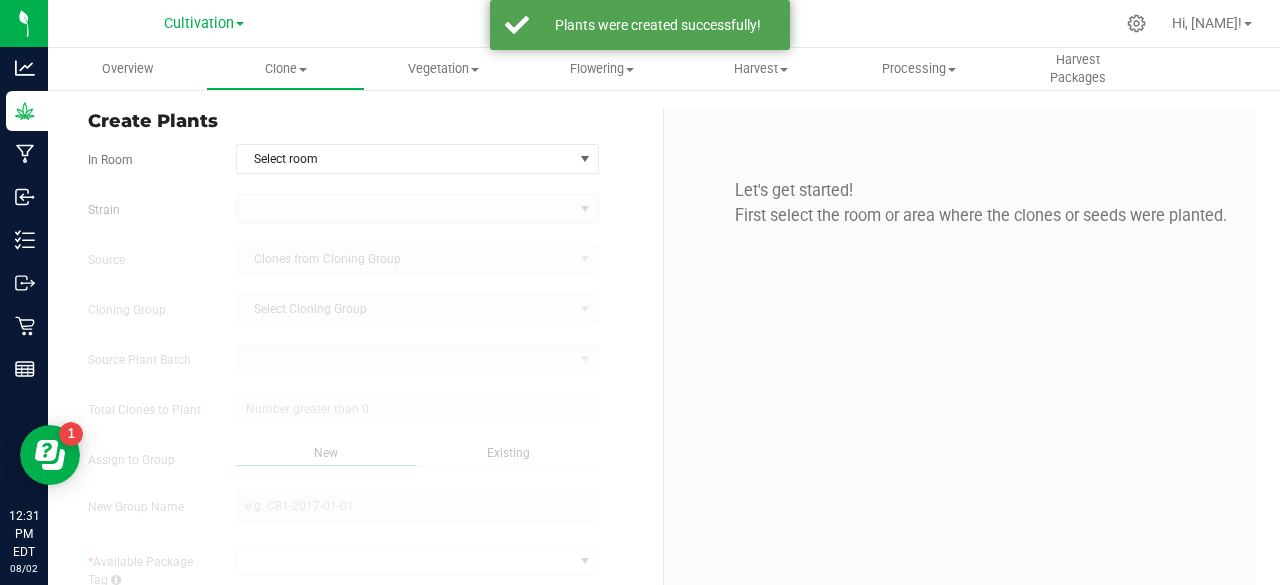 type on "8/2/2025 12:31 PM" 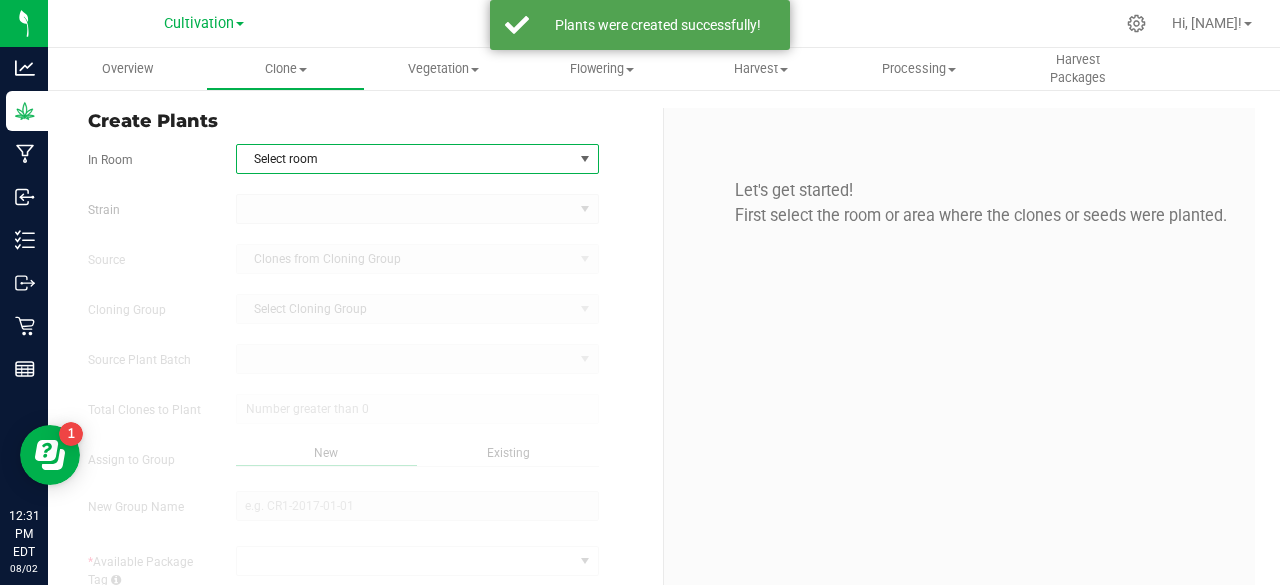 click on "Select room" at bounding box center [405, 159] 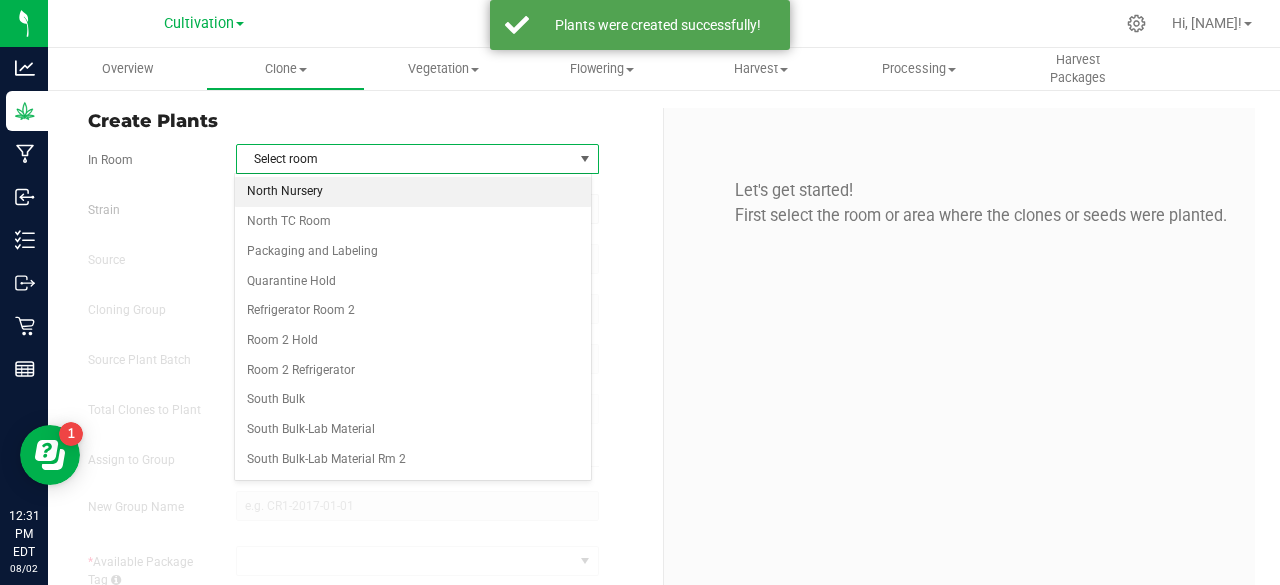 click on "North Nursery" at bounding box center [413, 192] 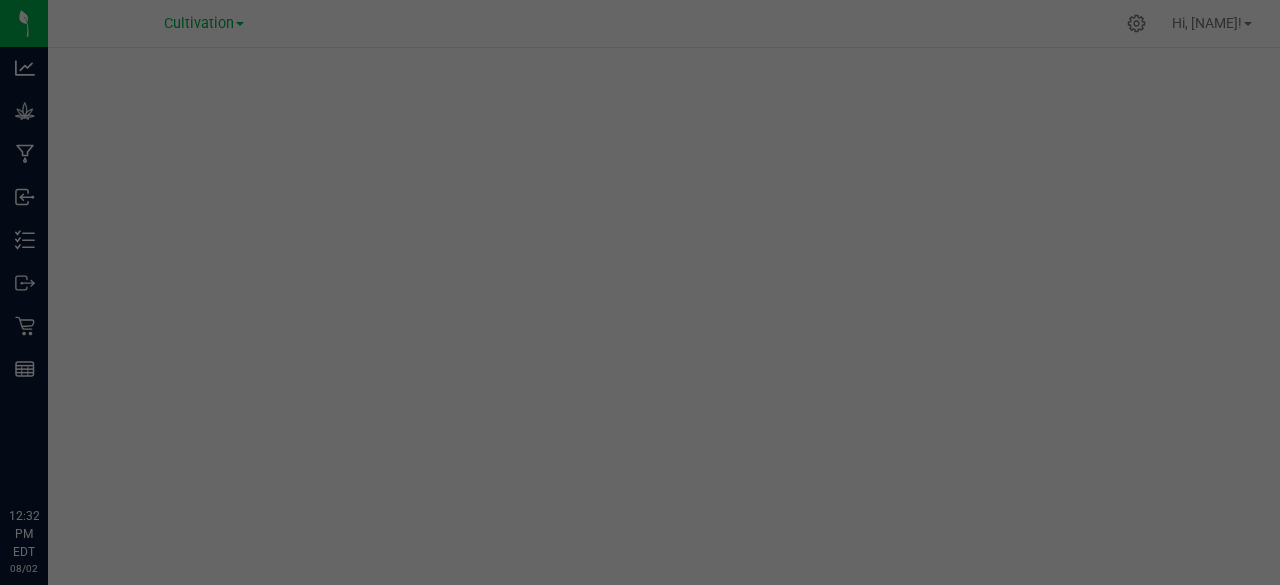 scroll, scrollTop: 0, scrollLeft: 0, axis: both 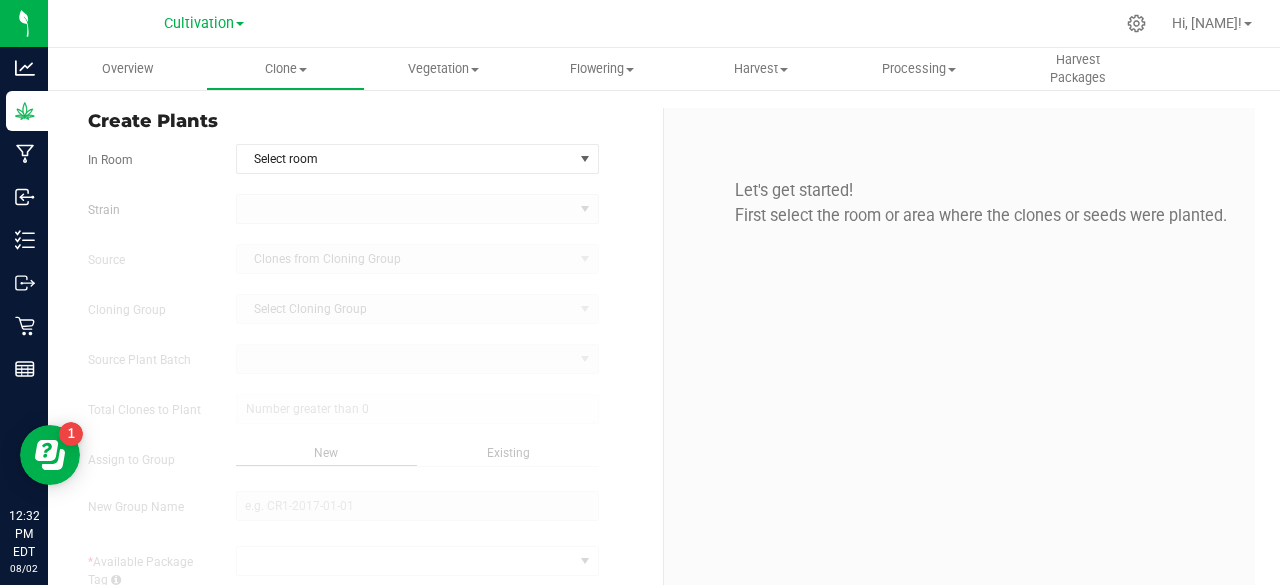 type on "[DATE] [TIME]" 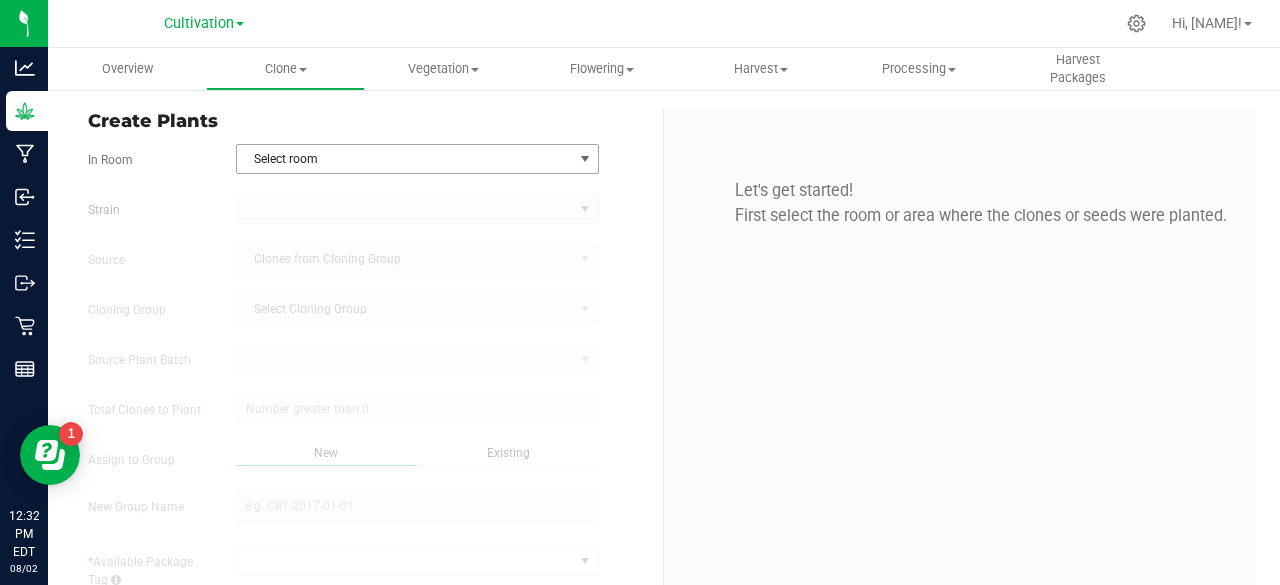 click on "Select room" at bounding box center [405, 159] 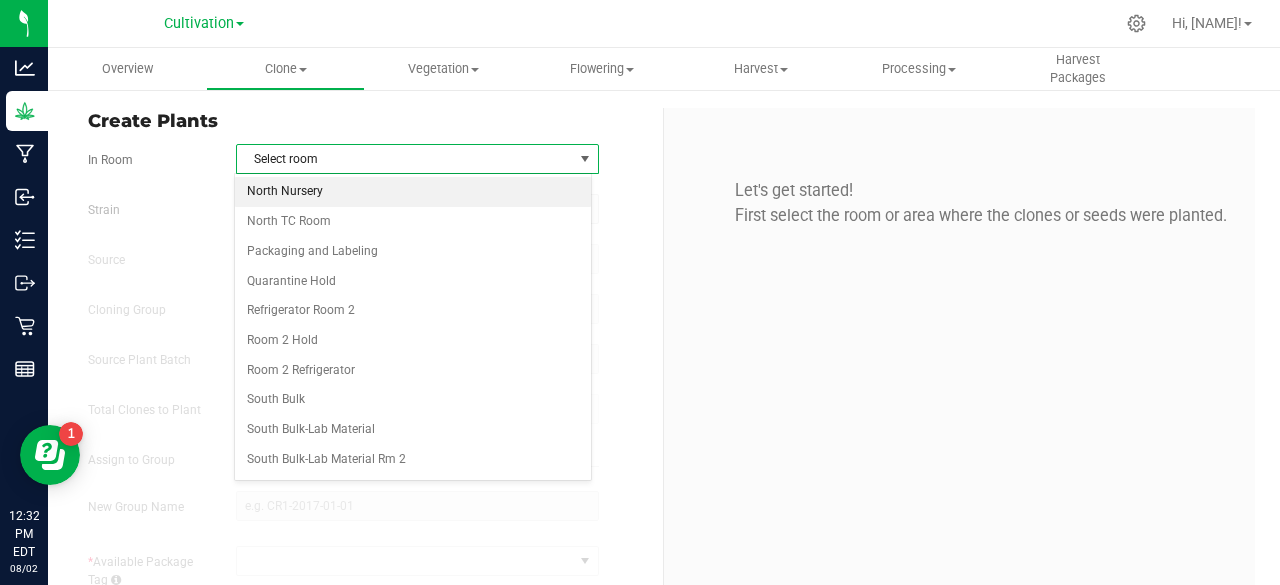 click on "North Nursery" at bounding box center [413, 192] 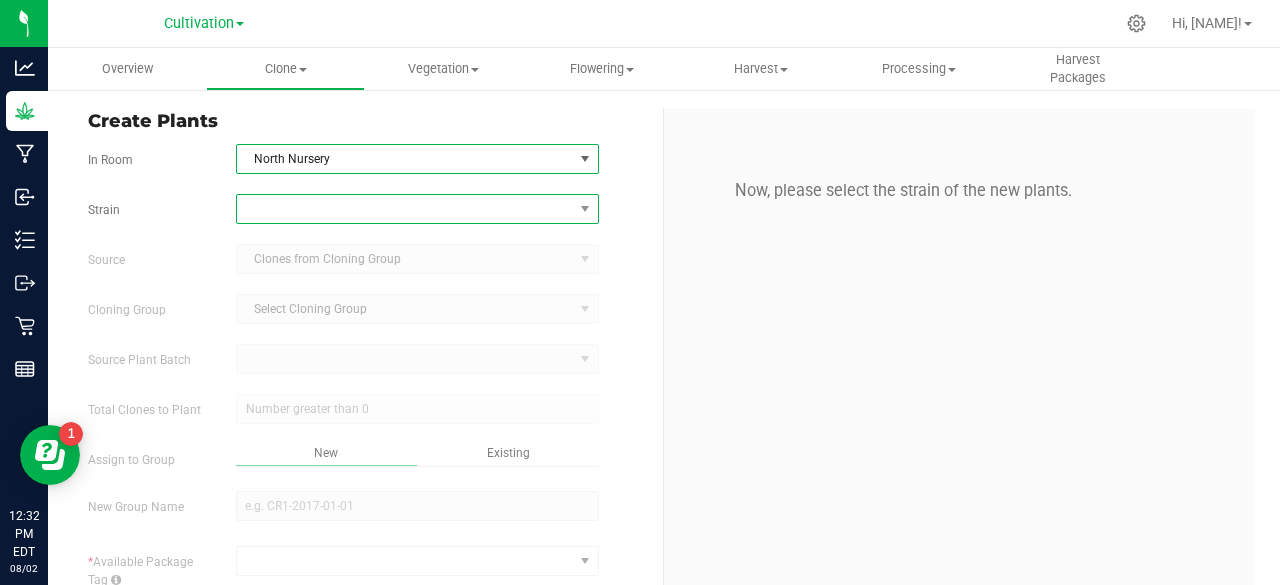 click at bounding box center [405, 209] 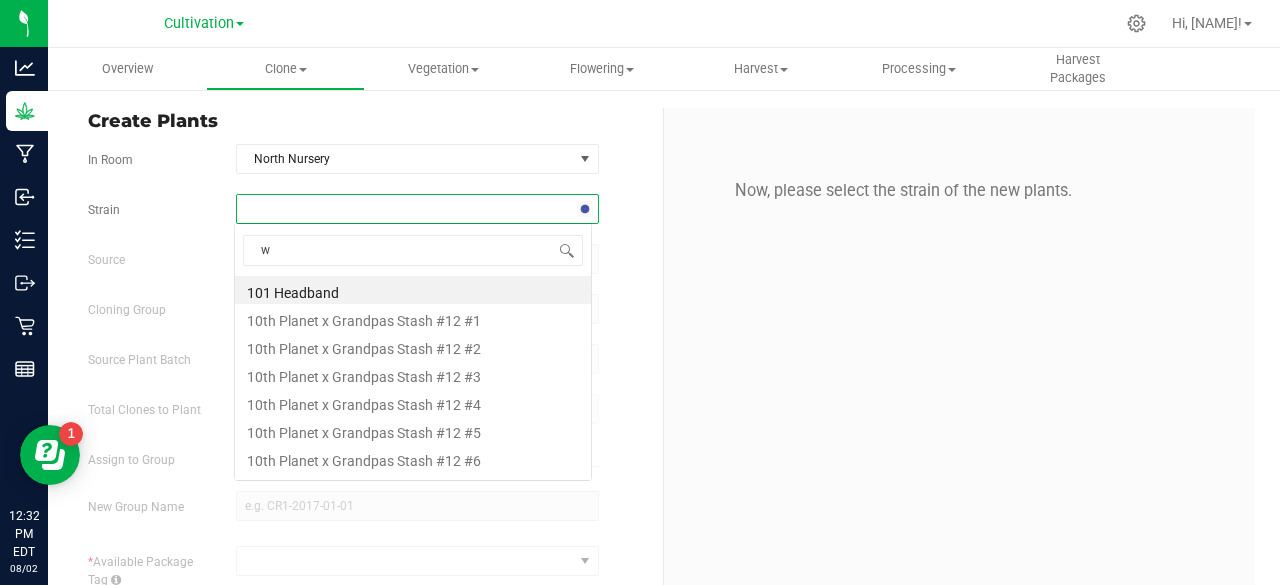 scroll, scrollTop: 99970, scrollLeft: 99641, axis: both 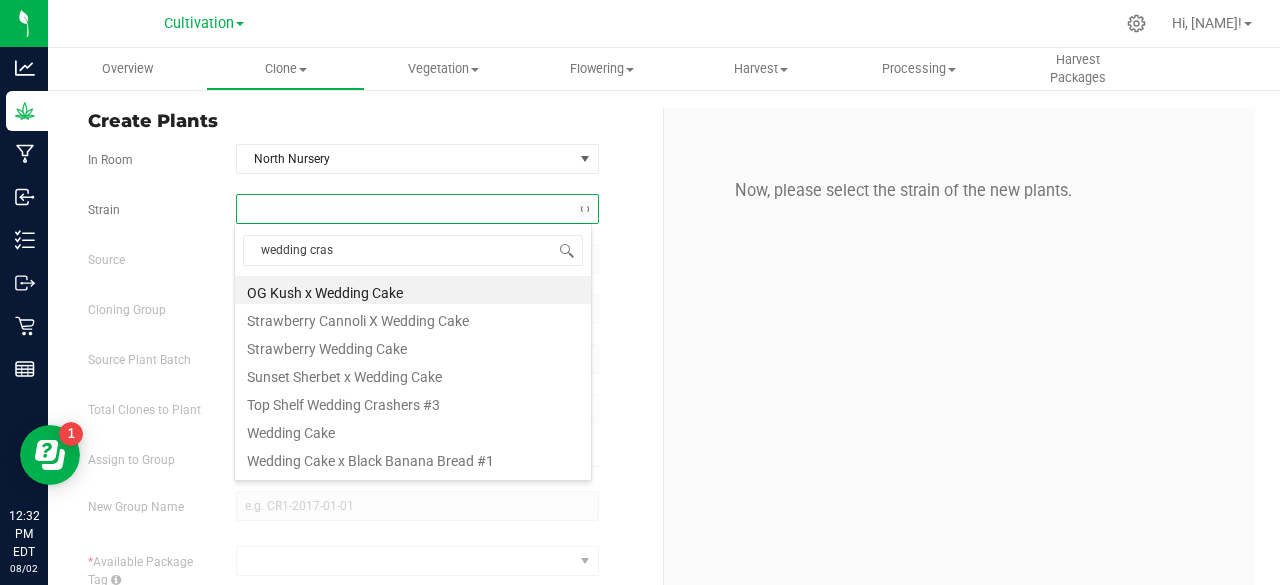 type on "wedding crash" 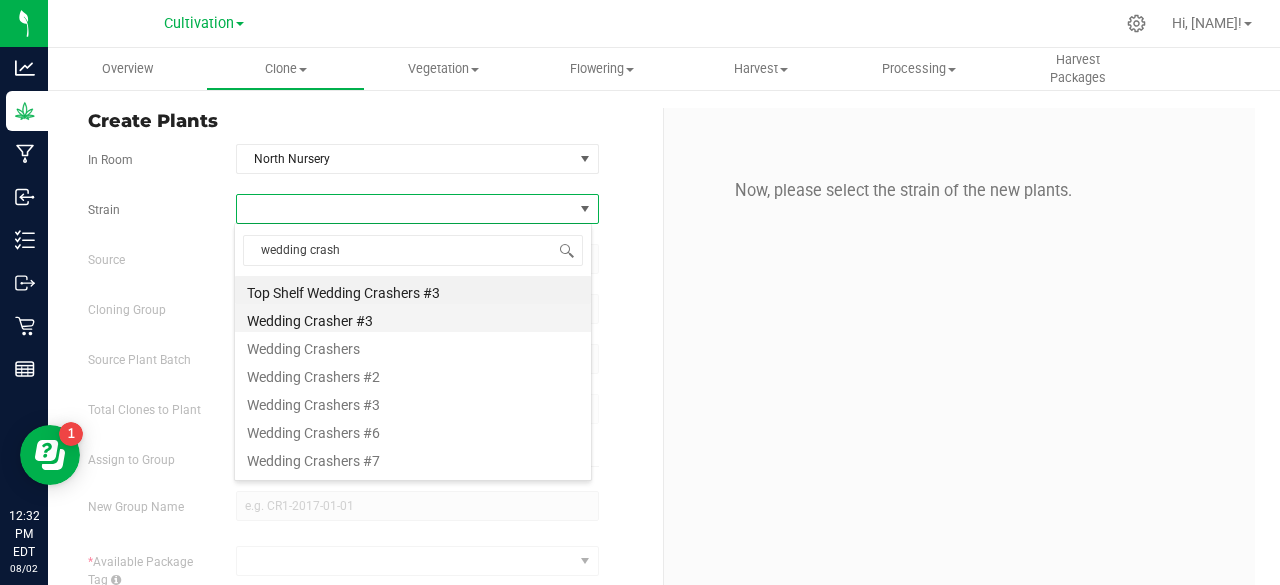 click on "Wedding Crasher #3" at bounding box center [413, 318] 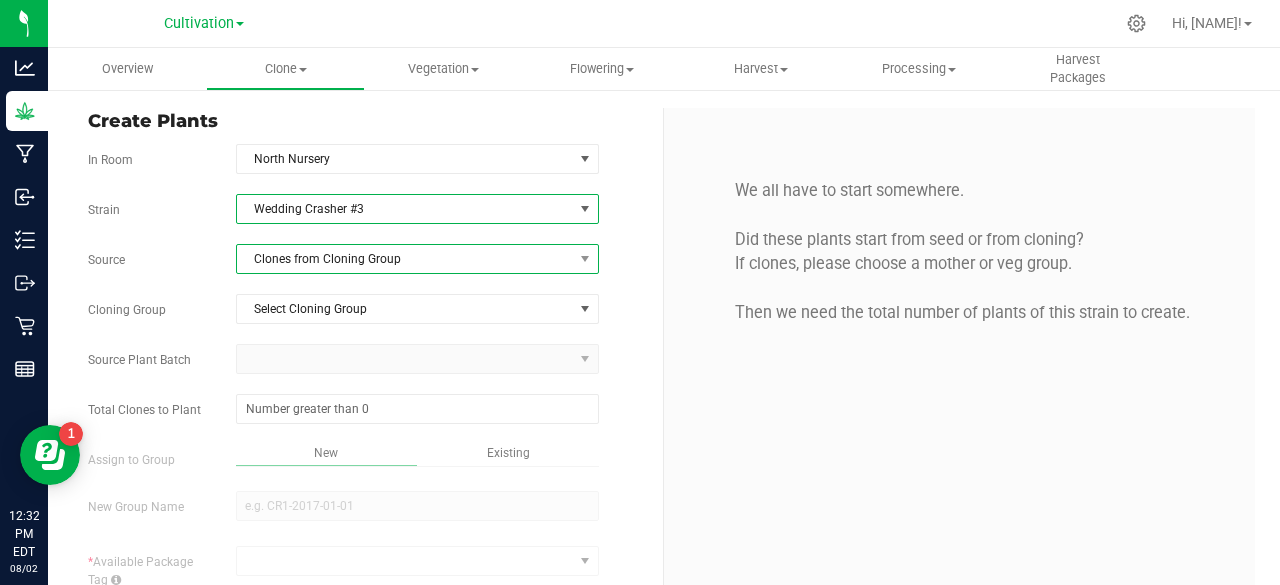 click on "Clones from Cloning Group" at bounding box center (405, 259) 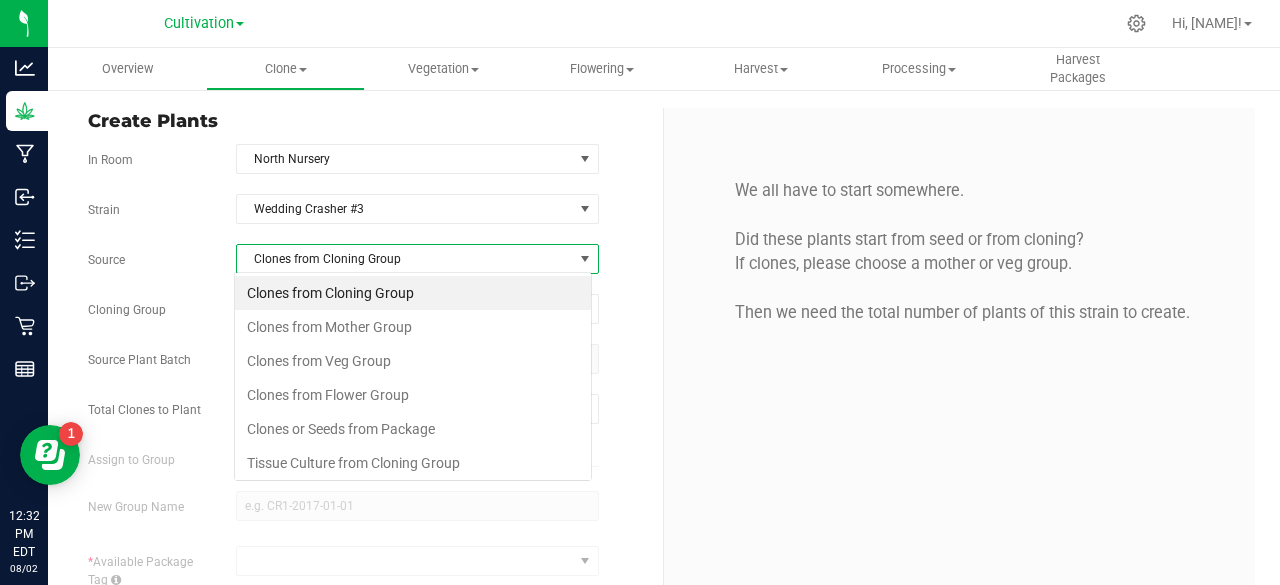 scroll, scrollTop: 99970, scrollLeft: 99641, axis: both 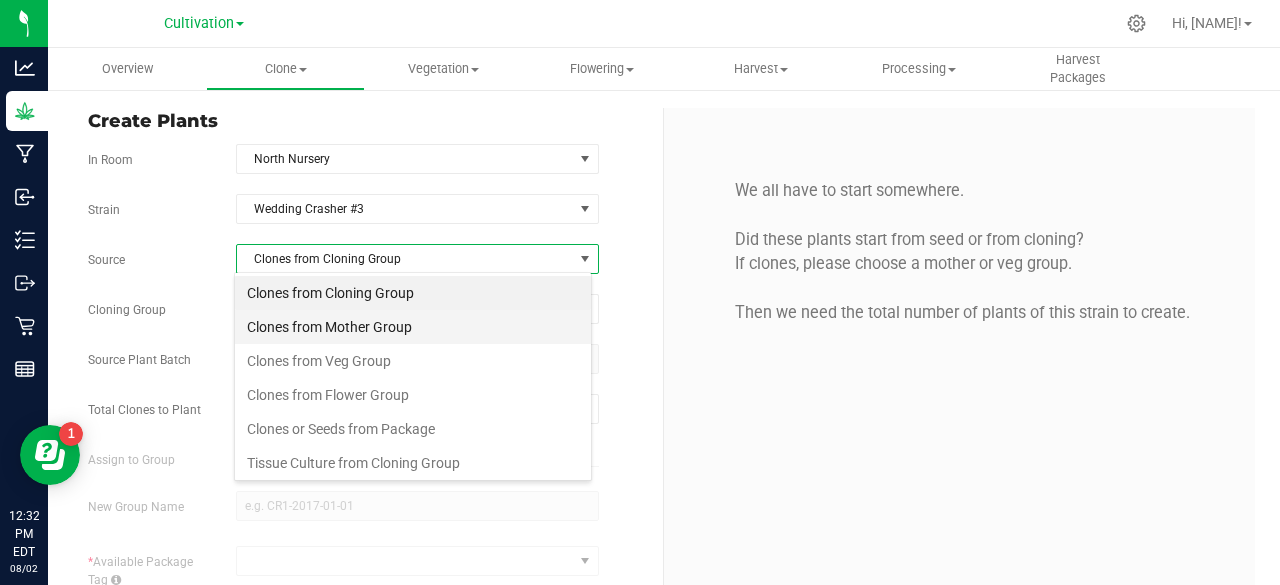 click on "Clones from Mother Group" at bounding box center [413, 327] 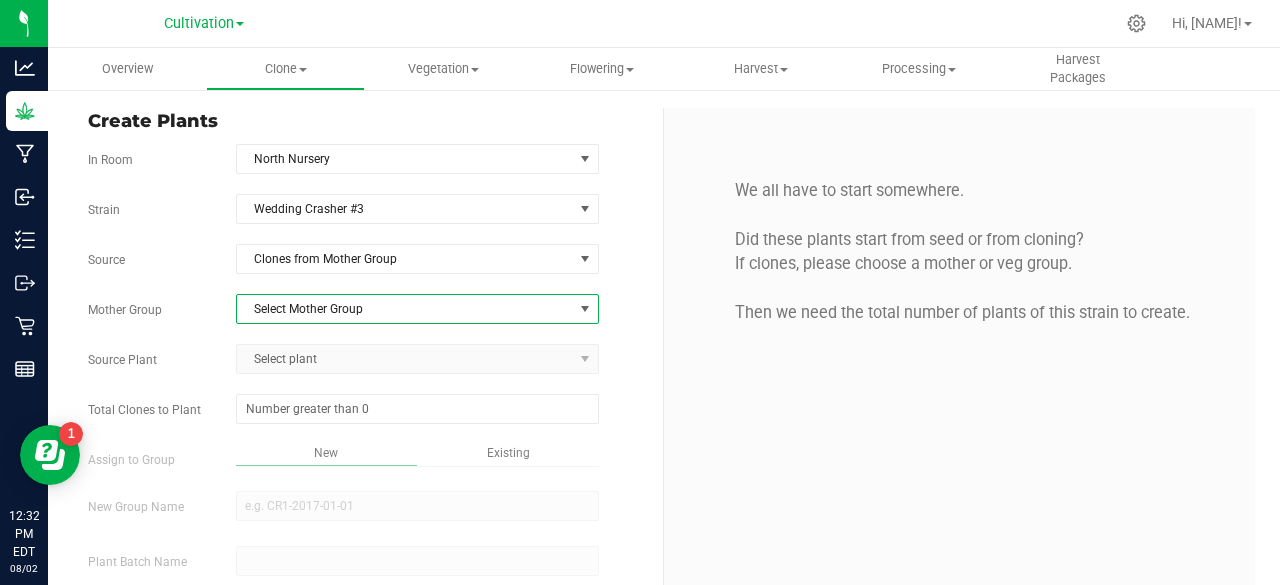 click on "Select Mother Group" at bounding box center (405, 309) 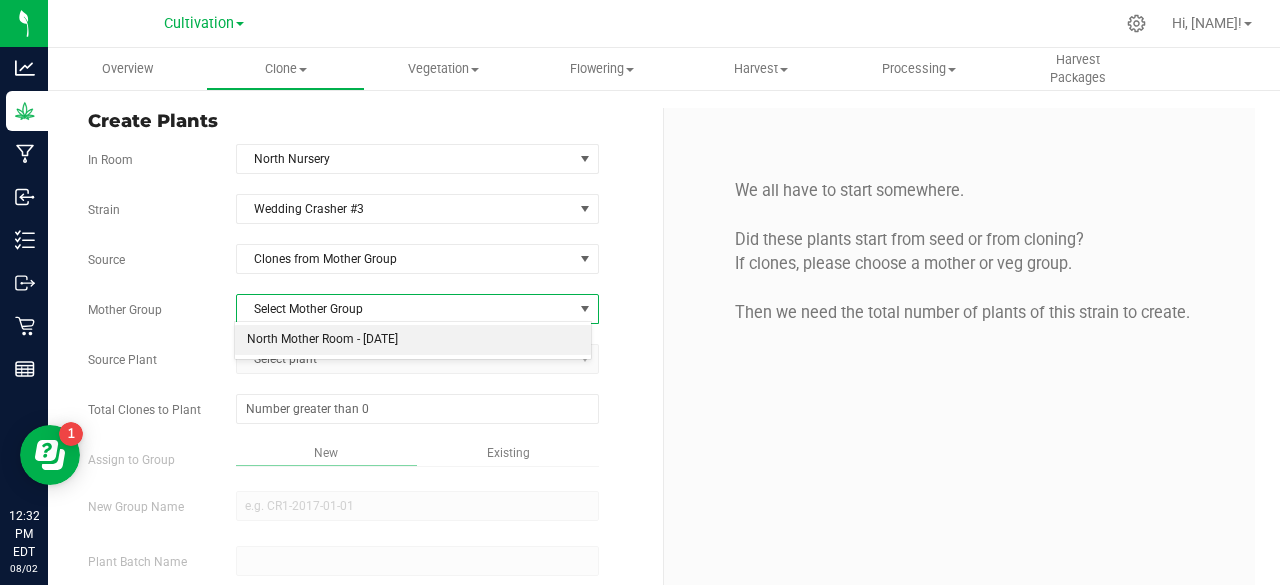 click on "North Mother Room  - [DATE]" at bounding box center [413, 340] 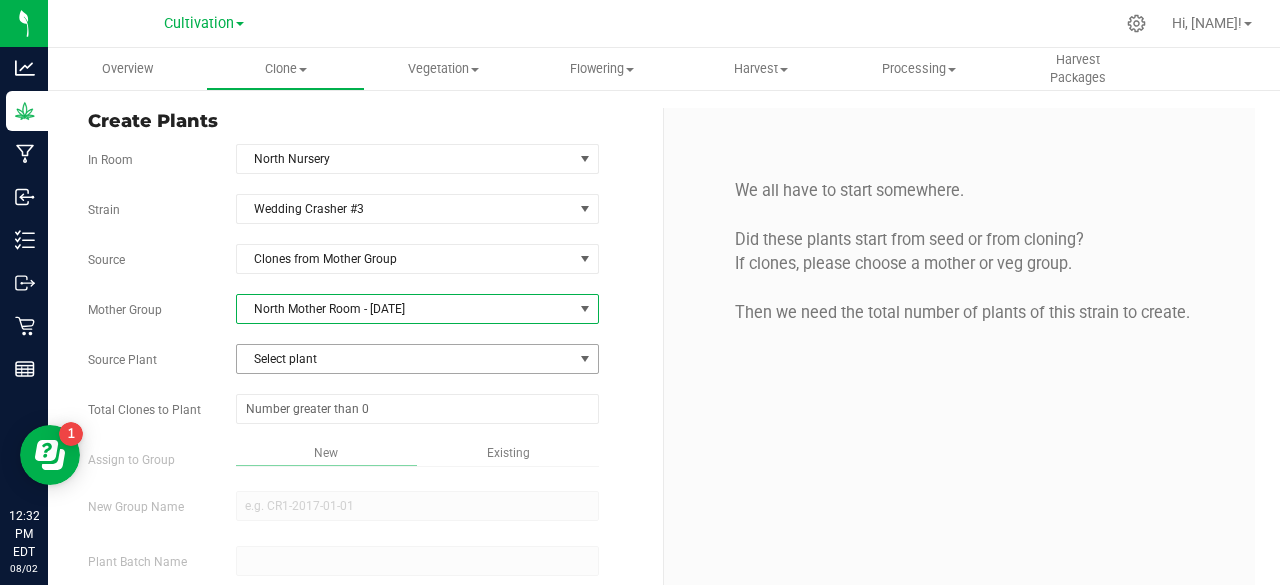 click on "Select plant" at bounding box center (405, 359) 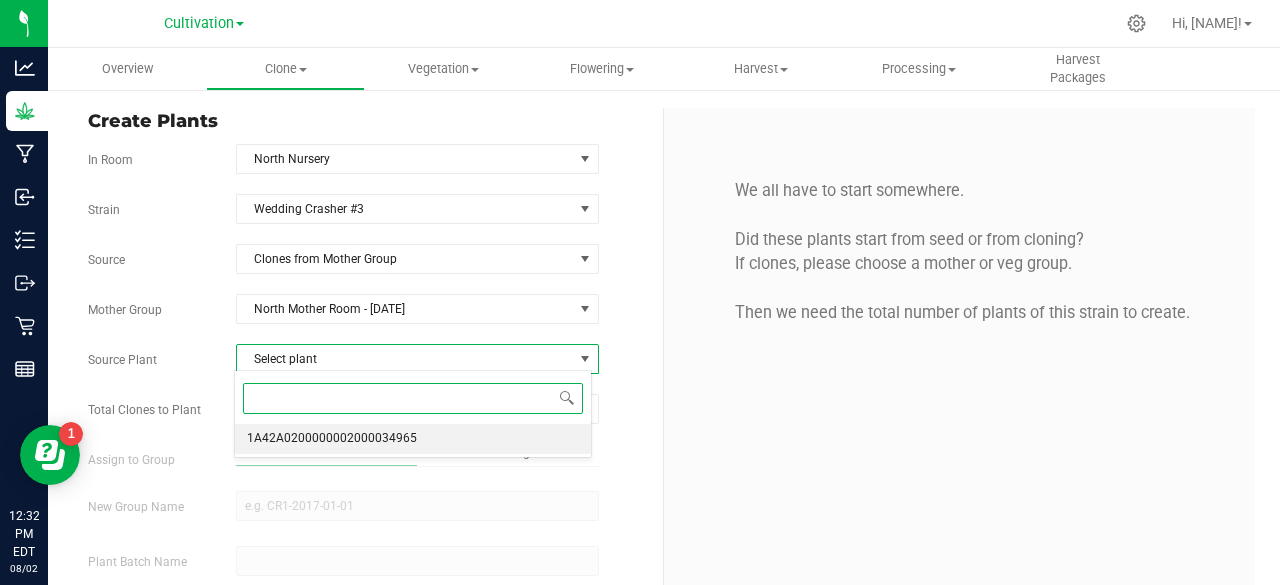 click on "1A42A0200000002000034965" at bounding box center [332, 439] 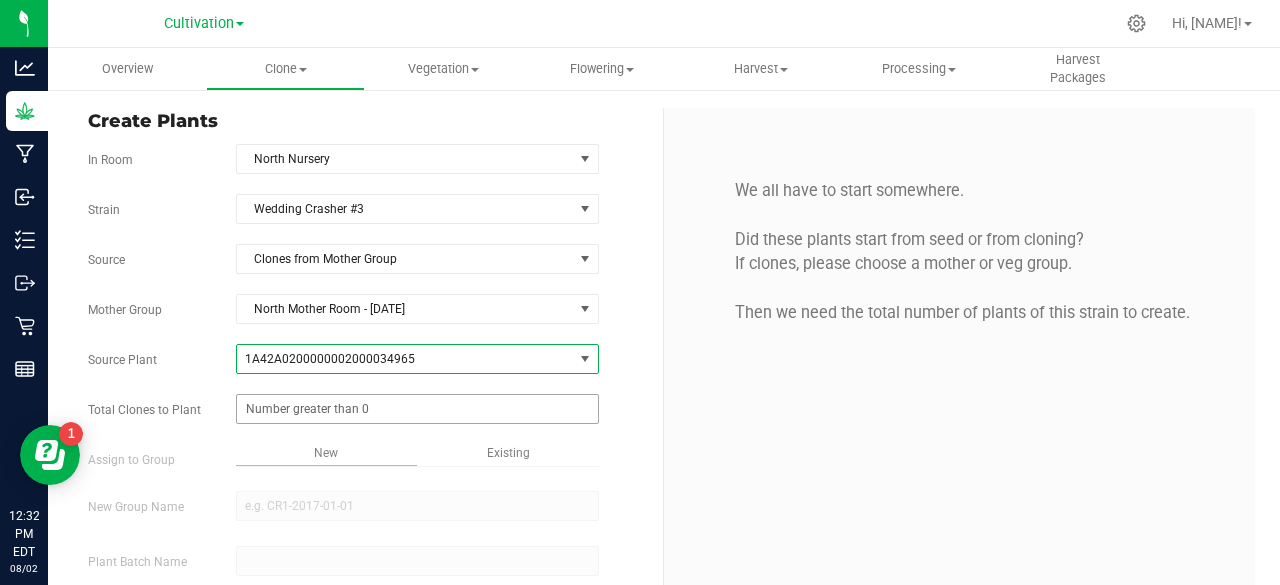 click at bounding box center (417, 409) 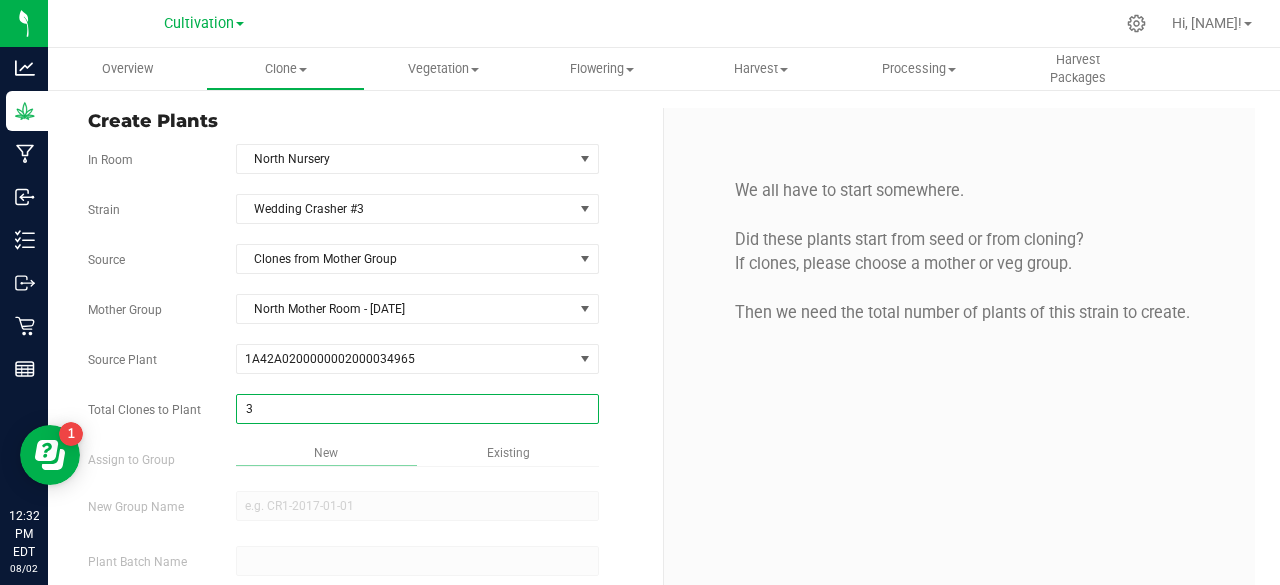 type on "32" 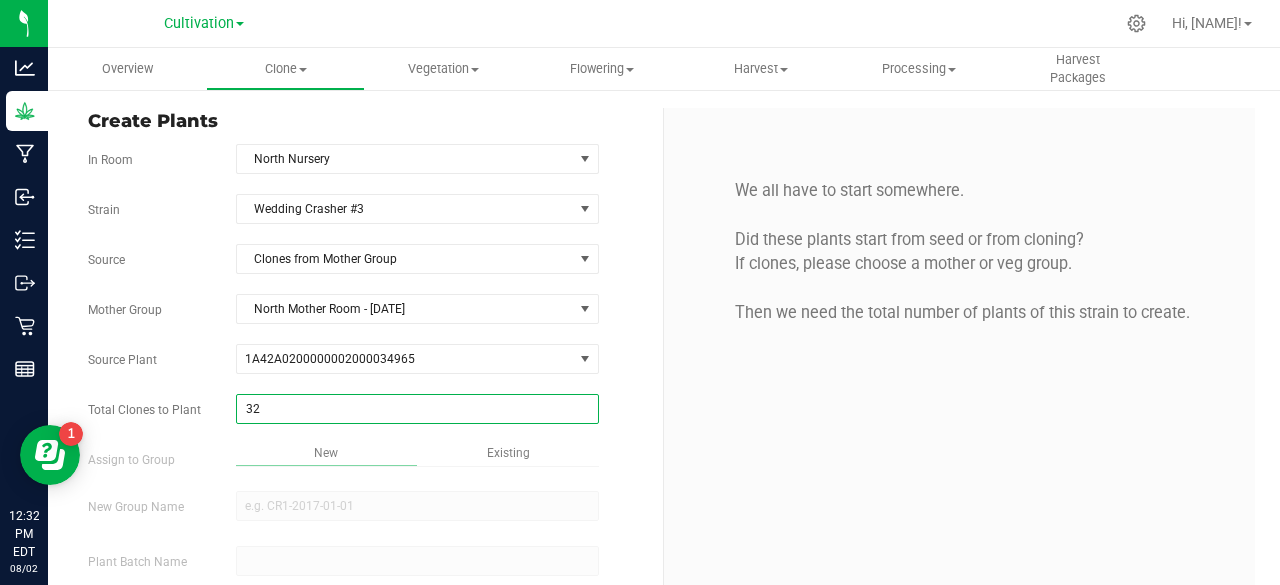 scroll, scrollTop: 119, scrollLeft: 0, axis: vertical 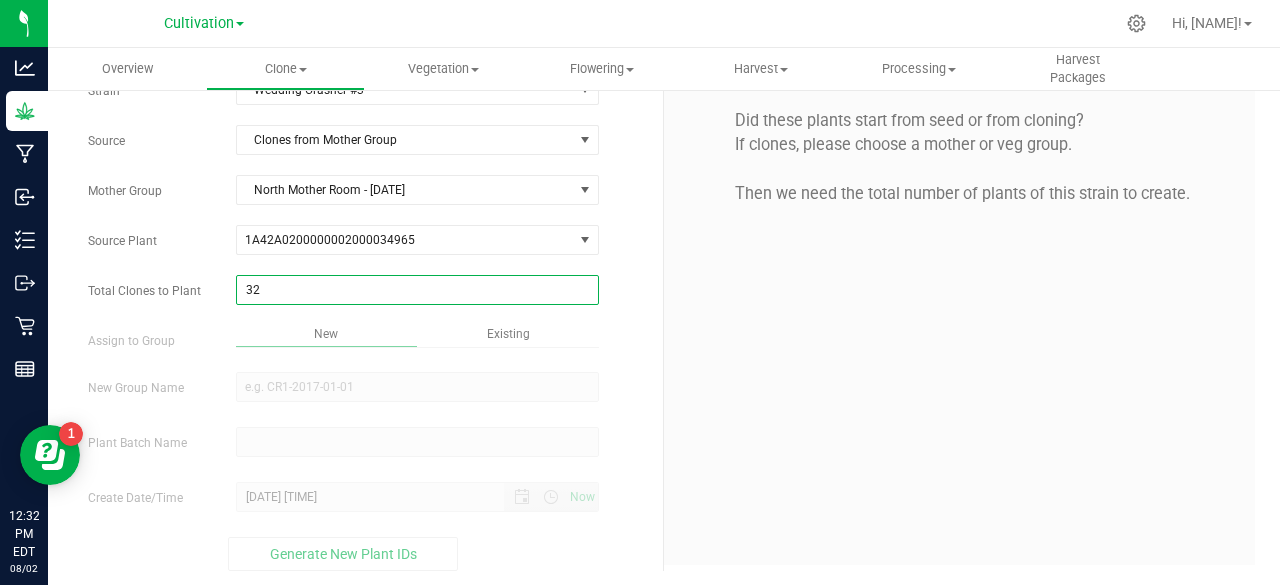 type on "32" 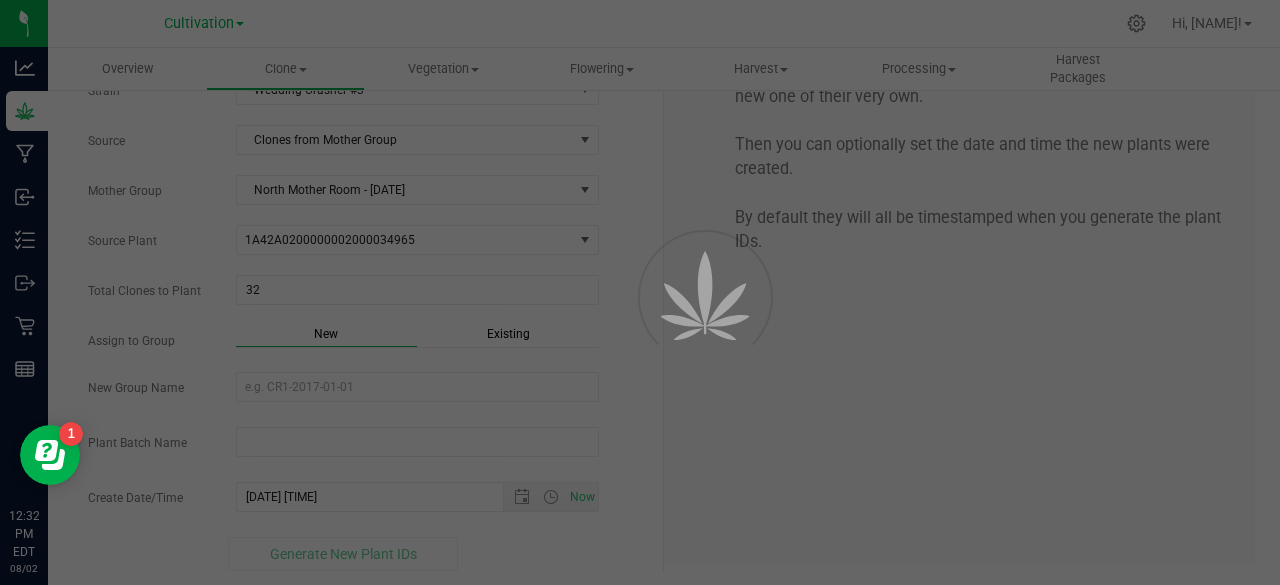click on "Overview
Clone
Create plants
Cloning groups
Cloning plant batches
Apply to plants
Vegetation" at bounding box center (664, 316) 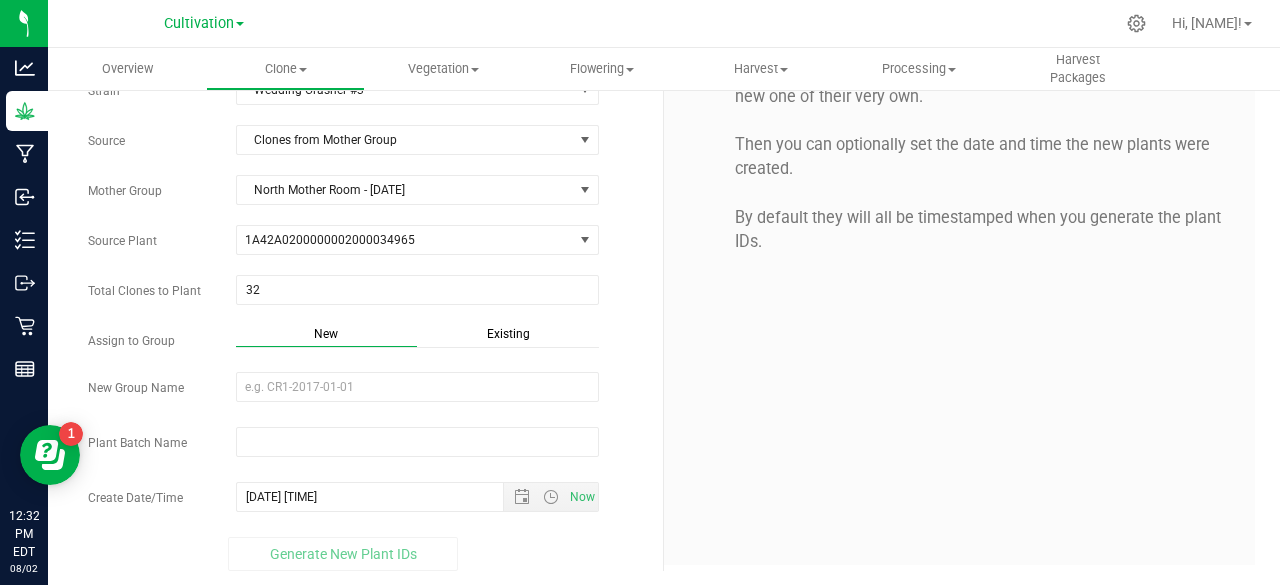 click on "Existing" at bounding box center (508, 334) 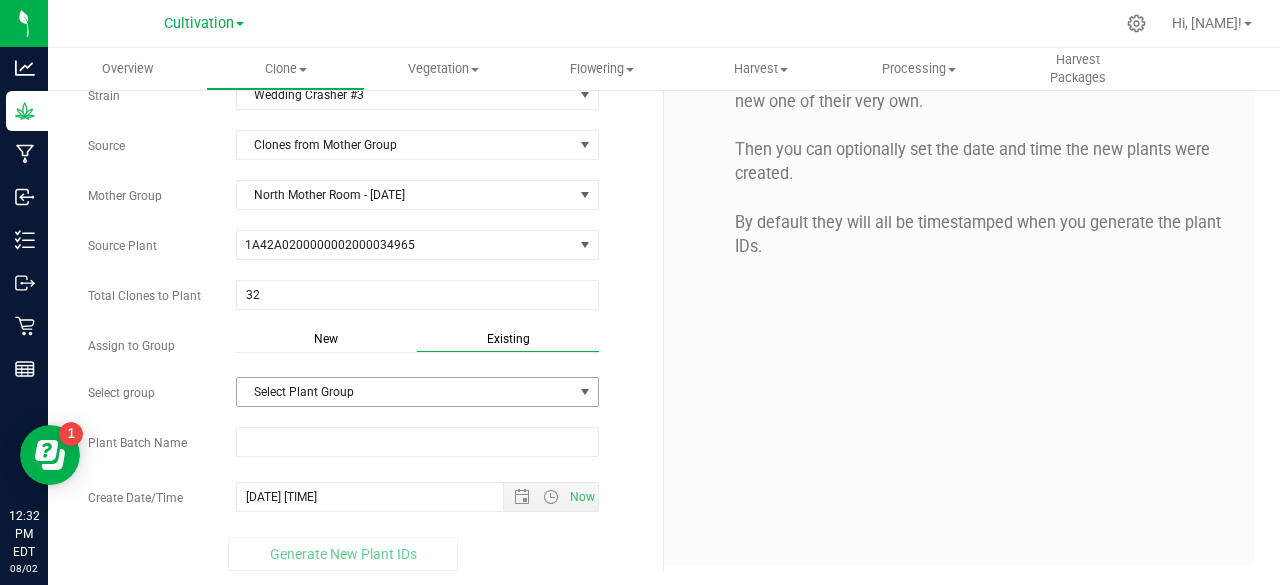 click on "Select Plant Group" at bounding box center (405, 392) 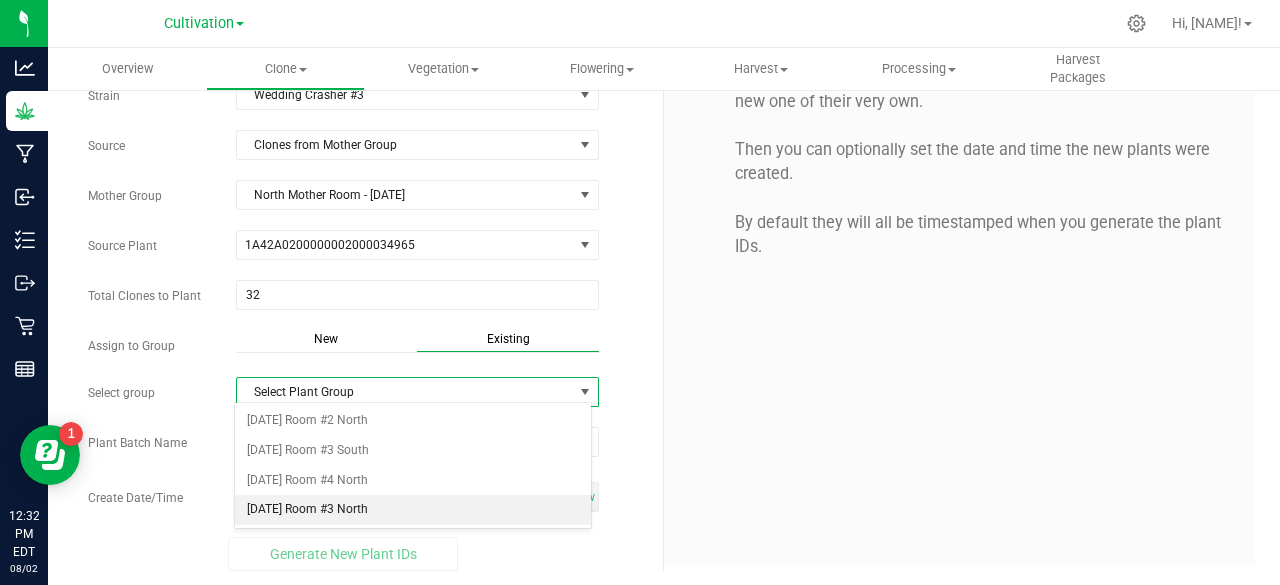 click on "[DATE] Room #3 North" at bounding box center [413, 510] 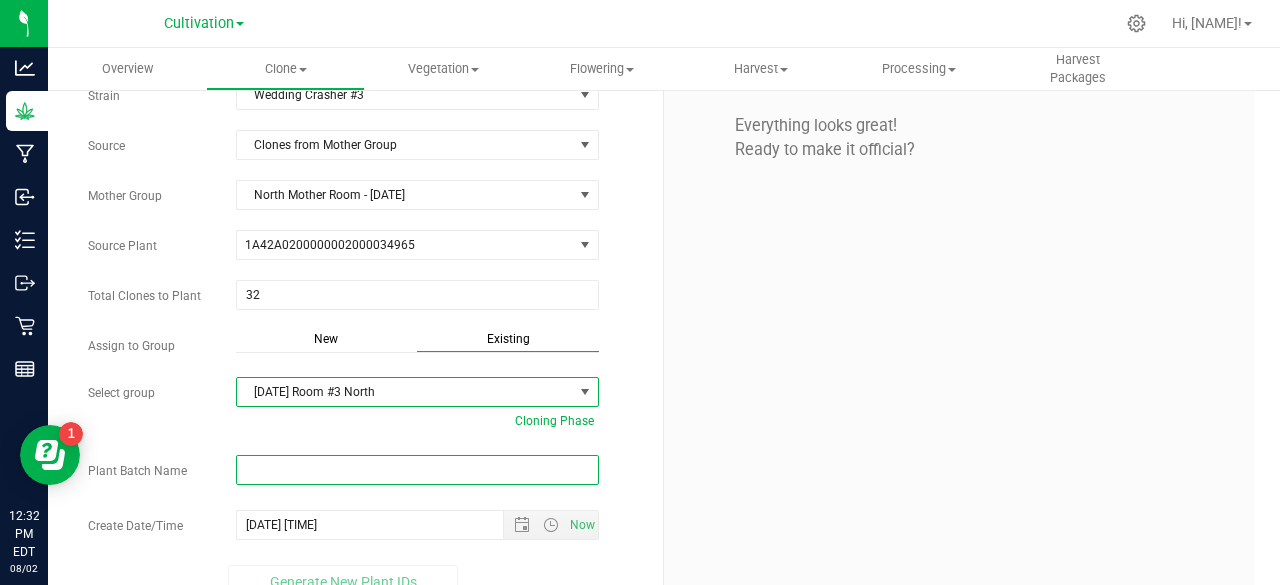 click at bounding box center [417, 470] 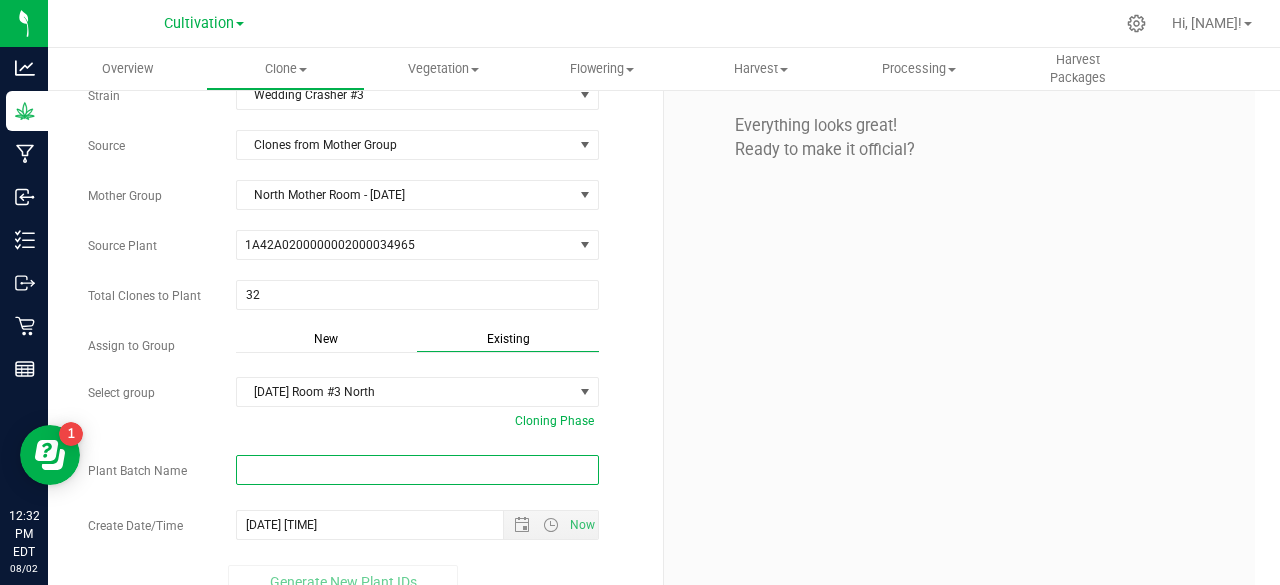 paste on "[DATE]" 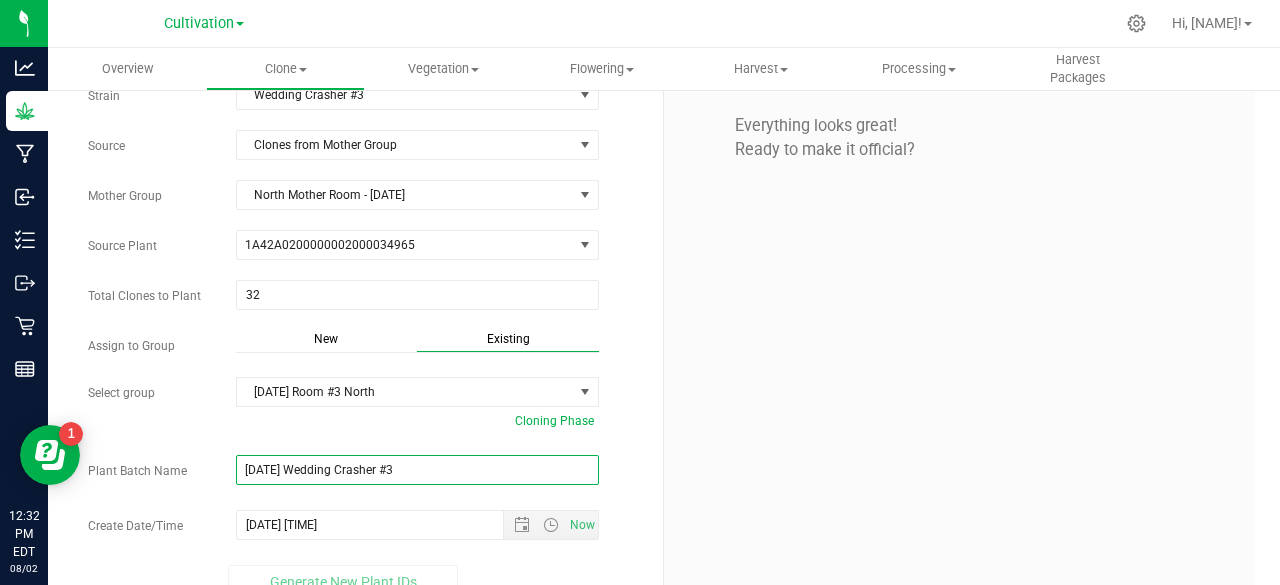scroll, scrollTop: 142, scrollLeft: 0, axis: vertical 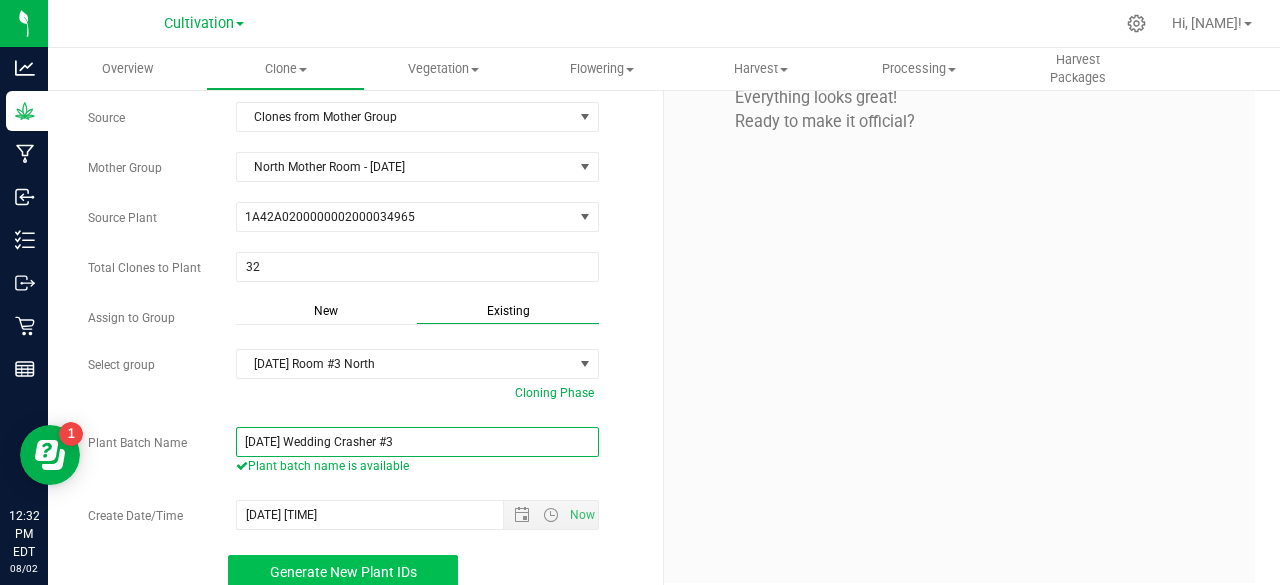 type on "[DATE] Wedding Crasher #3" 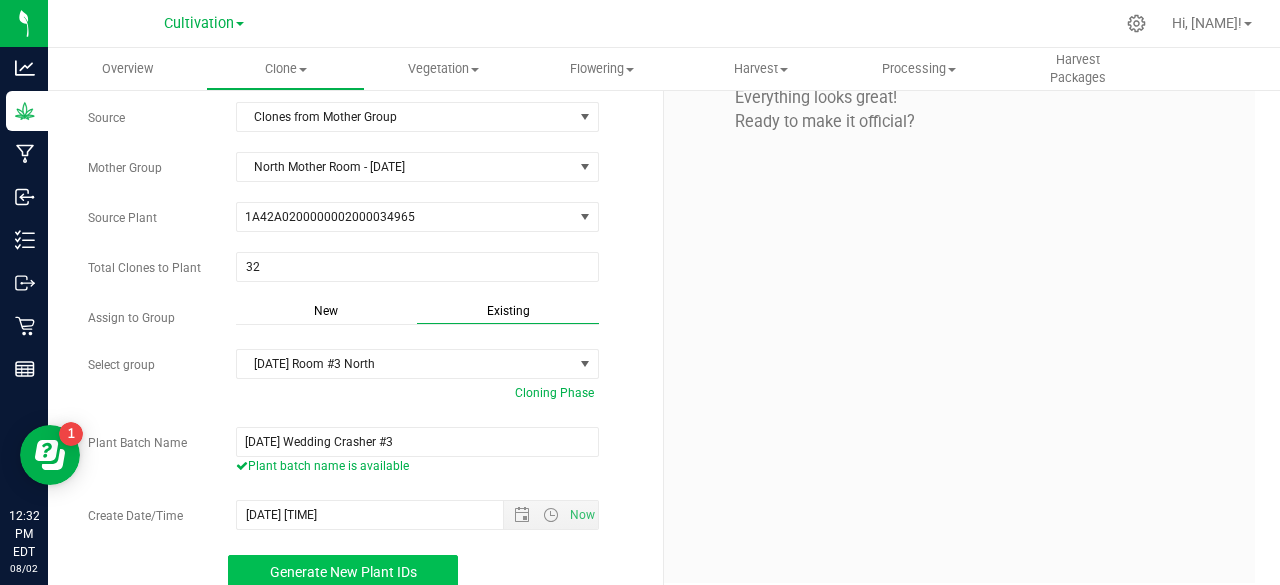 click on "Generate New Plant IDs" at bounding box center [343, 572] 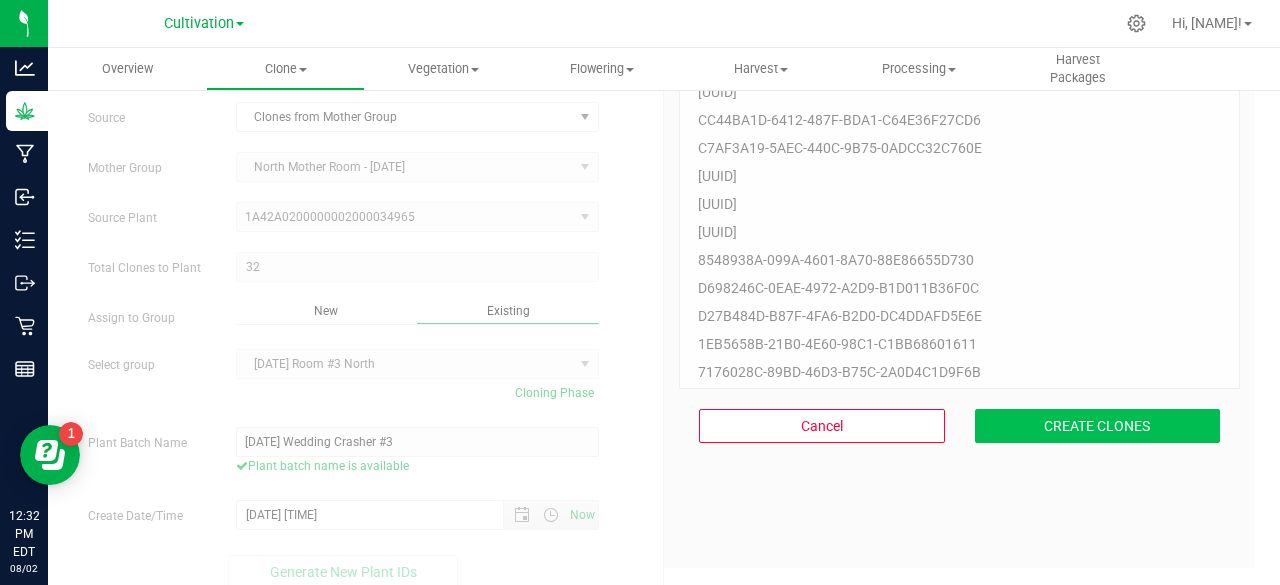 scroll, scrollTop: 60, scrollLeft: 0, axis: vertical 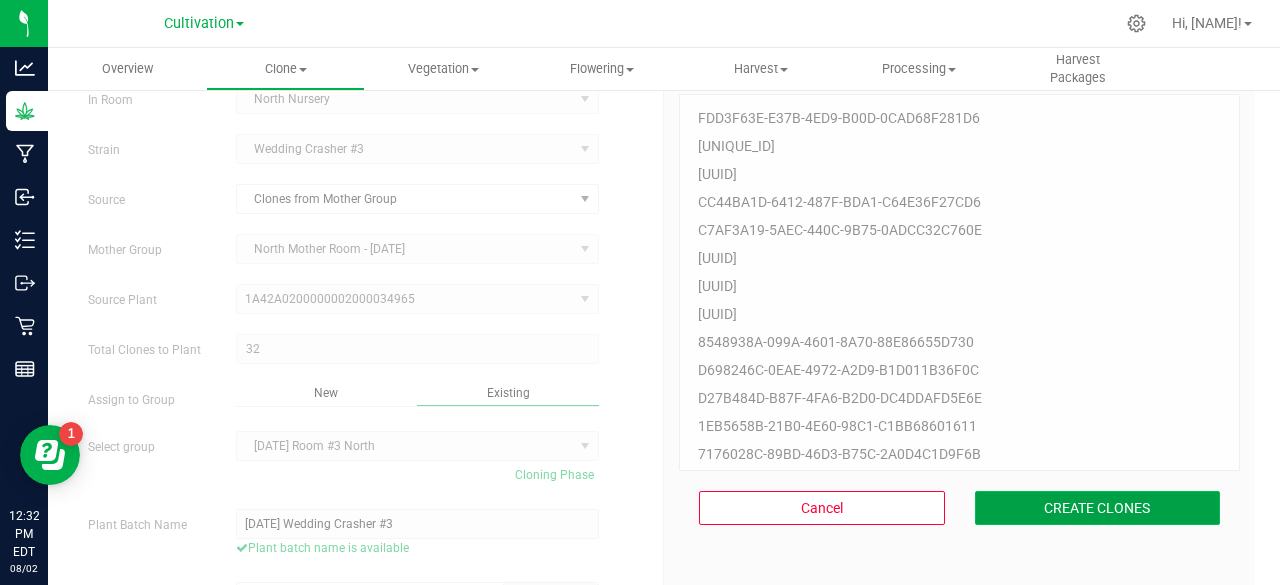 click on "CREATE CLONES" at bounding box center (1098, 508) 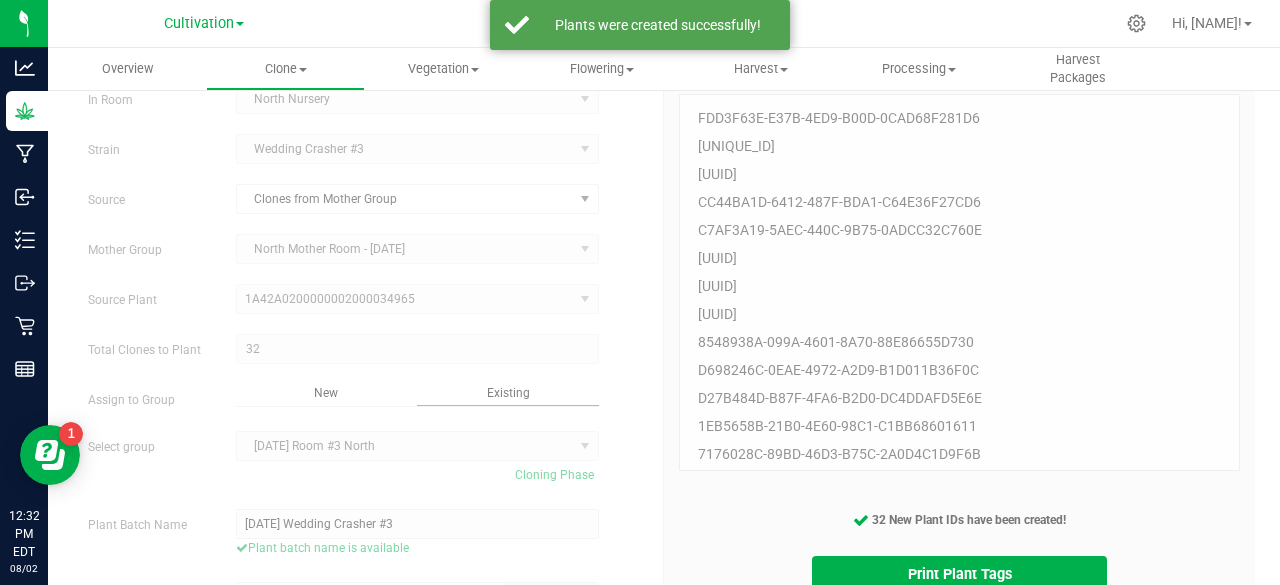 scroll, scrollTop: 159, scrollLeft: 0, axis: vertical 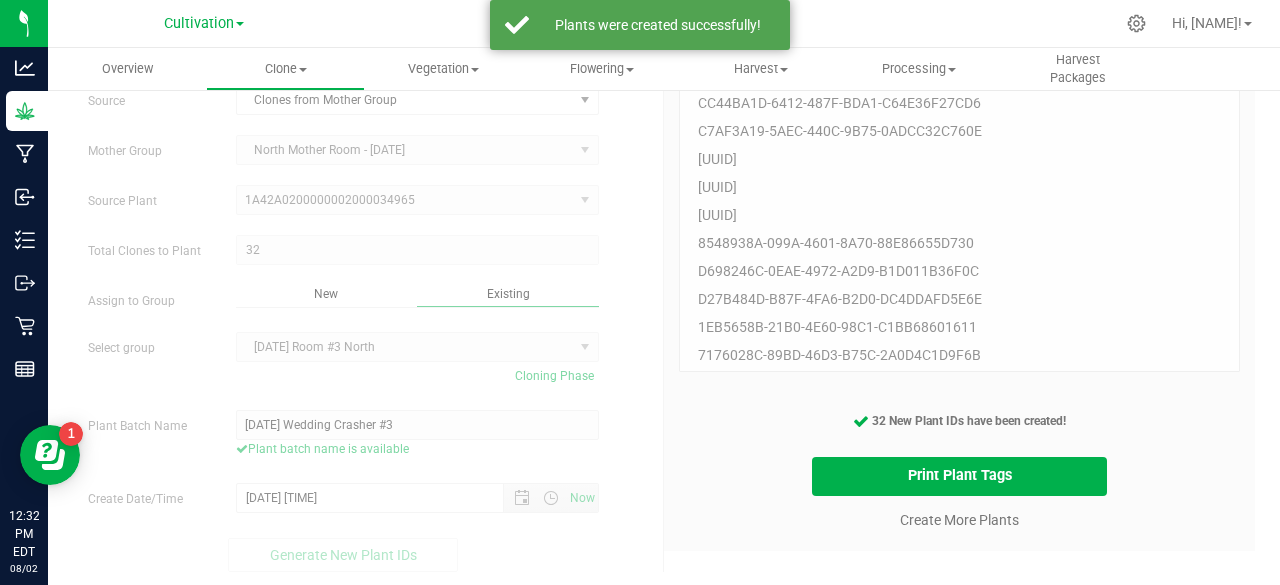click on "Create More Plants" at bounding box center (959, 519) 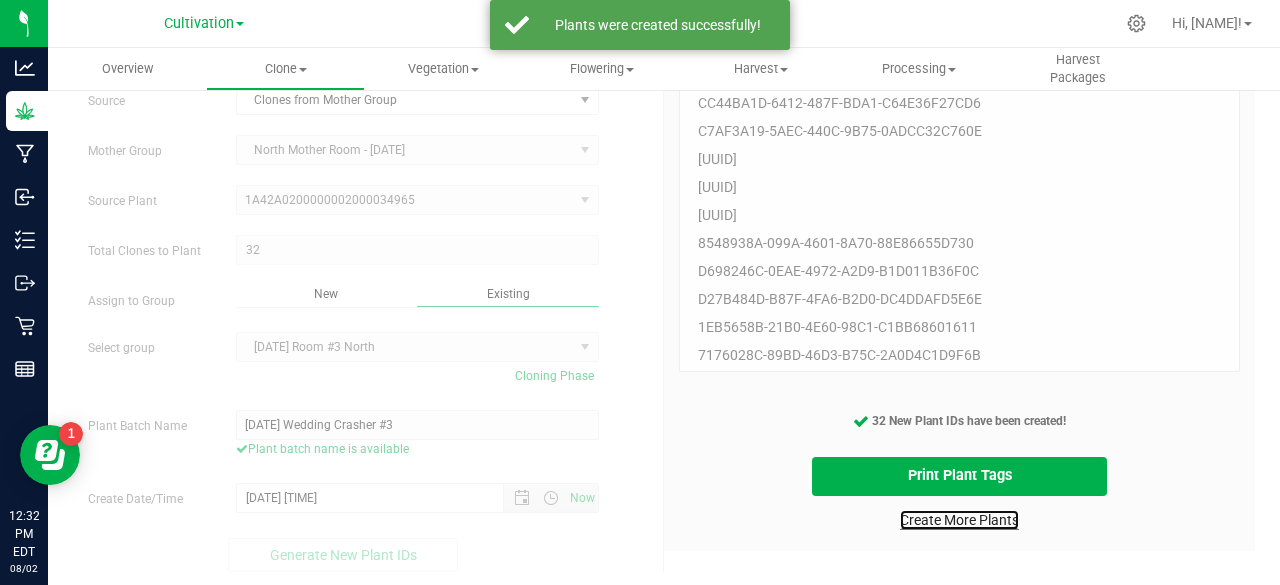 click on "Create More Plants" at bounding box center [959, 520] 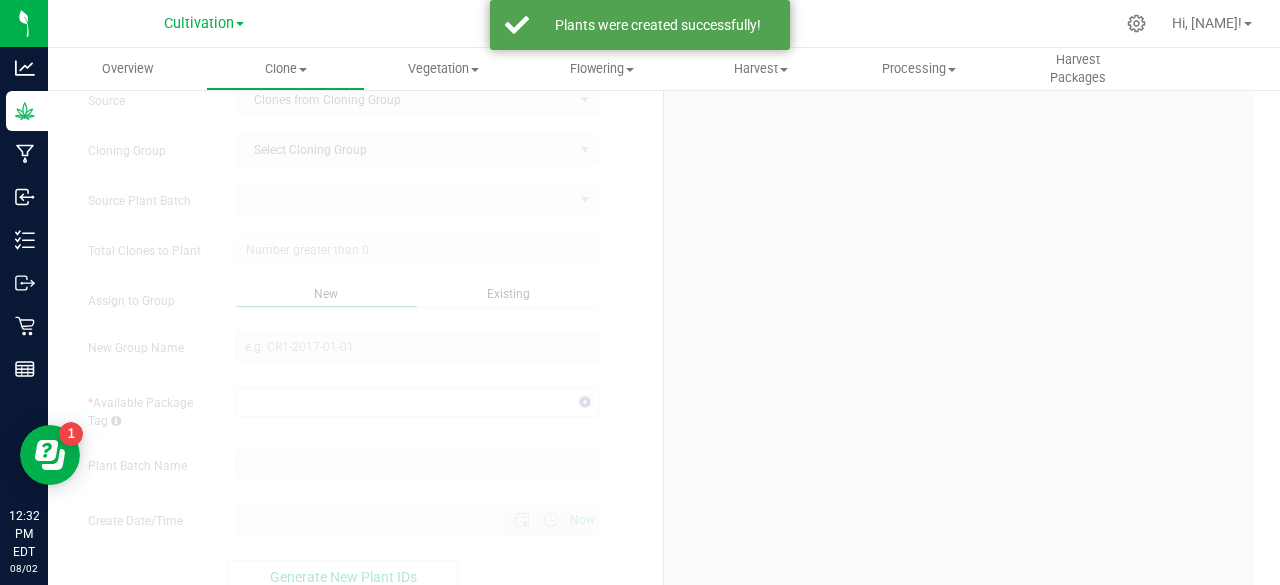 scroll, scrollTop: 0, scrollLeft: 0, axis: both 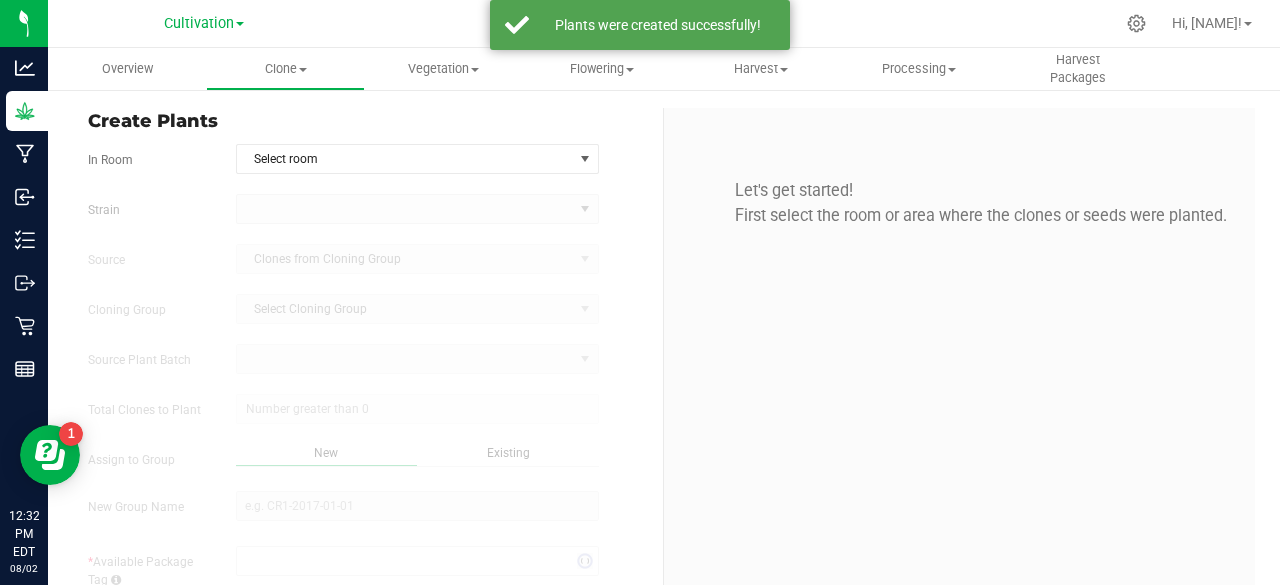 type on "[DATE] [TIME]" 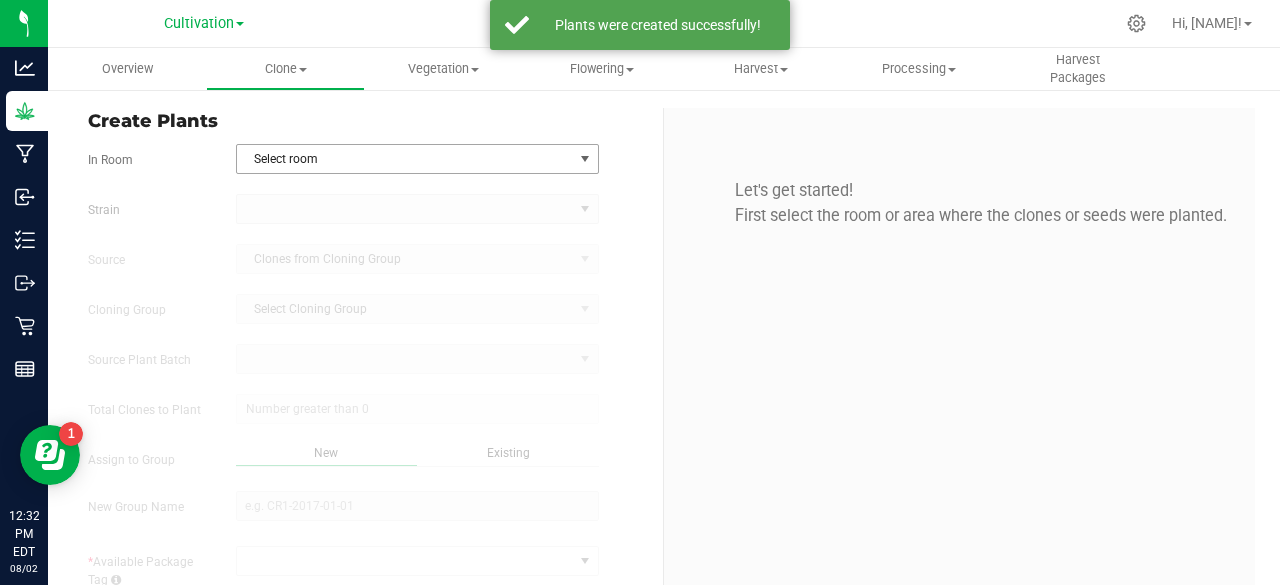 click on "Select room" at bounding box center (405, 159) 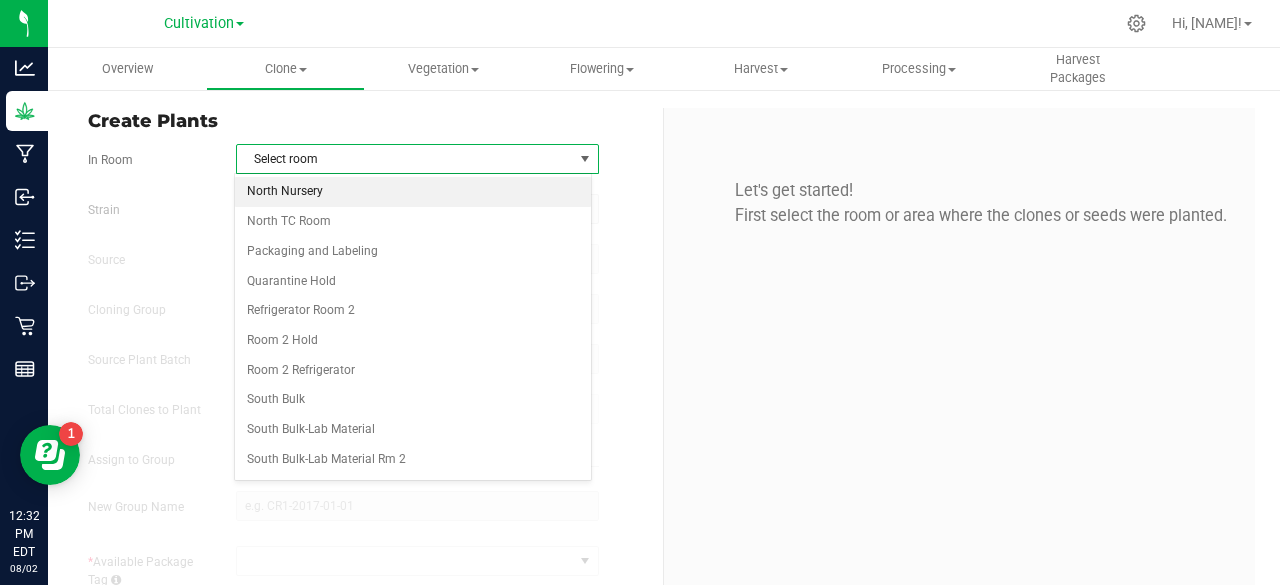 click on "North Nursery" at bounding box center [413, 192] 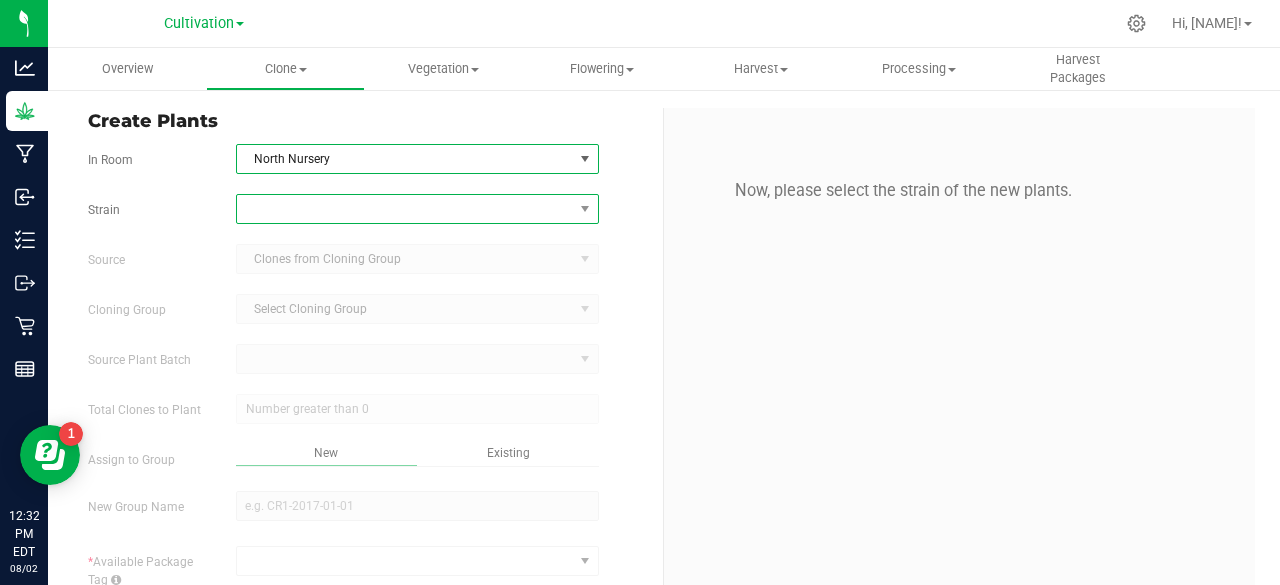 click at bounding box center [405, 209] 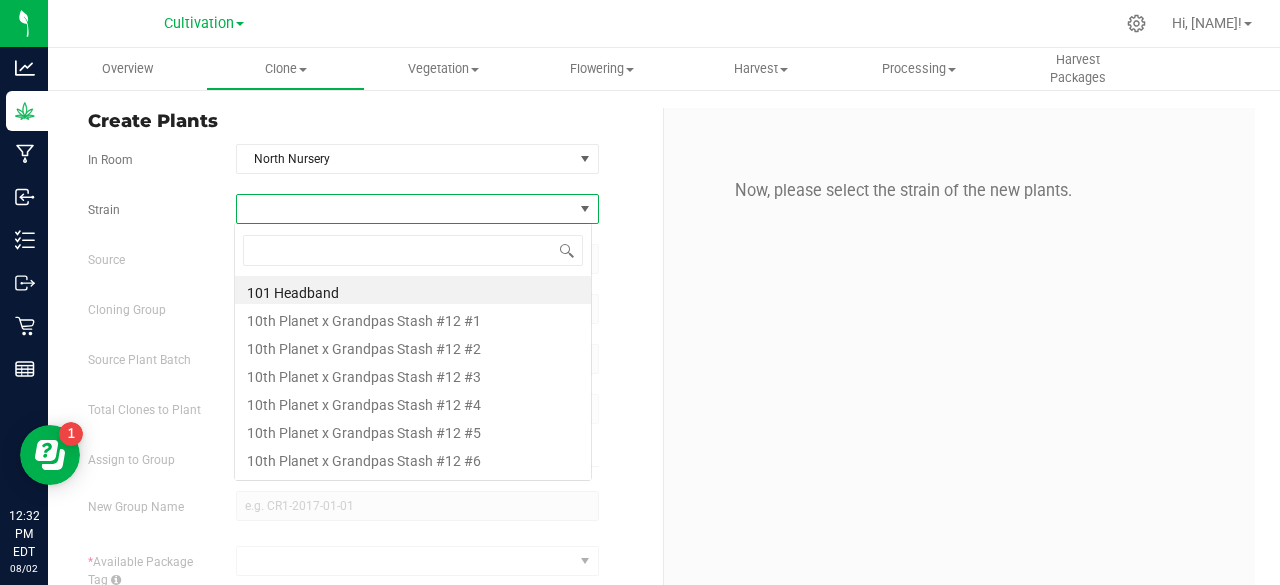 scroll, scrollTop: 99970, scrollLeft: 99641, axis: both 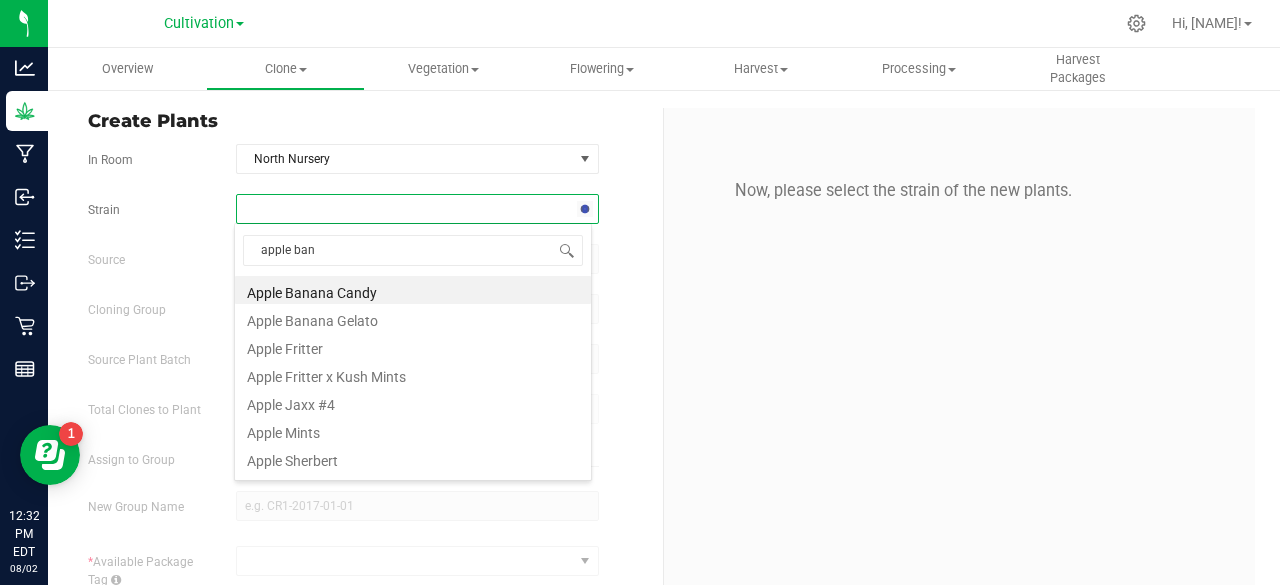 type on "apple bana" 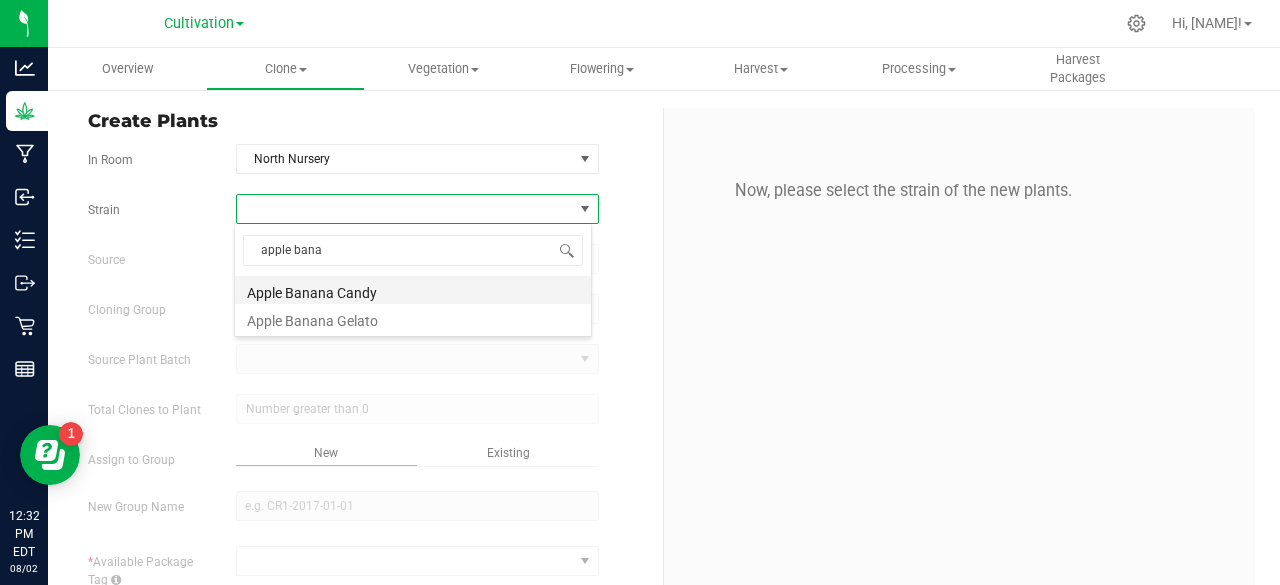 click on "Apple Banana Candy" at bounding box center [413, 290] 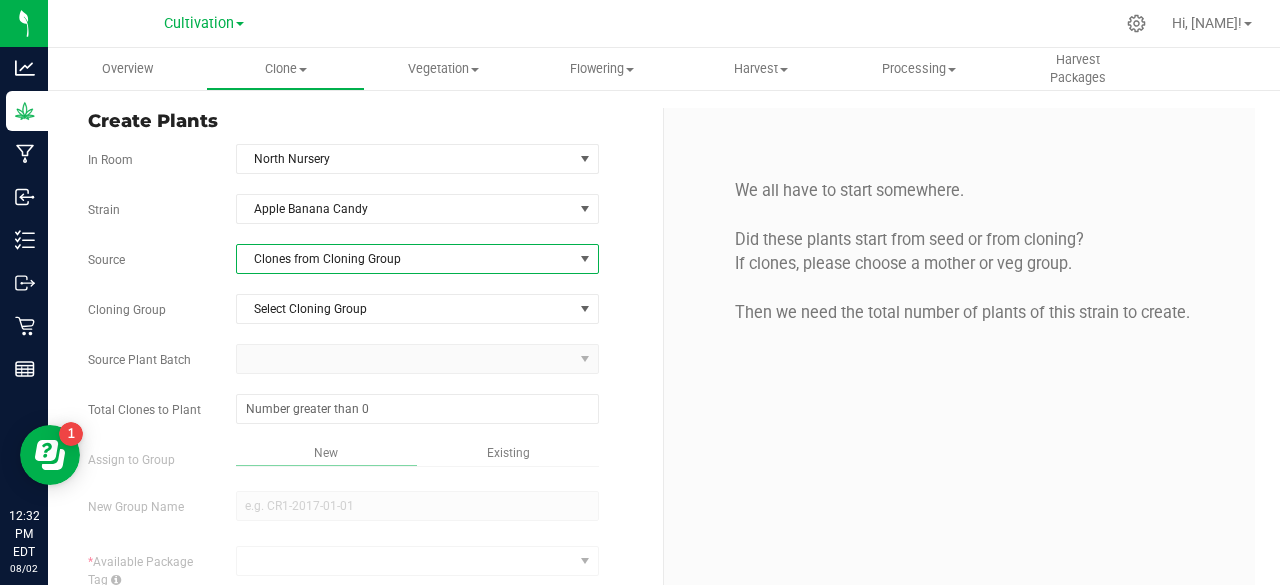 click on "Clones from Cloning Group" at bounding box center (405, 259) 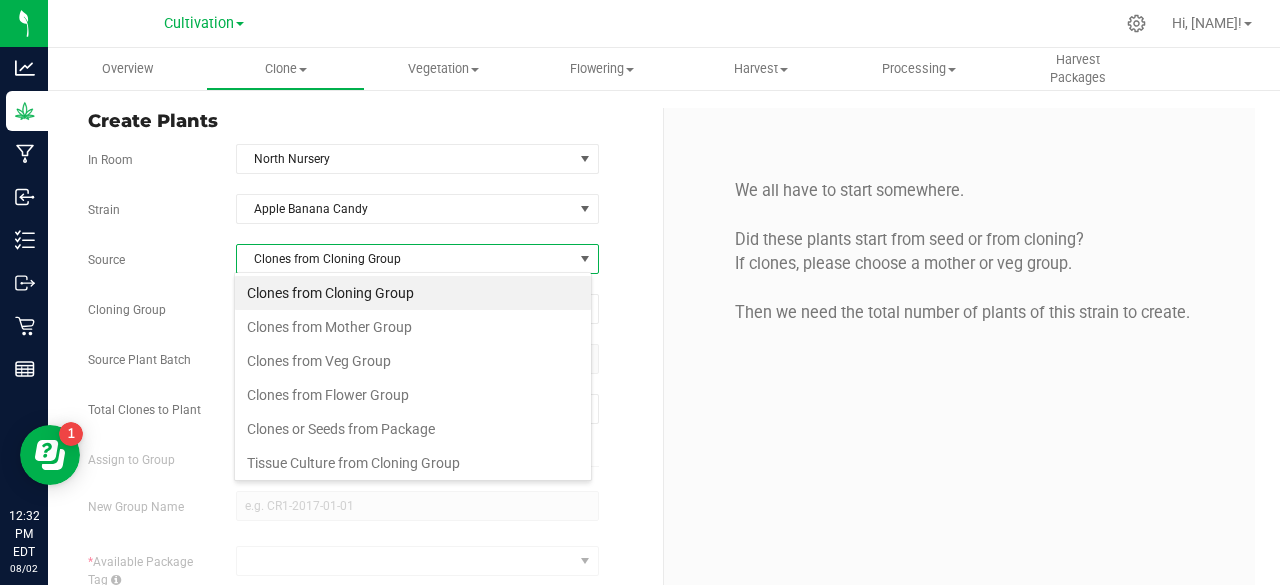 scroll, scrollTop: 99970, scrollLeft: 99641, axis: both 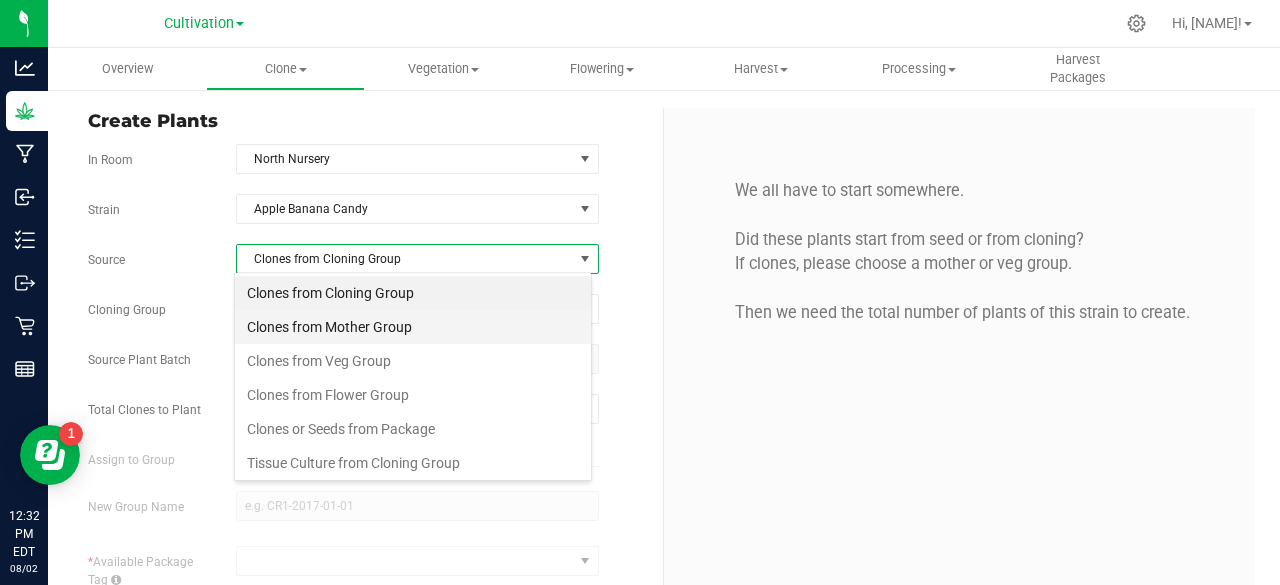 click on "Clones from Mother Group" at bounding box center [413, 327] 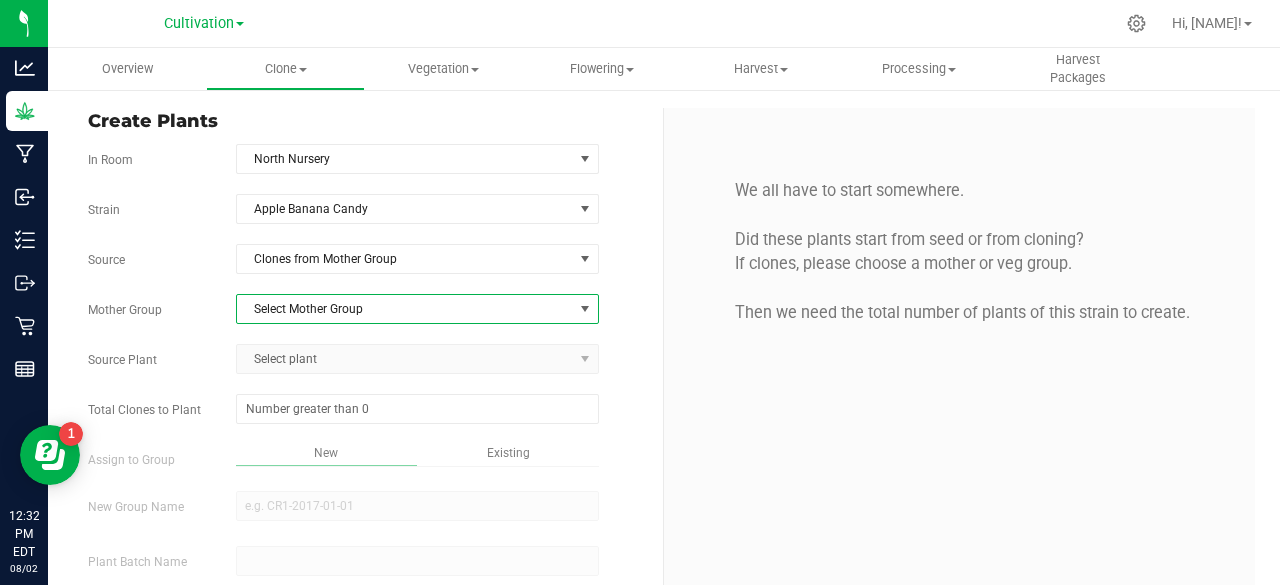 click on "Select Mother Group" at bounding box center (405, 309) 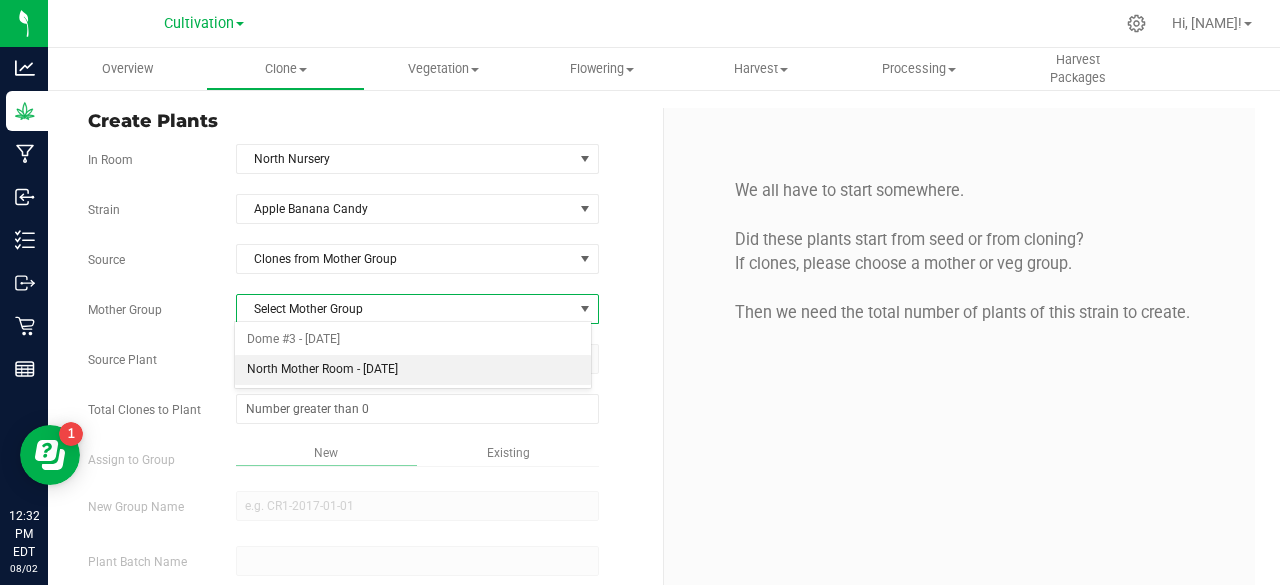 click on "North Mother Room  - [DATE]" at bounding box center [413, 370] 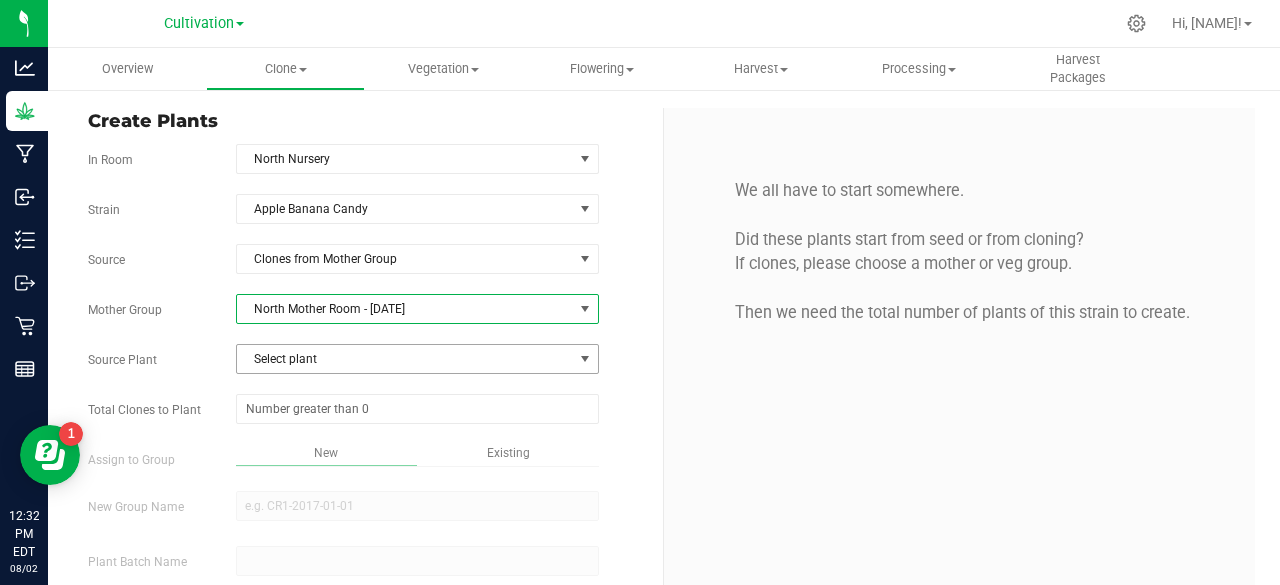click on "Select plant" at bounding box center [405, 359] 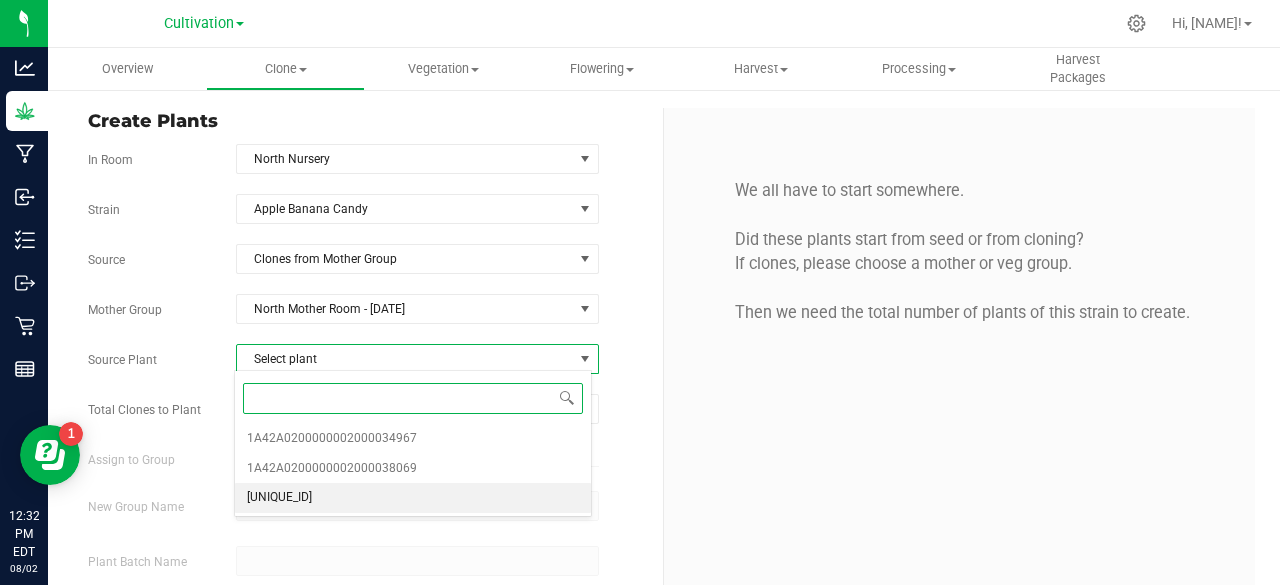 click on "[UNIQUE_ID]" at bounding box center [279, 498] 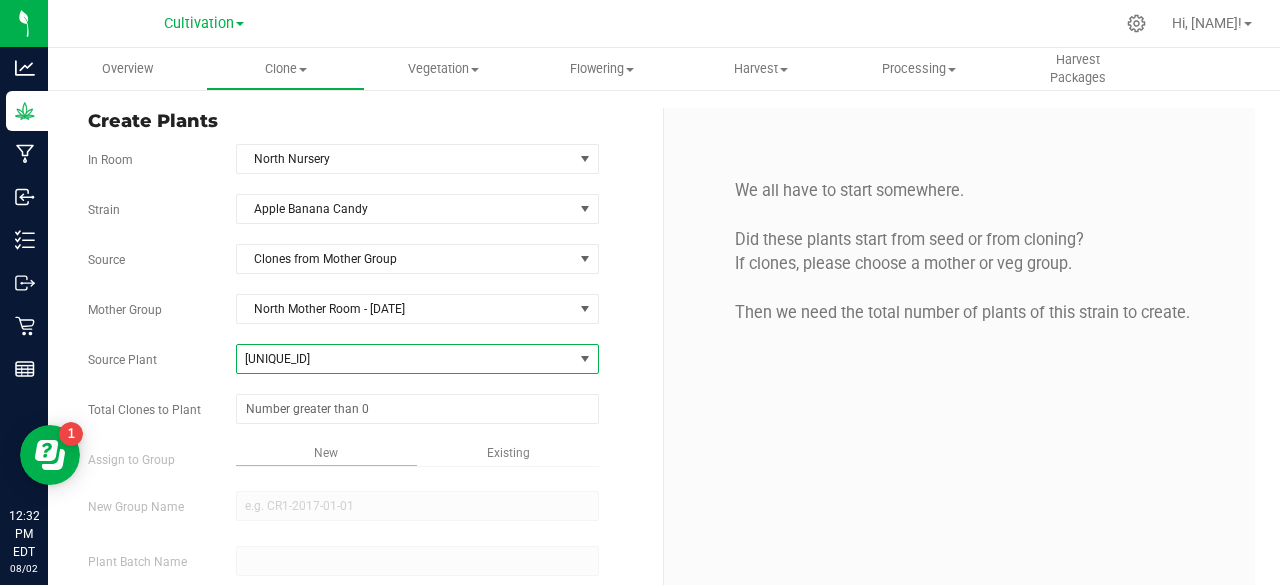 click on "Strain
Apple Banana Candy
Source
Clones from Mother Group
Mother Group
North Mother Room  - [DATE] Select Mother Group Dome #3 - [DATE] North Mother Room  - [DATE]
Source Plant
[PLANT_ID] [PLANT_ID] [PLANT_ID] [PLANT_ID]" at bounding box center (368, 442) 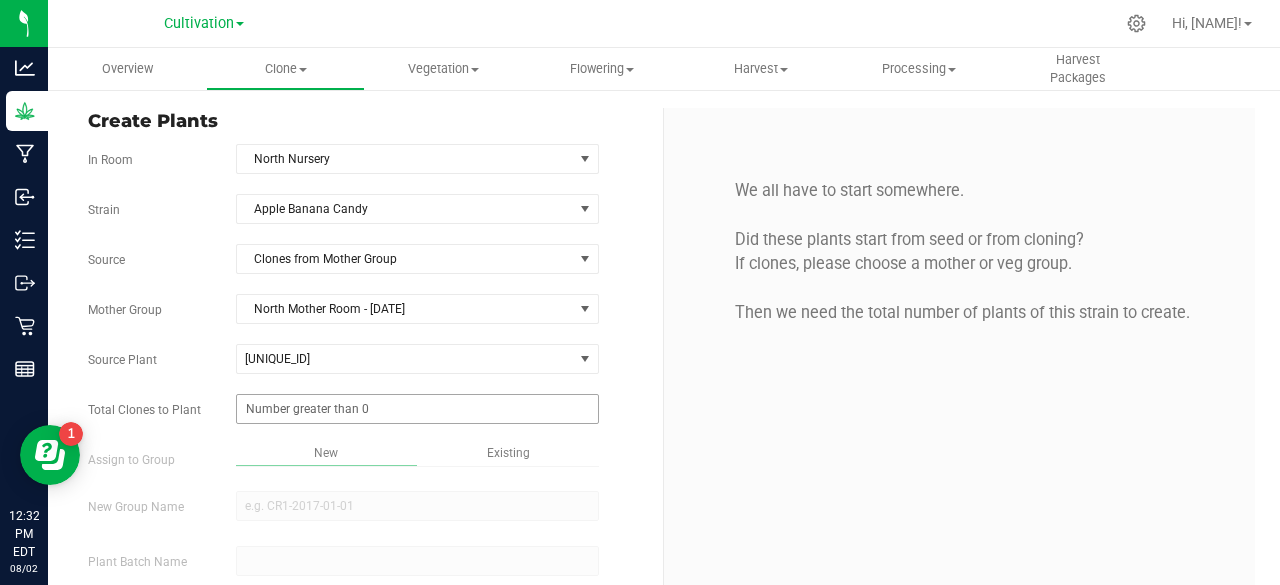 click at bounding box center (417, 409) 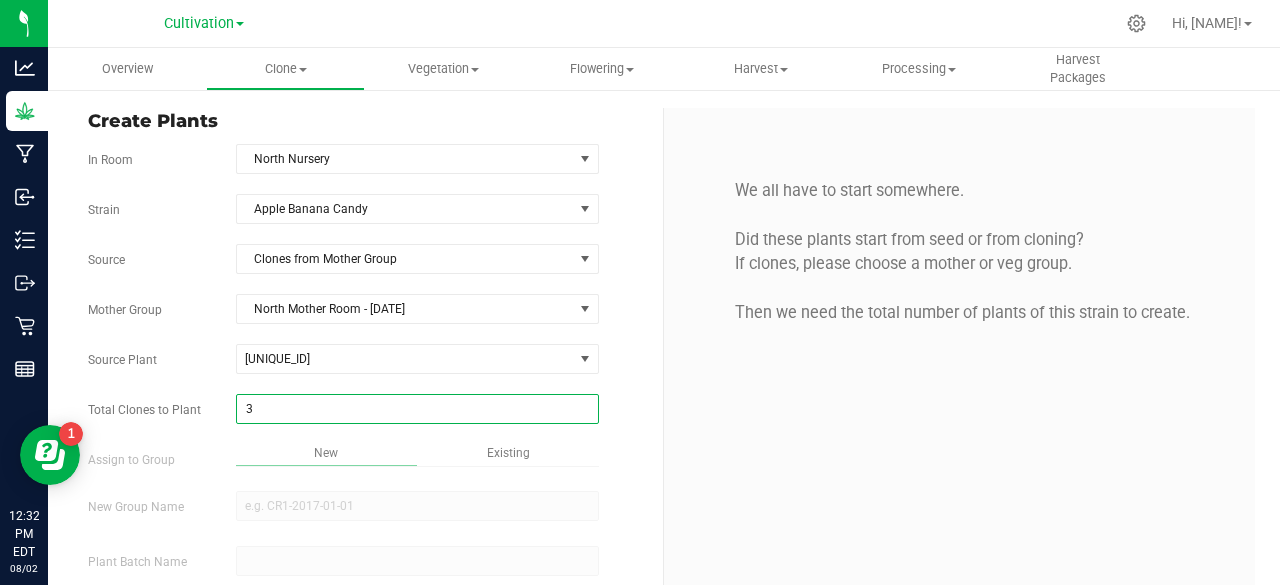 type on "32" 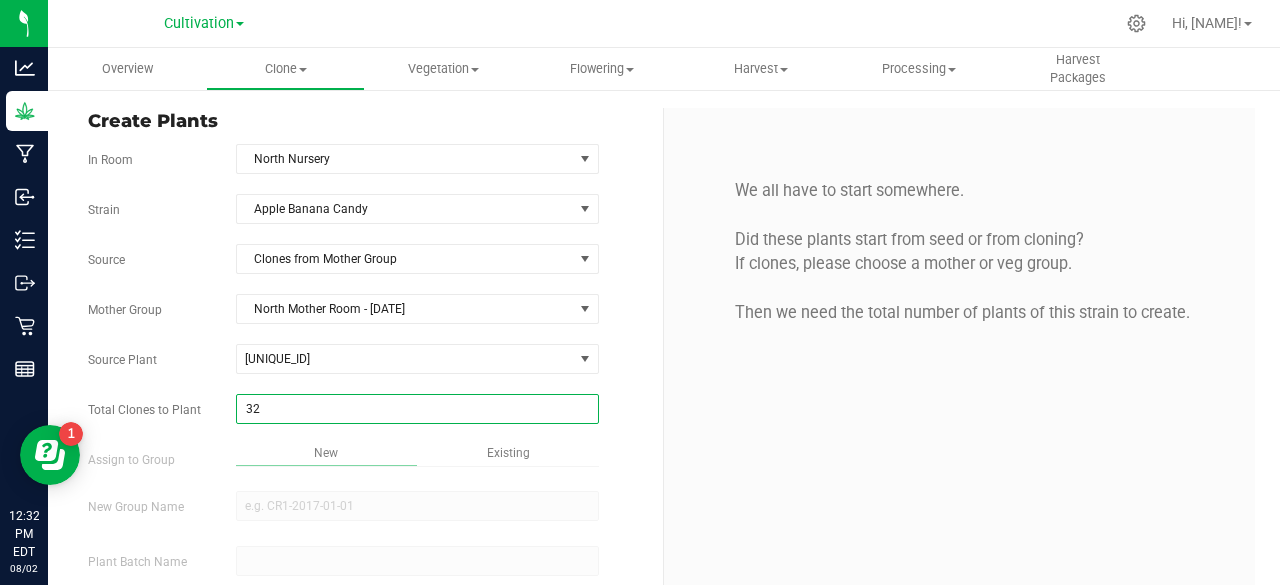 scroll, scrollTop: 119, scrollLeft: 0, axis: vertical 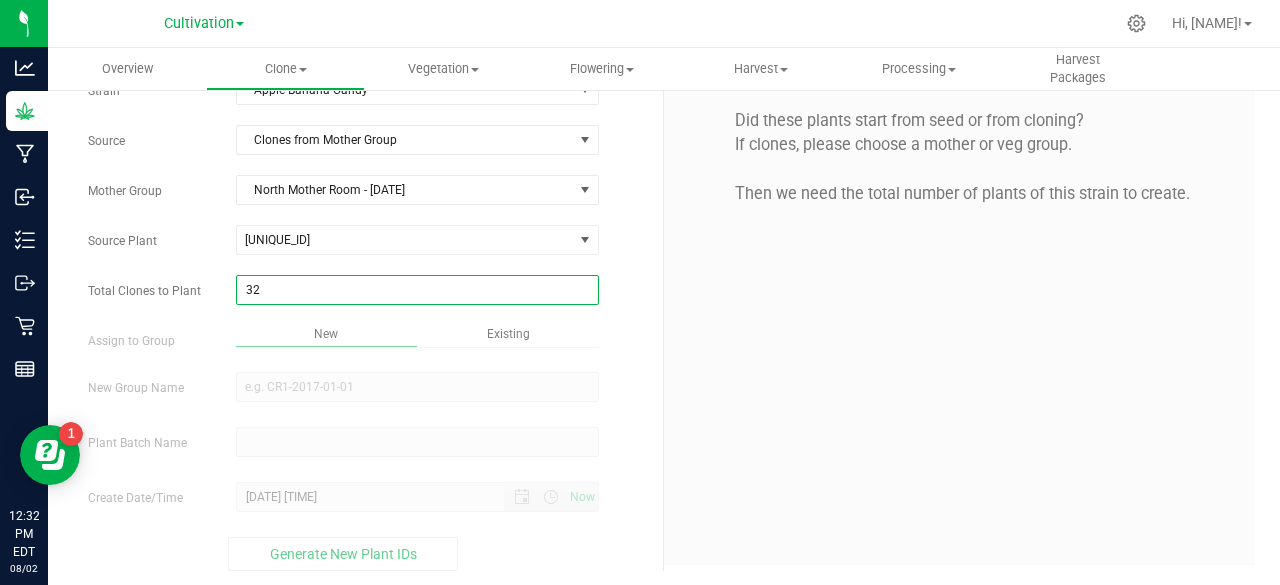 type on "32" 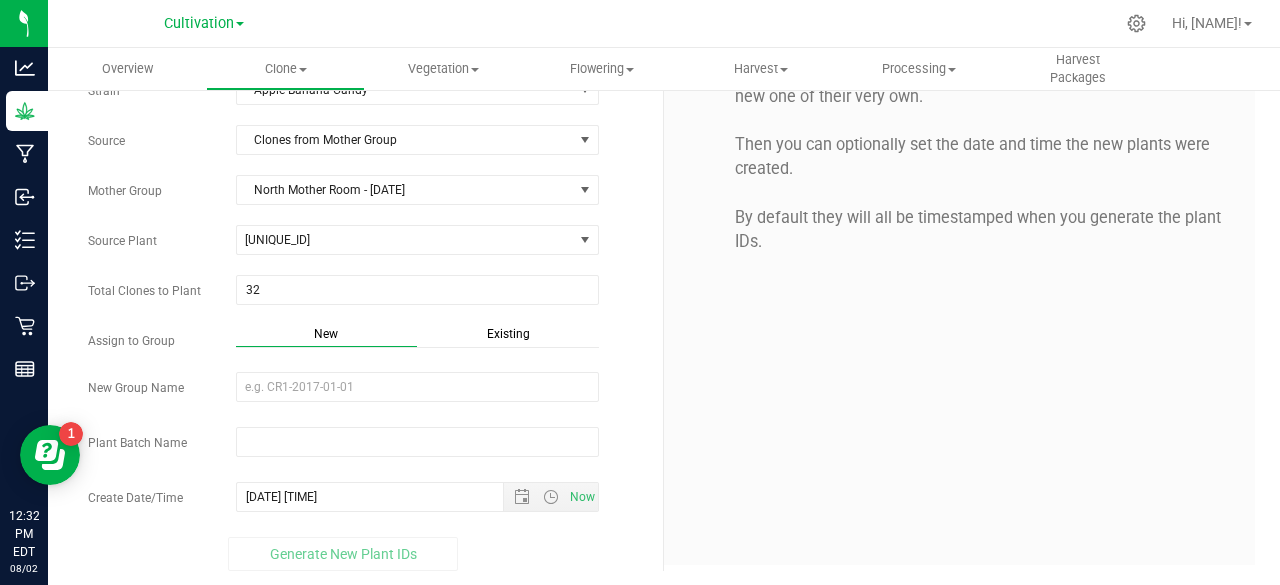 click on "Existing" at bounding box center (508, 334) 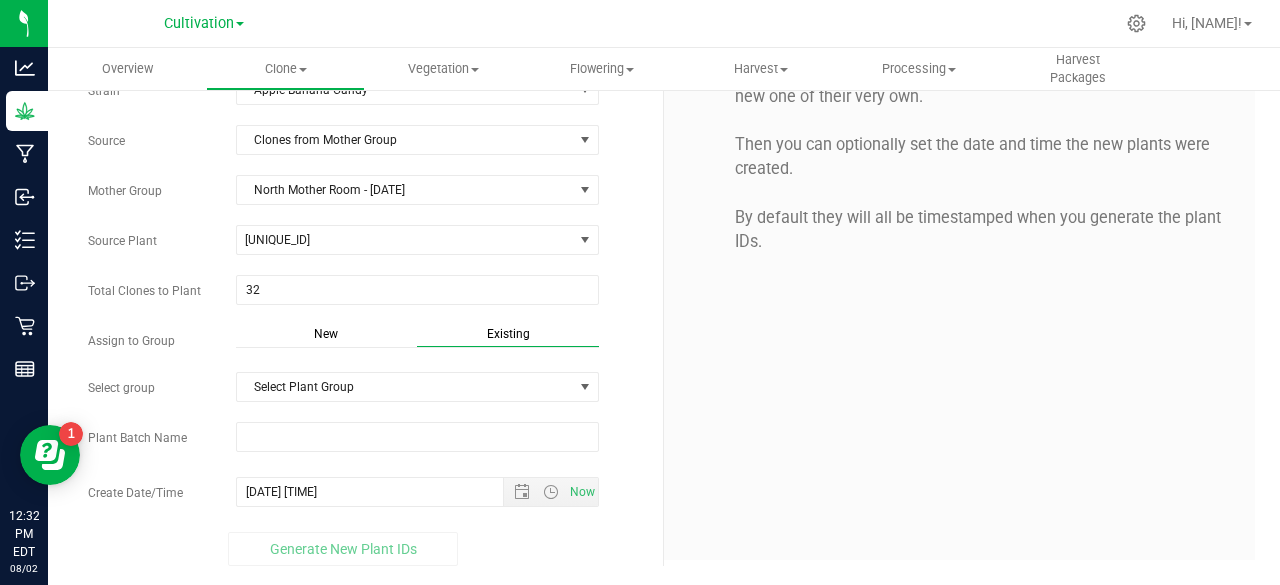 scroll, scrollTop: 114, scrollLeft: 0, axis: vertical 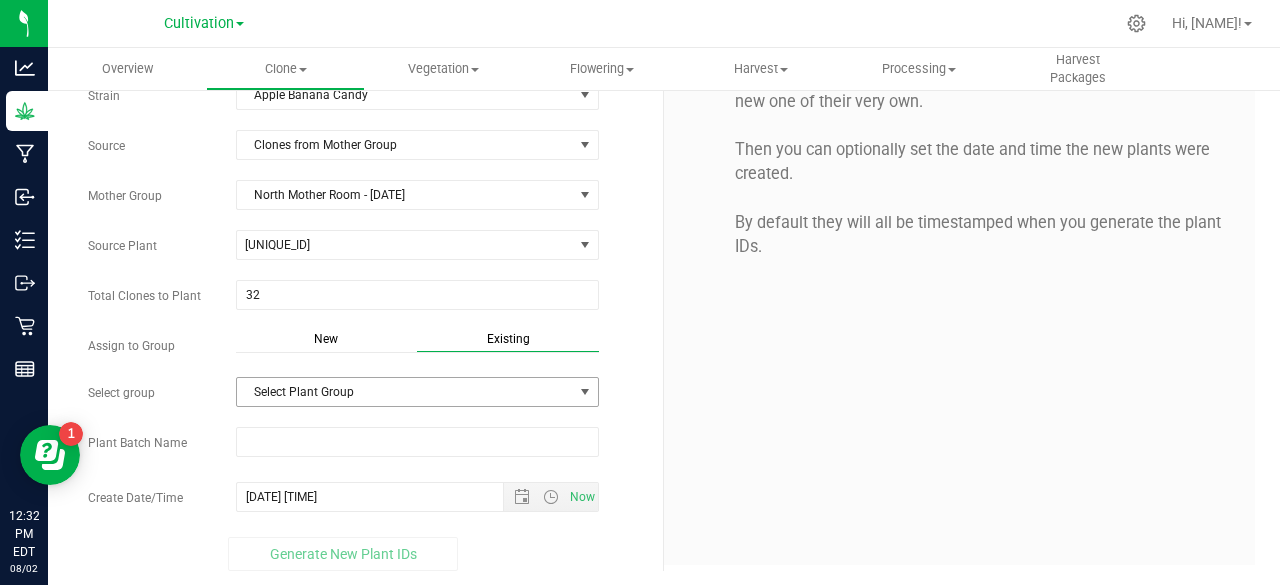 click on "Select Plant Group" at bounding box center [405, 392] 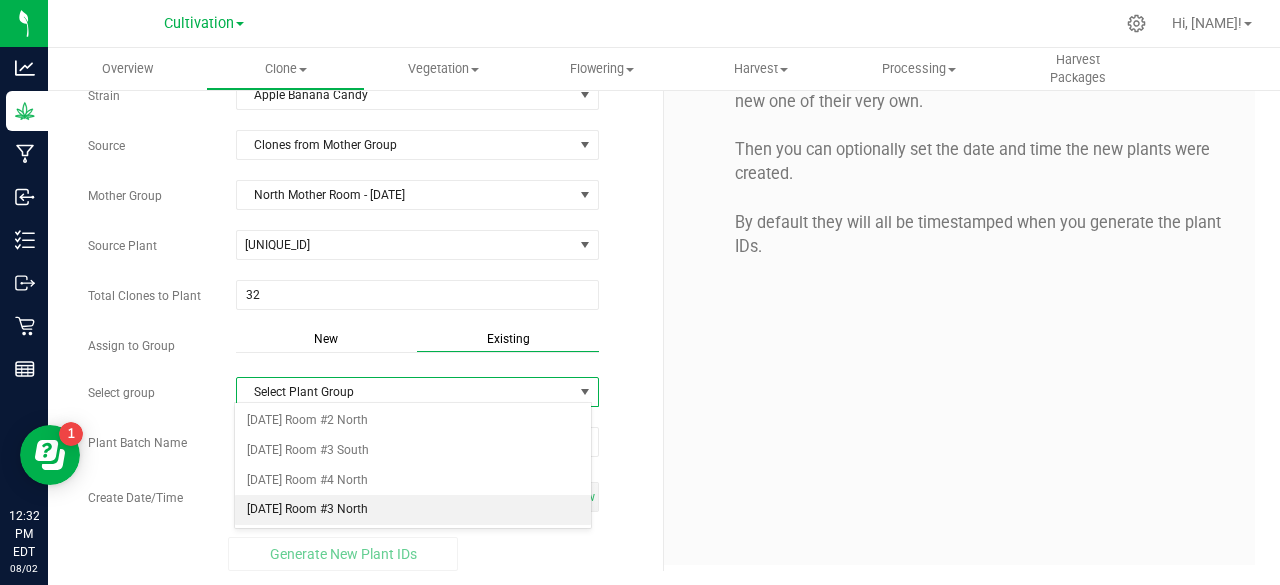 click on "[DATE] Room #3 North" at bounding box center [413, 510] 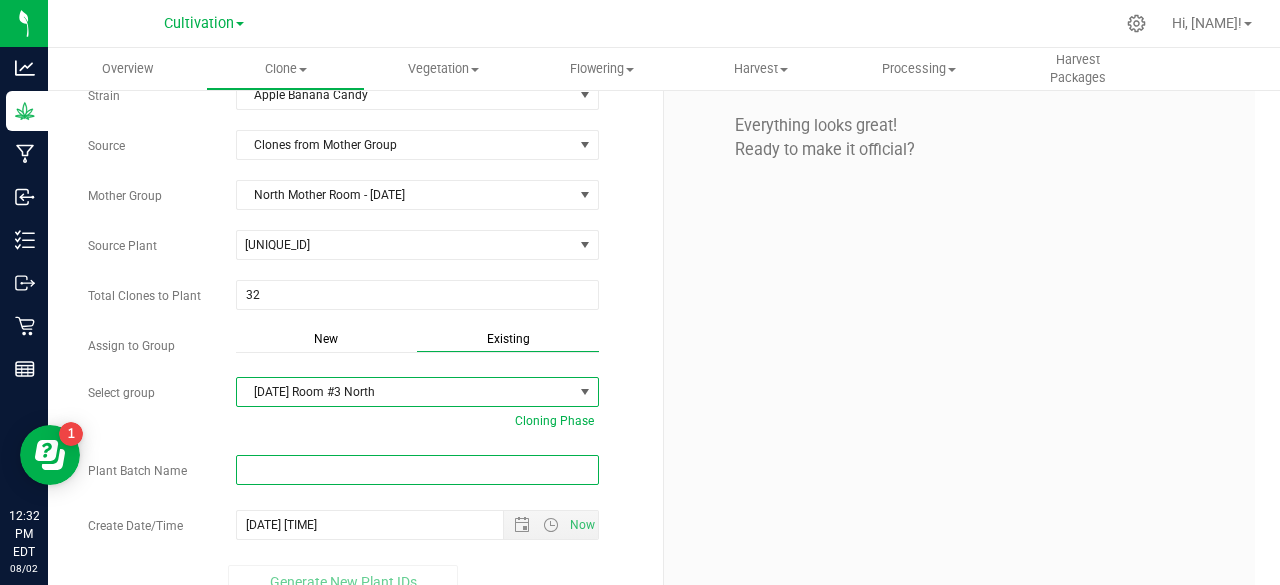click at bounding box center (417, 470) 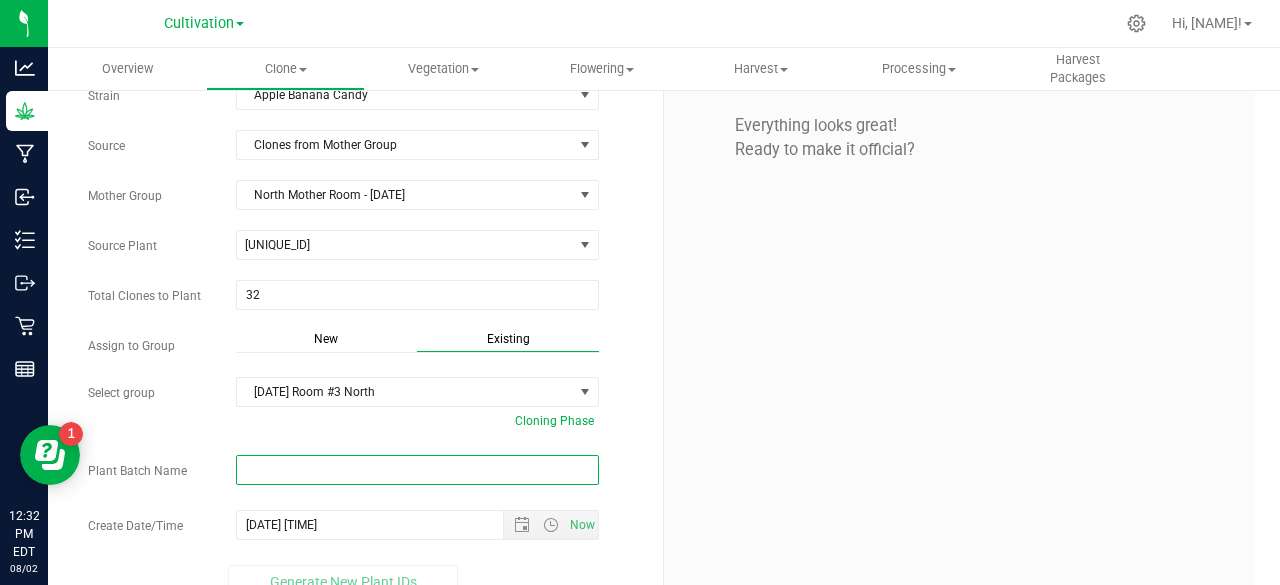 paste on "[DATE]" 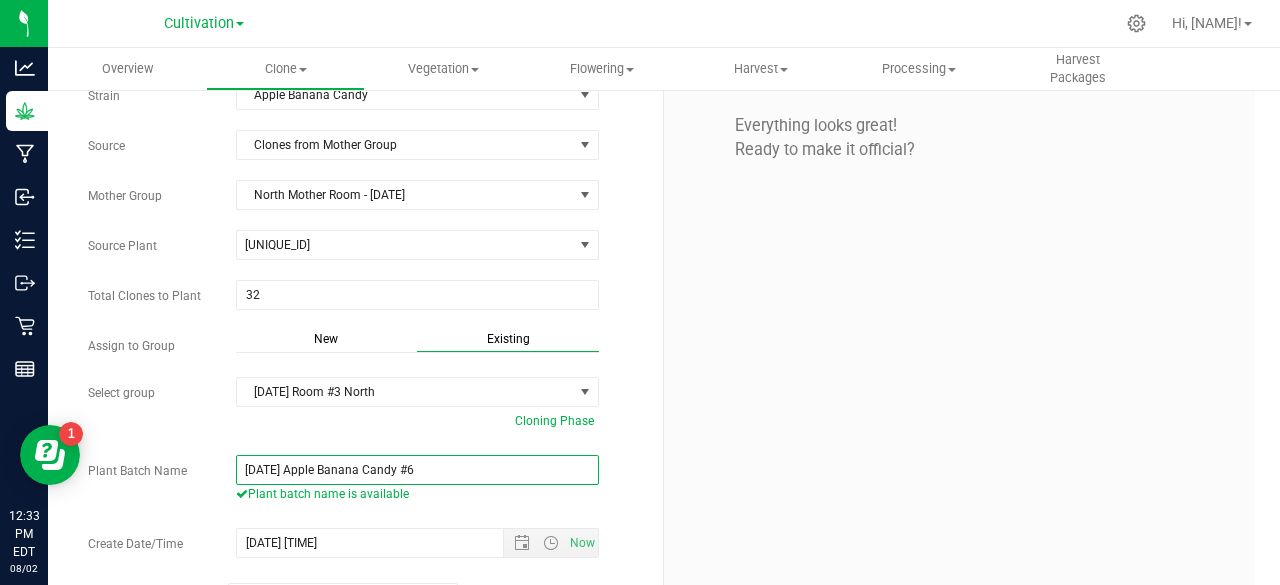scroll, scrollTop: 160, scrollLeft: 0, axis: vertical 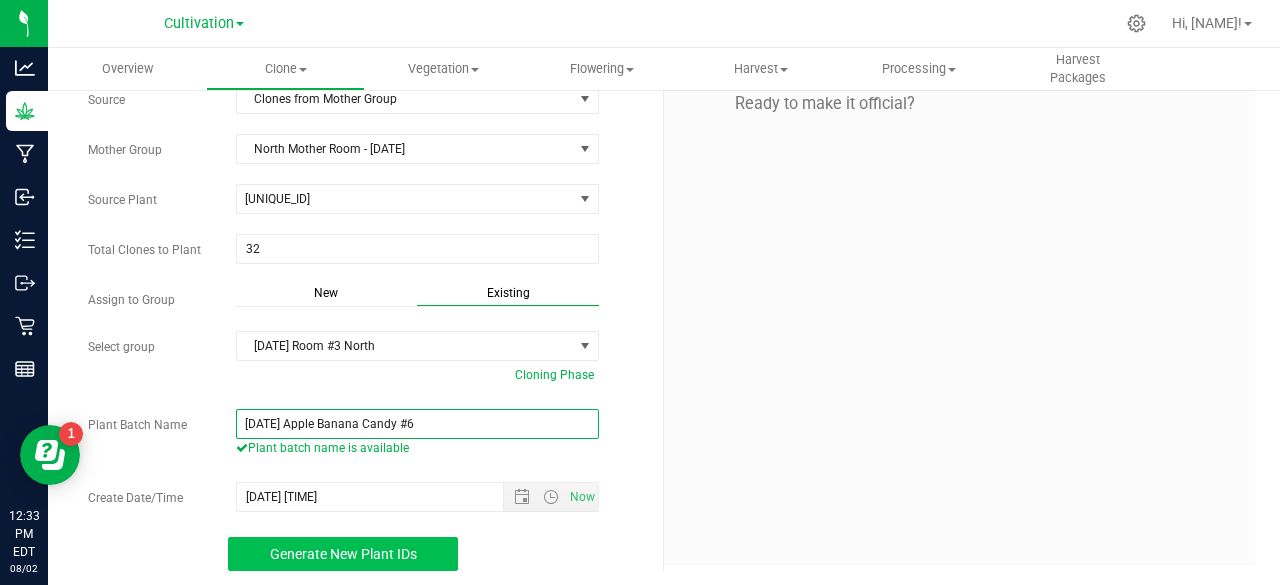 type on "[DATE] Apple Banana Candy #6" 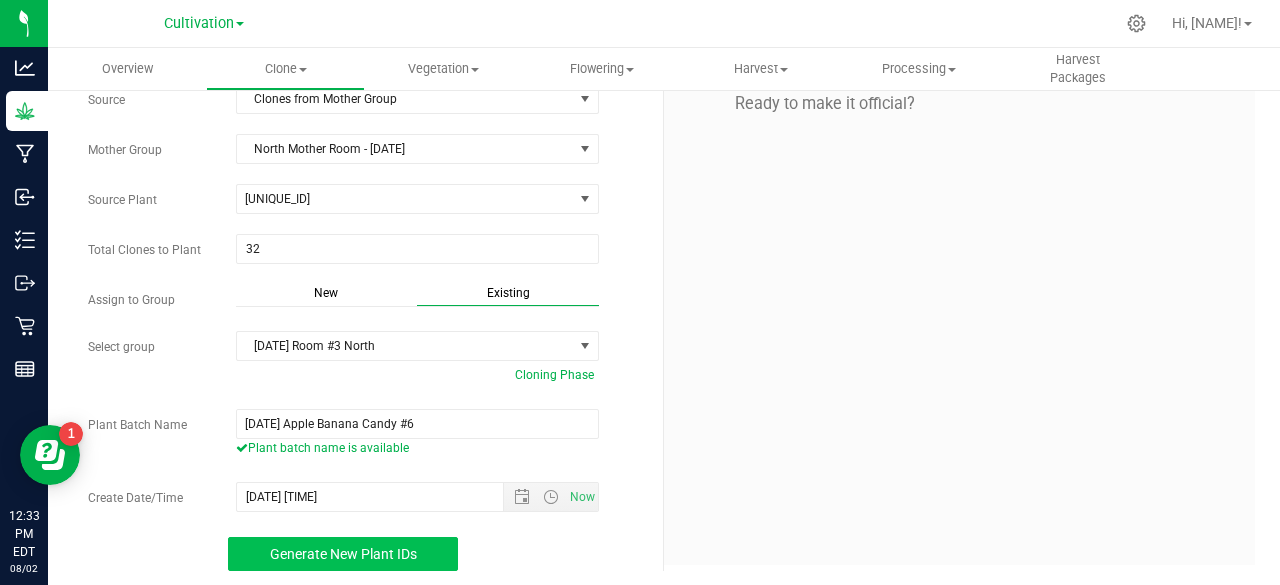 click on "Generate New Plant IDs" at bounding box center [343, 554] 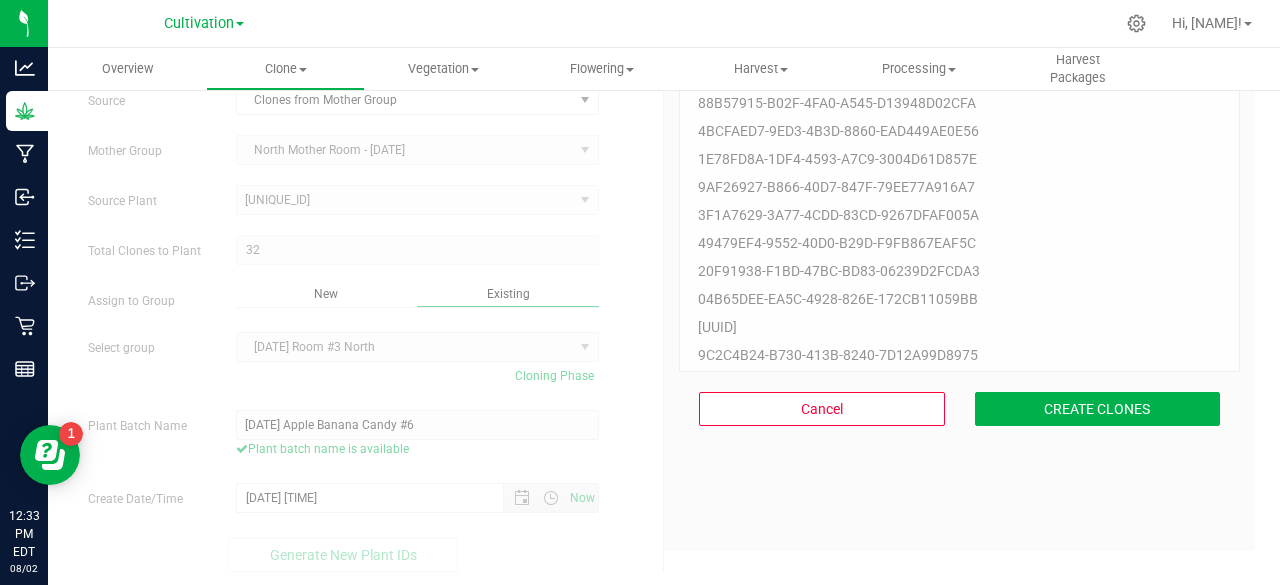 scroll, scrollTop: 60, scrollLeft: 0, axis: vertical 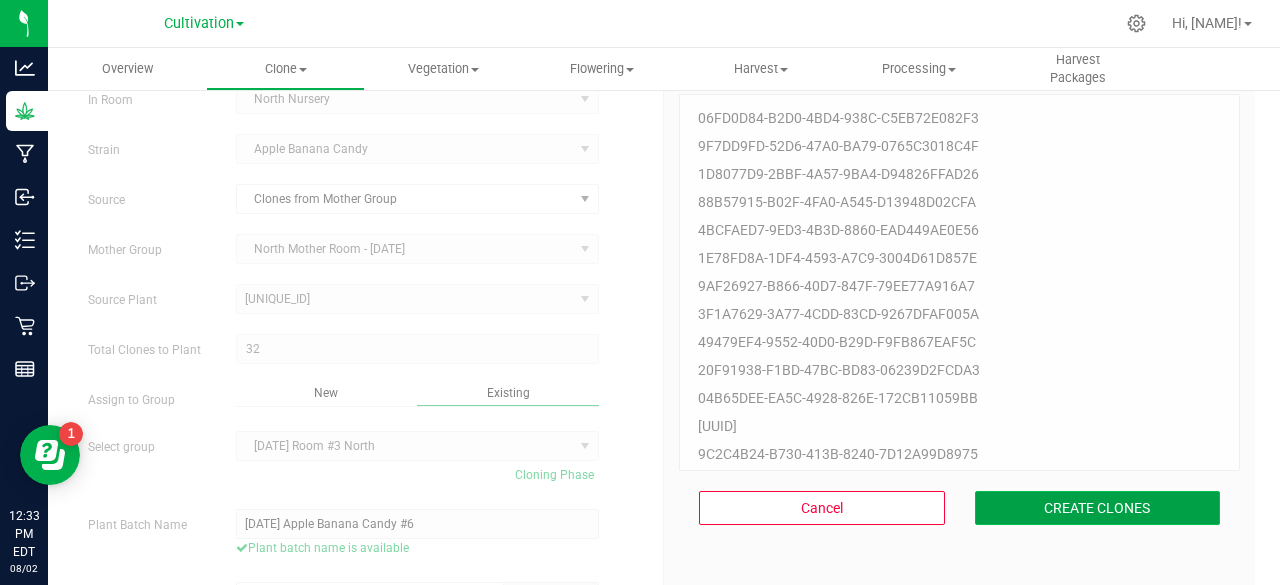 click on "CREATE CLONES" at bounding box center (1098, 508) 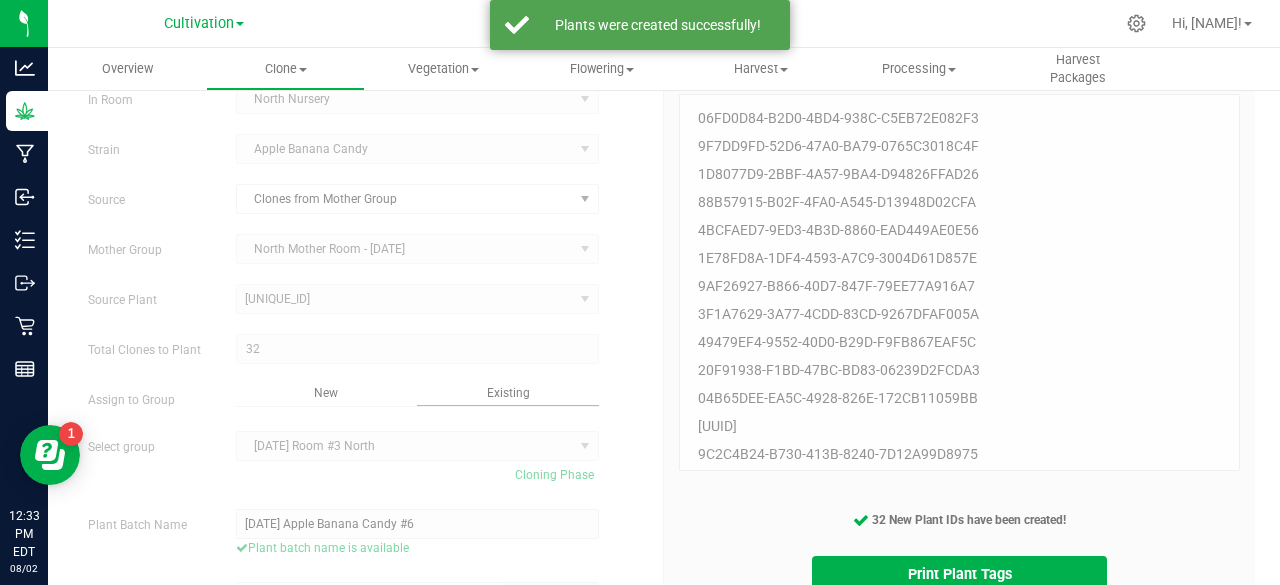 scroll, scrollTop: 159, scrollLeft: 0, axis: vertical 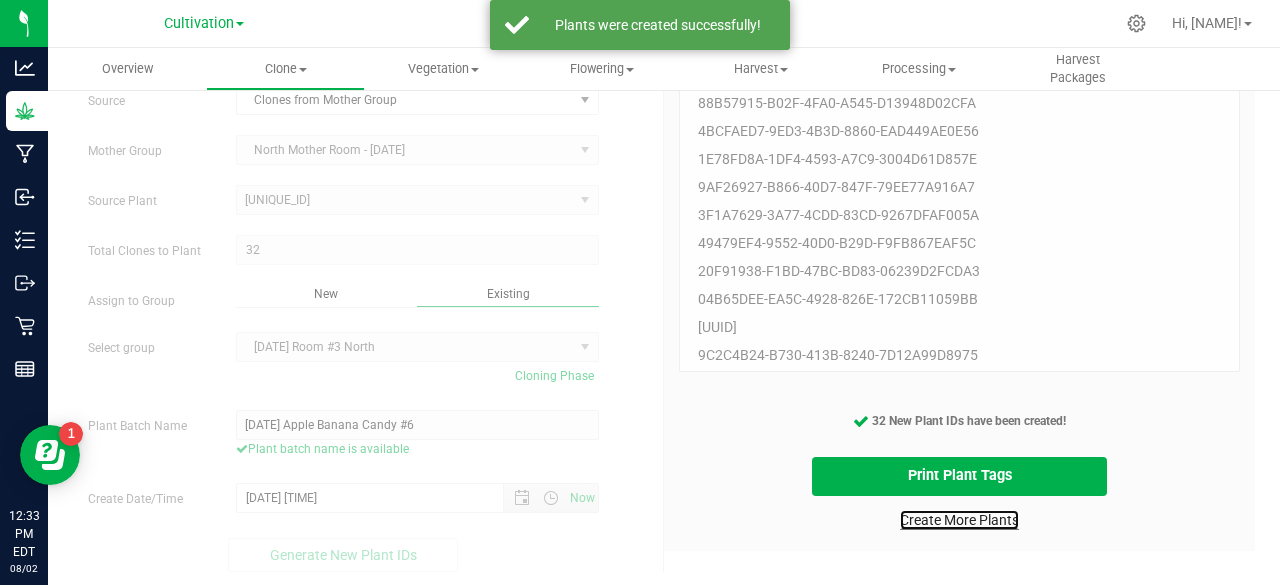 click on "Create More Plants" at bounding box center (959, 520) 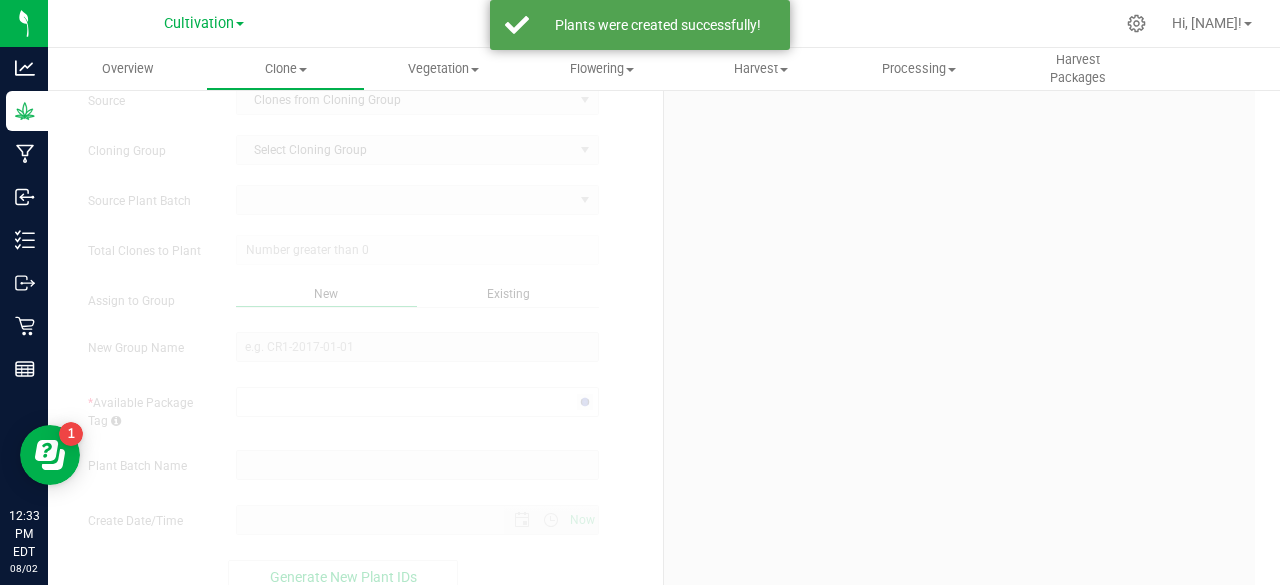 scroll, scrollTop: 0, scrollLeft: 0, axis: both 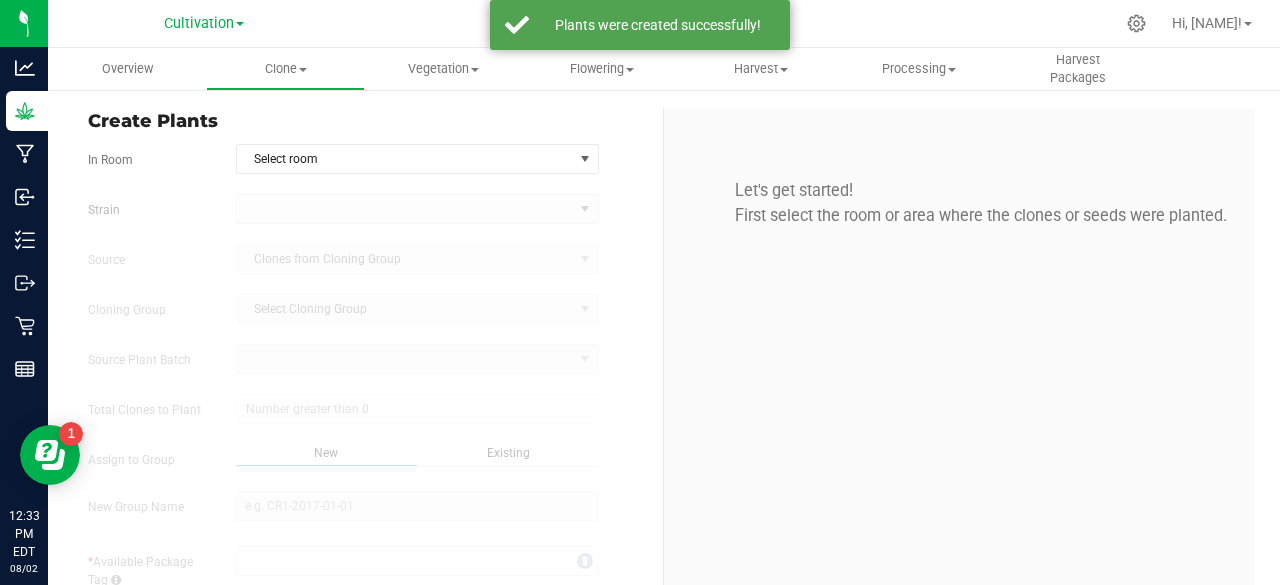 type on "[DATE] [TIME]" 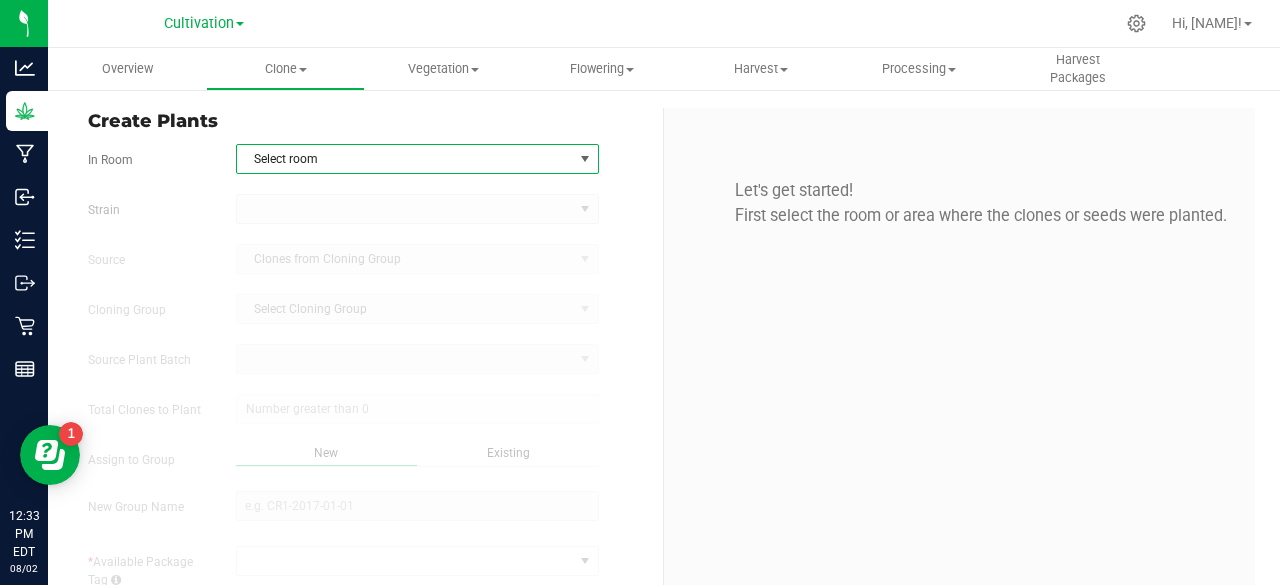 click on "Select room" at bounding box center (405, 159) 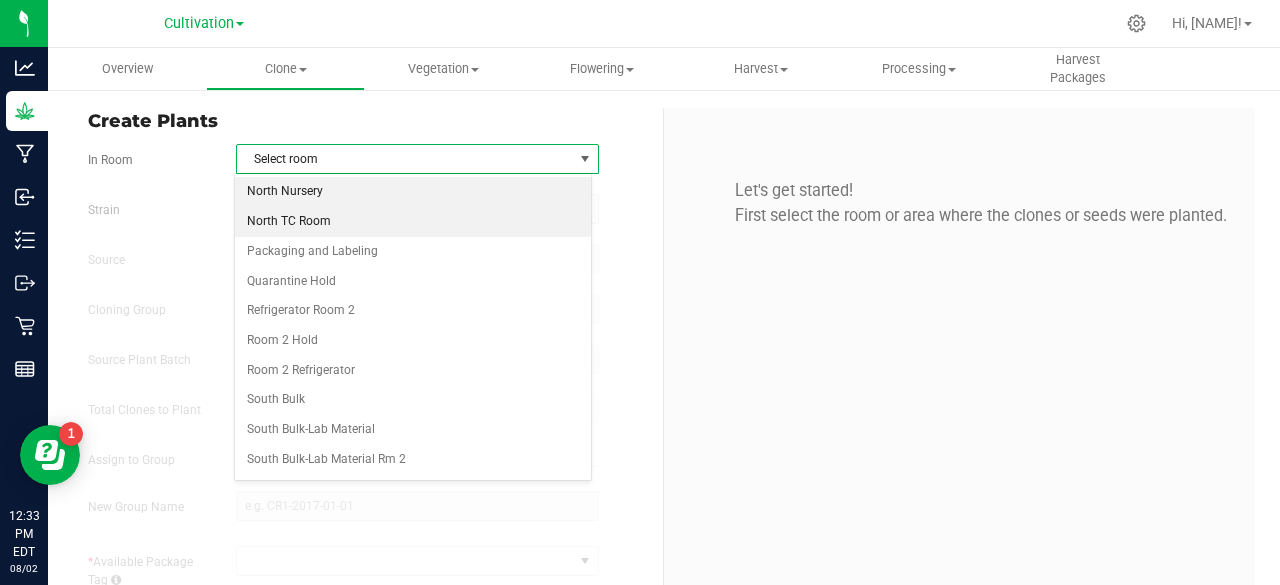 click on "North TC Room" at bounding box center [413, 222] 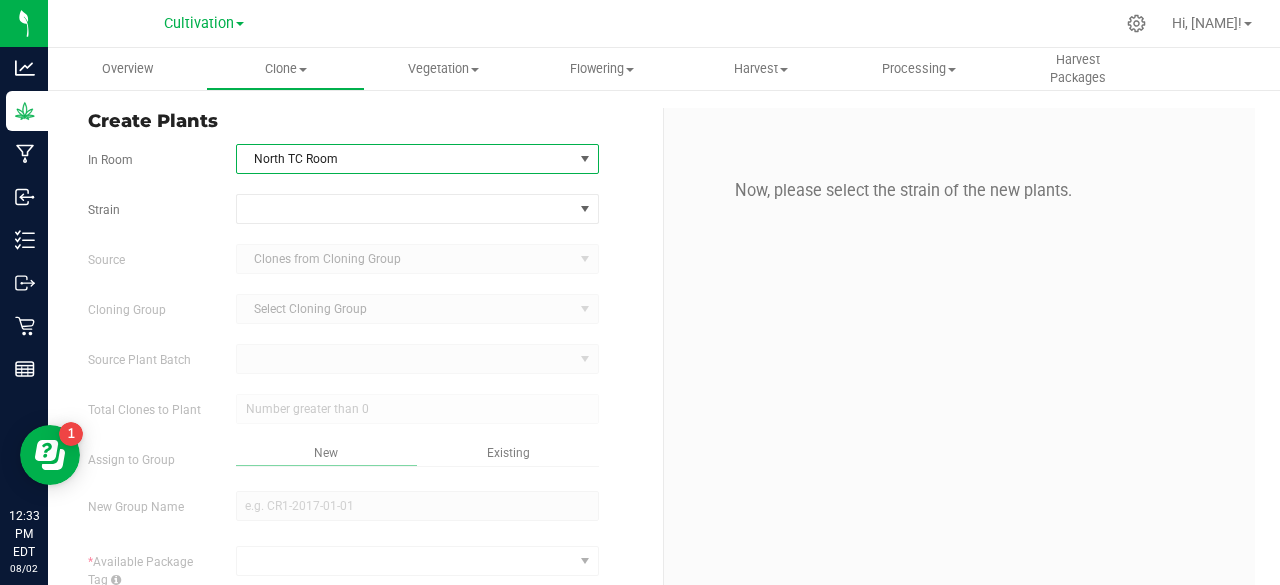 click on "North TC Room" at bounding box center (405, 159) 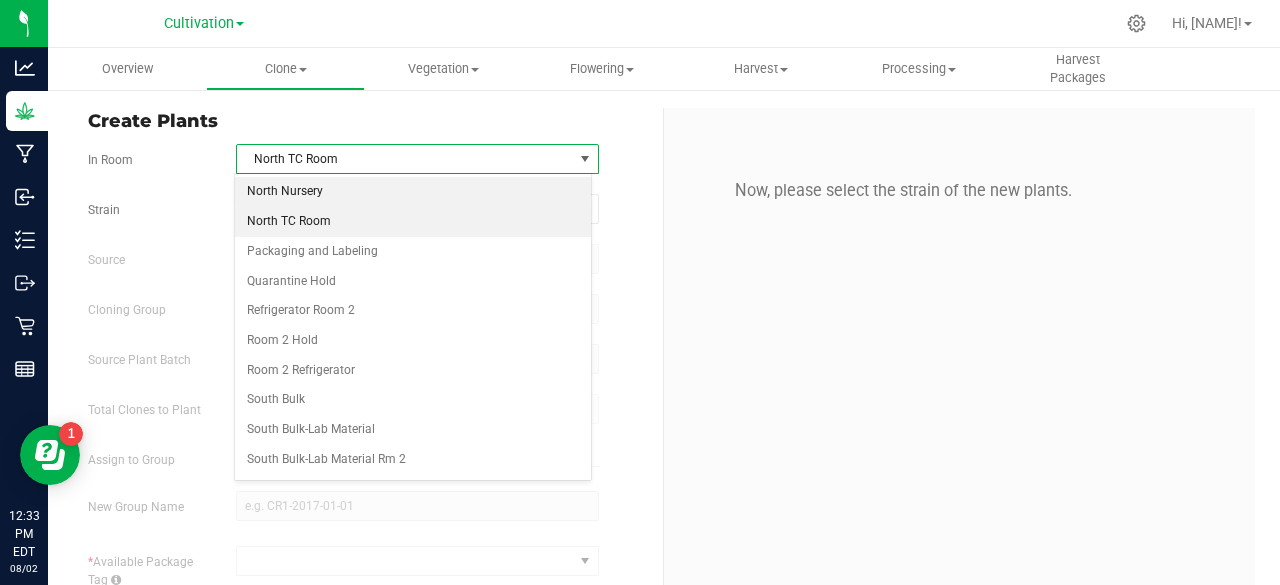 click on "North Nursery" at bounding box center [413, 192] 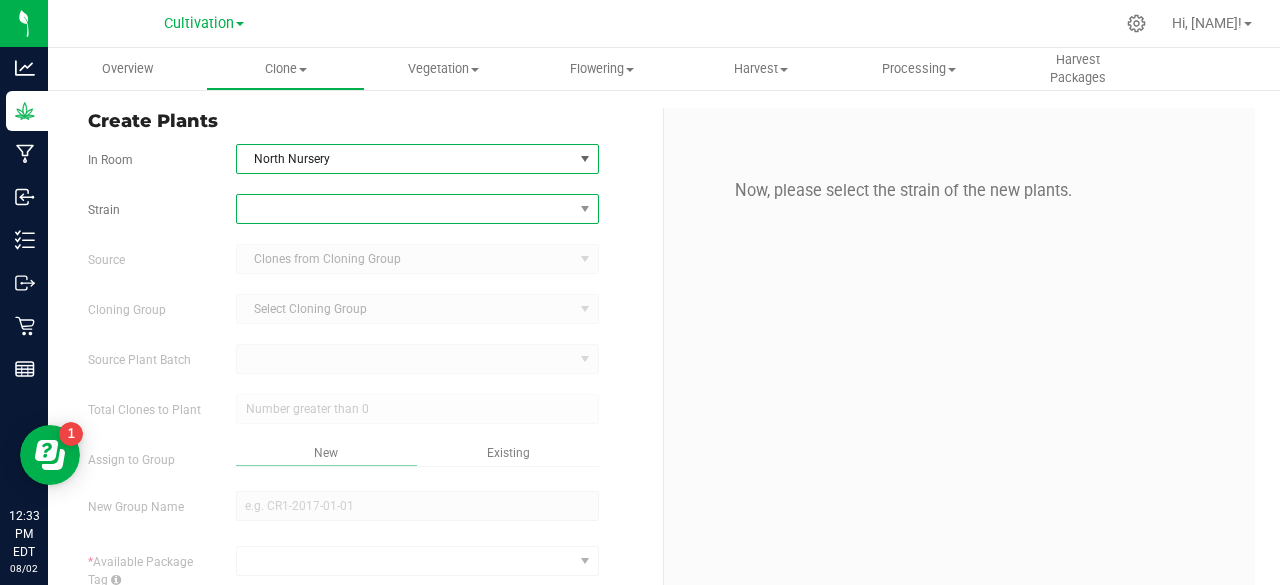 click at bounding box center (405, 209) 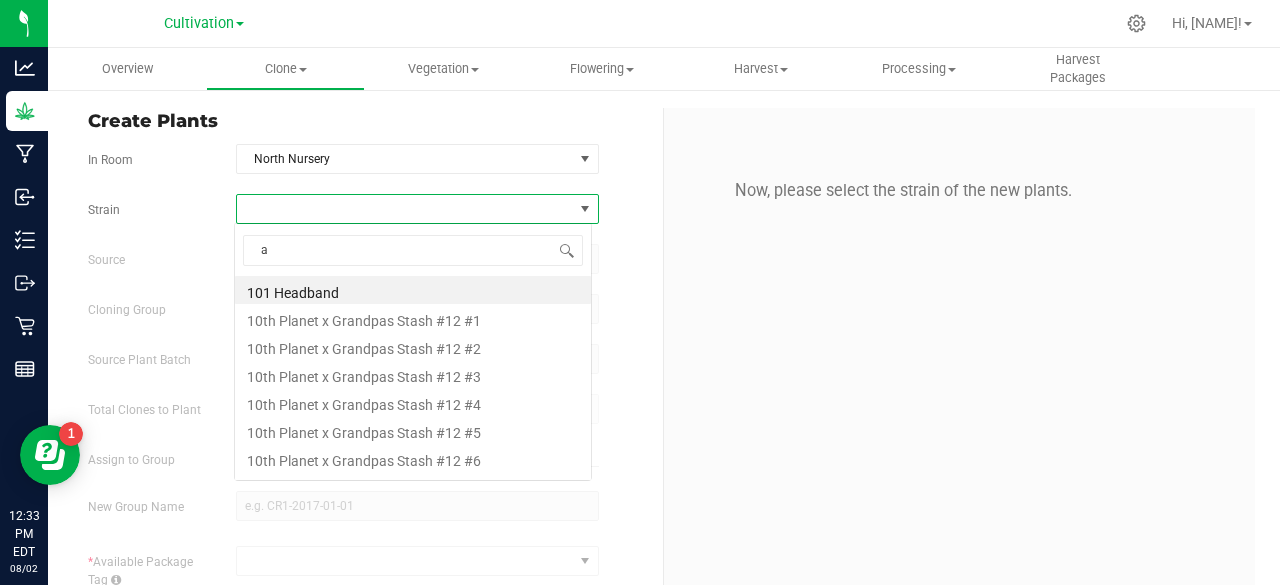 scroll, scrollTop: 99970, scrollLeft: 99641, axis: both 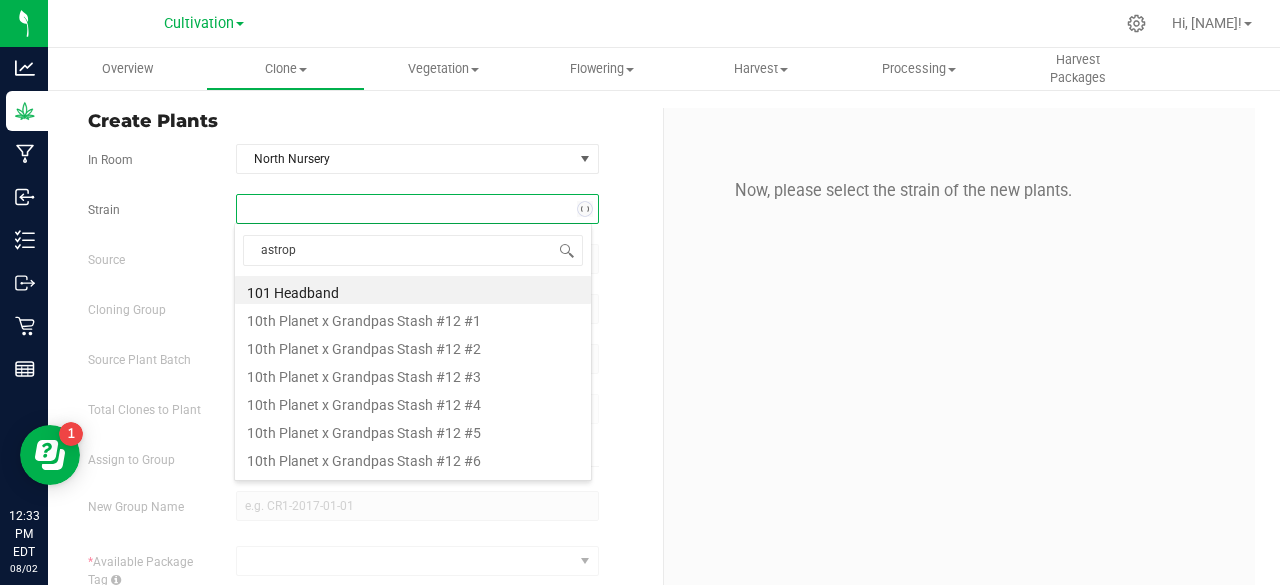 type on "astropo" 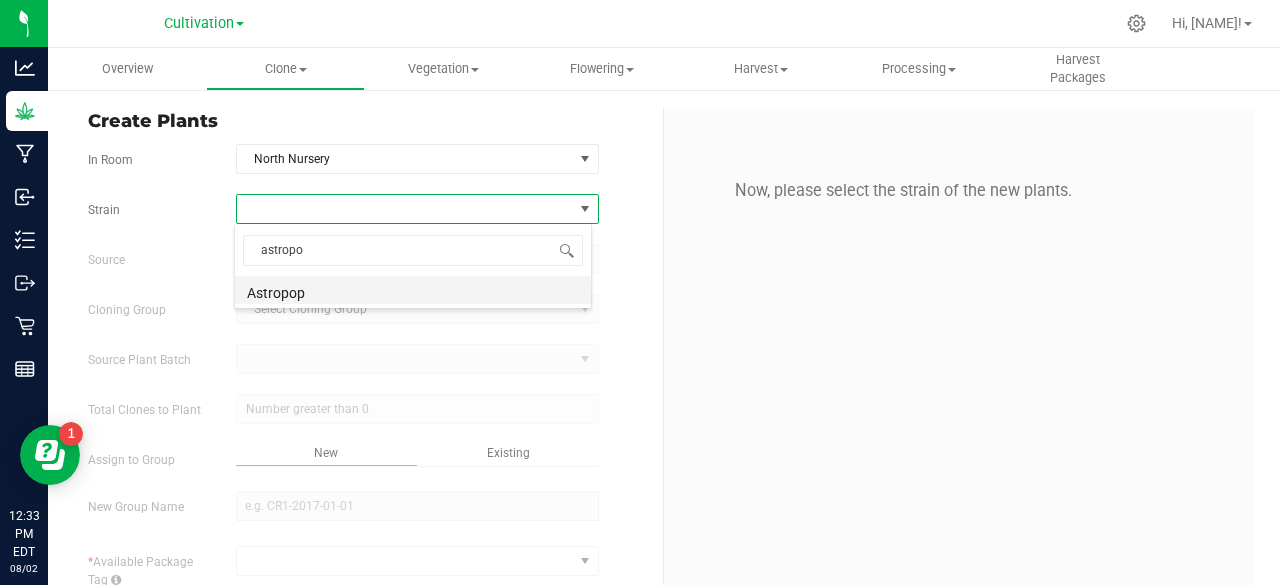 click on "Astropop" at bounding box center (413, 290) 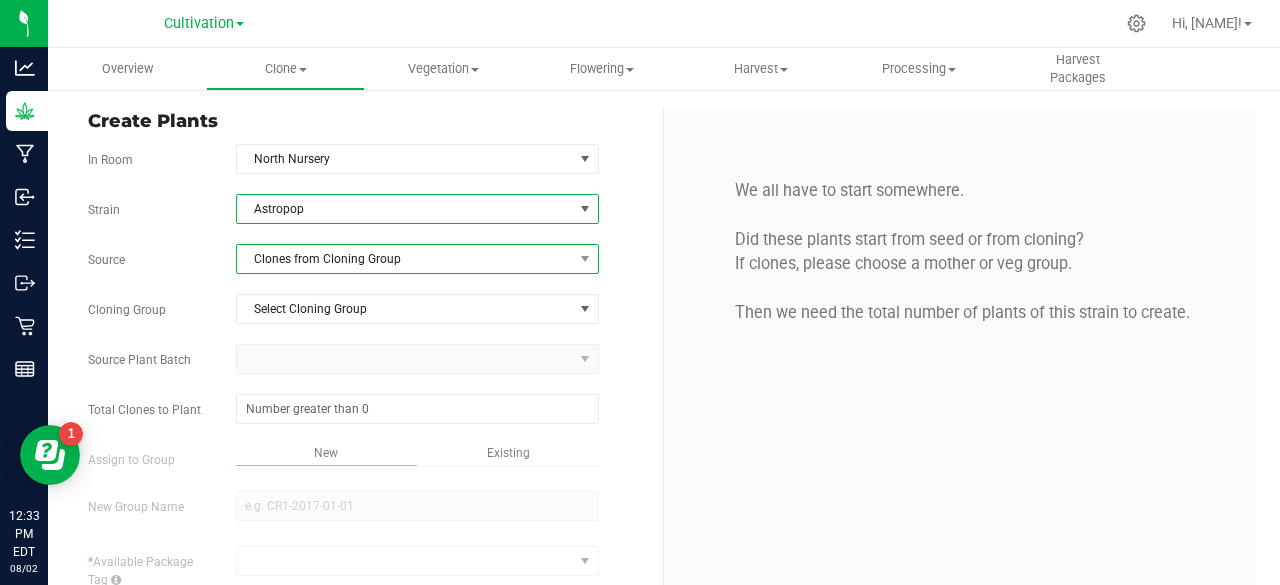 click on "Clones from Cloning Group" at bounding box center (405, 259) 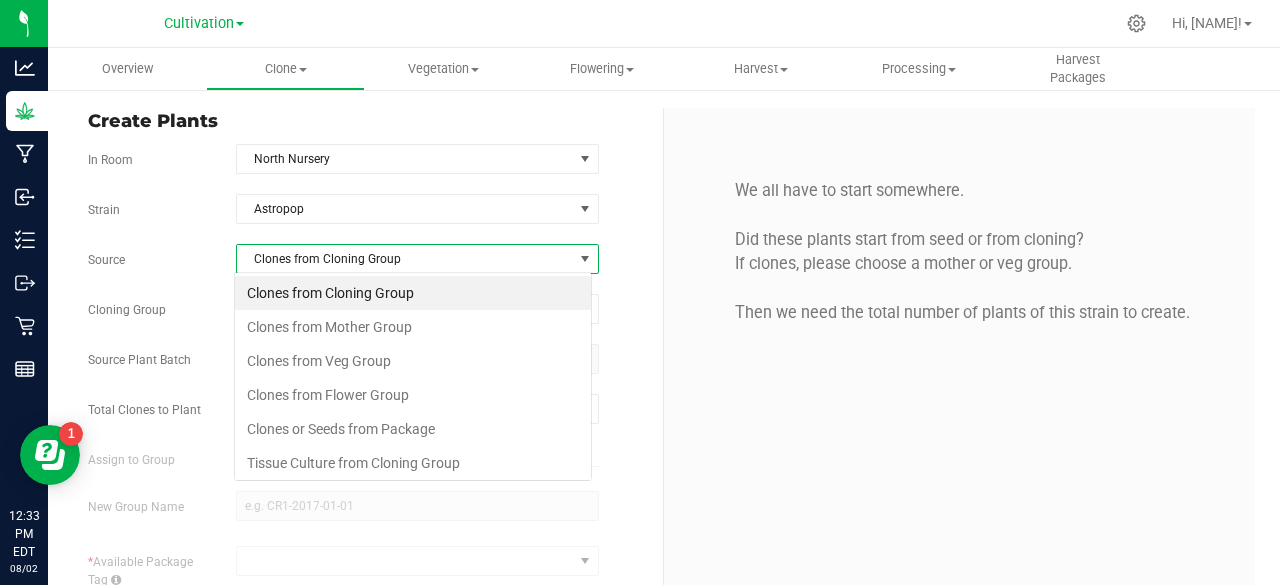 scroll, scrollTop: 99970, scrollLeft: 99641, axis: both 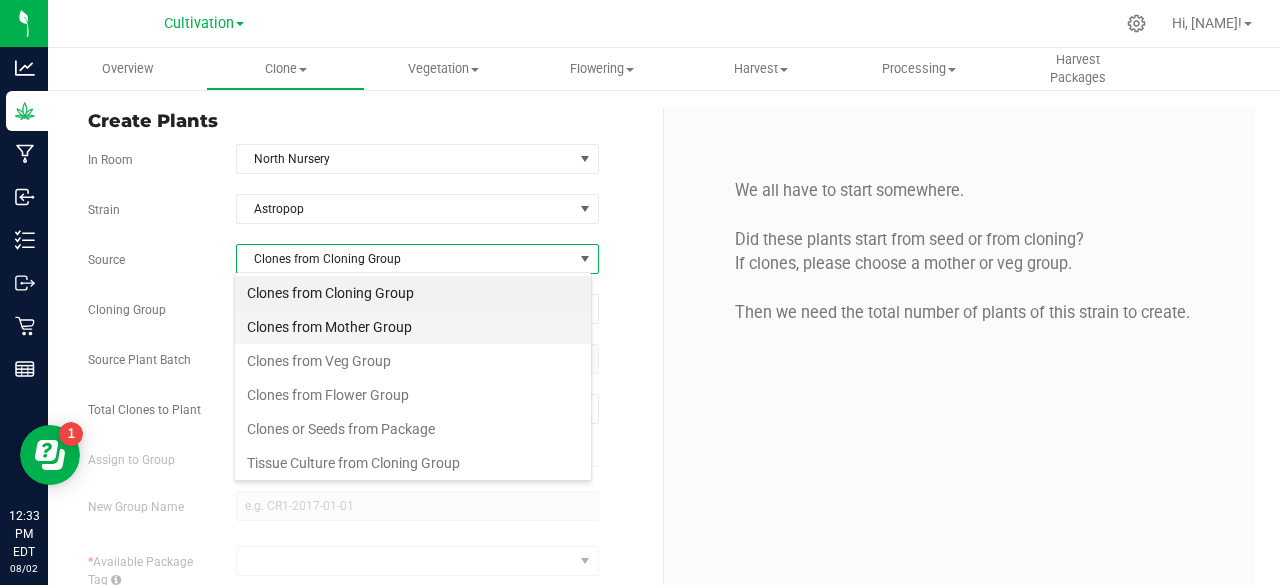 click on "Clones from Mother Group" at bounding box center (413, 327) 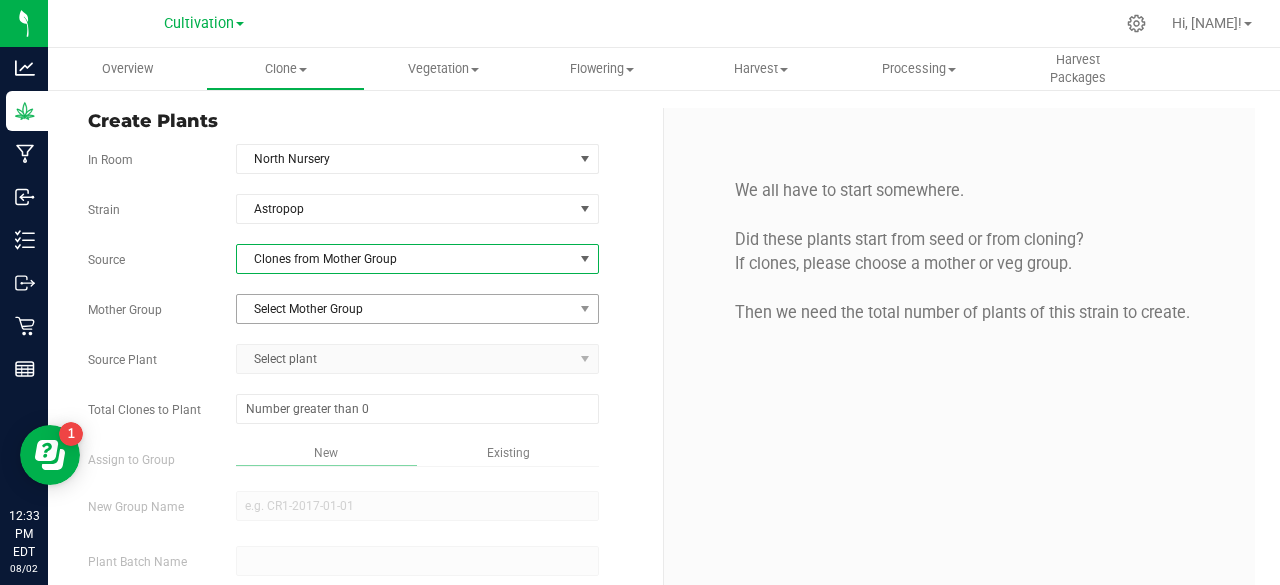 click on "Select Mother Group" at bounding box center (405, 309) 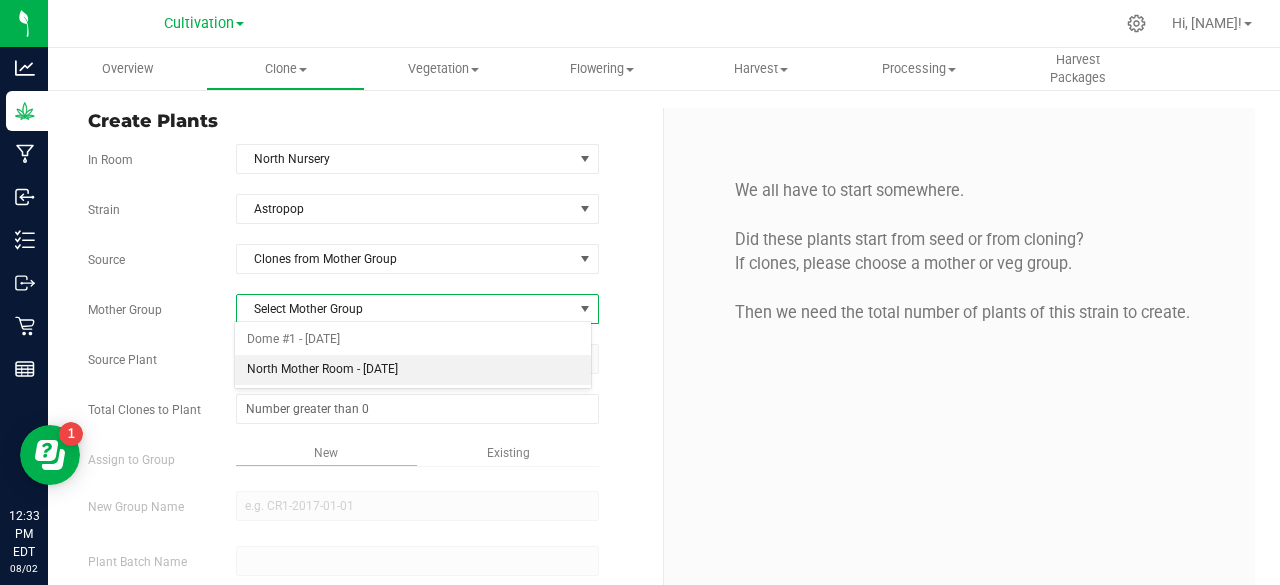 click on "Select Mother Group Dome #1 - [DATE] North Mother Room  - [DATE] No data found." at bounding box center (413, 355) 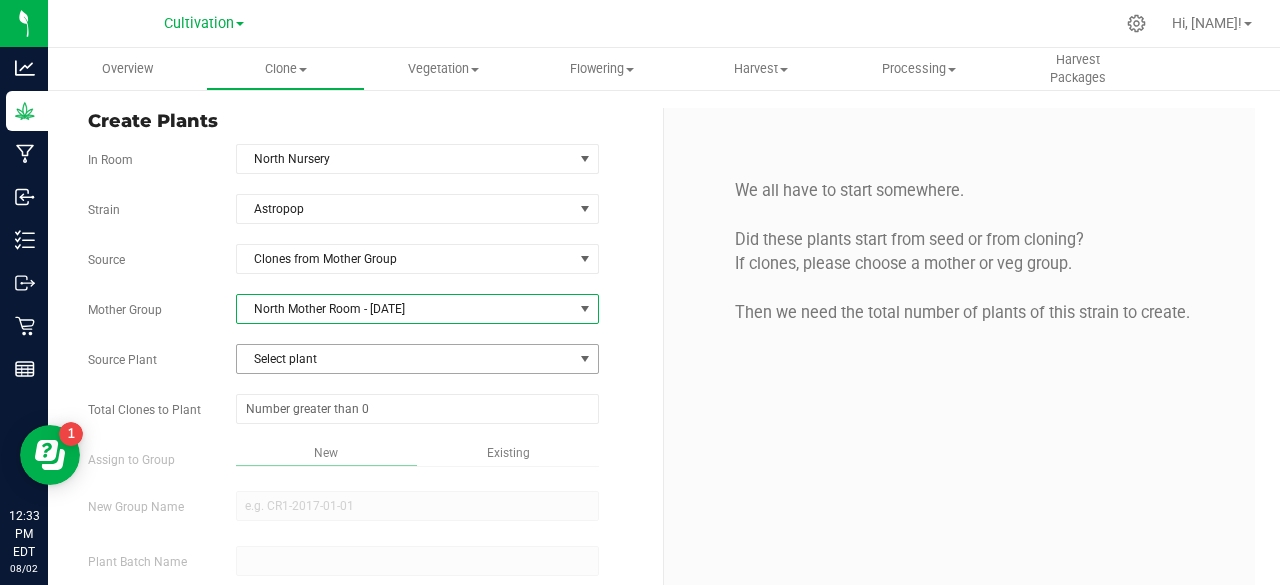 click on "Select plant" at bounding box center [405, 359] 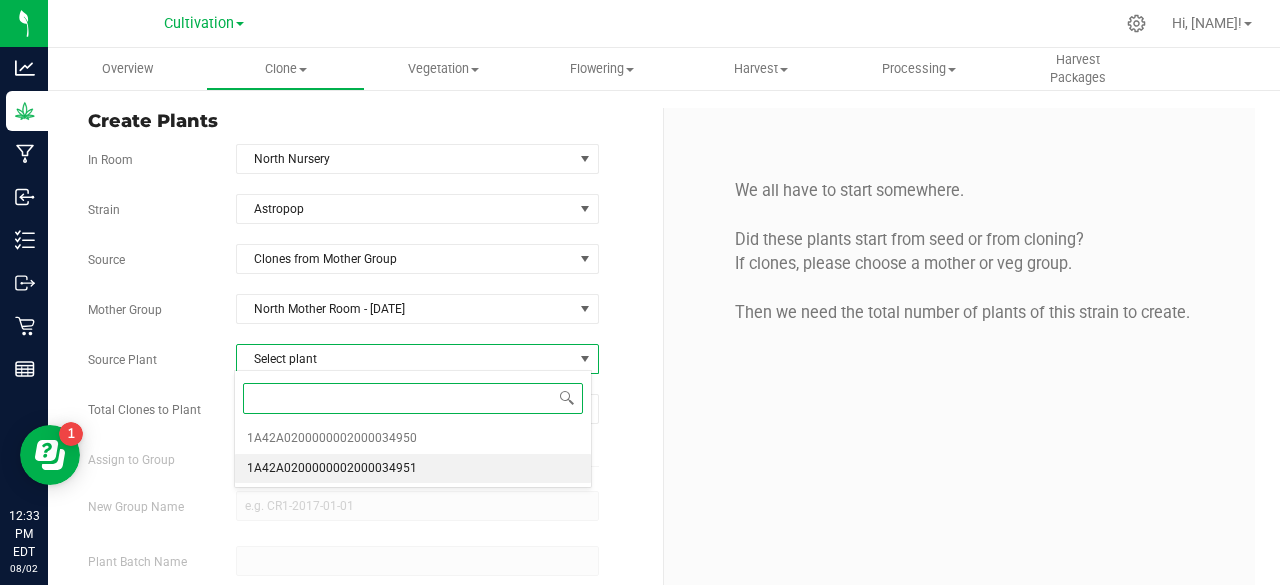 click on "1A42A0200000002000034951" at bounding box center (332, 469) 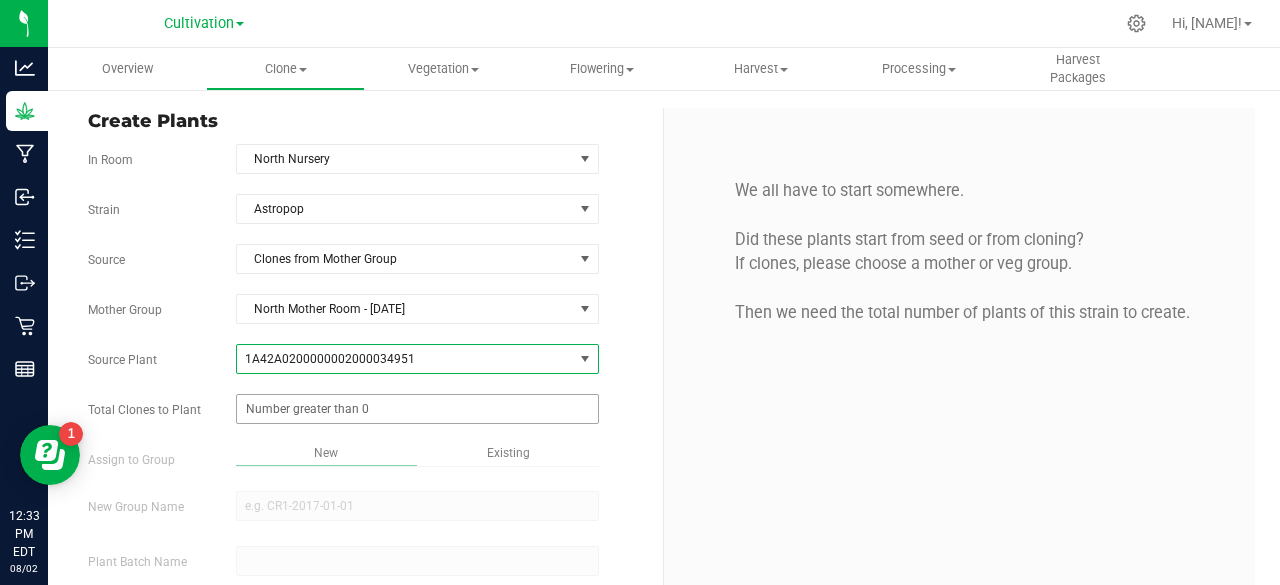 click at bounding box center (417, 409) 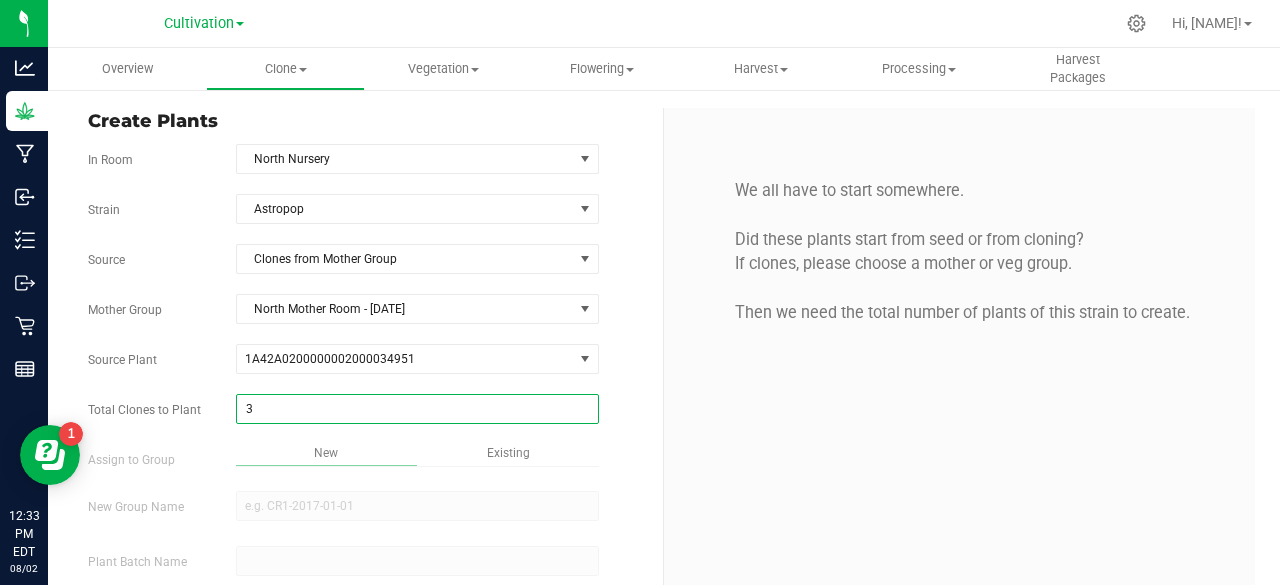 type on "32" 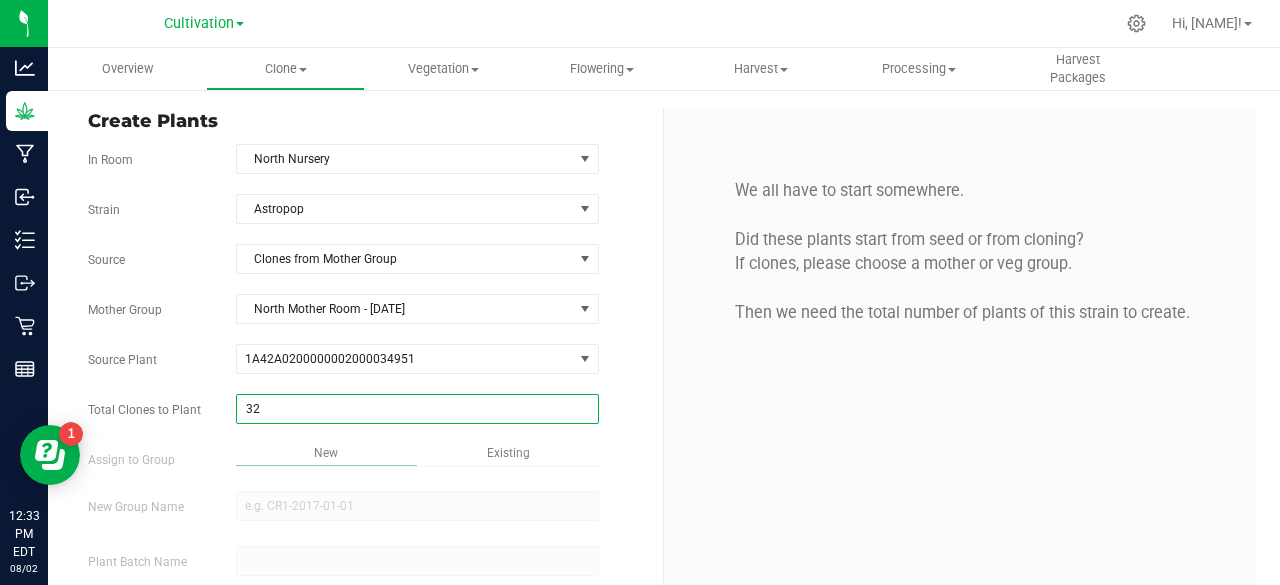 scroll, scrollTop: 119, scrollLeft: 0, axis: vertical 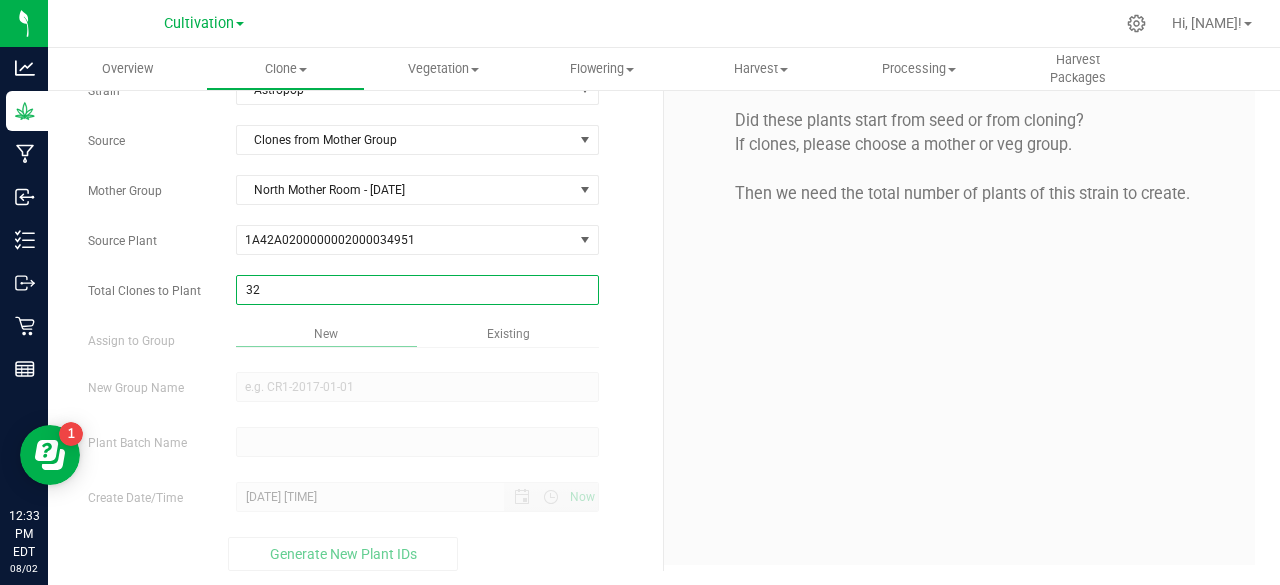 type on "32" 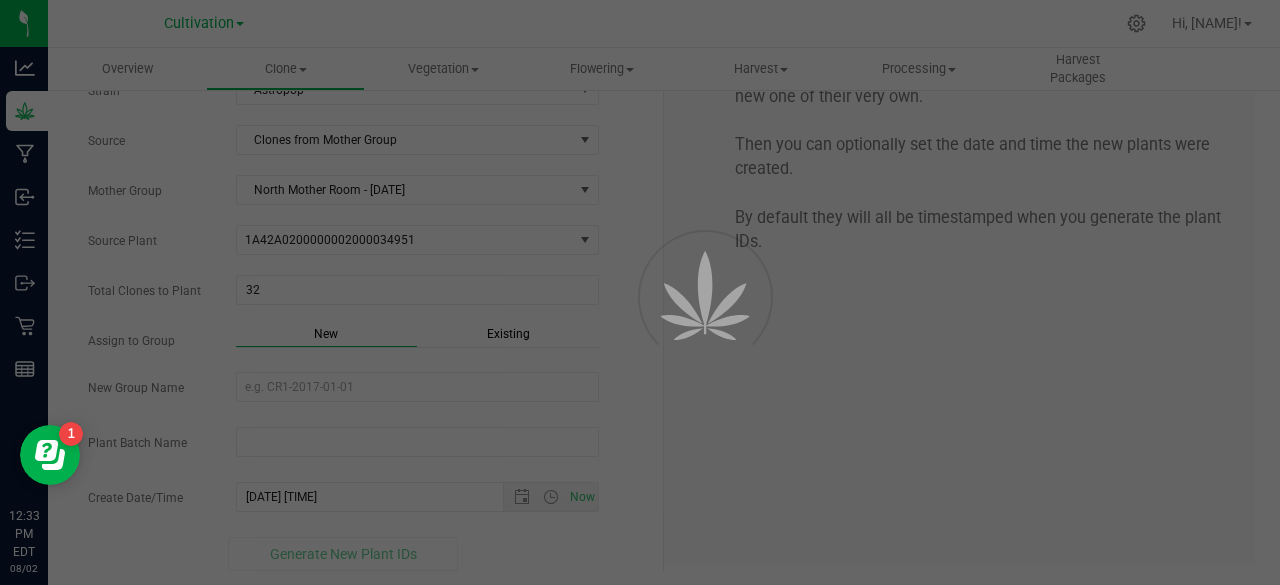 click on "Overview
Clone
Create plants
Cloning groups
Cloning plant batches
Apply to plants
Vegetation" at bounding box center (664, 316) 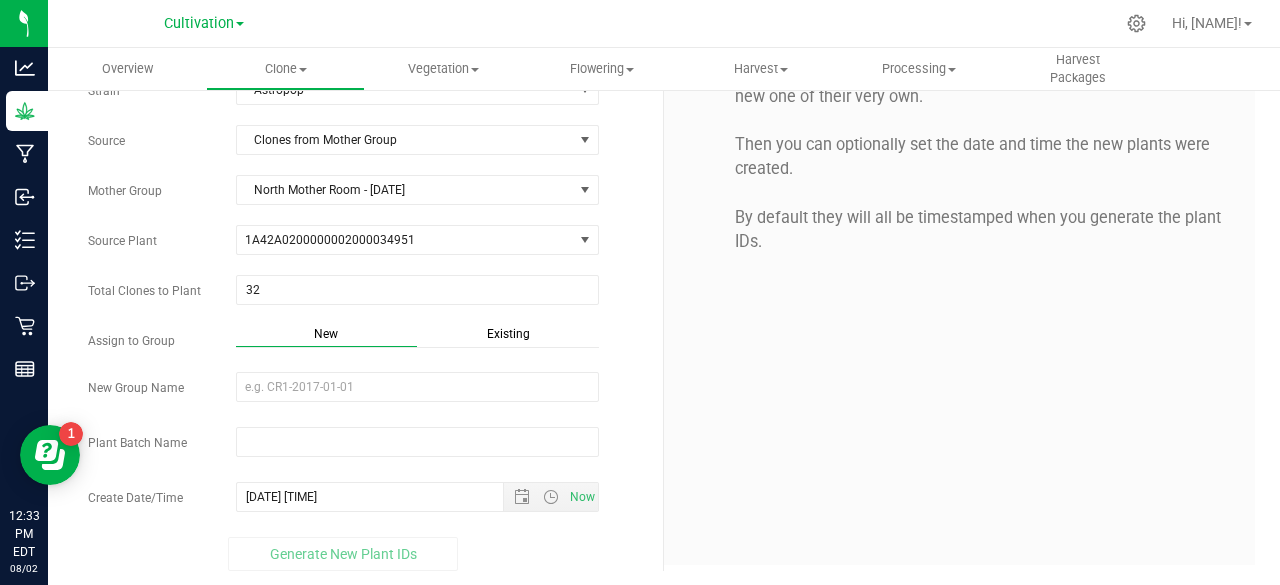 click on "Existing" at bounding box center [508, 334] 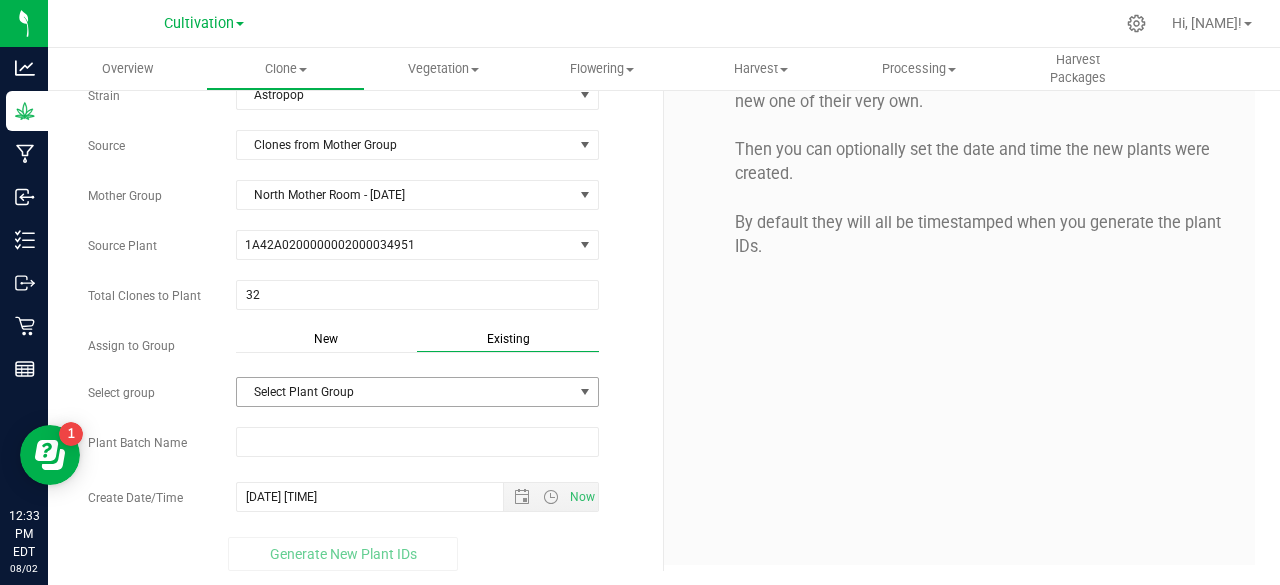 click on "Select Plant Group" at bounding box center [405, 392] 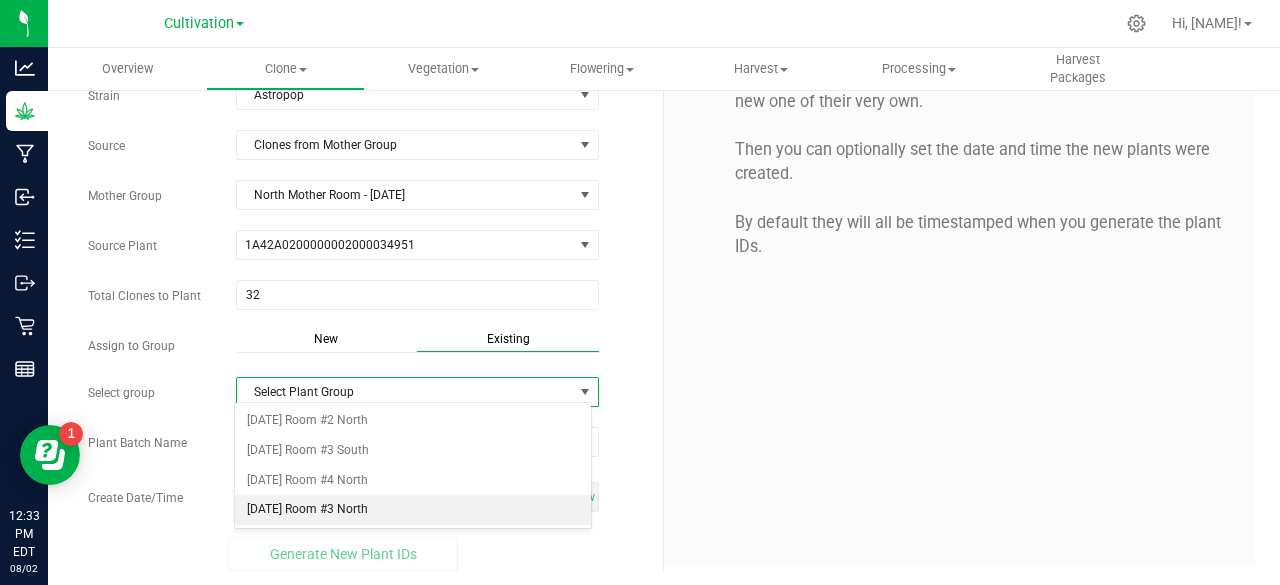 click on "[DATE] Room #3 North" at bounding box center (413, 510) 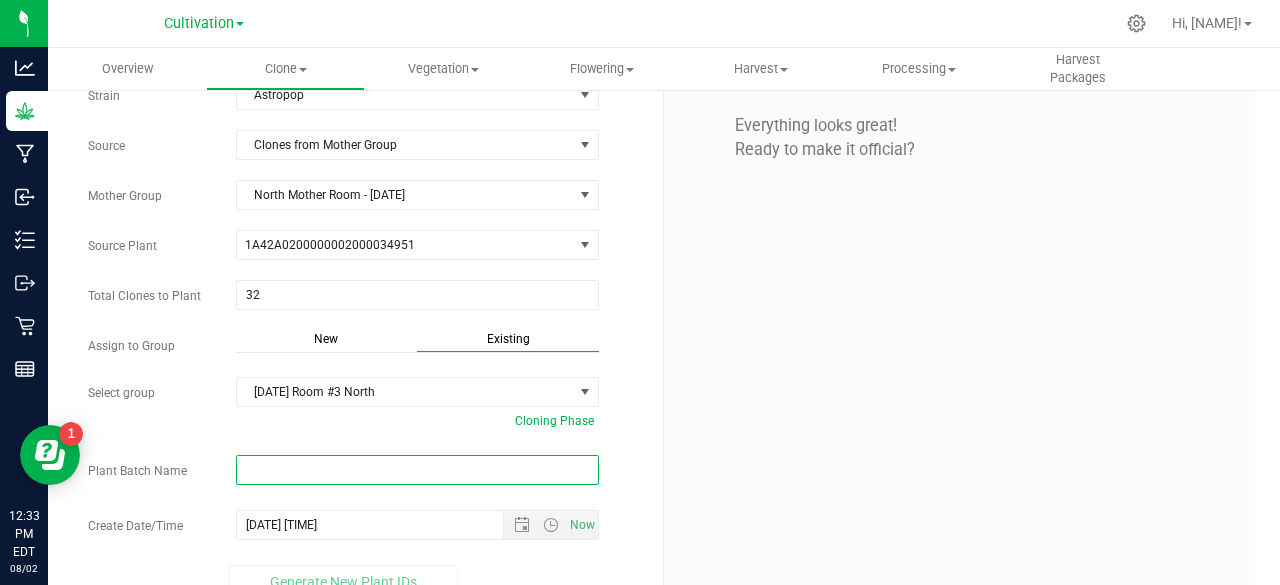 click at bounding box center [417, 470] 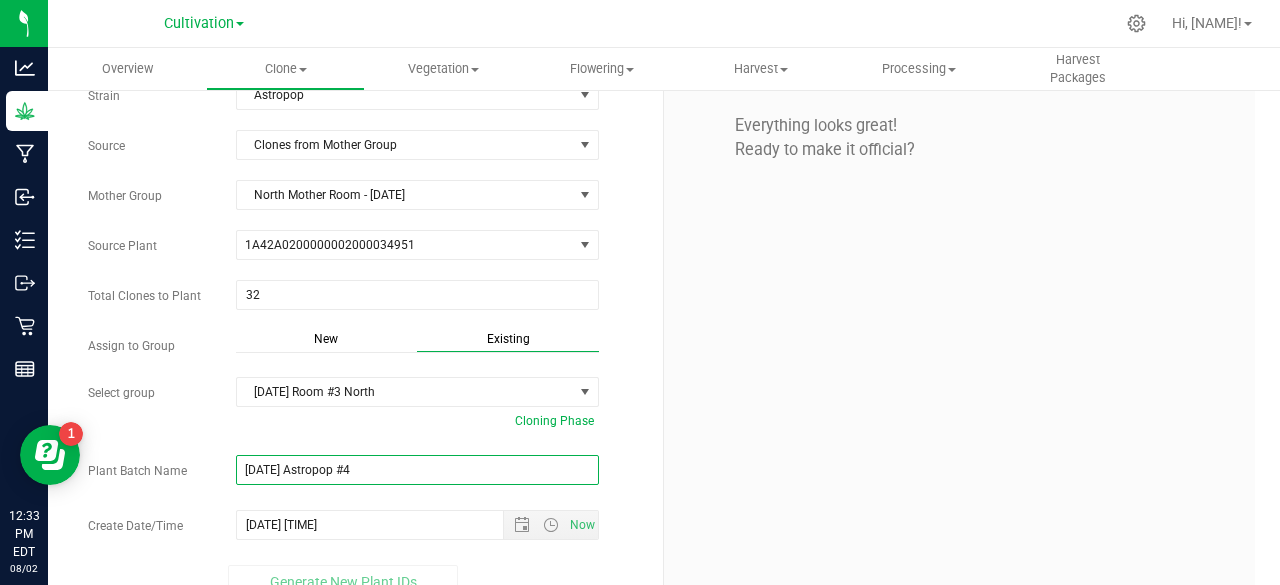 scroll, scrollTop: 142, scrollLeft: 0, axis: vertical 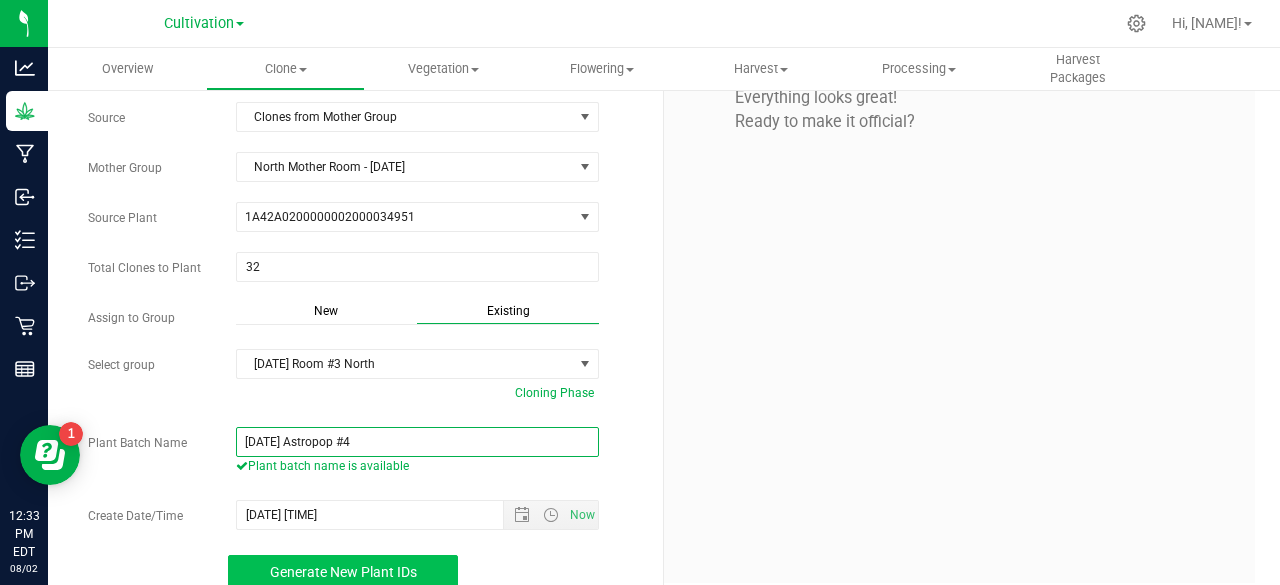 type on "[DATE] Astropop #4" 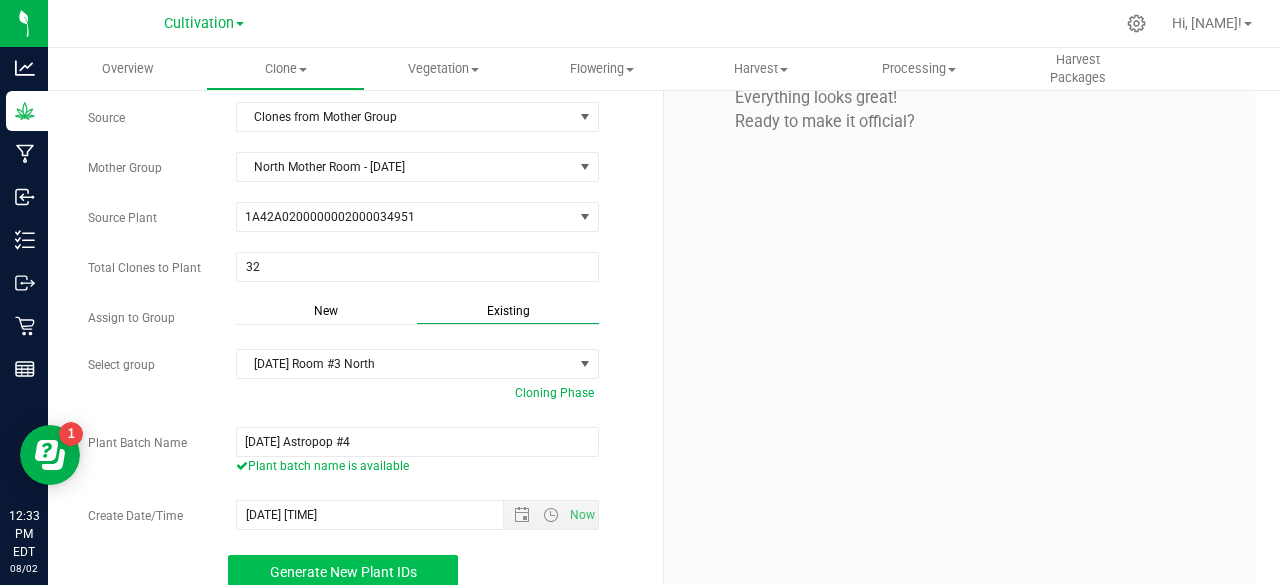 click on "Generate New Plant IDs" at bounding box center (343, 572) 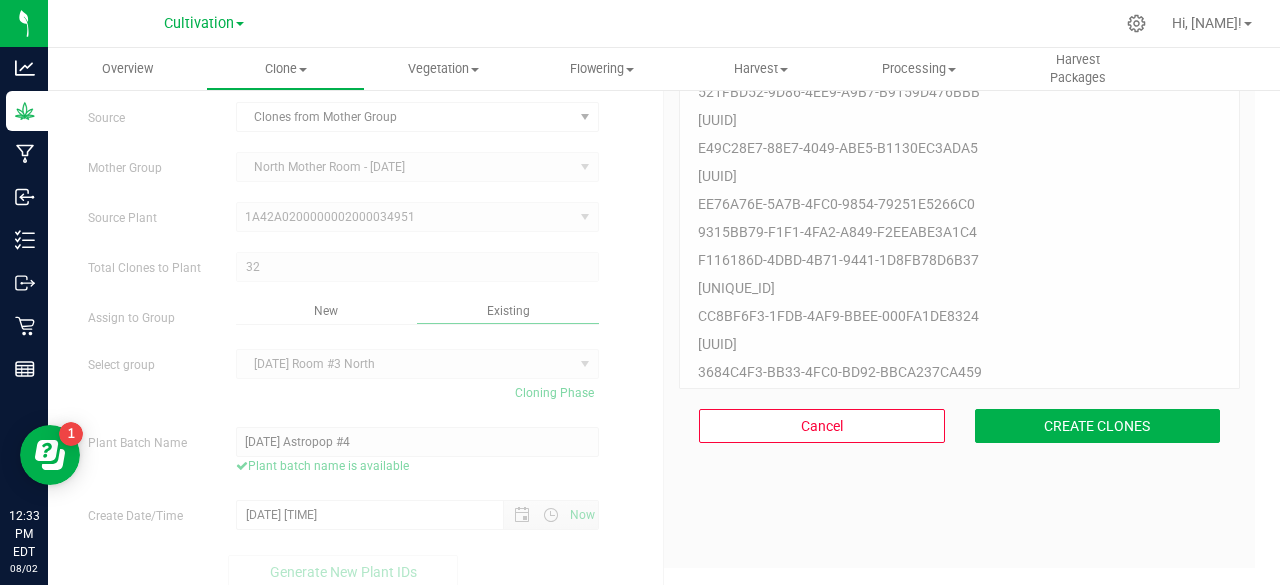 scroll, scrollTop: 60, scrollLeft: 0, axis: vertical 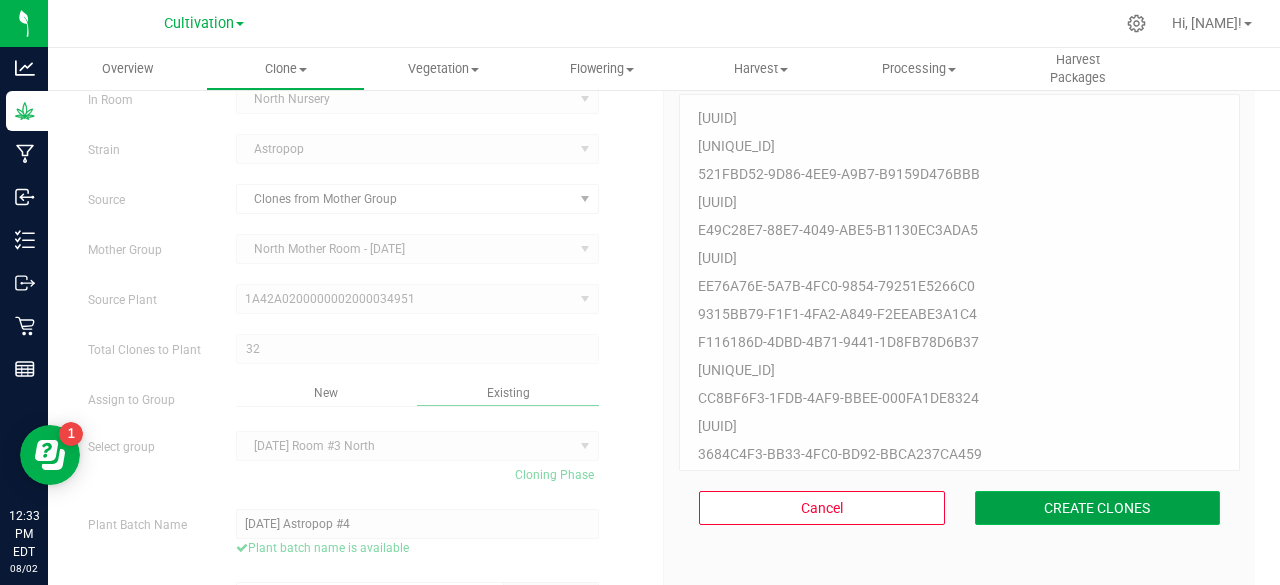 click on "CREATE CLONES" at bounding box center [1098, 508] 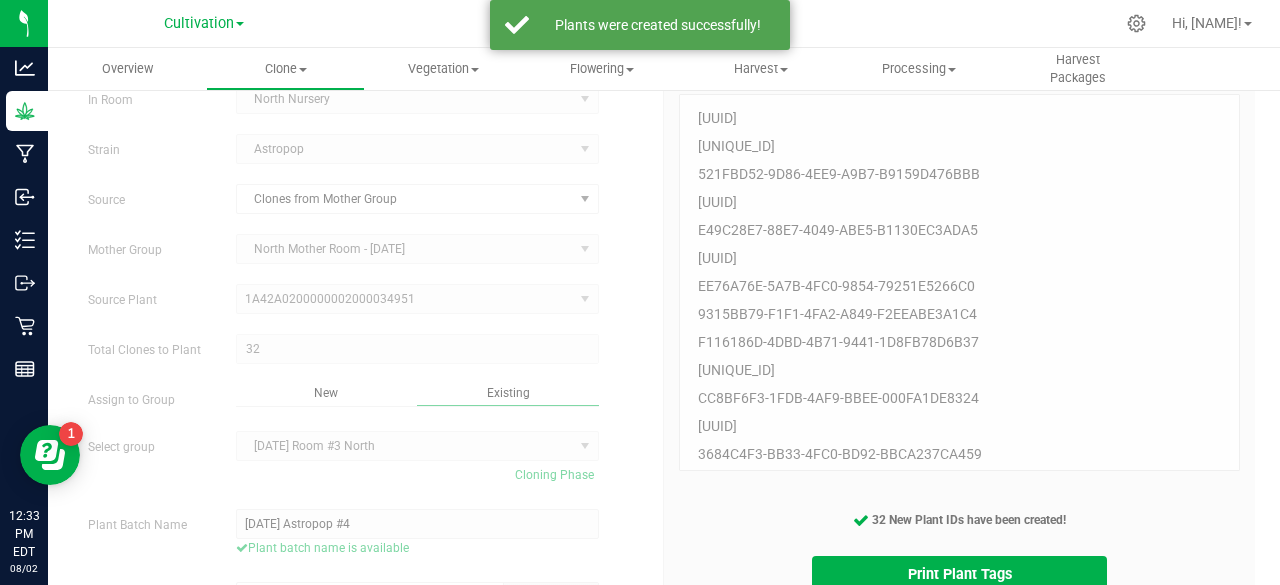 scroll, scrollTop: 159, scrollLeft: 0, axis: vertical 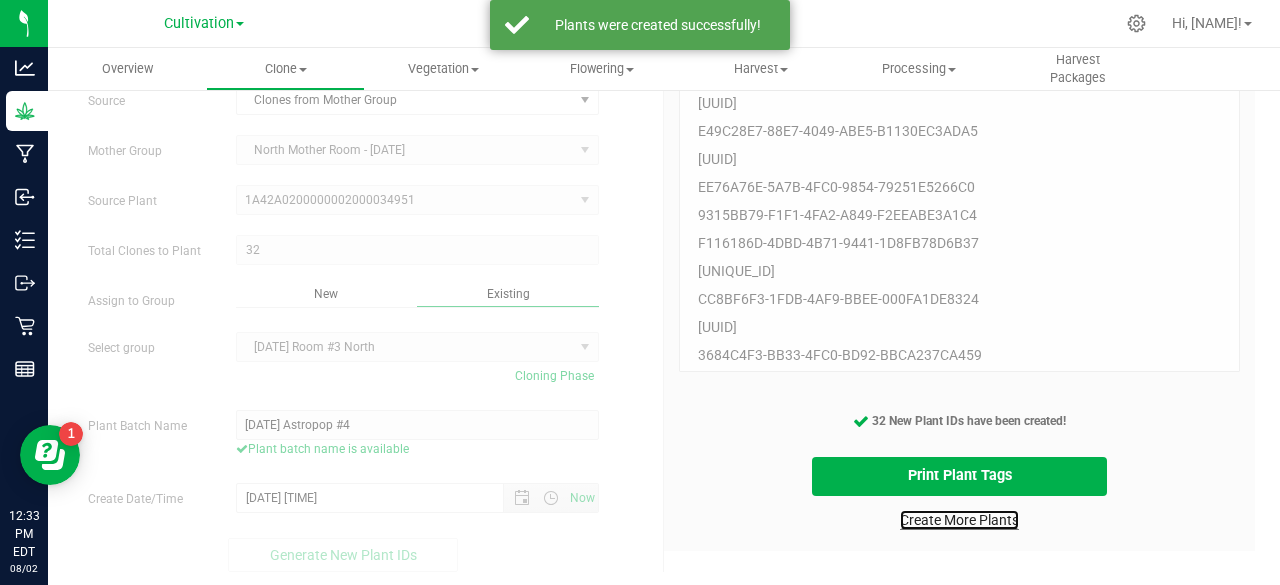 click on "Create More Plants" at bounding box center [959, 520] 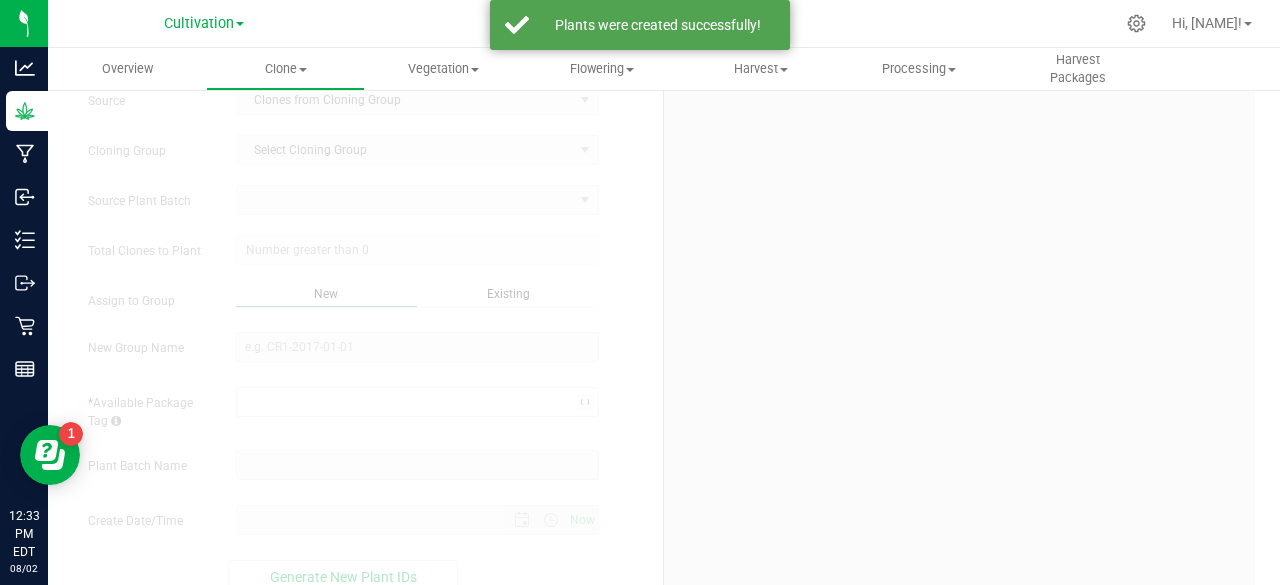 scroll, scrollTop: 0, scrollLeft: 0, axis: both 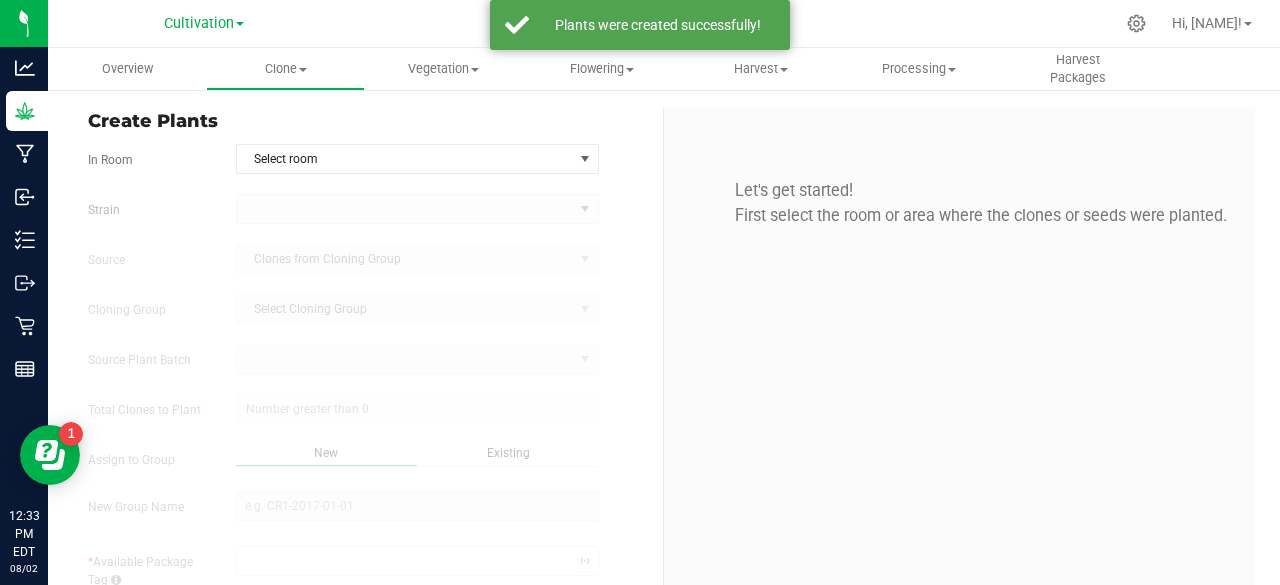 type on "[DATE] [TIME]" 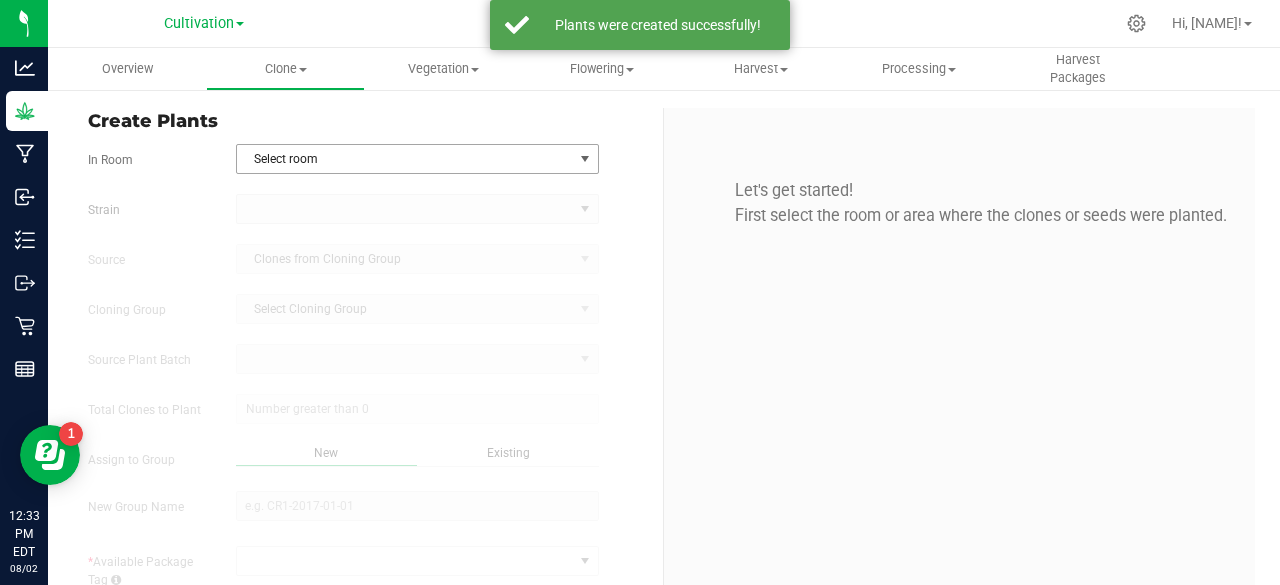 click on "Select room" at bounding box center (405, 159) 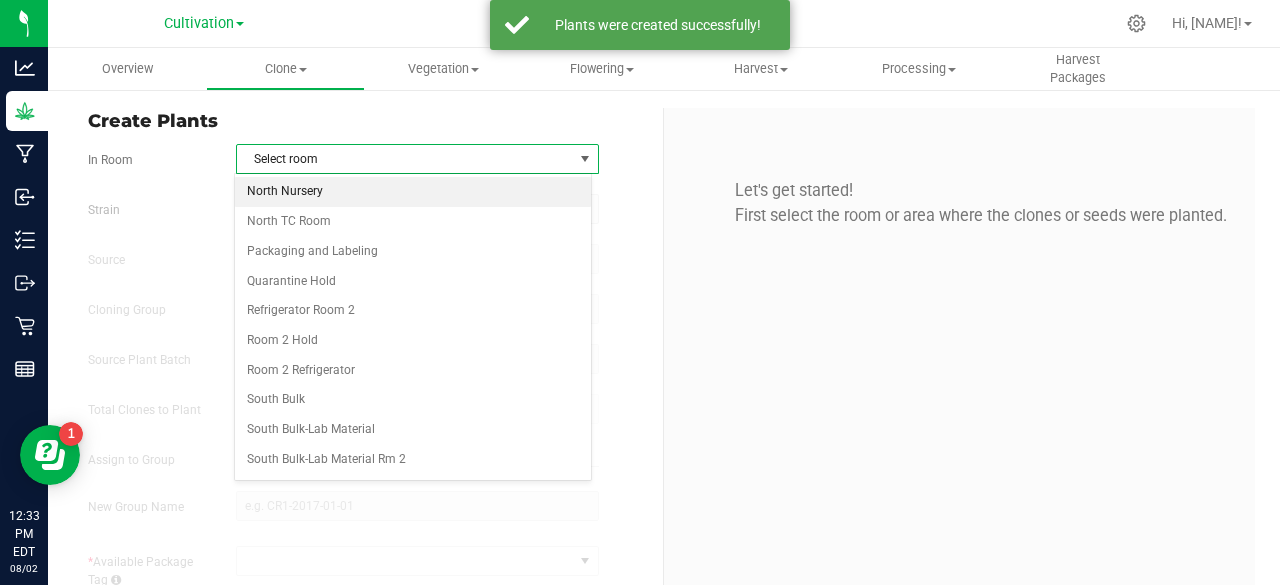 click on "North Nursery" at bounding box center (413, 192) 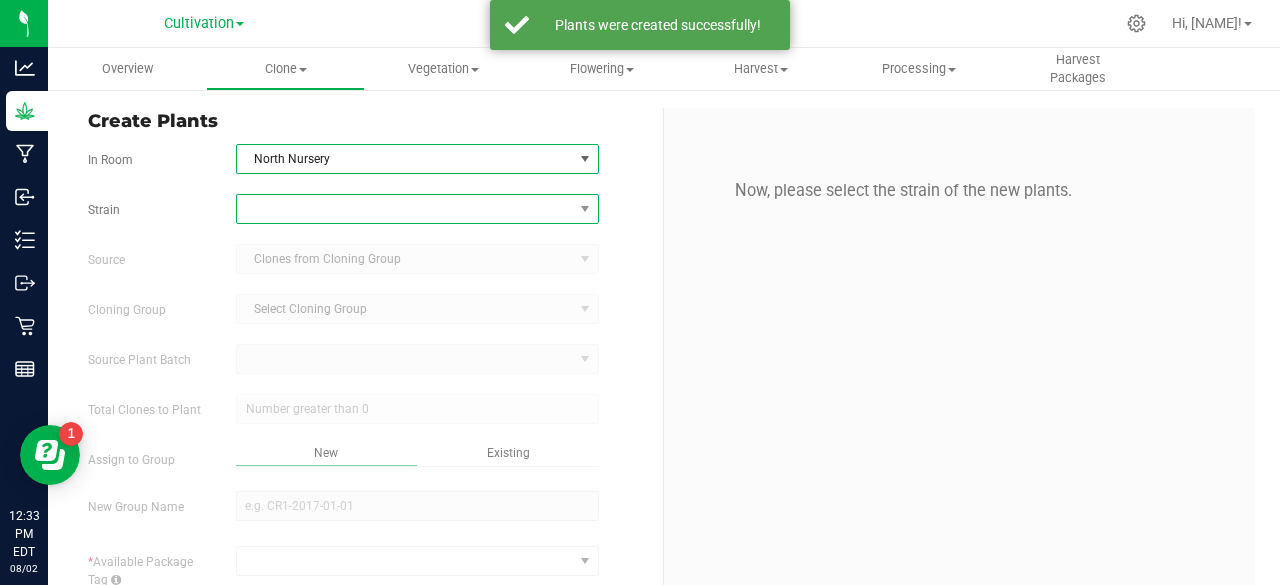 click at bounding box center (405, 209) 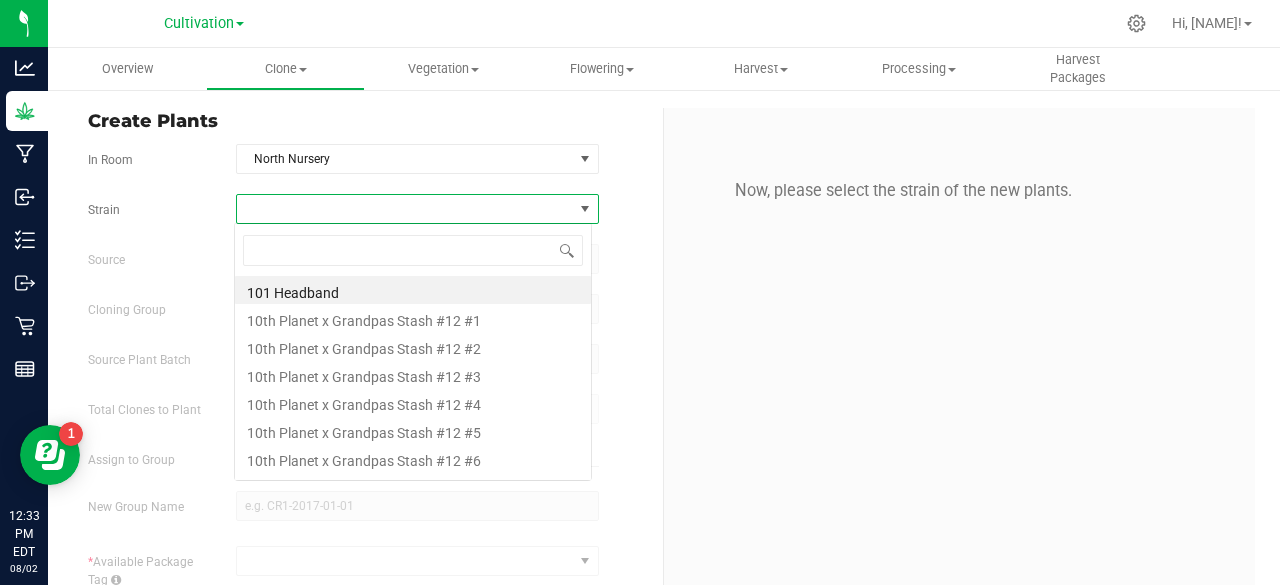 scroll, scrollTop: 99970, scrollLeft: 99641, axis: both 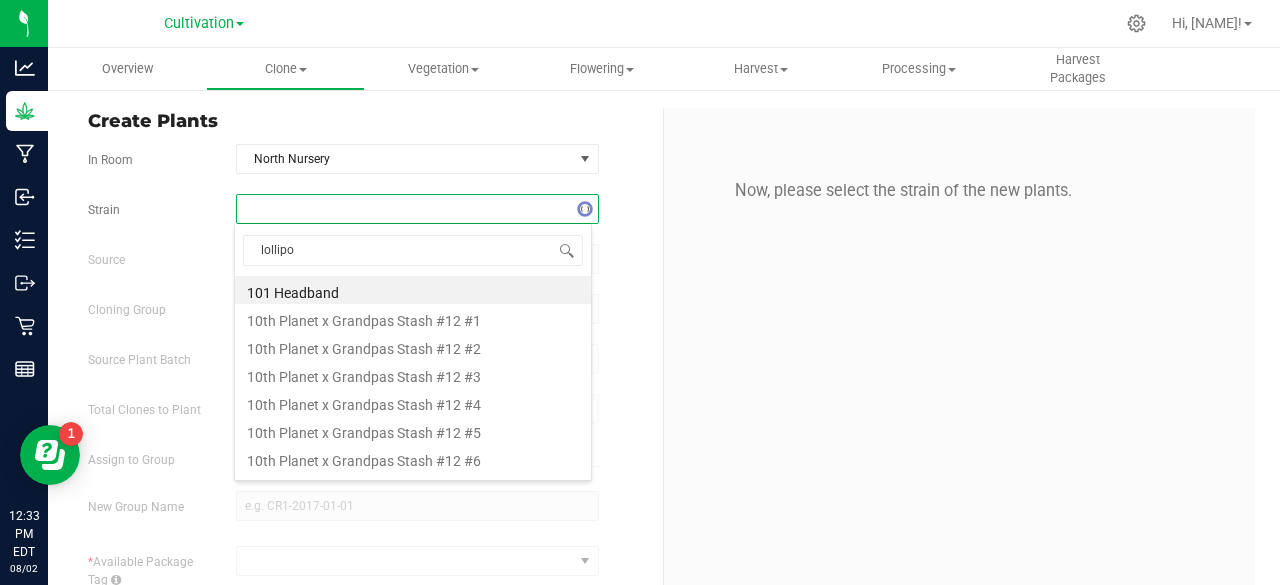 type on "lollipop" 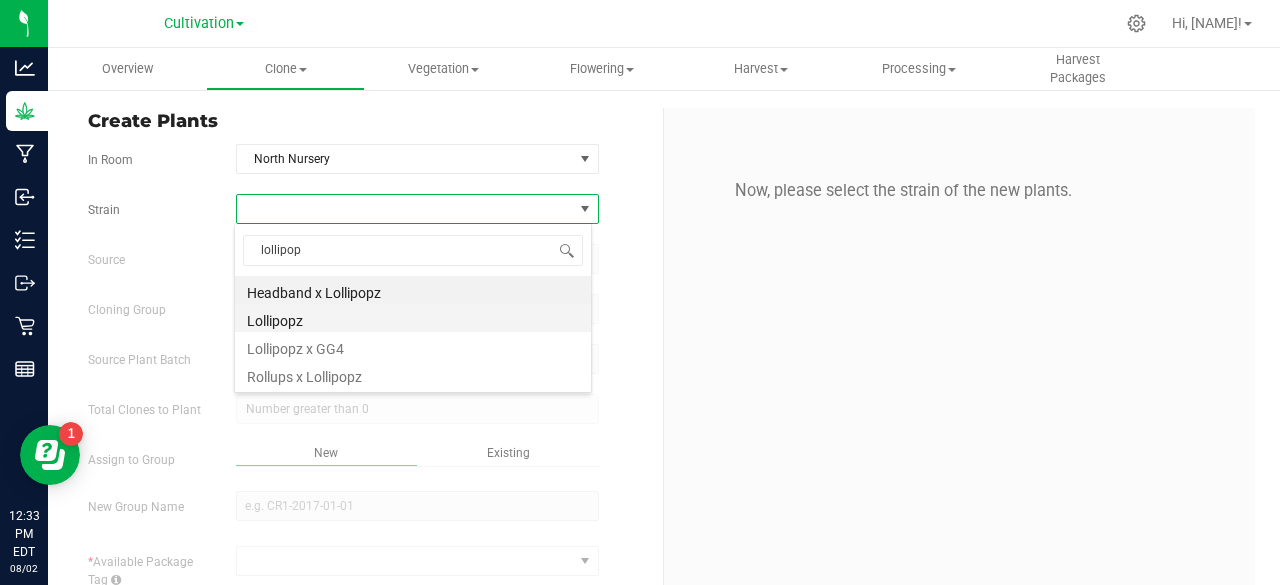 click on "Lollipopz" at bounding box center (413, 318) 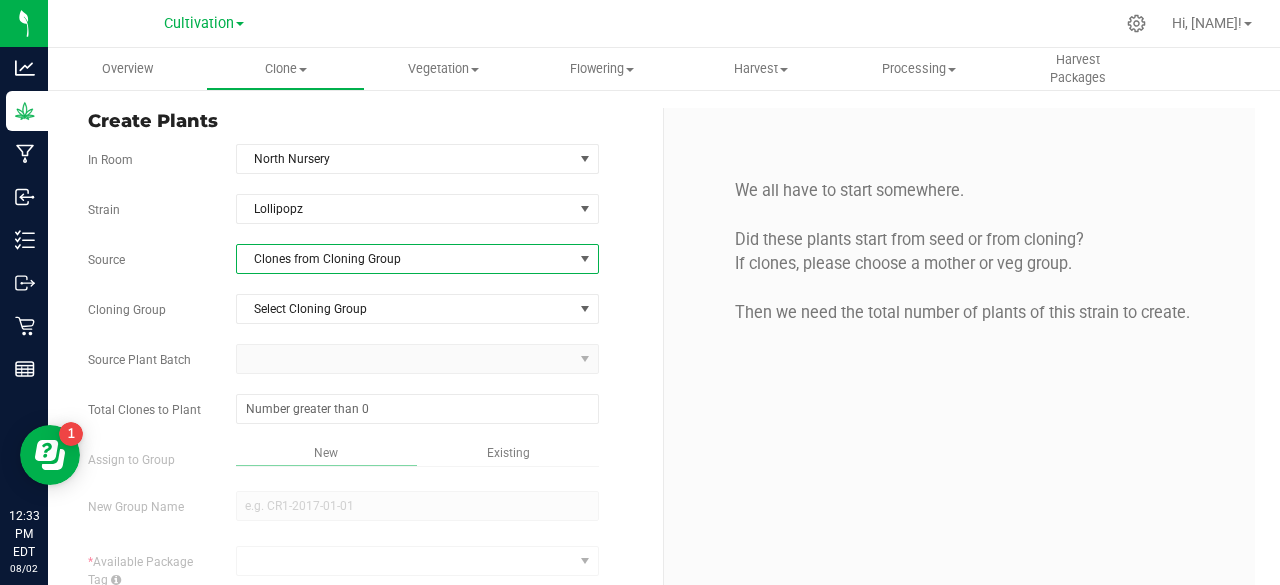 click on "Clones from Cloning Group" at bounding box center [405, 259] 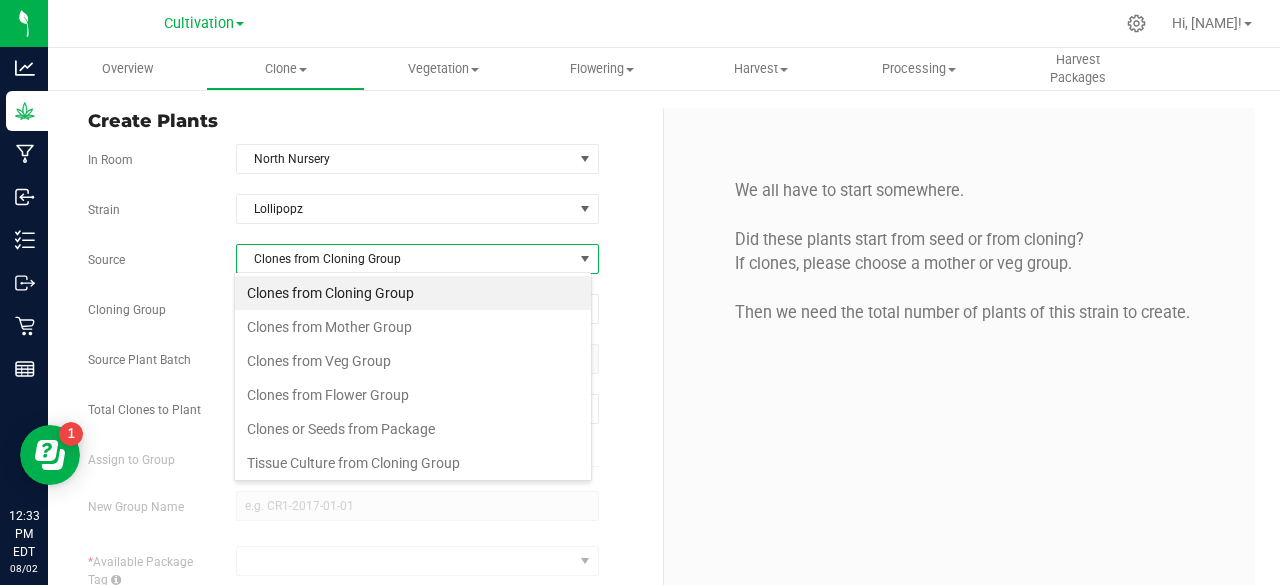 scroll, scrollTop: 99970, scrollLeft: 99641, axis: both 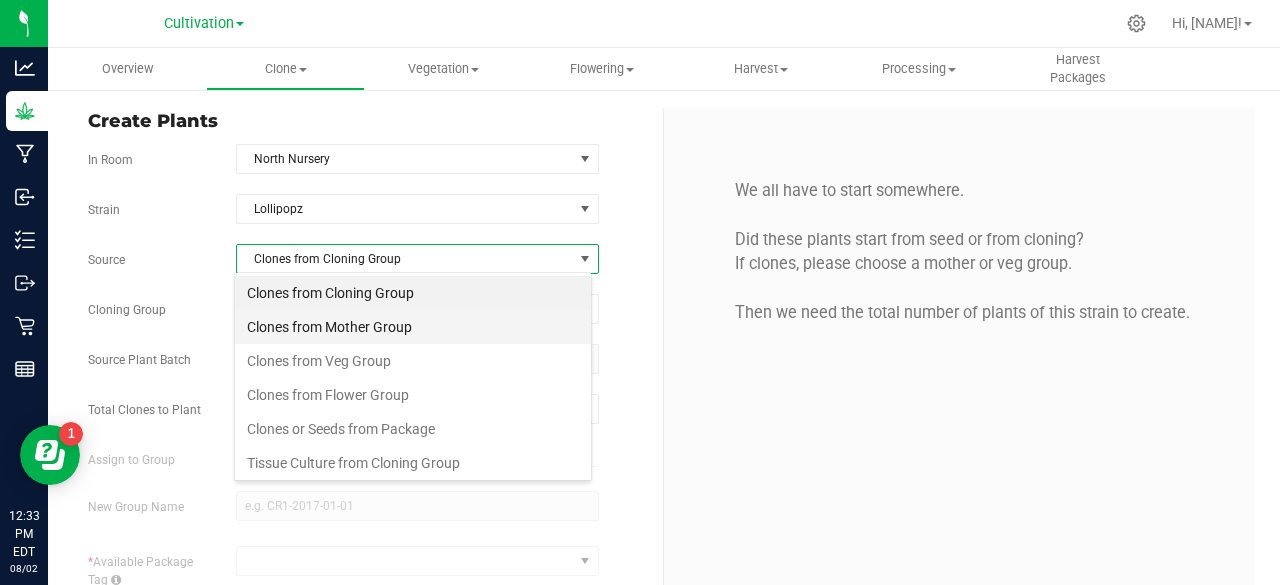 click on "Clones from Mother Group" at bounding box center (413, 327) 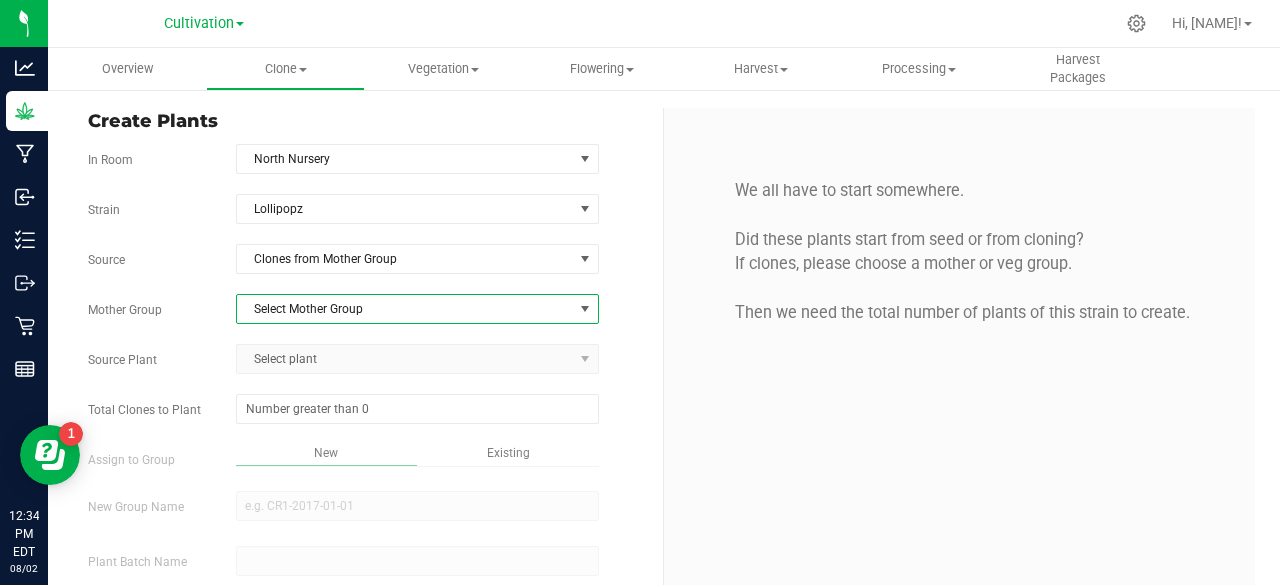 click on "Select Mother Group" at bounding box center [405, 309] 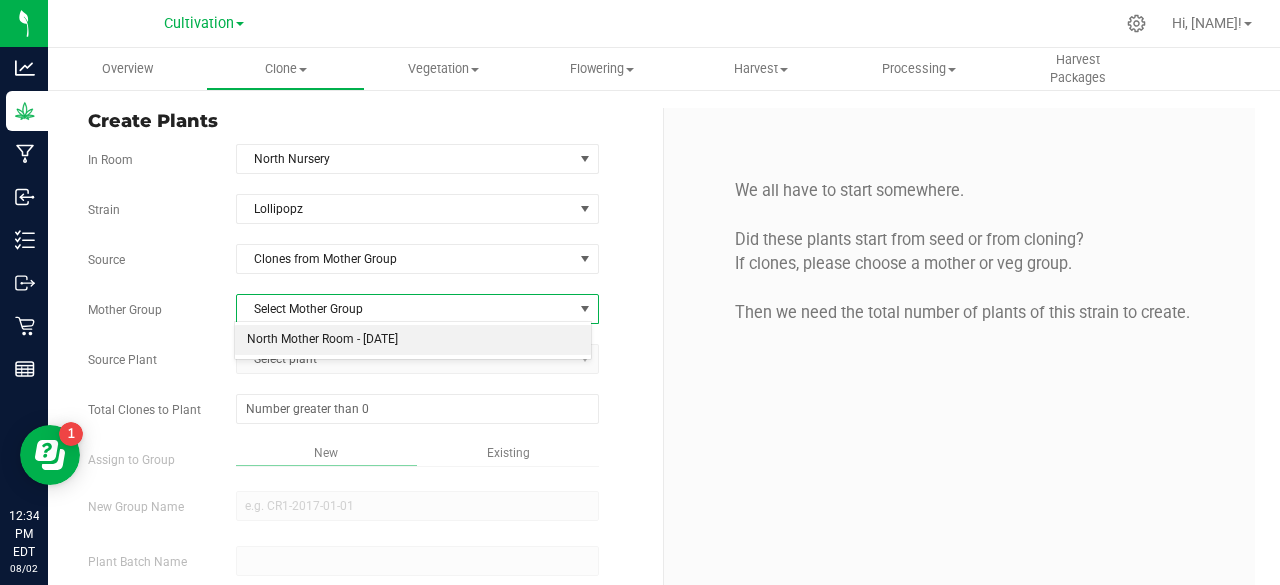 click on "North Mother Room  - [DATE]" at bounding box center (413, 340) 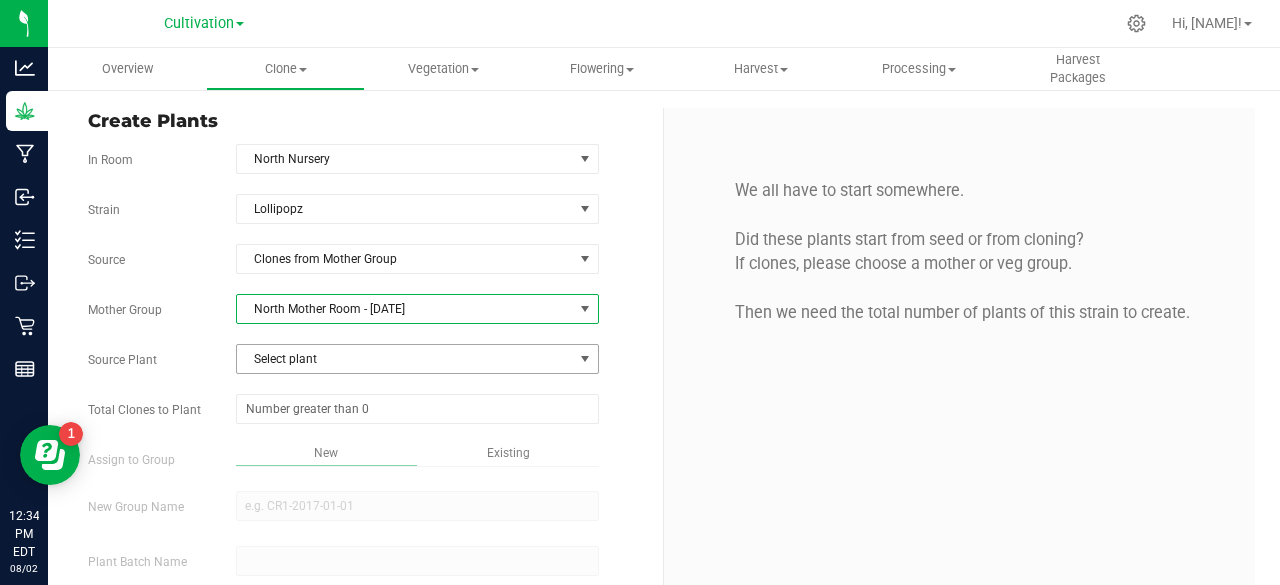 click on "Select plant" at bounding box center [405, 359] 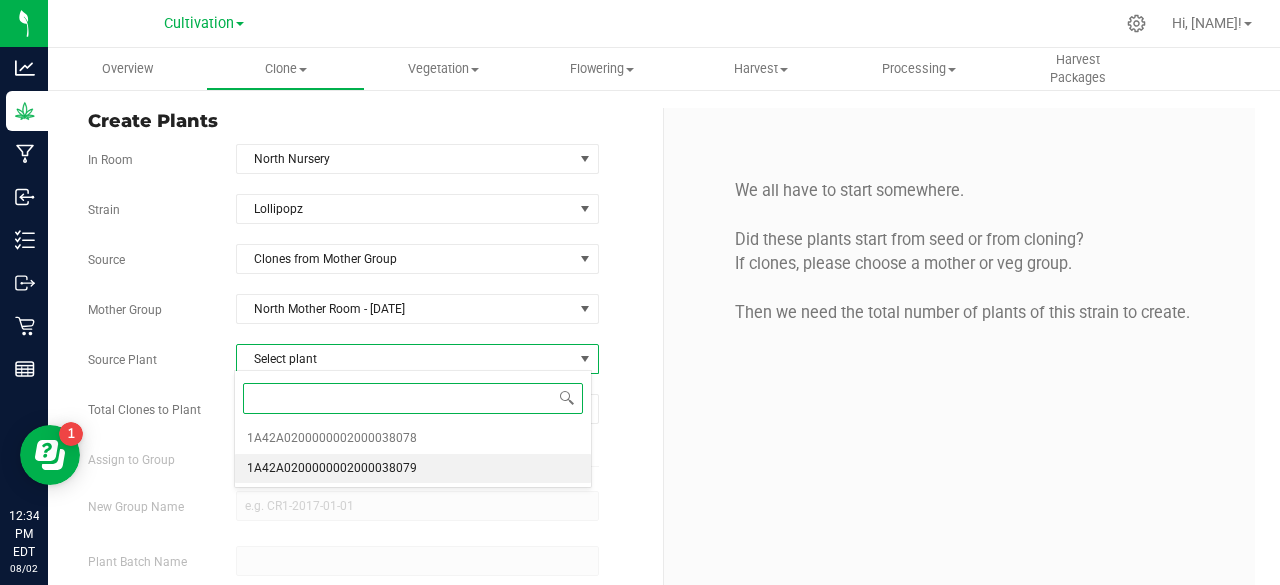 click on "1A42A0200000002000038079" at bounding box center [332, 469] 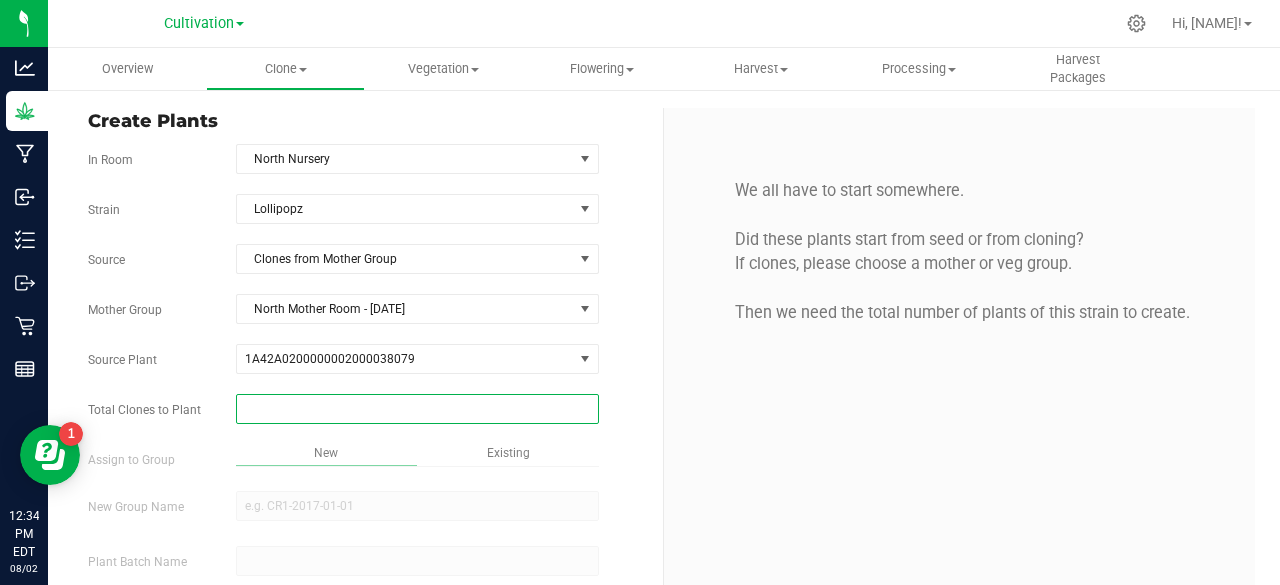 click at bounding box center [417, 409] 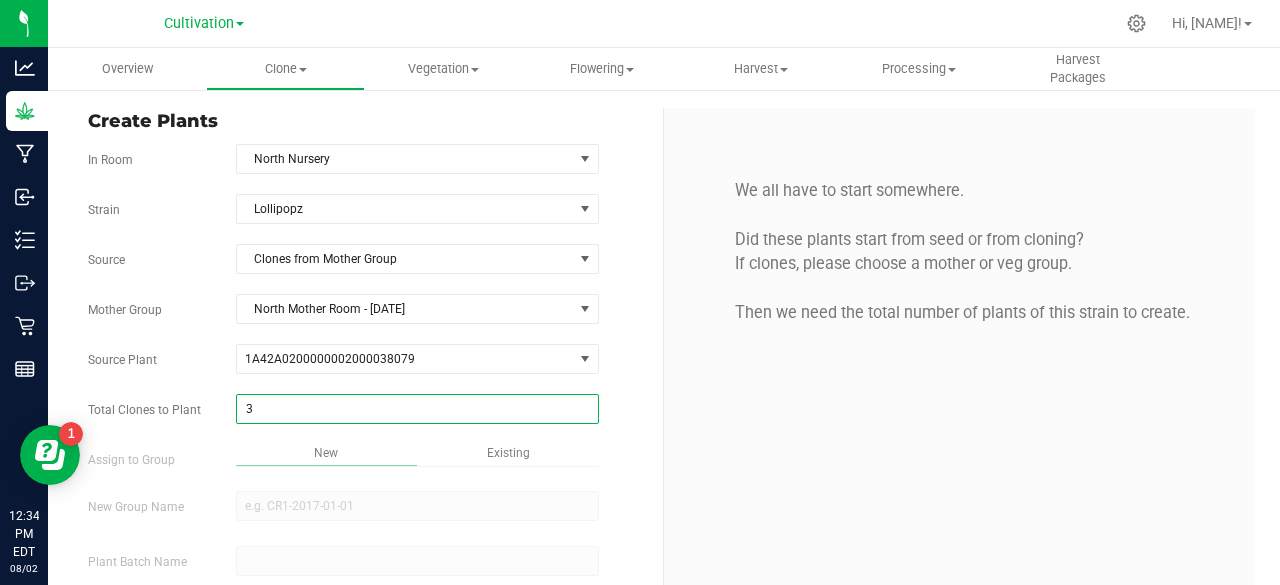 type on "32" 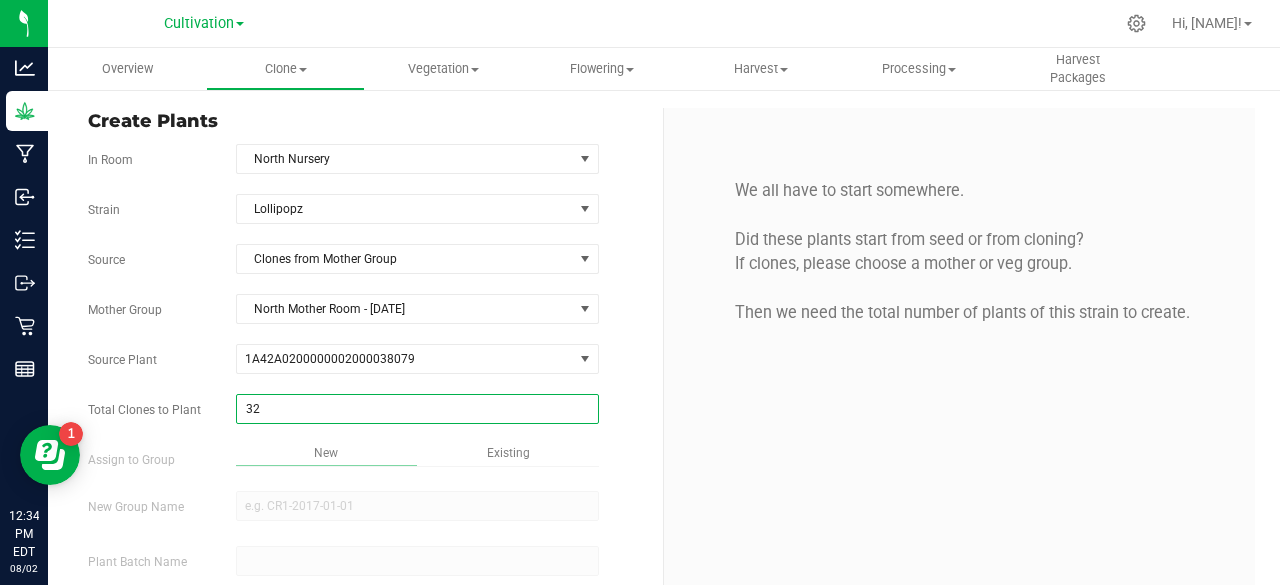 scroll, scrollTop: 119, scrollLeft: 0, axis: vertical 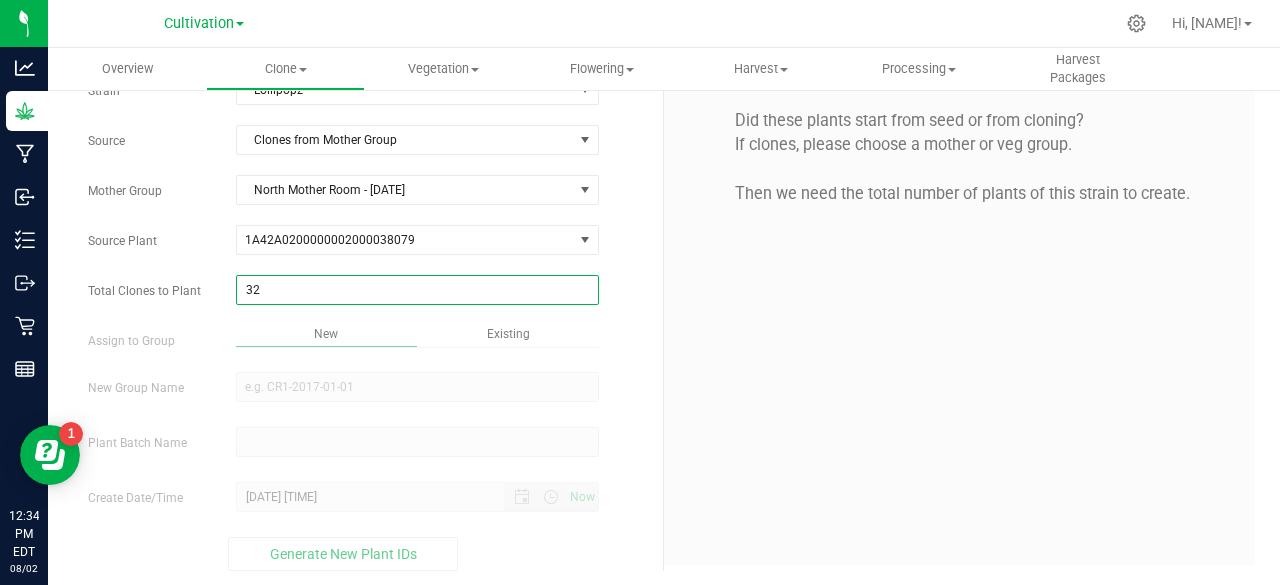 type on "32" 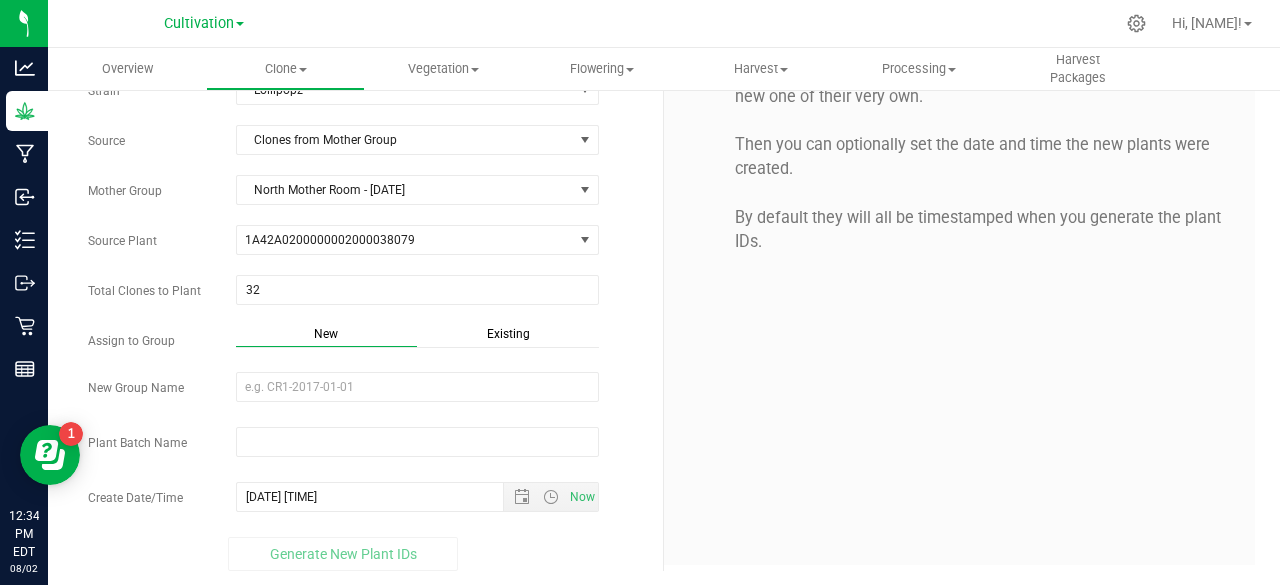 click on "Existing" at bounding box center (508, 334) 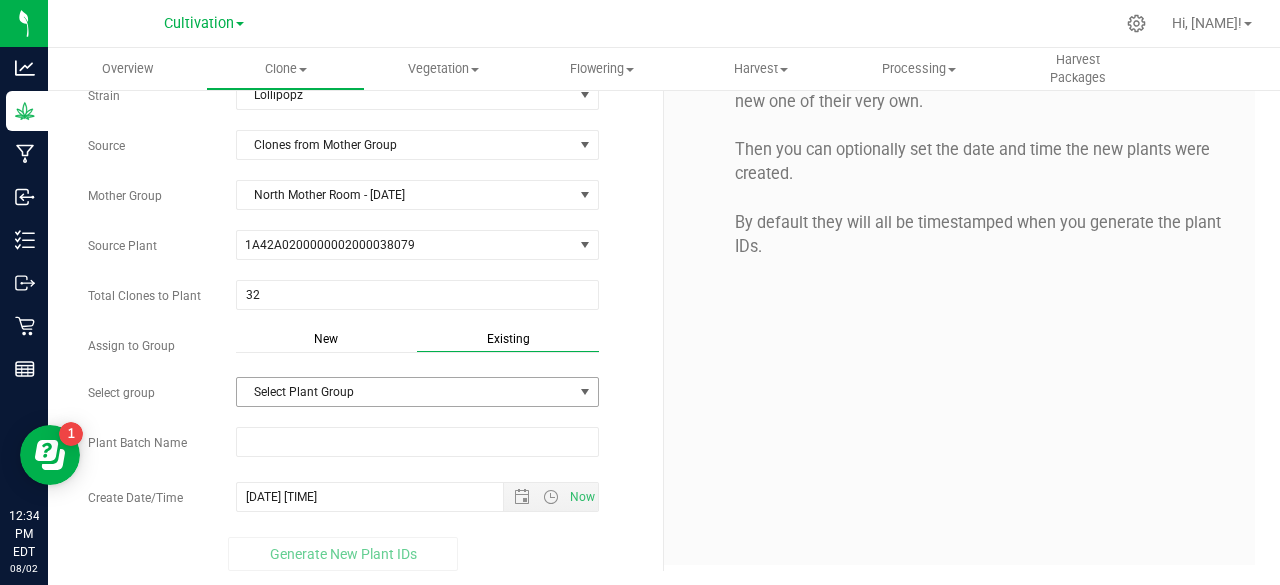 click on "Select Plant Group" at bounding box center [405, 392] 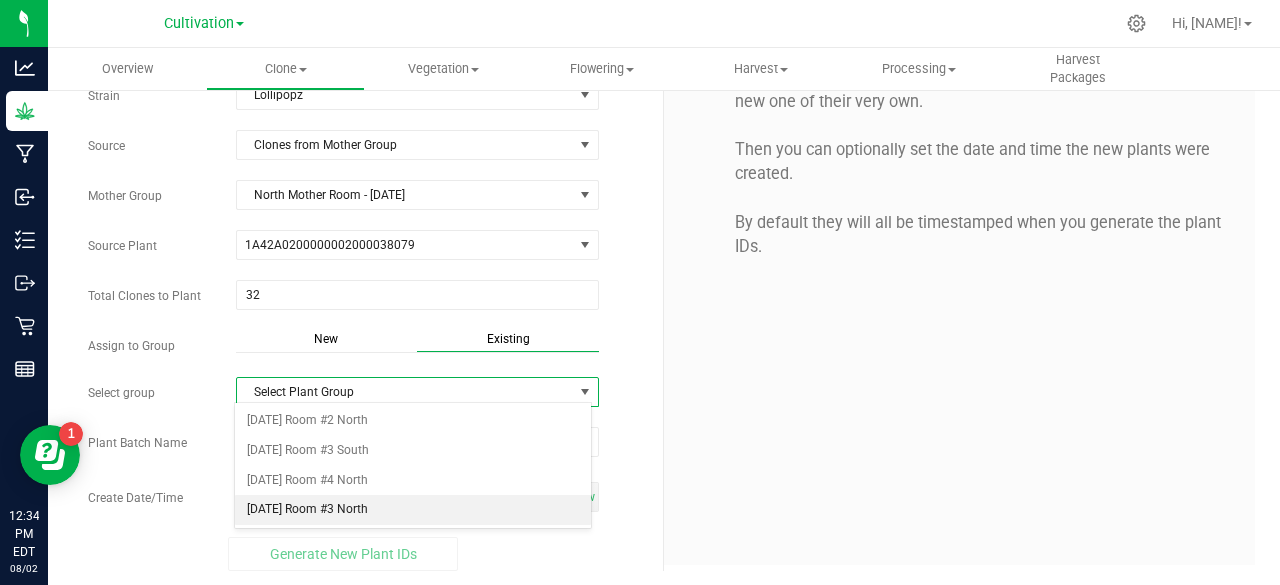 click on "[DATE] Room #3 North" at bounding box center (413, 510) 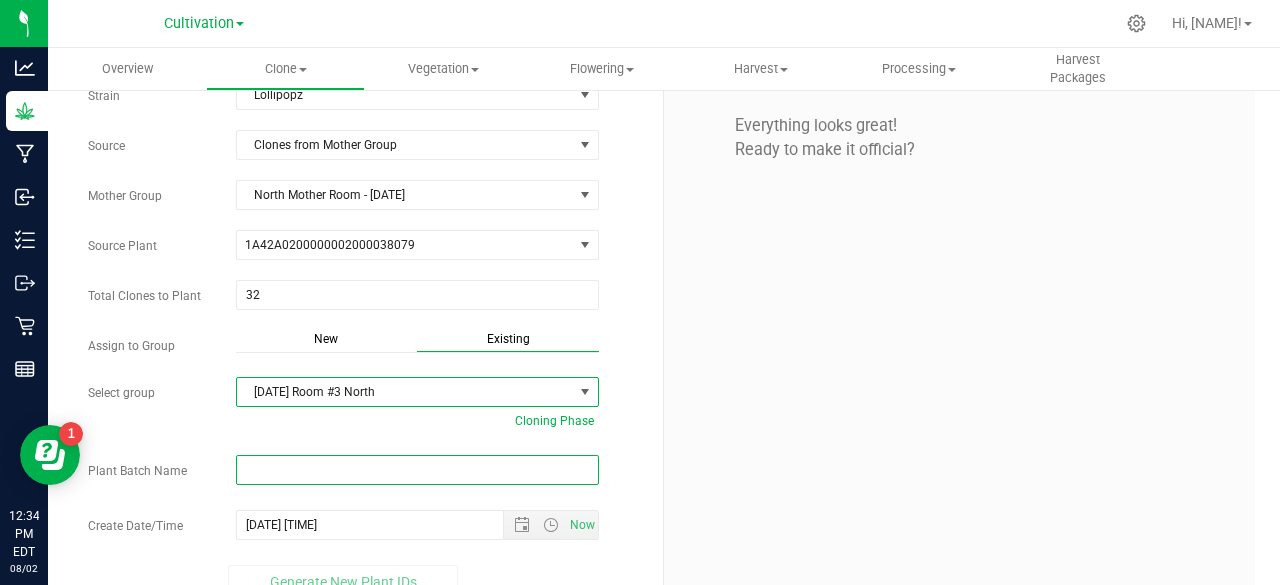click at bounding box center (417, 470) 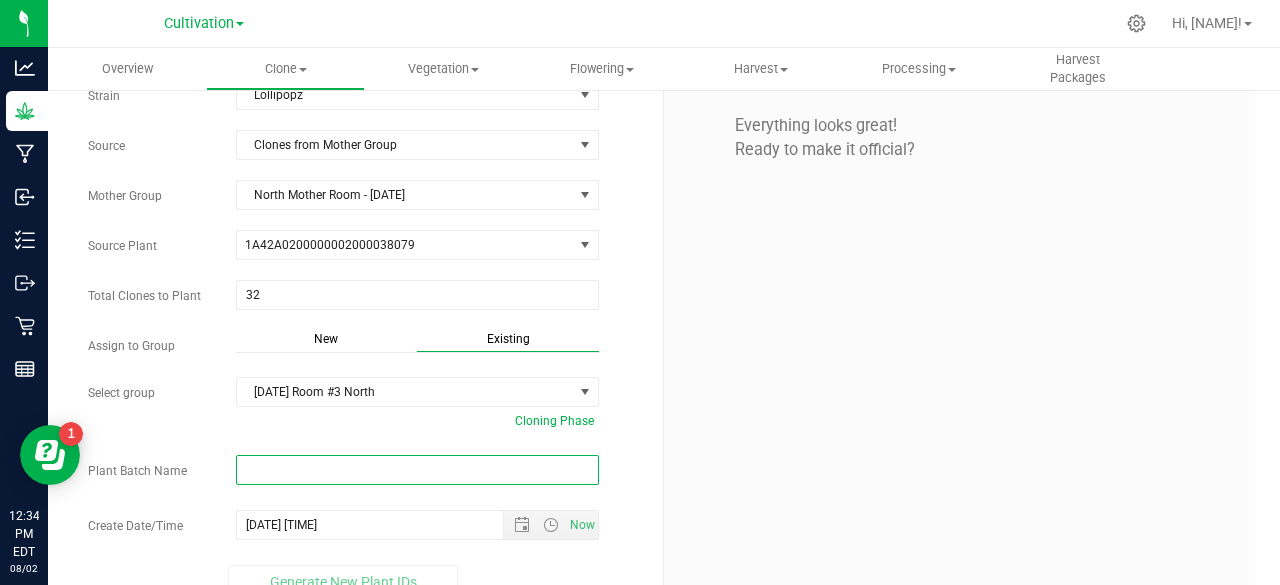 paste on "[DATE]" 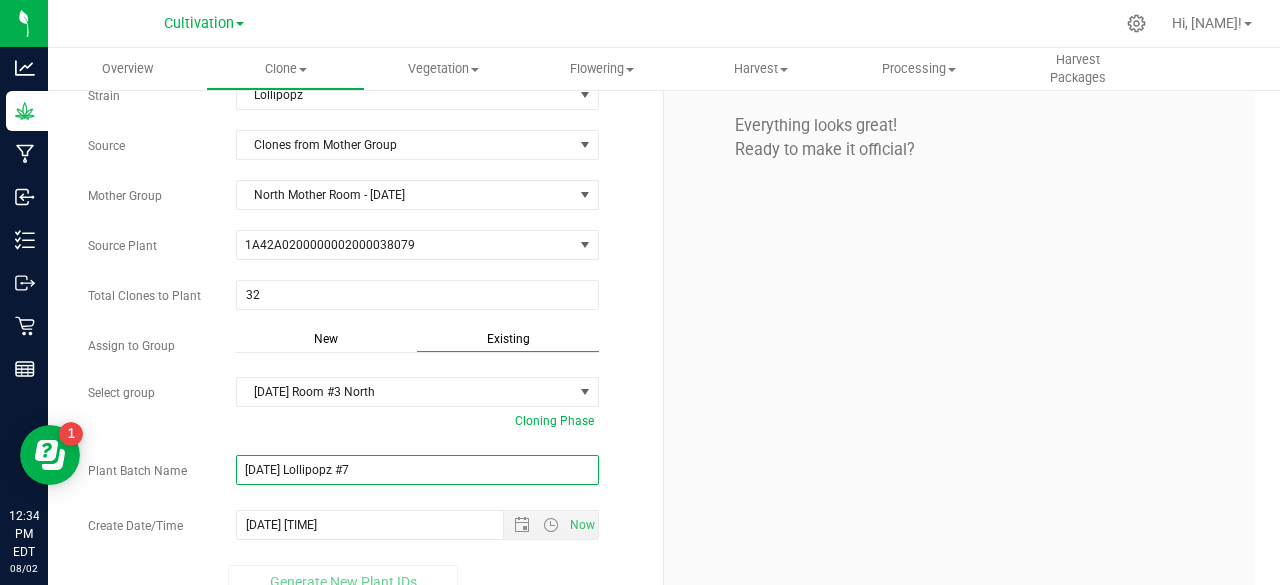 scroll, scrollTop: 142, scrollLeft: 0, axis: vertical 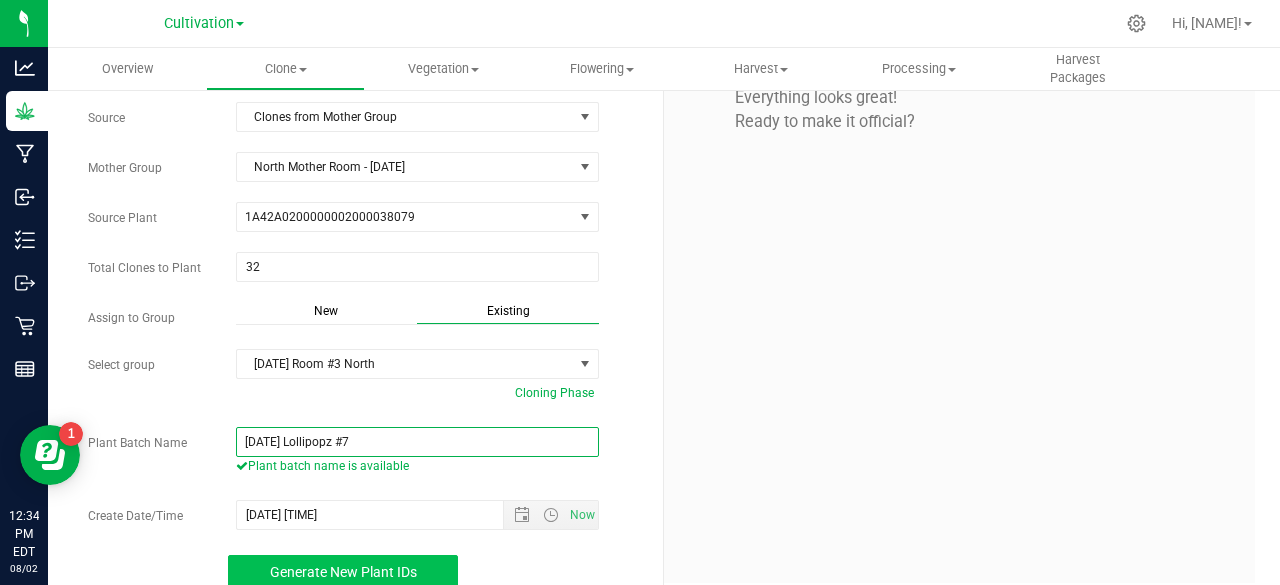 type on "[DATE] Lollipopz #7" 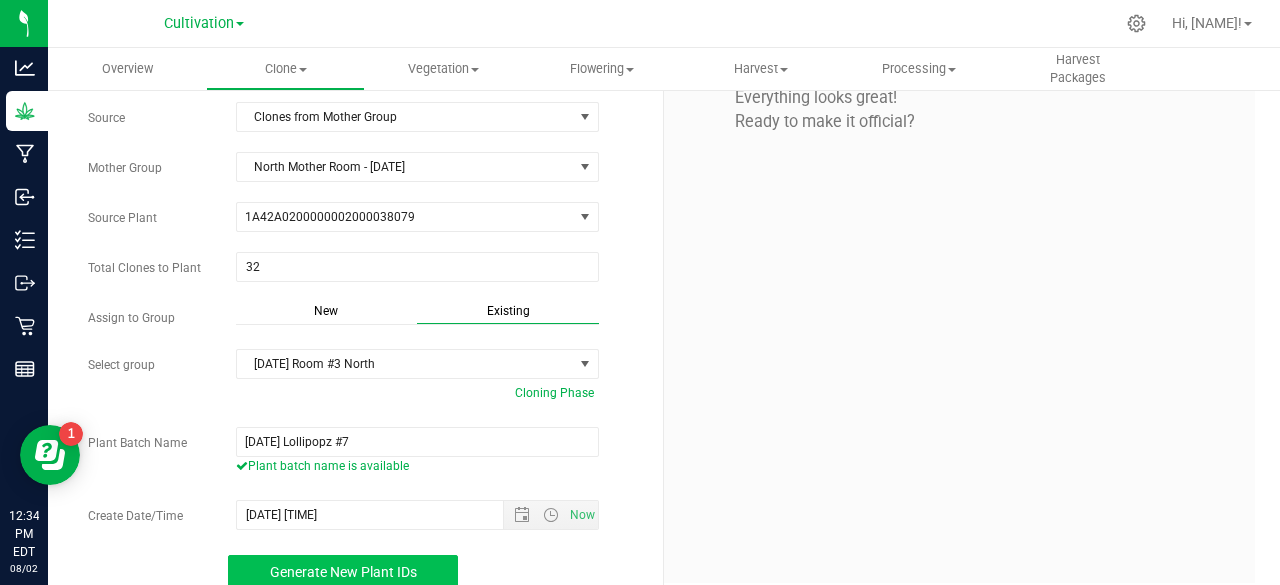 click on "Generate New Plant IDs" at bounding box center (343, 572) 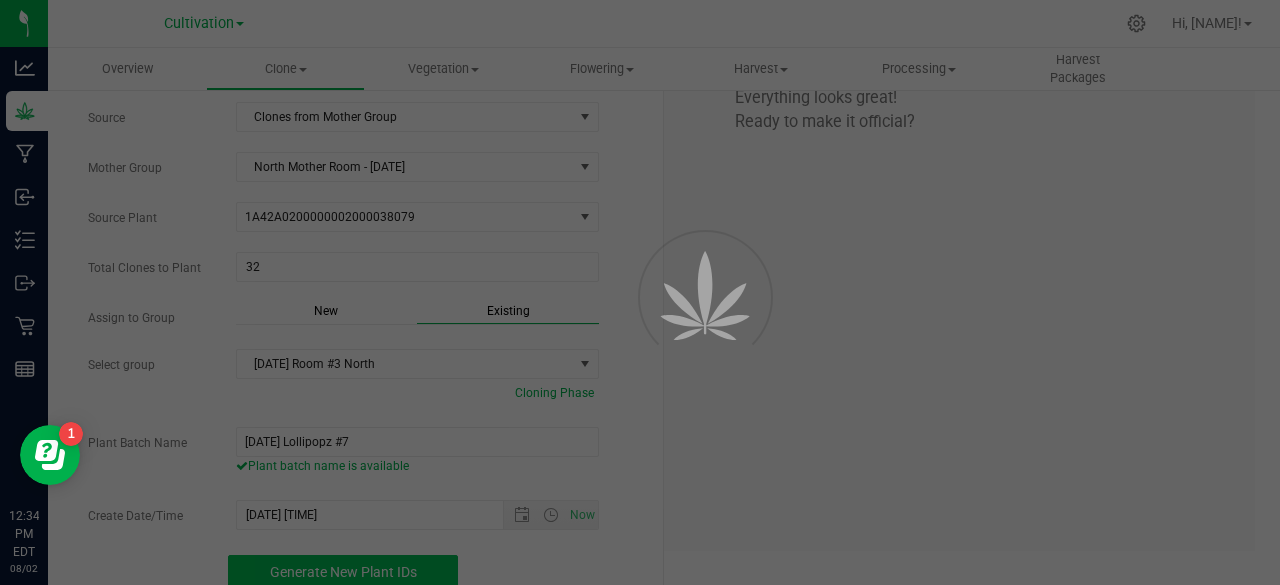 scroll, scrollTop: 60, scrollLeft: 0, axis: vertical 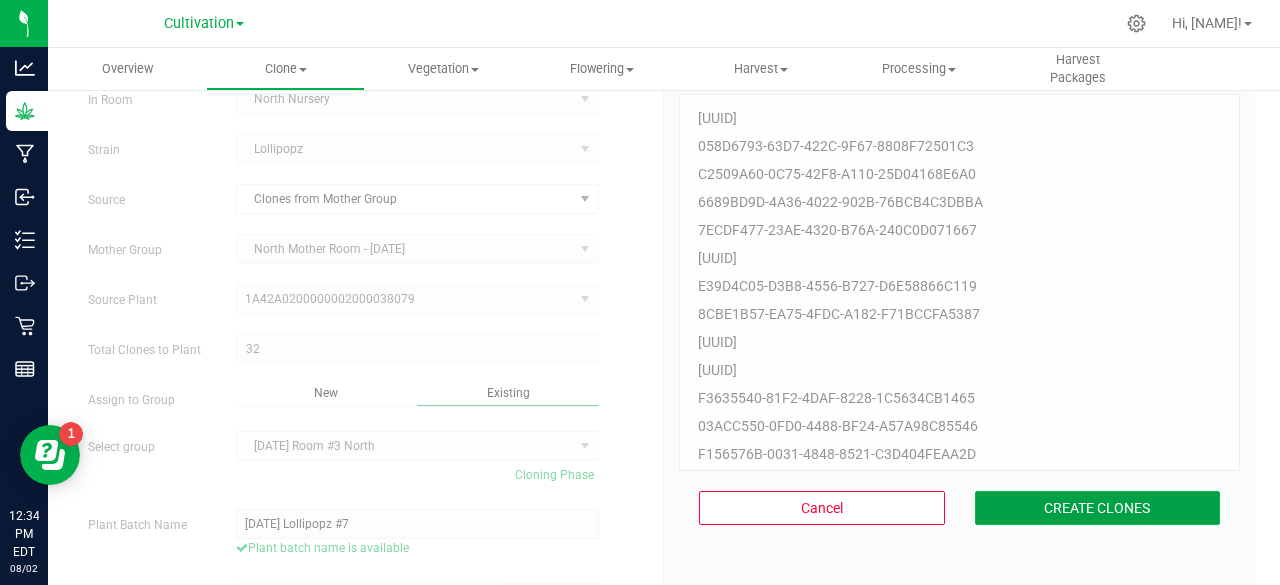 click on "CREATE CLONES" at bounding box center (1098, 508) 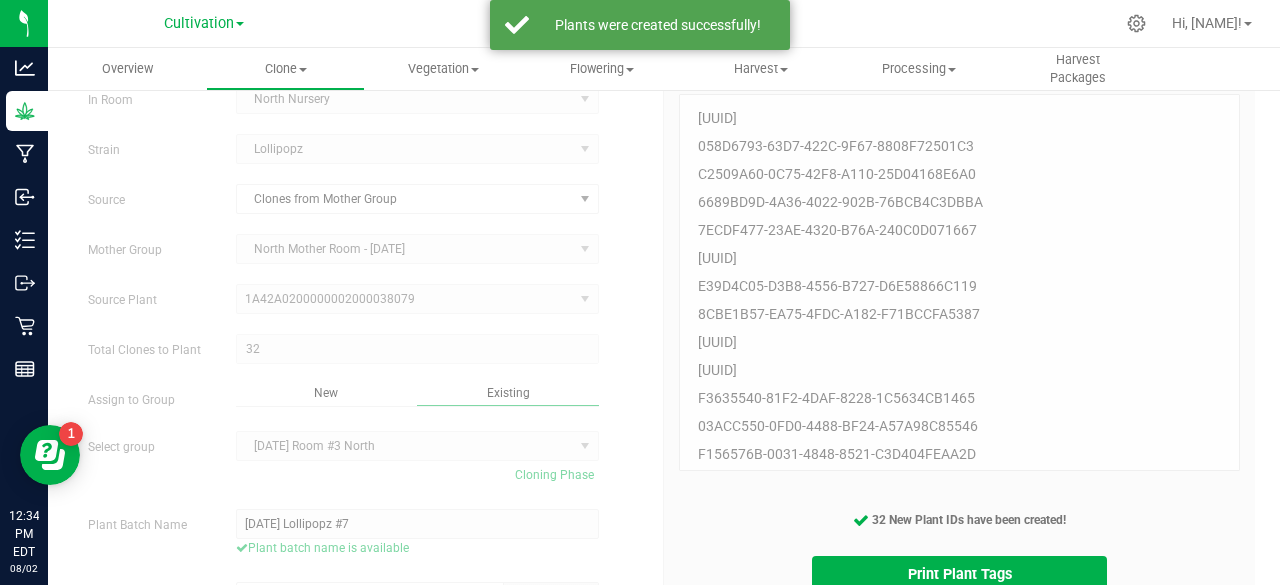 scroll, scrollTop: 159, scrollLeft: 0, axis: vertical 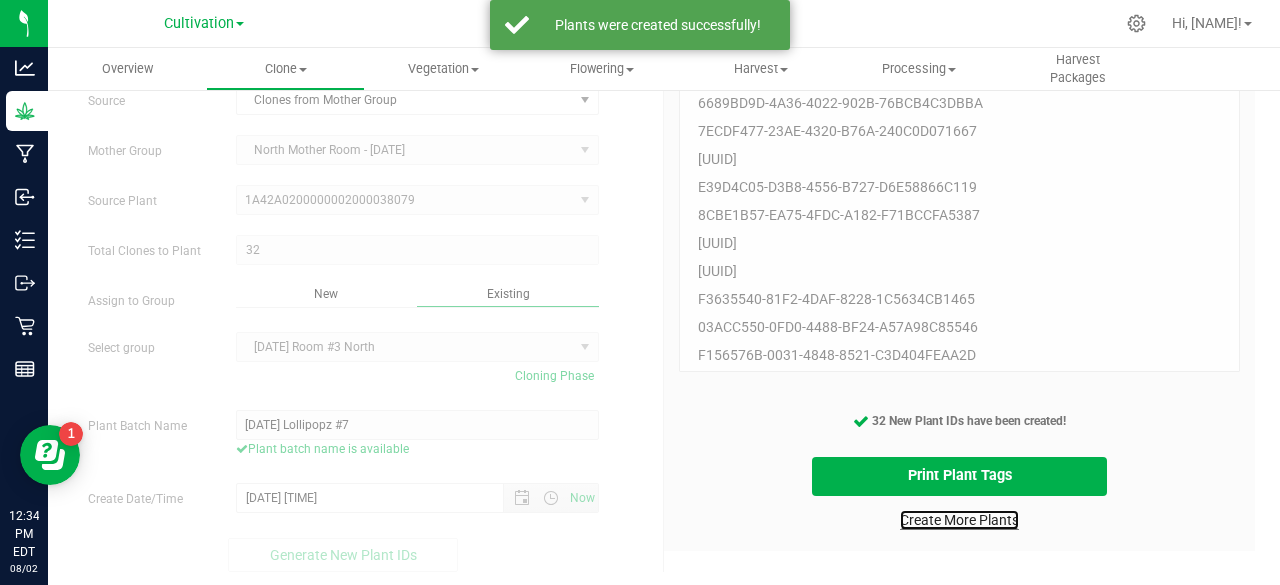 click on "Create More Plants" at bounding box center (959, 520) 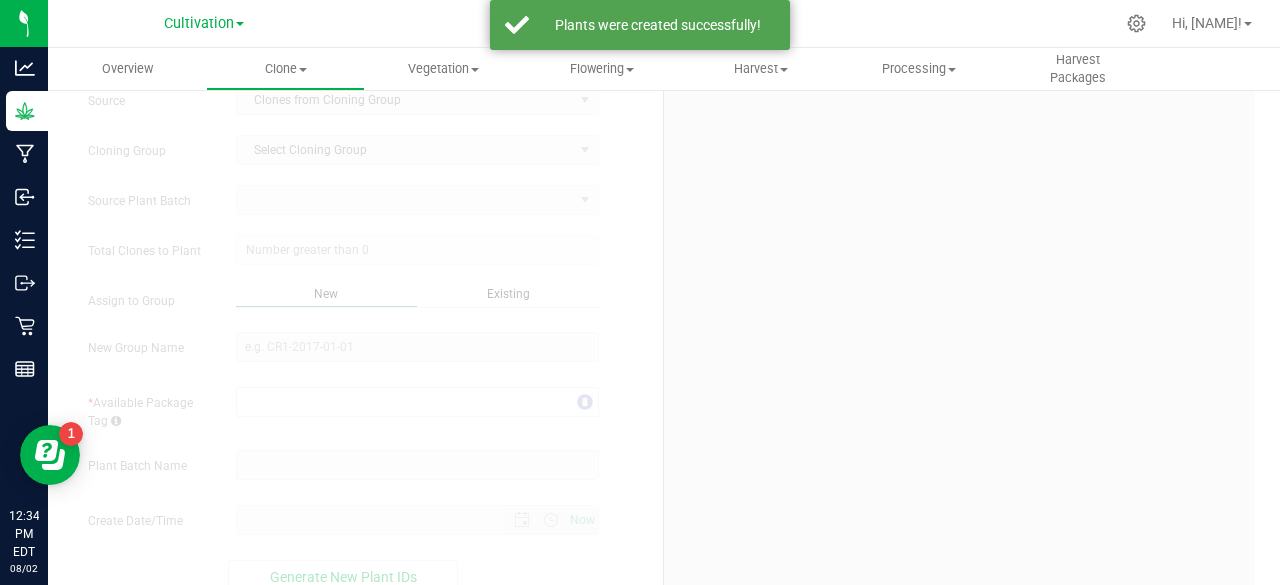 scroll, scrollTop: 0, scrollLeft: 0, axis: both 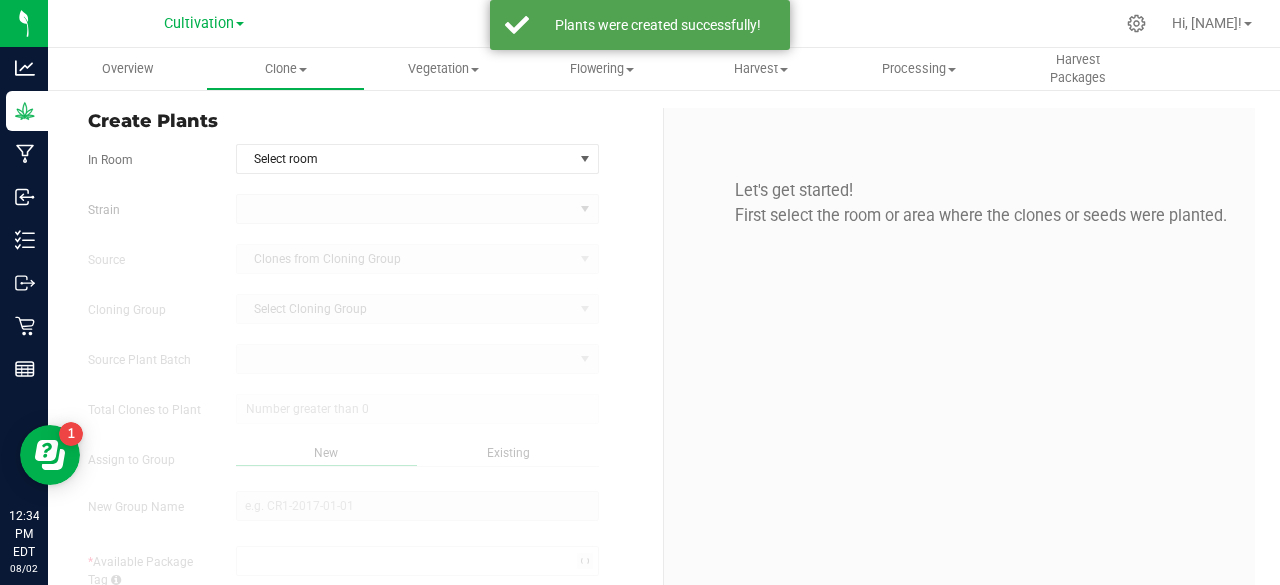 type on "[DATE] [TIME]" 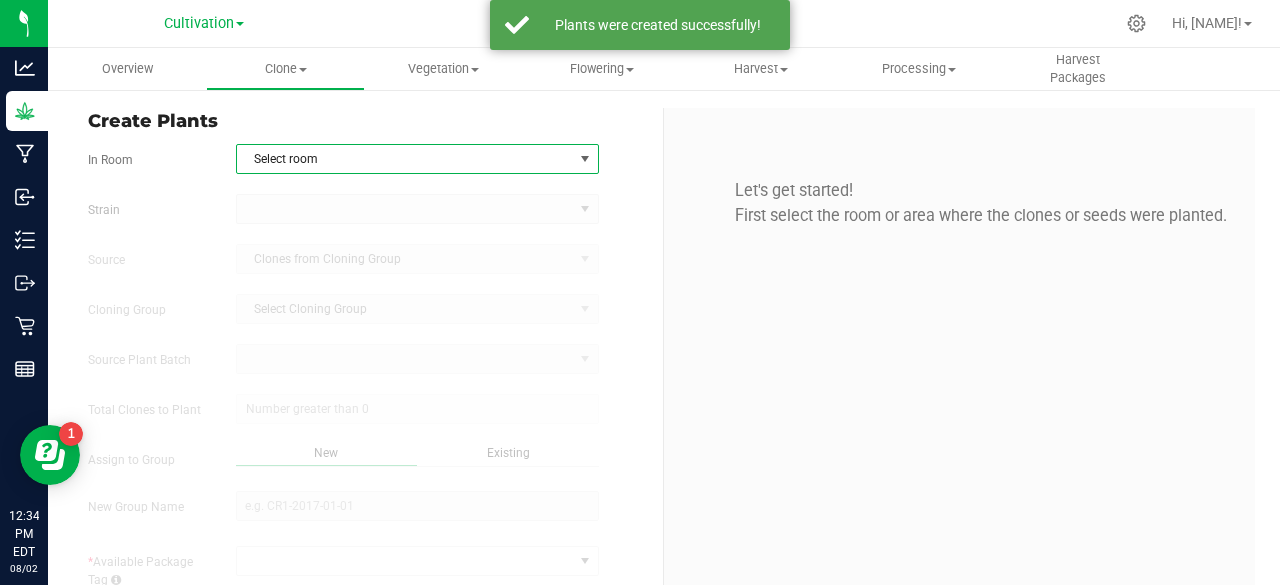click on "Select room" at bounding box center (405, 159) 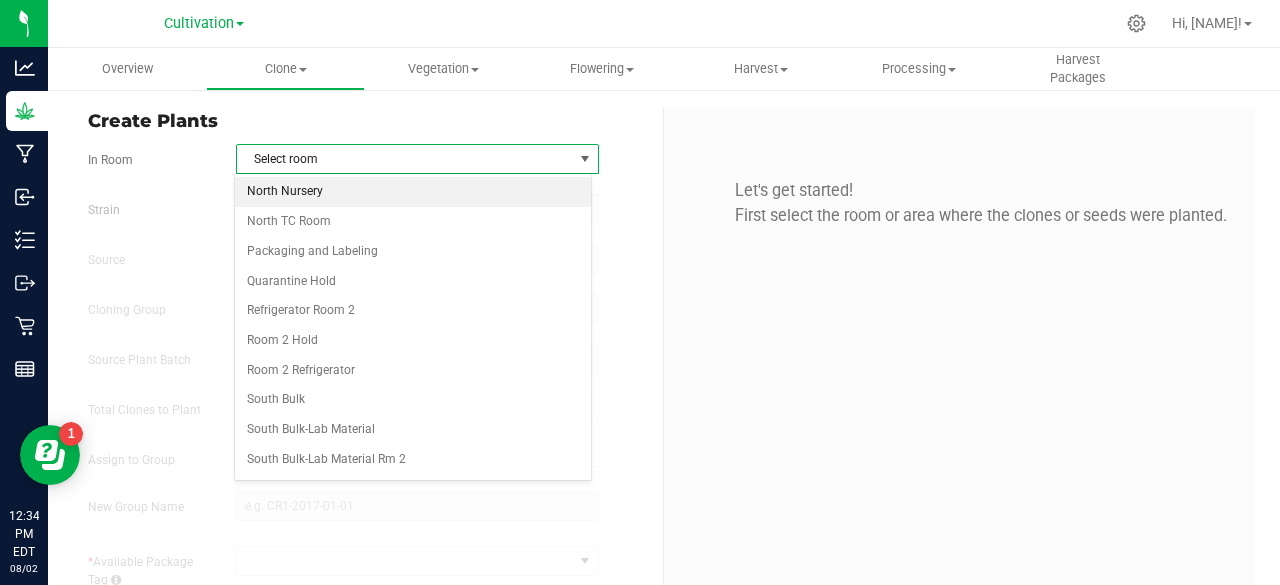 click on "North Nursery" at bounding box center [413, 192] 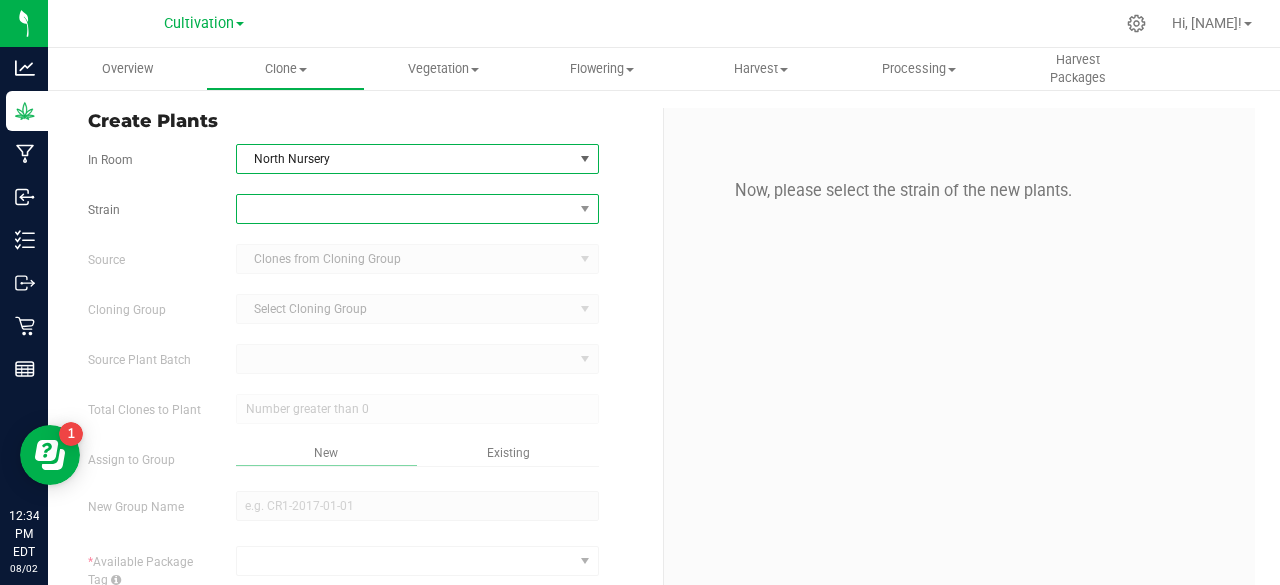 click at bounding box center [405, 209] 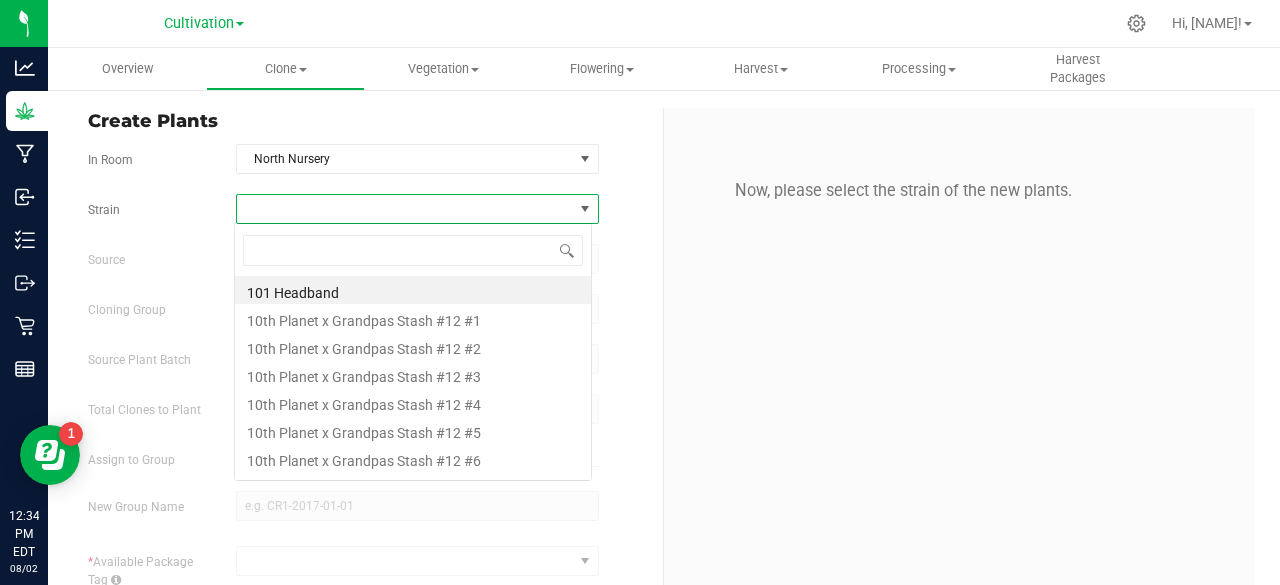 scroll, scrollTop: 99970, scrollLeft: 99641, axis: both 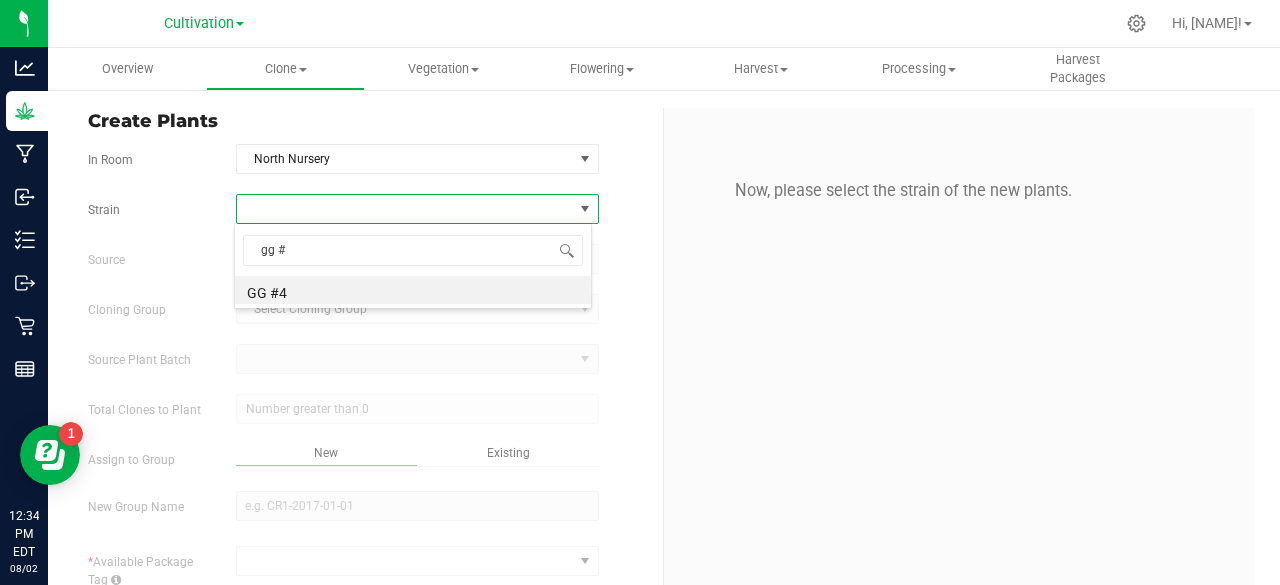 type on "gg #4" 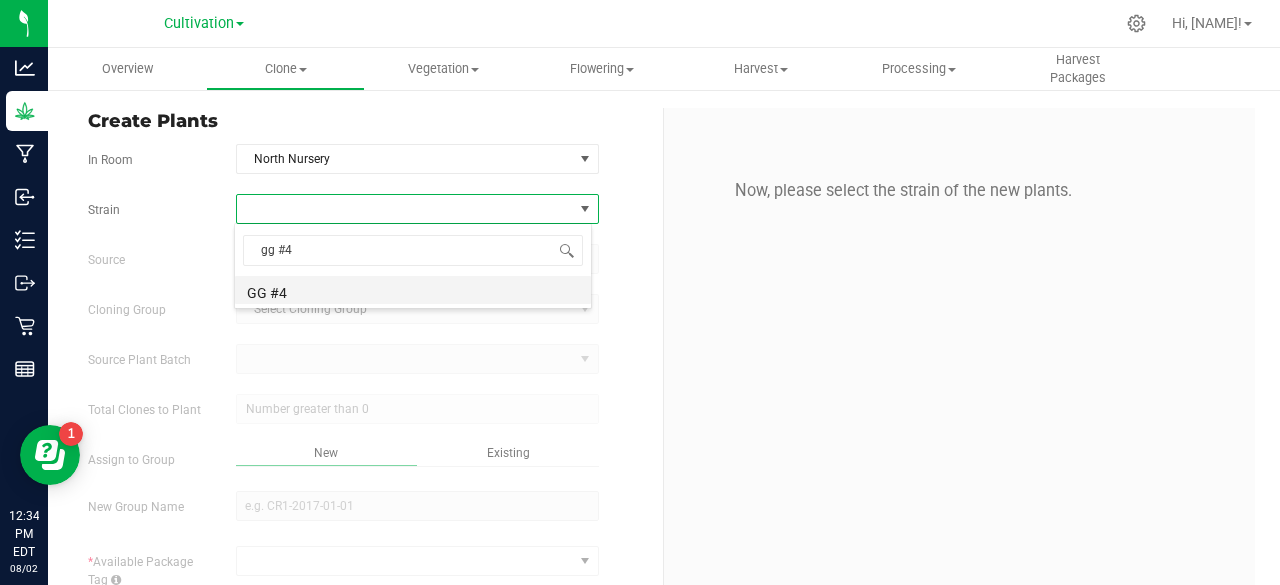 click on "GG #4" at bounding box center (413, 290) 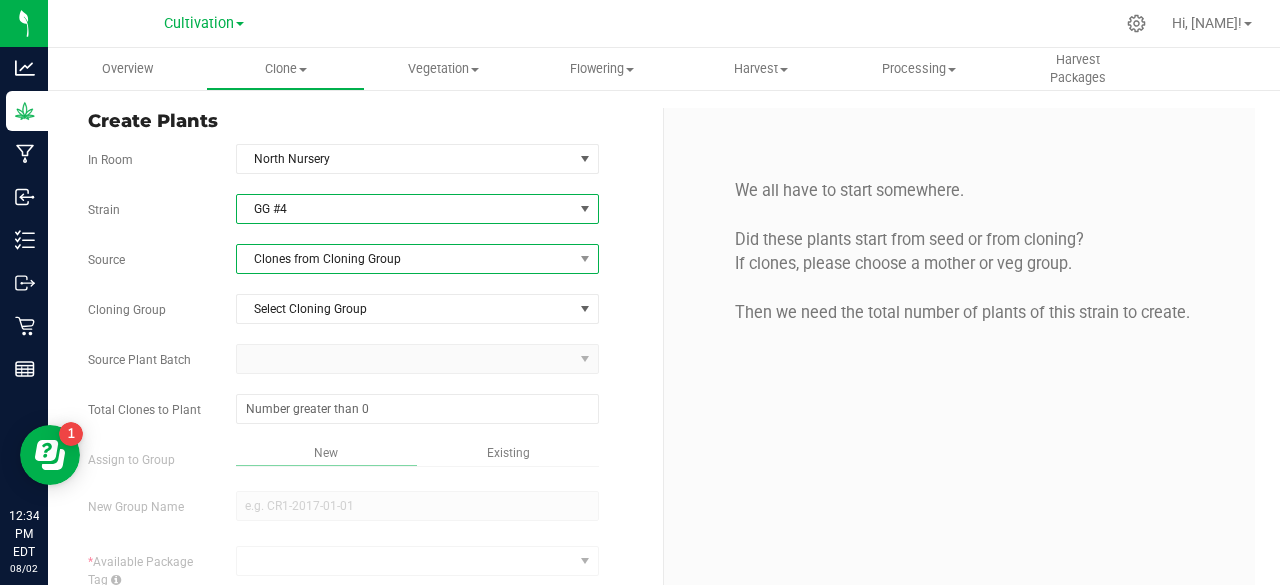 click on "Clones from Cloning Group" at bounding box center [405, 259] 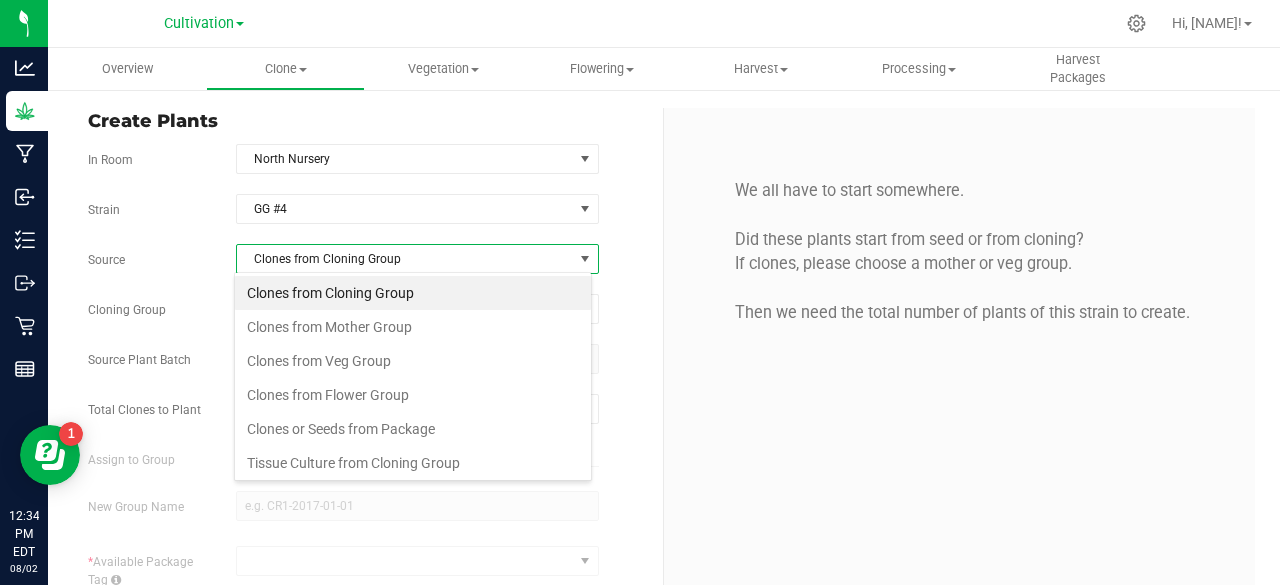 scroll, scrollTop: 99970, scrollLeft: 99641, axis: both 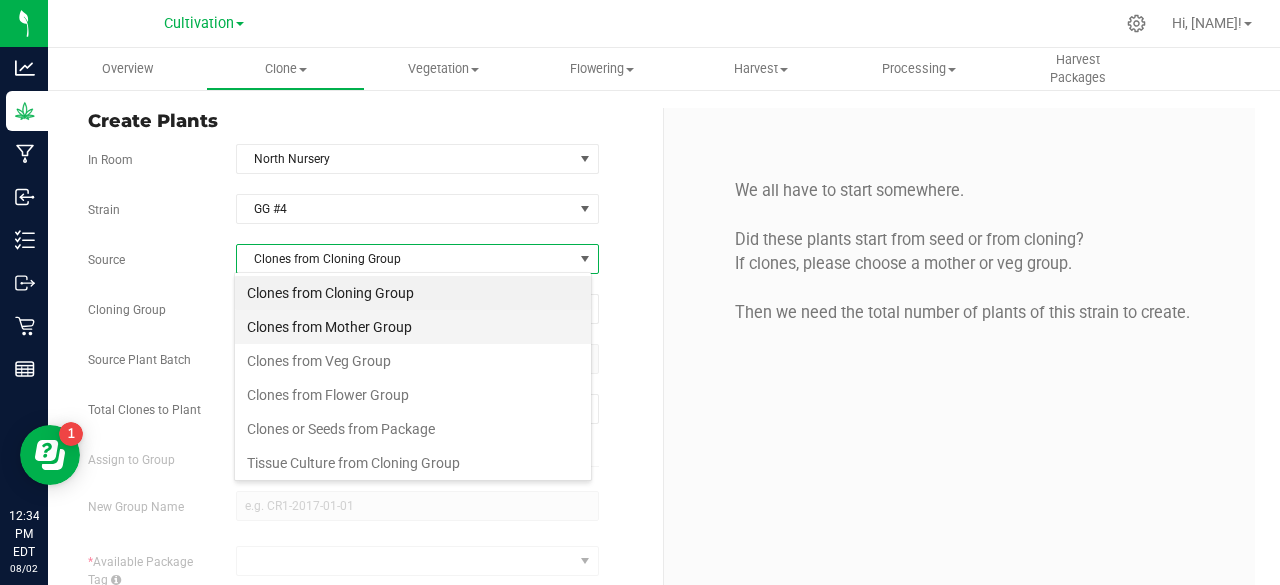 click on "Clones from Mother Group" at bounding box center (413, 327) 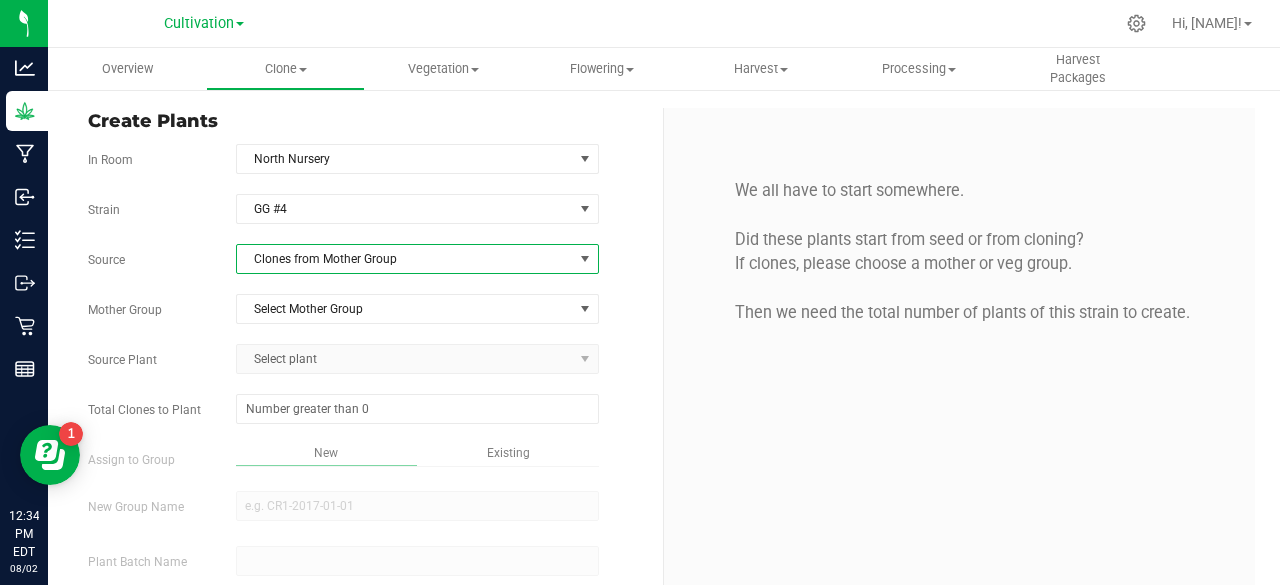 click on "Strain
GG #4
Source
Clones from Mother Group
Mother Group
Select Mother Group Select Mother Group Dome #1 - [DATE] North Mother Room  - [DATE]
Source Plant
Select plant
Total Clones to Plant" at bounding box center [368, 442] 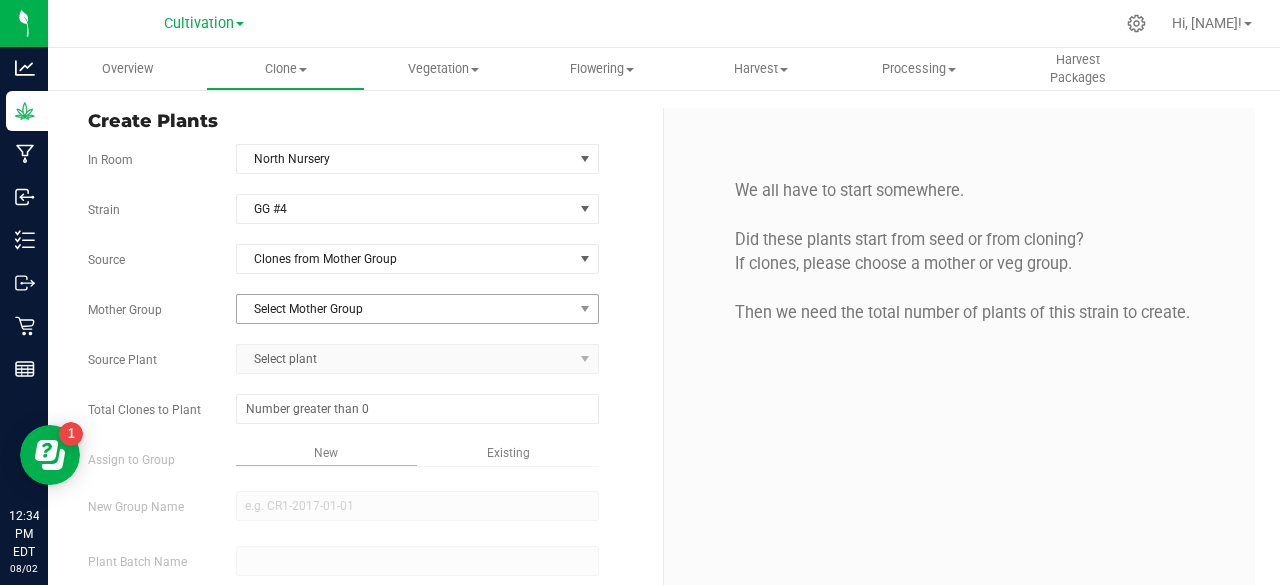 click on "Select Mother Group" at bounding box center [405, 309] 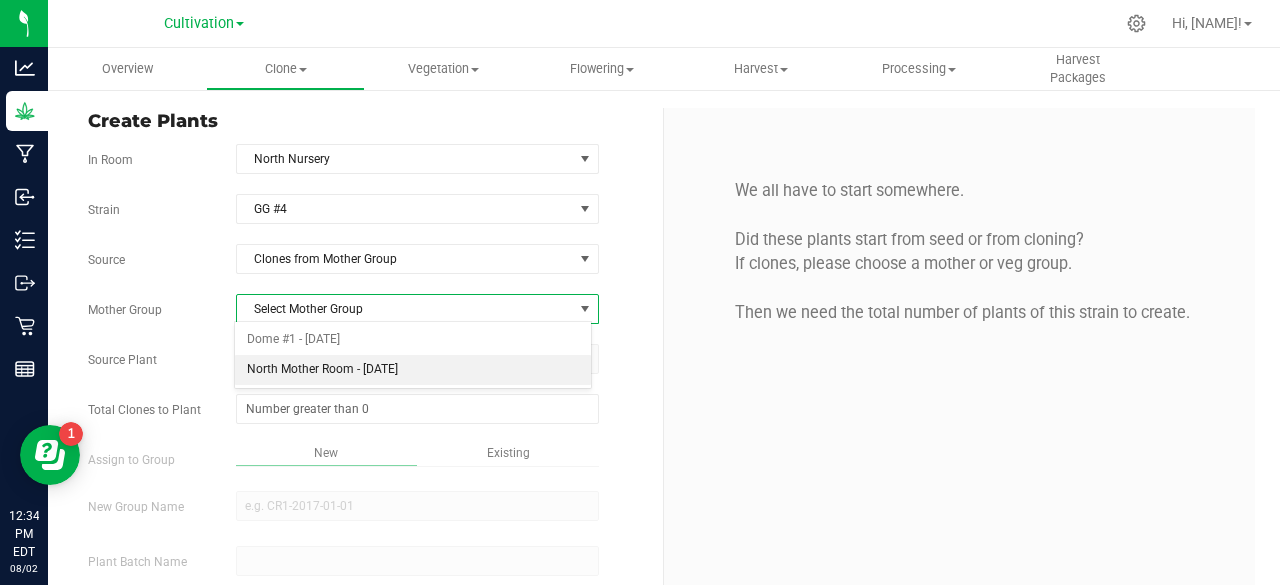 click on "North Mother Room  - [DATE]" at bounding box center [413, 370] 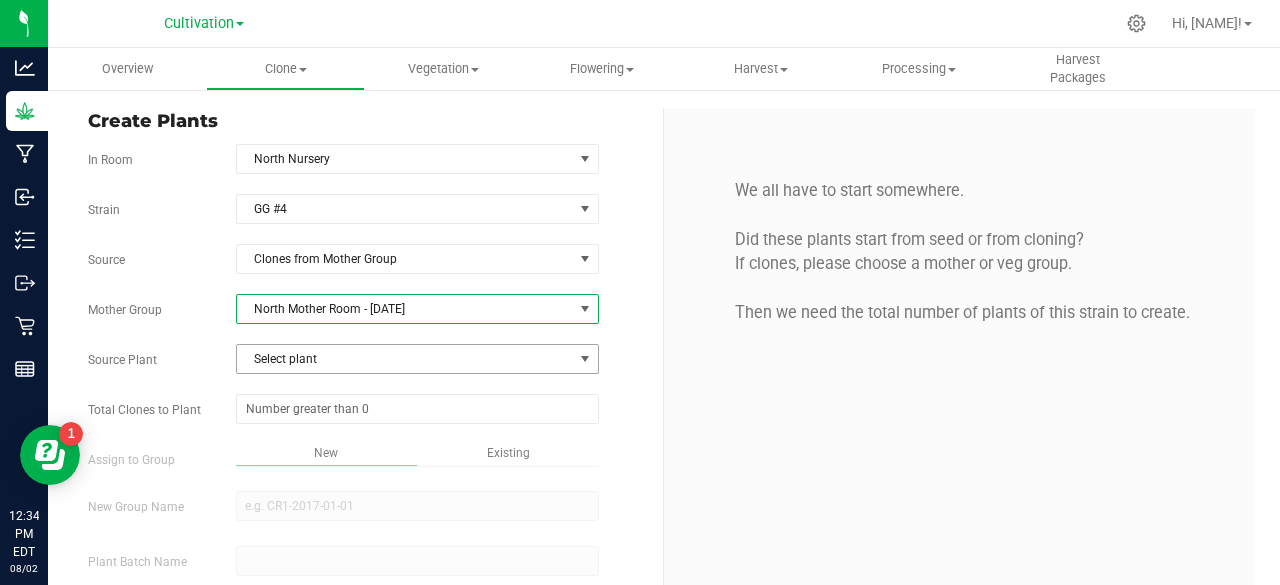 click on "Select plant" at bounding box center (405, 359) 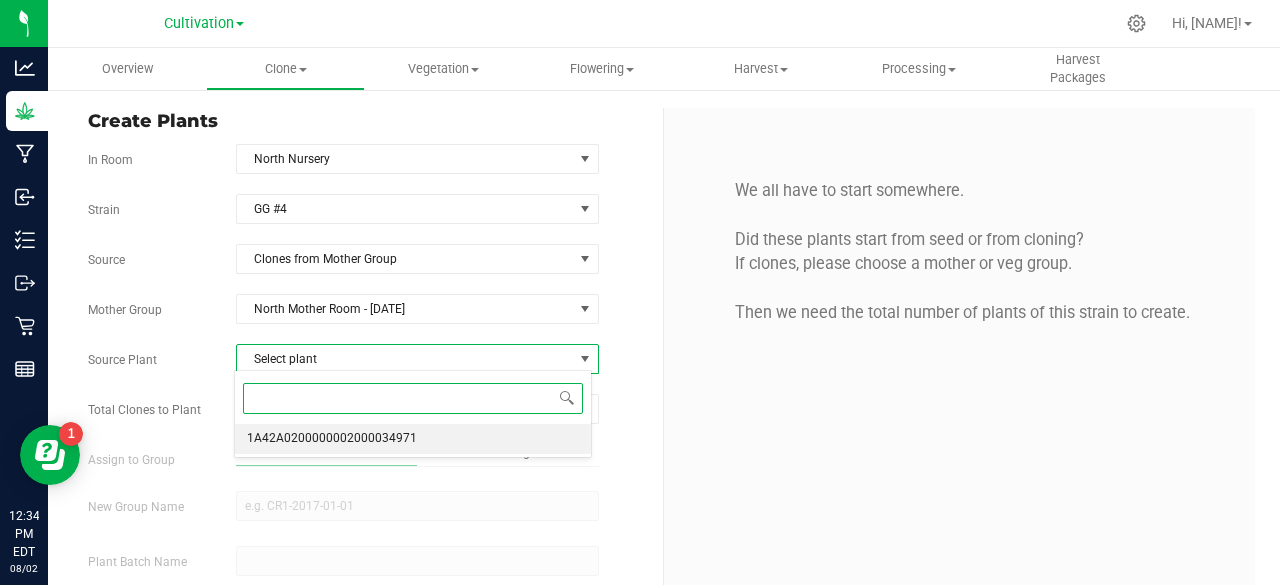 click on "1A42A0200000002000034971" at bounding box center [332, 439] 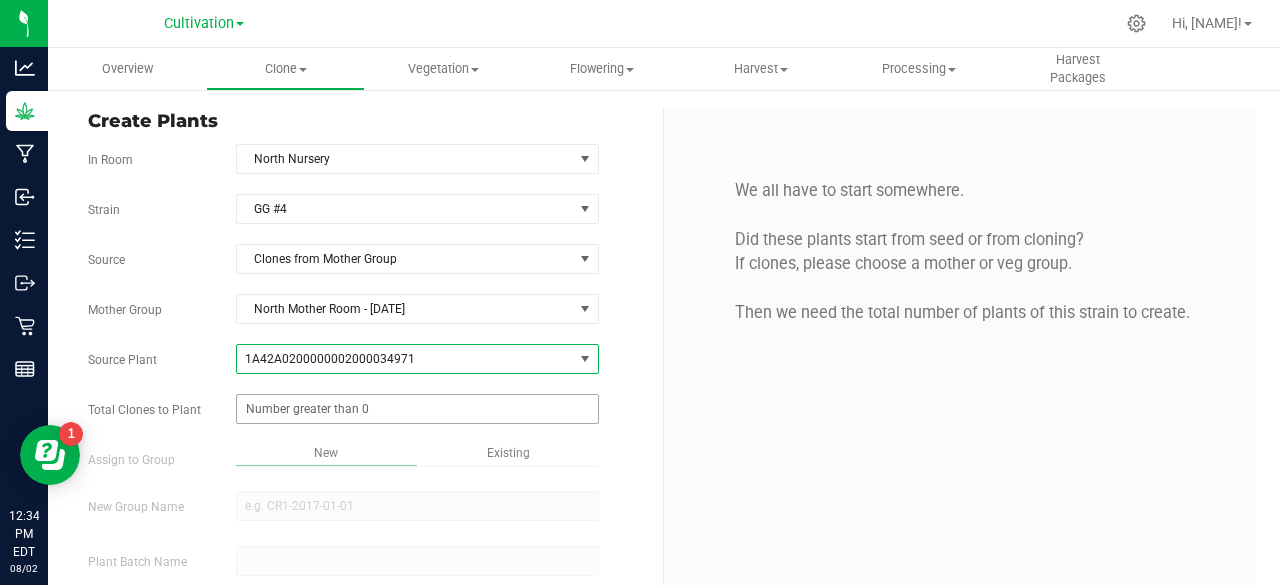 click on "GG #4
Source
Clones from Mother Group
Mother Group
North Mother Room  - [DATE] [TIME] Select Mother Group Dome #1 - [DATE] North Mother Room  - [DATE]
Source Plant
1A42A0200000002000034971 1A42A0200000002000034971
Total Clones to Plant" at bounding box center (368, 442) 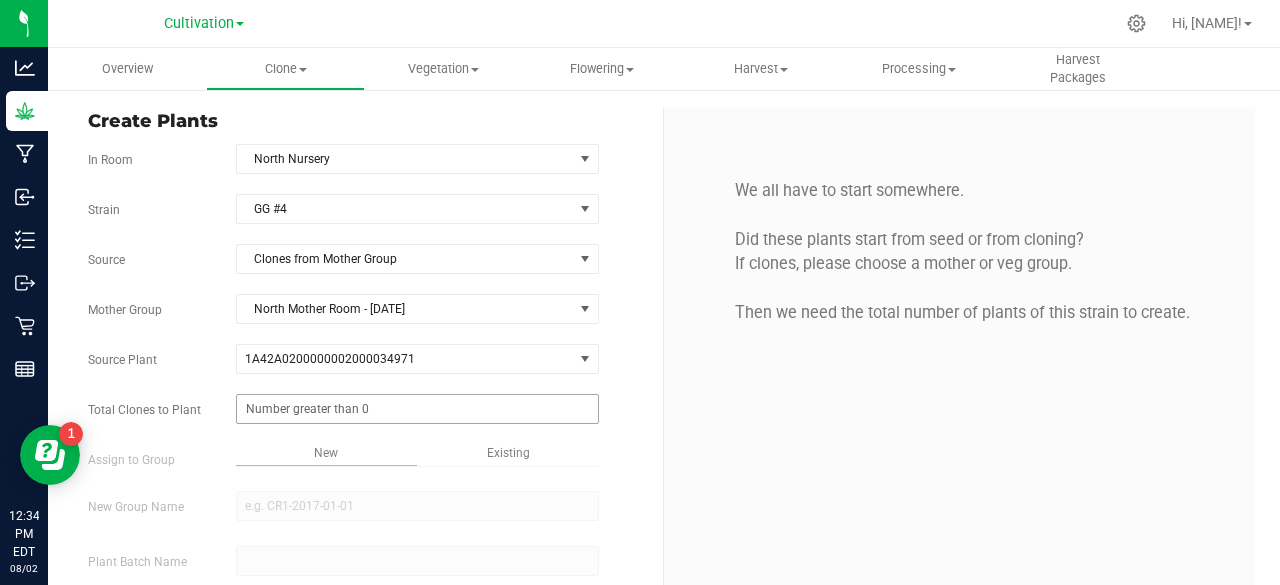 click at bounding box center [417, 409] 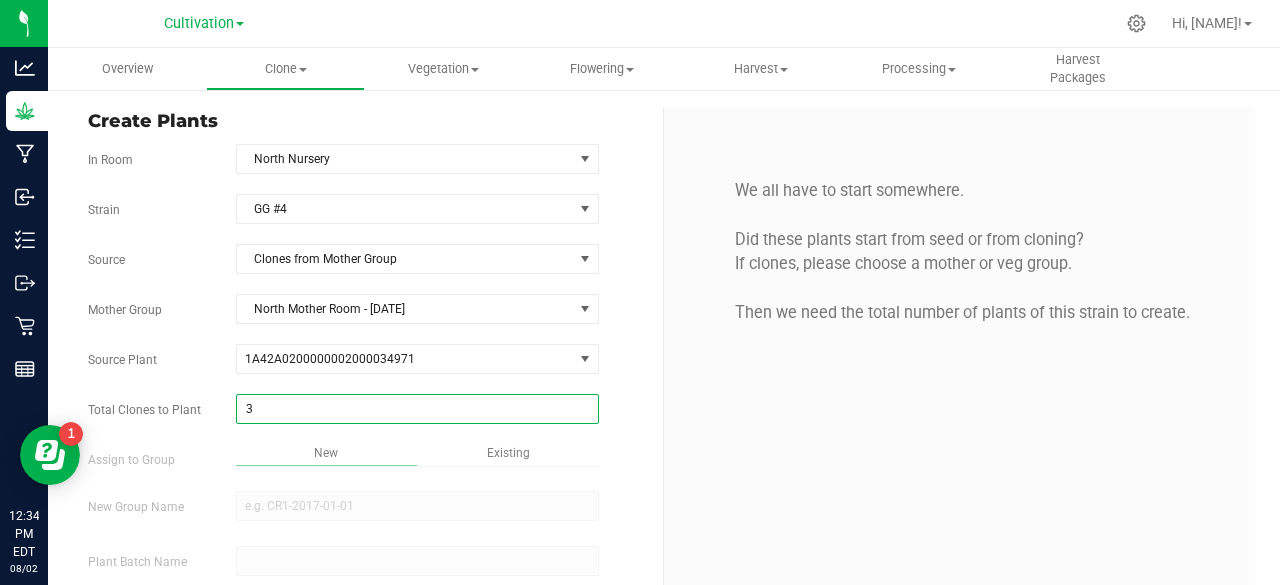 type on "32" 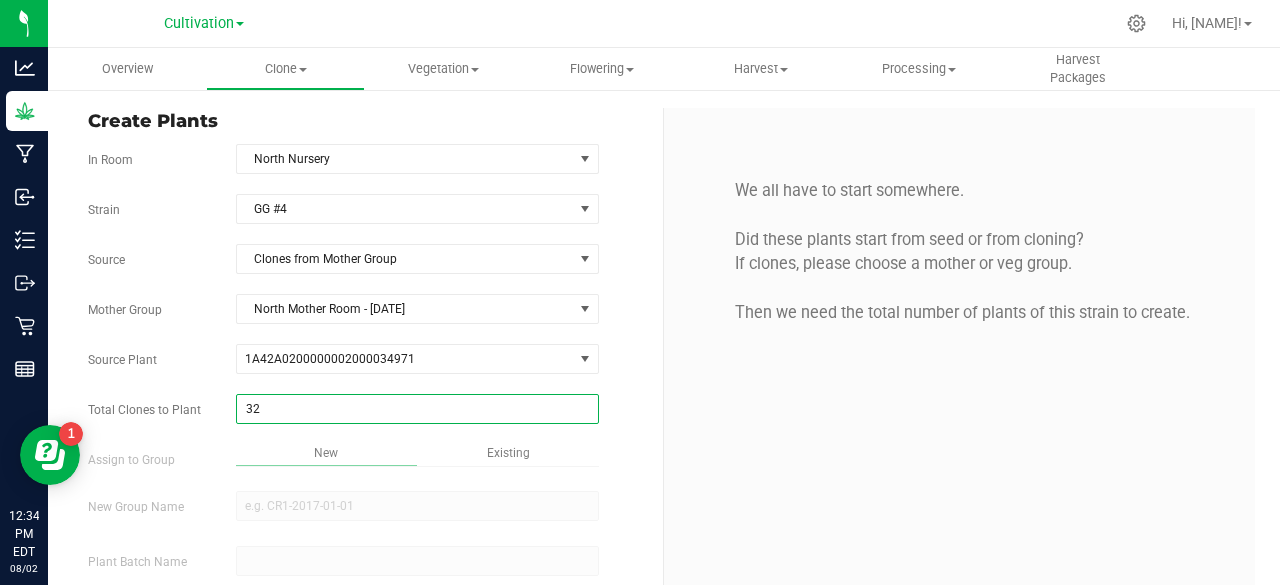 scroll, scrollTop: 119, scrollLeft: 0, axis: vertical 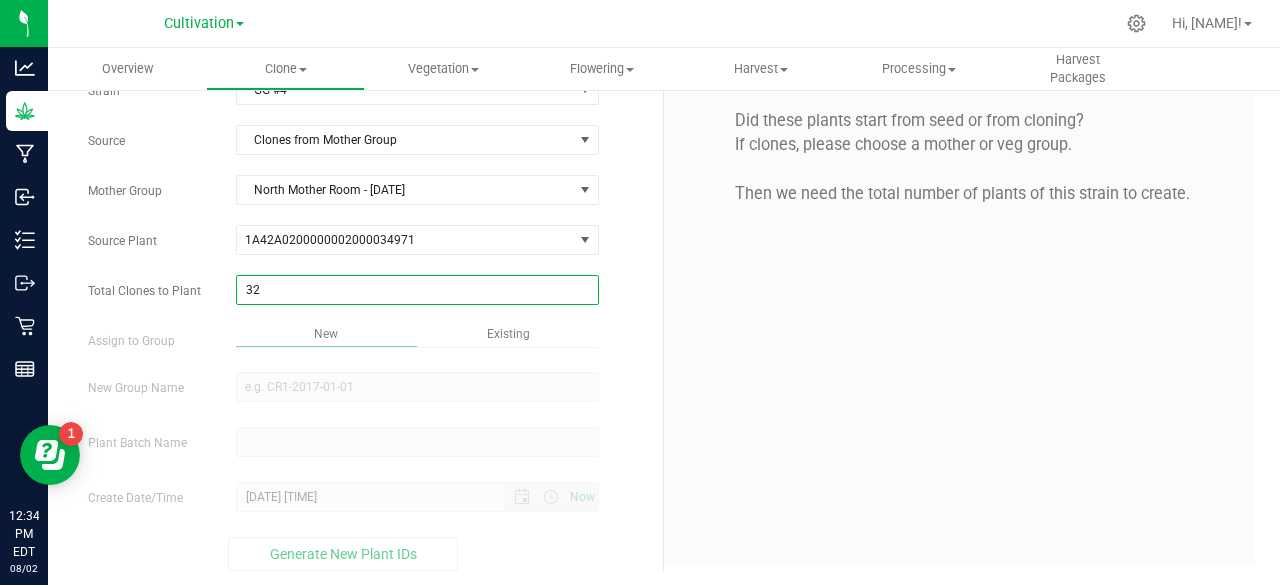 type on "32" 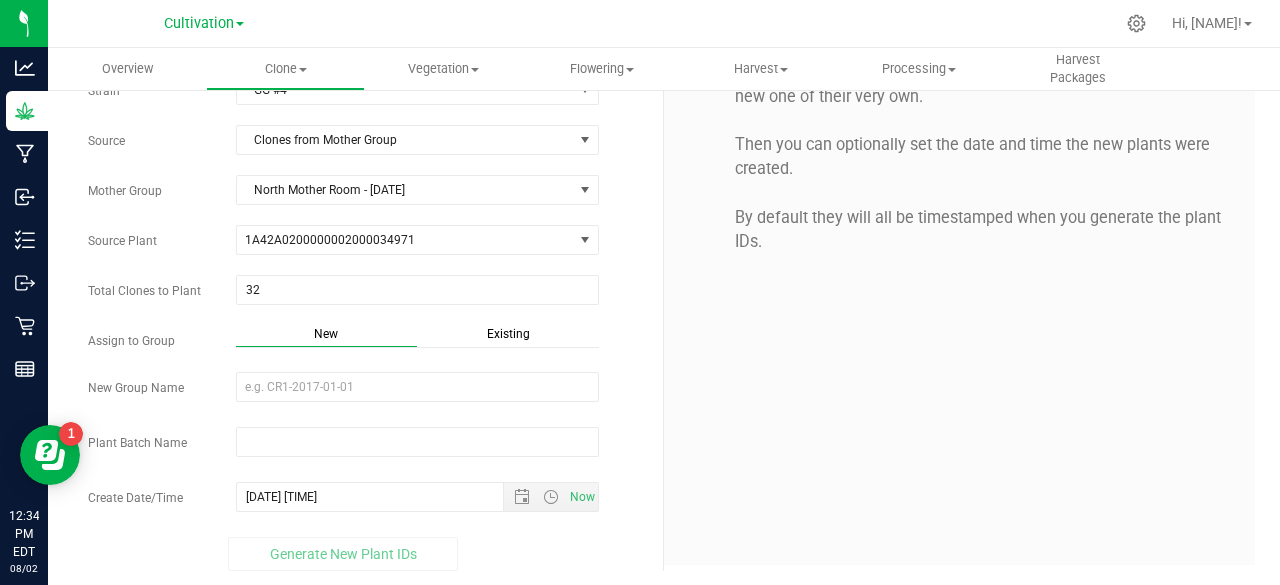 click on "Existing" at bounding box center (508, 336) 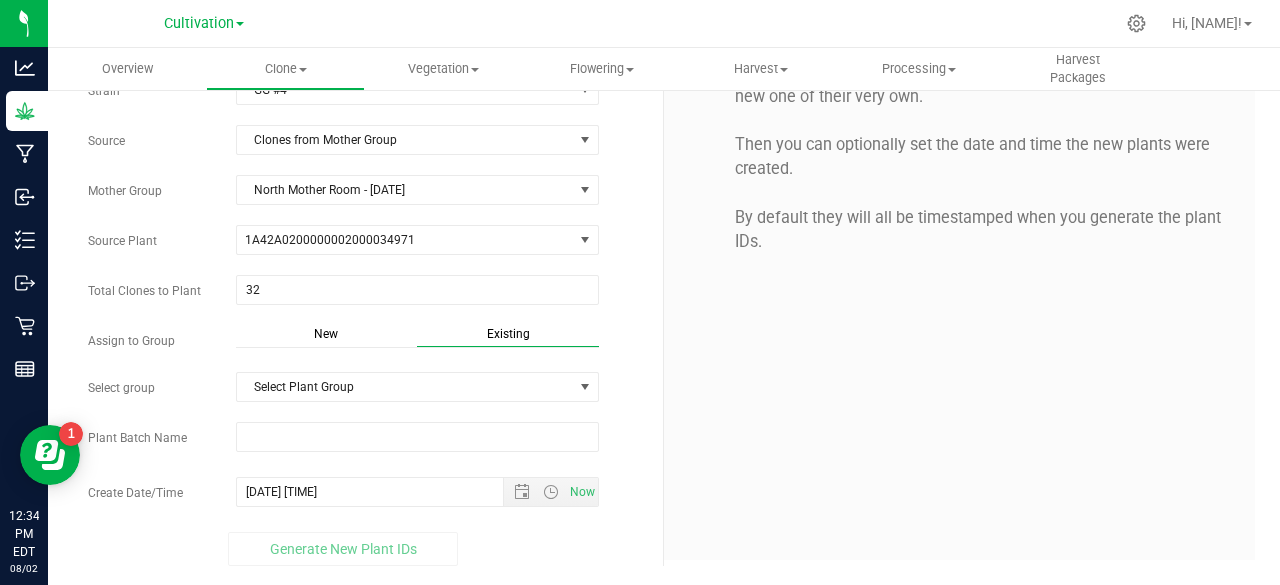 scroll, scrollTop: 114, scrollLeft: 0, axis: vertical 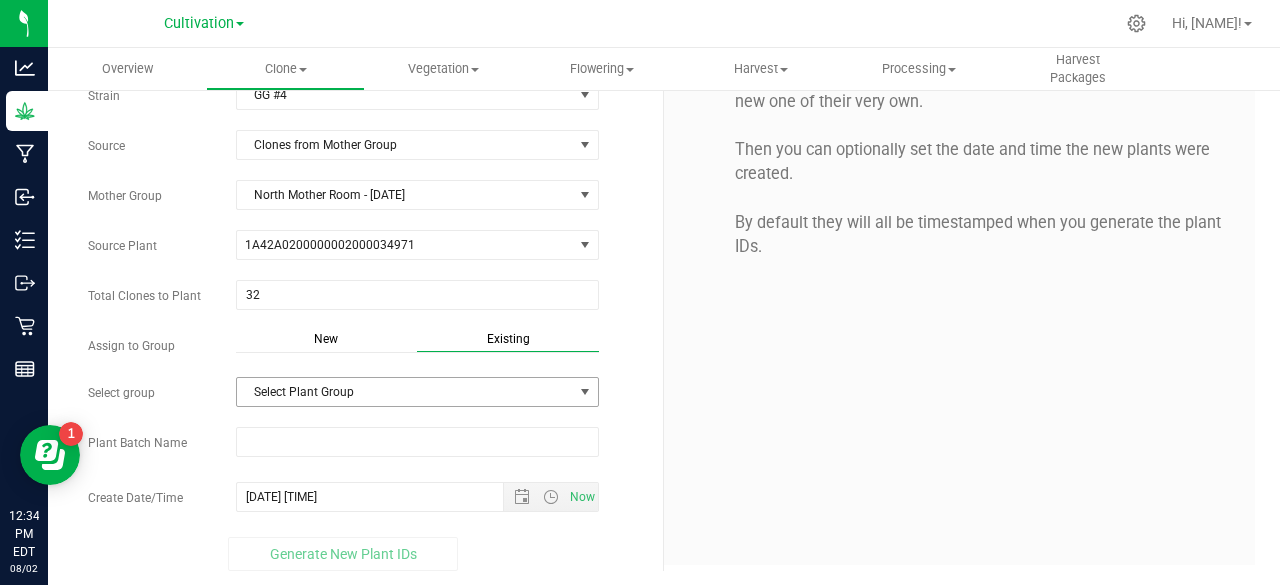 click on "Select Plant Group" at bounding box center [405, 392] 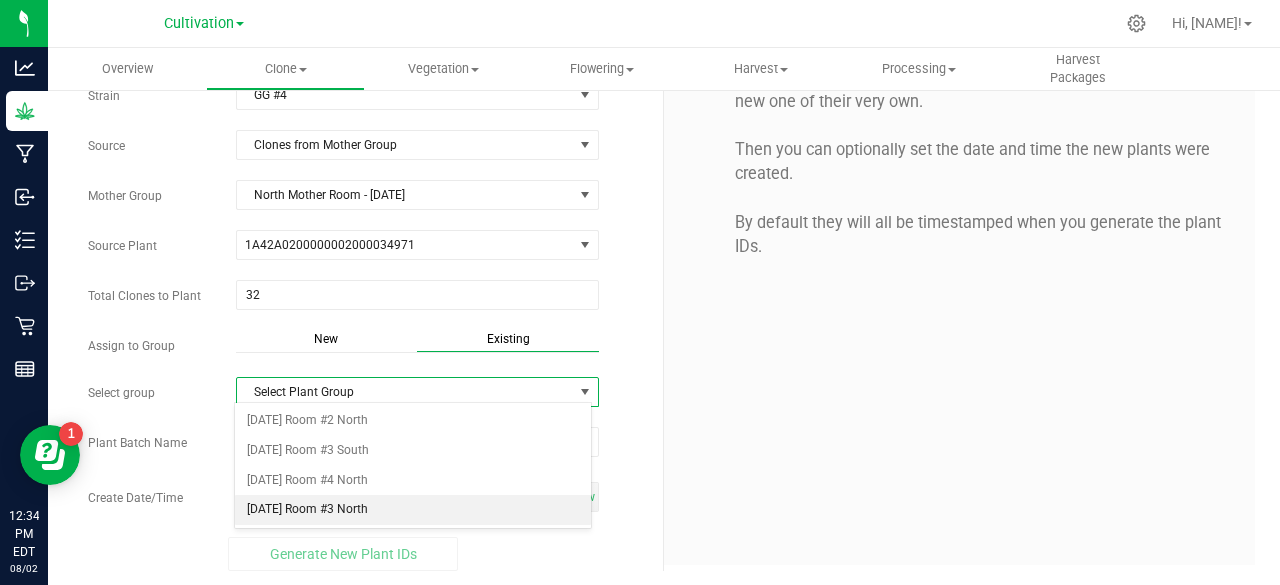 click on "[DATE] Room #3 North" at bounding box center [413, 510] 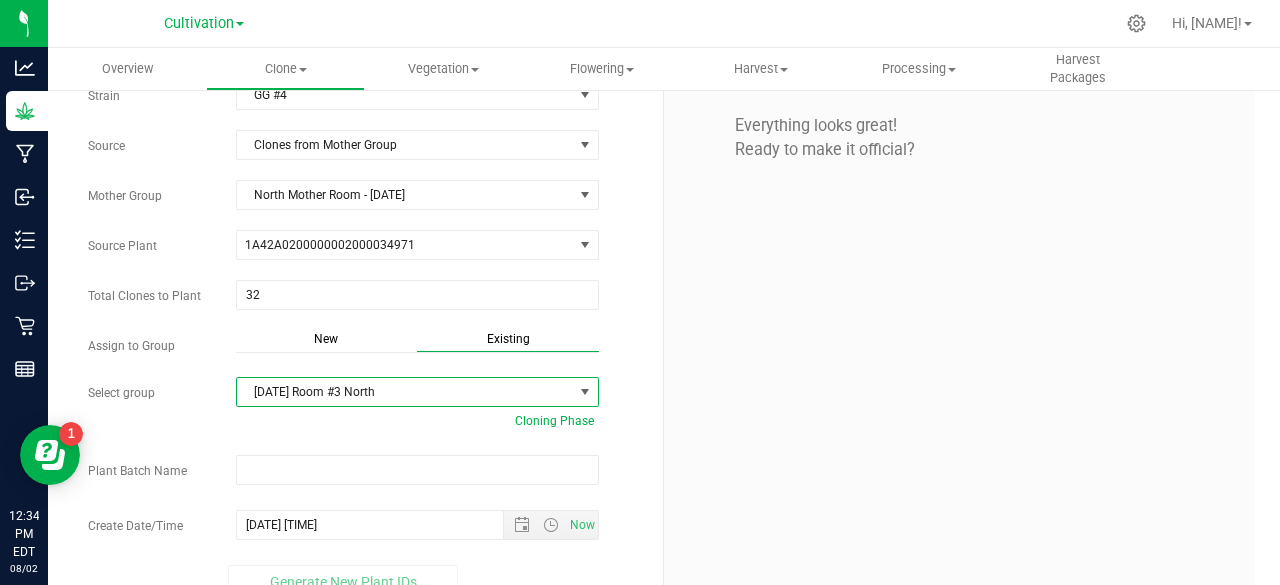 click at bounding box center [417, 472] 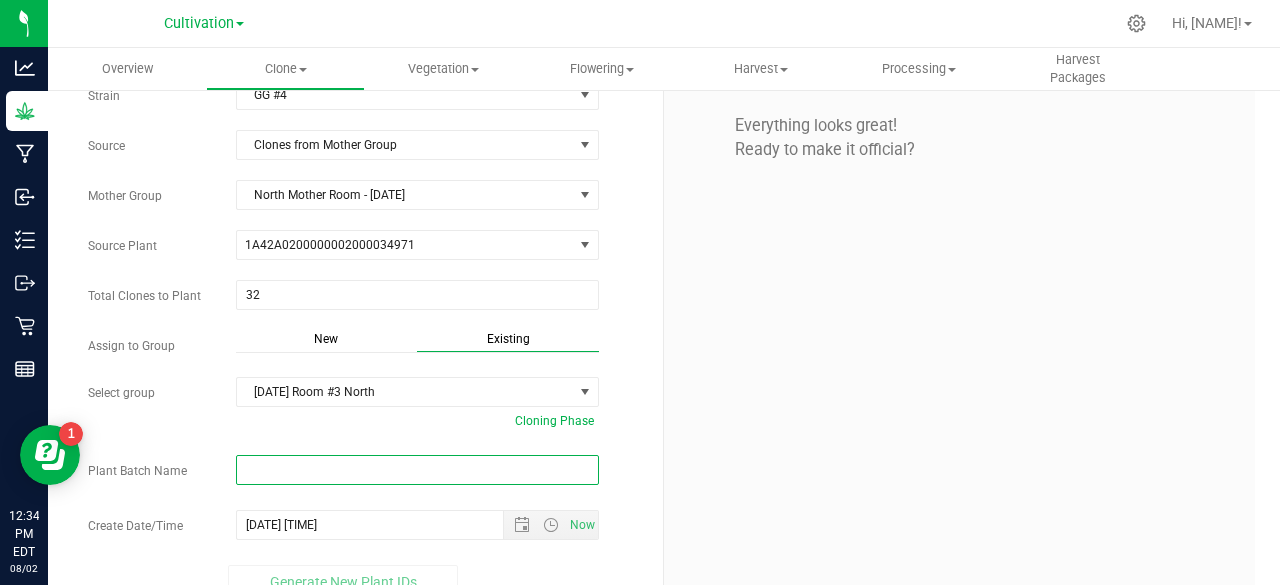 click at bounding box center (417, 470) 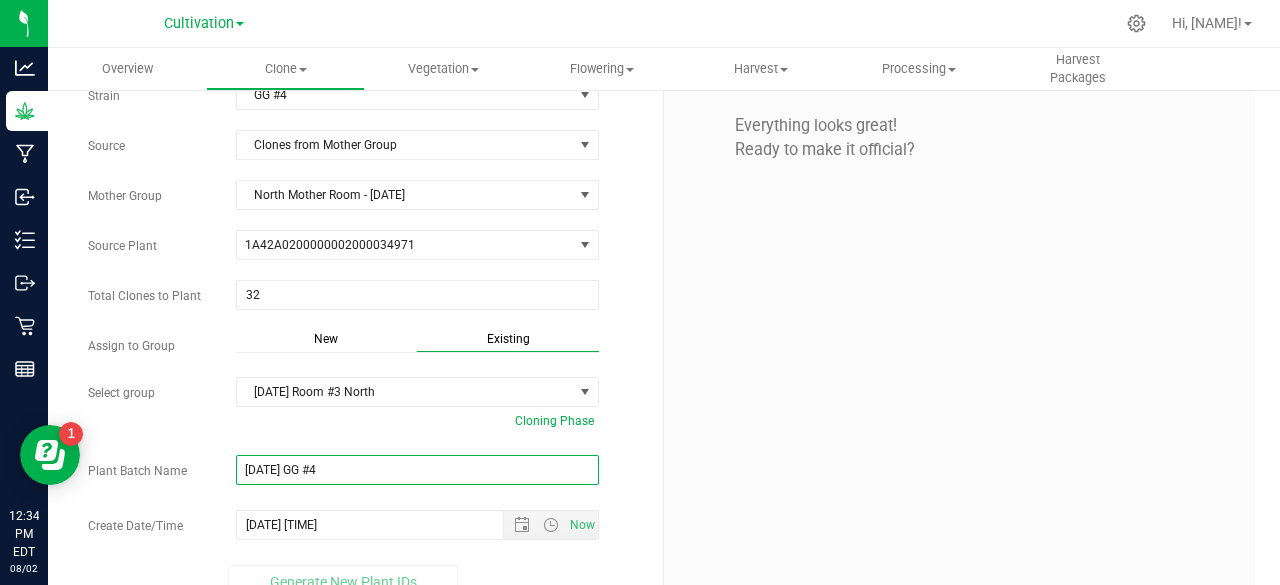 scroll, scrollTop: 142, scrollLeft: 0, axis: vertical 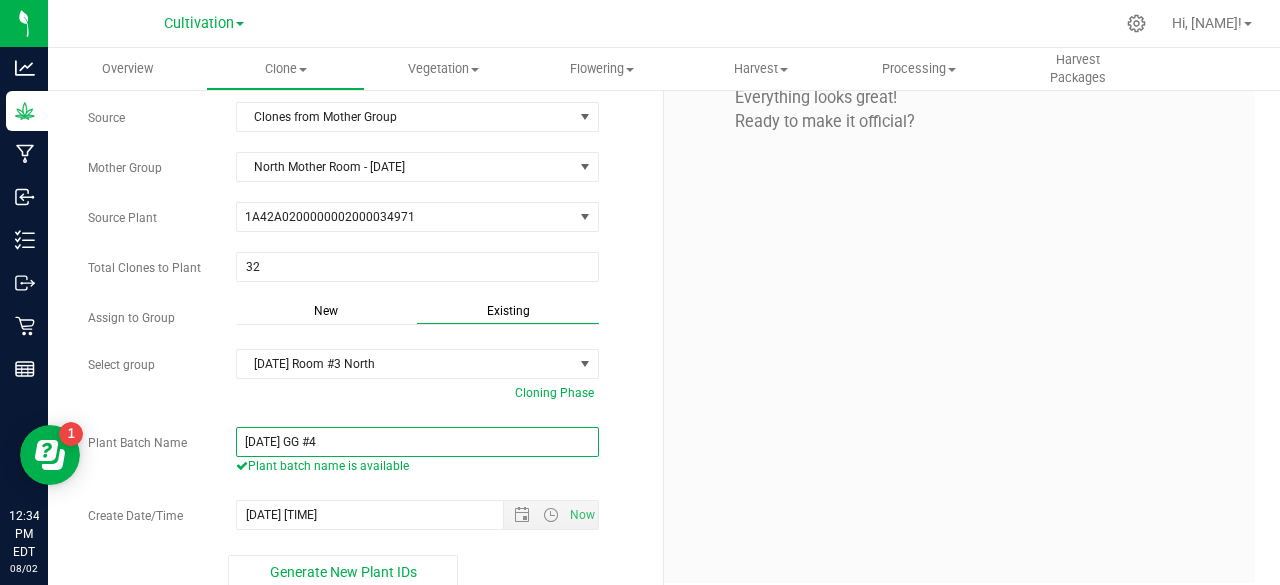 type on "[DATE] GG #4" 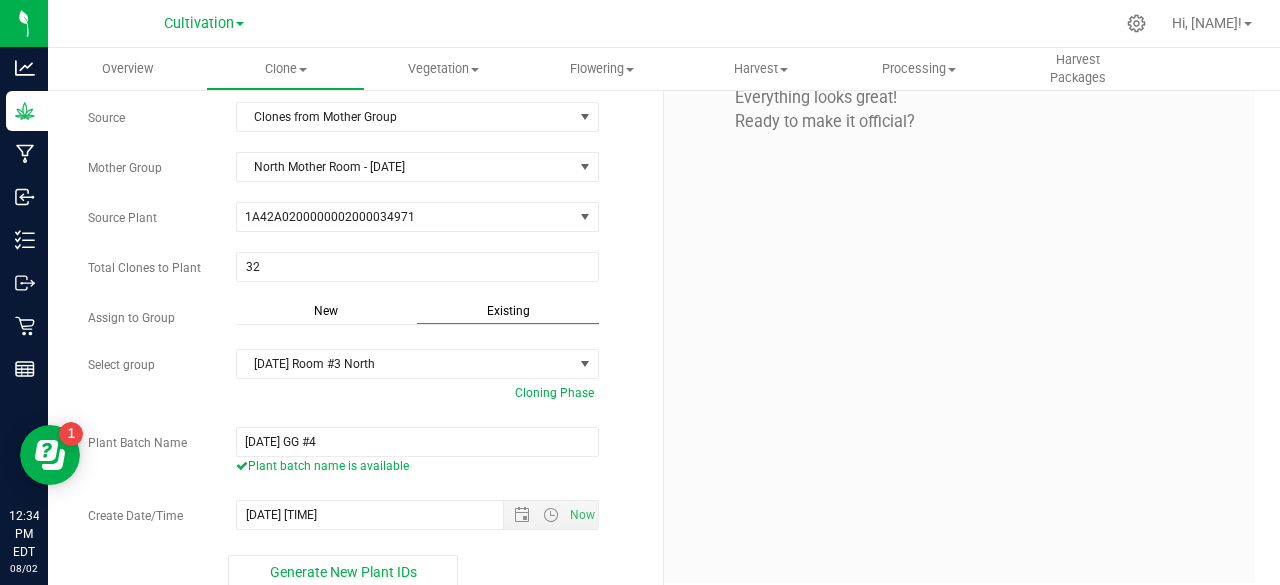 click on "Strain
GG #4
Source
Clones from Mother Group
Mother Group
North Mother Room  - [DATE] Select Mother Group Dome #1 - [DATE] North Mother Room  - [DATE]
Source Plant
[PLANT_ID] [PLANT_ID]
Total Clones to Plant
[NUM] [NUM]" at bounding box center [368, 320] 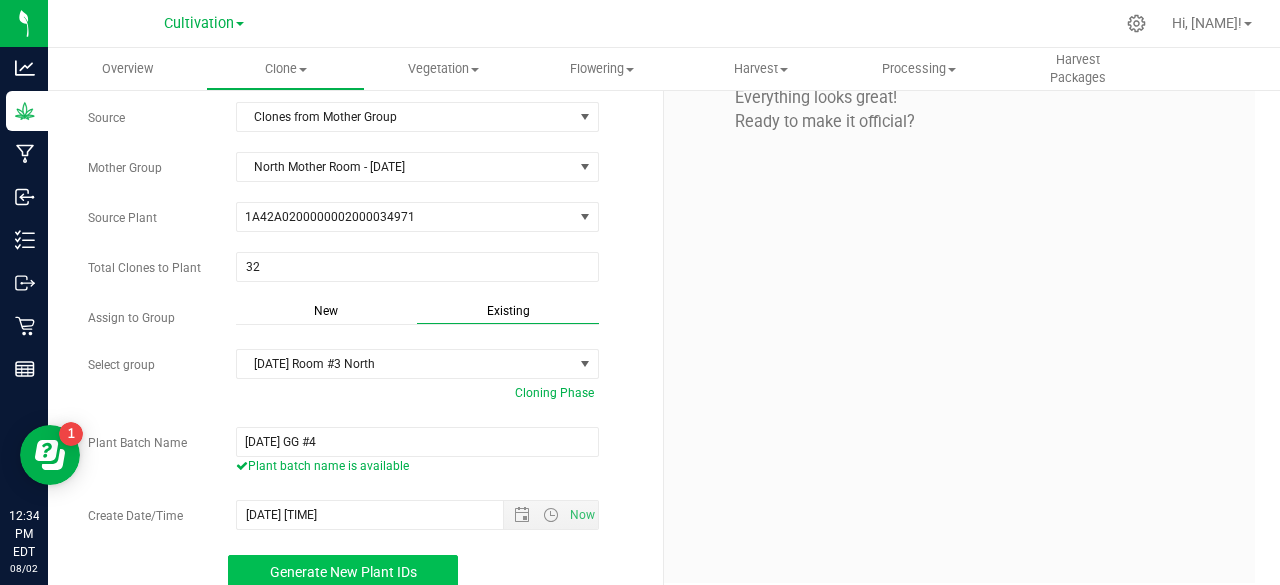 click on "Generate New Plant IDs" at bounding box center (343, 572) 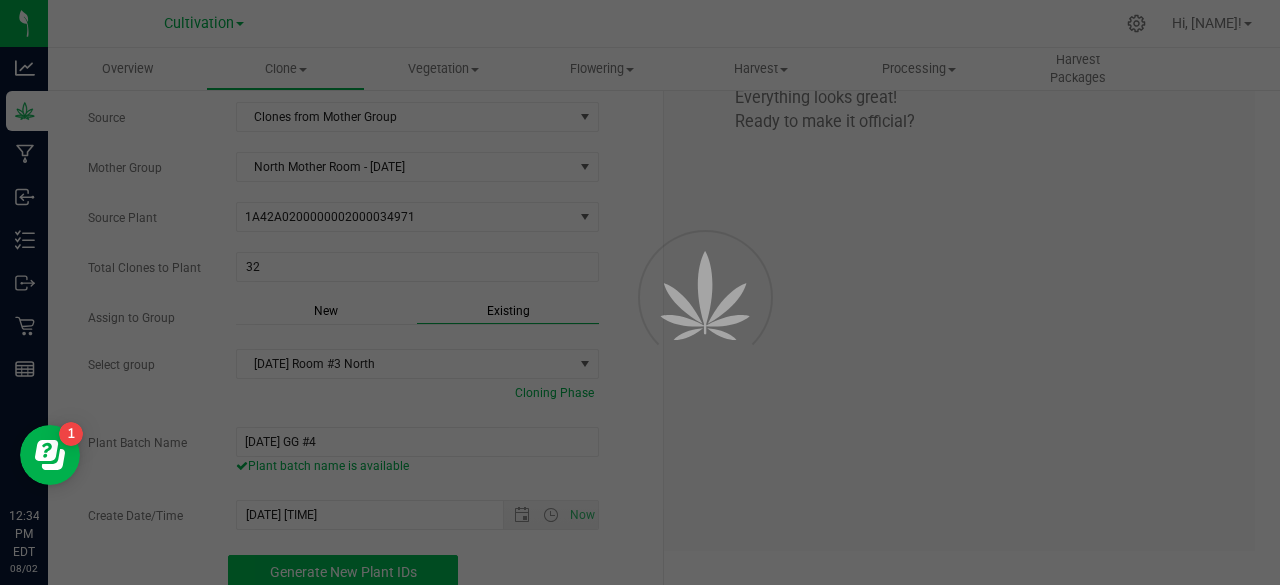 scroll, scrollTop: 60, scrollLeft: 0, axis: vertical 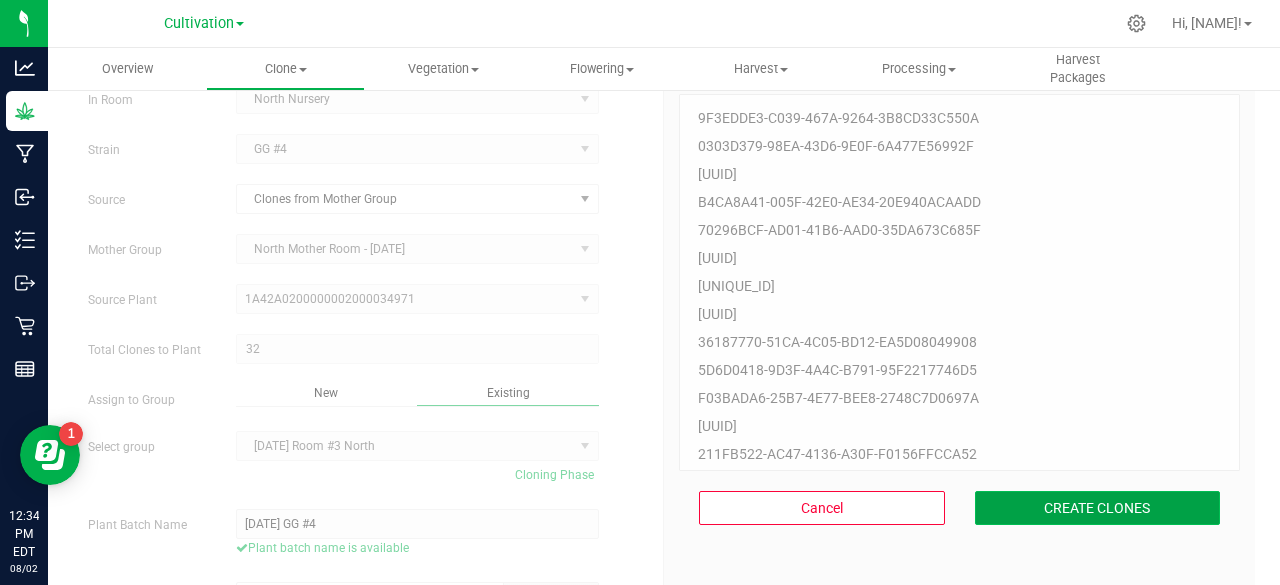 click on "CREATE CLONES" at bounding box center [1098, 508] 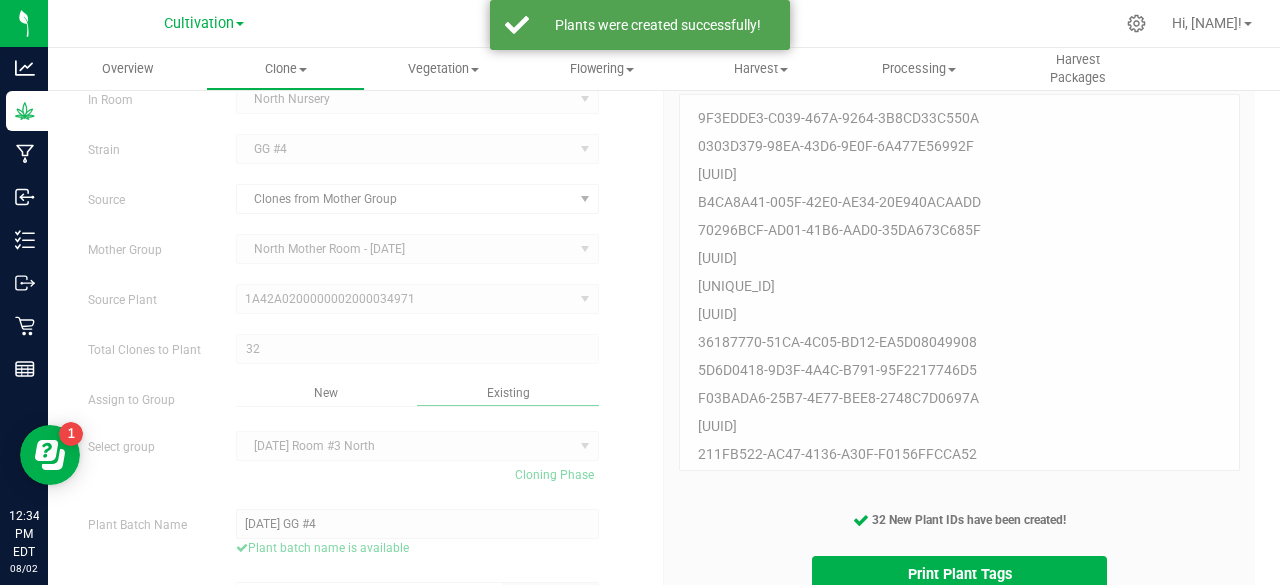 scroll, scrollTop: 159, scrollLeft: 0, axis: vertical 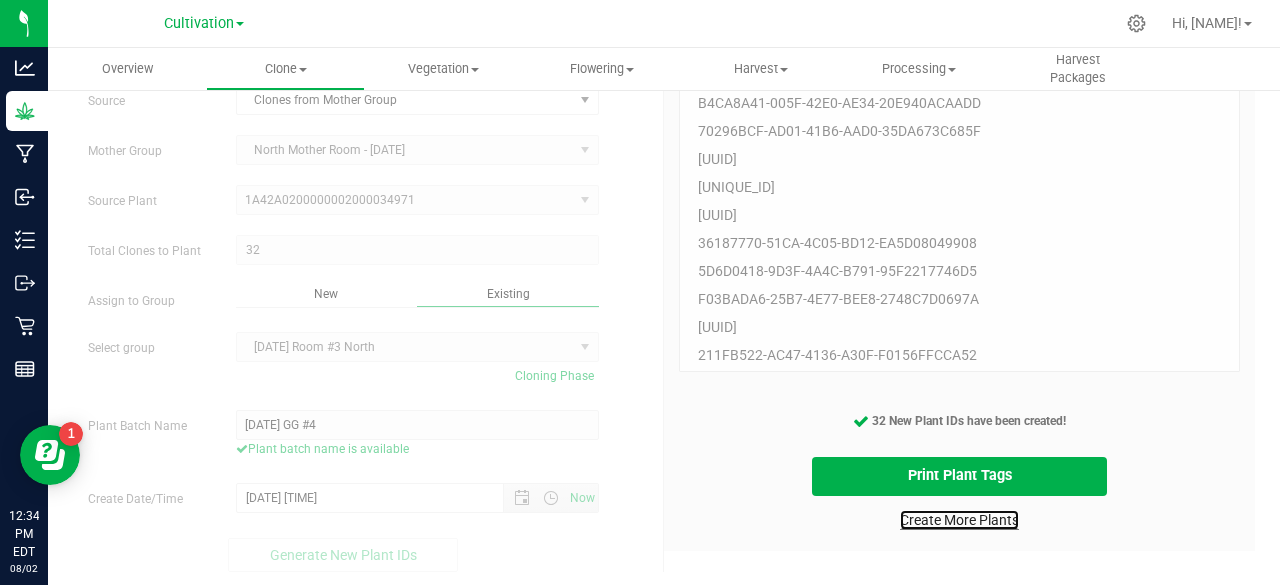 click on "Create More Plants" at bounding box center [959, 520] 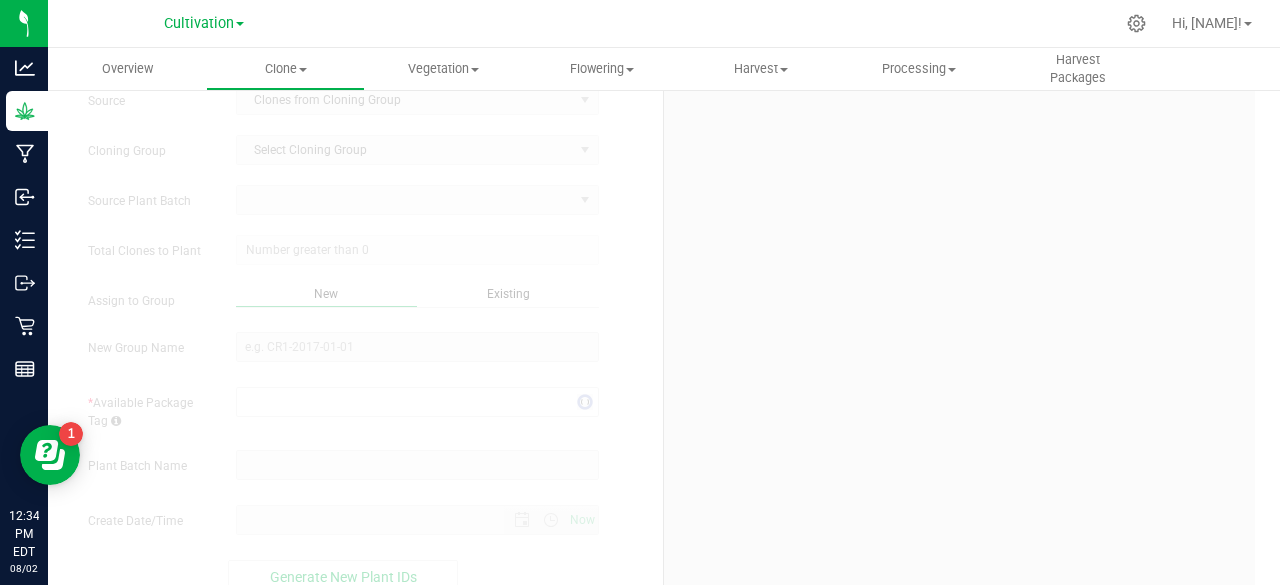 scroll, scrollTop: 0, scrollLeft: 0, axis: both 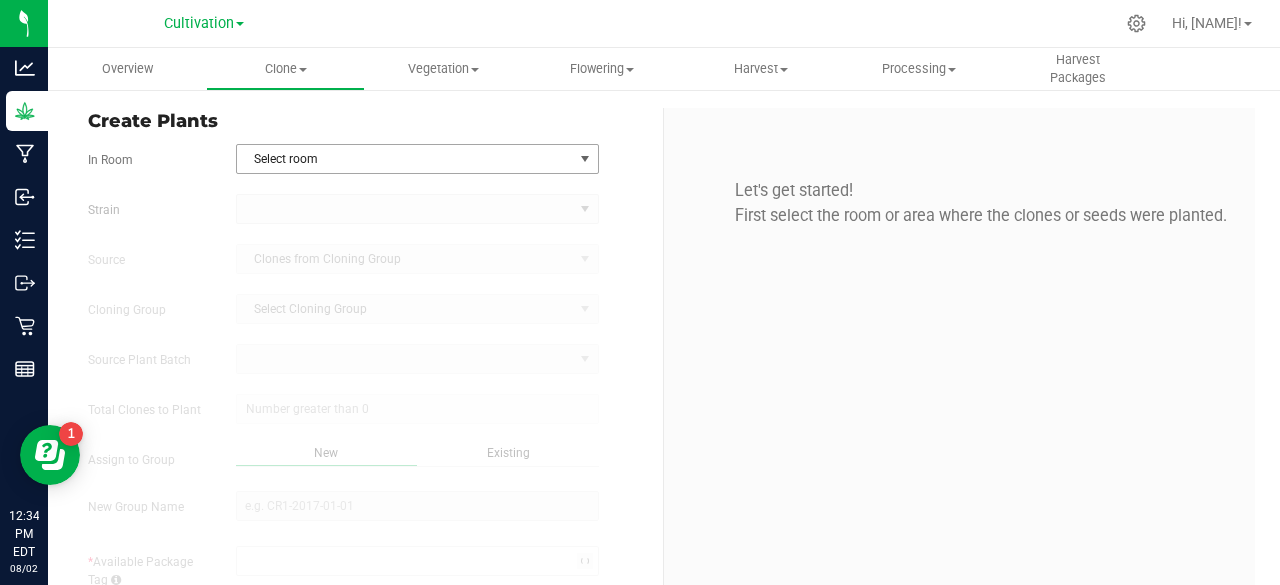type on "[DATE] [TIME]" 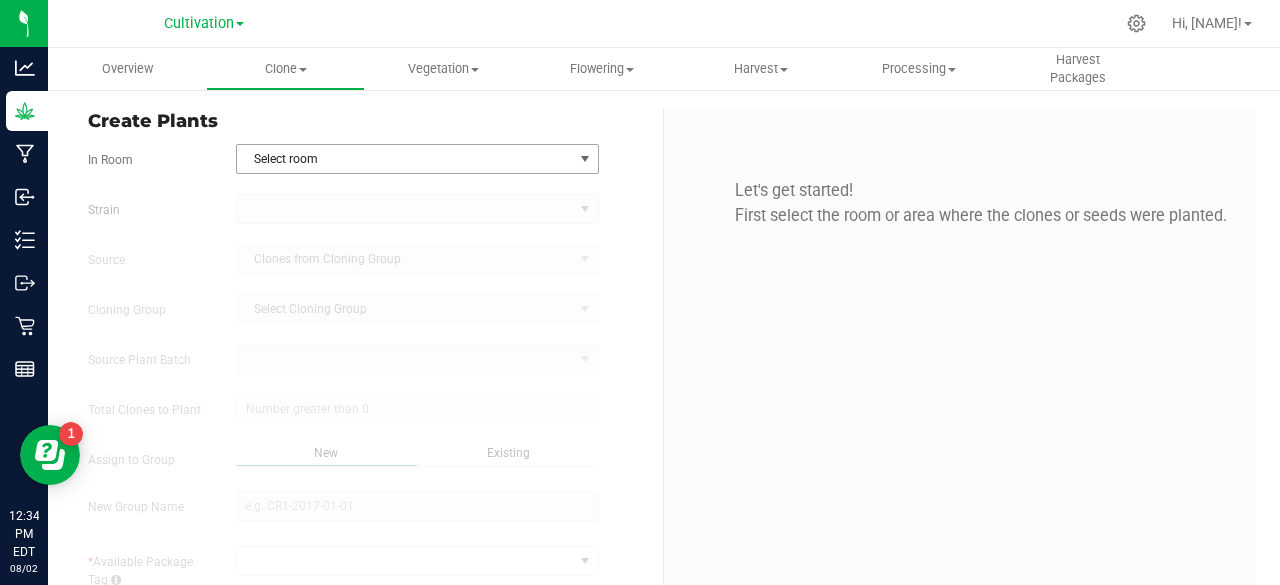 click on "Select room" at bounding box center [405, 159] 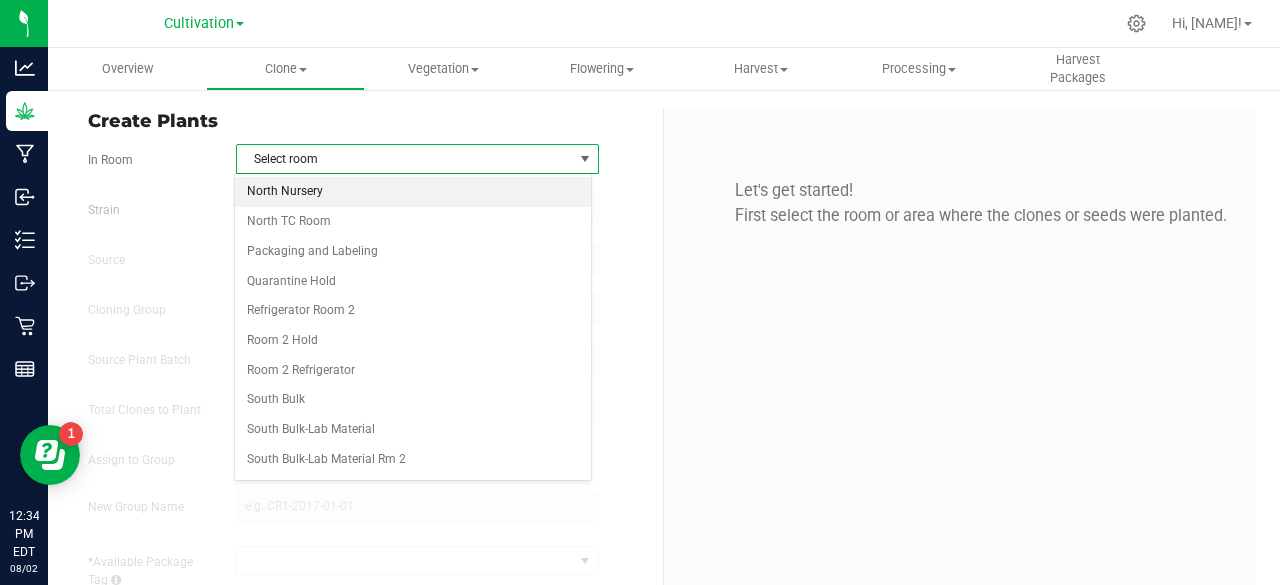 click on "North Nursery" at bounding box center [413, 192] 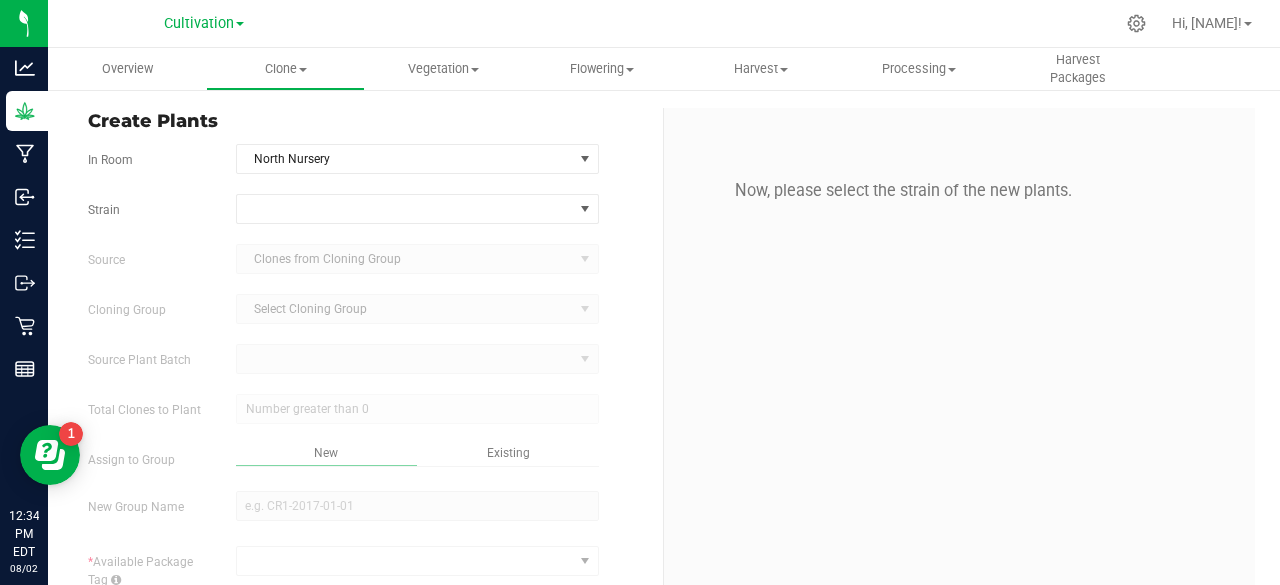 click on "Strain
Source
Clones from Cloning Group
Cloning Group
Select Cloning Group Select Cloning Group
Source Plant Batch
Total Clones to Plant
Assign to Group
*" at bounding box center (368, 473) 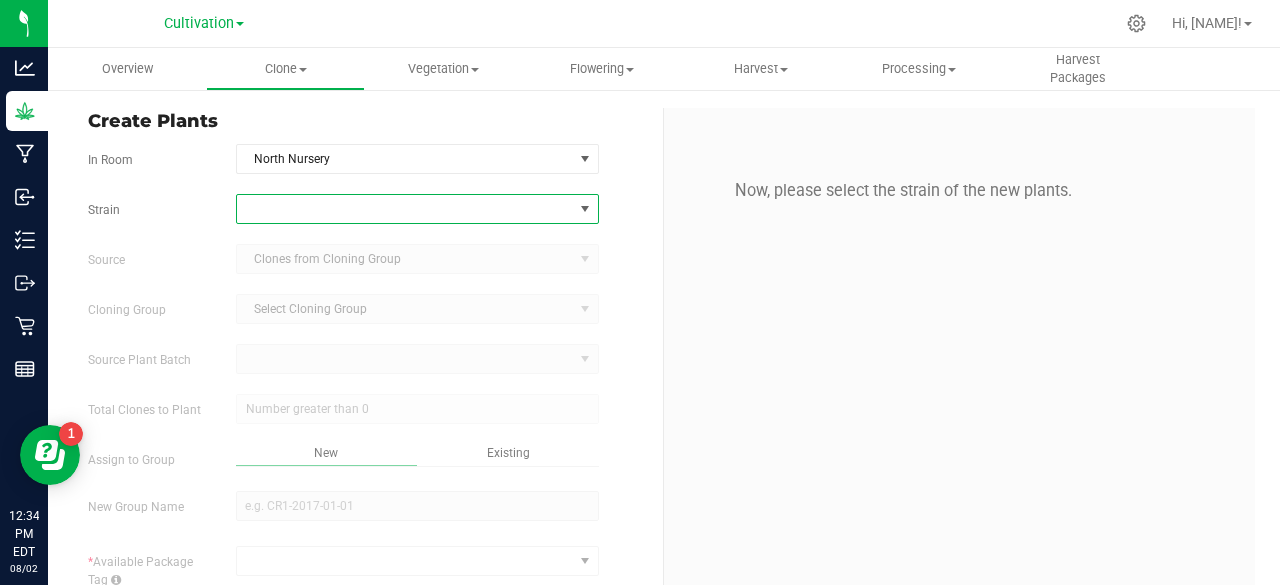 click at bounding box center [405, 209] 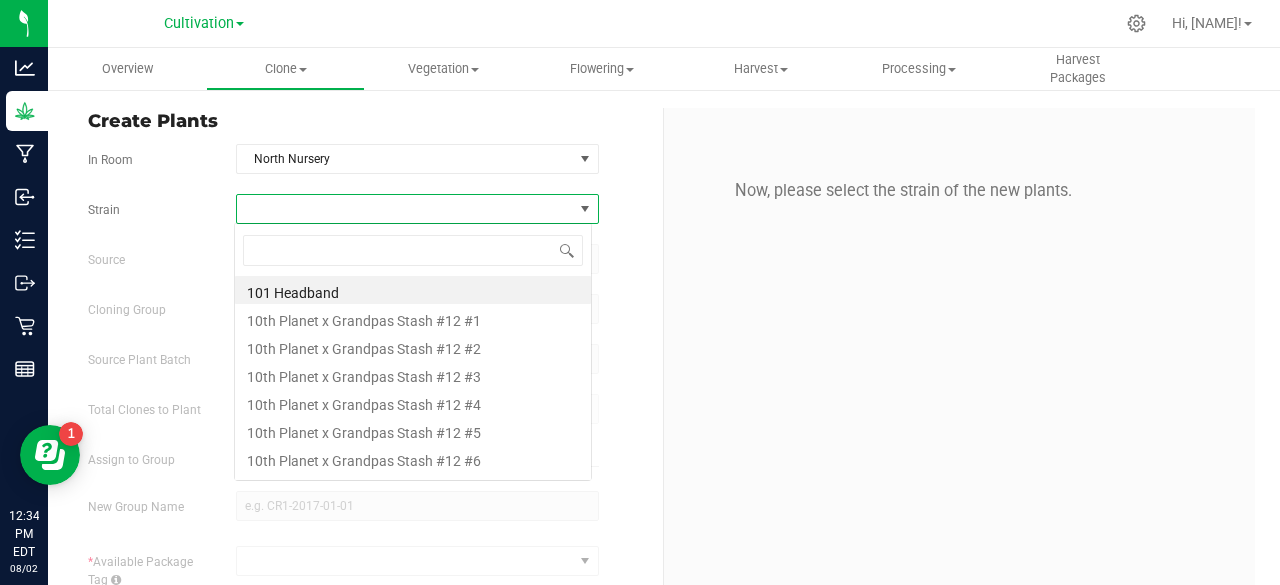 scroll, scrollTop: 99970, scrollLeft: 99641, axis: both 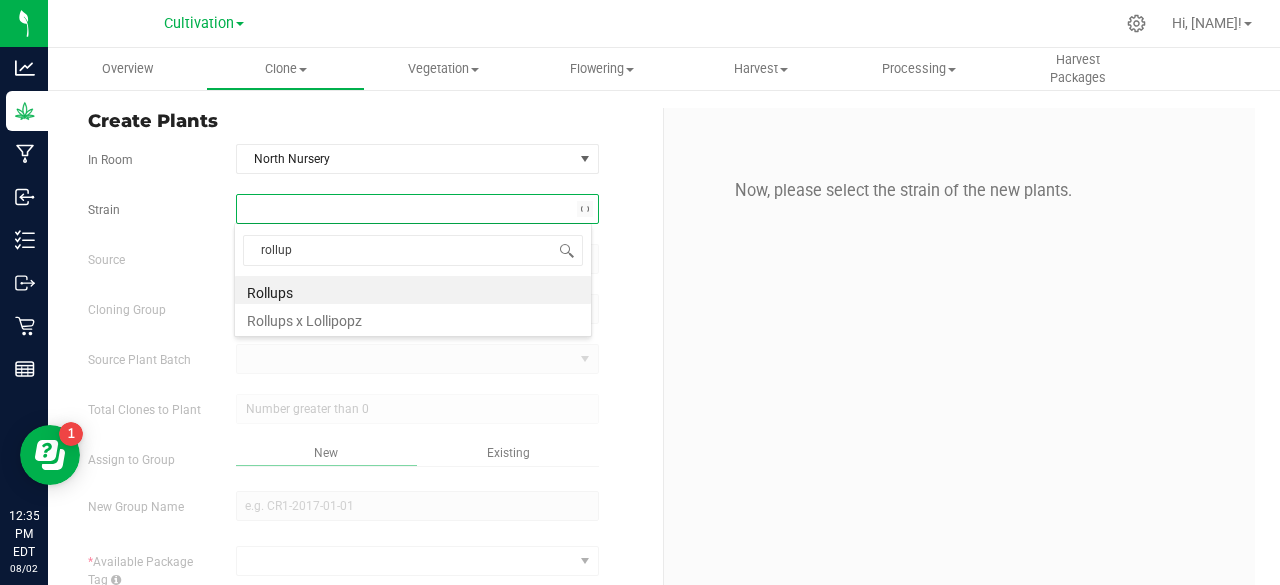 type on "rollups" 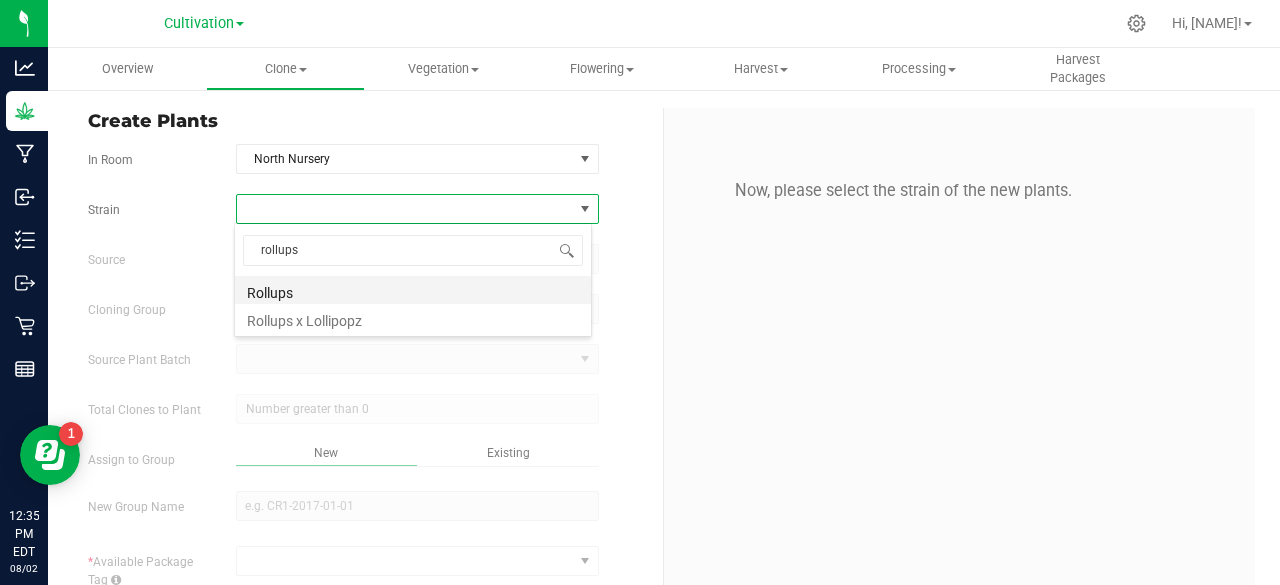 click on "Rollups" at bounding box center (413, 290) 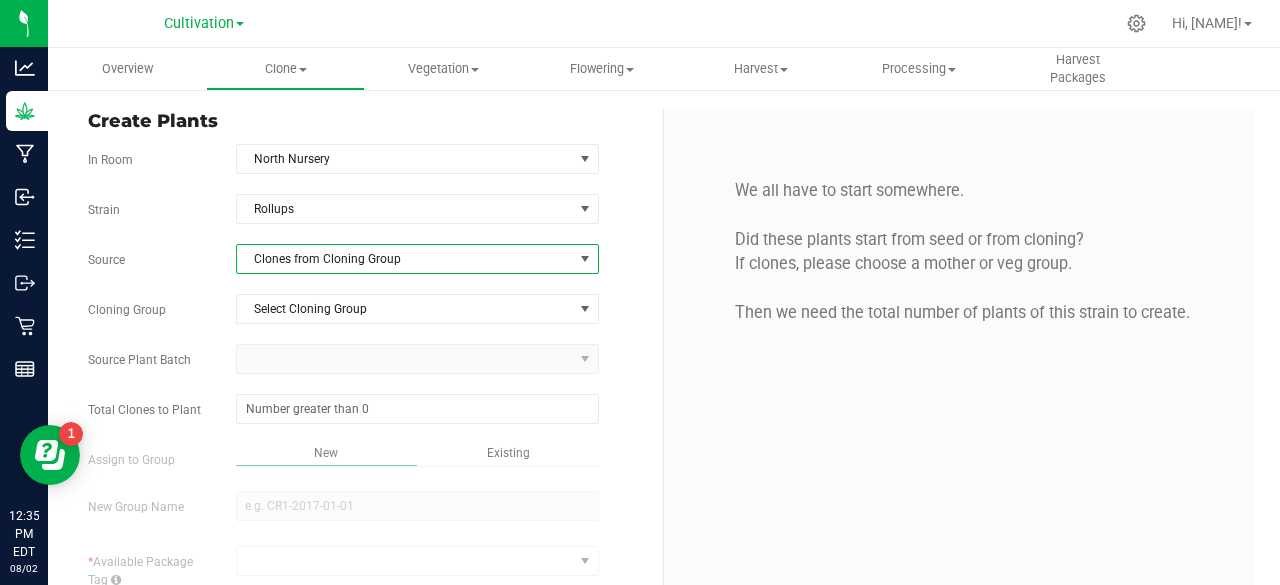 click on "Clones from Cloning Group" at bounding box center [405, 259] 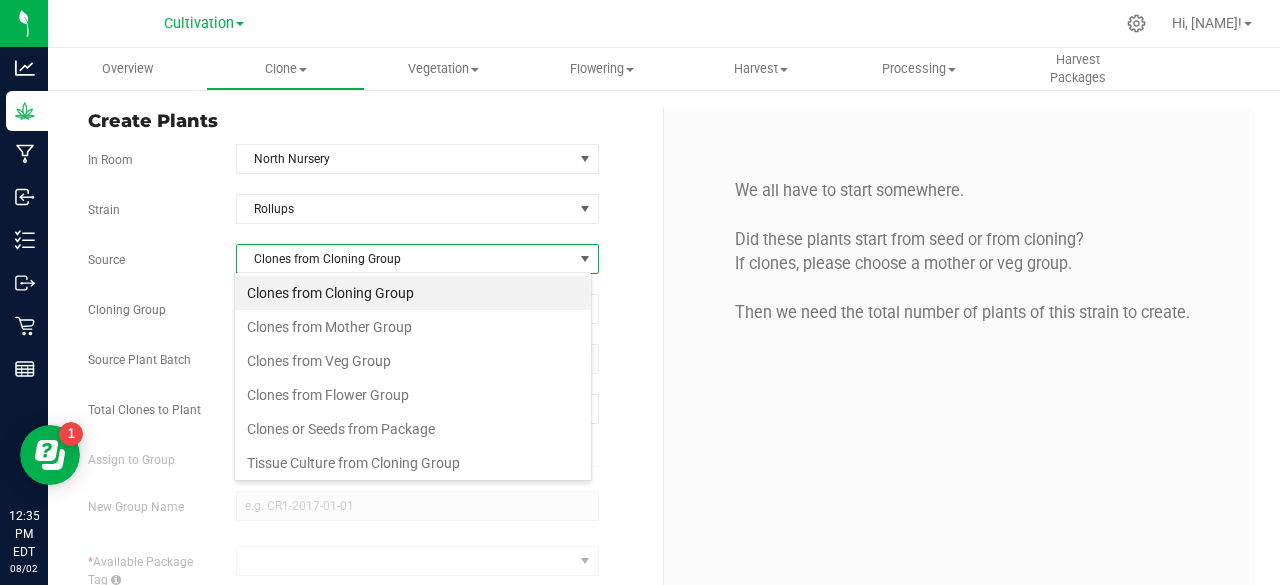 scroll, scrollTop: 99970, scrollLeft: 99641, axis: both 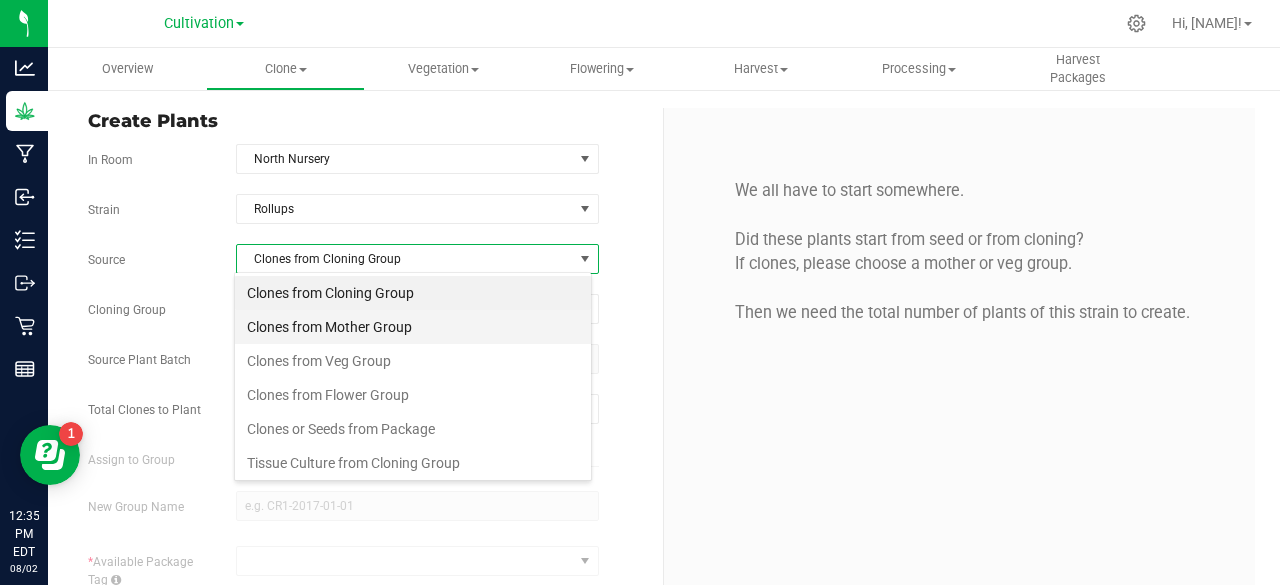 click on "Clones from Mother Group" at bounding box center [413, 327] 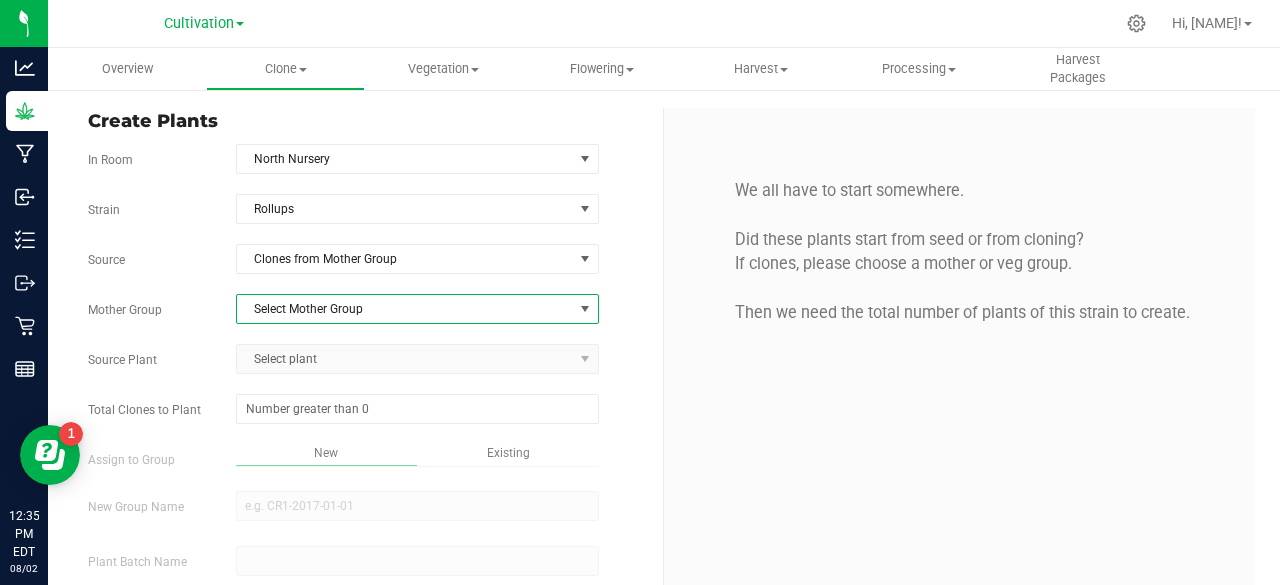 click on "Select Mother Group" at bounding box center (405, 309) 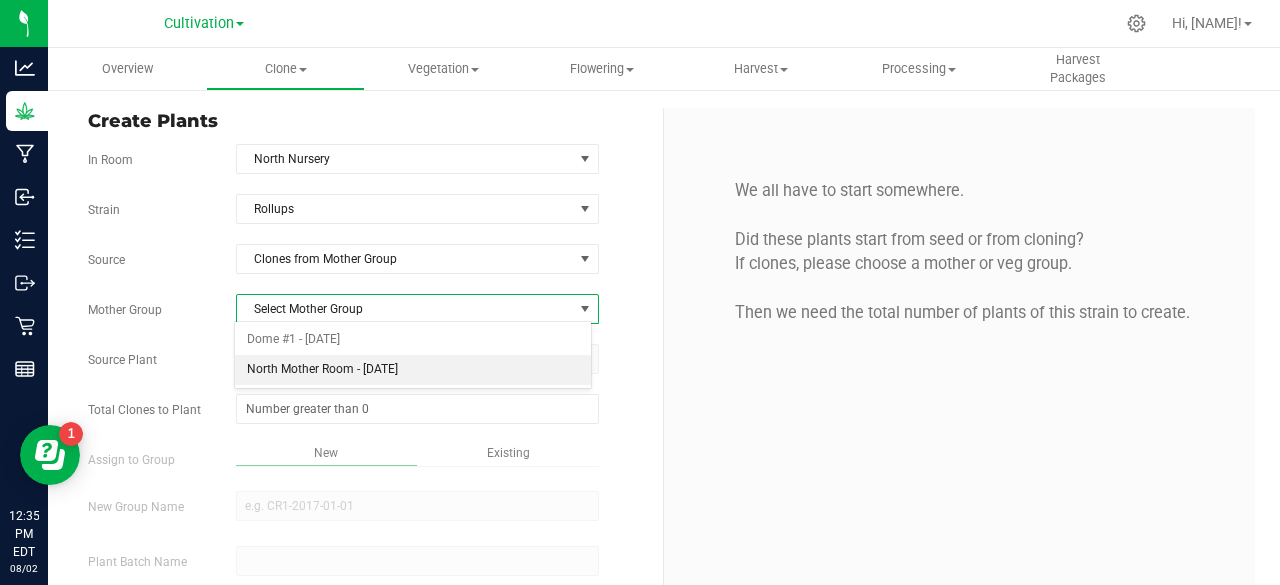 click on "North Mother Room  - [DATE]" at bounding box center [413, 370] 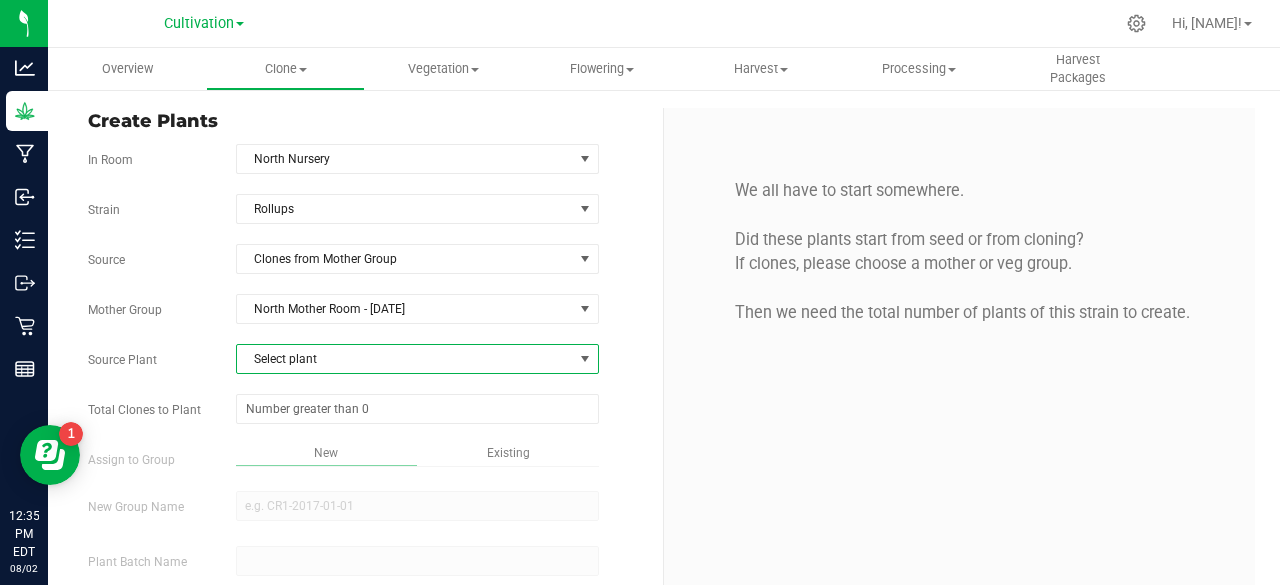 click on "Select plant" at bounding box center (405, 359) 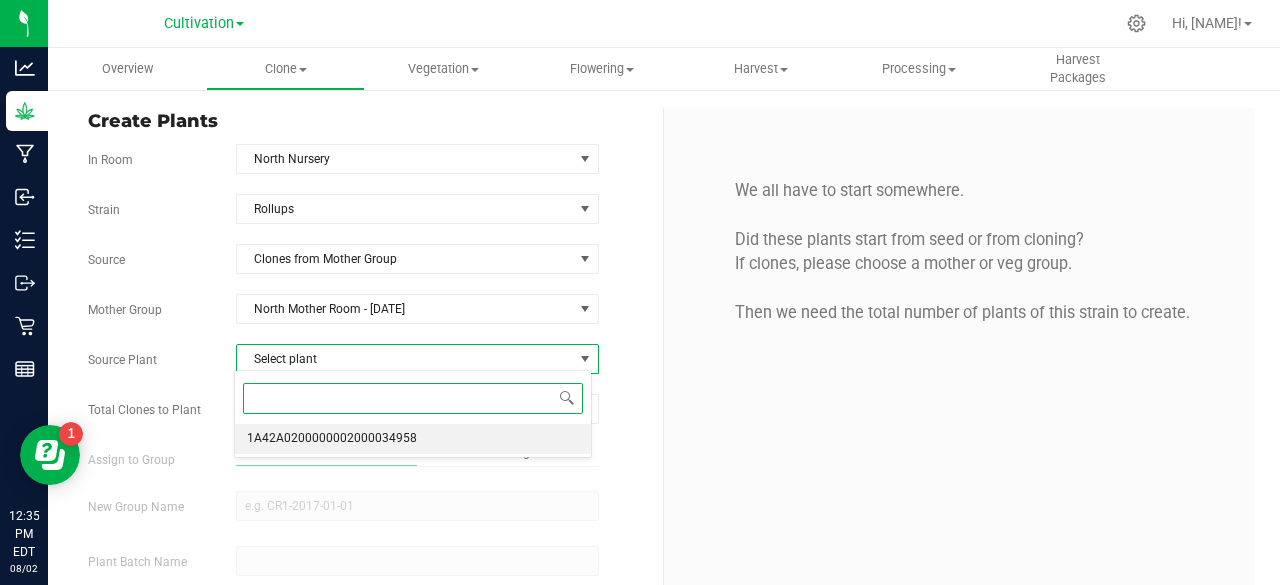click on "1A42A0200000002000034958" at bounding box center (332, 439) 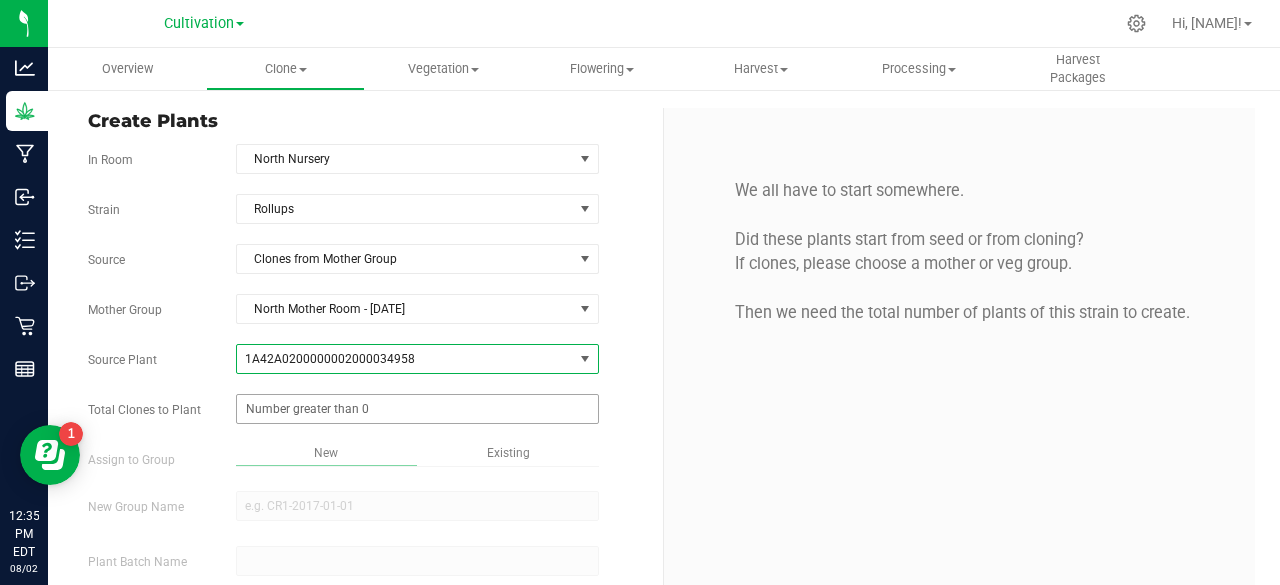 click at bounding box center [417, 409] 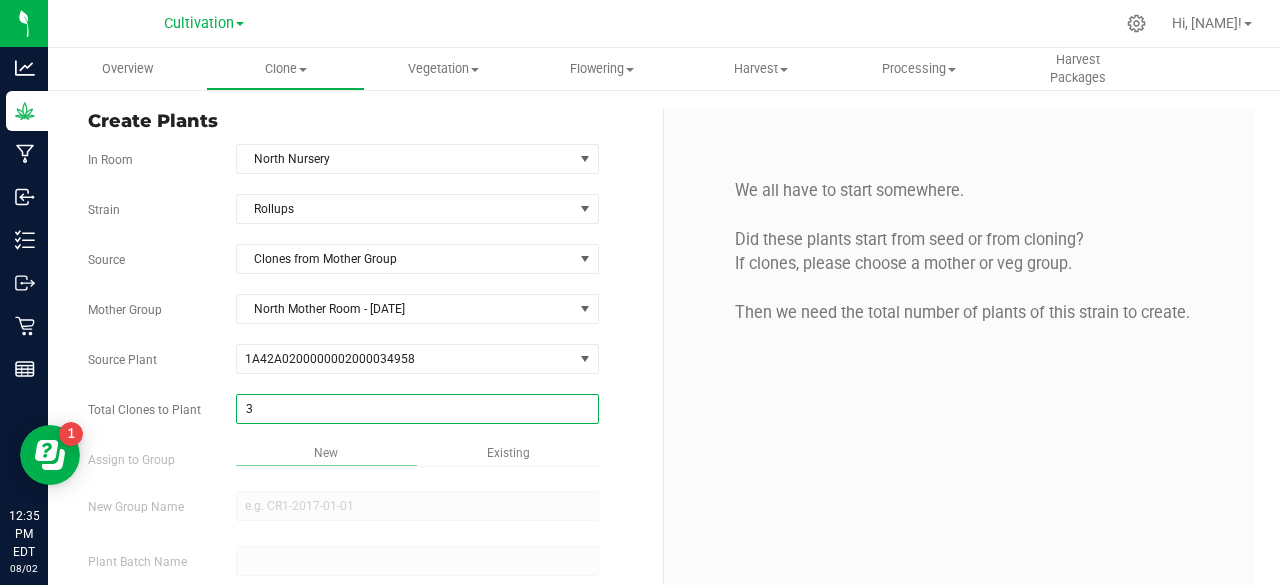 type on "32" 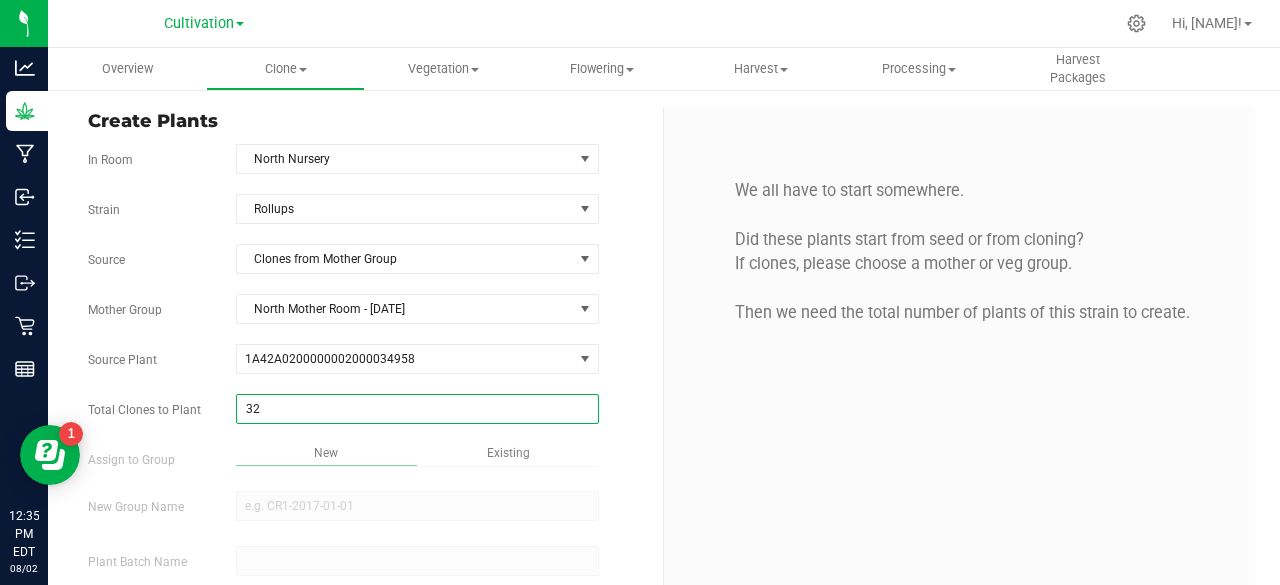 scroll, scrollTop: 119, scrollLeft: 0, axis: vertical 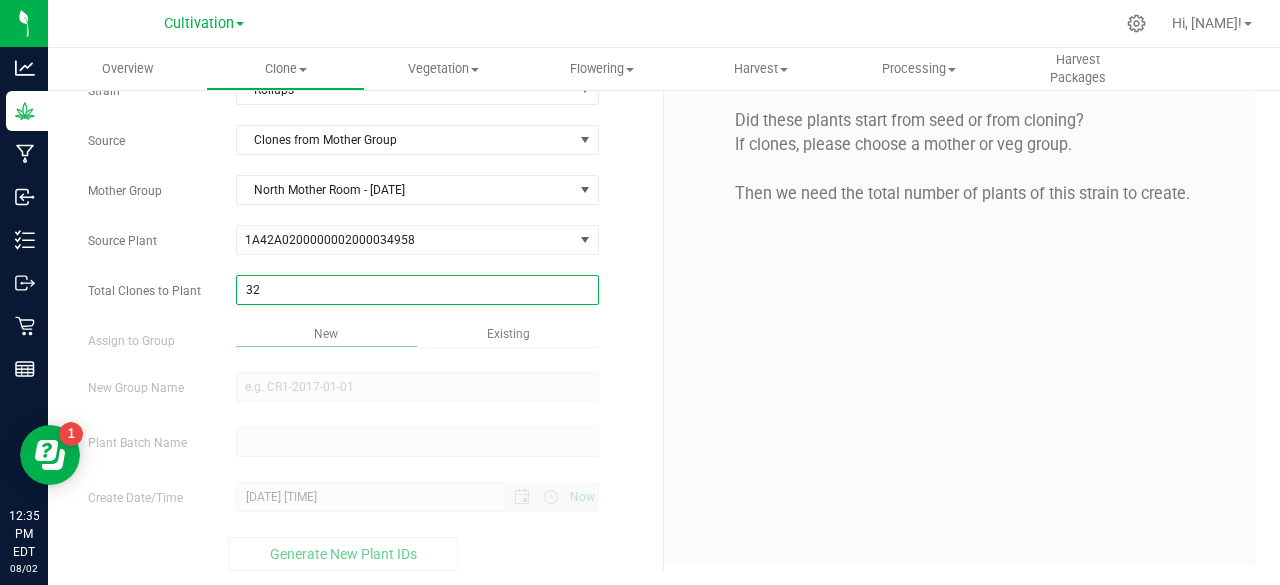 type on "32" 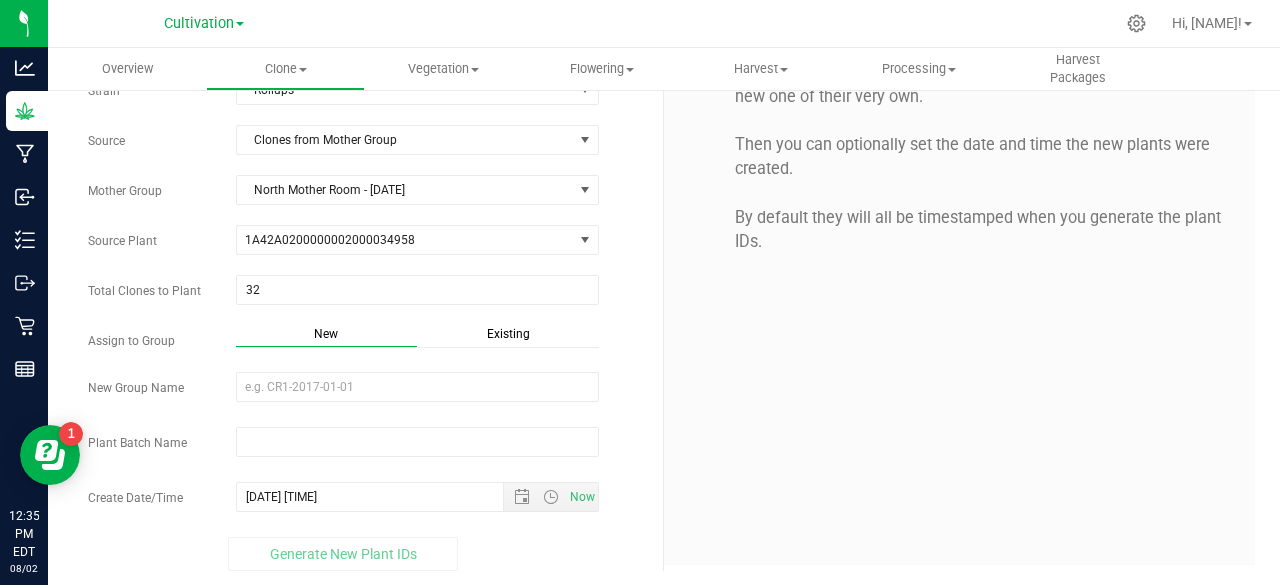 click on "Existing" at bounding box center [508, 334] 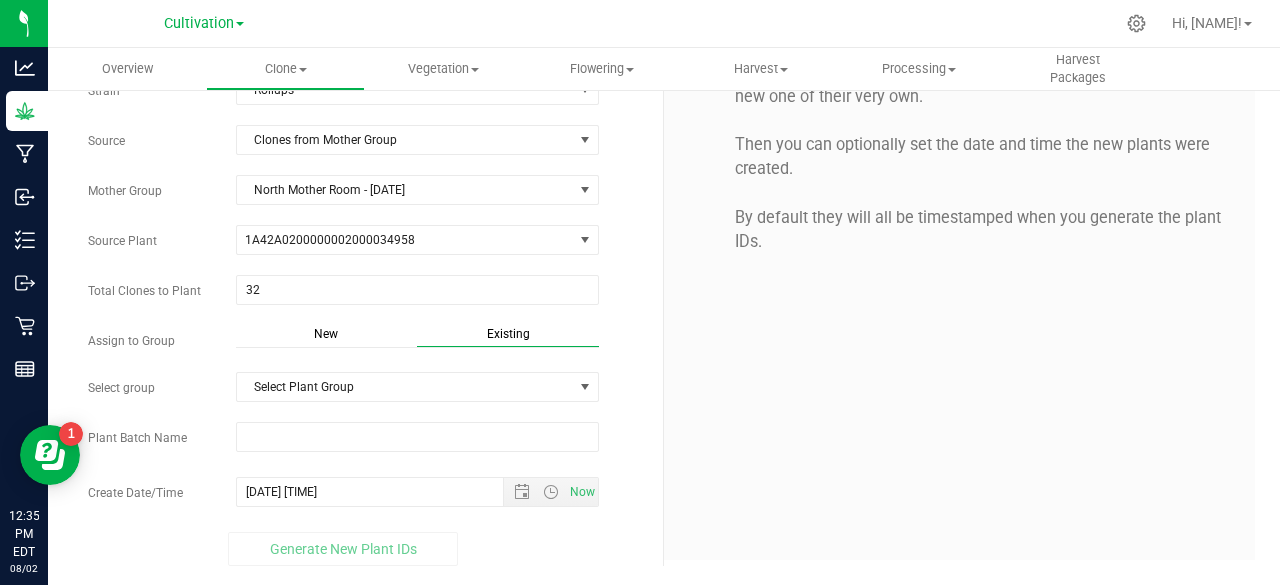 scroll, scrollTop: 114, scrollLeft: 0, axis: vertical 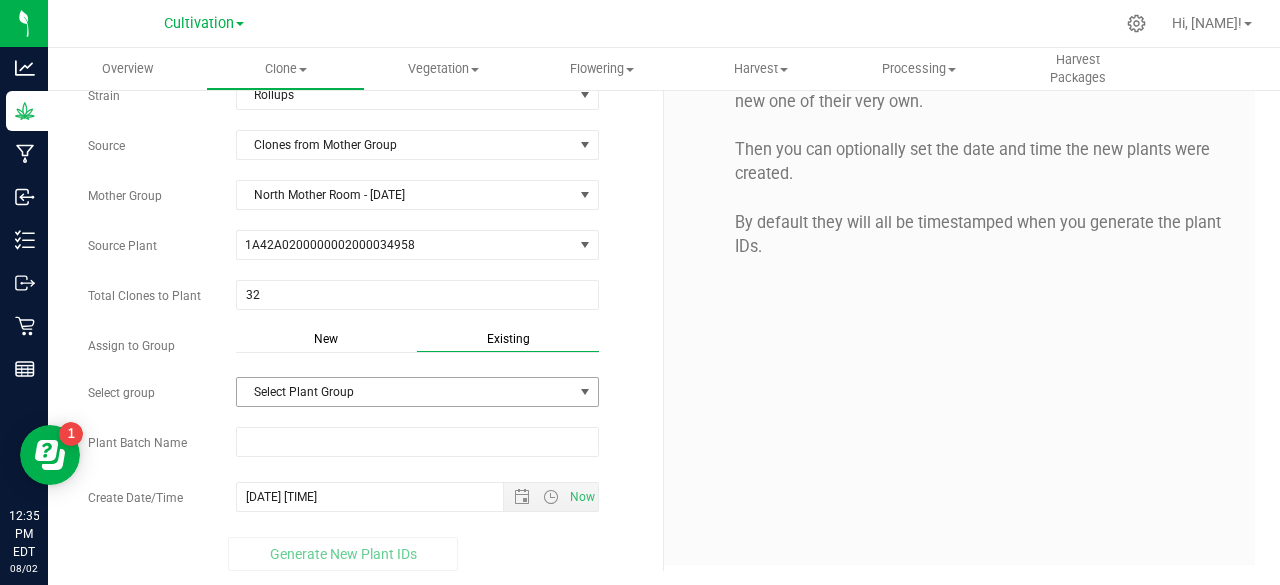 click on "Select Plant Group" at bounding box center [405, 392] 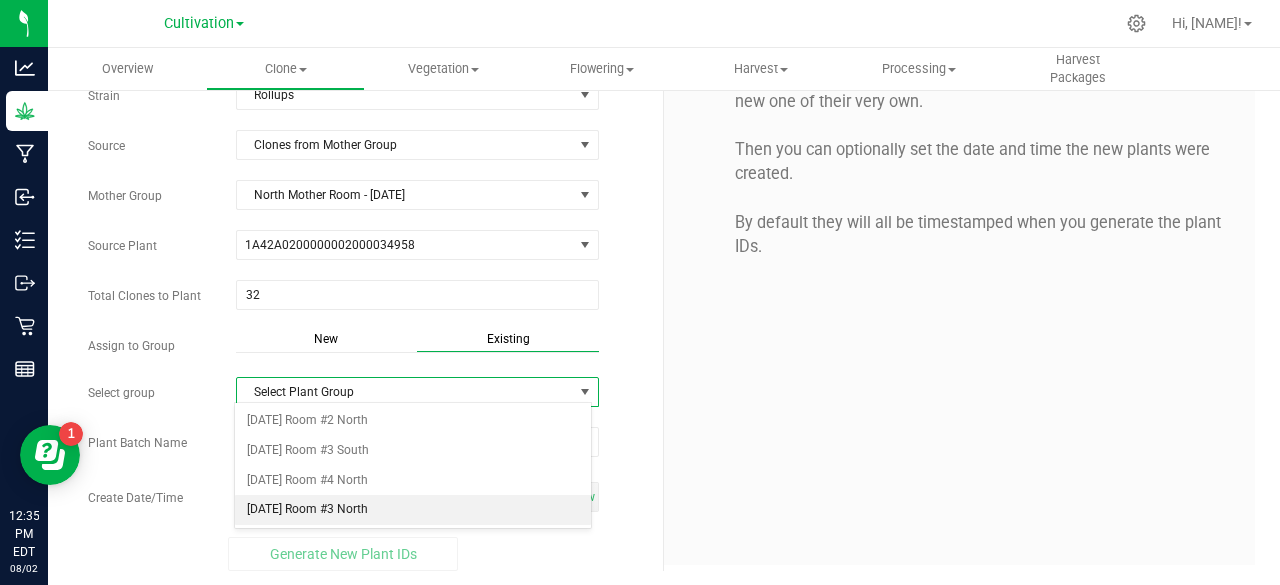 click on "[DATE] Room #3 North" at bounding box center [413, 510] 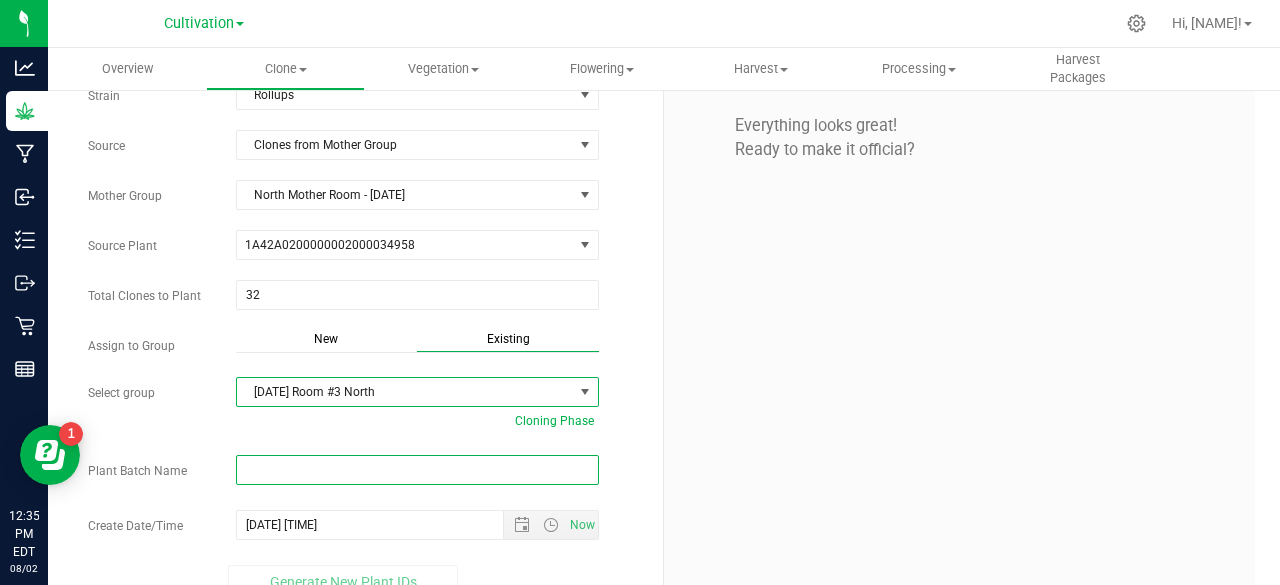 click at bounding box center [417, 470] 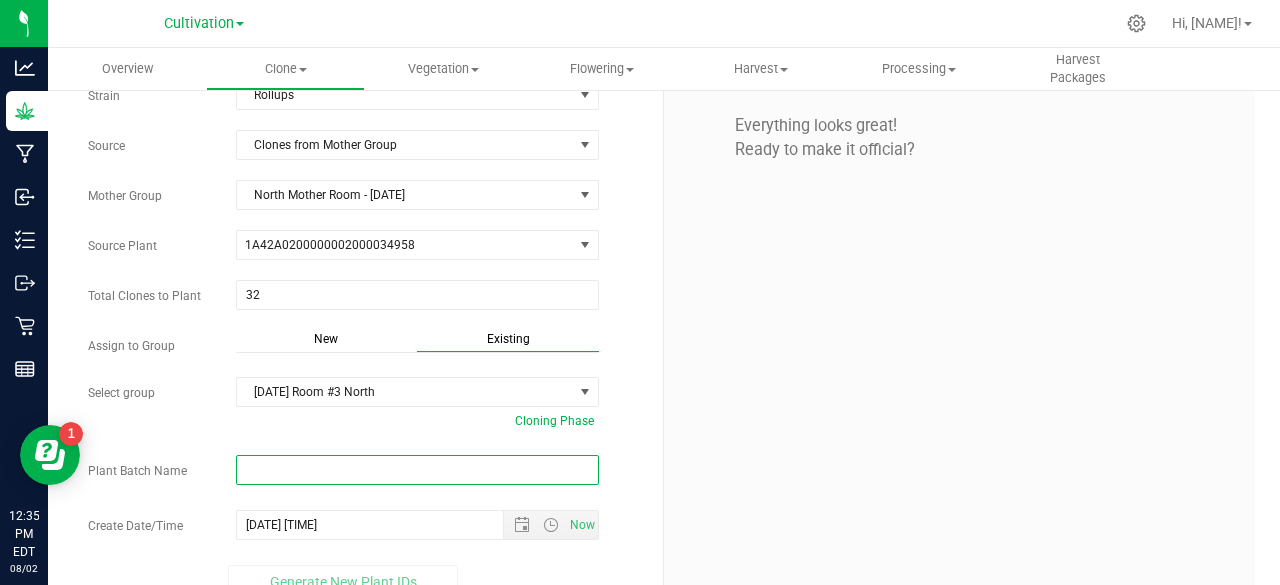 paste on "[DATE]" 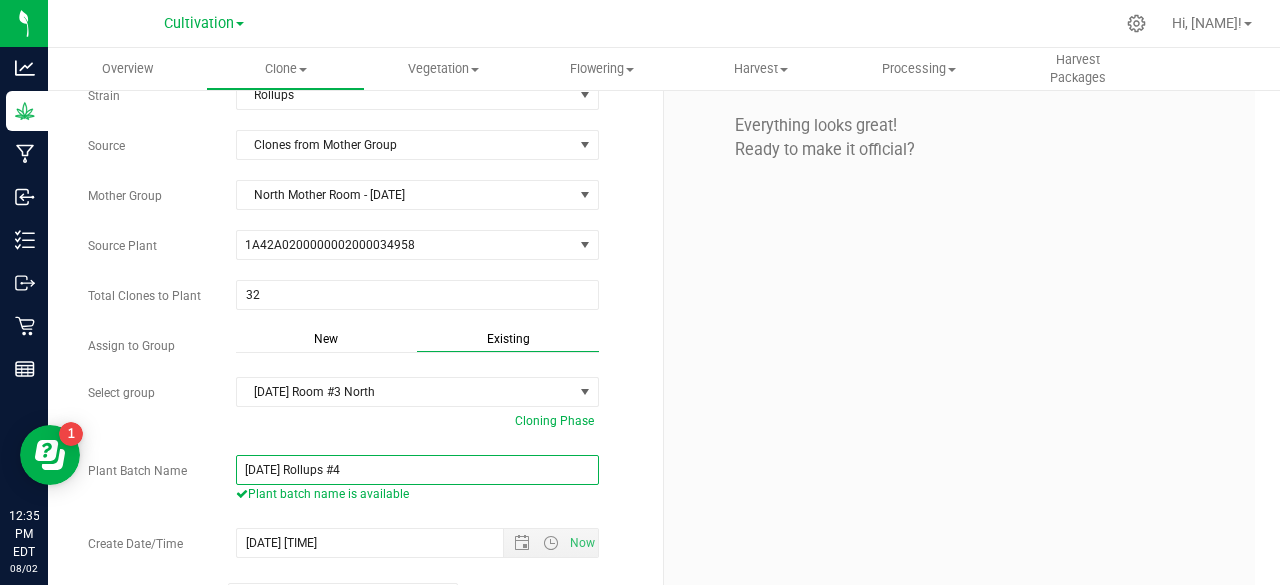 scroll, scrollTop: 160, scrollLeft: 0, axis: vertical 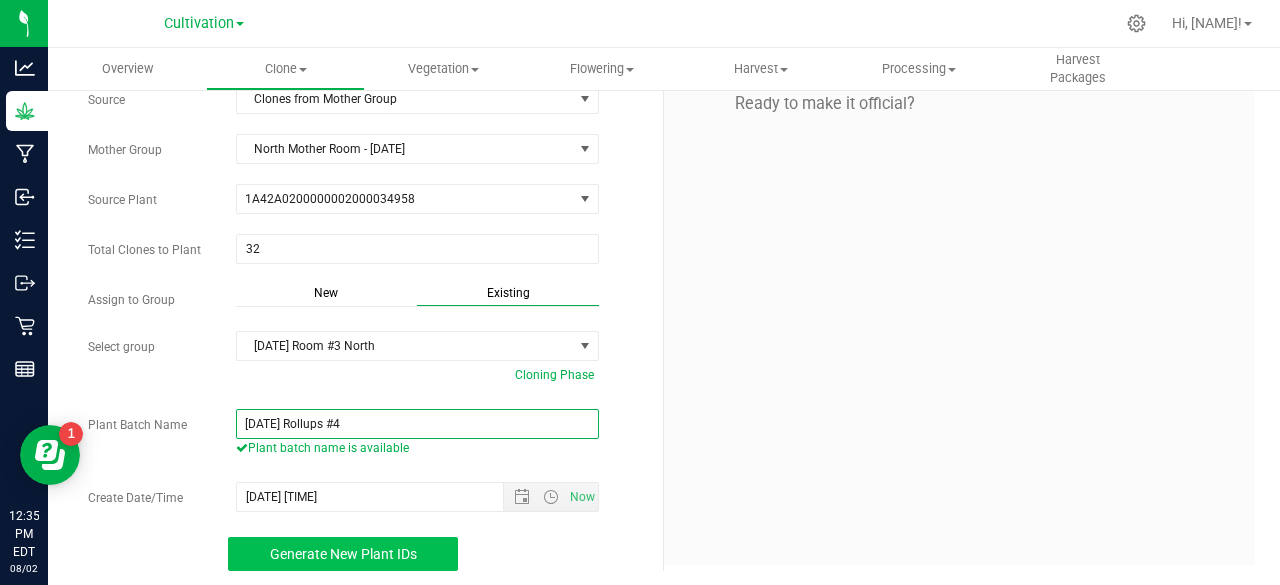 type on "[DATE] Rollups #4" 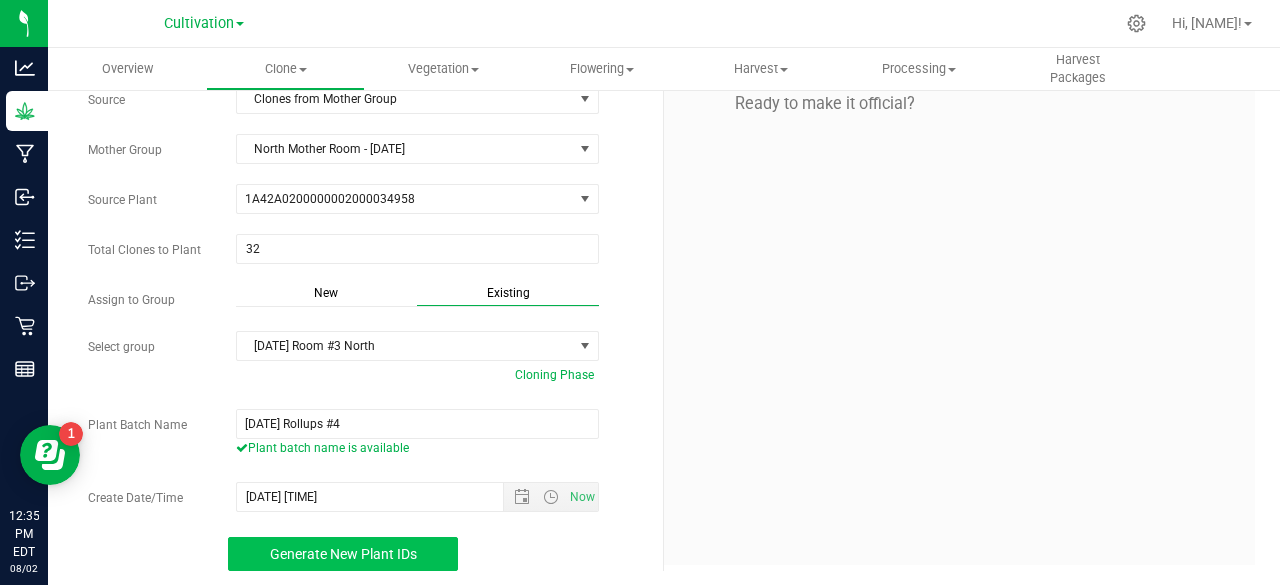 click on "Generate New Plant IDs" at bounding box center (343, 554) 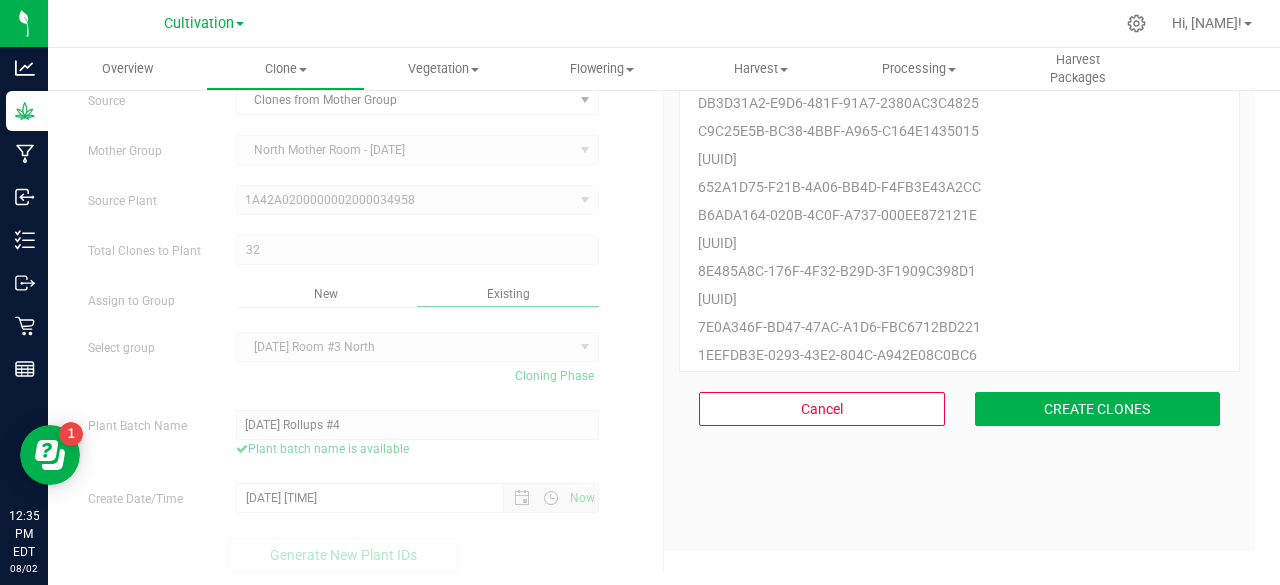 scroll, scrollTop: 60, scrollLeft: 0, axis: vertical 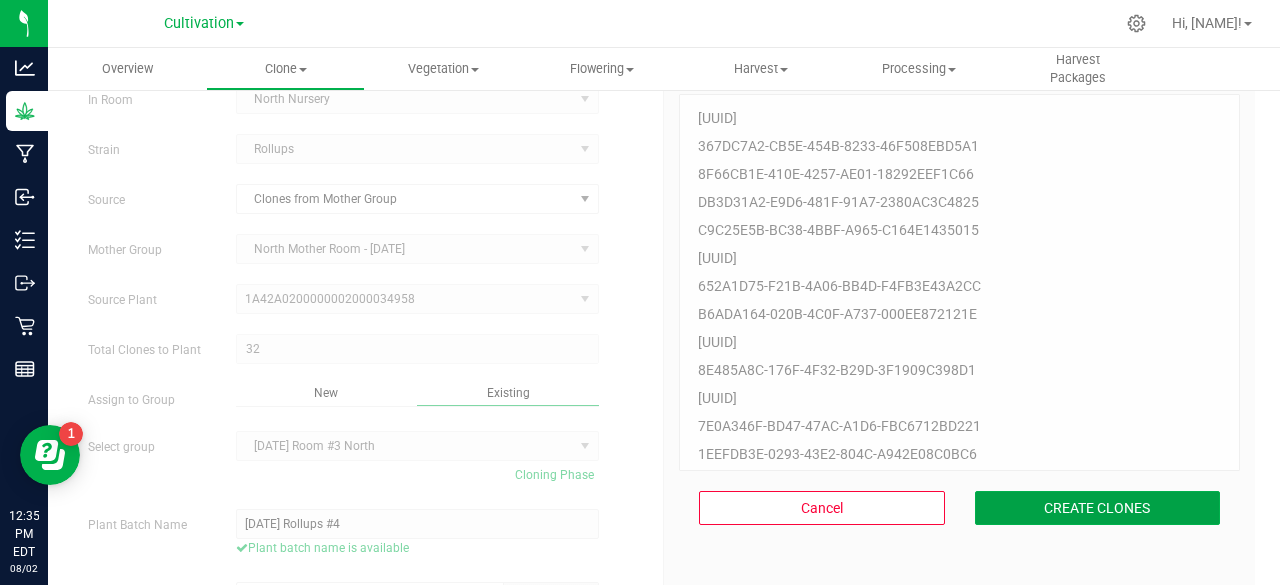 click on "CREATE CLONES" at bounding box center (1098, 508) 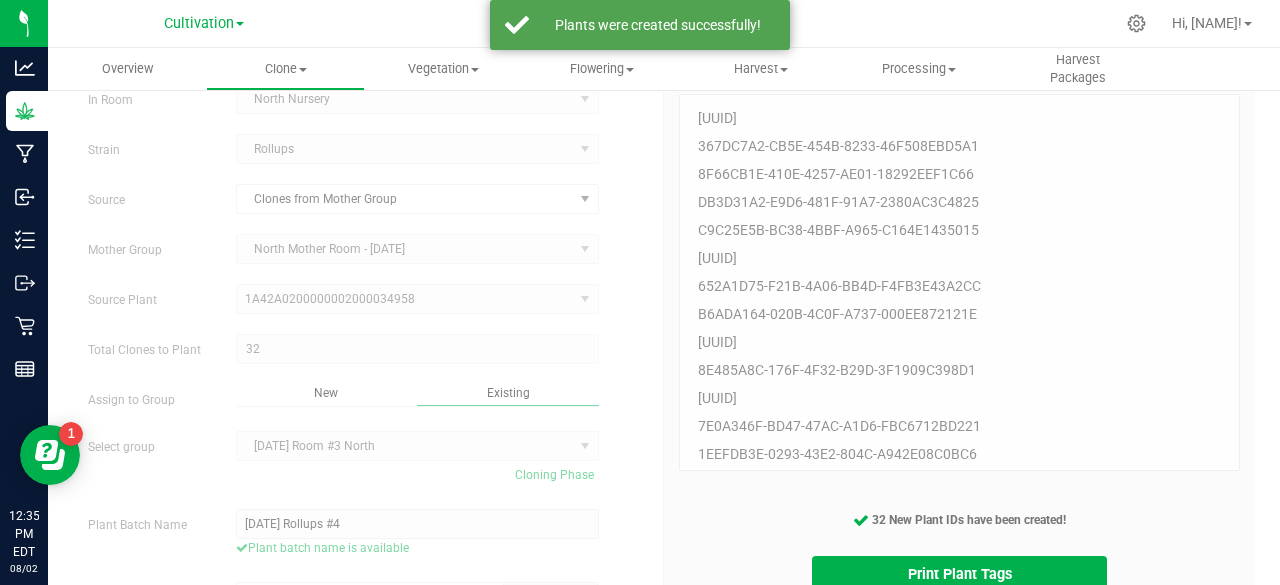scroll, scrollTop: 159, scrollLeft: 0, axis: vertical 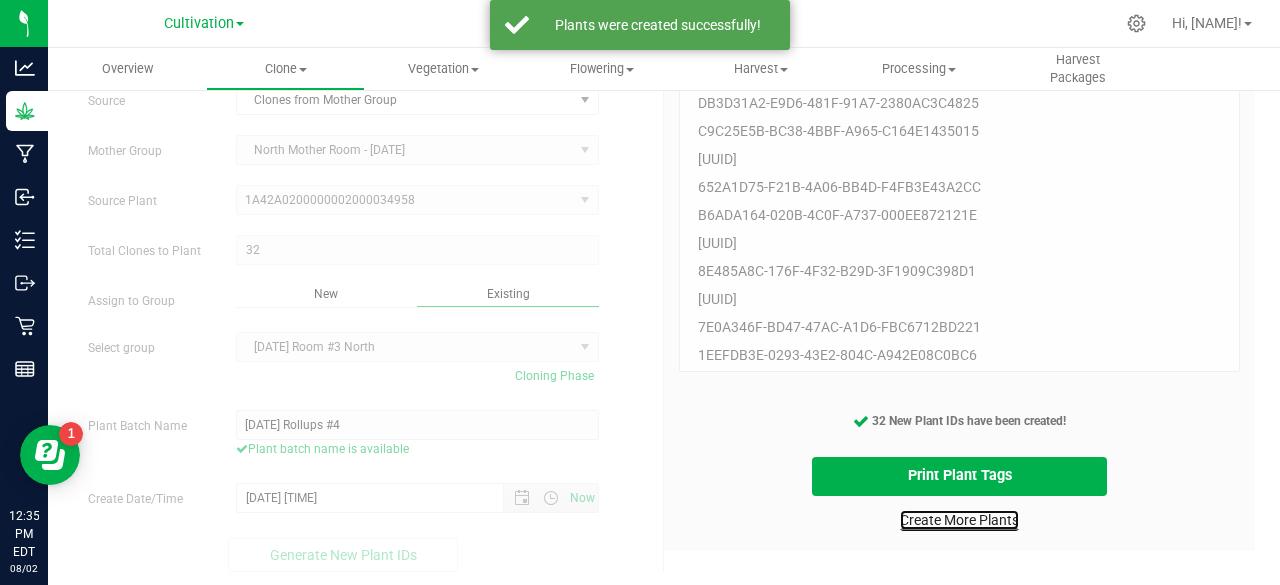 click on "Create More Plants" at bounding box center (959, 520) 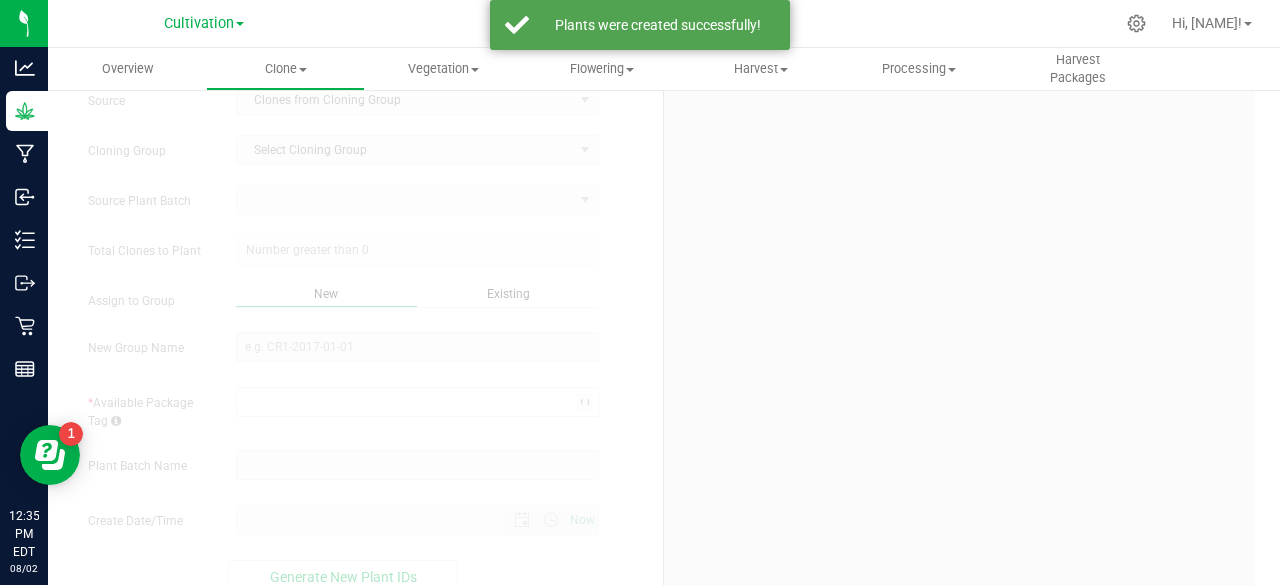 scroll, scrollTop: 0, scrollLeft: 0, axis: both 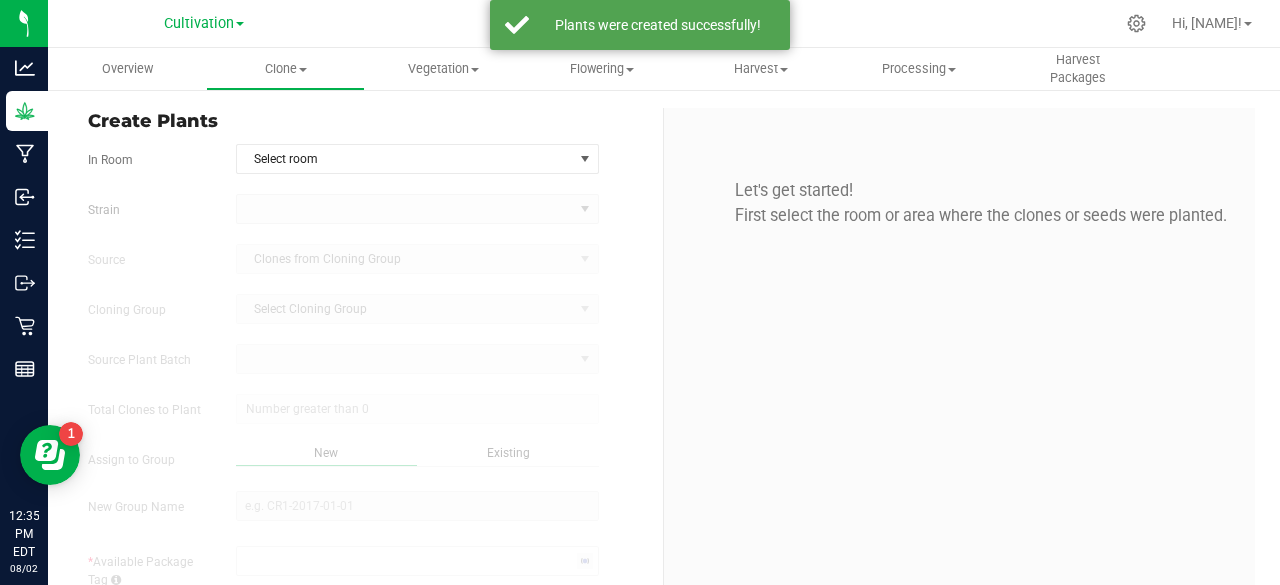 type on "[DATE] [TIME]" 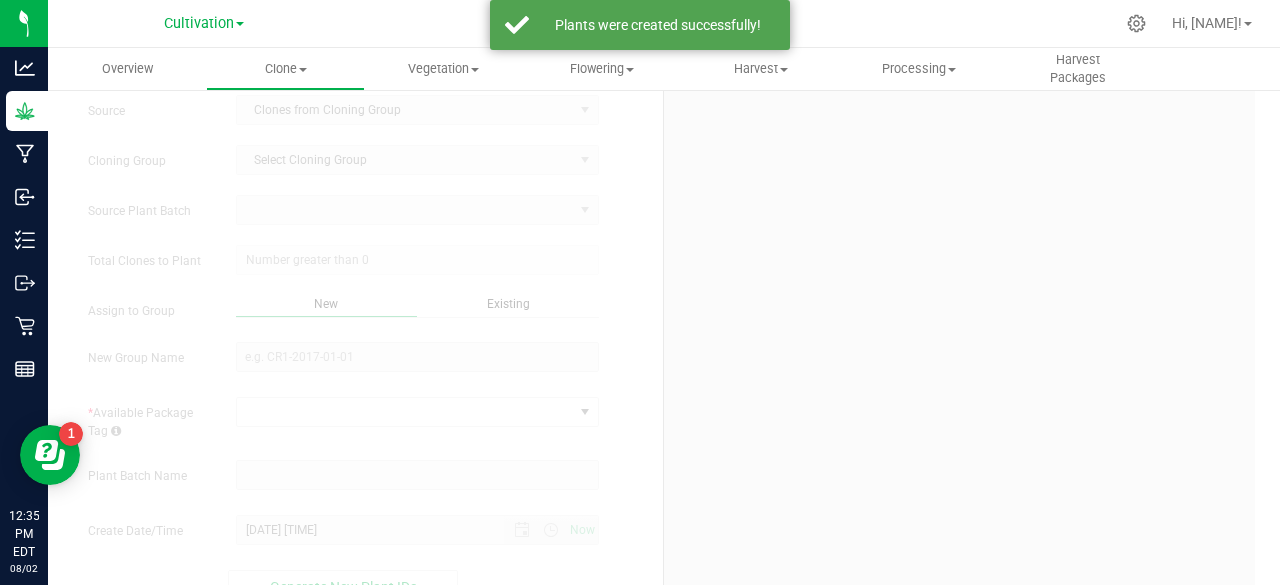scroll, scrollTop: 0, scrollLeft: 0, axis: both 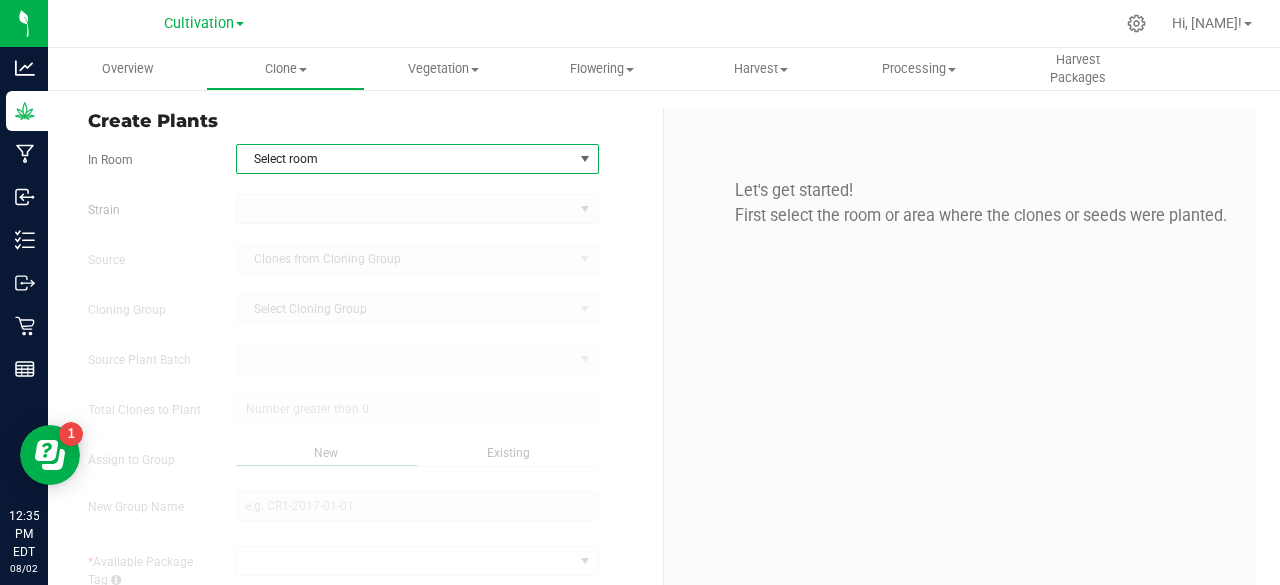click on "Select room" at bounding box center [405, 159] 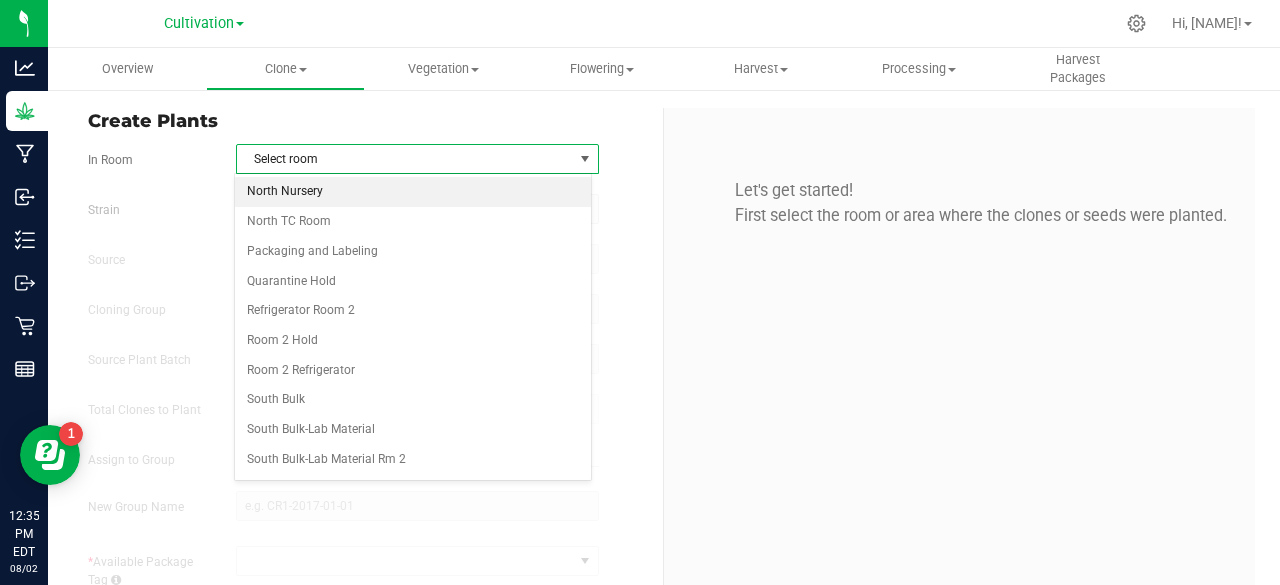 click on "North Nursery" at bounding box center (413, 192) 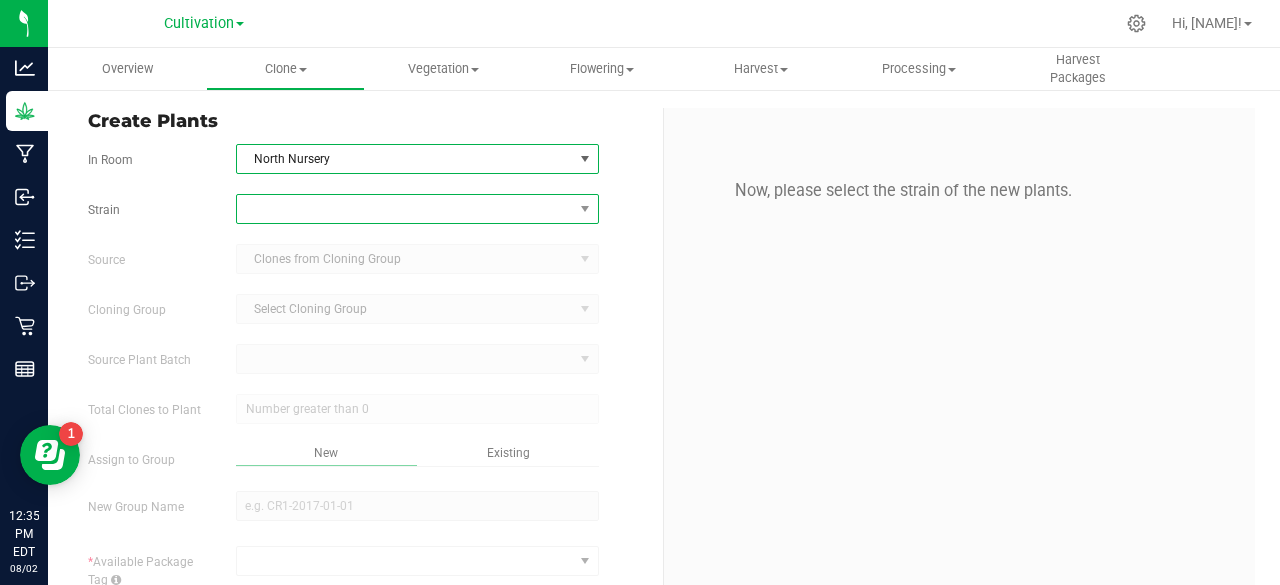click at bounding box center [405, 209] 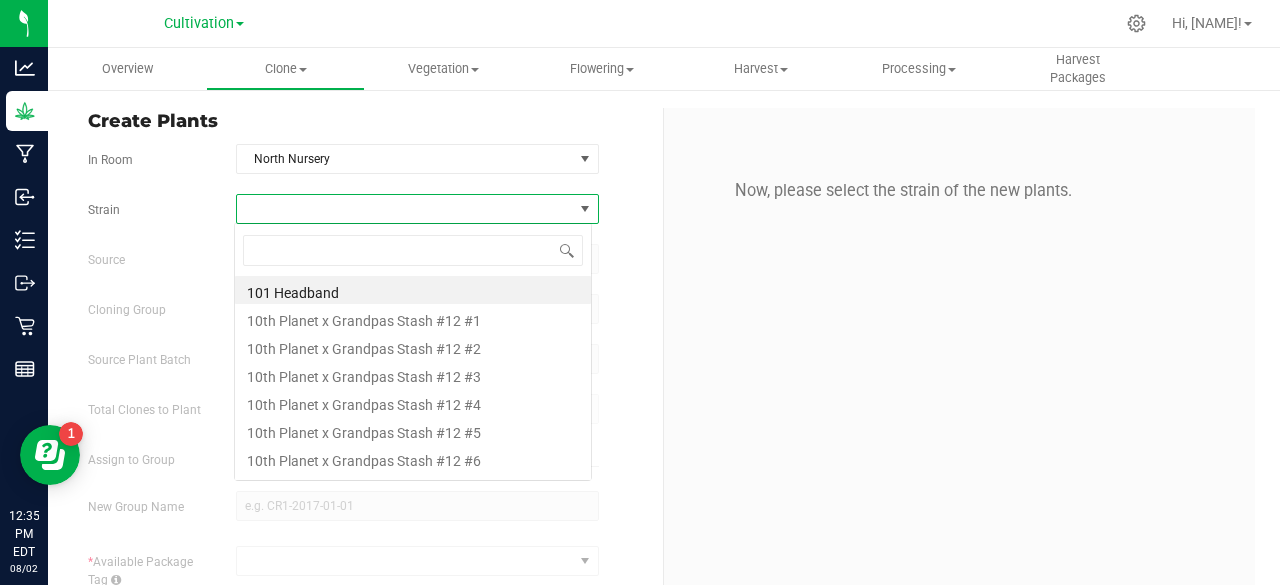 scroll, scrollTop: 99970, scrollLeft: 99641, axis: both 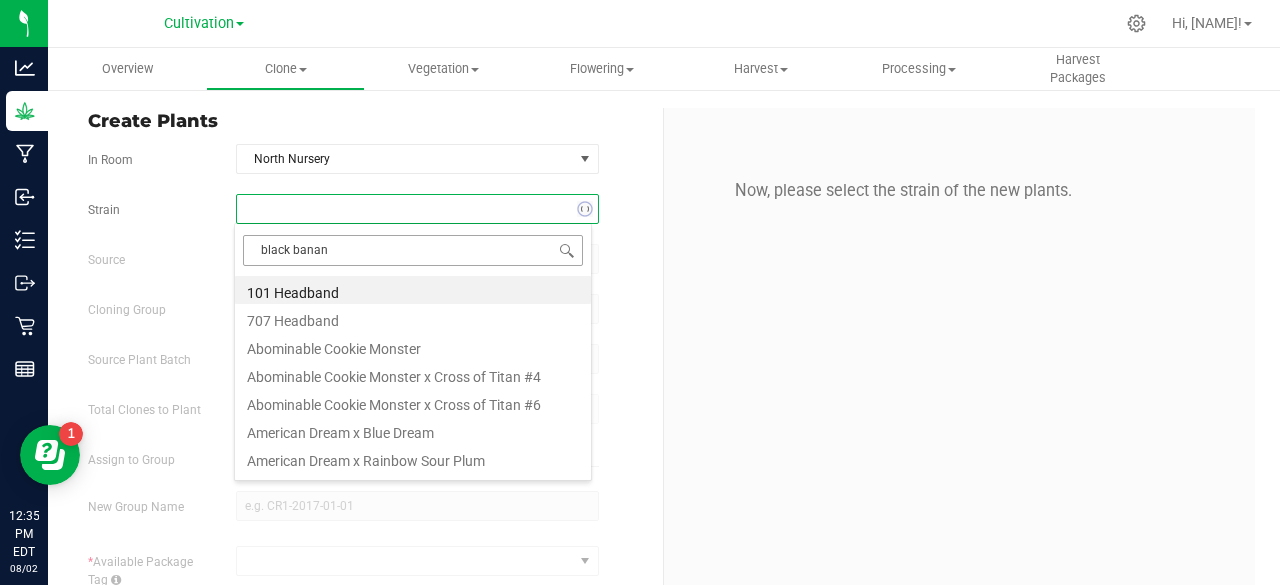 type on "black banana" 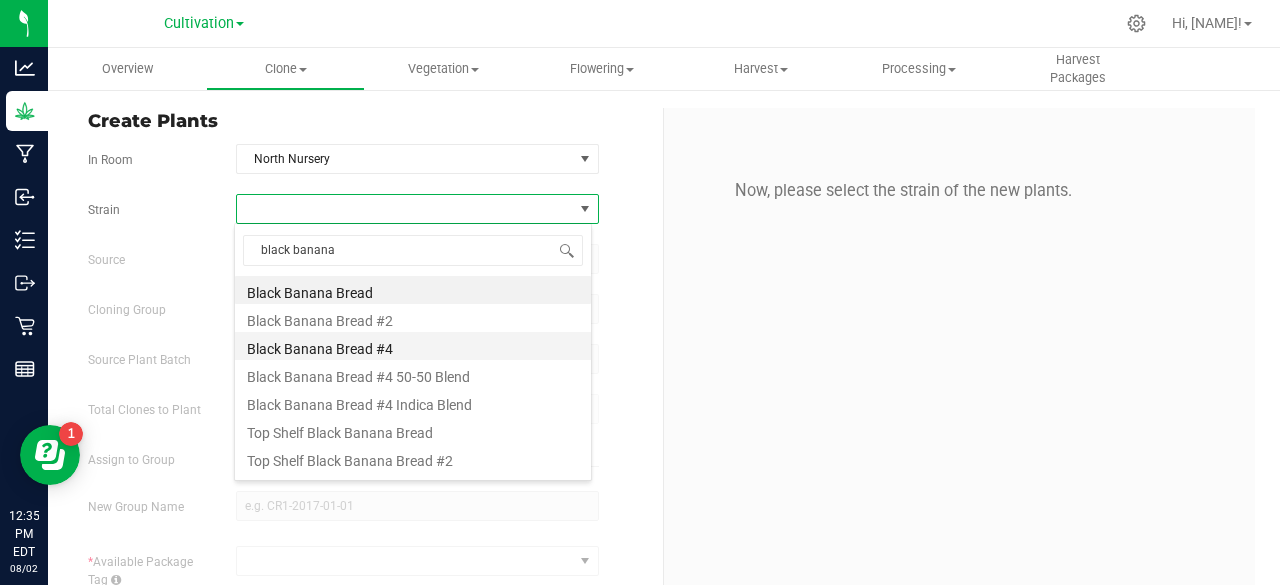 click on "Black Banana Bread #4" at bounding box center [413, 346] 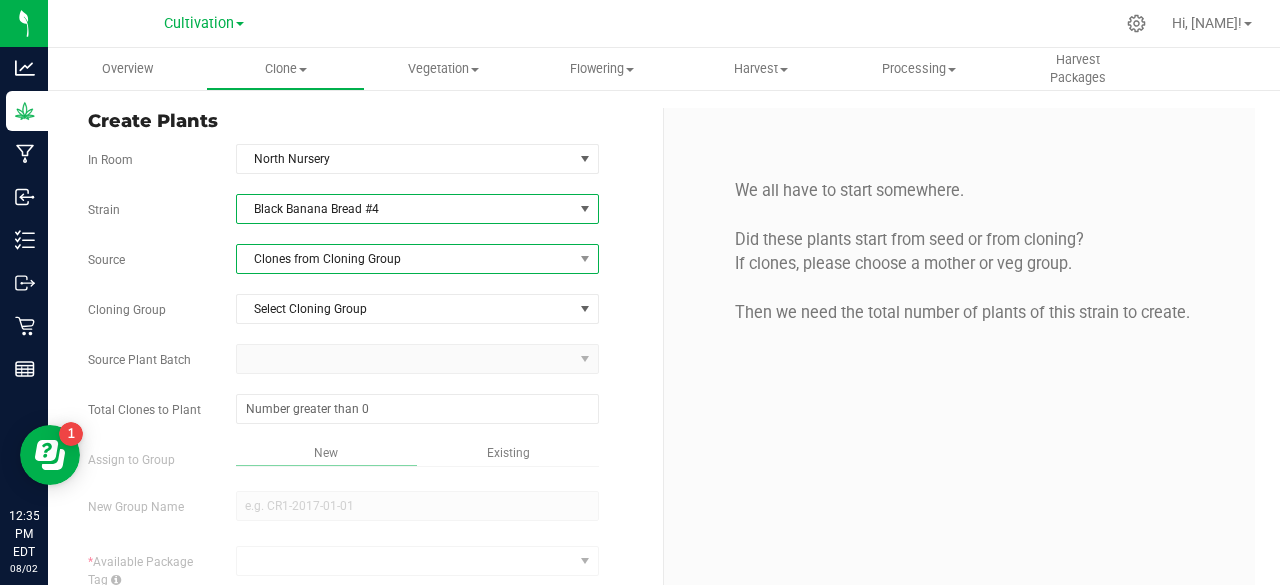 click on "Clones from Cloning Group" at bounding box center (405, 259) 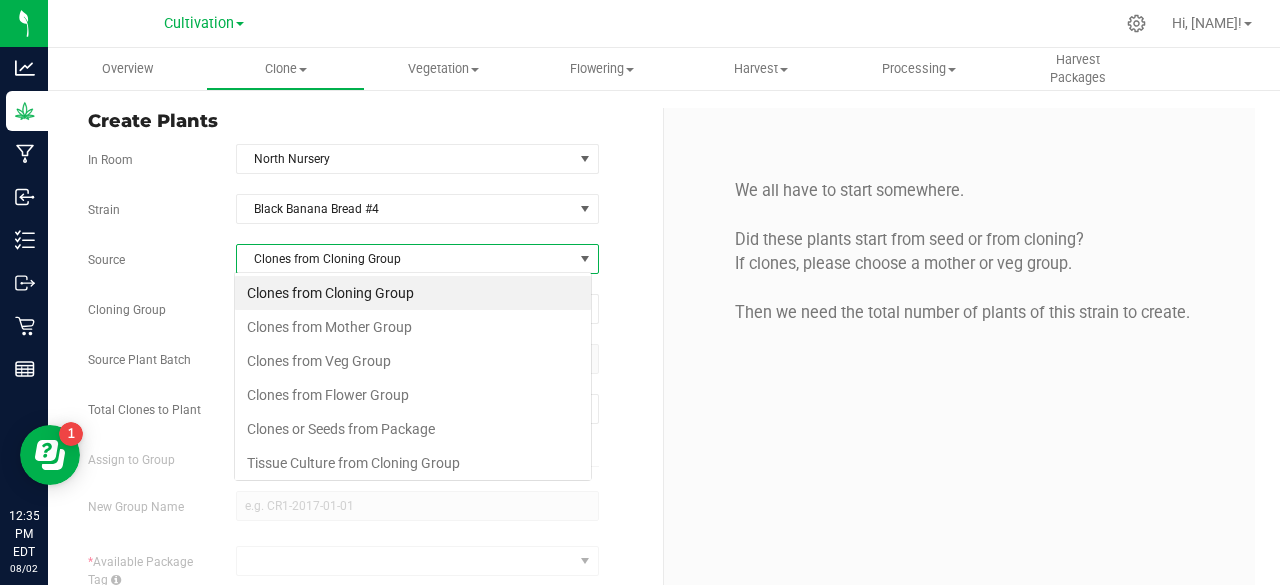 scroll, scrollTop: 99970, scrollLeft: 99641, axis: both 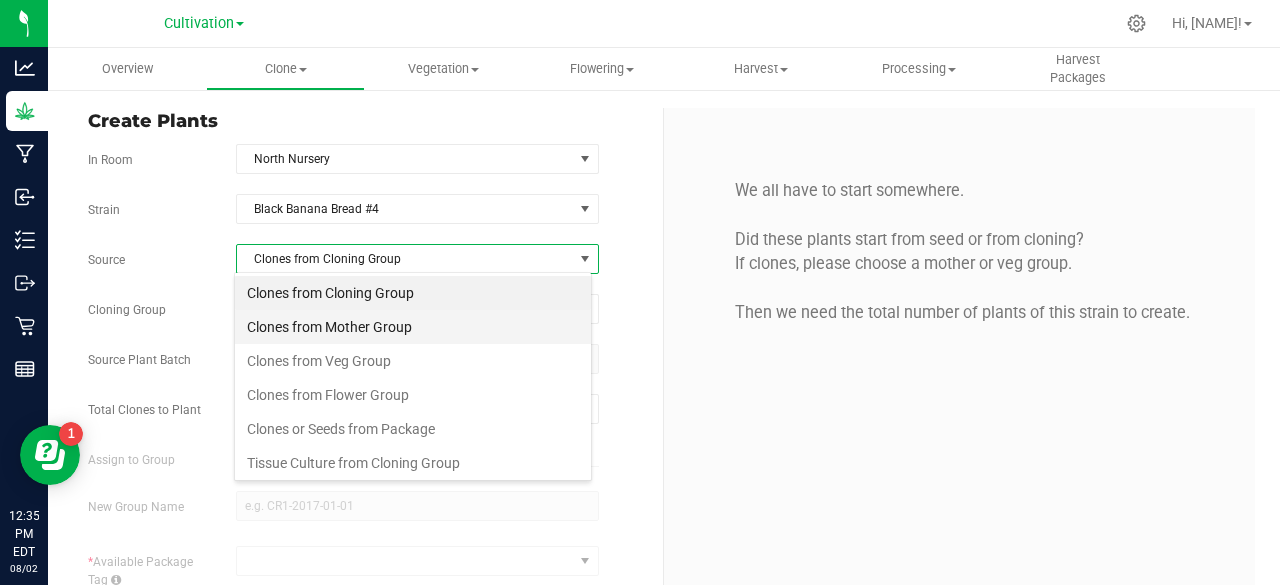 click on "Clones from Mother Group" at bounding box center (413, 327) 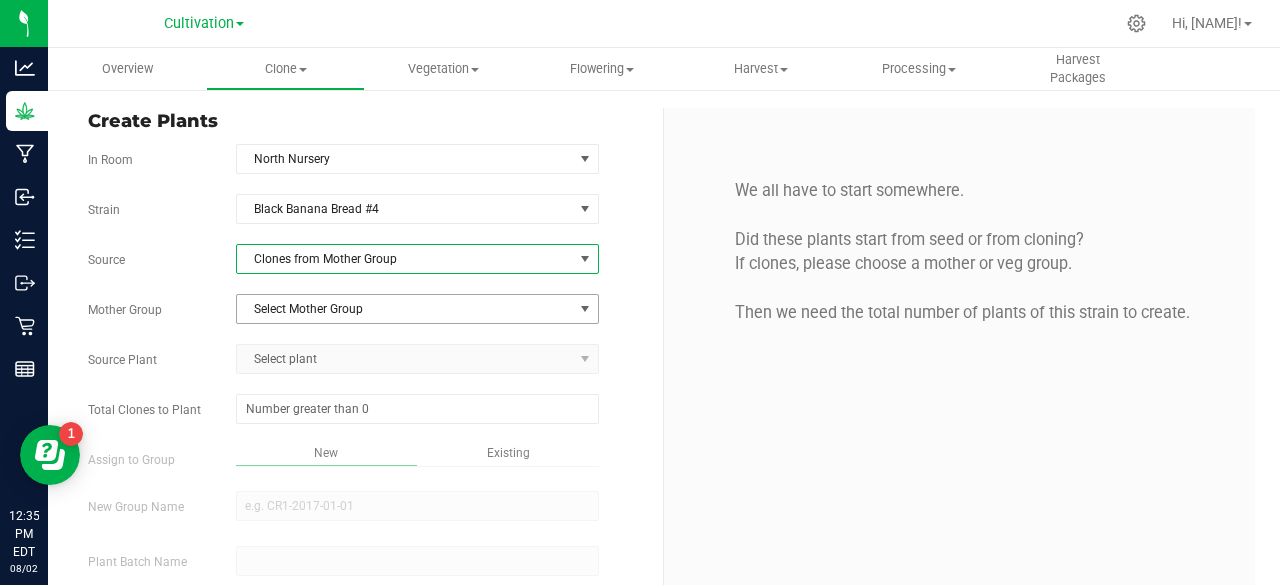 click on "Select Mother Group" at bounding box center [405, 309] 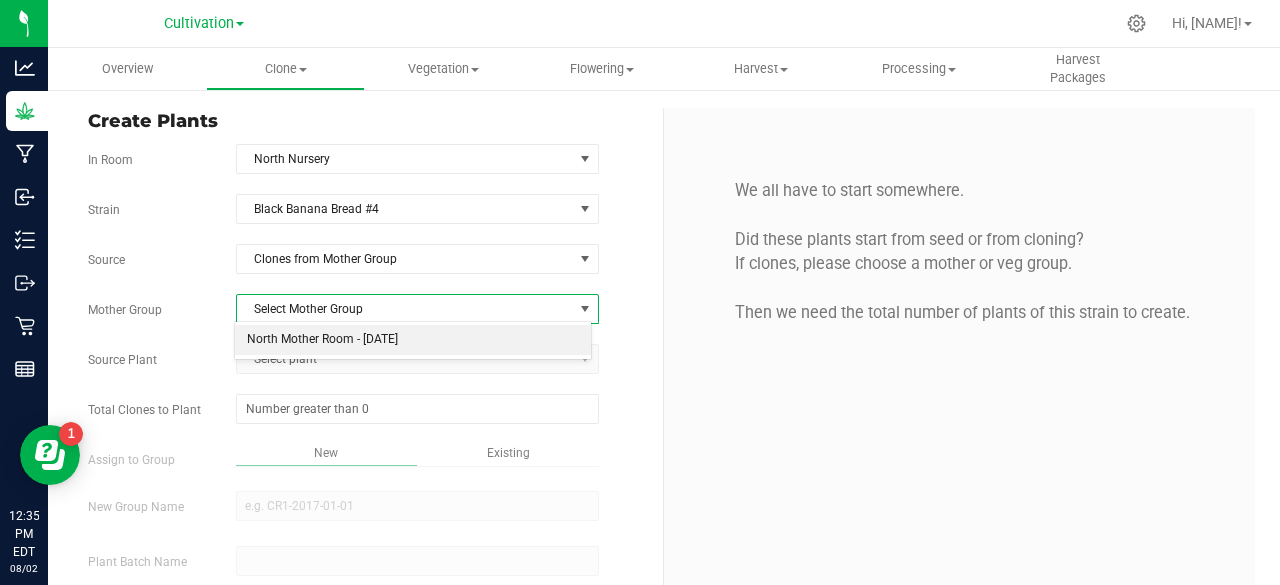 click on "North Mother Room  - [DATE]" at bounding box center [413, 340] 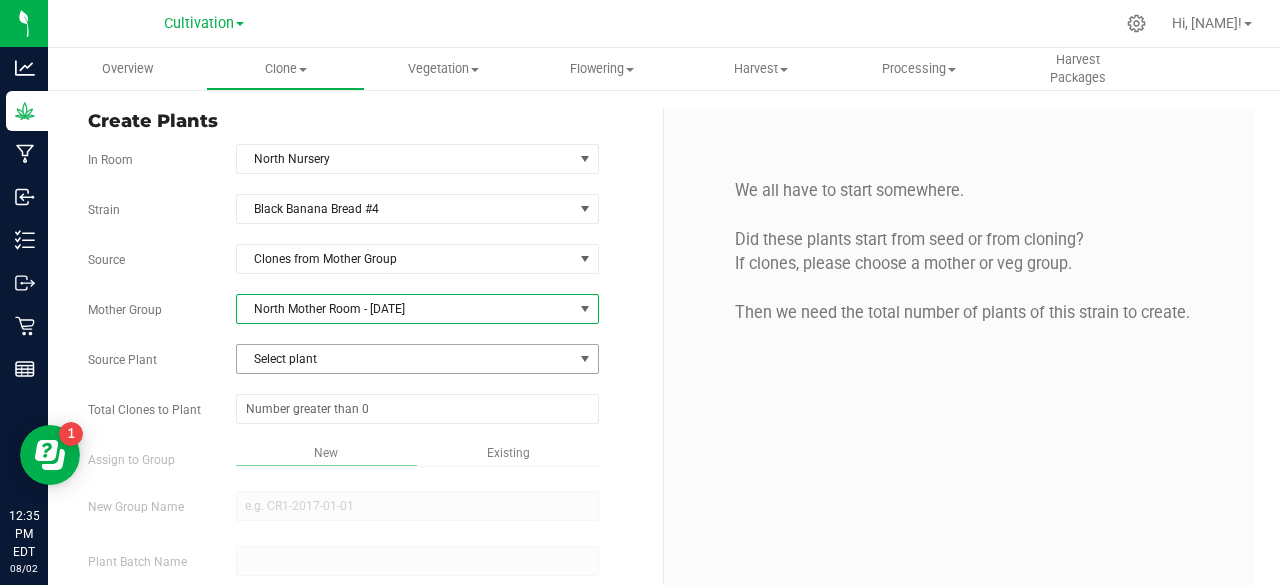 click on "Select plant" at bounding box center [405, 359] 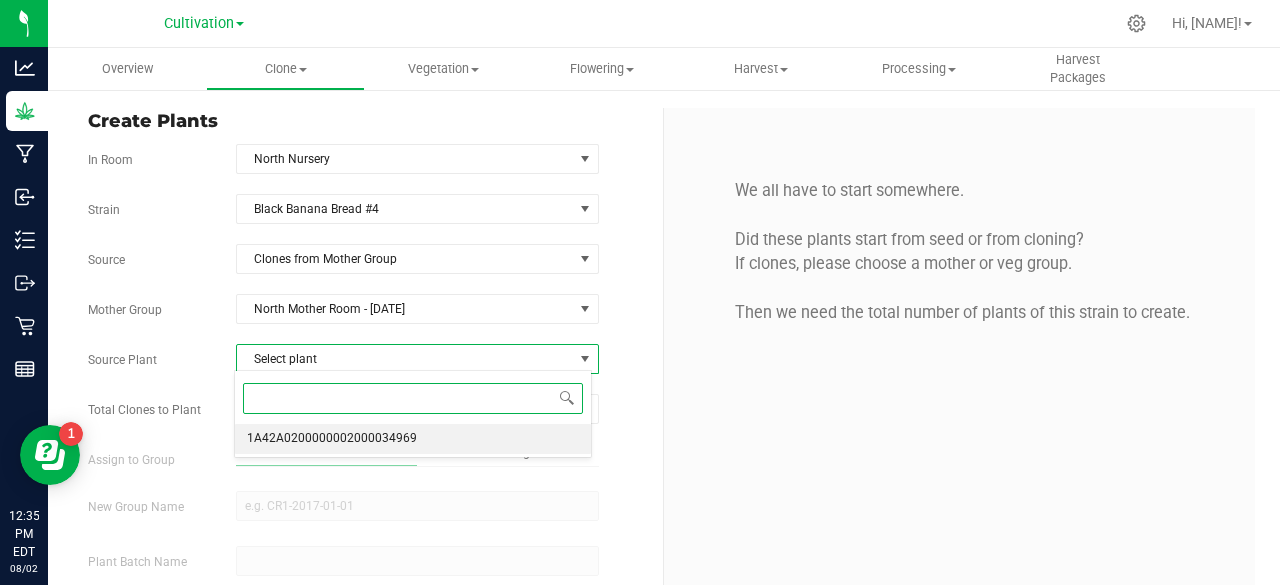 click on "1A42A0200000002000034969" at bounding box center [332, 439] 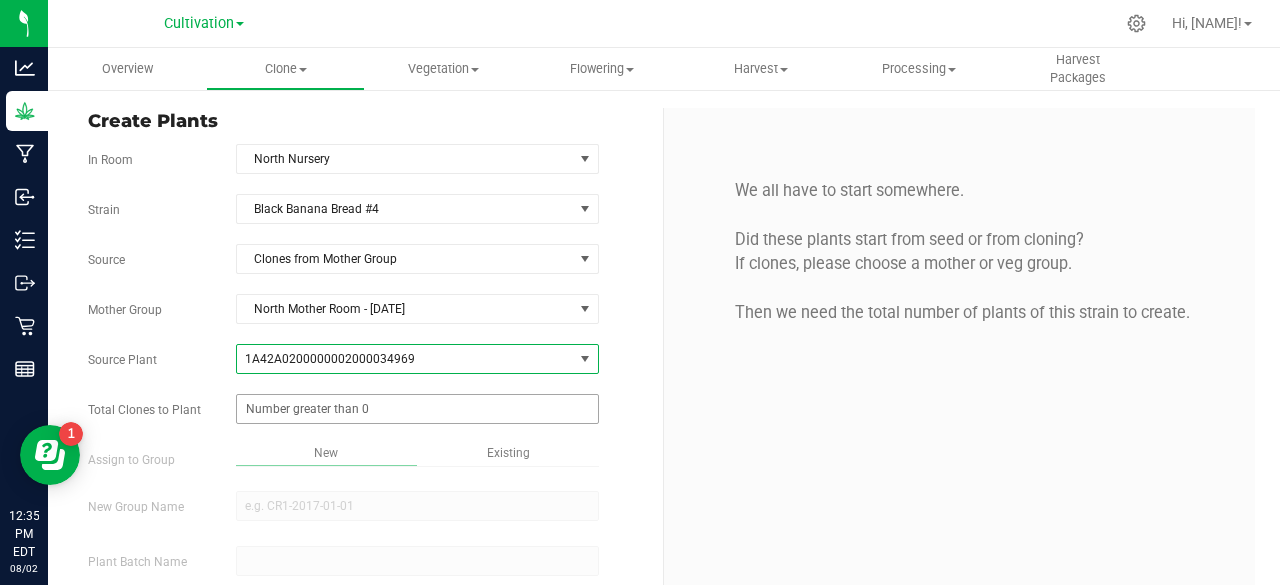 click at bounding box center [417, 409] 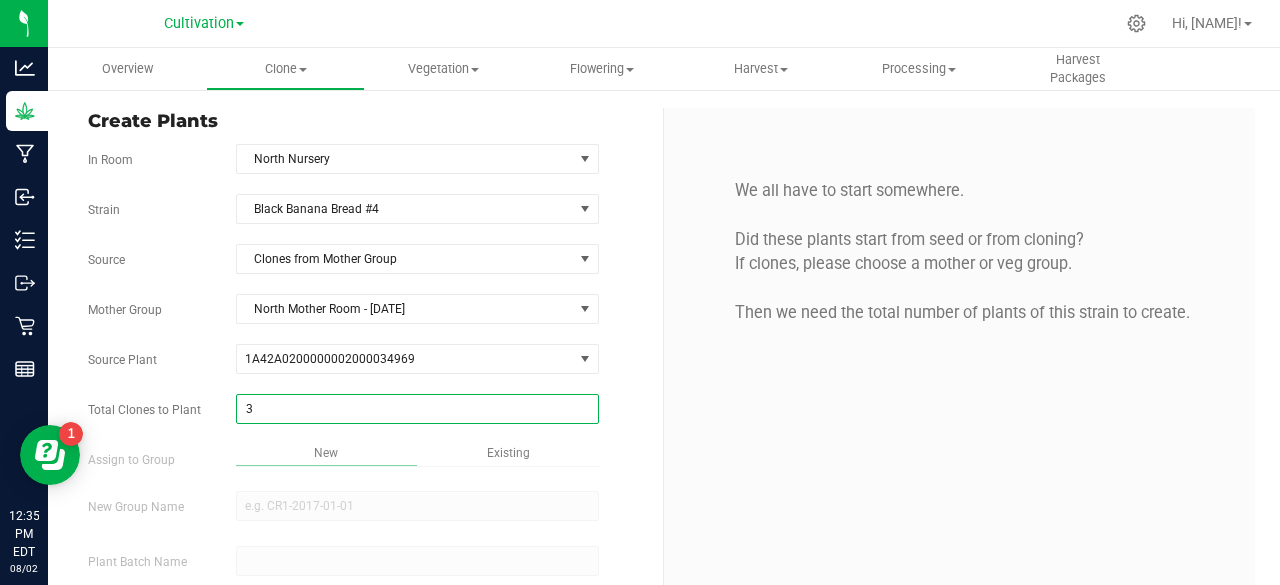 type on "32" 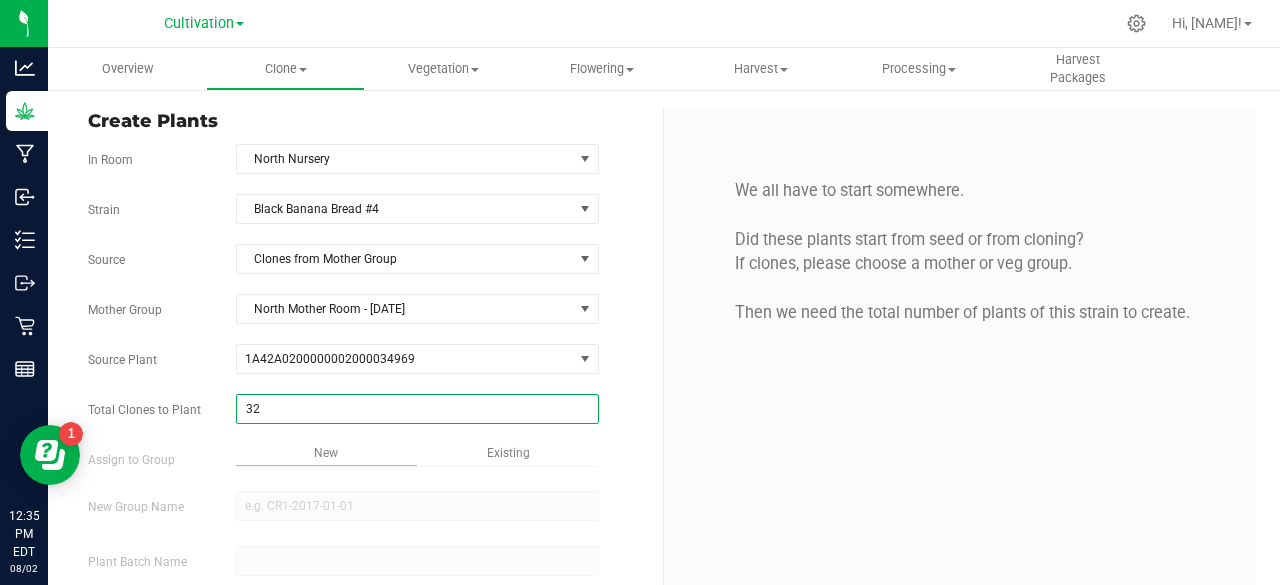 scroll, scrollTop: 119, scrollLeft: 0, axis: vertical 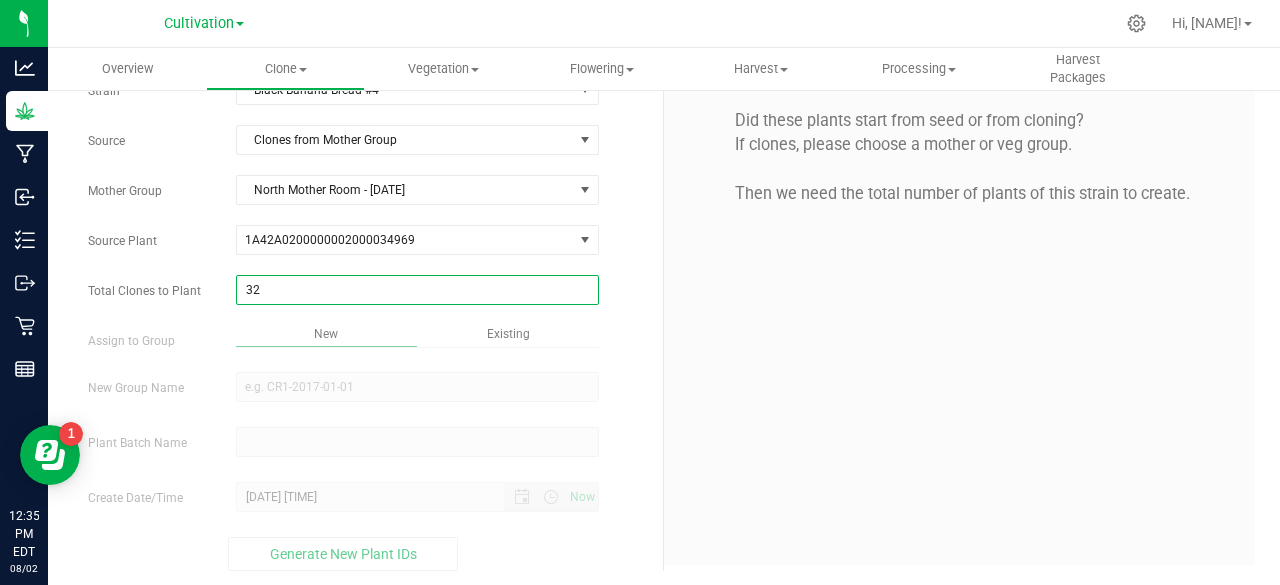 type on "32" 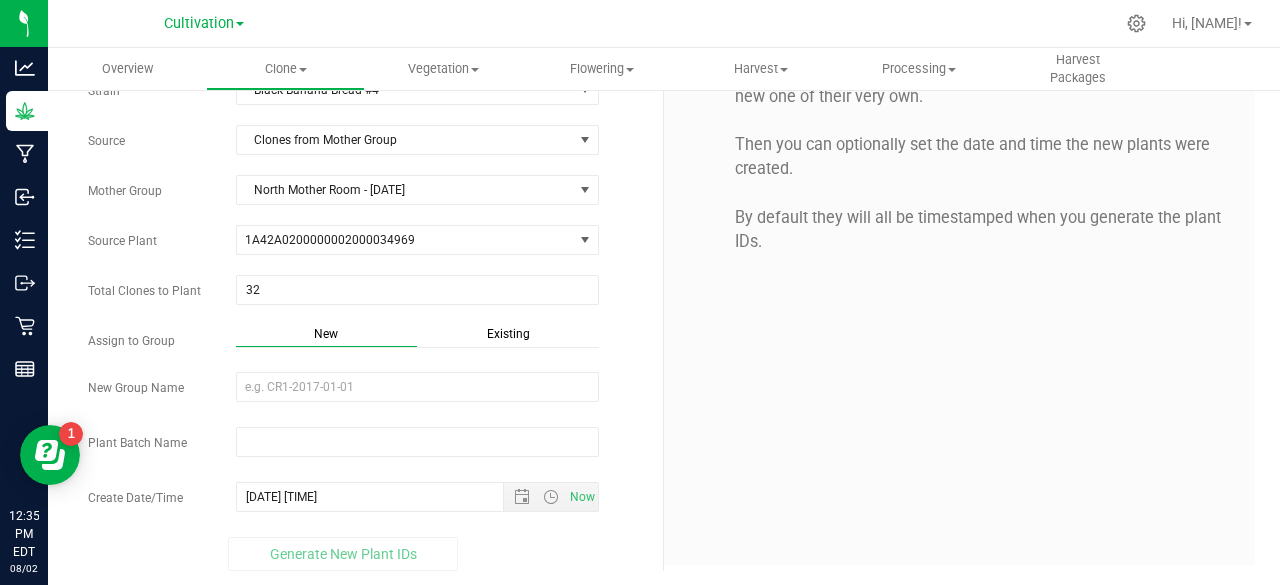 click on "Existing" at bounding box center [508, 334] 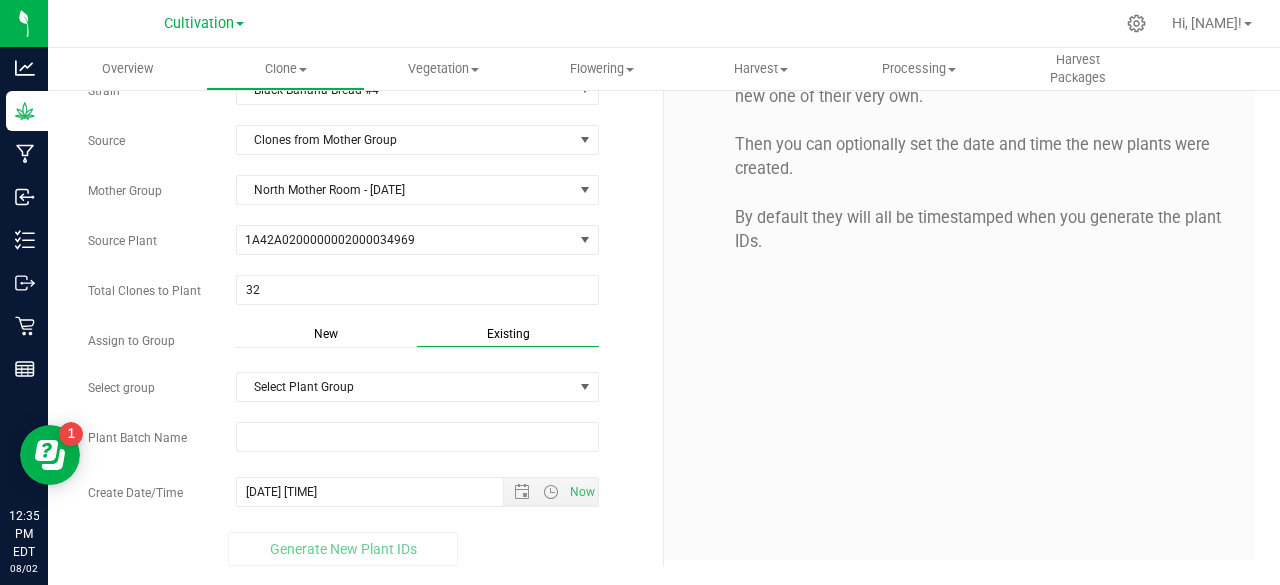 scroll, scrollTop: 114, scrollLeft: 0, axis: vertical 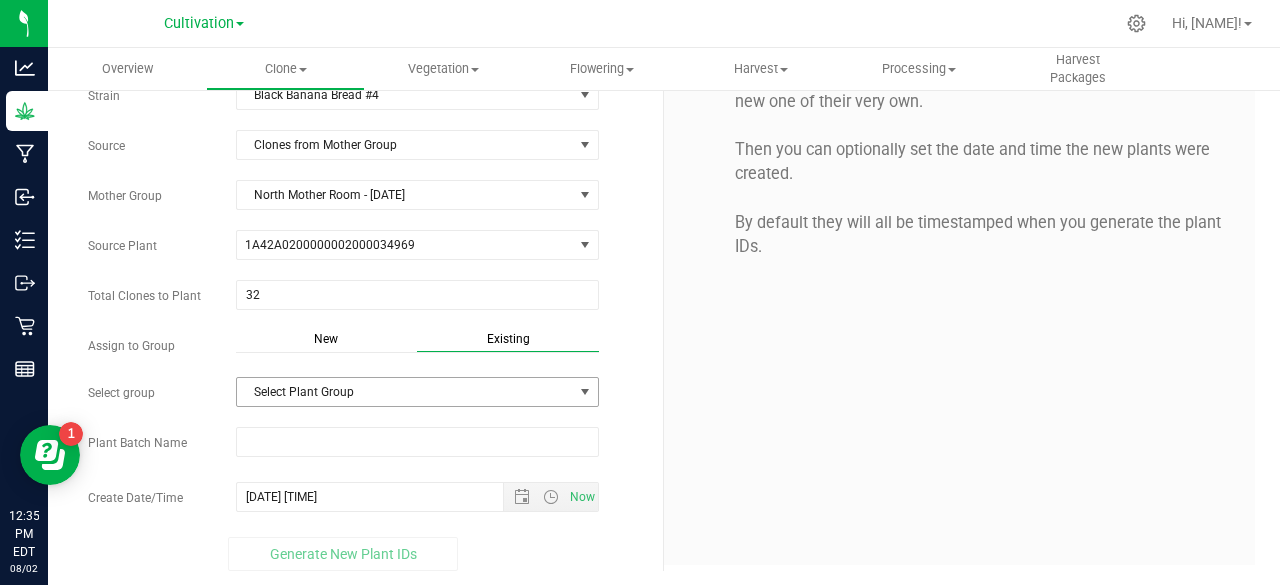 click on "Select Plant Group" at bounding box center (405, 392) 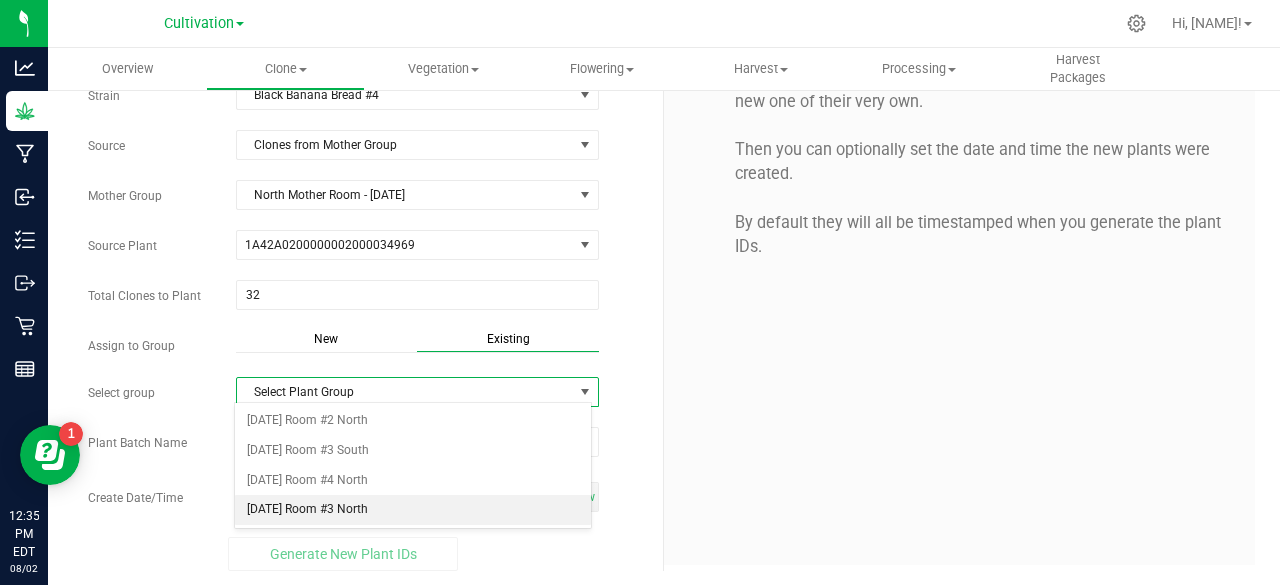 click on "[DATE] Room #3 North" at bounding box center [413, 510] 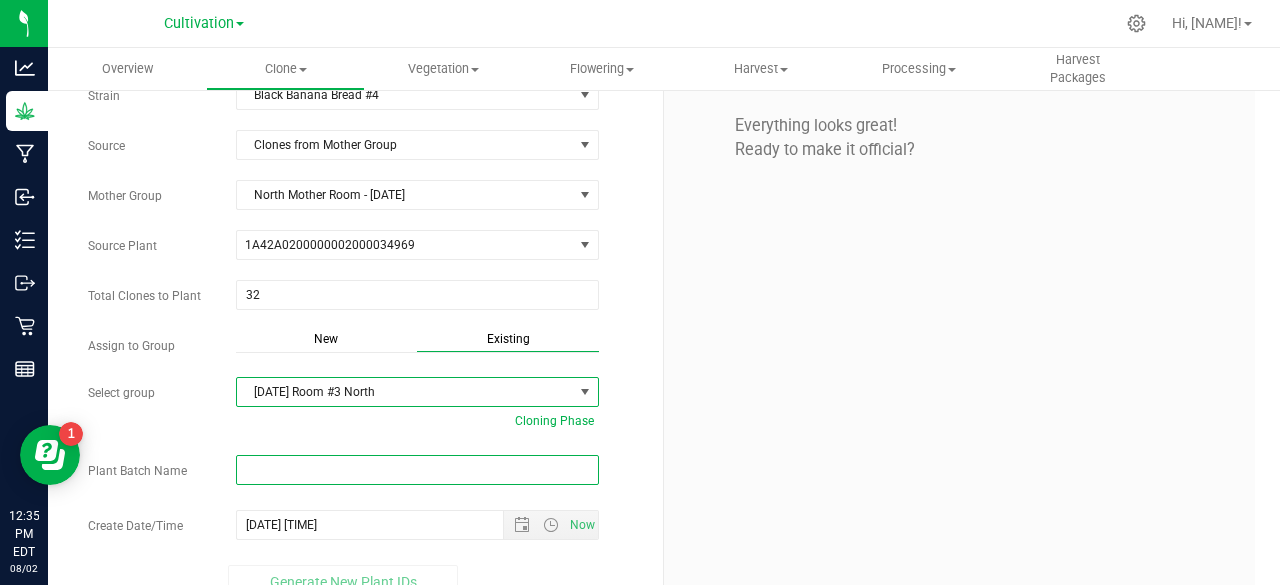 click at bounding box center (417, 470) 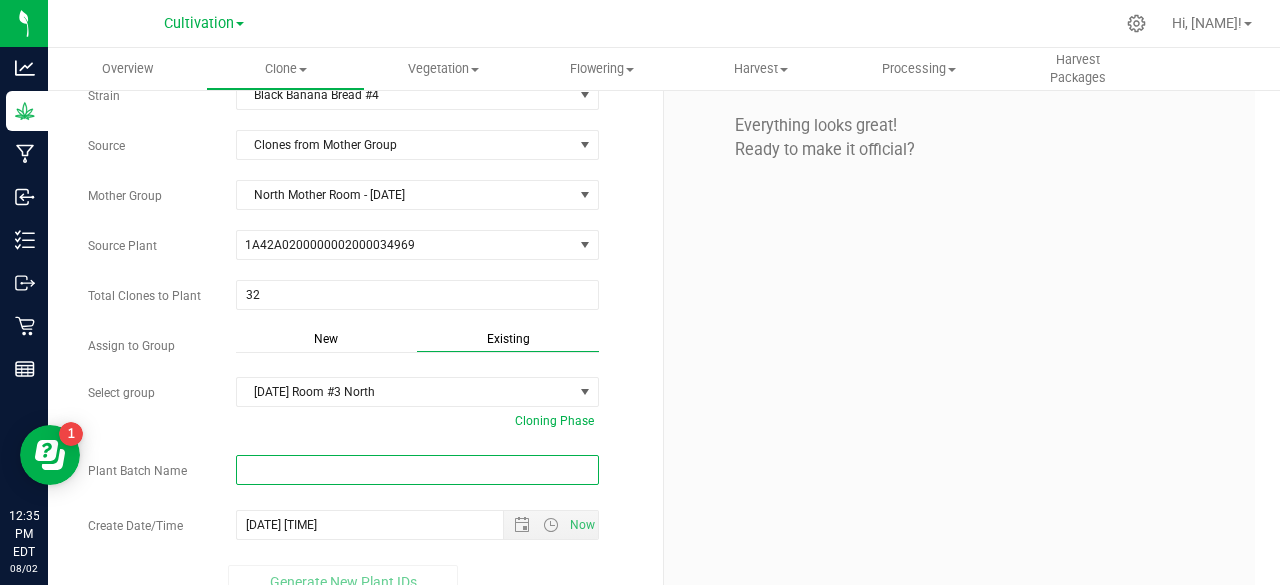 paste on "[DATE]" 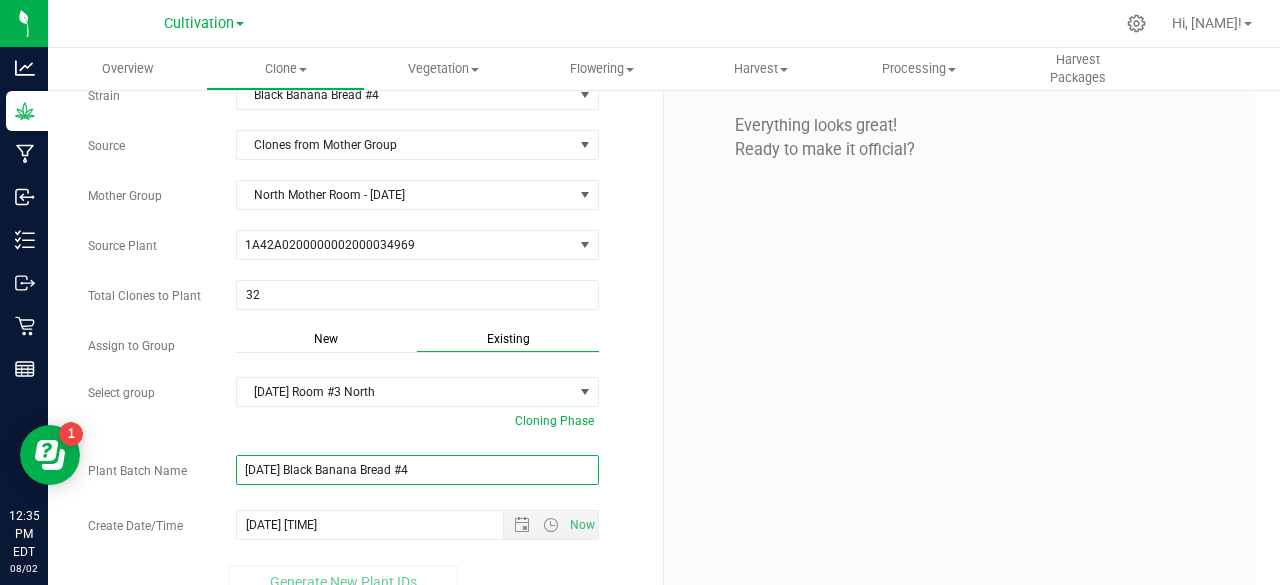 scroll, scrollTop: 142, scrollLeft: 0, axis: vertical 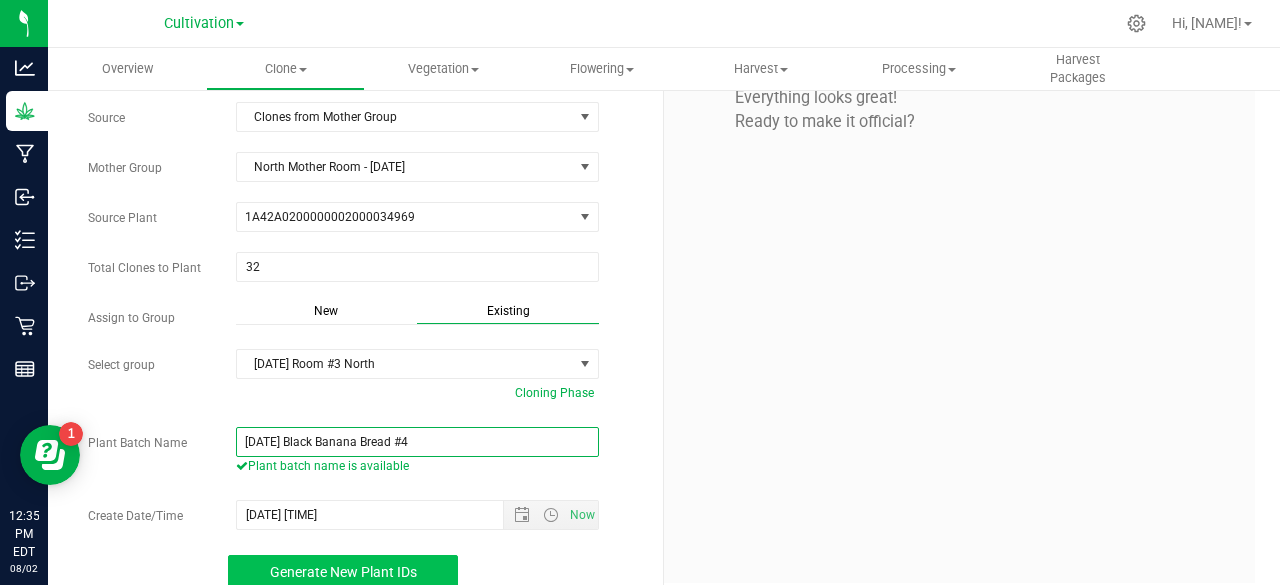 type on "[DATE] Black Banana Bread #4" 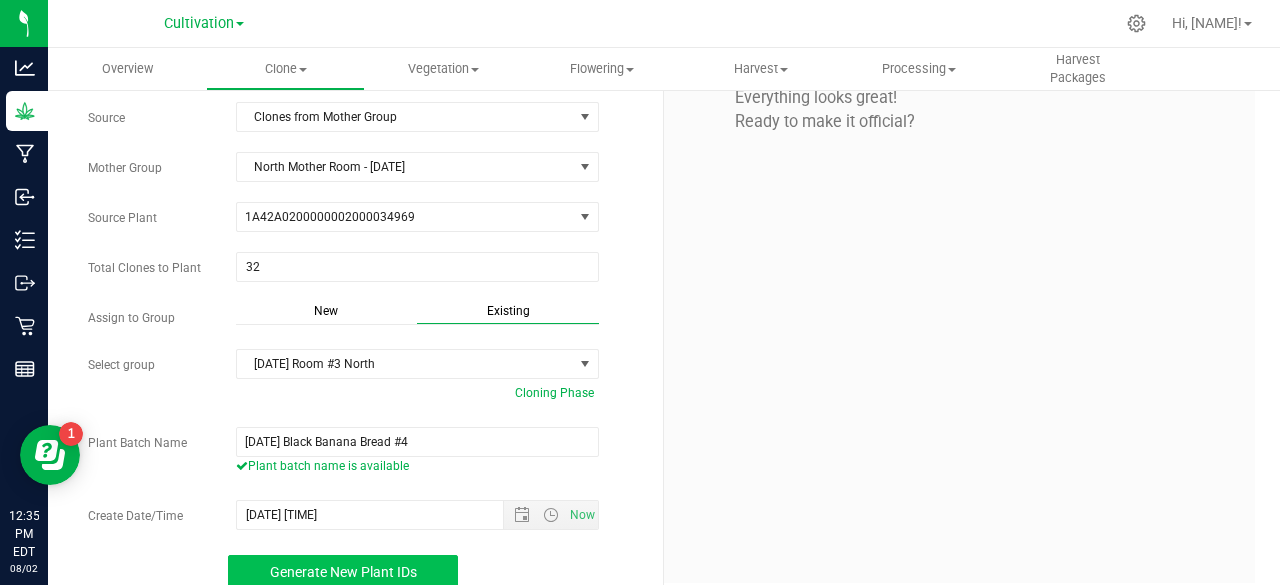 click on "Generate New Plant IDs" at bounding box center [343, 572] 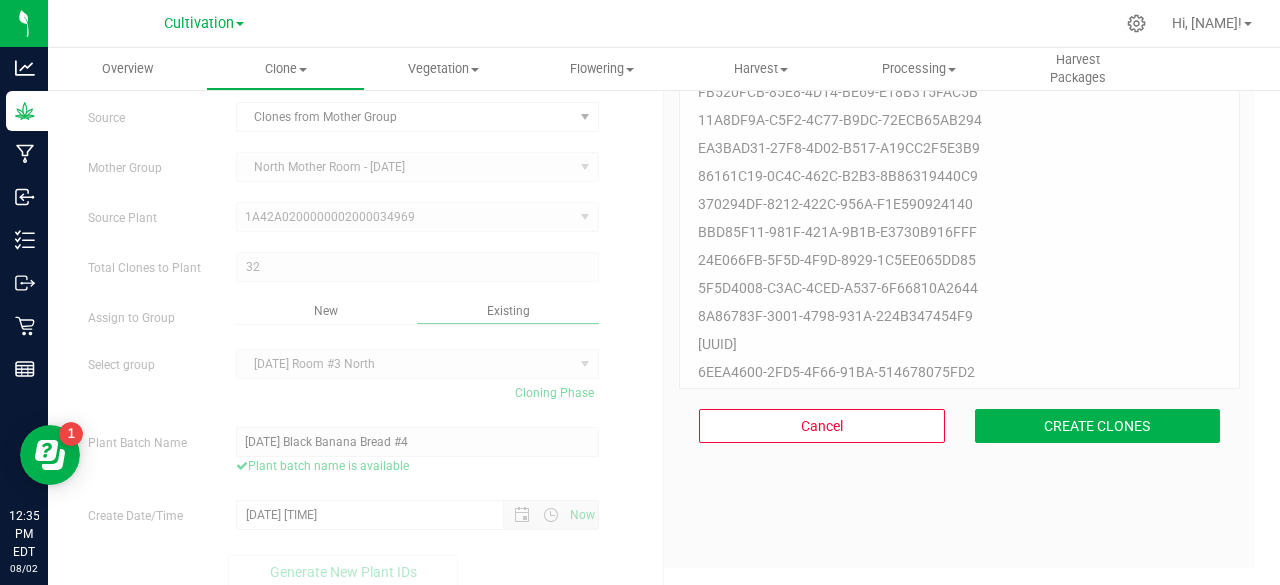 scroll, scrollTop: 60, scrollLeft: 0, axis: vertical 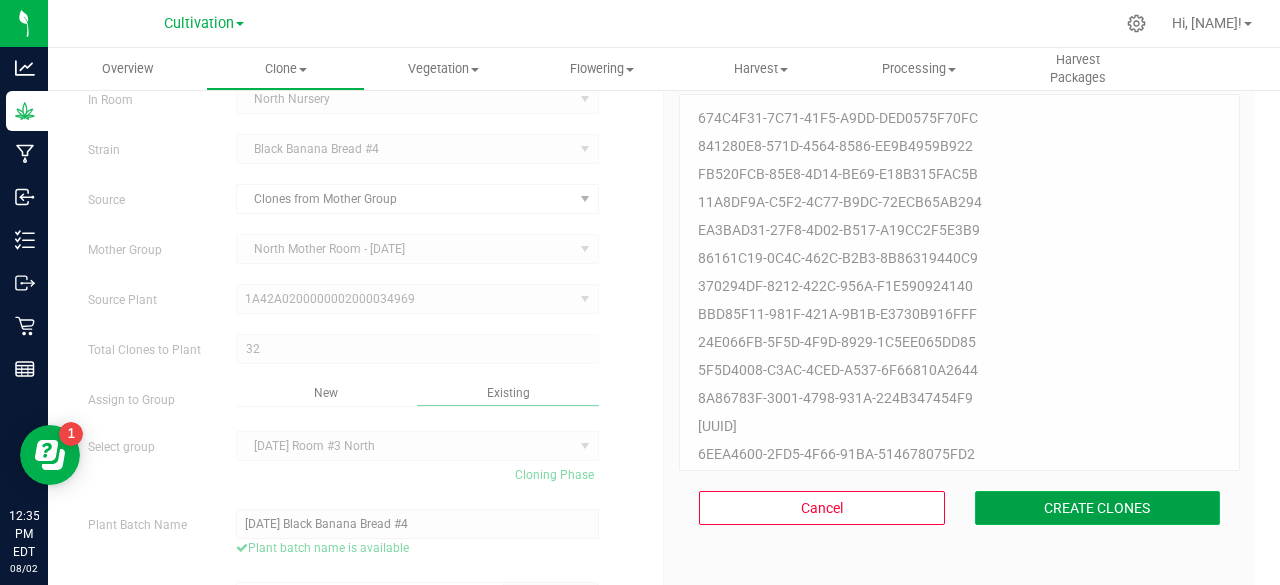 click on "CREATE CLONES" at bounding box center (1098, 508) 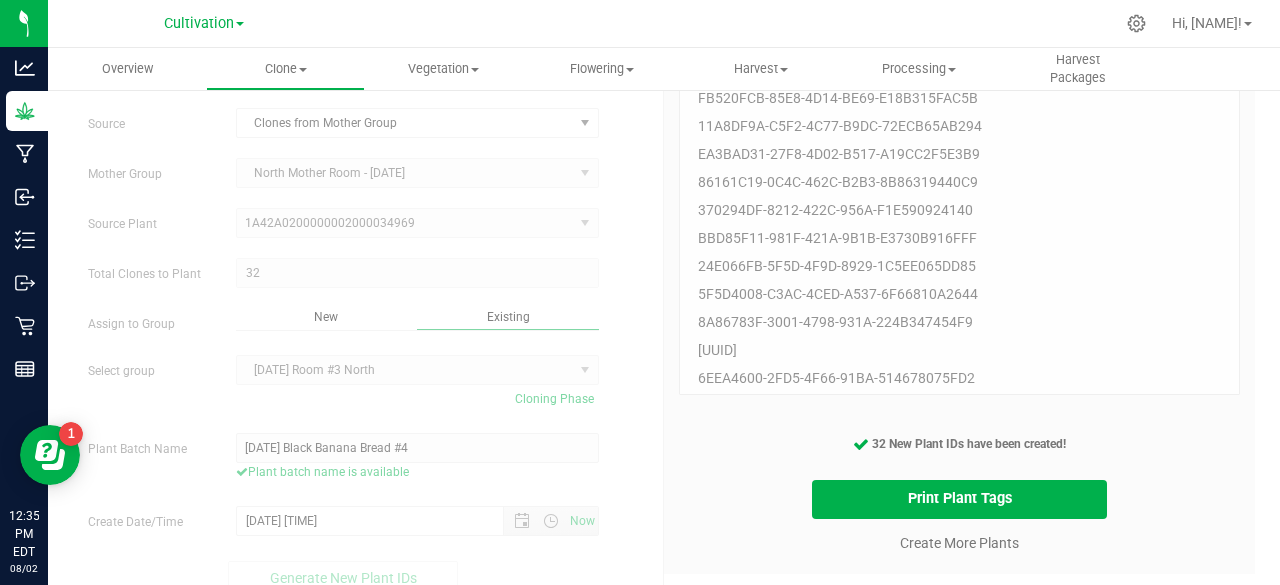 scroll, scrollTop: 135, scrollLeft: 0, axis: vertical 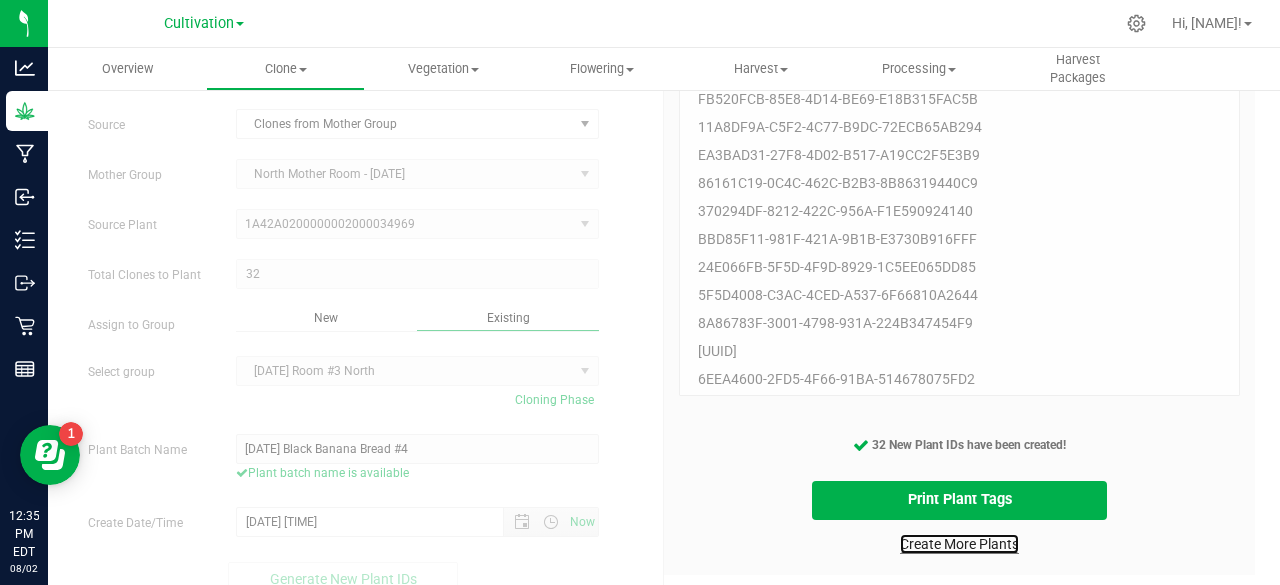 click on "Create More Plants" at bounding box center [959, 544] 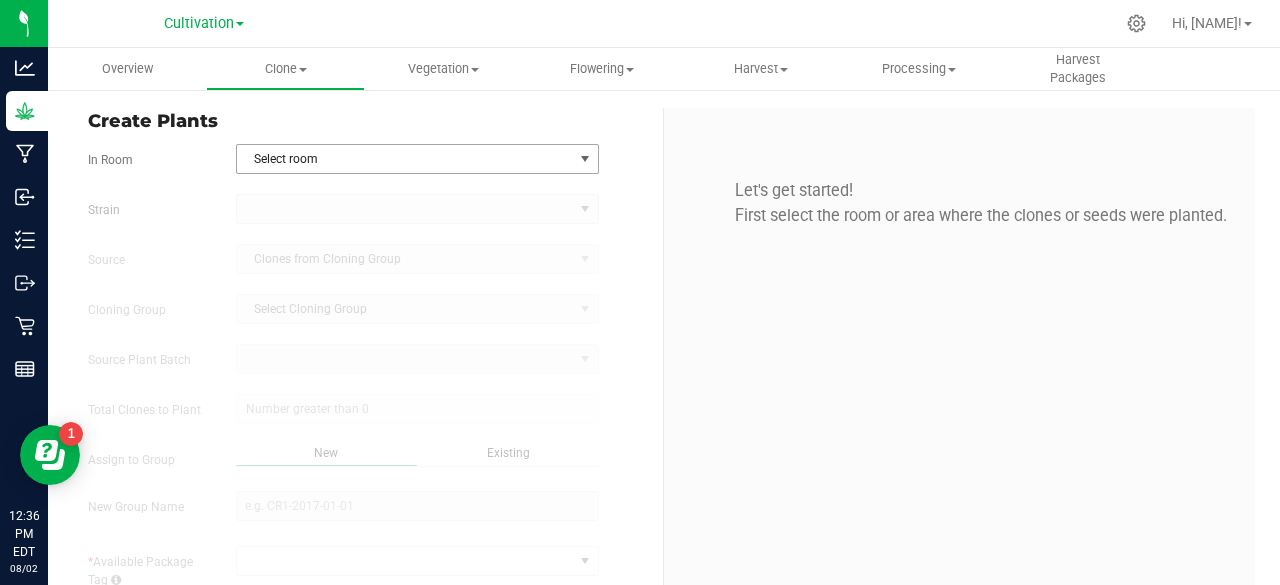 type on "[DATE] [TIME]" 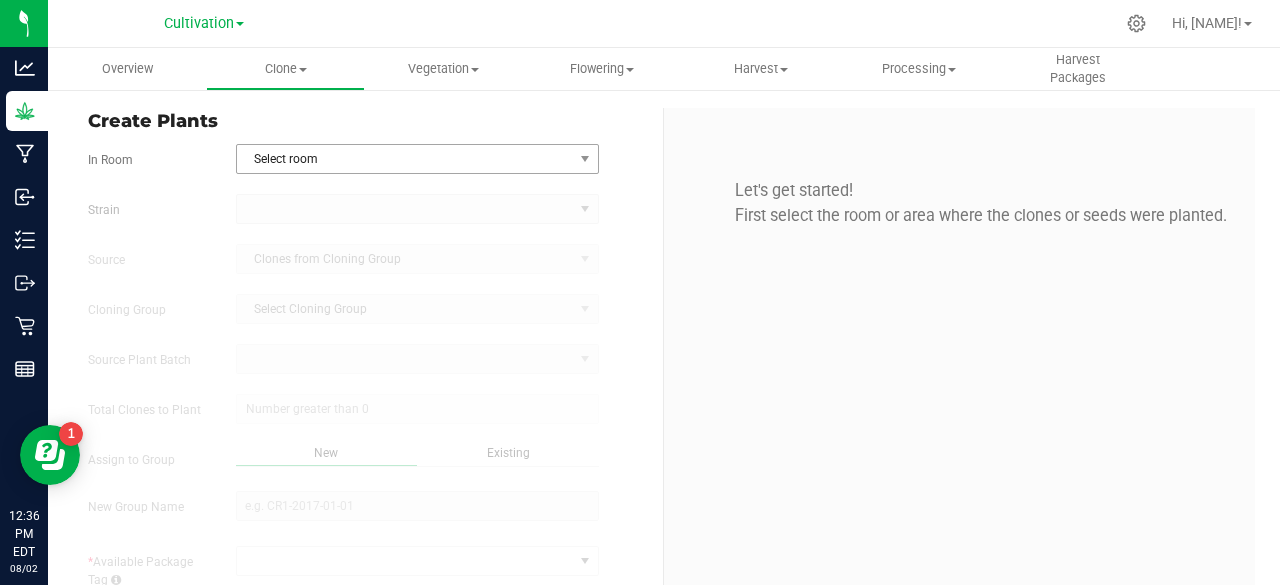 click on "Select room" at bounding box center (417, 159) 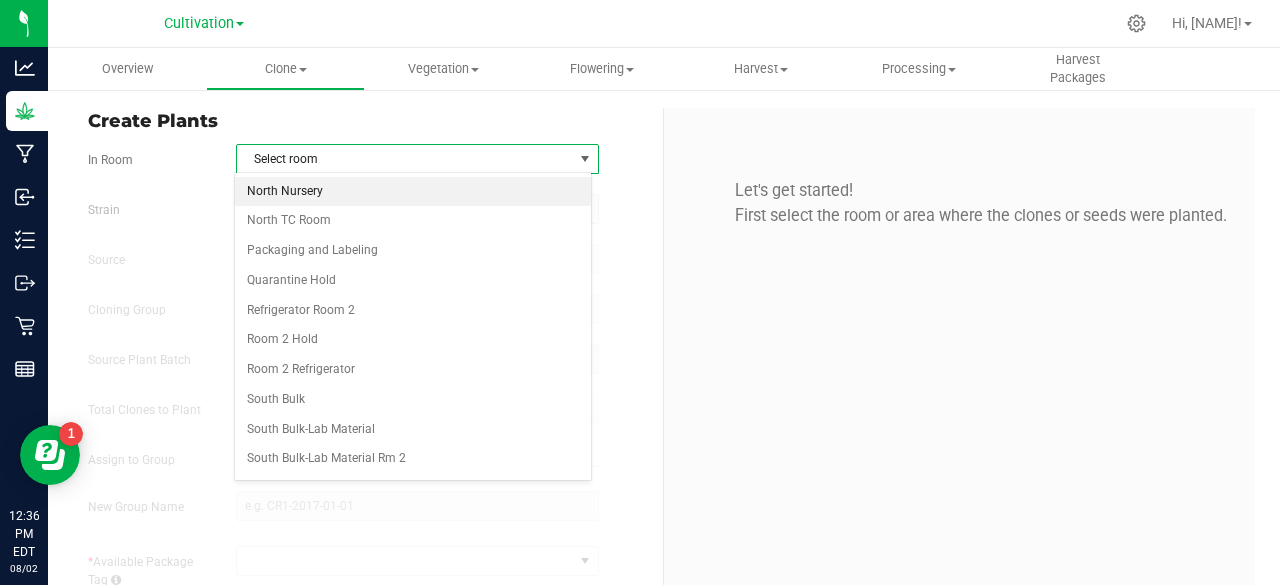 click on "North Nursery" at bounding box center (413, 192) 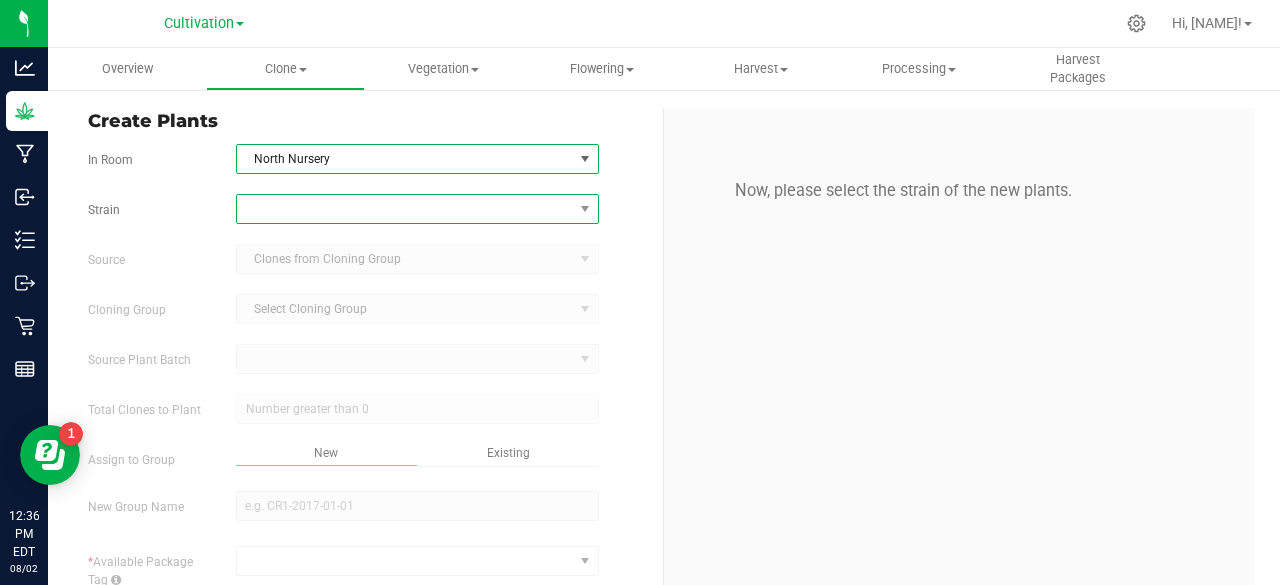 click at bounding box center [405, 209] 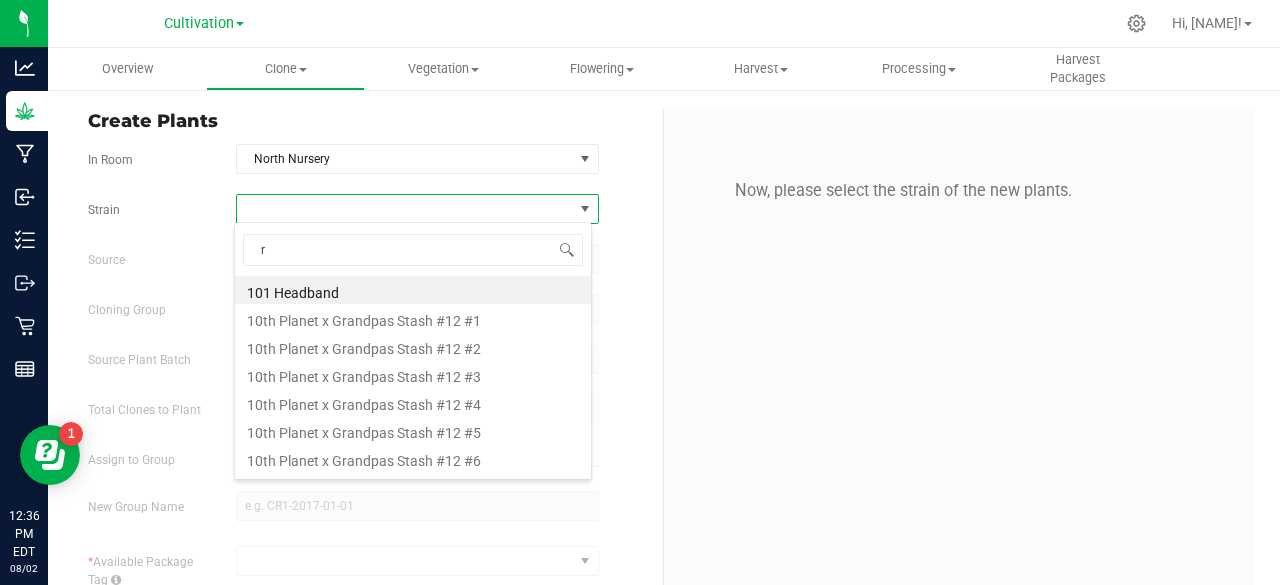 scroll, scrollTop: 99970, scrollLeft: 99641, axis: both 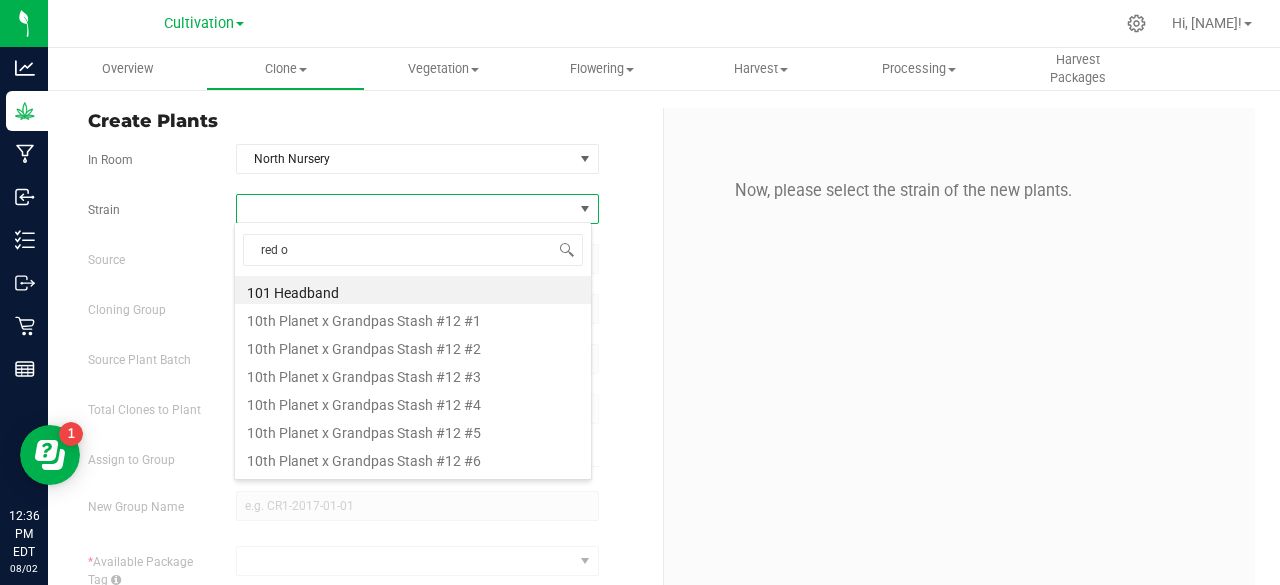type on "red on" 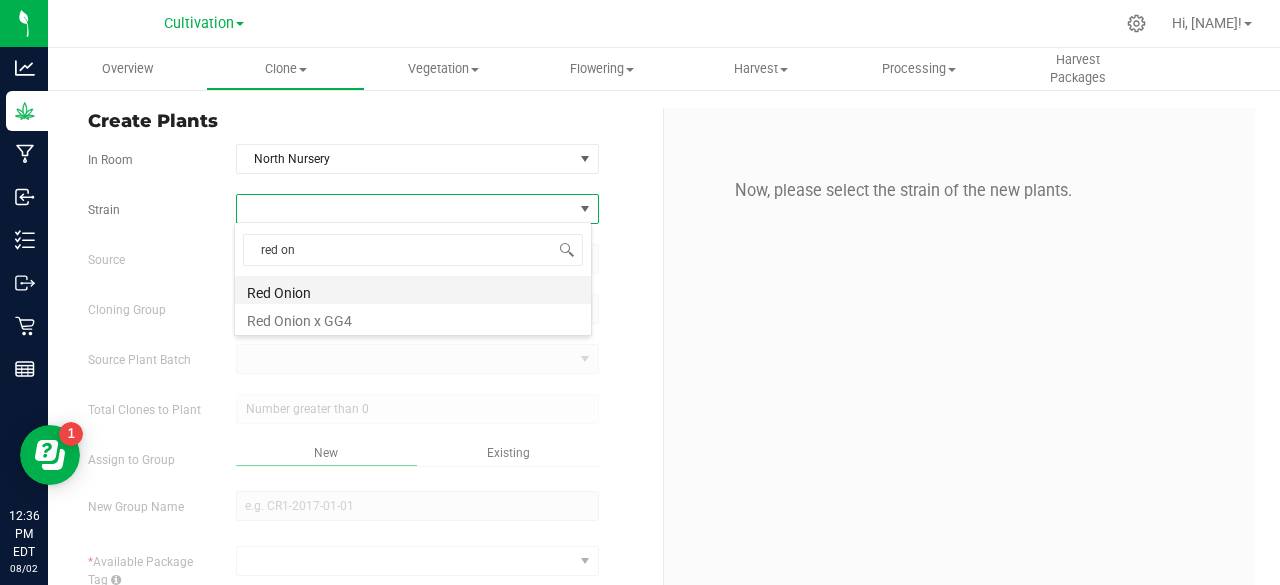 click on "Red Onion" at bounding box center [413, 290] 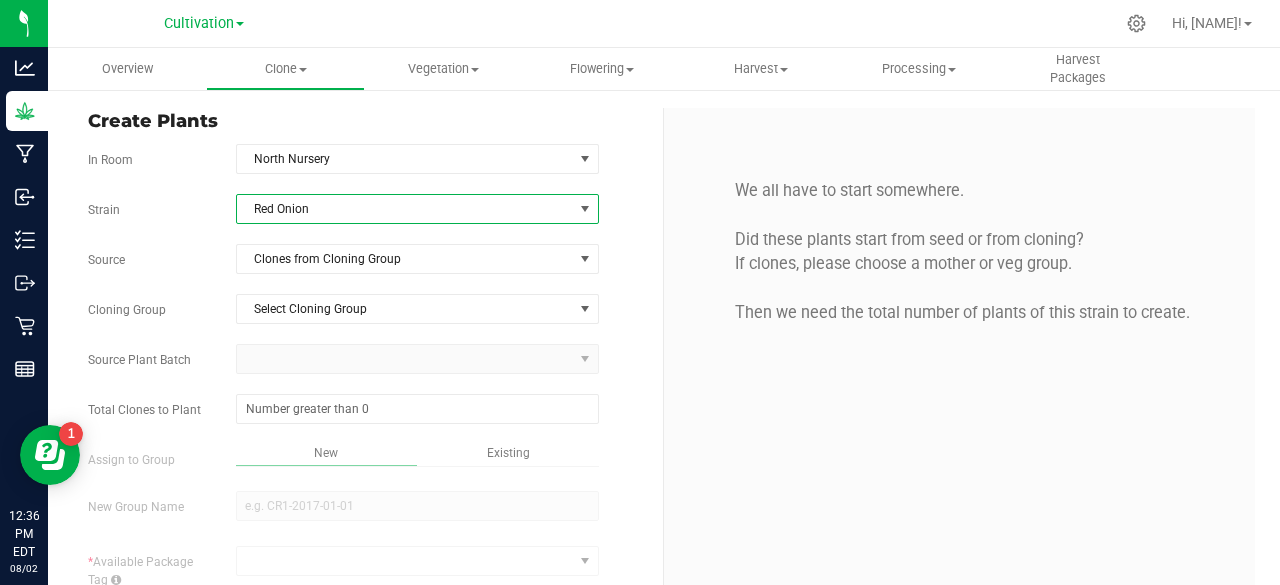 click on "Strain
Red Onion
Source
Clones from Cloning Group
Cloning Group
Select Cloning Group Select Cloning Group [DATE] Room #2 North Rack A L1. Rack B L2 - Rack B L4 (Rooting)
Source Plant Batch
Total Clones to Plant
*" at bounding box center (368, 473) 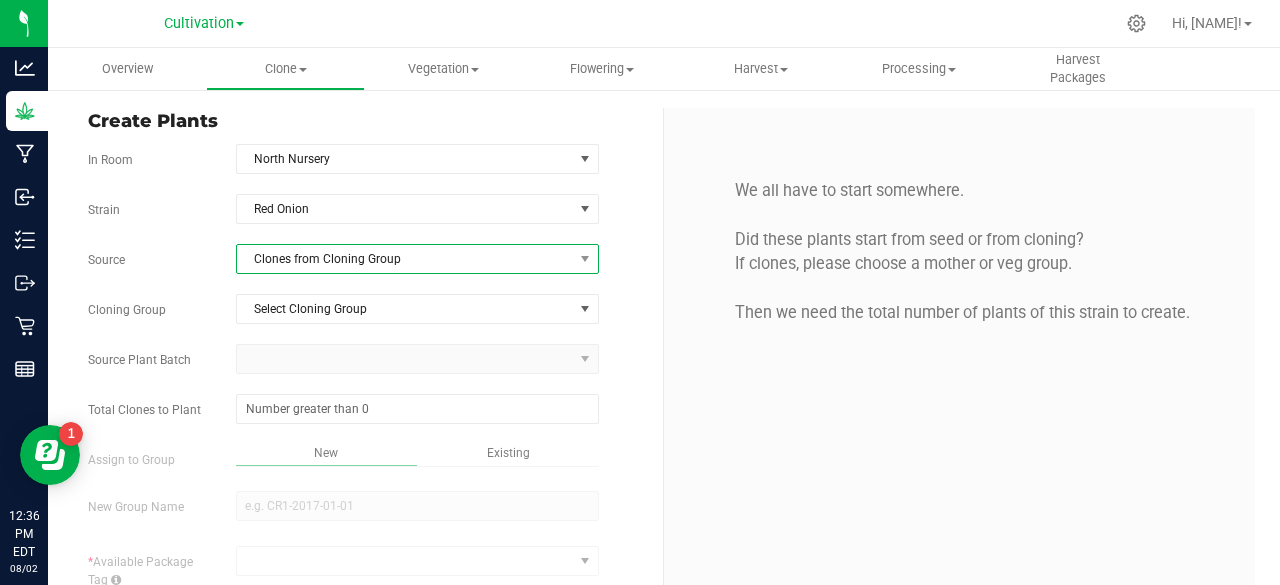 click on "Clones from Cloning Group" at bounding box center [405, 259] 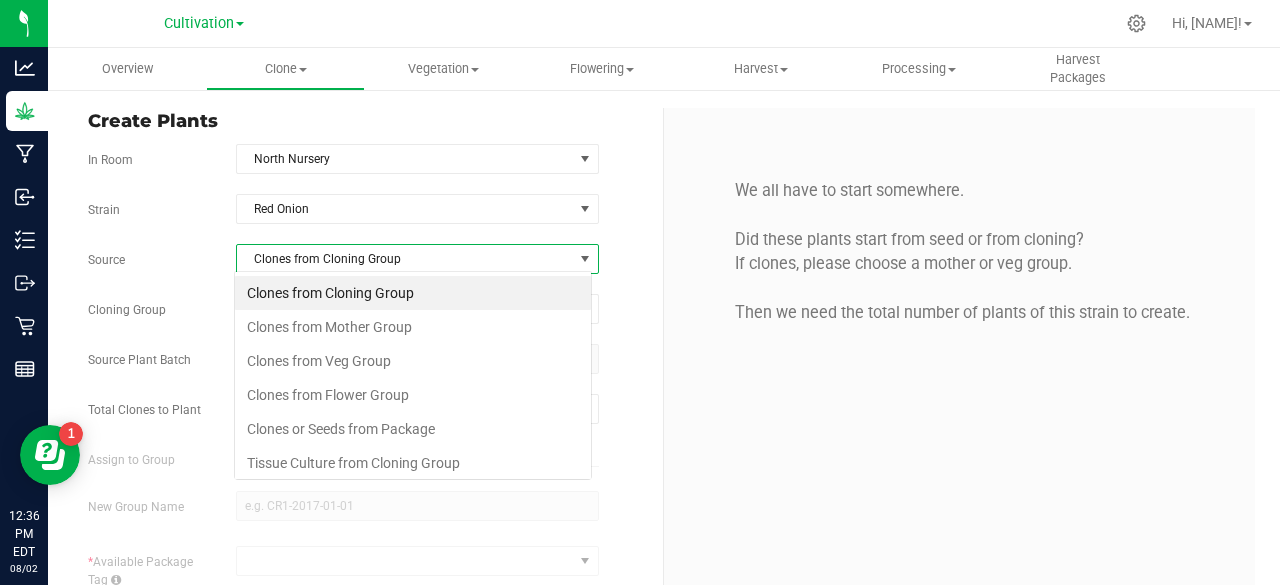 scroll, scrollTop: 99970, scrollLeft: 99641, axis: both 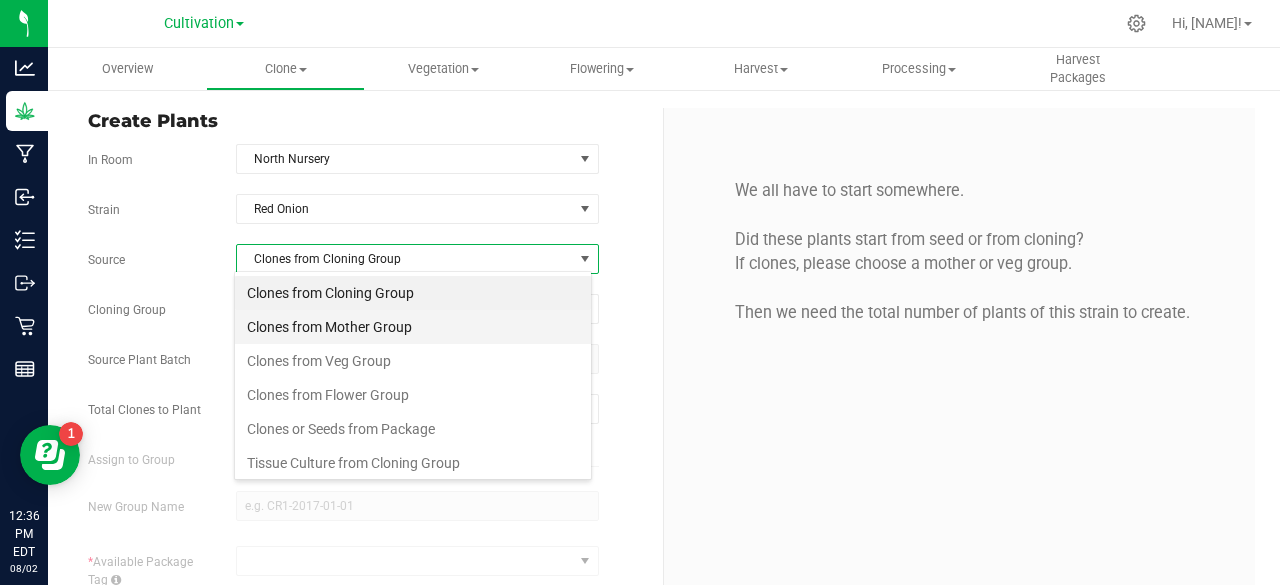 click on "Clones from Mother Group" at bounding box center (413, 327) 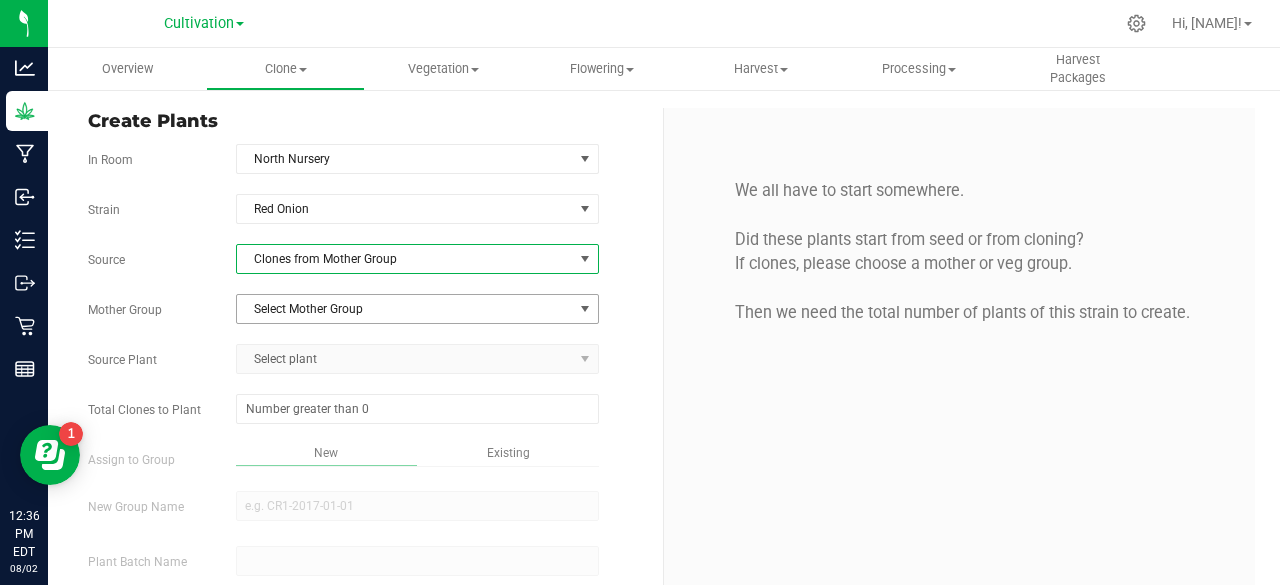click on "Select Mother Group" at bounding box center (405, 309) 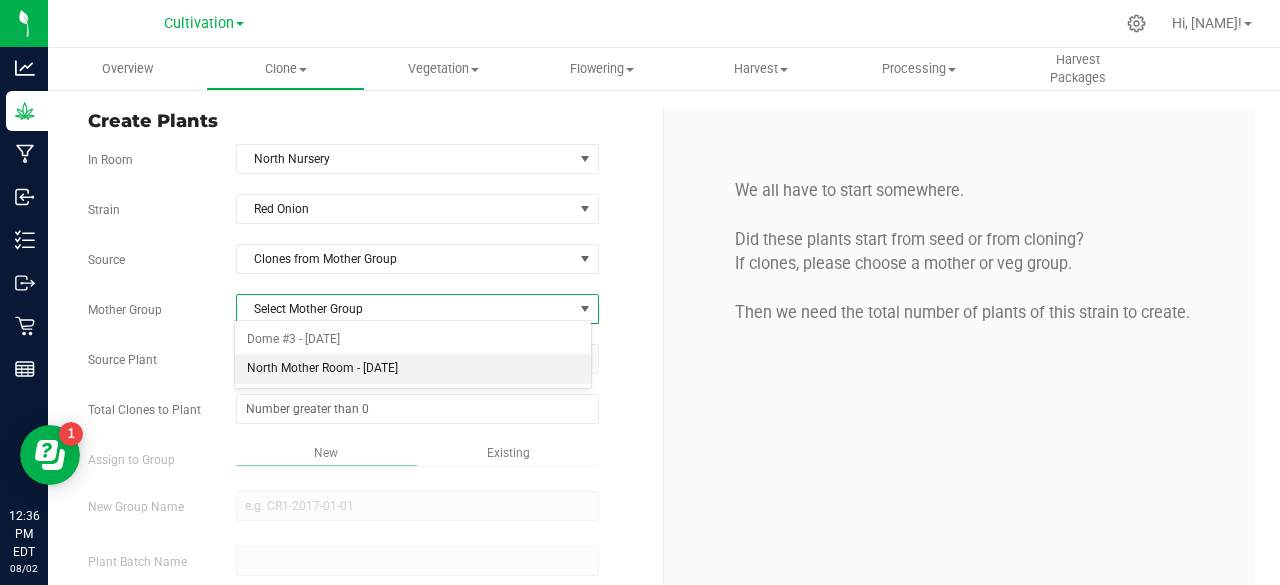 click on "North Mother Room  - [DATE]" at bounding box center (413, 369) 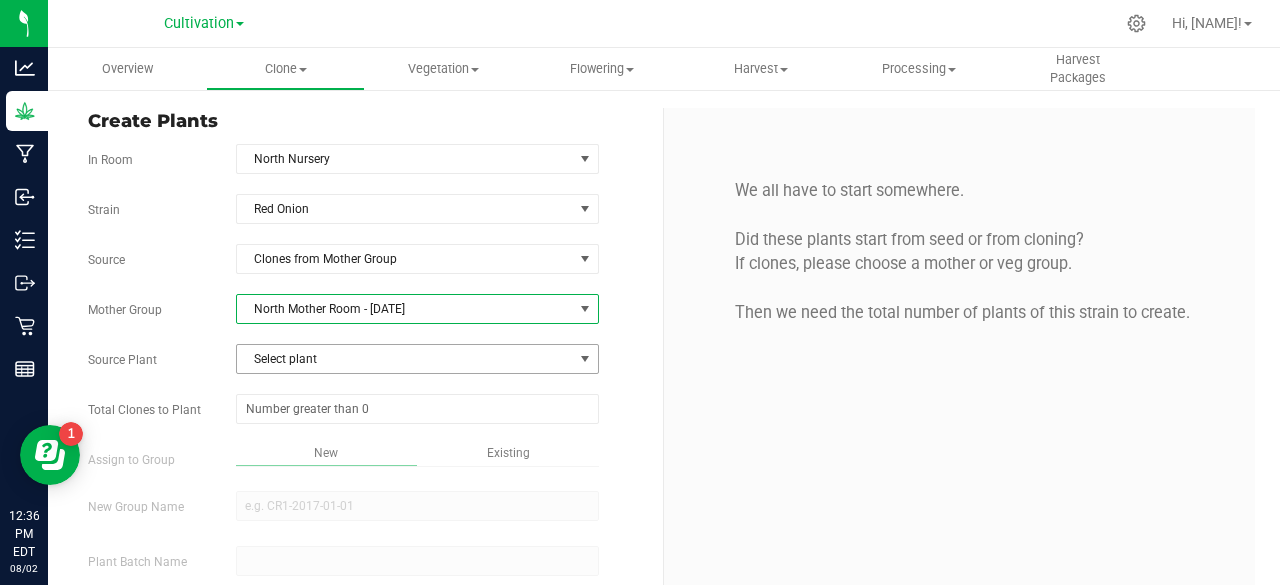click on "Select plant" at bounding box center (405, 359) 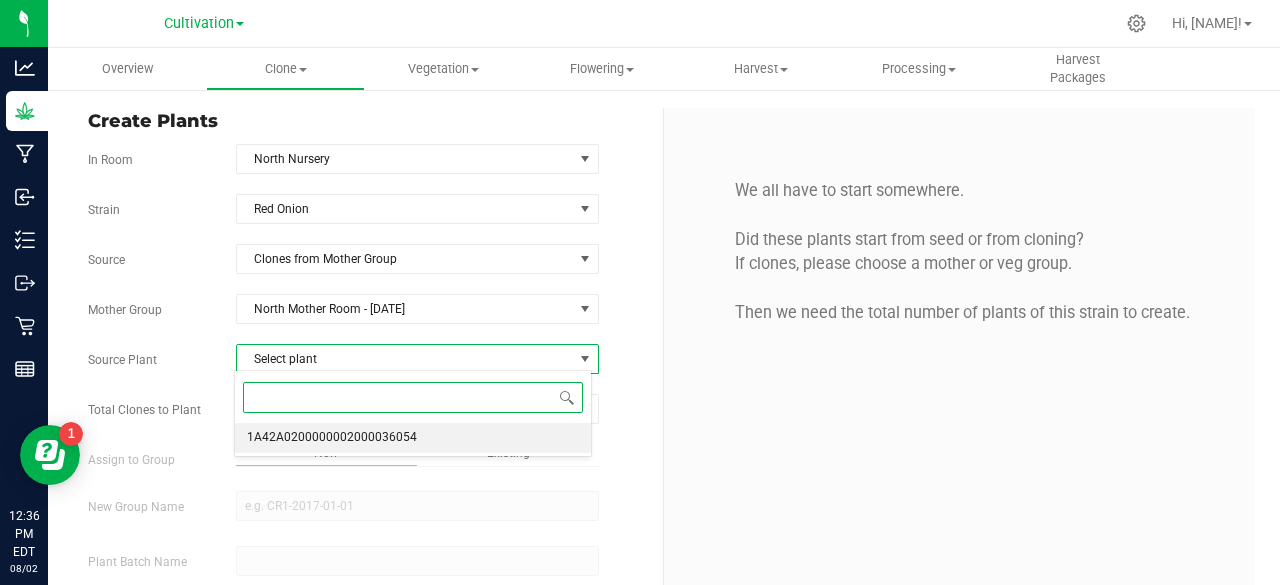 click on "1A42A0200000002000036054" at bounding box center [332, 438] 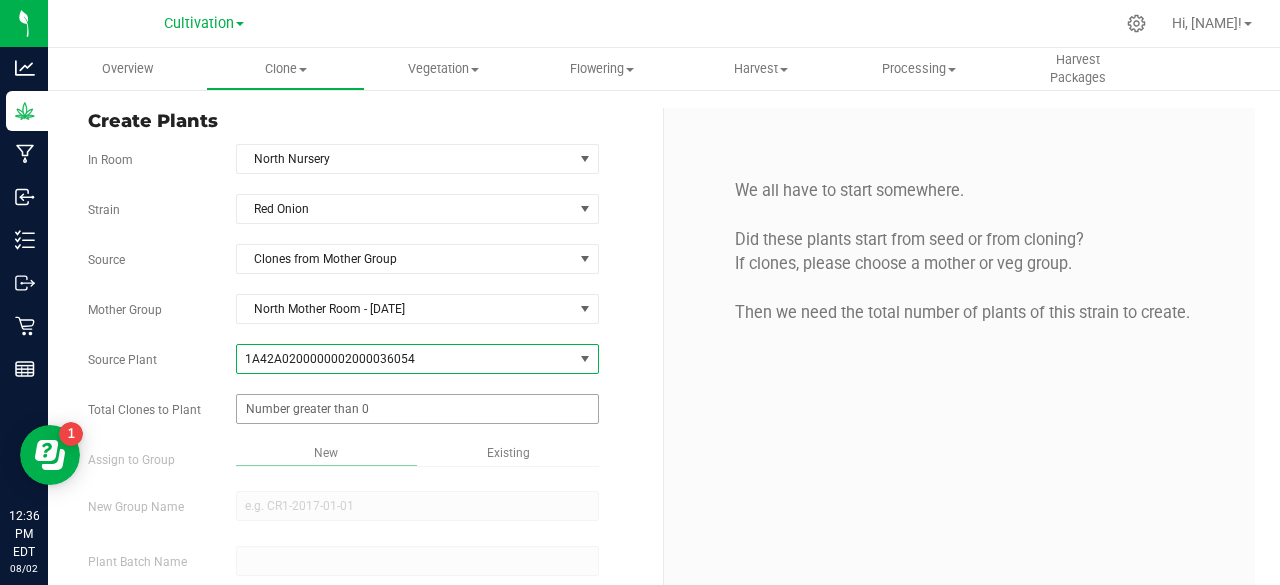 click at bounding box center (417, 409) 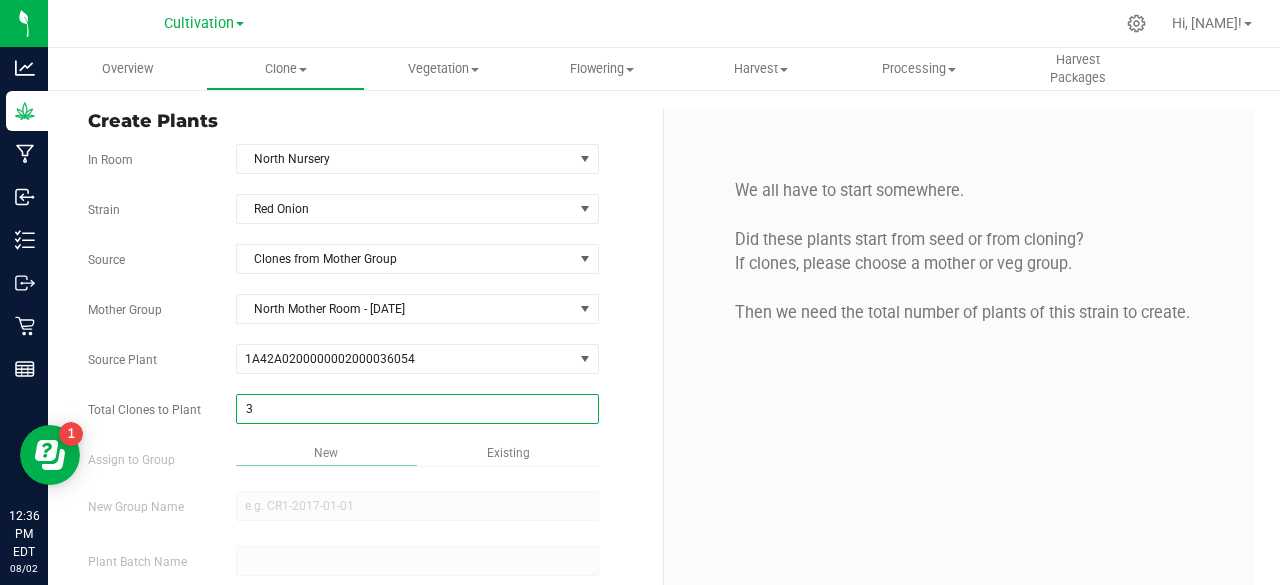 type on "32" 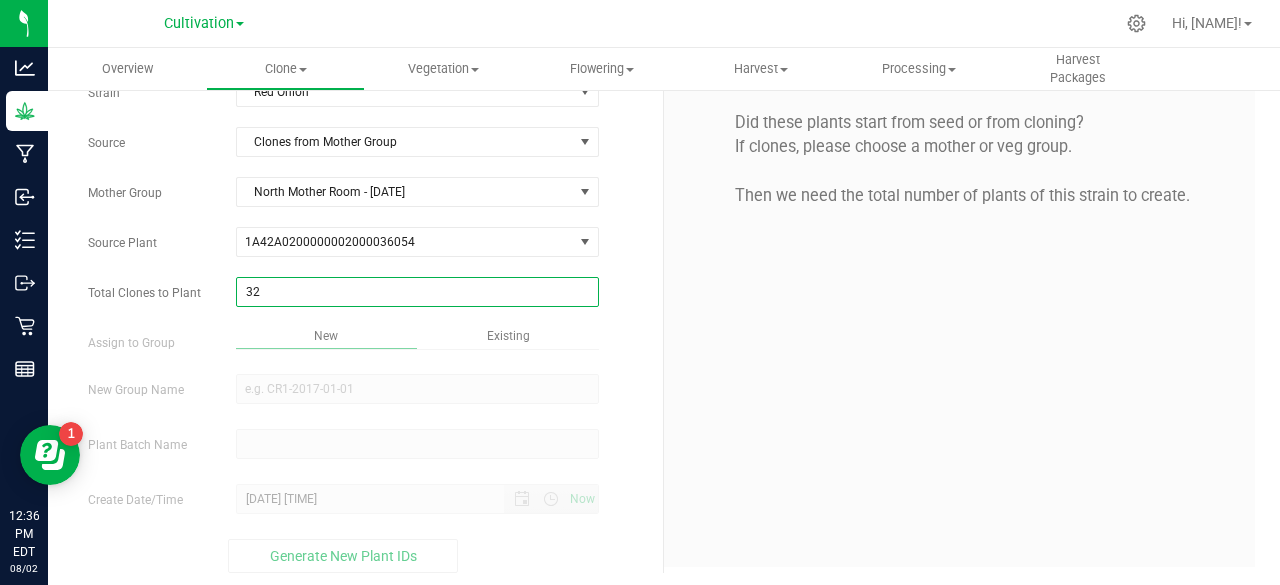scroll, scrollTop: 119, scrollLeft: 0, axis: vertical 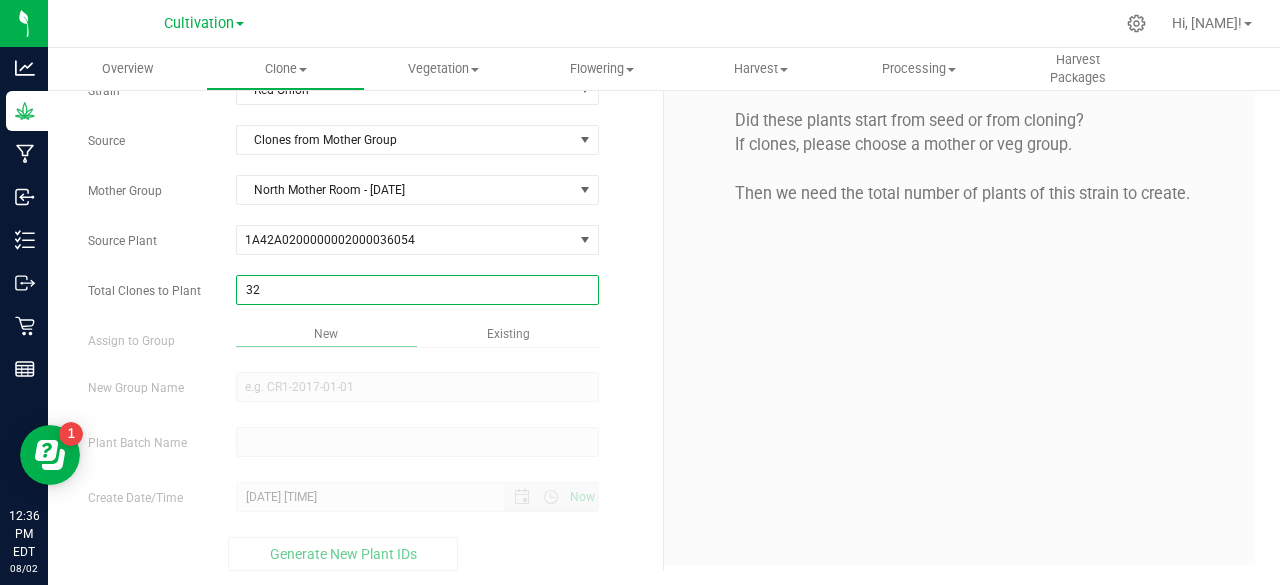 type on "32" 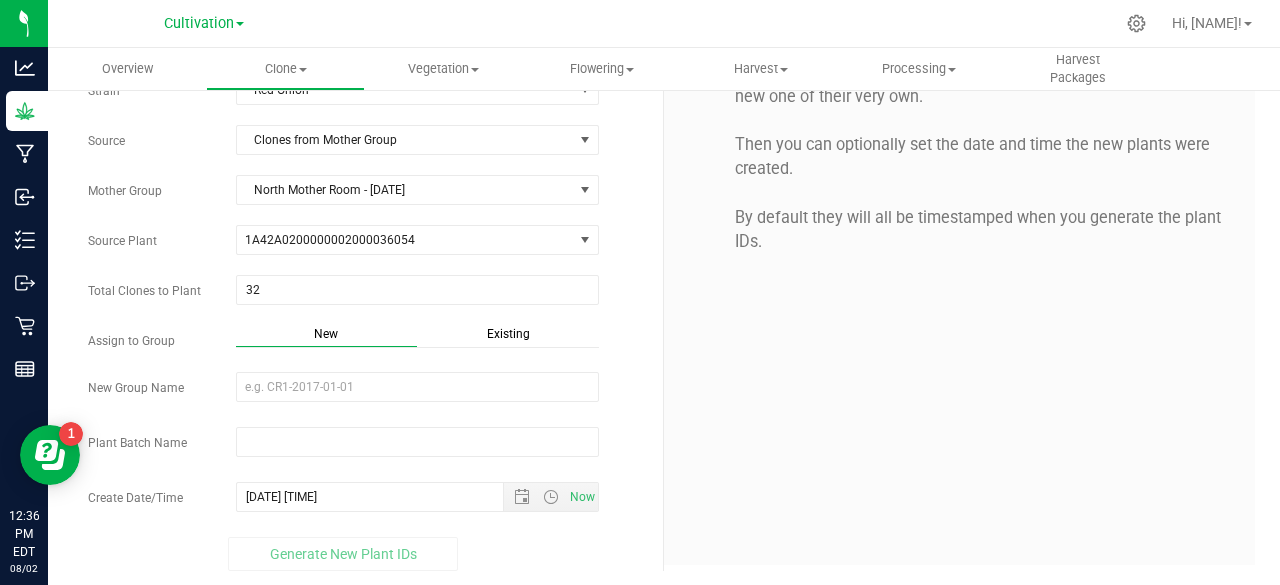click on "Existing" at bounding box center (508, 334) 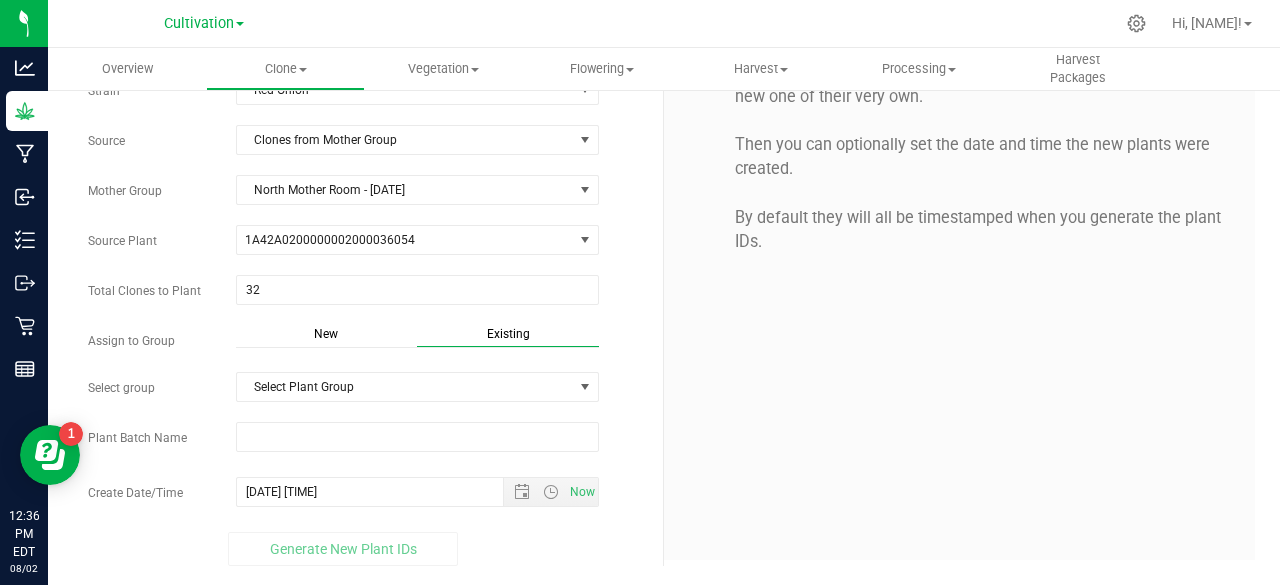 scroll, scrollTop: 114, scrollLeft: 0, axis: vertical 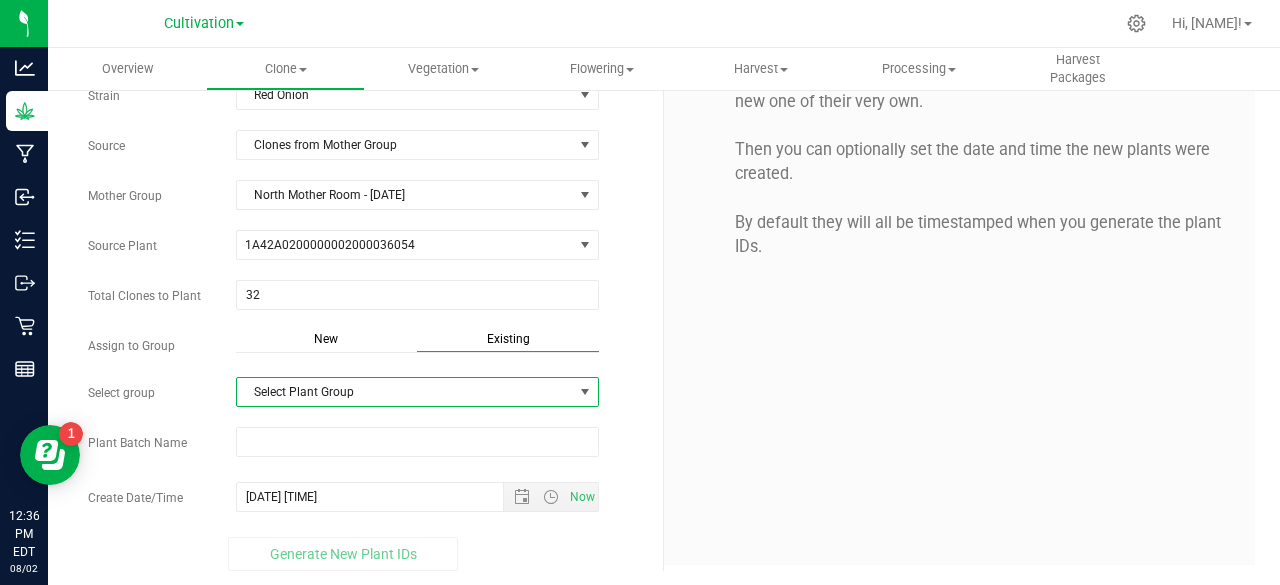 click on "Select Plant Group" at bounding box center (405, 392) 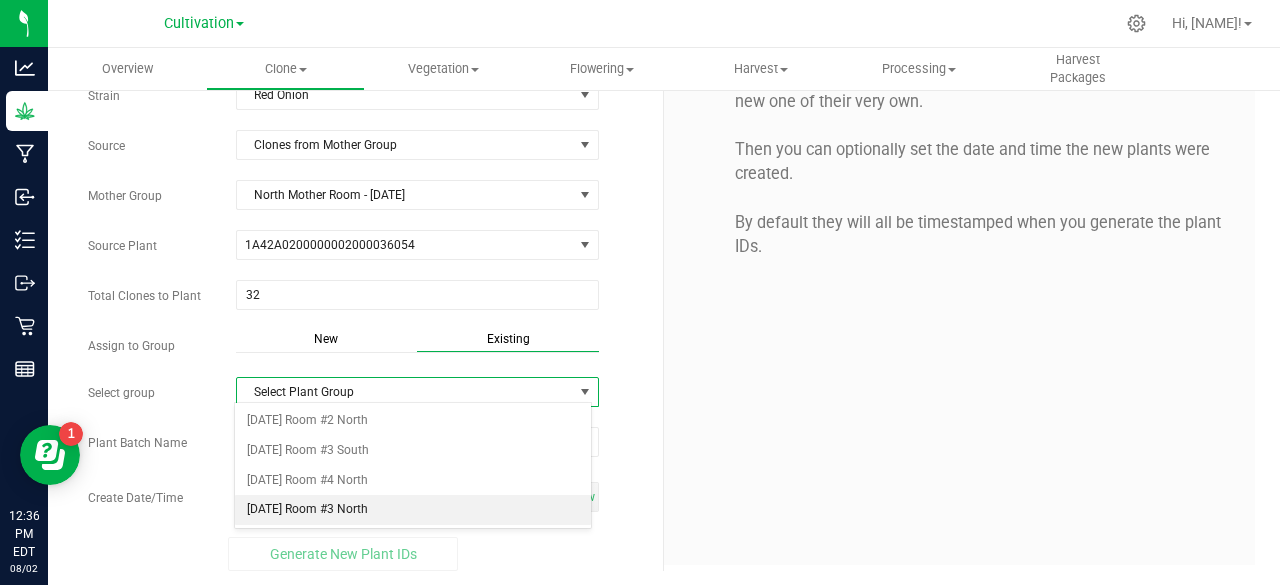 click on "[DATE] Room #3 North" at bounding box center (413, 510) 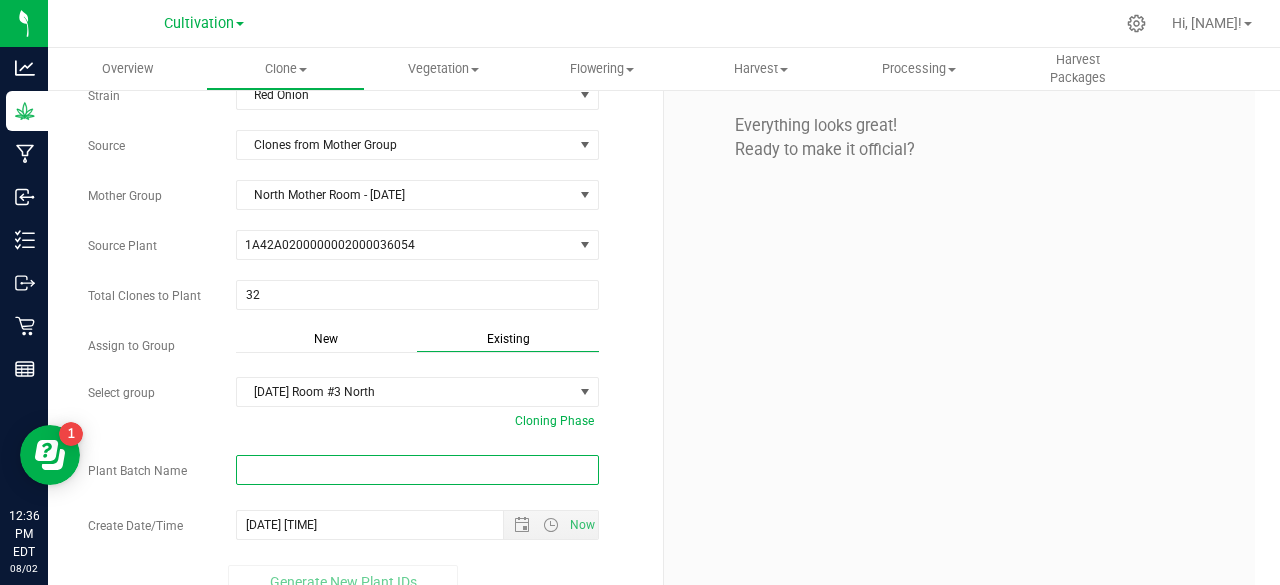 click at bounding box center (417, 470) 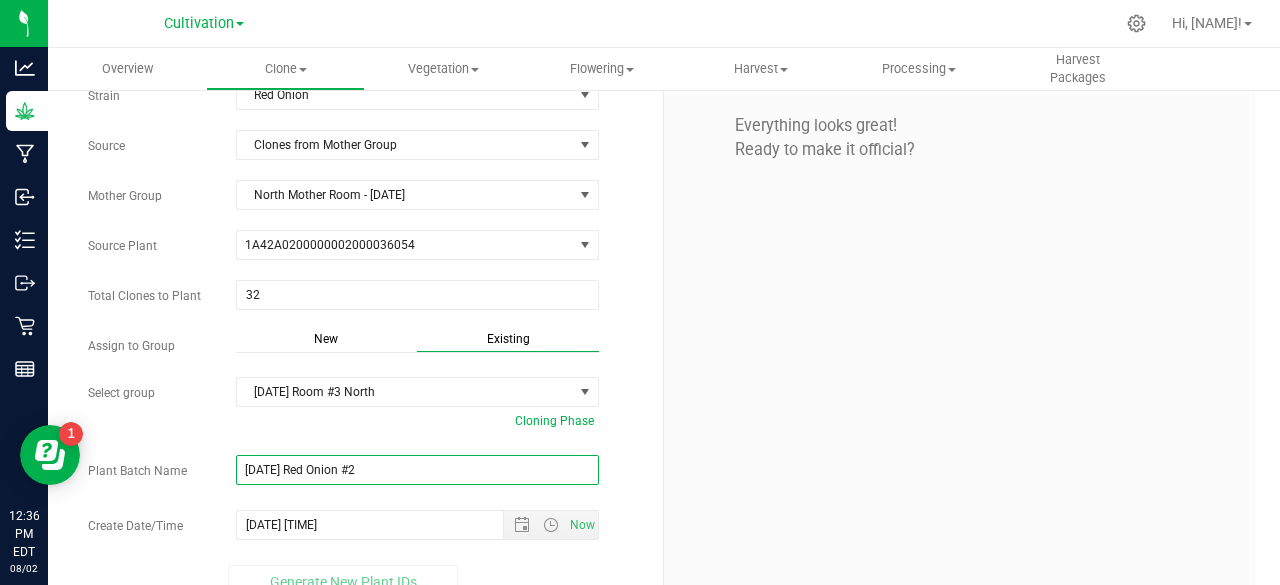 scroll, scrollTop: 142, scrollLeft: 0, axis: vertical 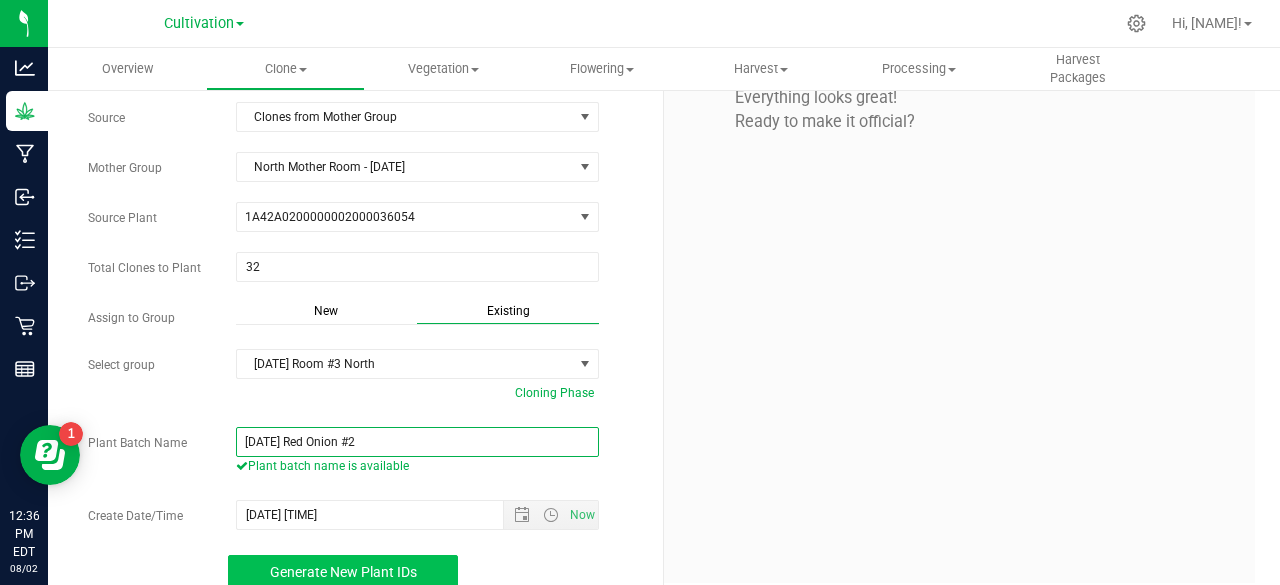 type on "[DATE] Red Onion #2" 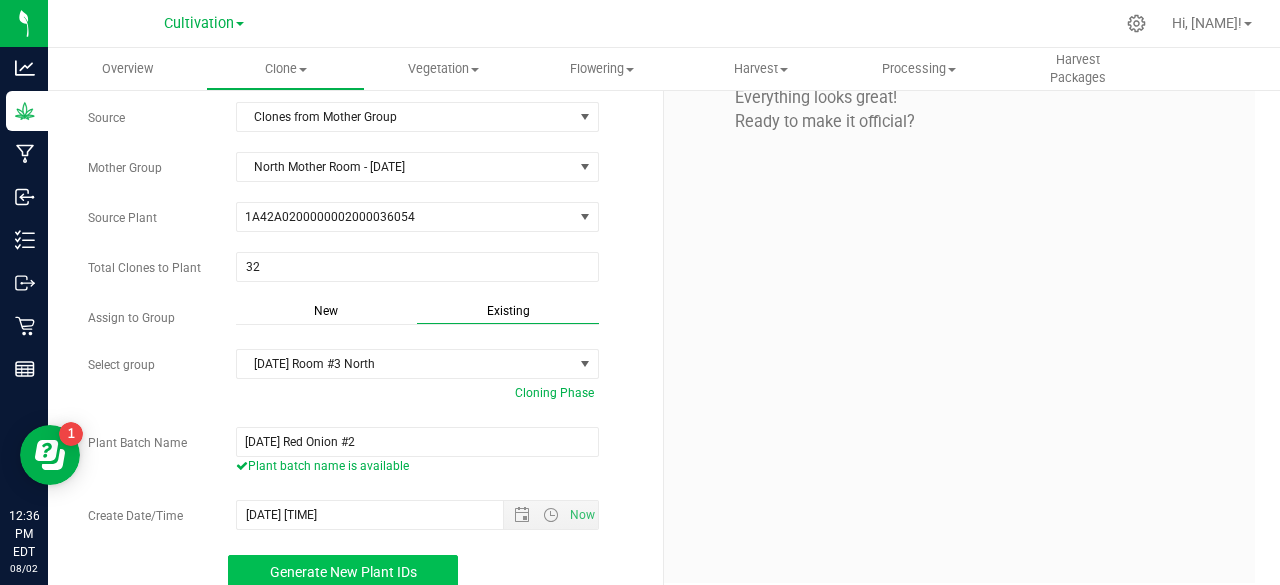 click on "Generate New Plant IDs" at bounding box center (343, 572) 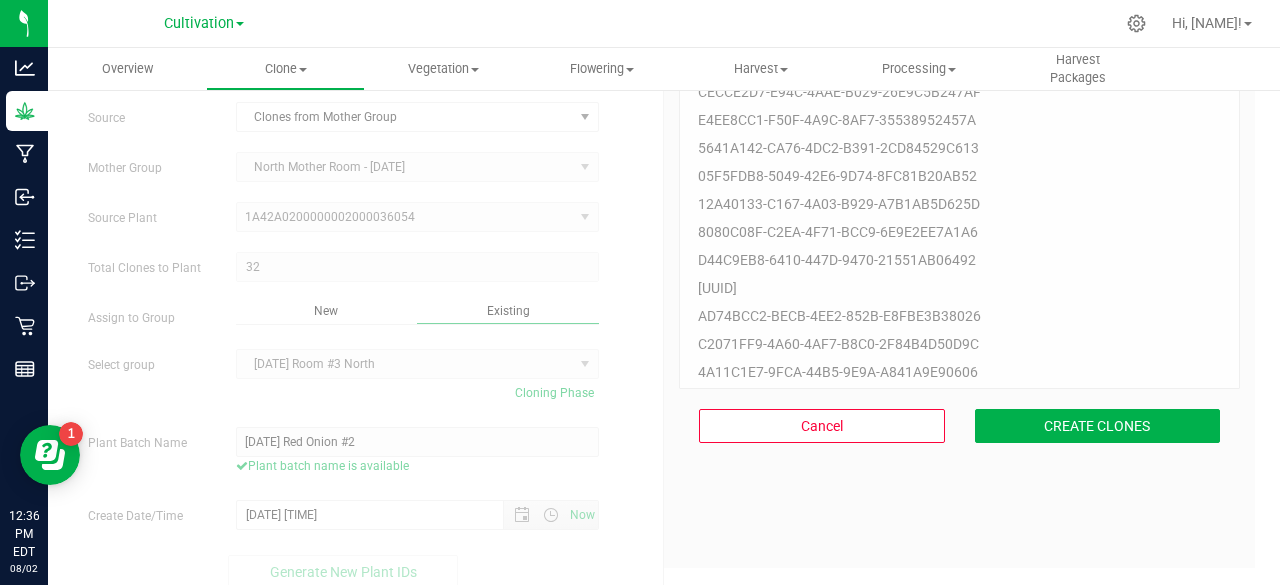 scroll, scrollTop: 60, scrollLeft: 0, axis: vertical 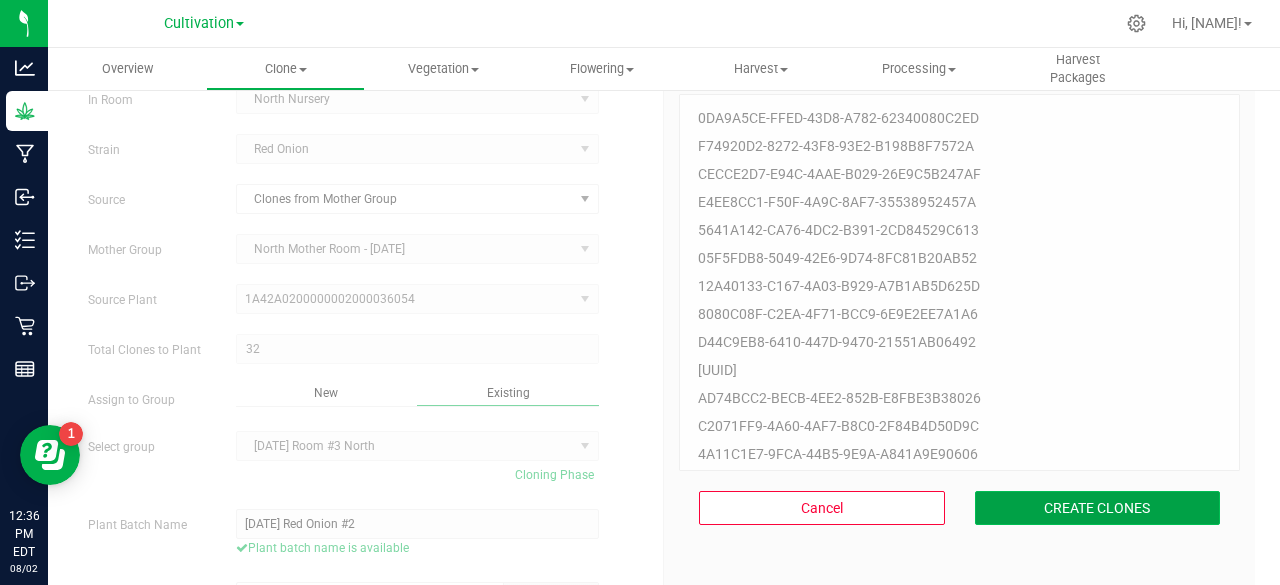 click on "CREATE CLONES" at bounding box center (1098, 508) 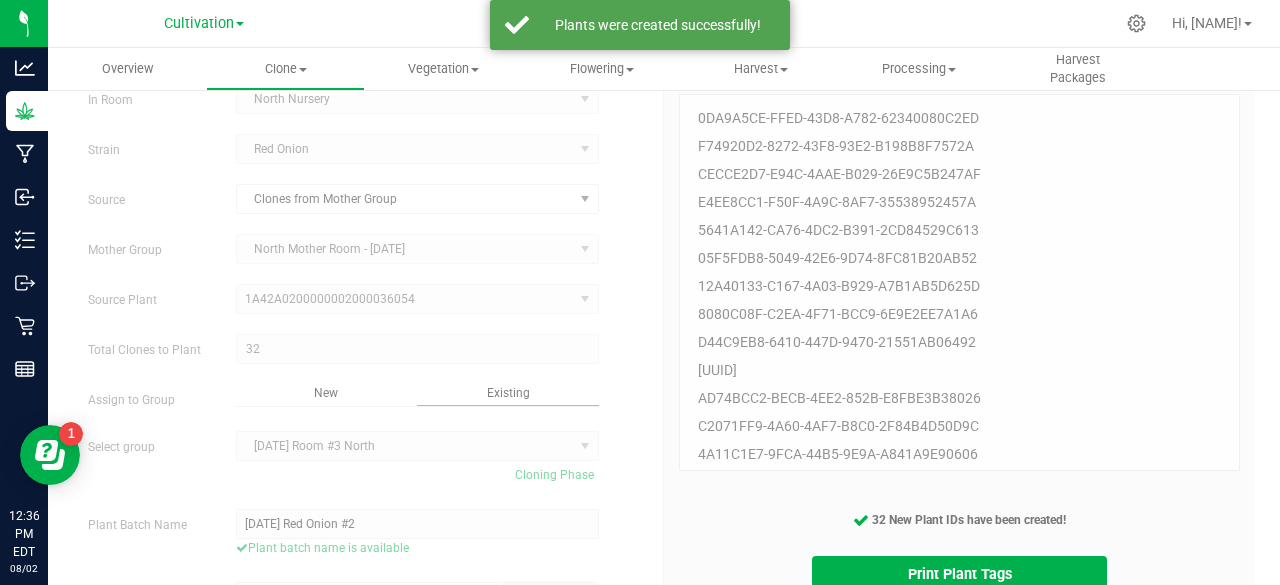 scroll, scrollTop: 159, scrollLeft: 0, axis: vertical 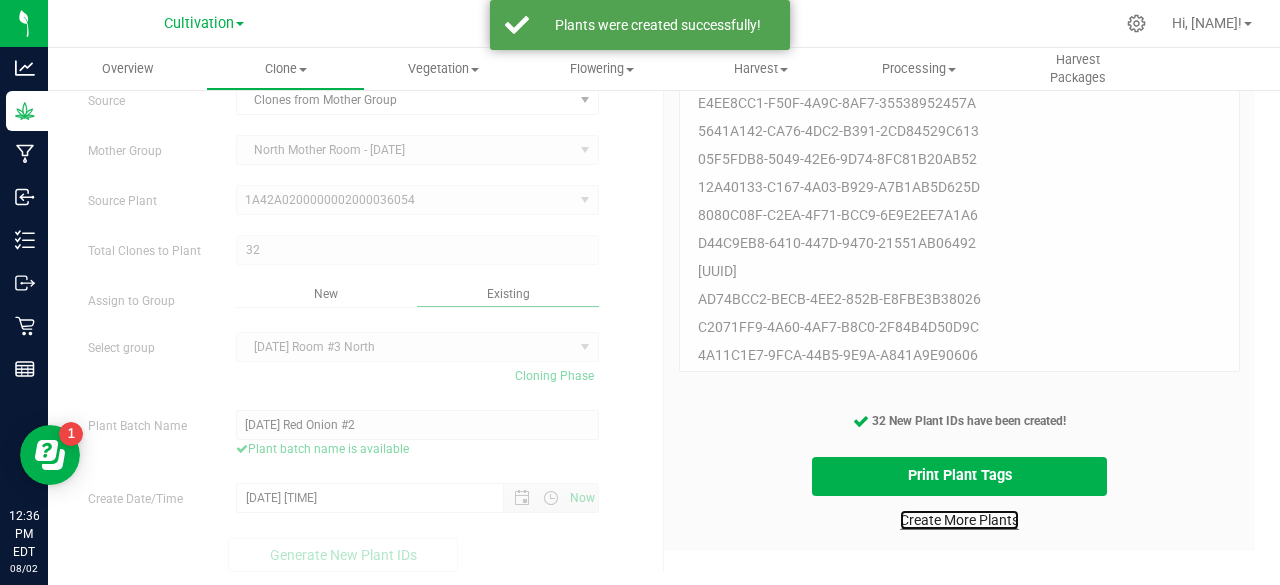 click on "Create More Plants" at bounding box center [959, 520] 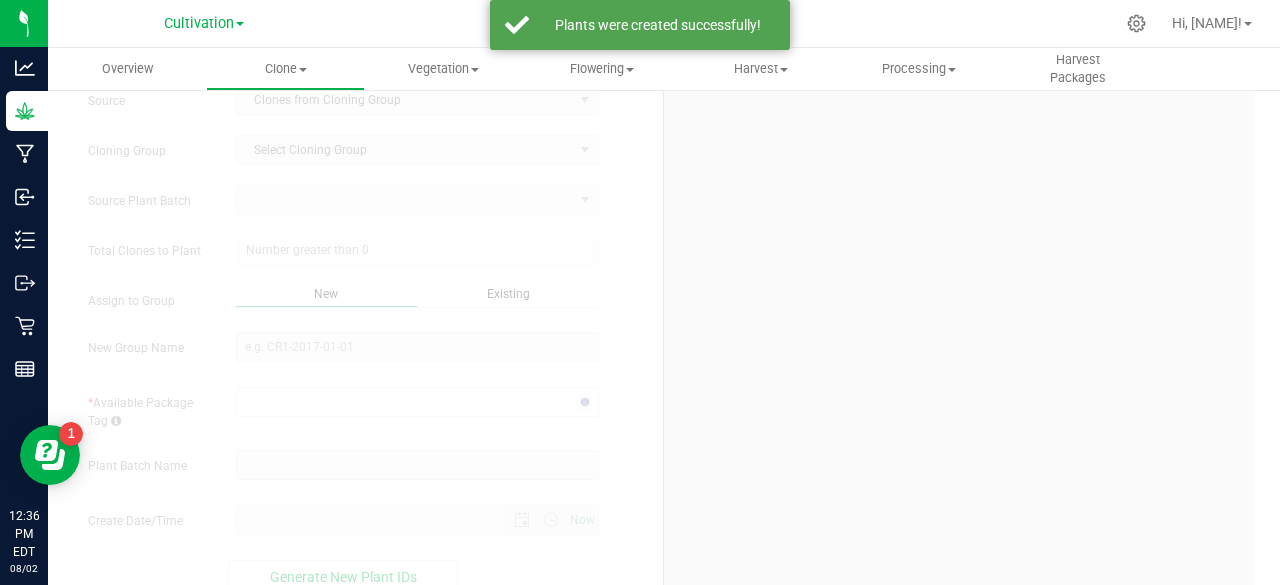 scroll, scrollTop: 0, scrollLeft: 0, axis: both 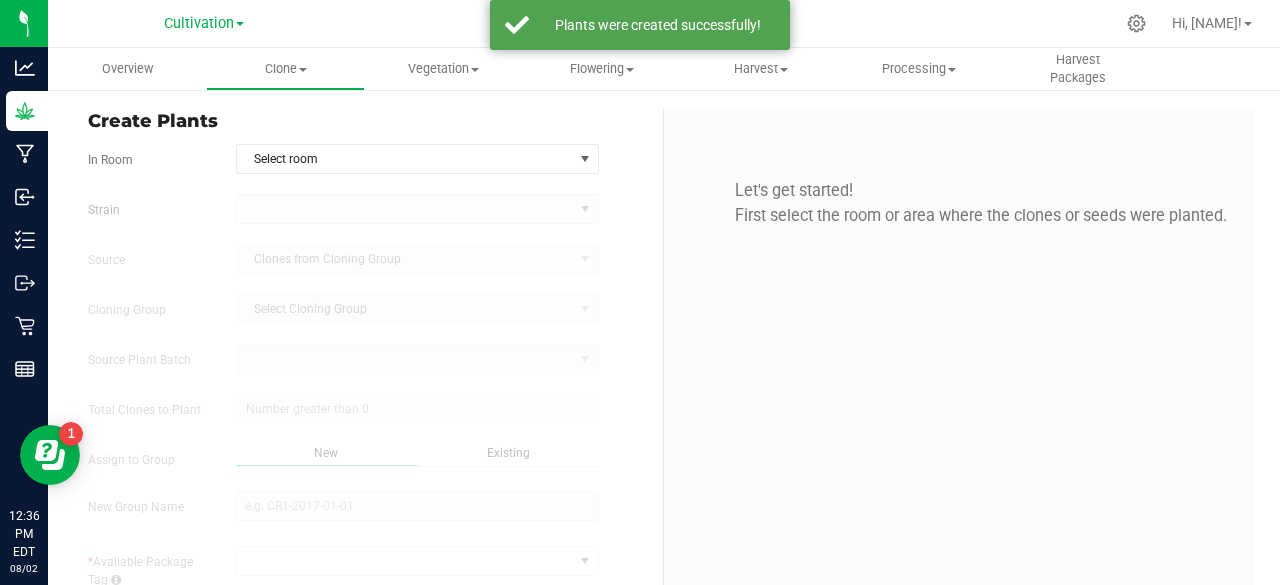 type on "[DATE] [TIME]" 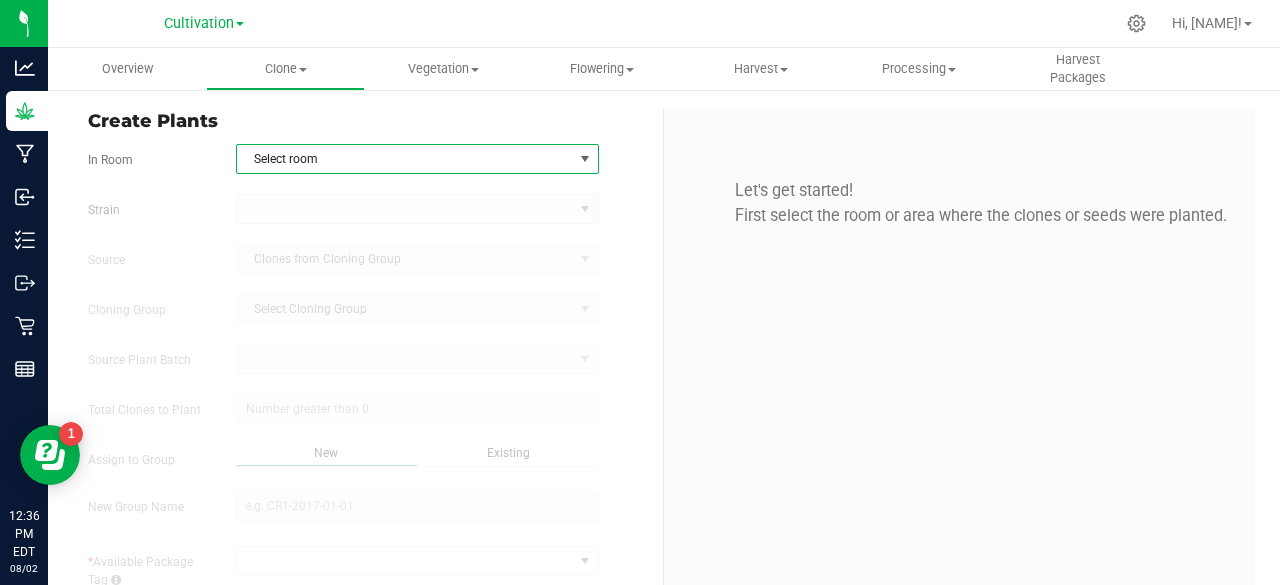click on "Select room" at bounding box center [405, 159] 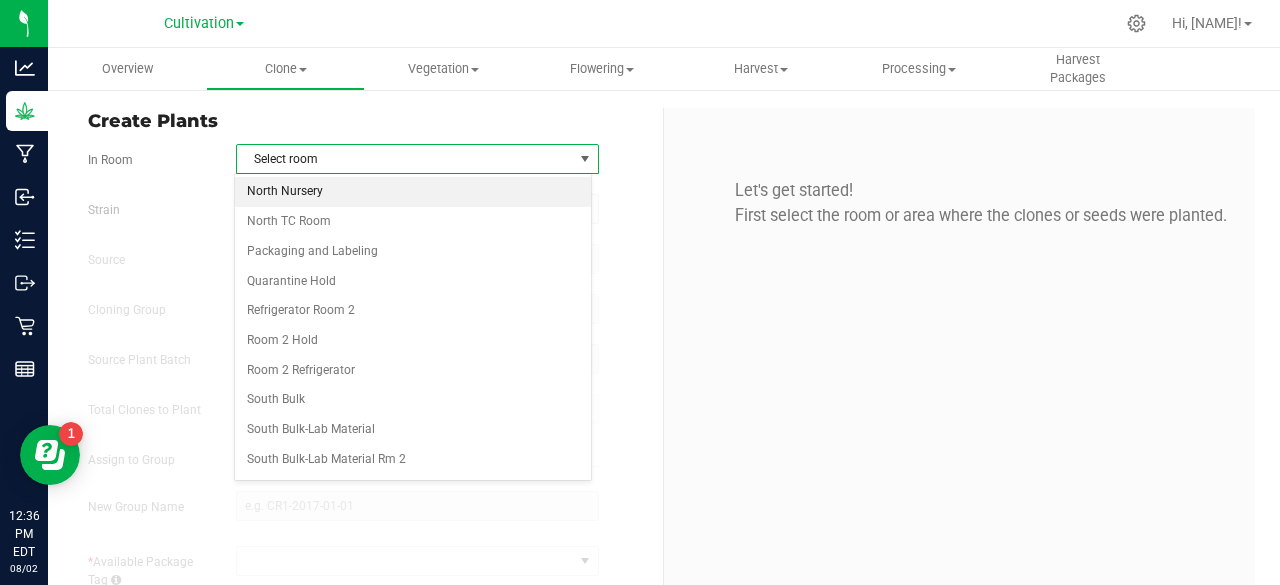 click on "North Nursery" at bounding box center [413, 192] 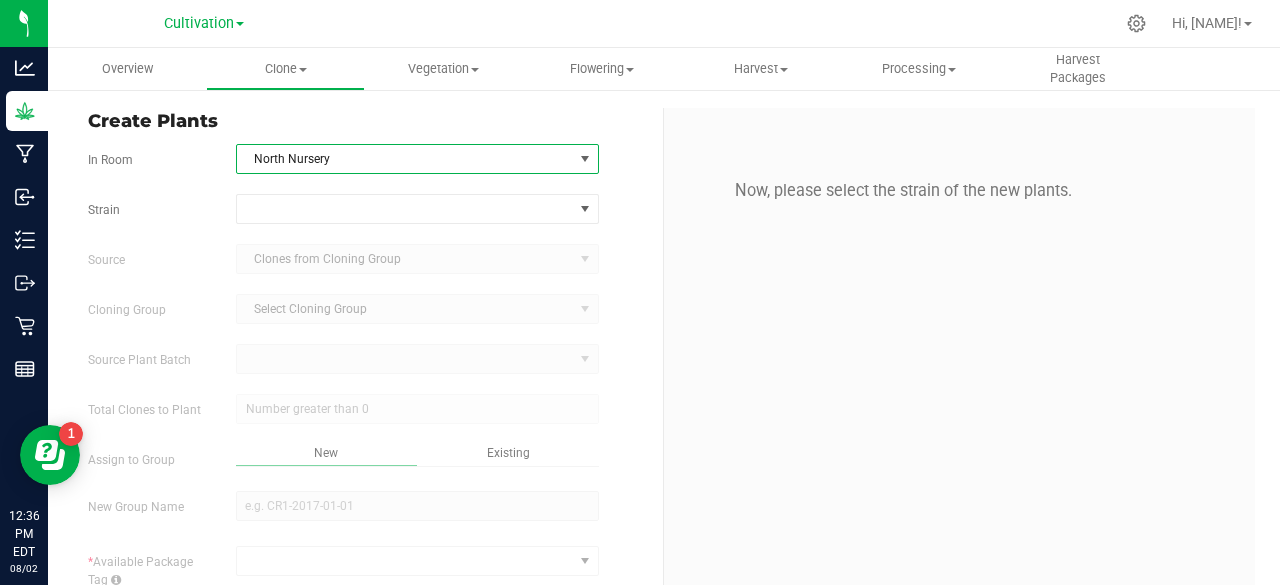 click on "Strain
Source
Clones from Cloning Group
Cloning Group
Select Cloning Group Select Cloning Group
Source Plant Batch
Total Clones to Plant
Assign to Group
*" at bounding box center (368, 473) 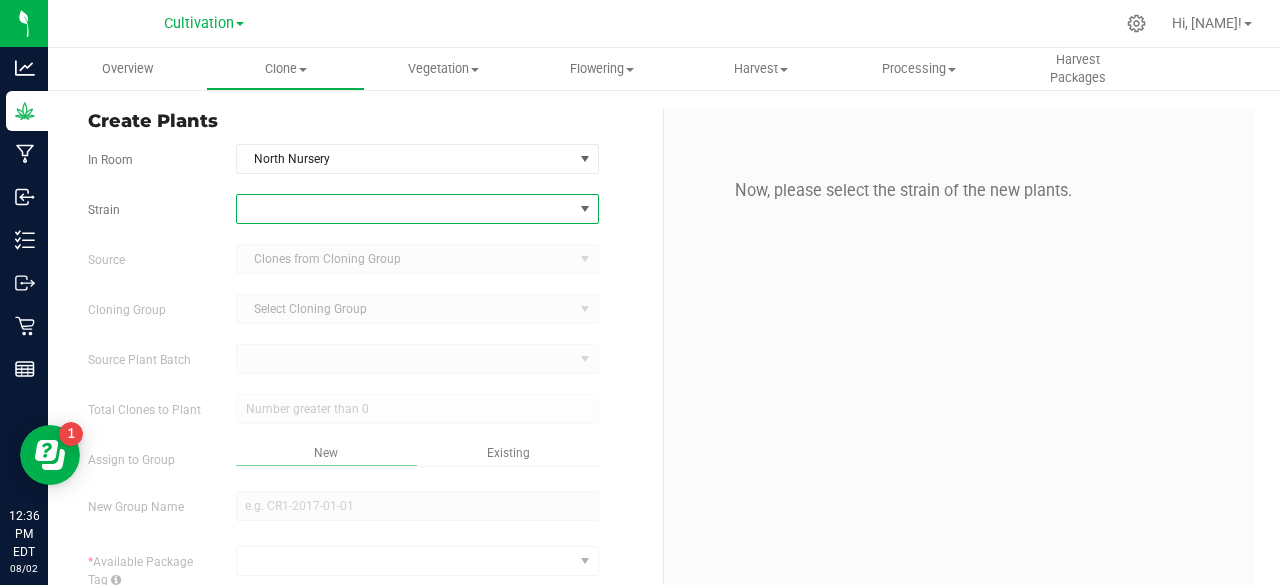 click at bounding box center [405, 209] 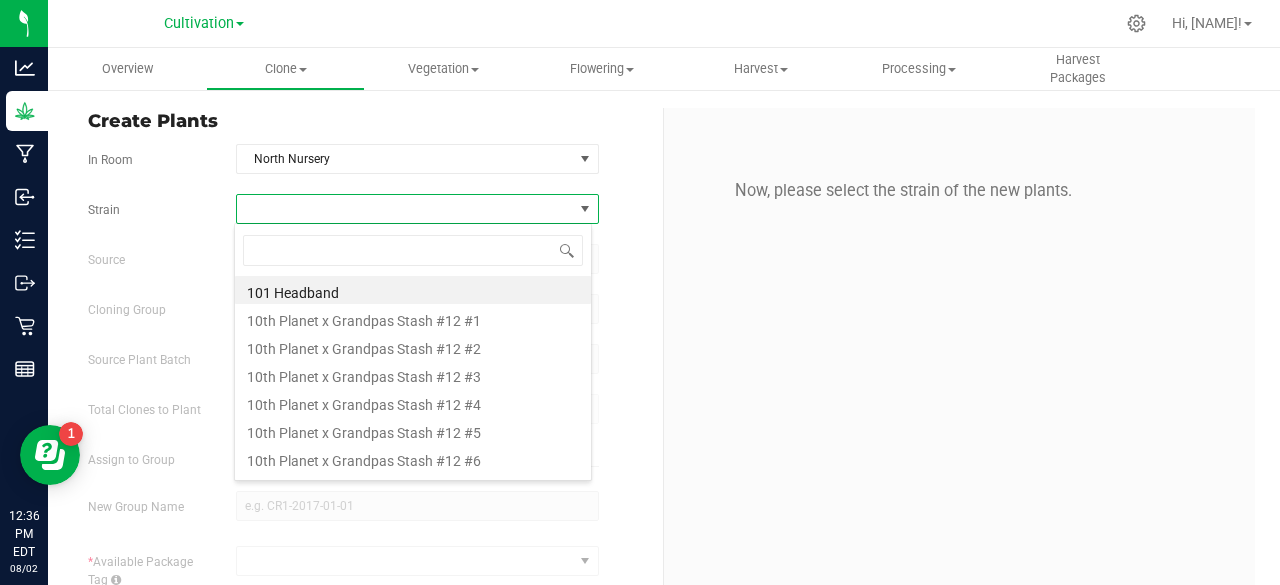 scroll, scrollTop: 99970, scrollLeft: 99641, axis: both 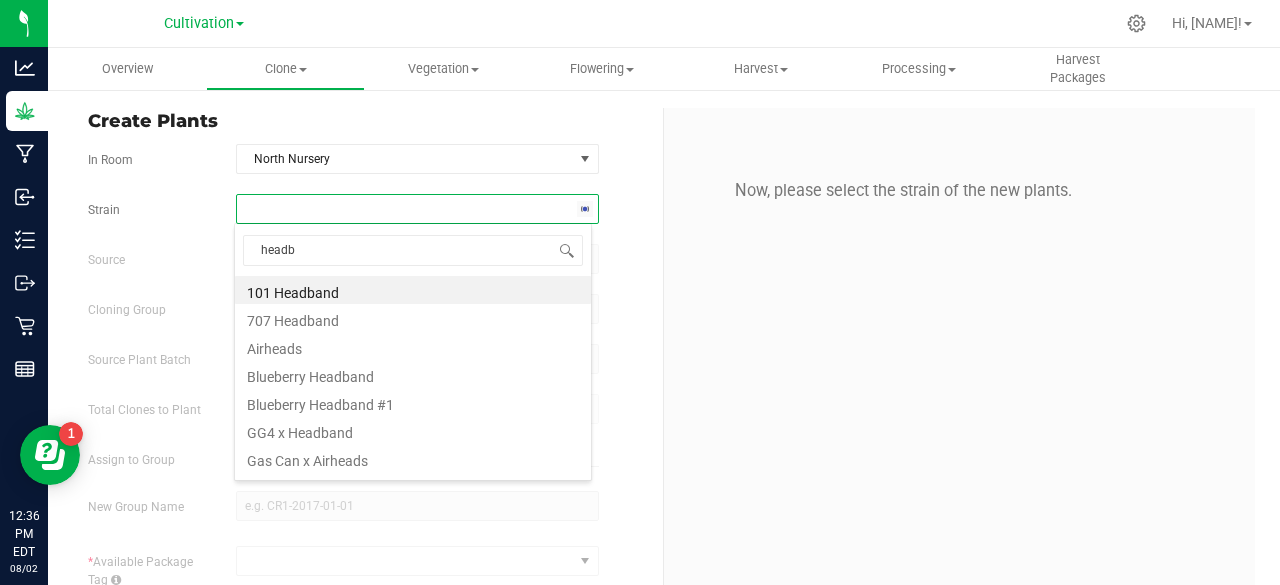 type on "headba" 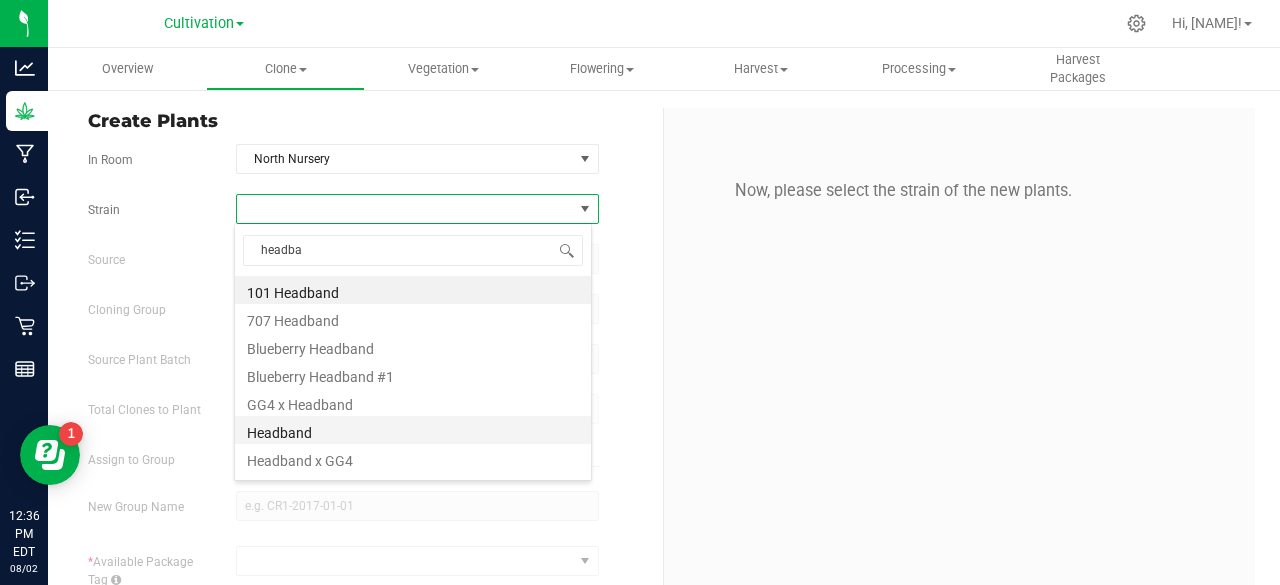 click on "Headband" at bounding box center [413, 430] 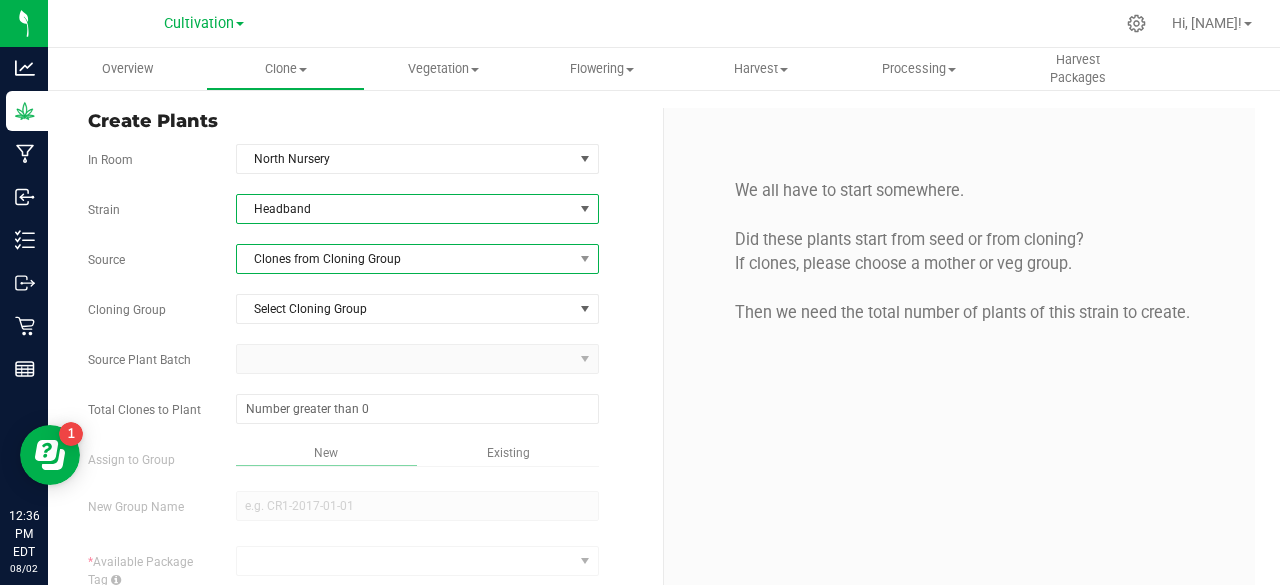 click on "Clones from Cloning Group" at bounding box center [405, 259] 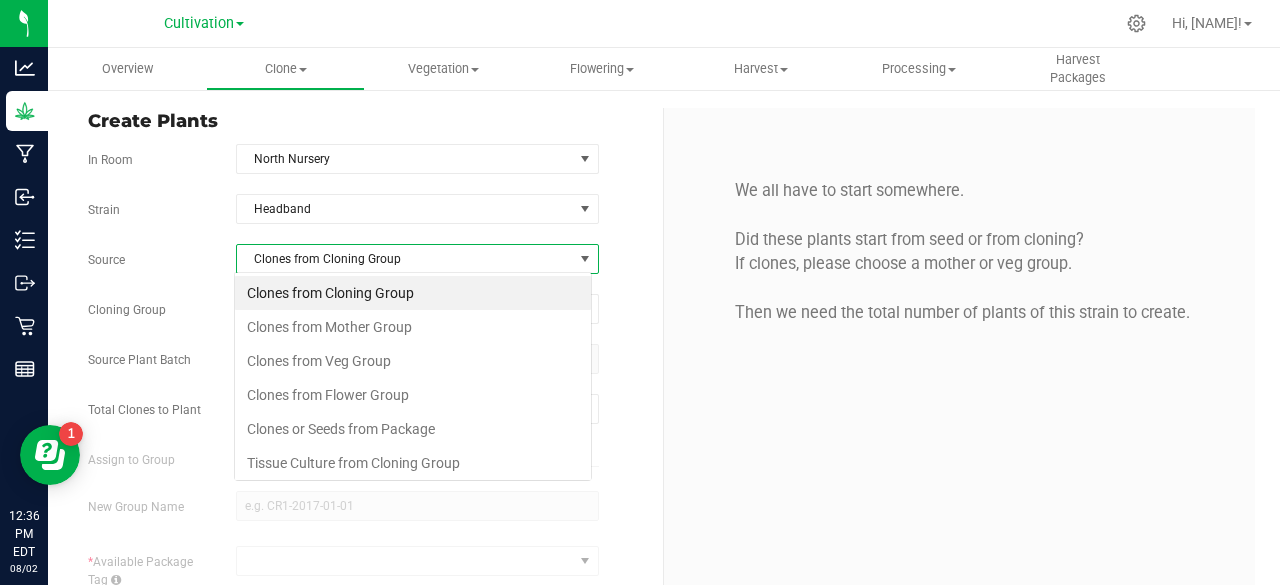 scroll, scrollTop: 99970, scrollLeft: 99641, axis: both 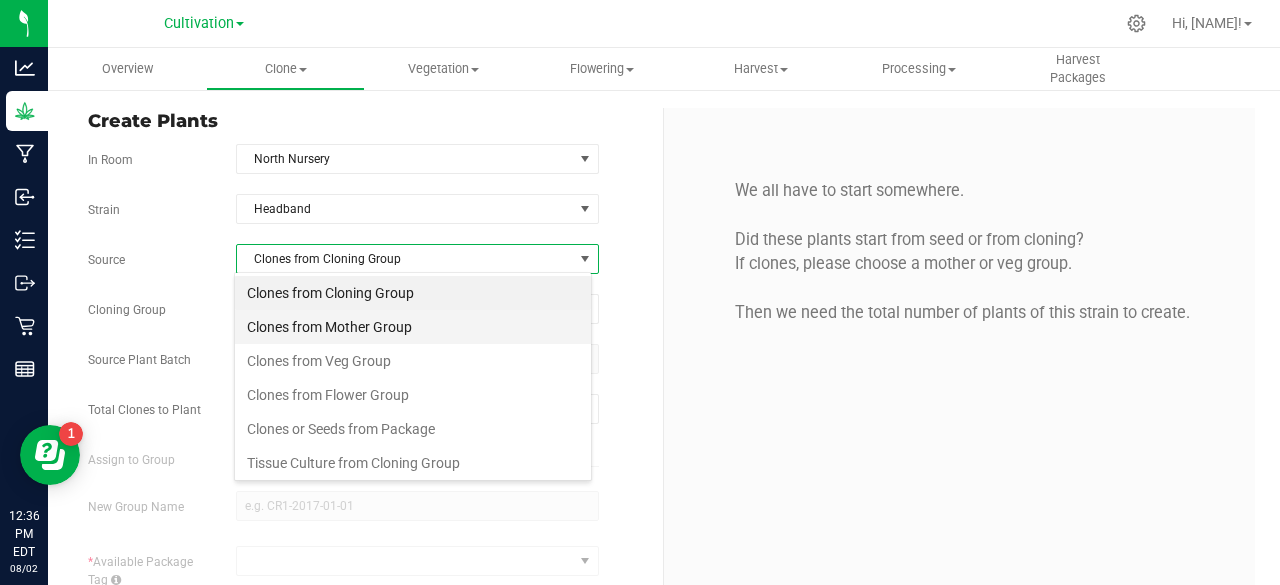 click on "Clones from Mother Group" at bounding box center [413, 327] 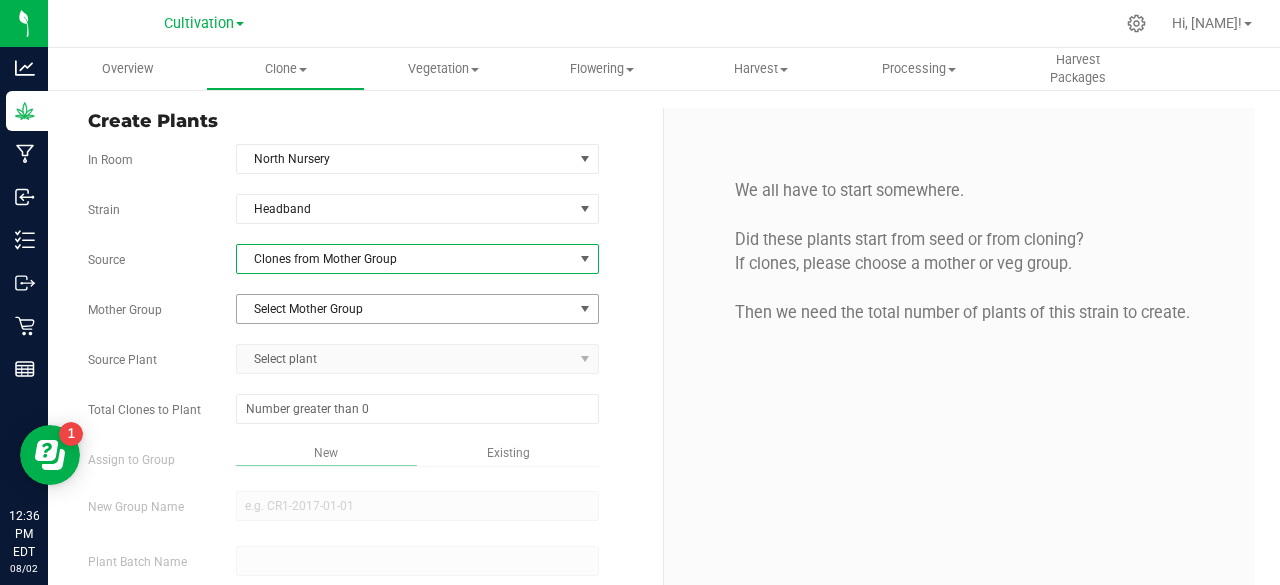 click on "Select Mother Group" at bounding box center (405, 309) 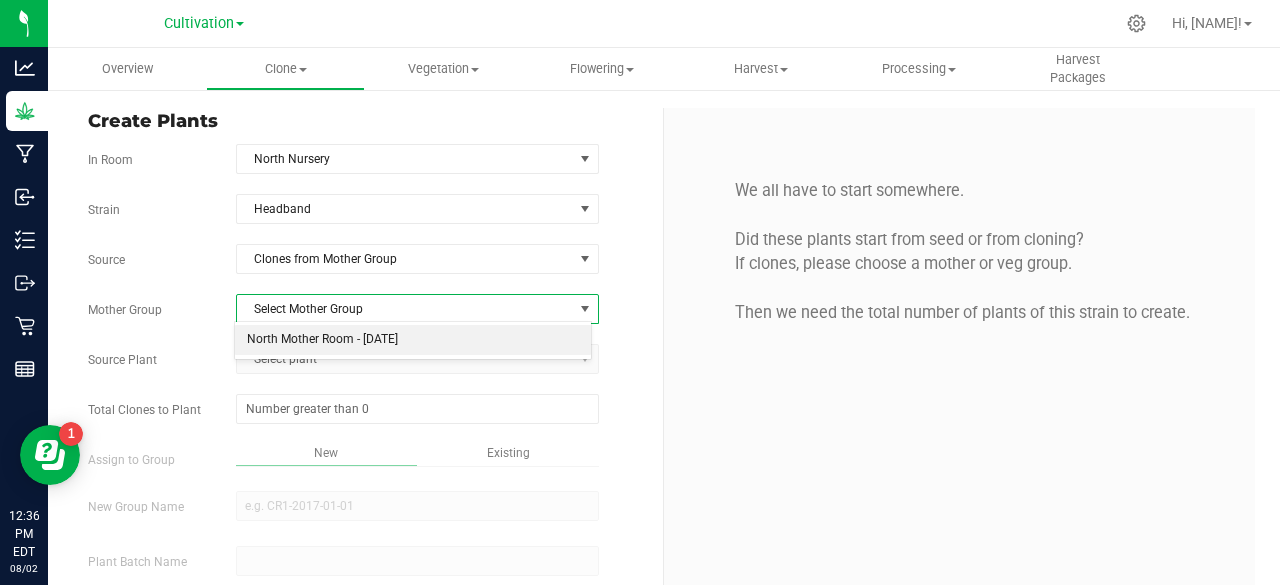click on "North Mother Room  - [DATE]" at bounding box center [413, 340] 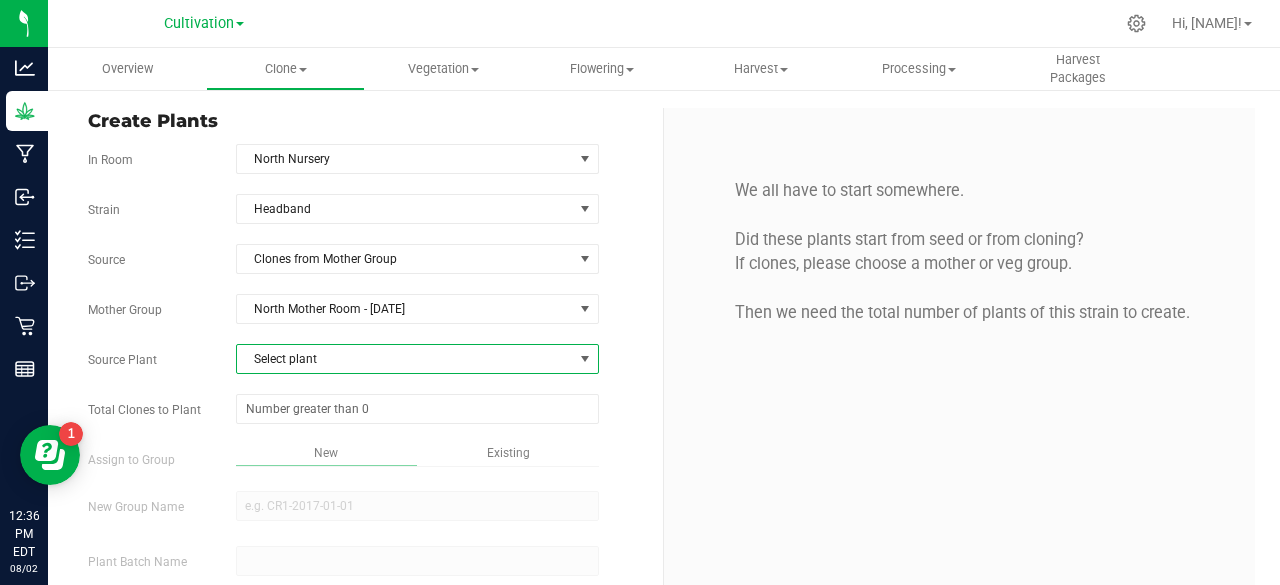 click on "Select plant" at bounding box center (405, 359) 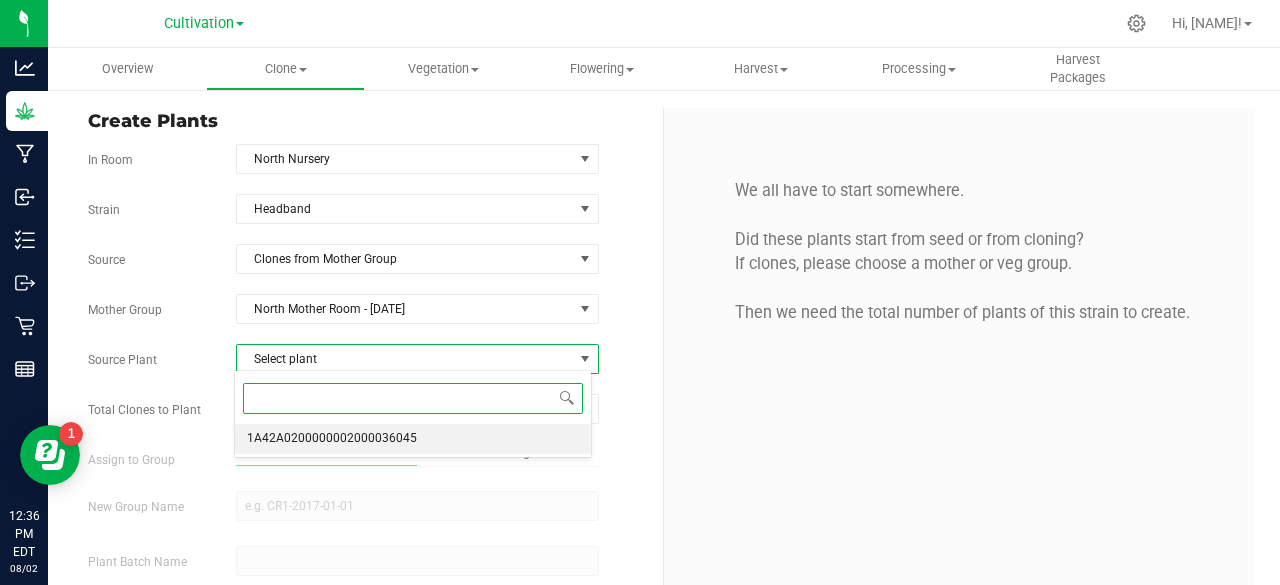 click on "1A42A0200000002000036045" at bounding box center (332, 439) 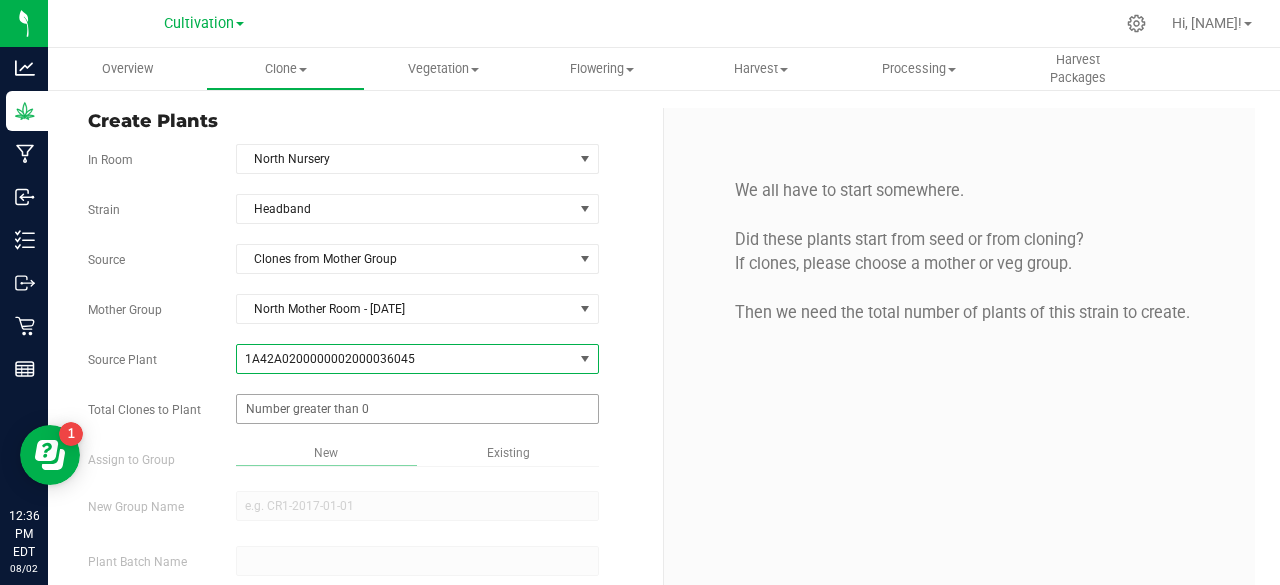 click at bounding box center [417, 409] 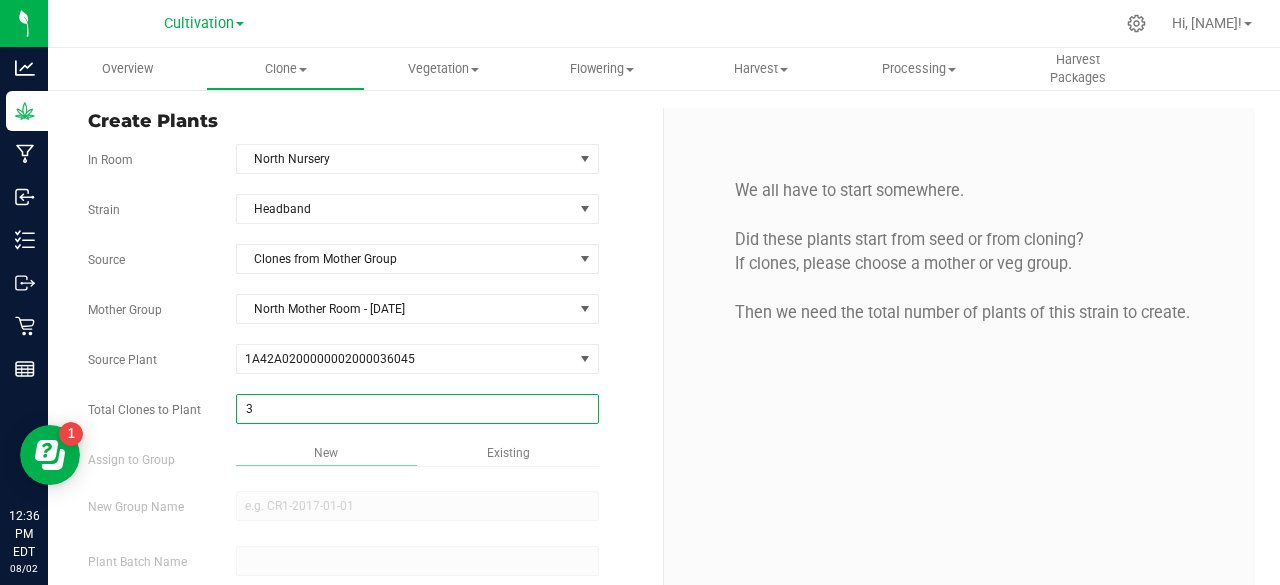 type on "32" 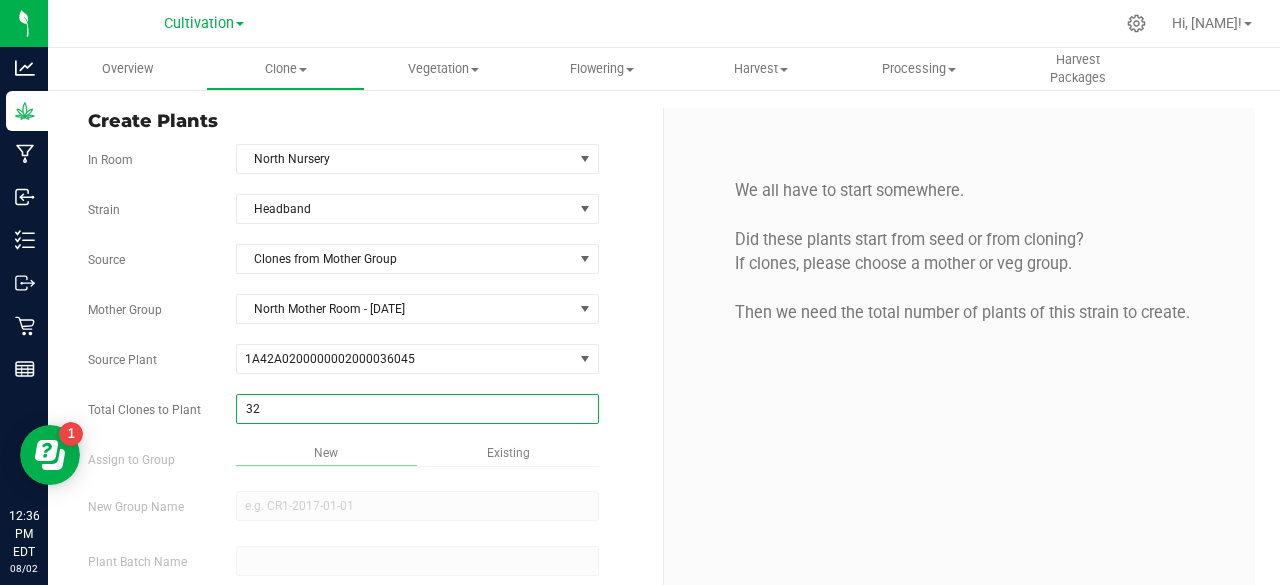 scroll, scrollTop: 119, scrollLeft: 0, axis: vertical 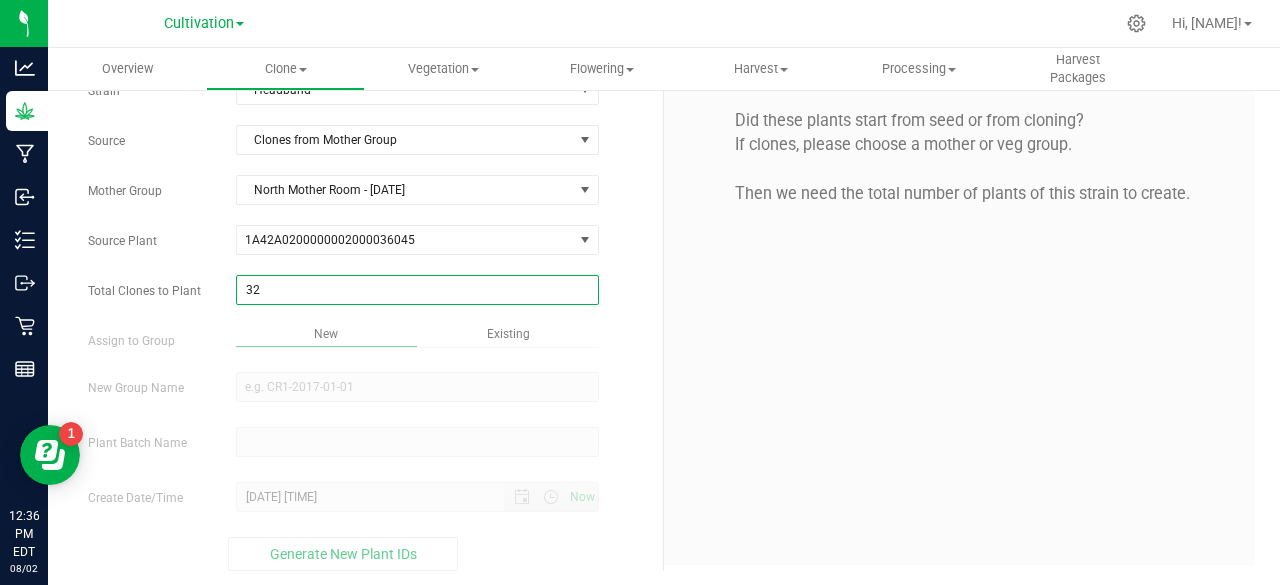type on "32" 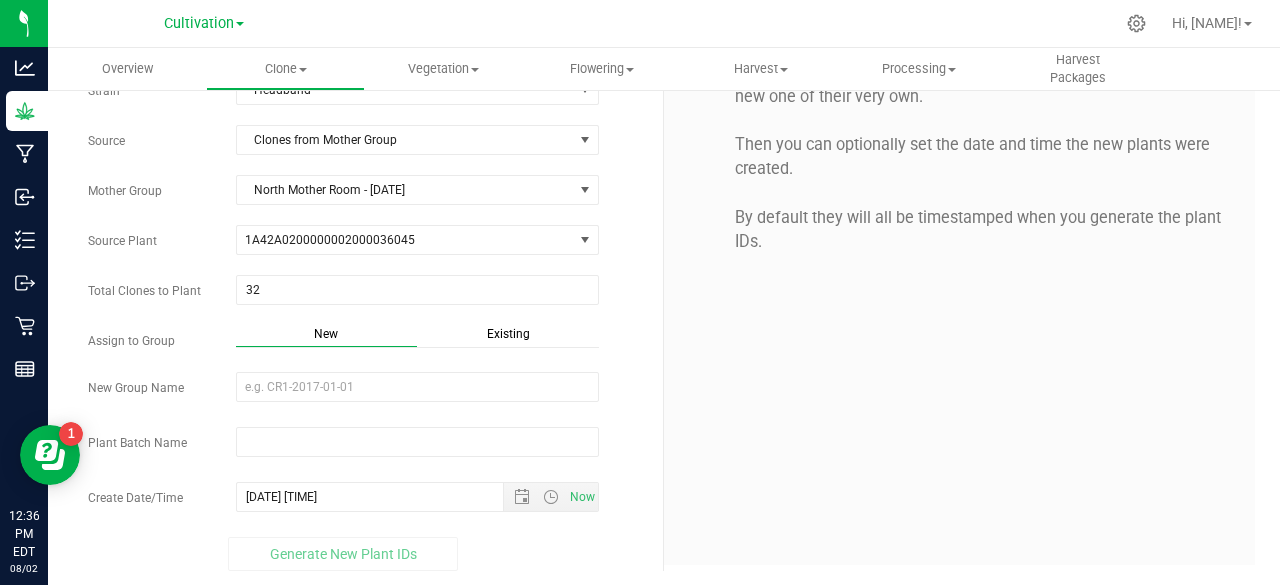 click on "Existing" at bounding box center [508, 336] 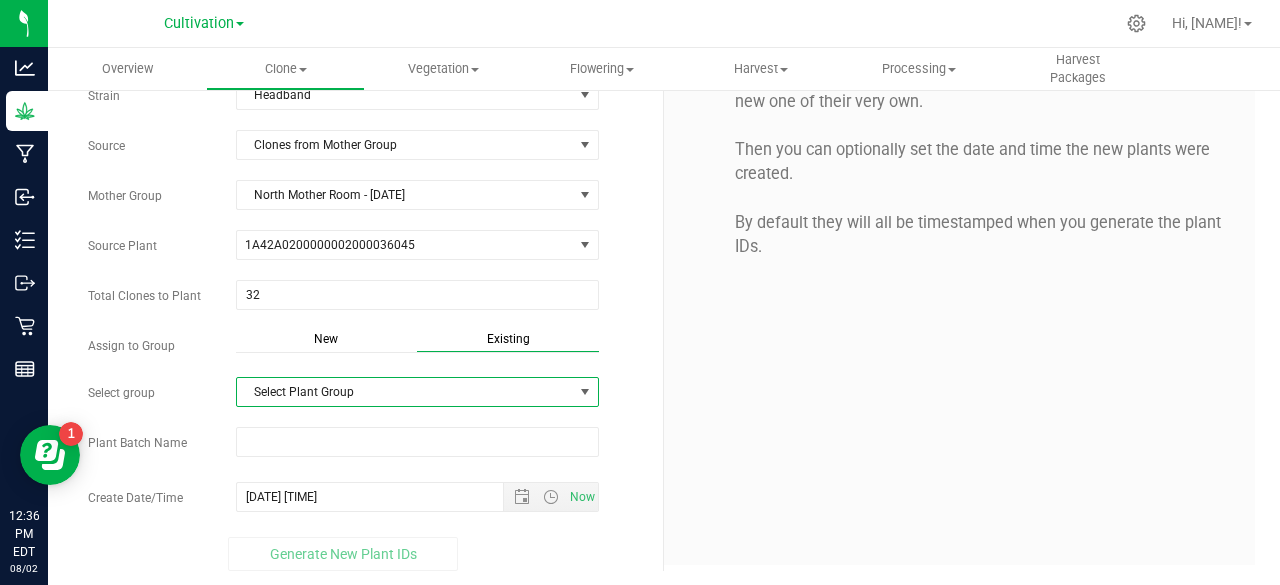 click on "Select Plant Group" at bounding box center (405, 392) 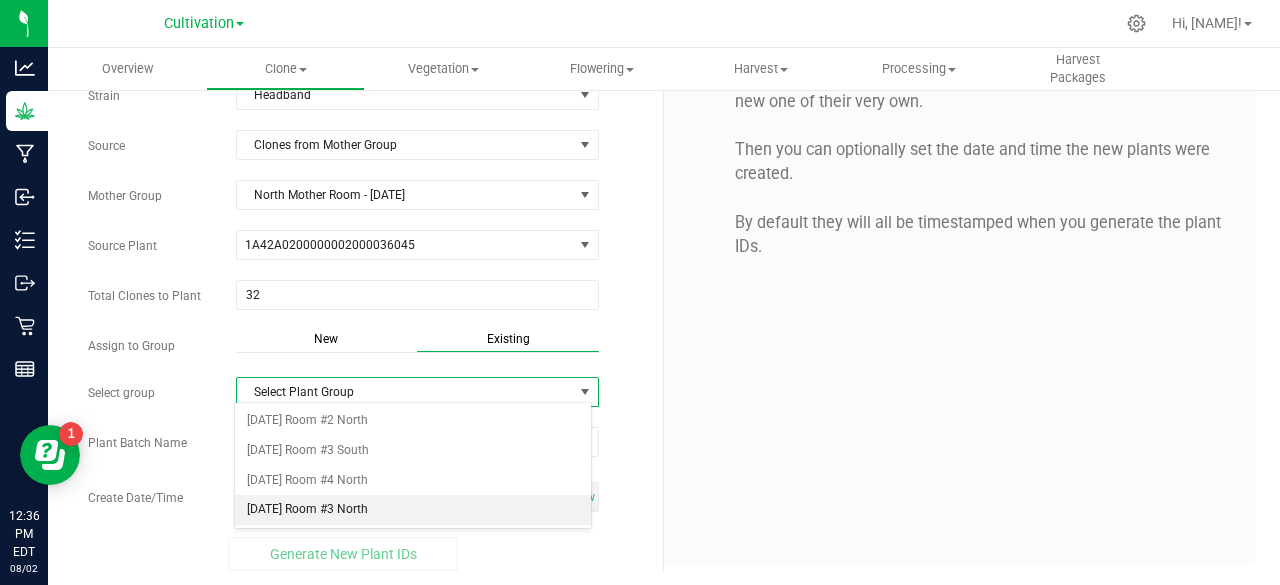 click on "[DATE] Room #3 North" at bounding box center (413, 510) 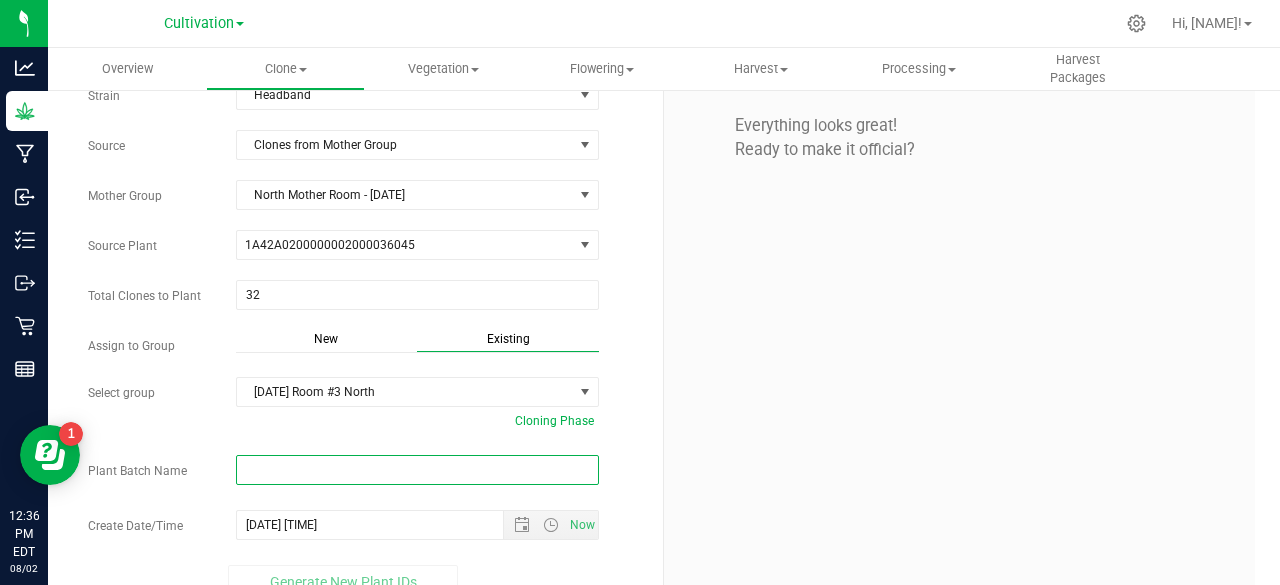 click at bounding box center [417, 470] 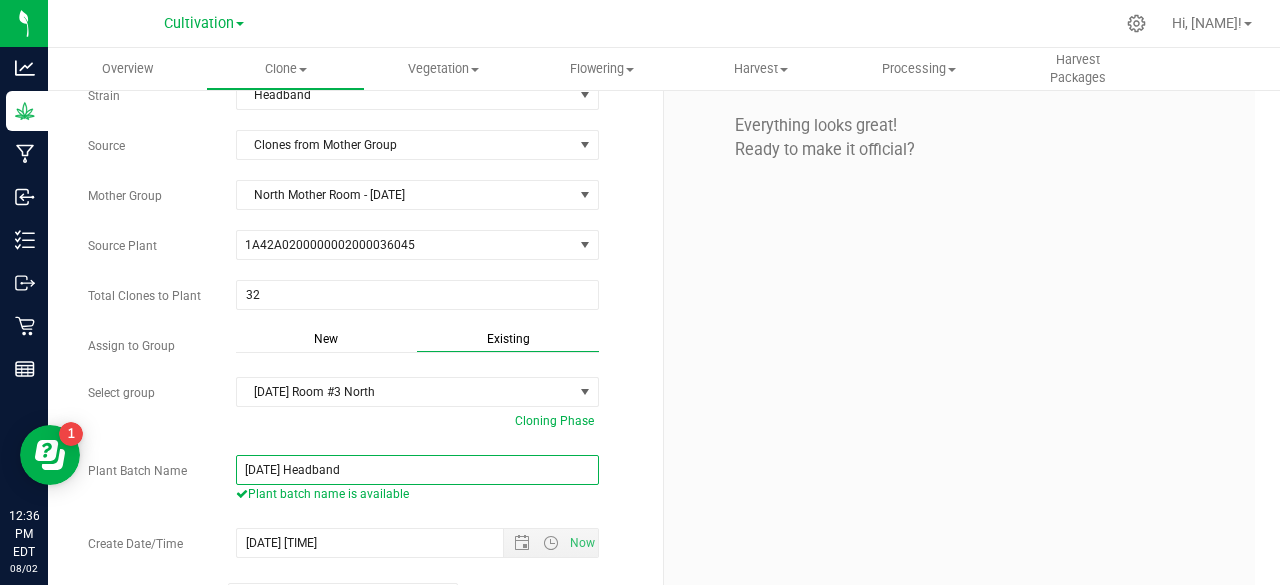 scroll, scrollTop: 160, scrollLeft: 0, axis: vertical 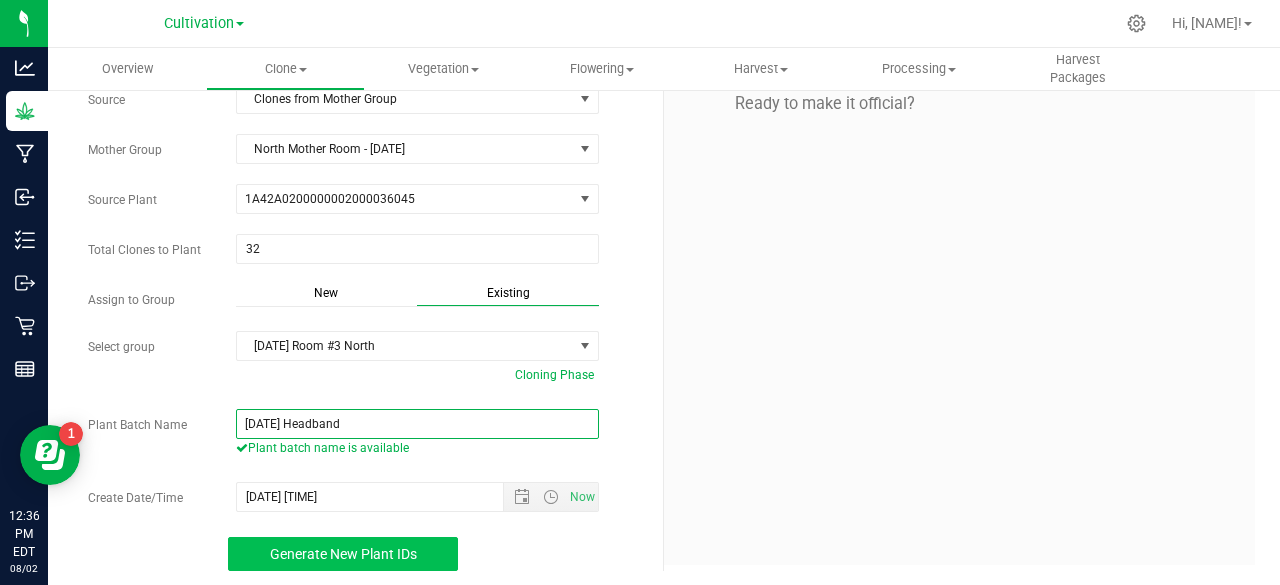 type on "[DATE] Headband" 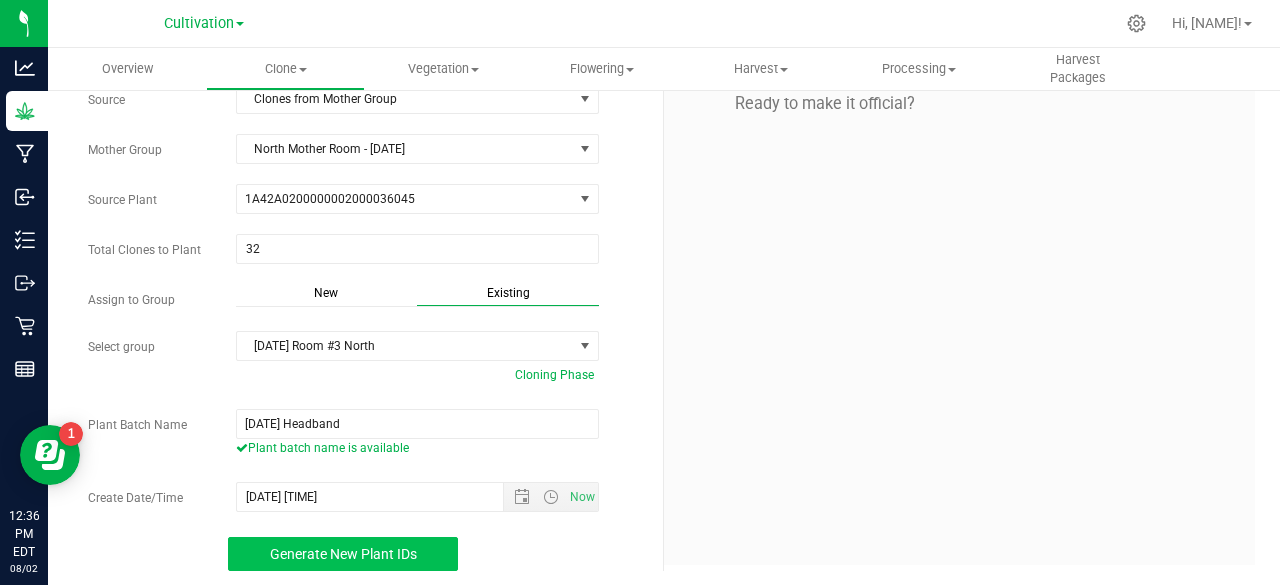 click on "Generate New Plant IDs" at bounding box center (343, 554) 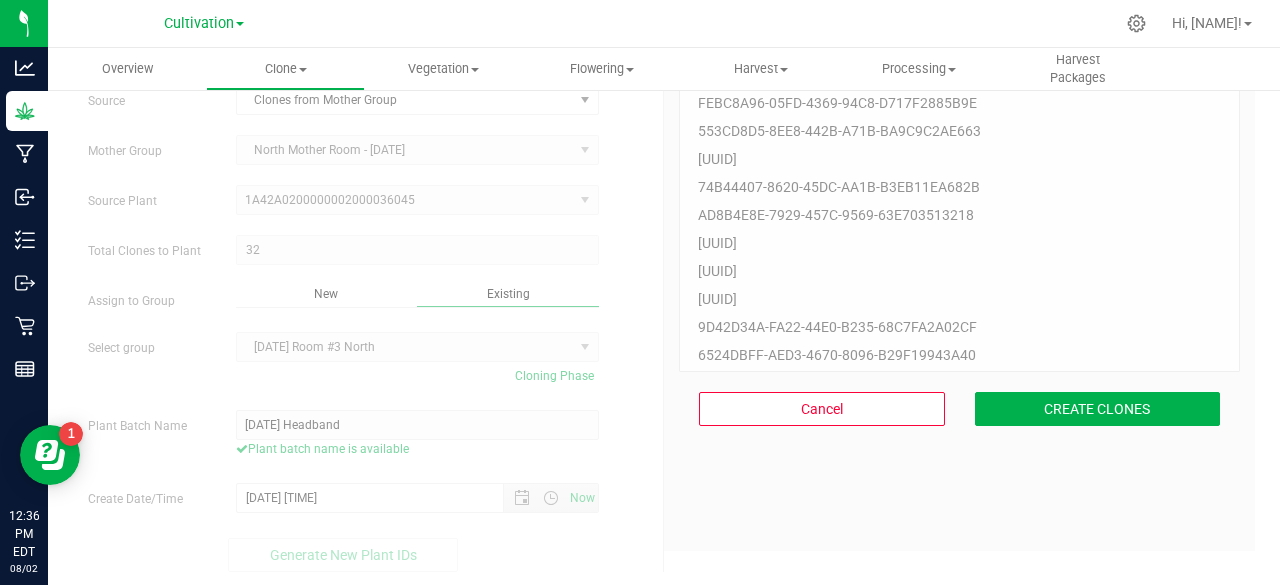 scroll, scrollTop: 60, scrollLeft: 0, axis: vertical 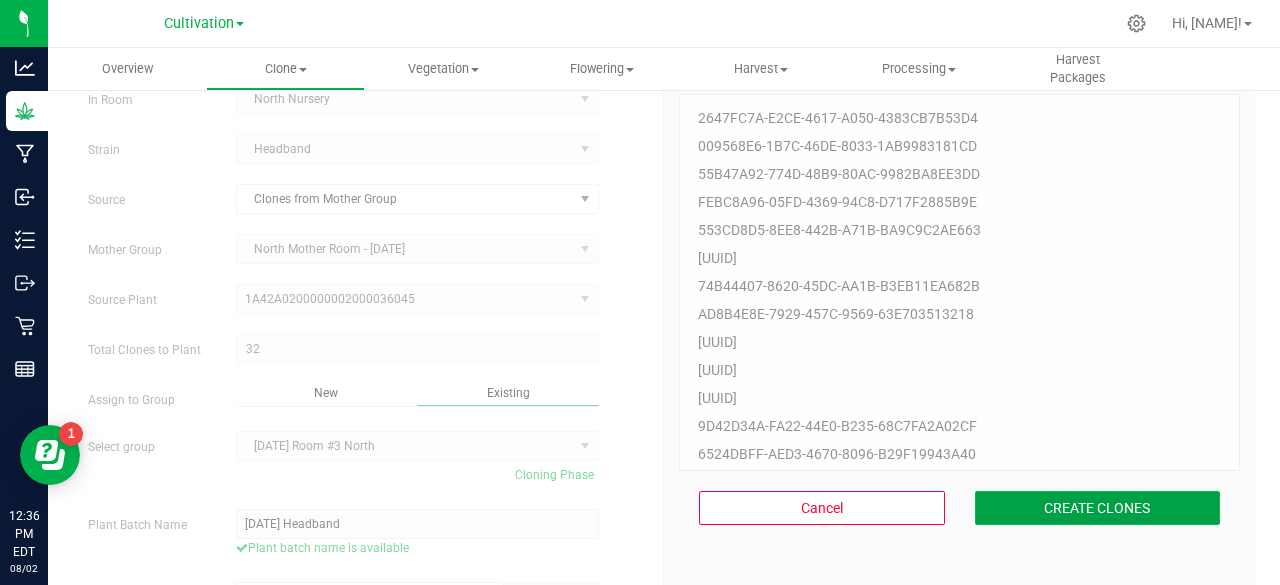 click on "CREATE CLONES" at bounding box center [1098, 508] 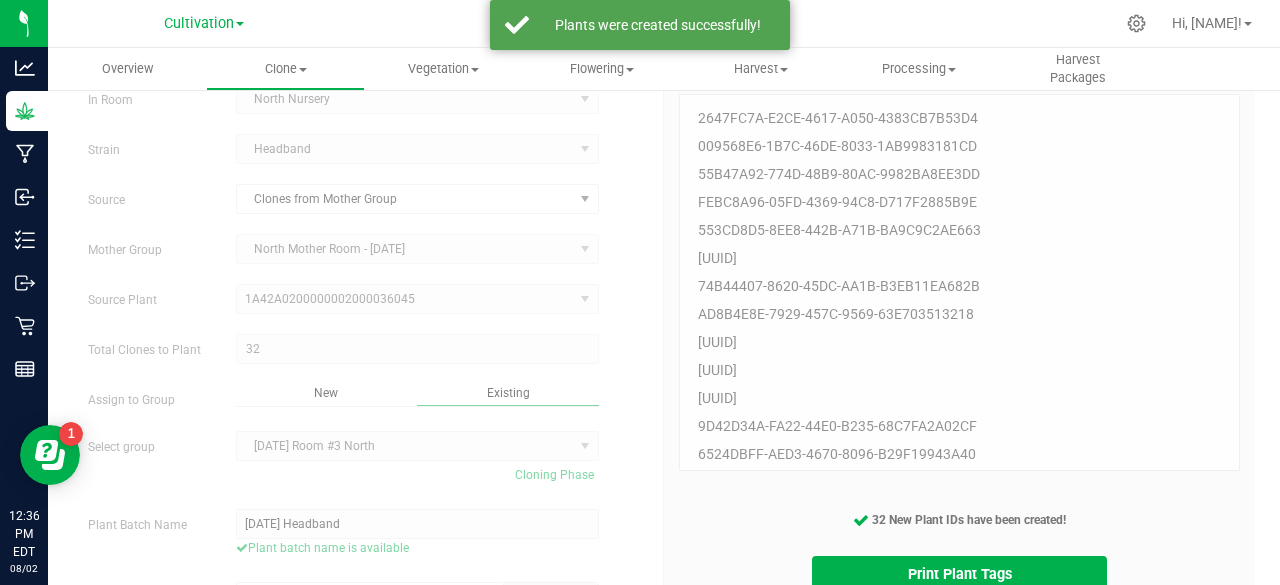 scroll, scrollTop: 159, scrollLeft: 0, axis: vertical 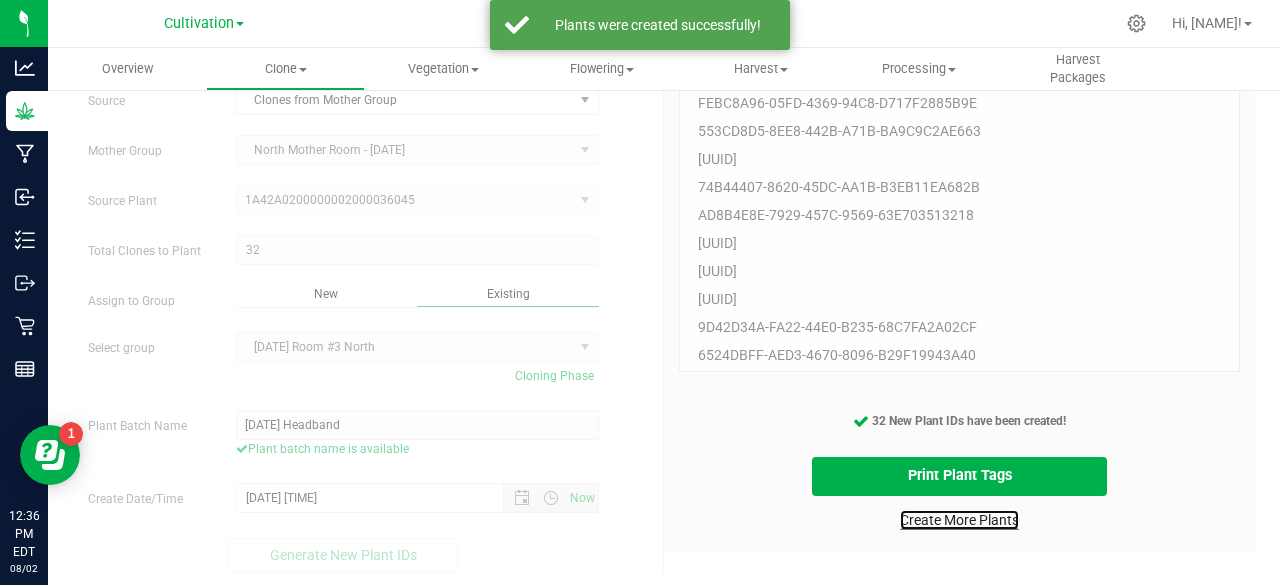 click on "Create More Plants" at bounding box center (959, 520) 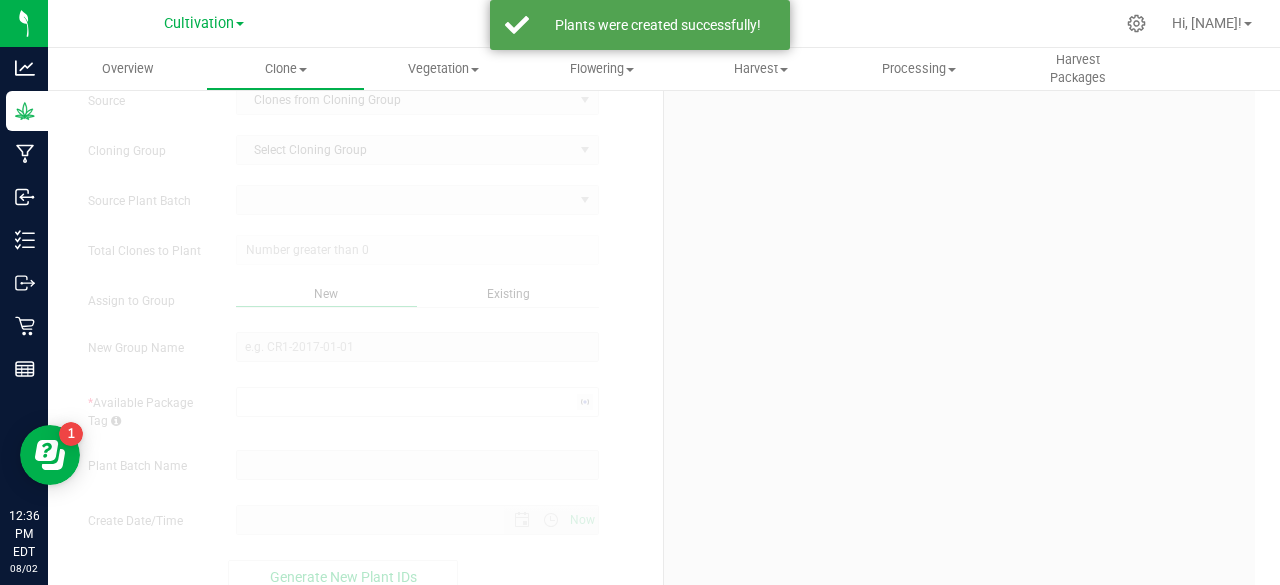 scroll, scrollTop: 0, scrollLeft: 0, axis: both 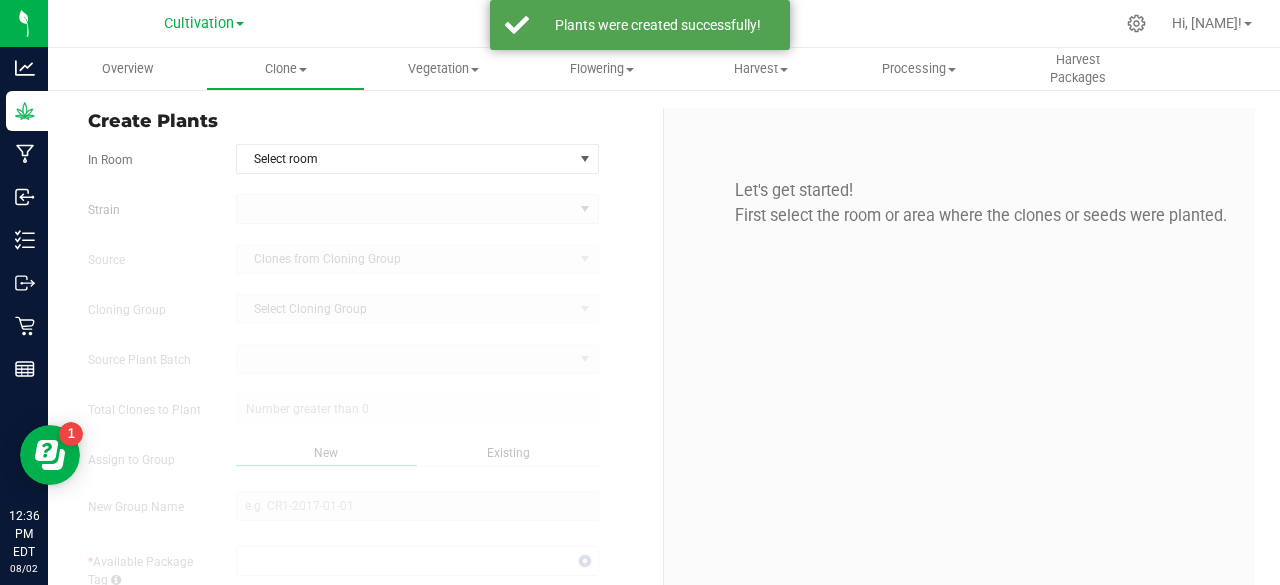 type on "[DATE] [TIME]" 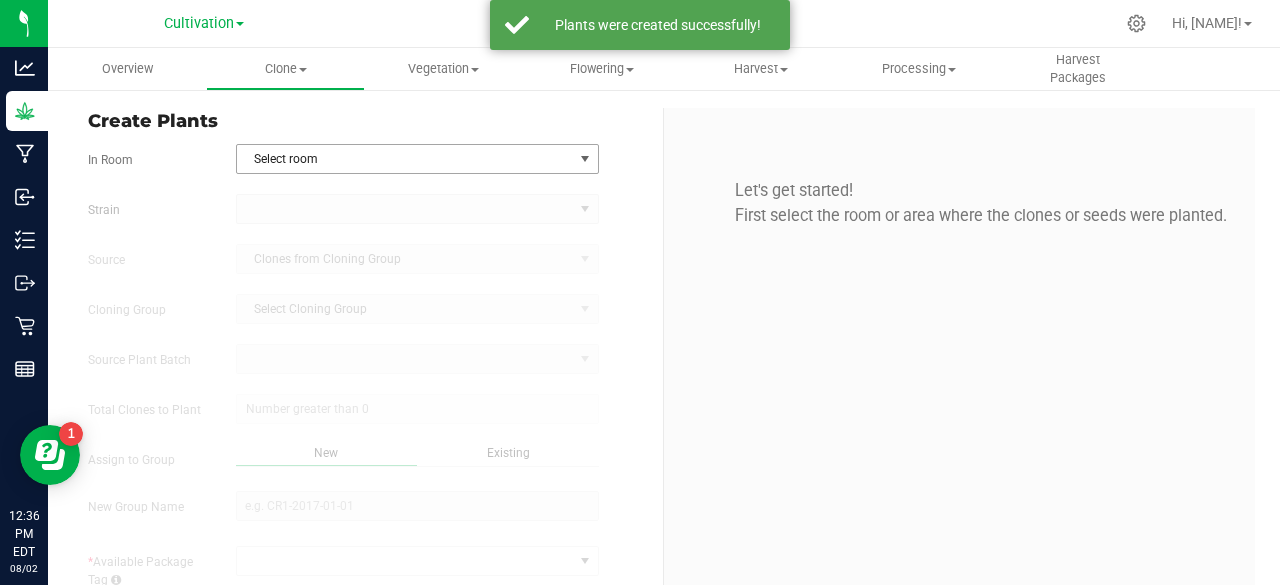 click on "Select room" at bounding box center [405, 159] 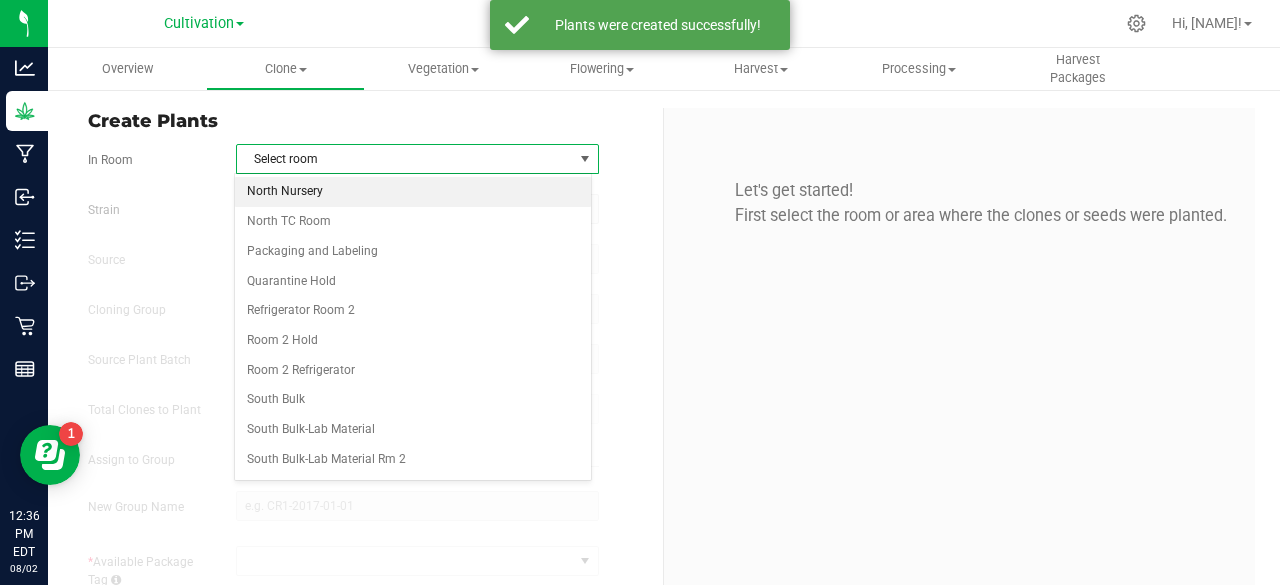 click on "North Nursery" at bounding box center (413, 192) 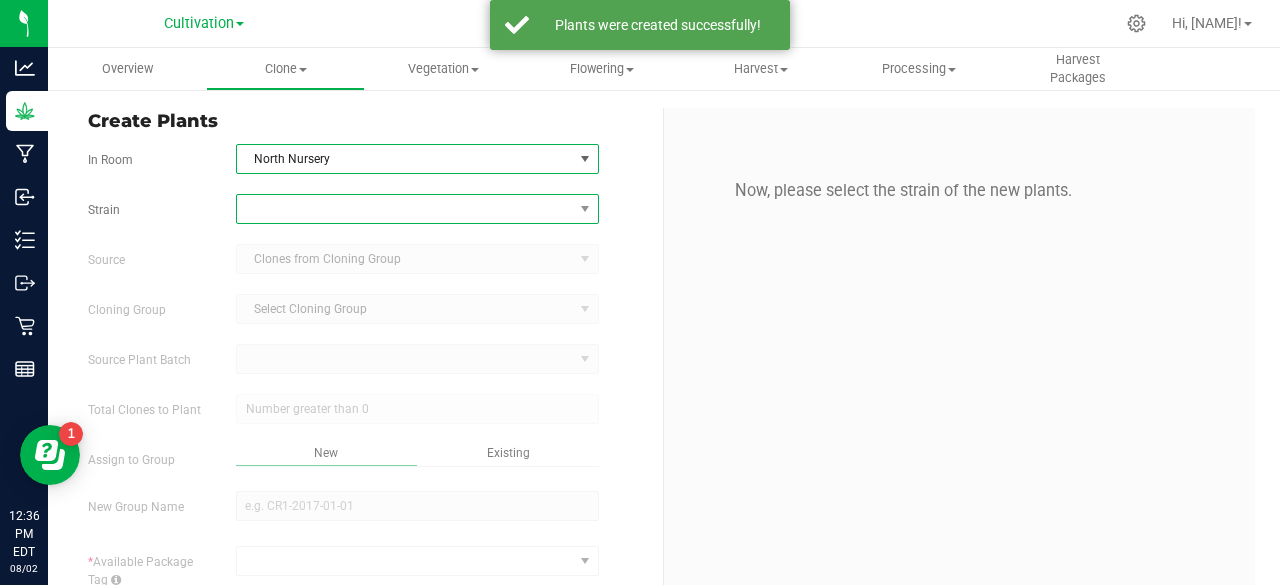 click at bounding box center [405, 209] 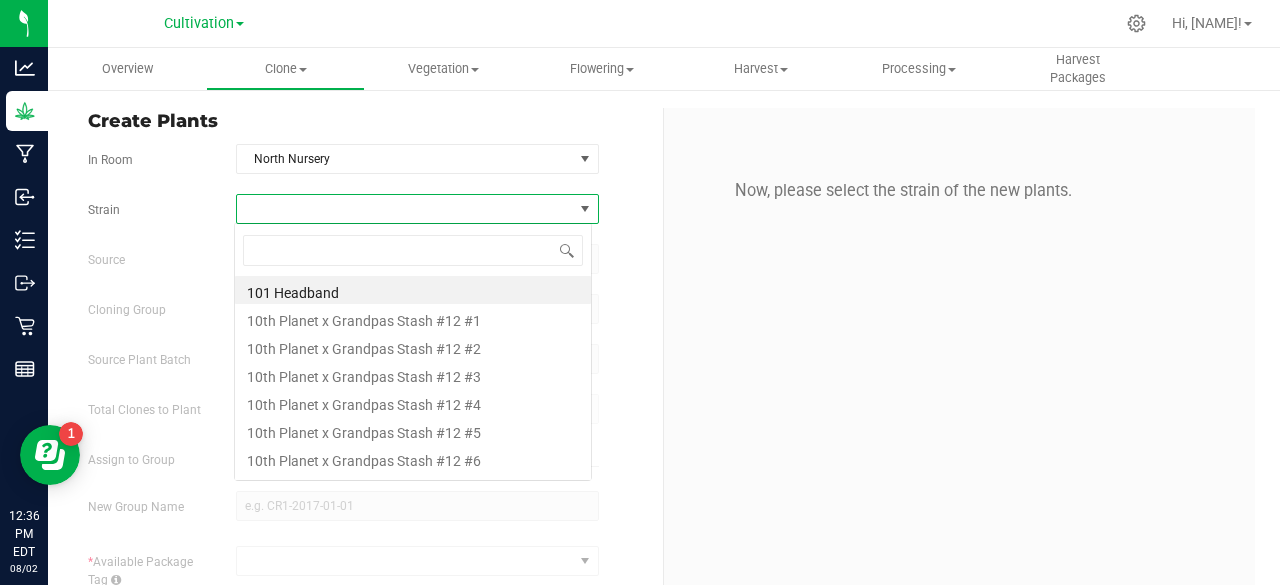 scroll, scrollTop: 99970, scrollLeft: 99641, axis: both 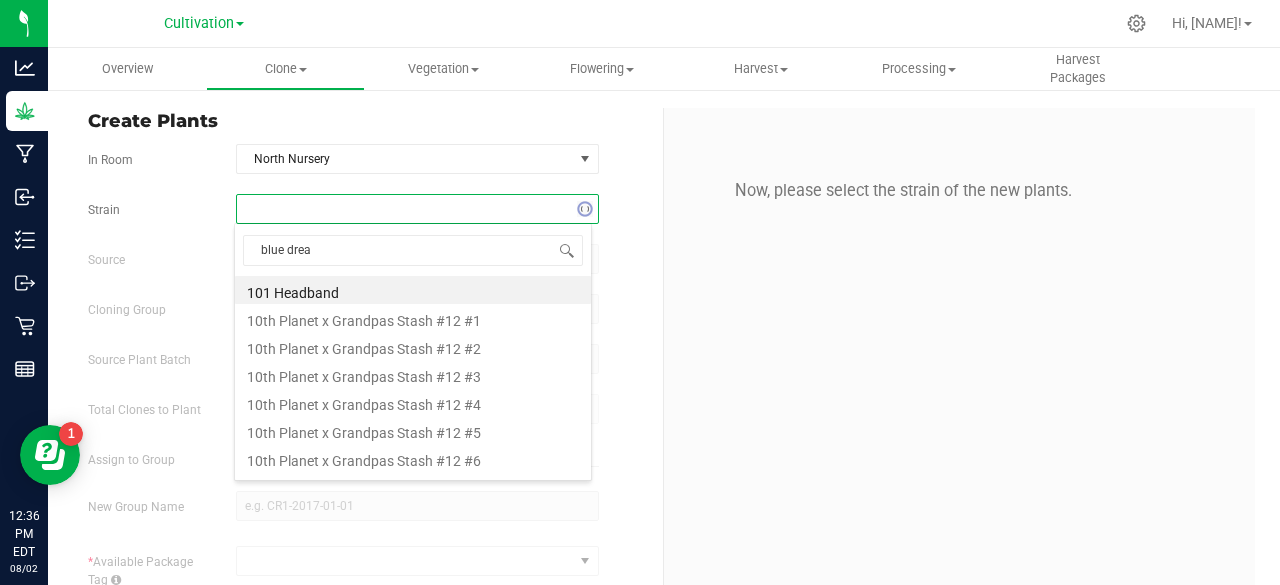 type on "blue dream" 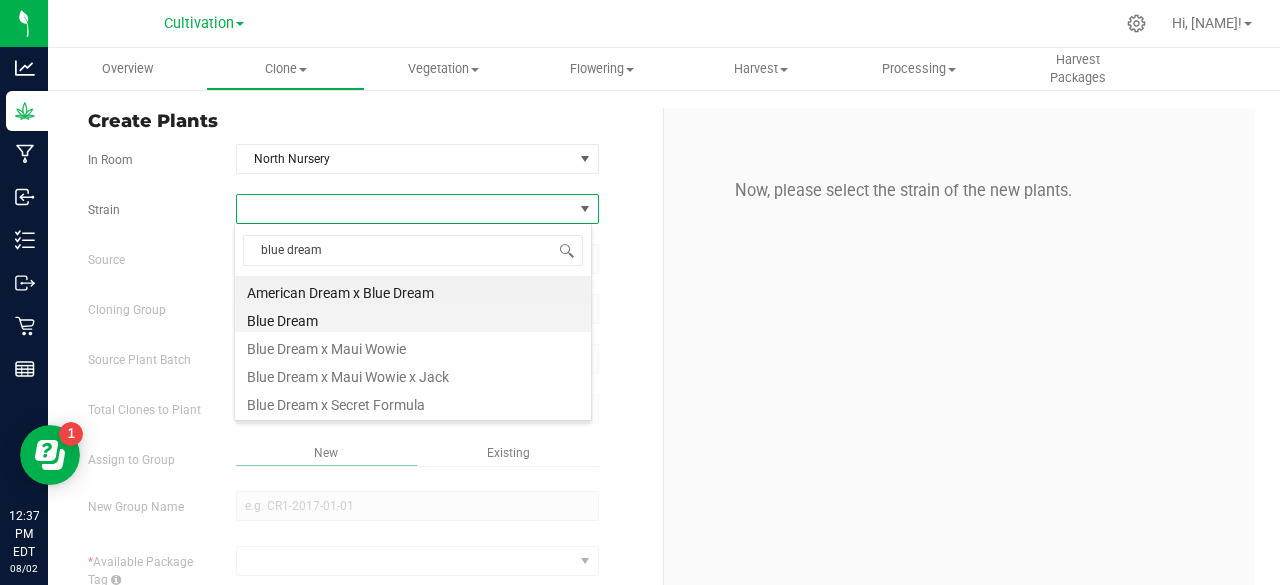 click on "Blue Dream" at bounding box center (413, 318) 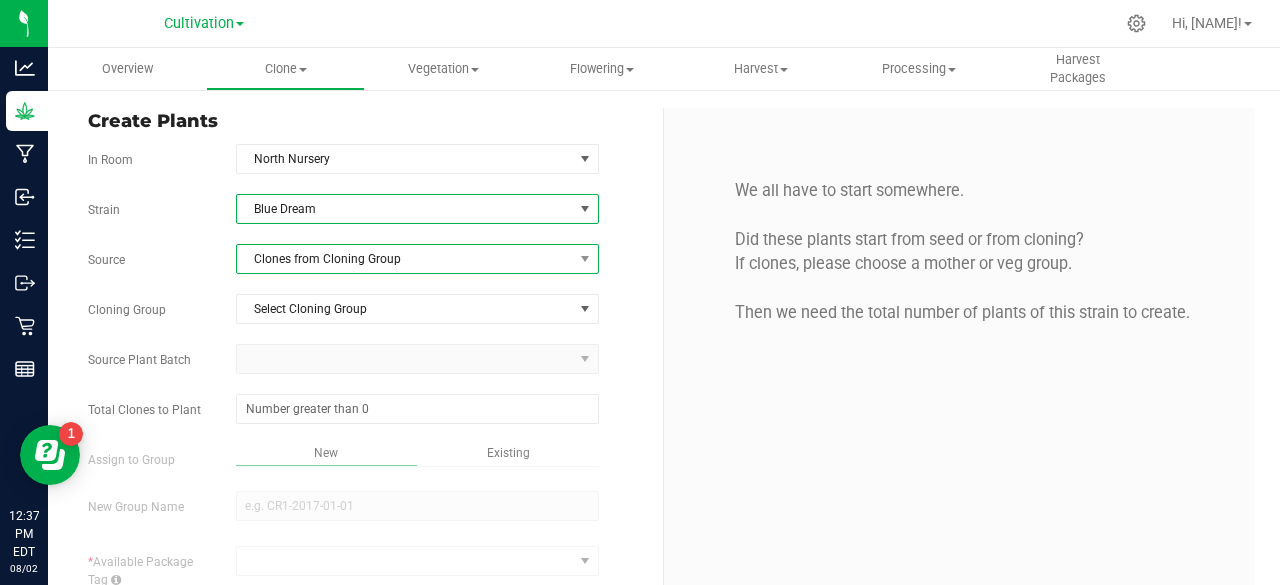 click on "Clones from Cloning Group" at bounding box center (405, 259) 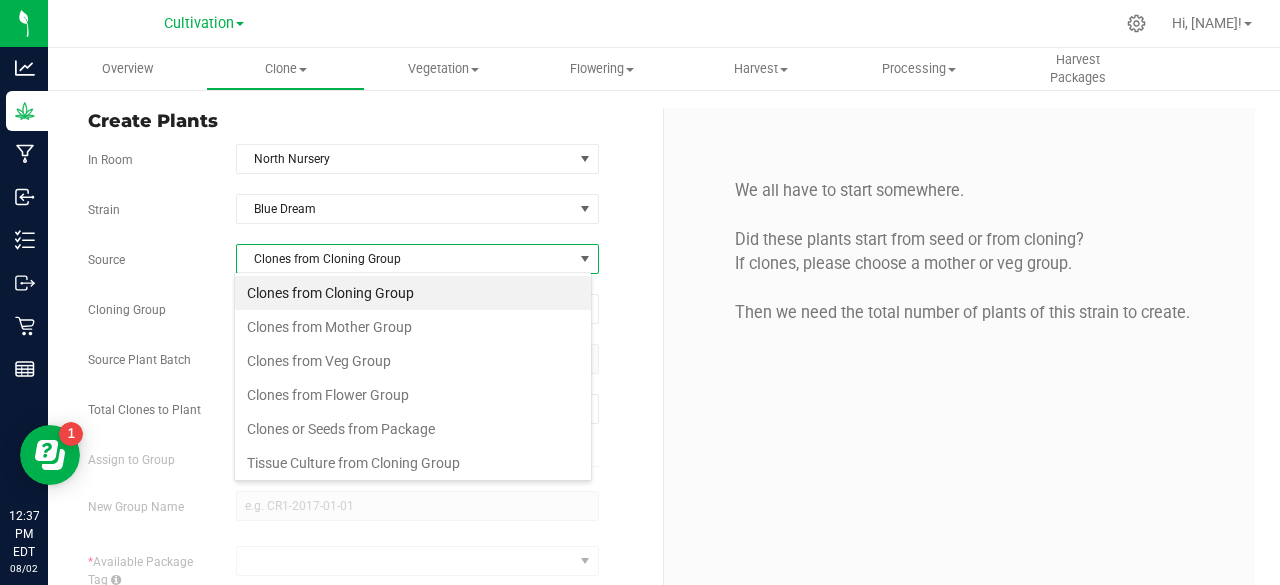 scroll, scrollTop: 99970, scrollLeft: 99641, axis: both 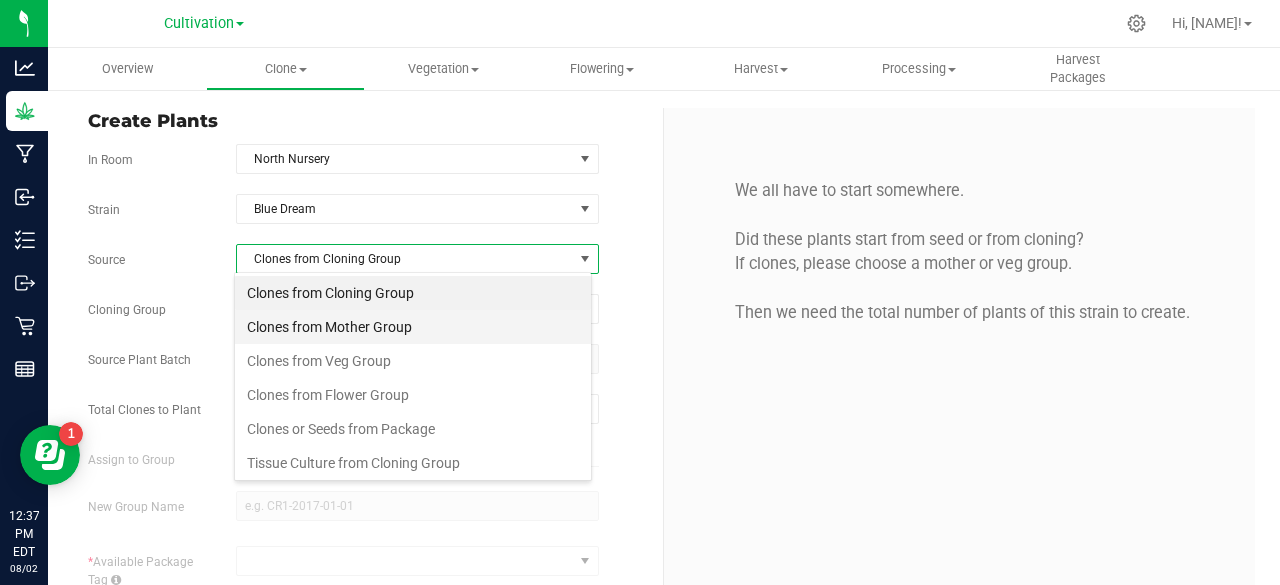 click on "Clones from Mother Group" at bounding box center [413, 327] 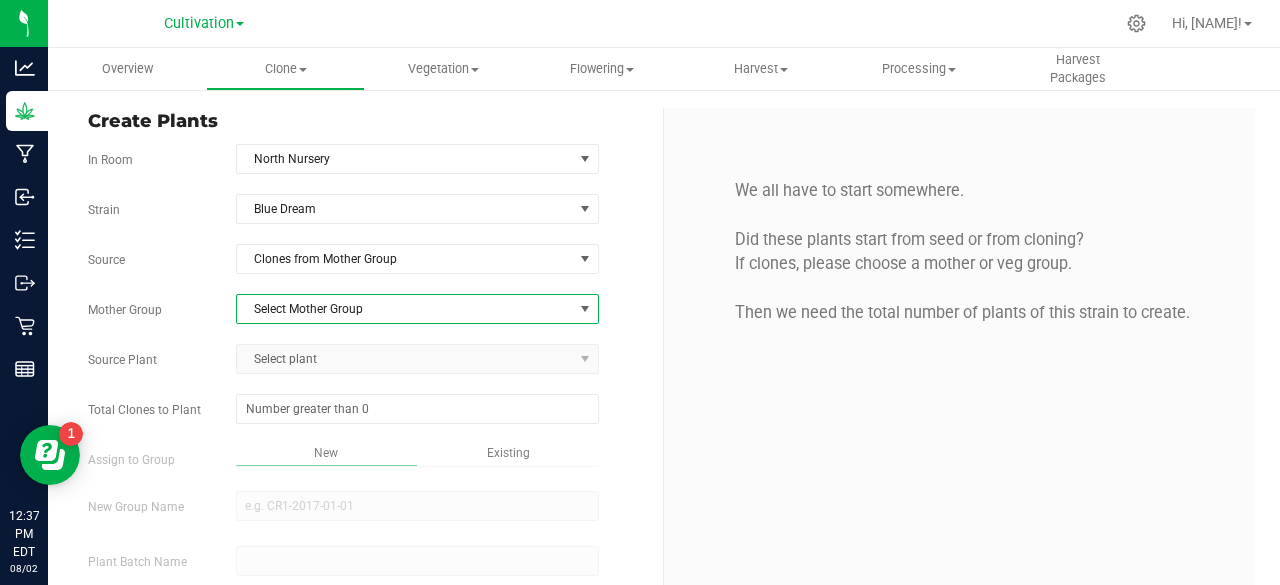 click on "Select Mother Group" at bounding box center [405, 309] 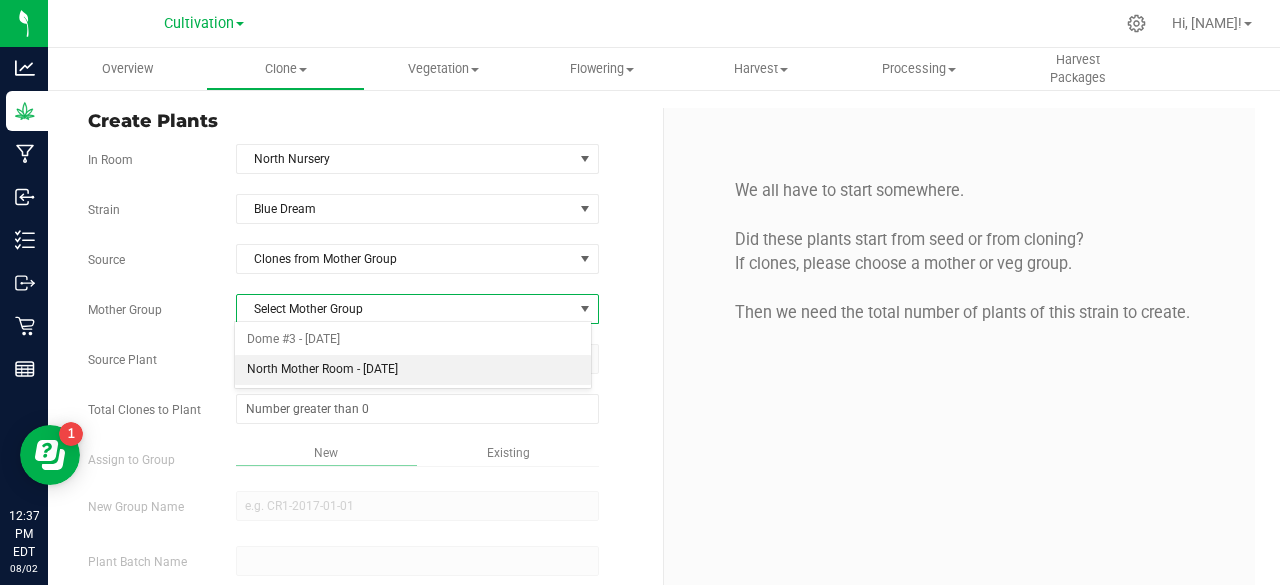 click on "North Mother Room  - [DATE]" at bounding box center (413, 370) 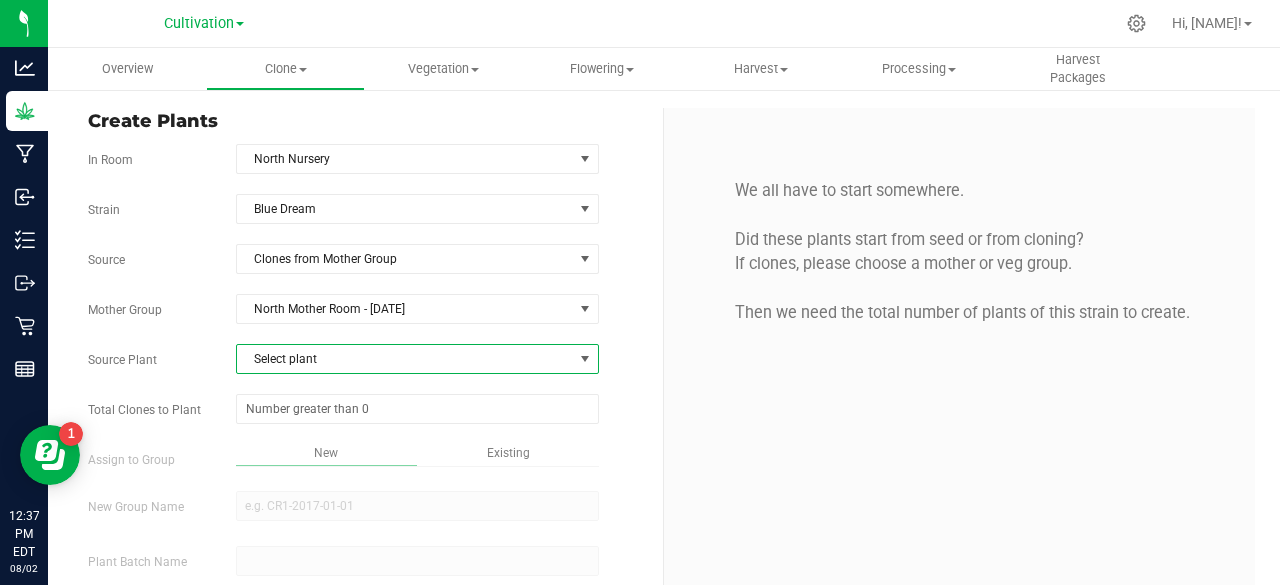 click on "Select plant" at bounding box center (405, 359) 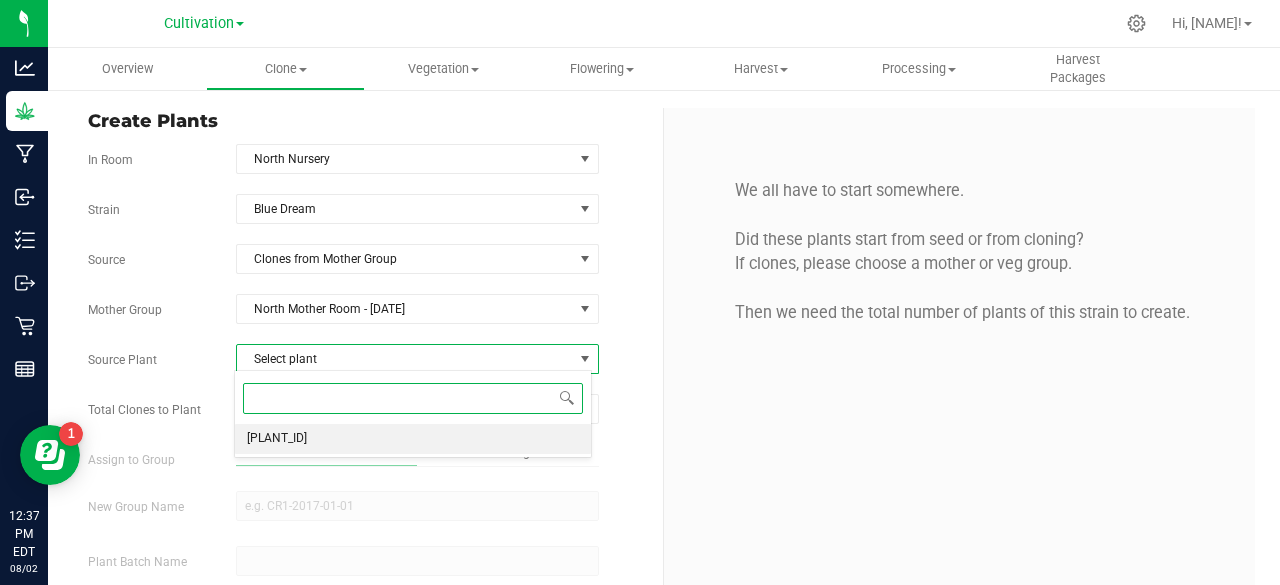 click on "[PLANT_ID]" at bounding box center [277, 439] 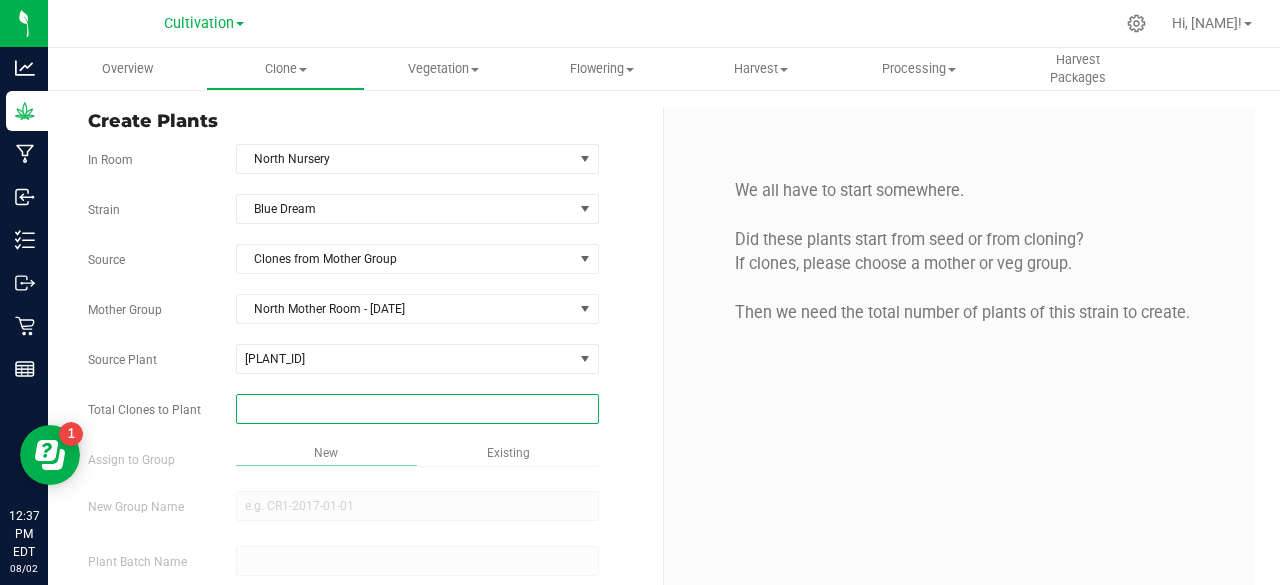 click at bounding box center [417, 409] 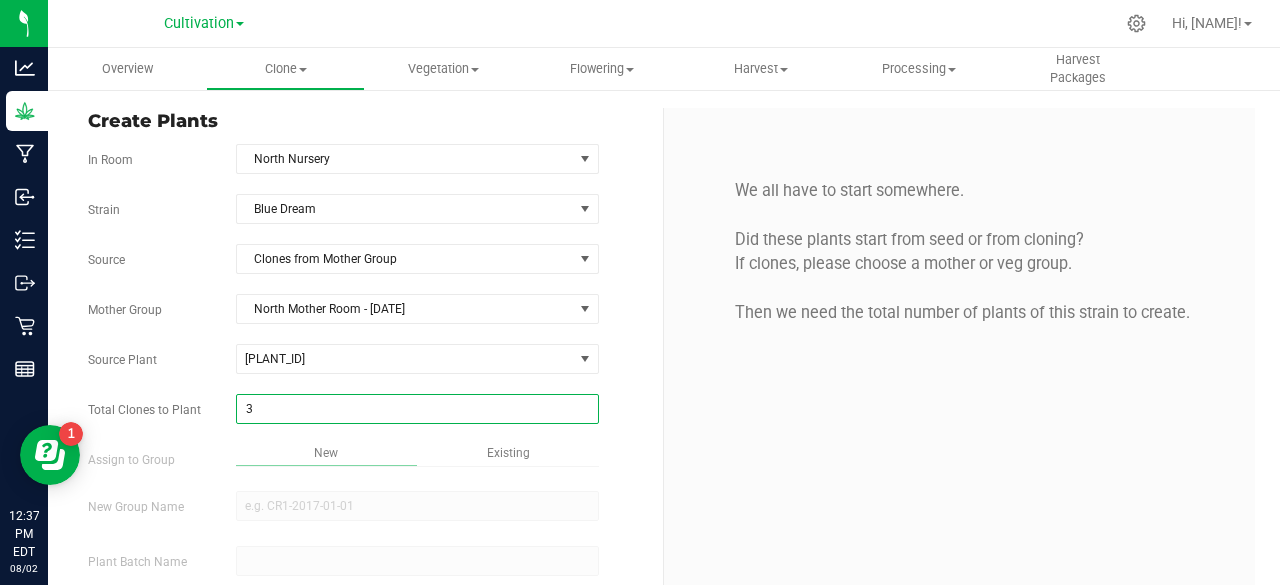 type on "32" 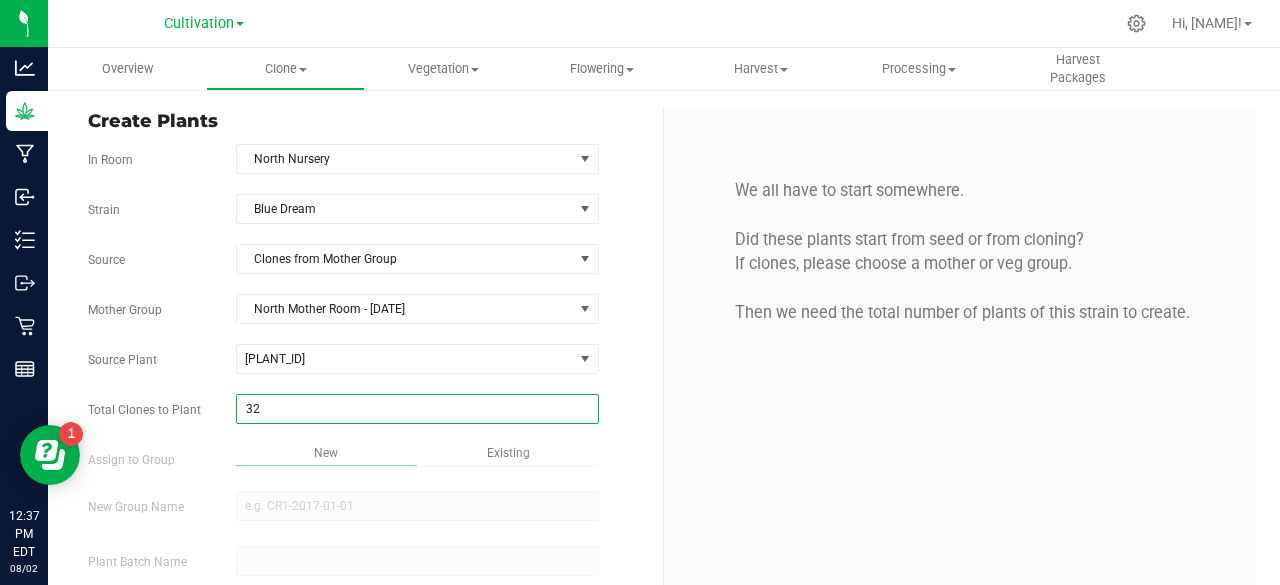 scroll, scrollTop: 119, scrollLeft: 0, axis: vertical 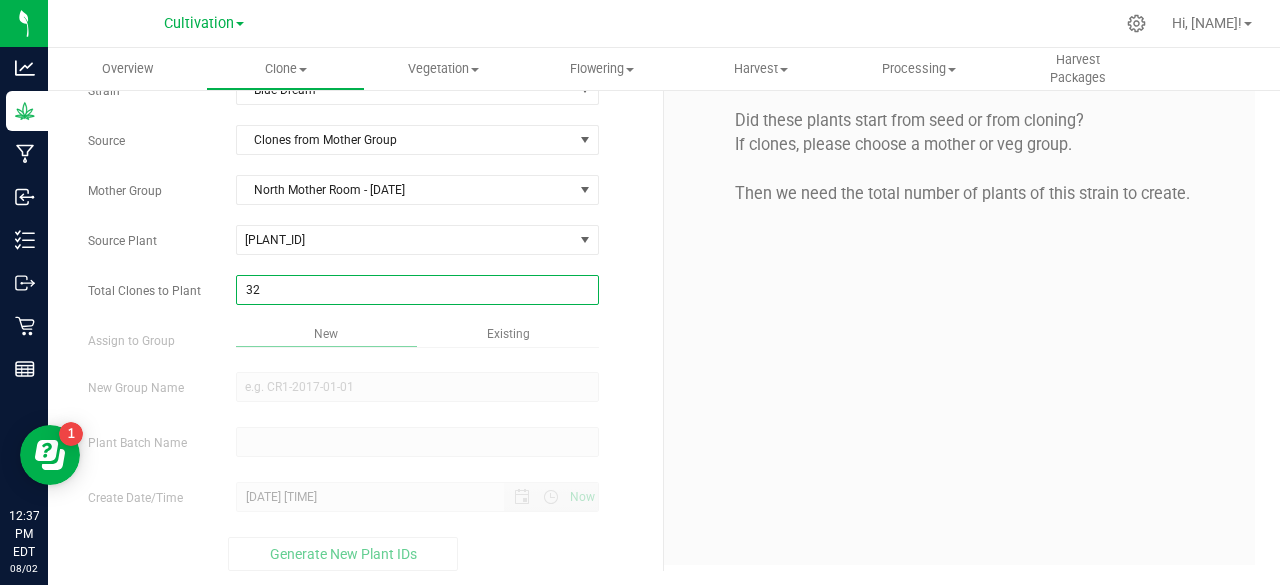 type on "32" 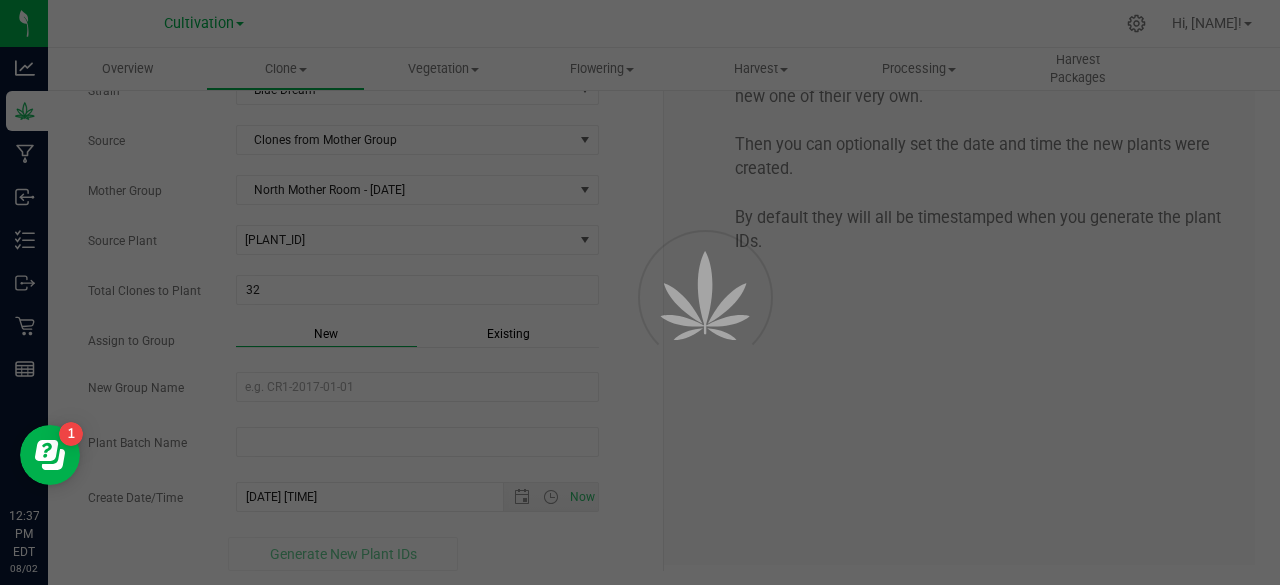 click on "Overview
Clone
Create plants
Cloning groups
Cloning plant batches
Apply to plants
Vegetation" at bounding box center (664, 316) 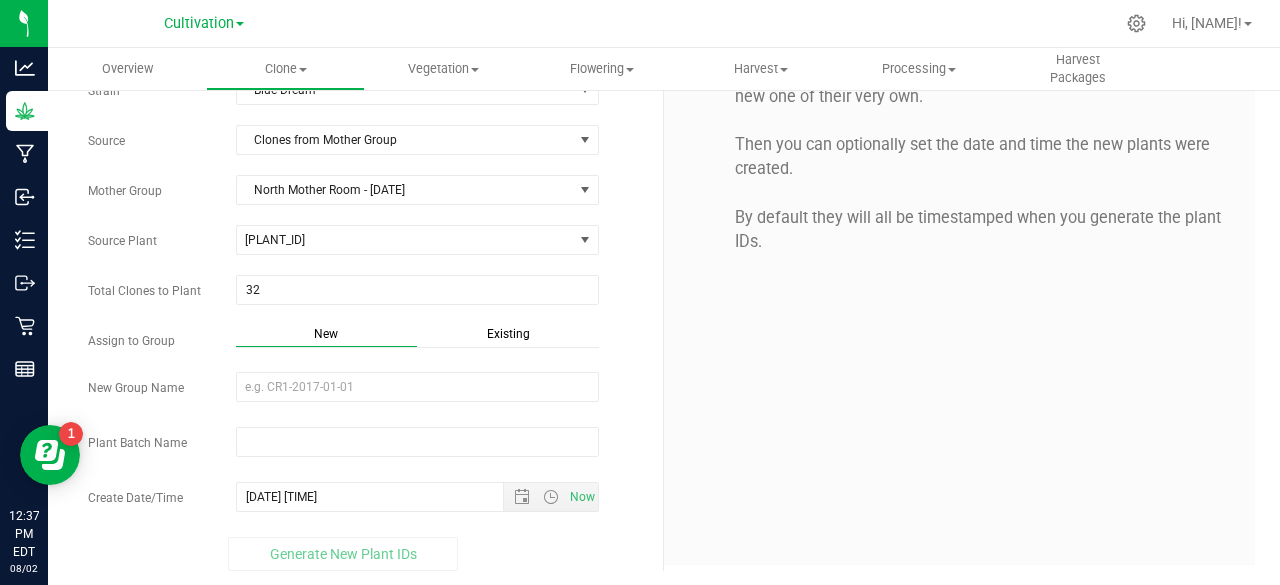 click on "Existing" at bounding box center [508, 336] 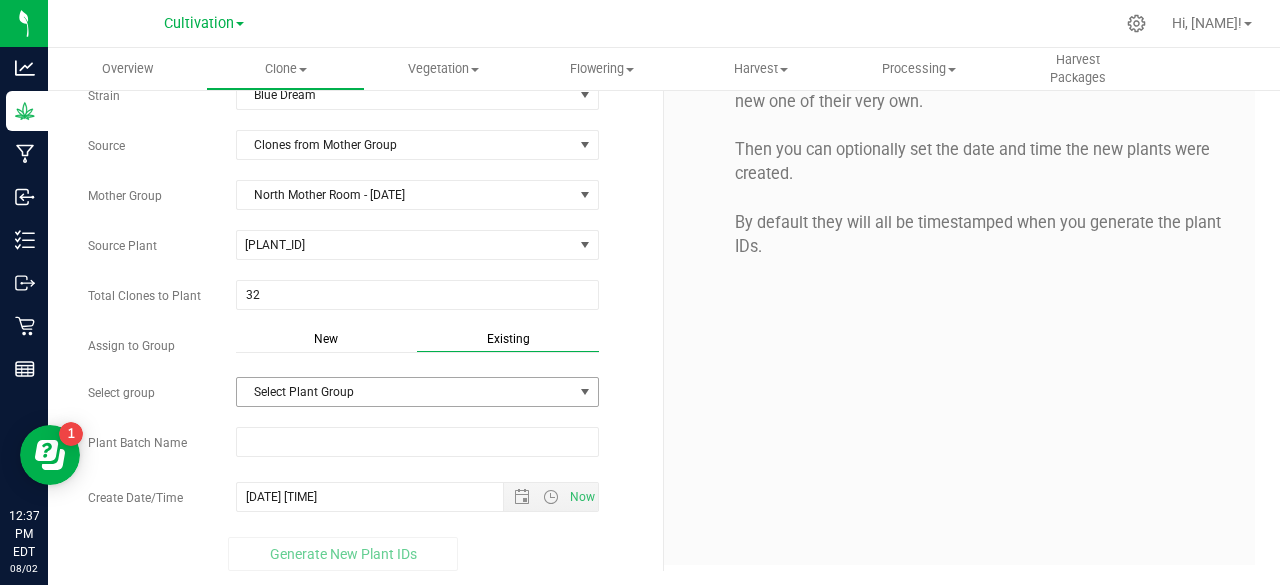 click on "Select Plant Group" at bounding box center (405, 392) 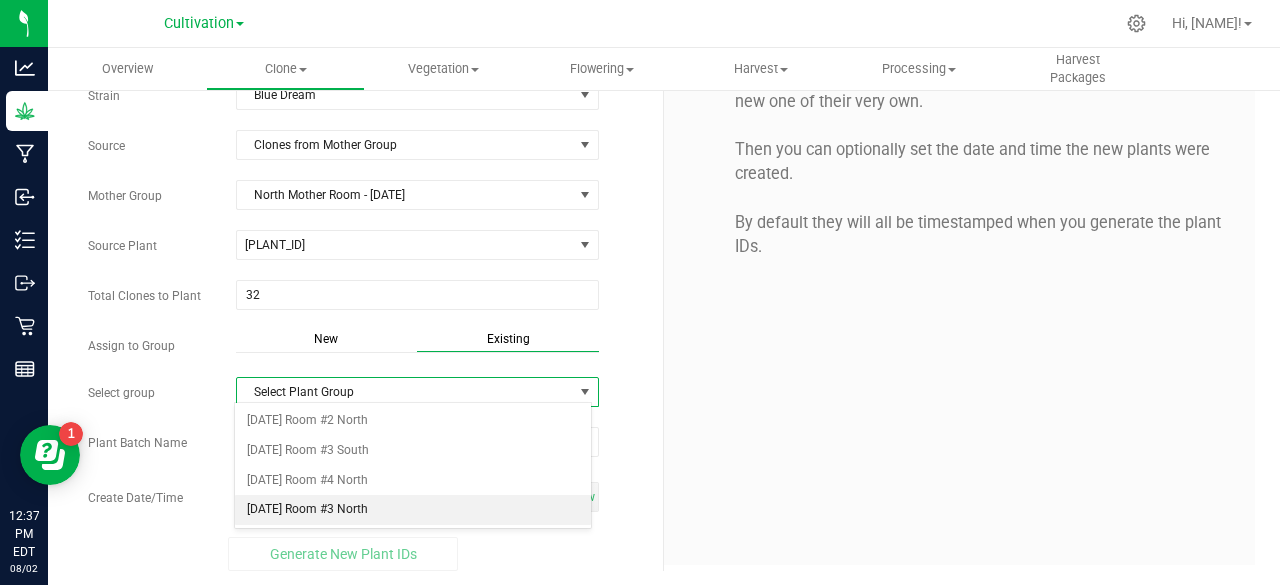 click on "[DATE] Room #3 North" at bounding box center (413, 510) 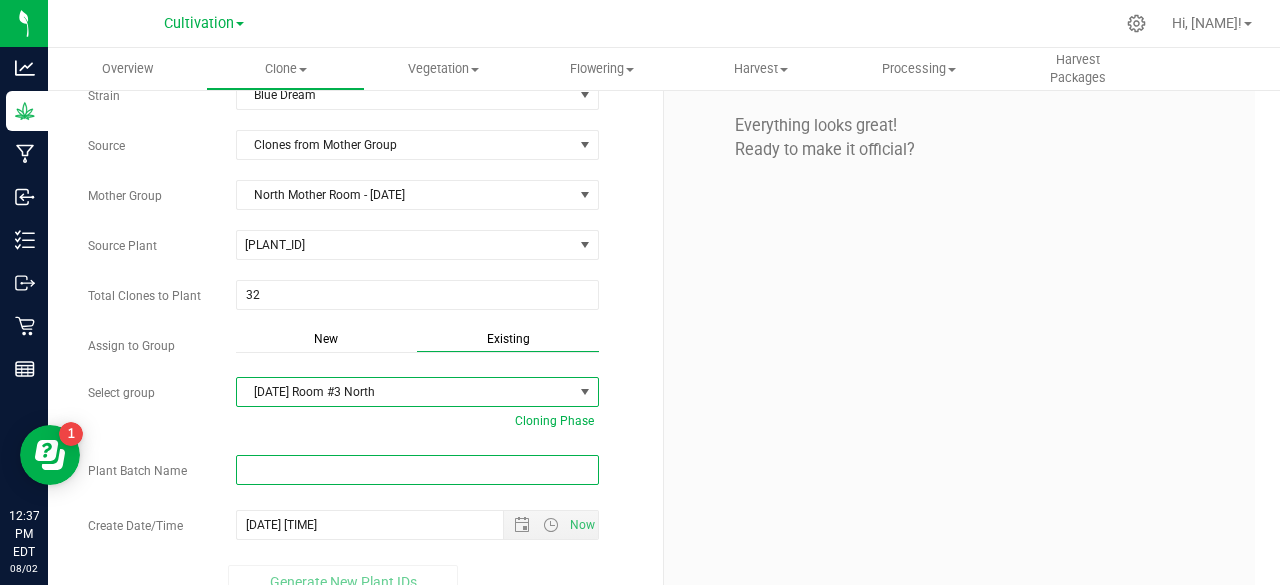 click at bounding box center [417, 470] 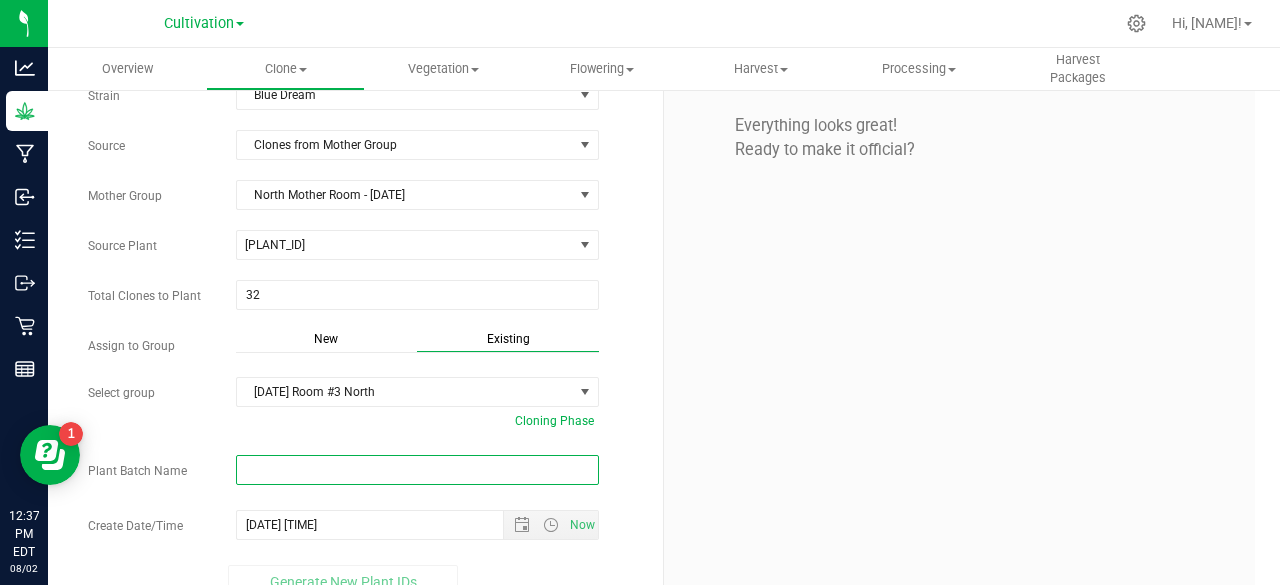 paste on "[DATE]" 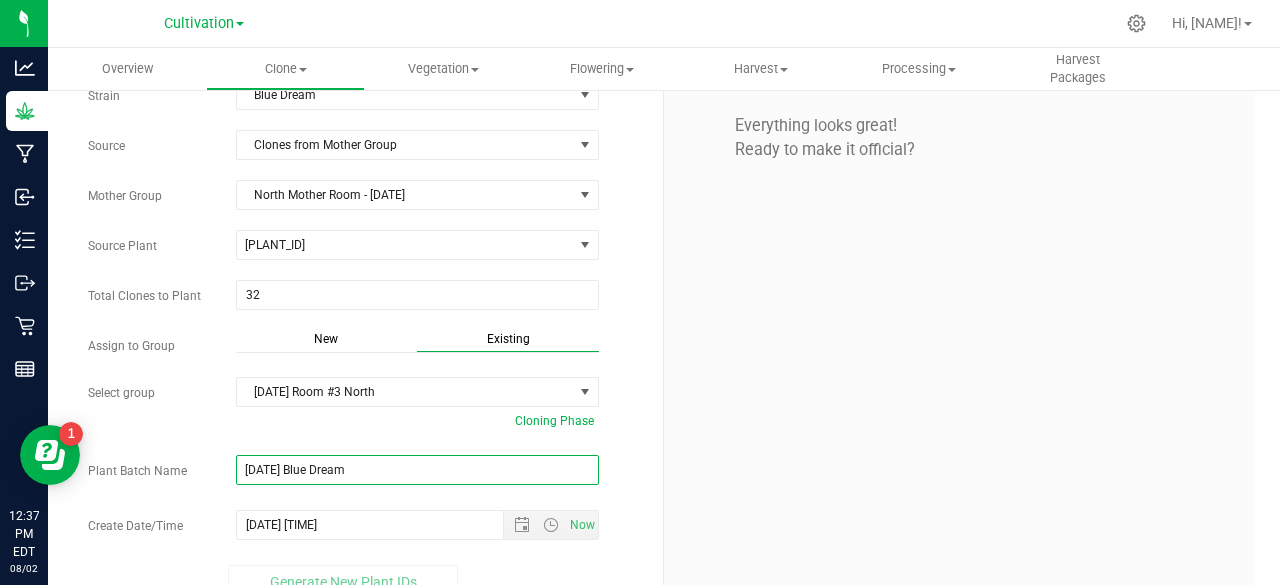 scroll, scrollTop: 142, scrollLeft: 0, axis: vertical 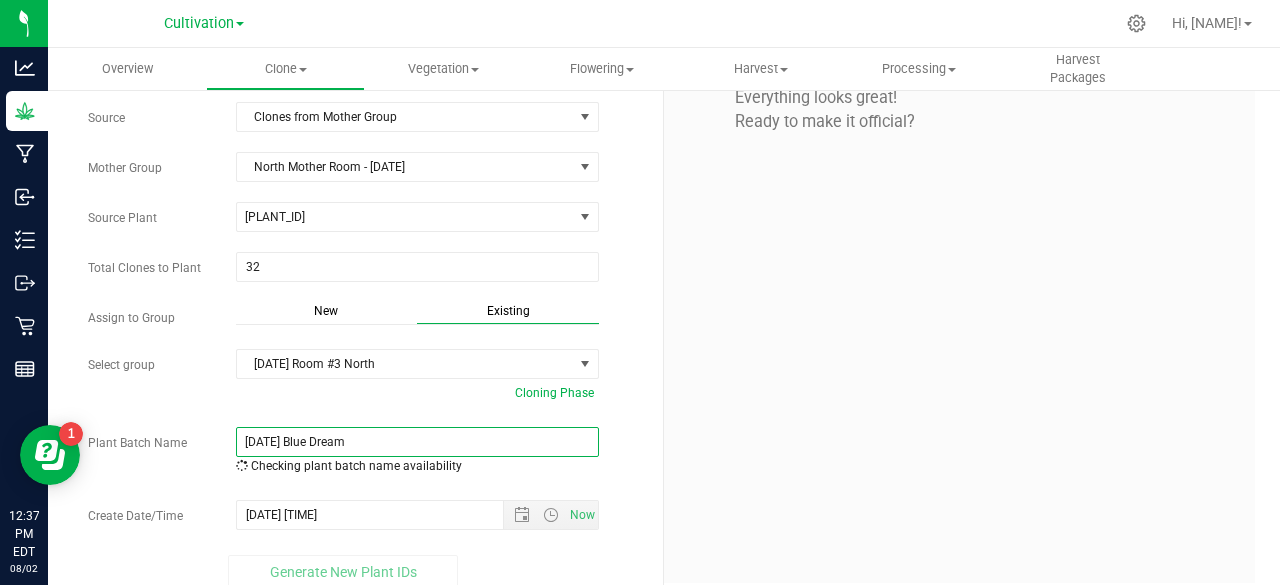 type on "[DATE] Blue Dream" 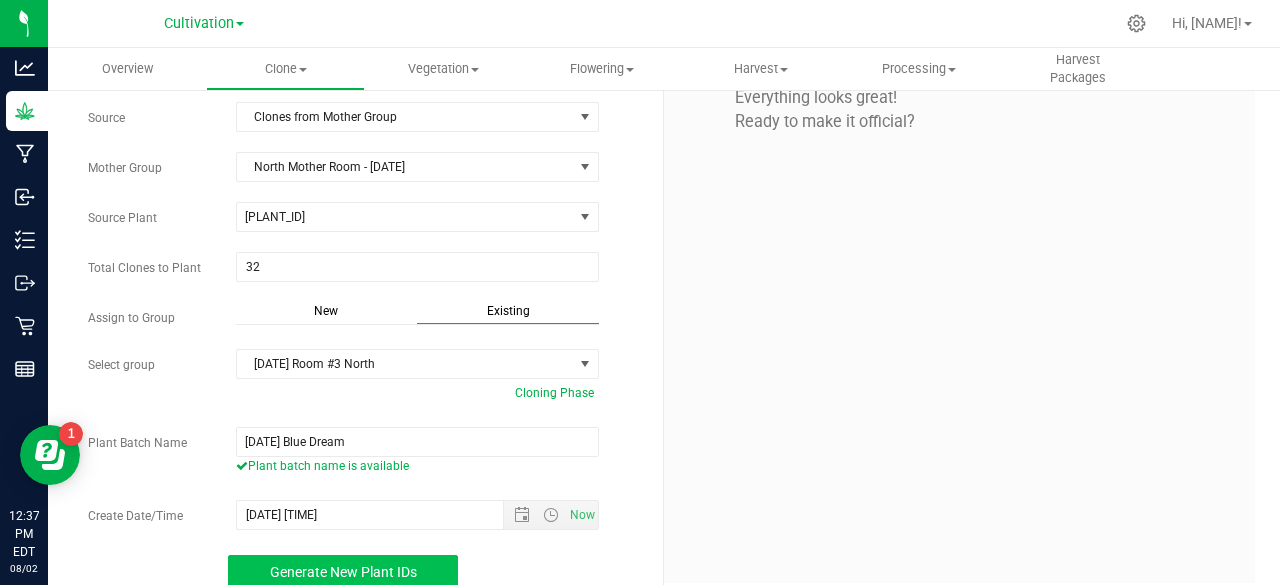 click on "Generate New Plant IDs" at bounding box center [343, 572] 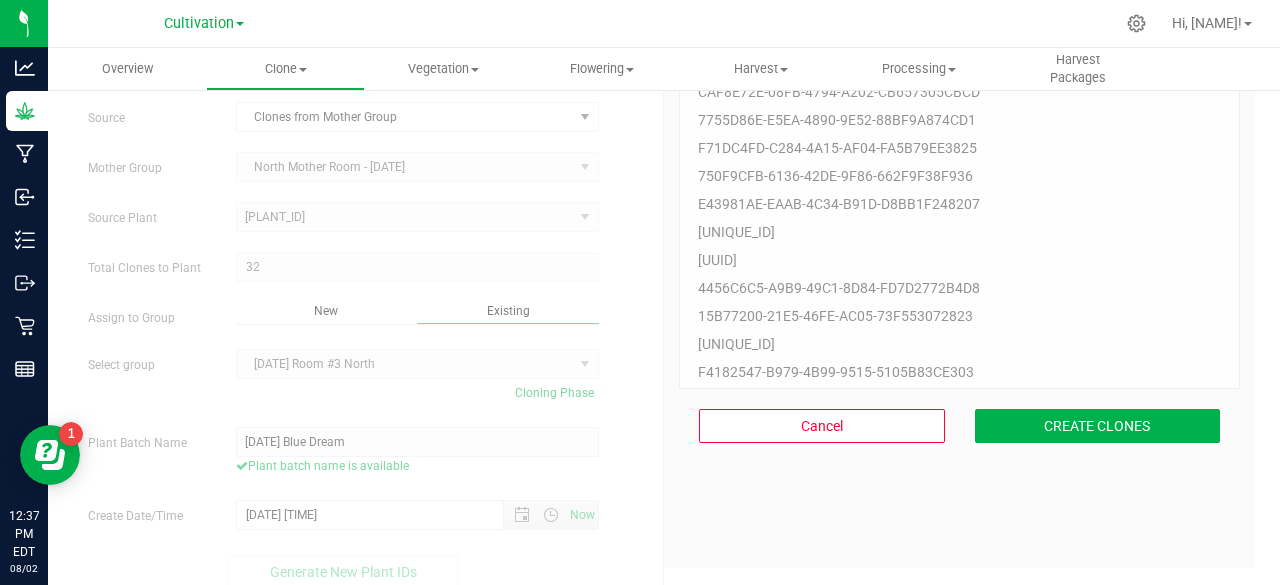 scroll, scrollTop: 60, scrollLeft: 0, axis: vertical 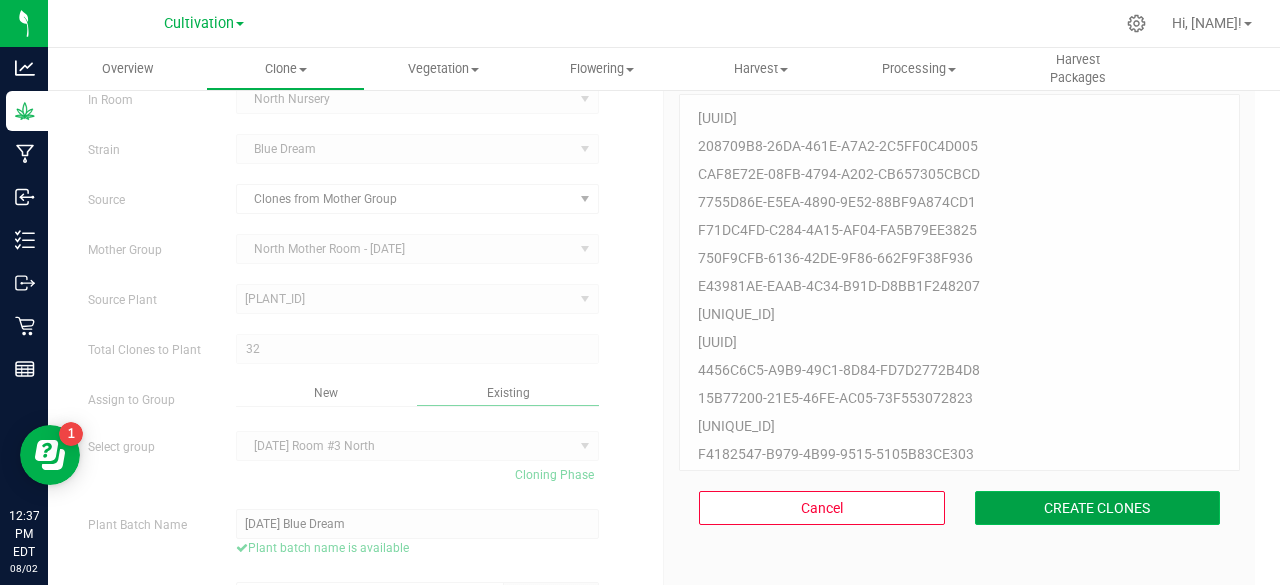 click on "CREATE CLONES" at bounding box center [1098, 508] 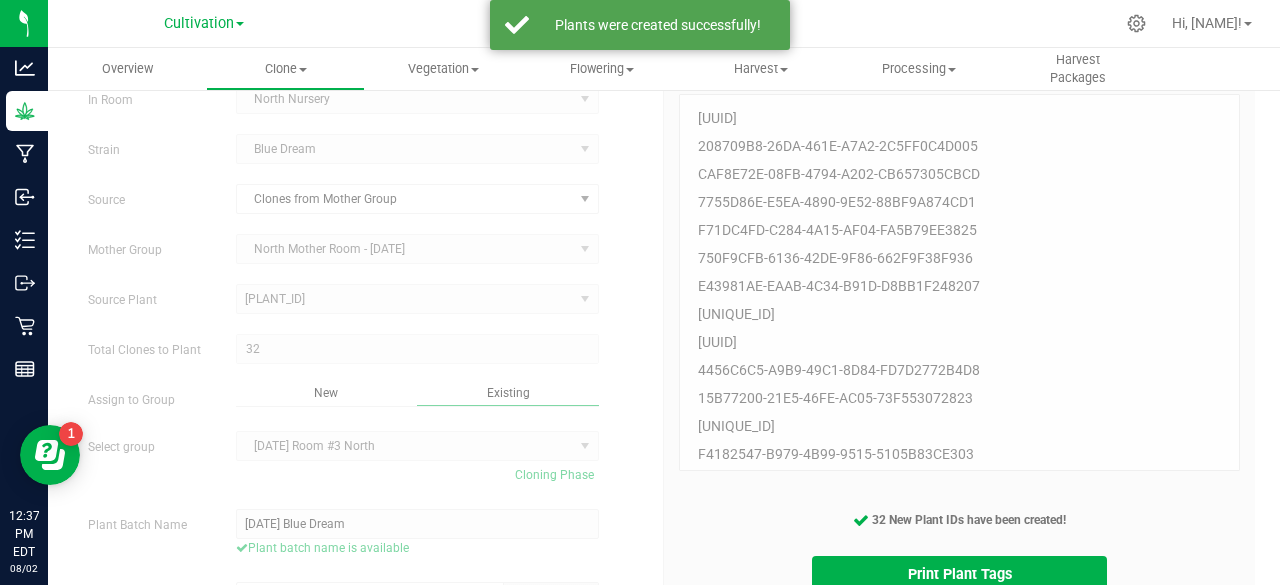 scroll, scrollTop: 159, scrollLeft: 0, axis: vertical 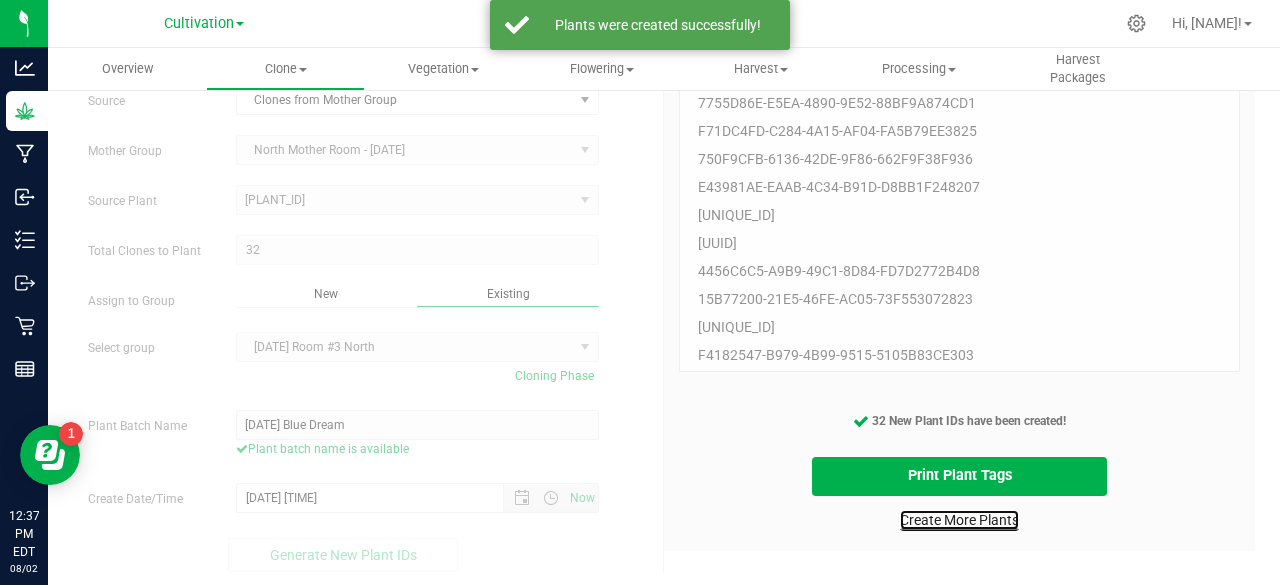click on "Create More Plants" at bounding box center (959, 520) 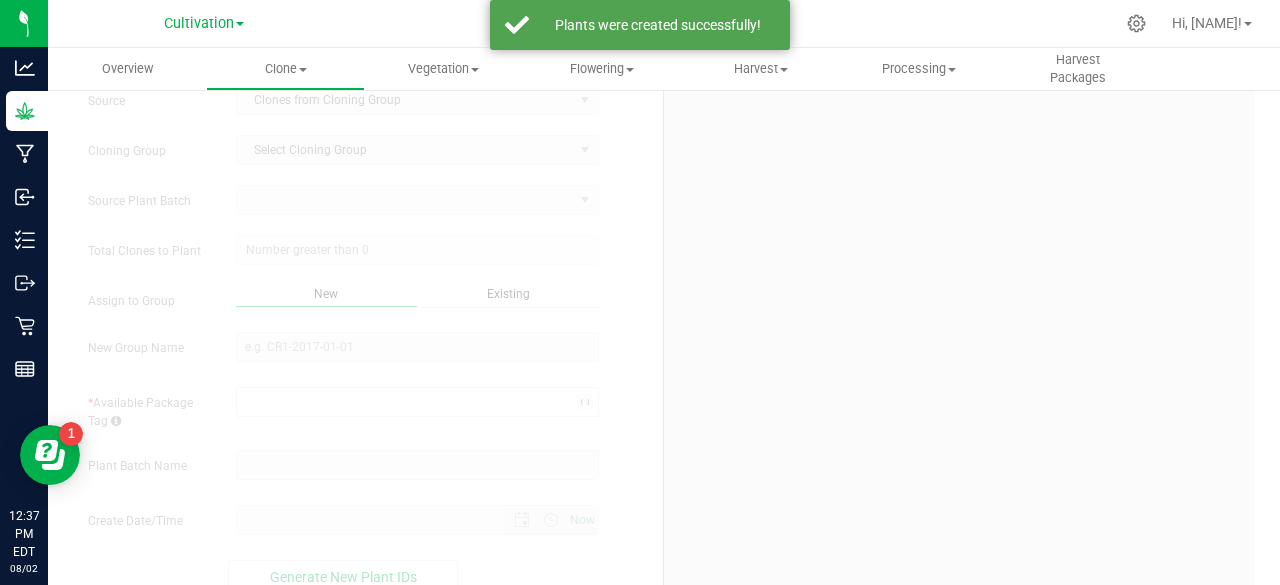 scroll, scrollTop: 0, scrollLeft: 0, axis: both 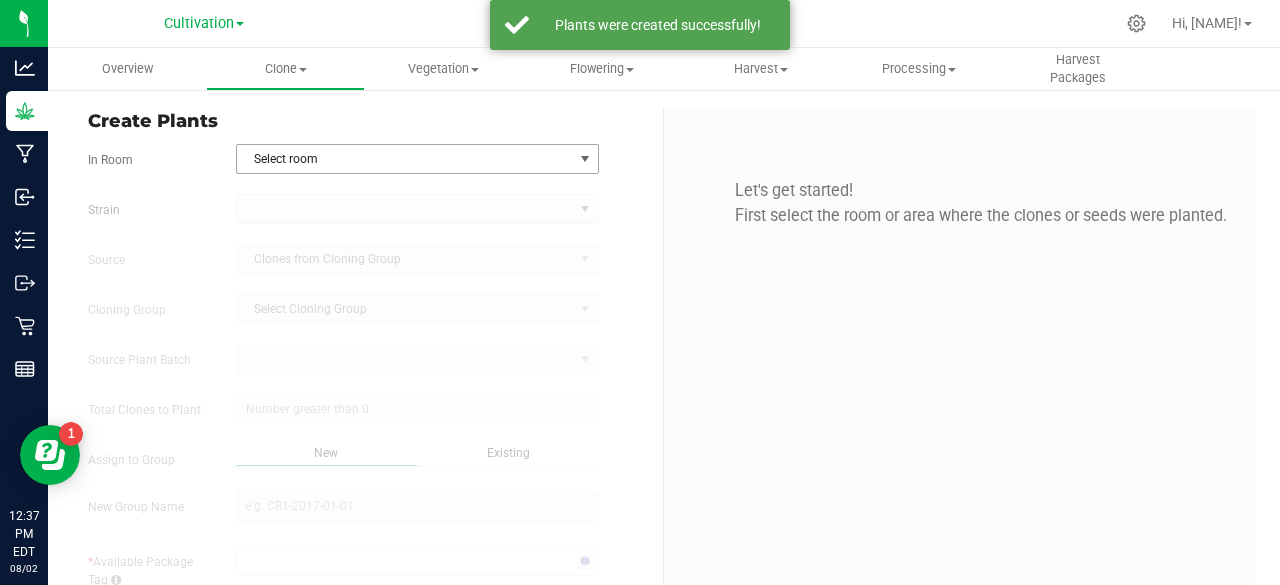 type on "[DATE] [TIME]" 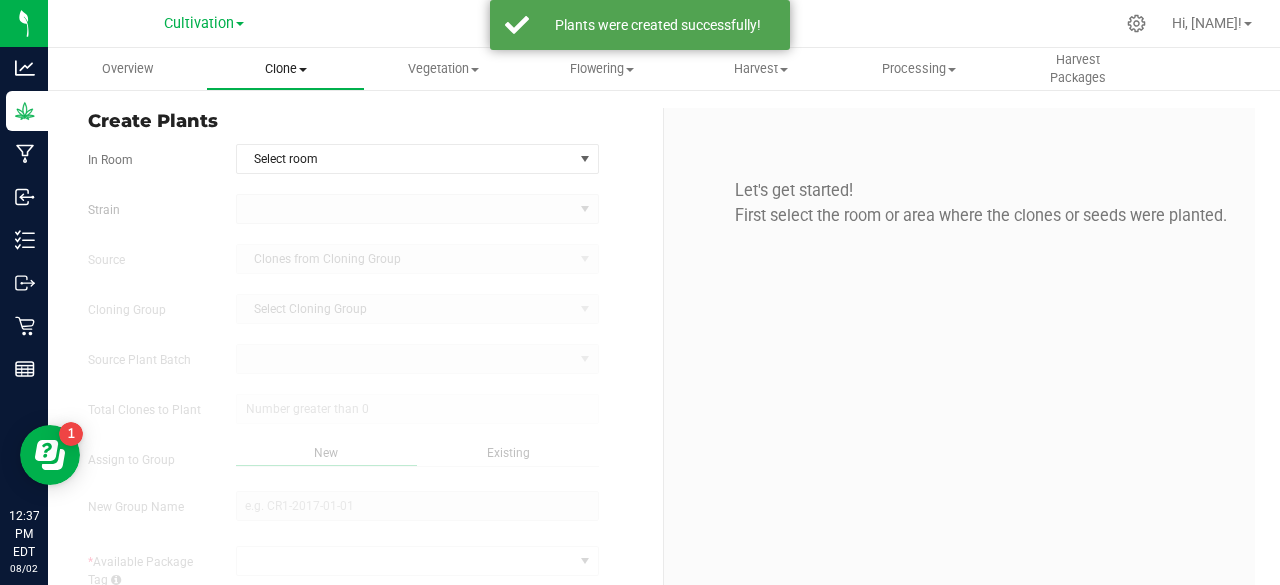 click on "Clone" at bounding box center (285, 69) 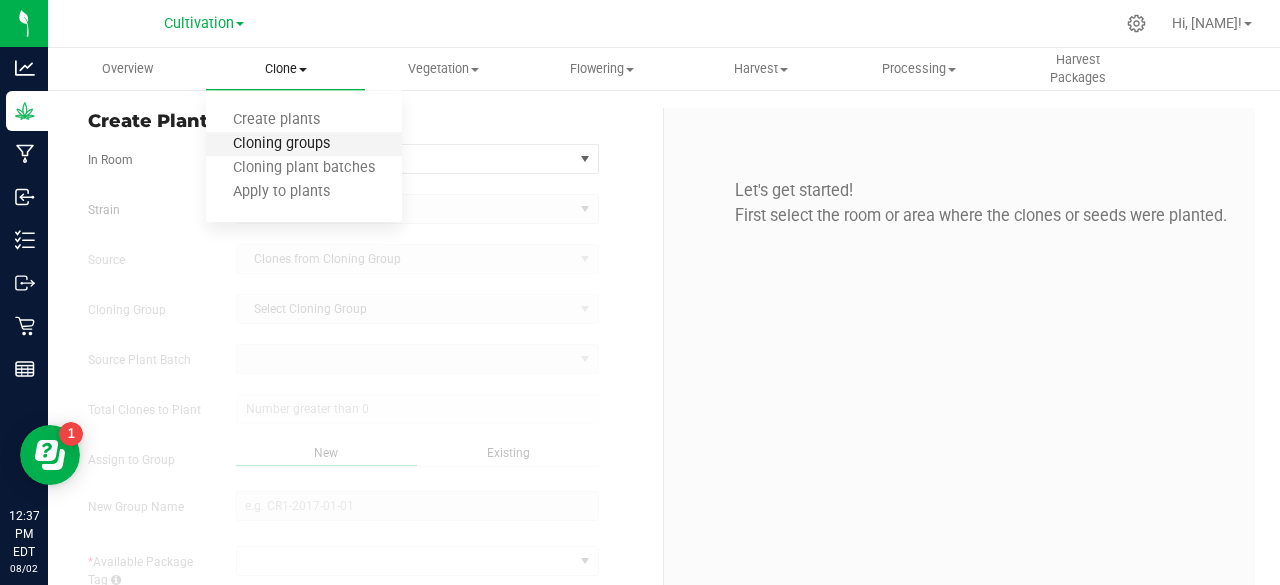 click on "Cloning groups" at bounding box center [281, 144] 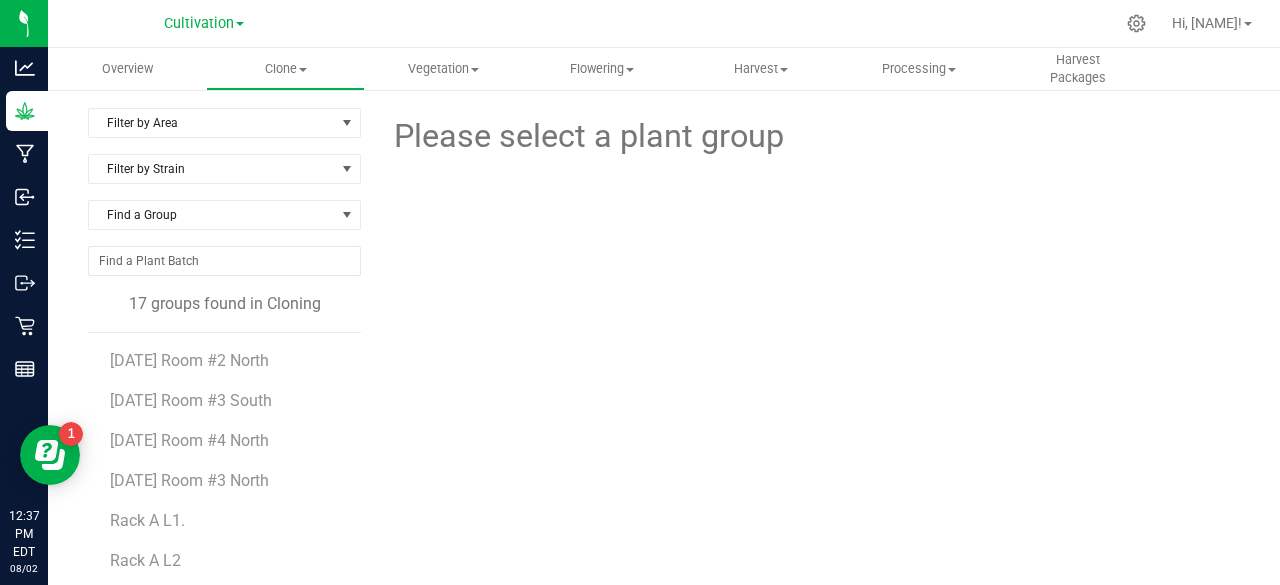 scroll, scrollTop: 39, scrollLeft: 0, axis: vertical 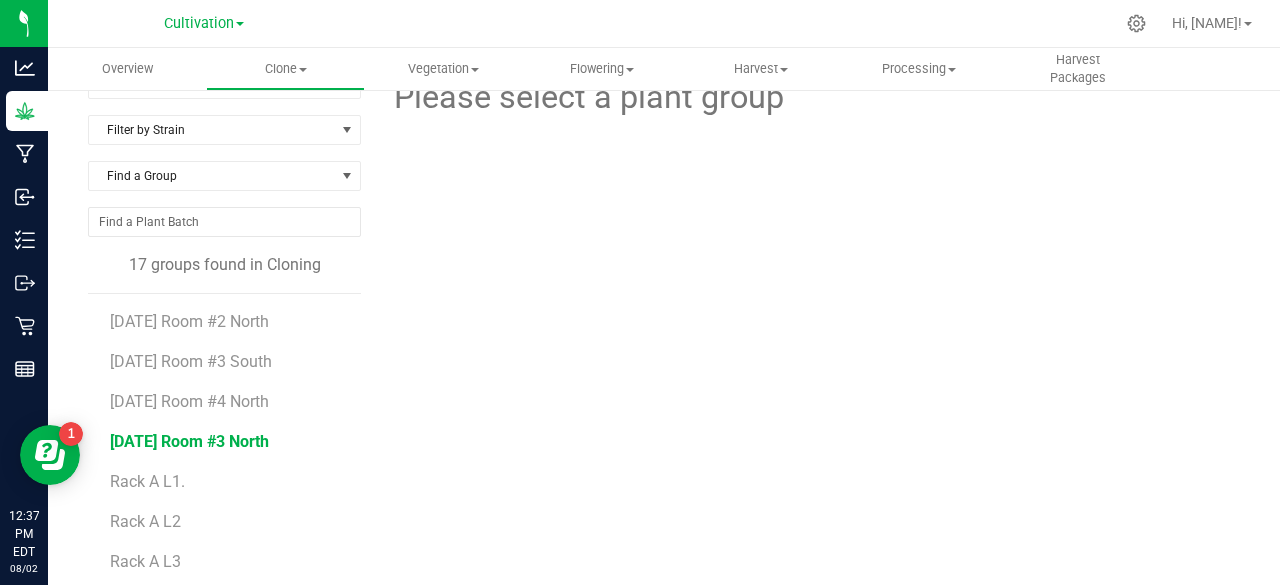 click on "[DATE] Room #3 North" at bounding box center (189, 441) 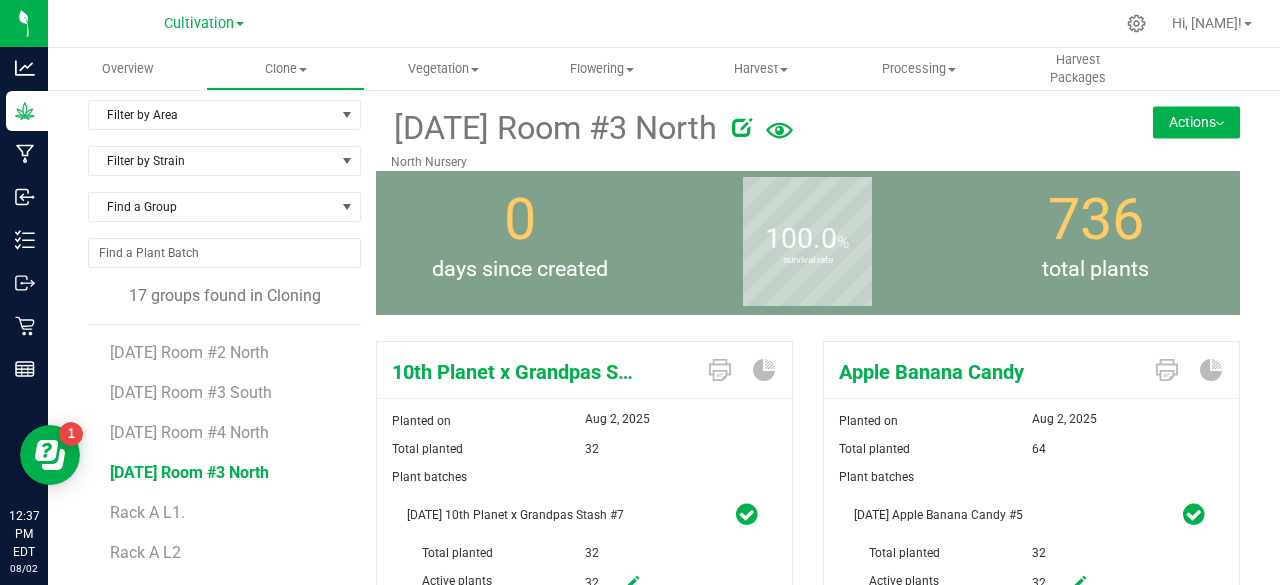scroll, scrollTop: 0, scrollLeft: 0, axis: both 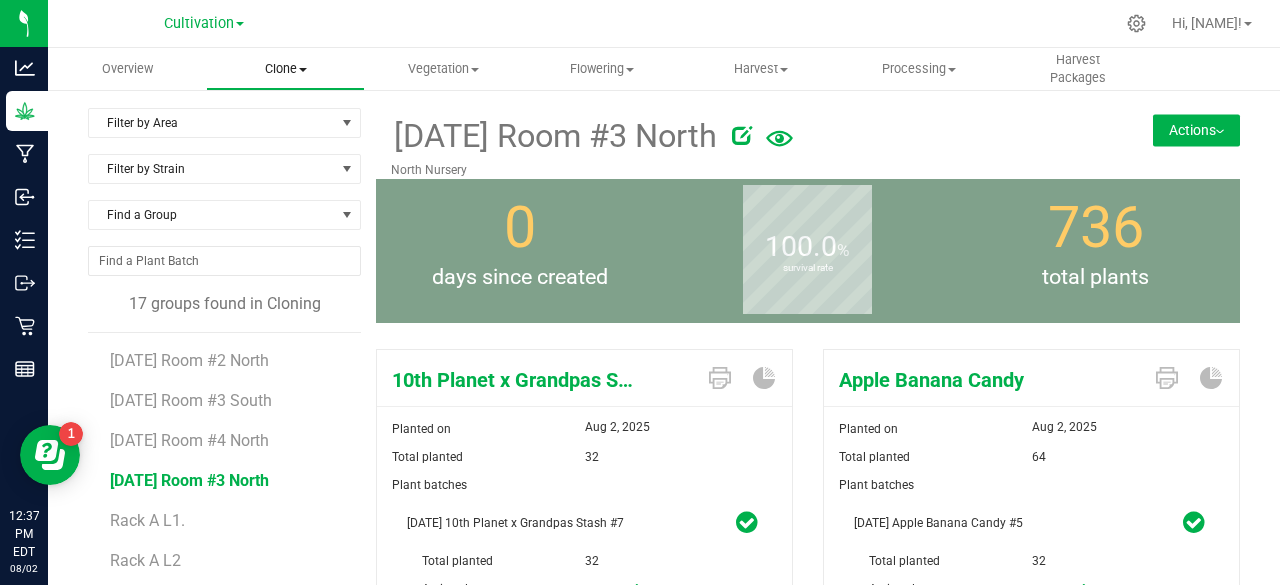 click on "Clone
Create plants
Cloning groups
Cloning plant batches
Apply to plants" at bounding box center (285, 69) 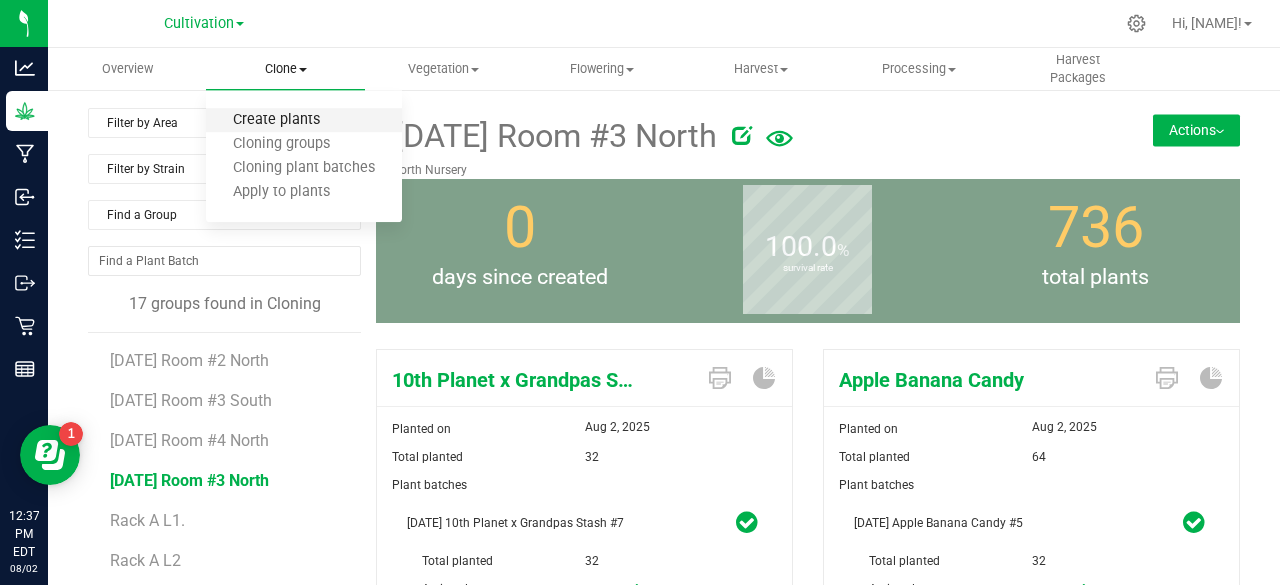 click on "Create plants" at bounding box center [276, 120] 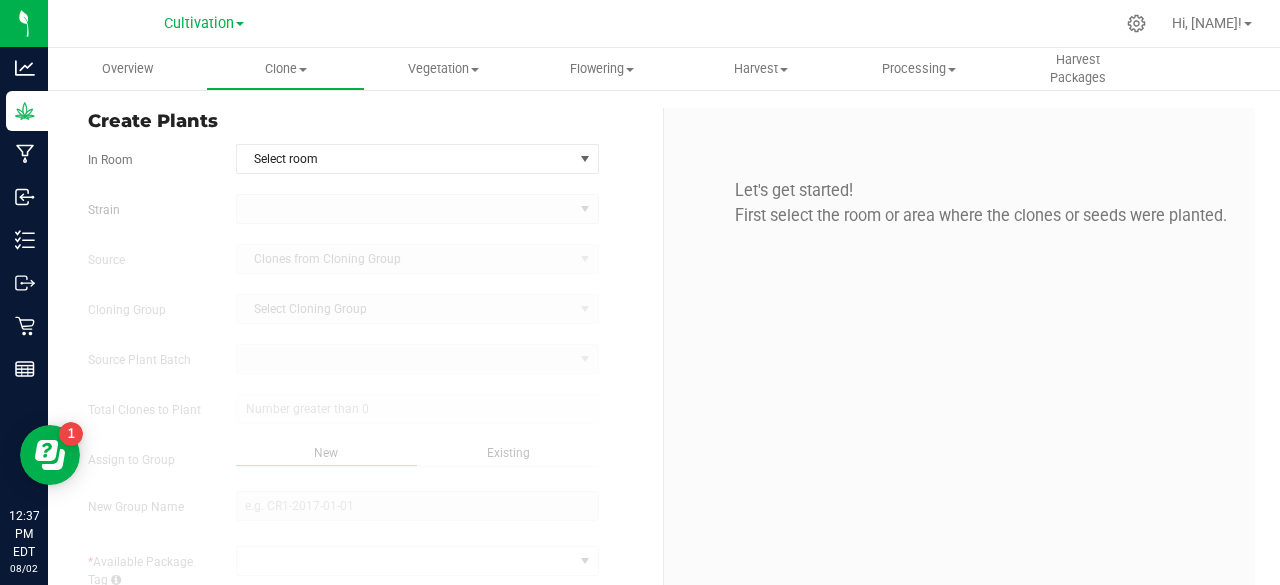 type on "[DATE] [TIME]" 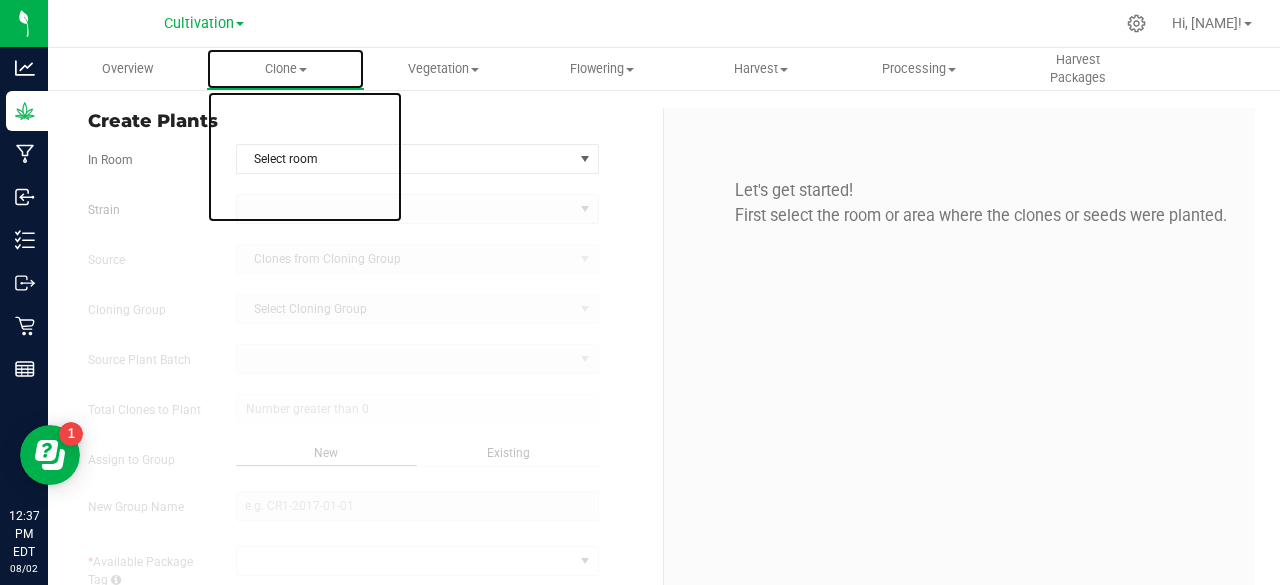click at bounding box center [303, 70] 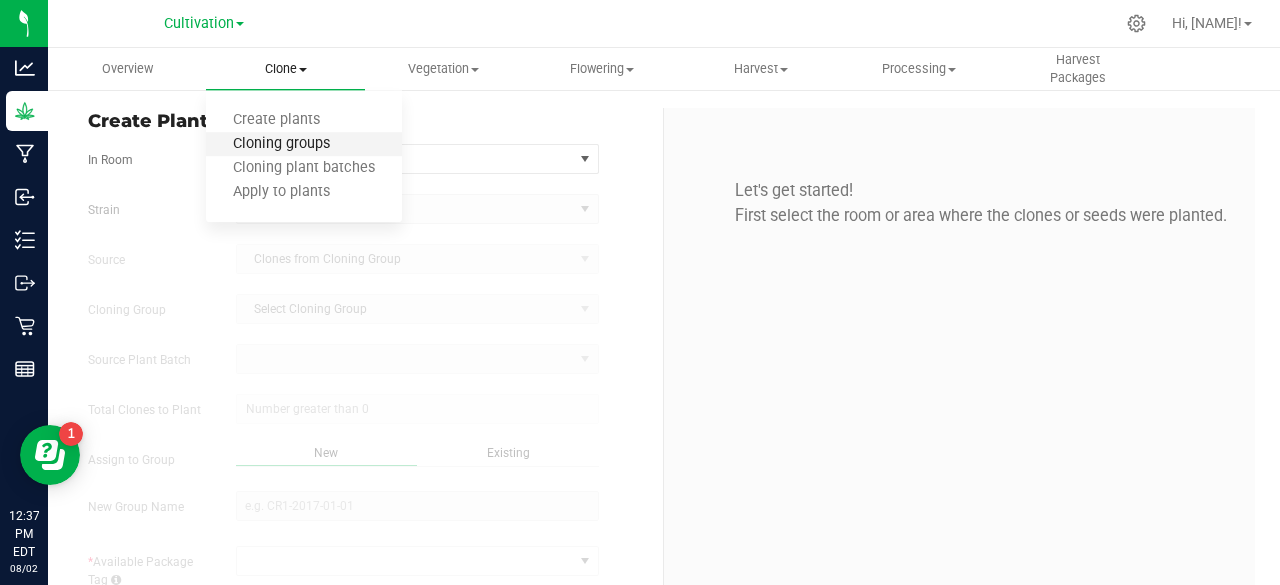 click on "Cloning groups" at bounding box center [281, 144] 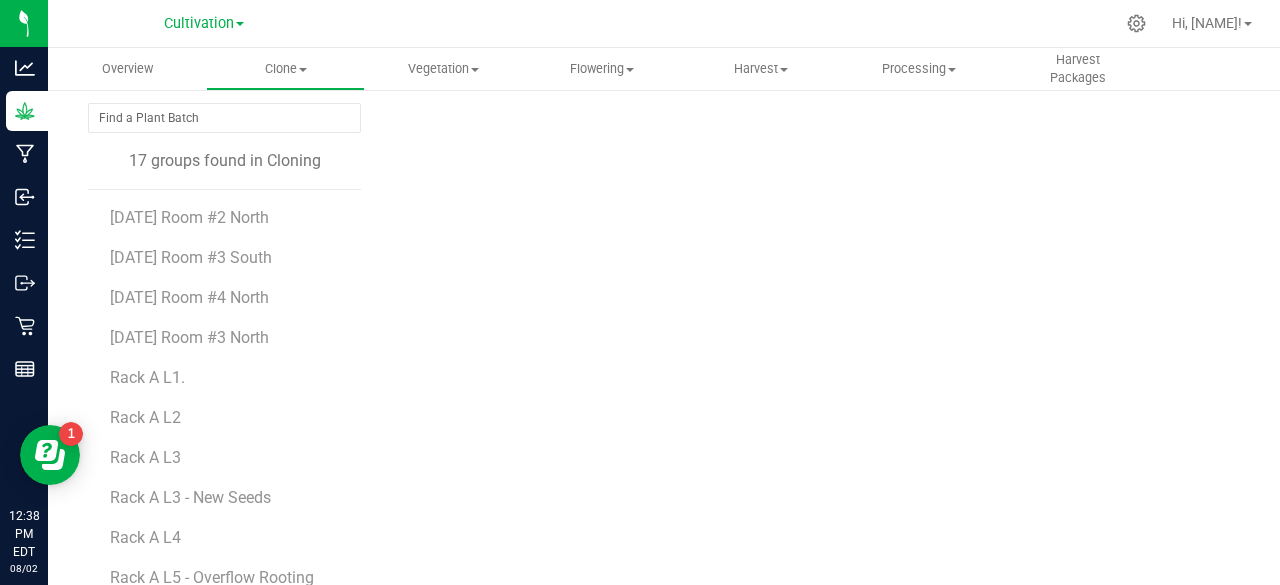 scroll, scrollTop: 144, scrollLeft: 0, axis: vertical 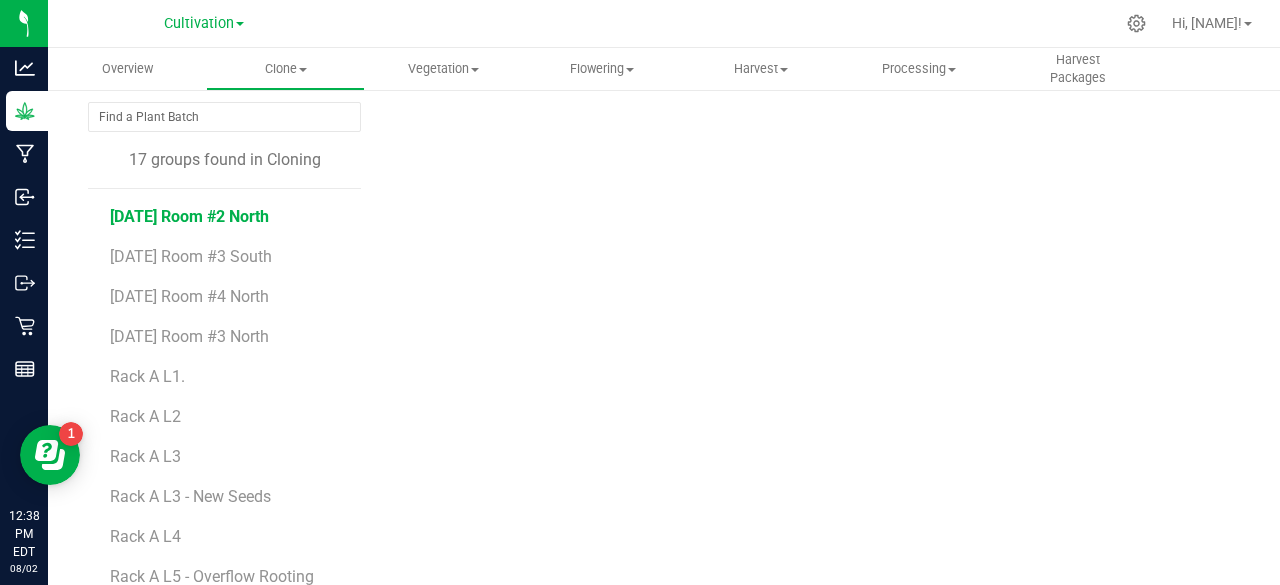 click on "[DATE] Room #2 North" at bounding box center (189, 216) 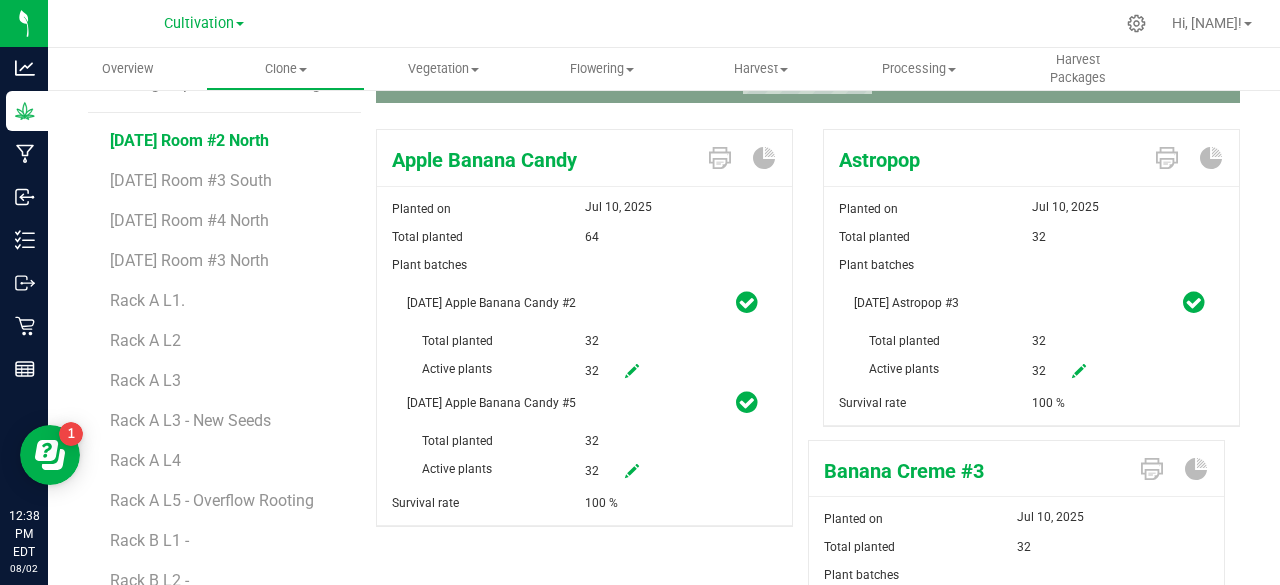 scroll, scrollTop: 221, scrollLeft: 0, axis: vertical 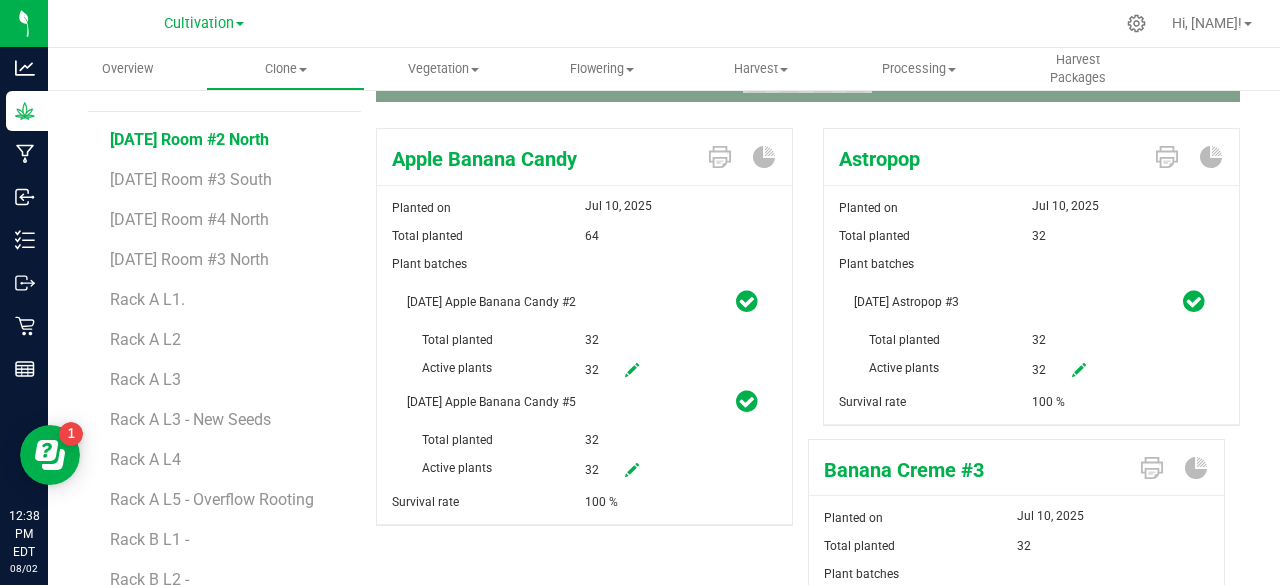 click at bounding box center (632, 370) 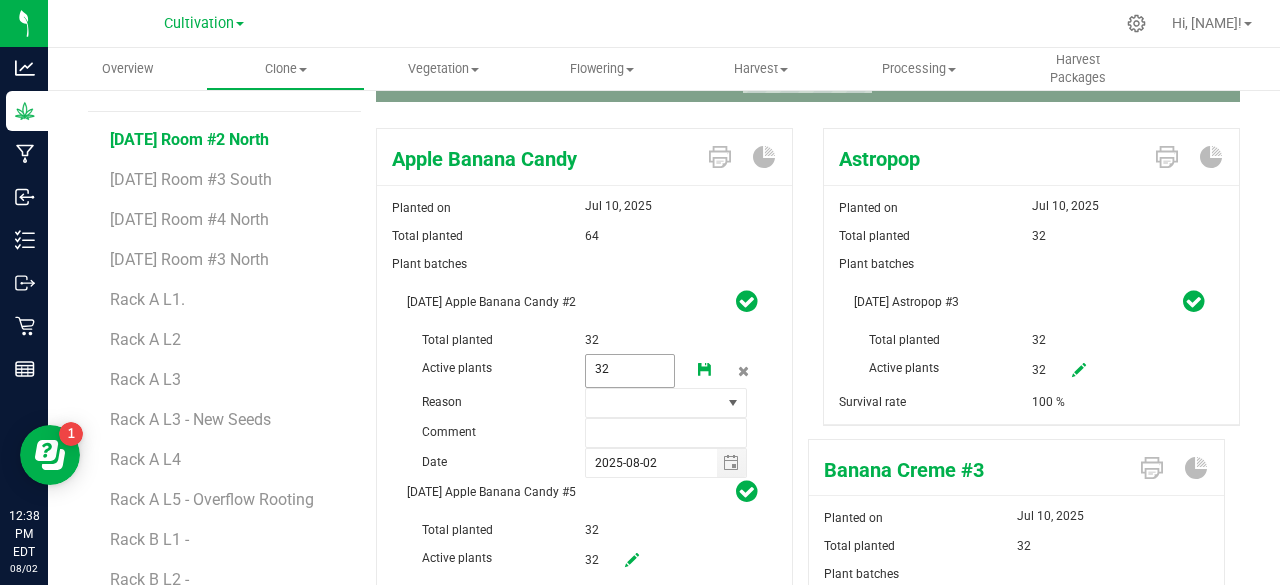 click on "32 32" at bounding box center (630, 371) 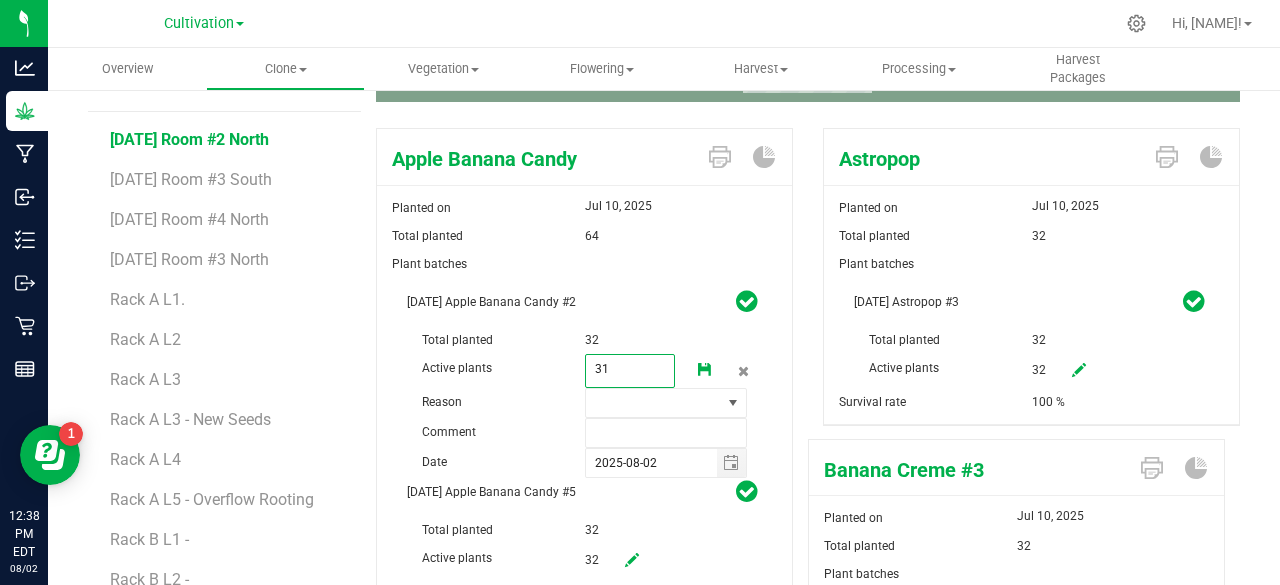 type on "3" 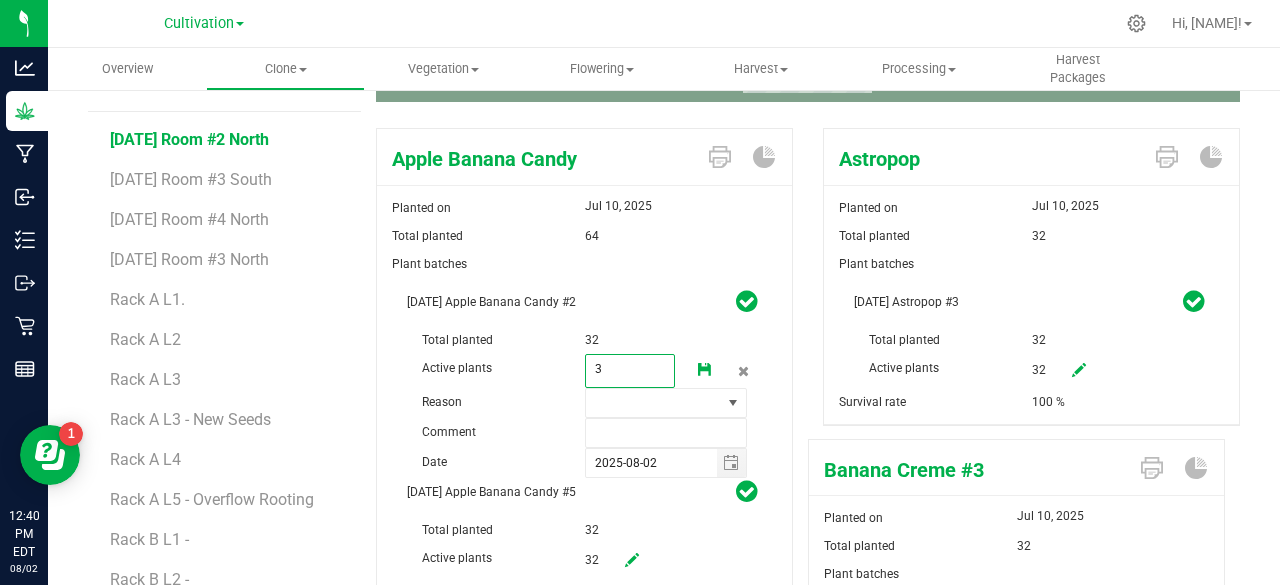 type on "3" 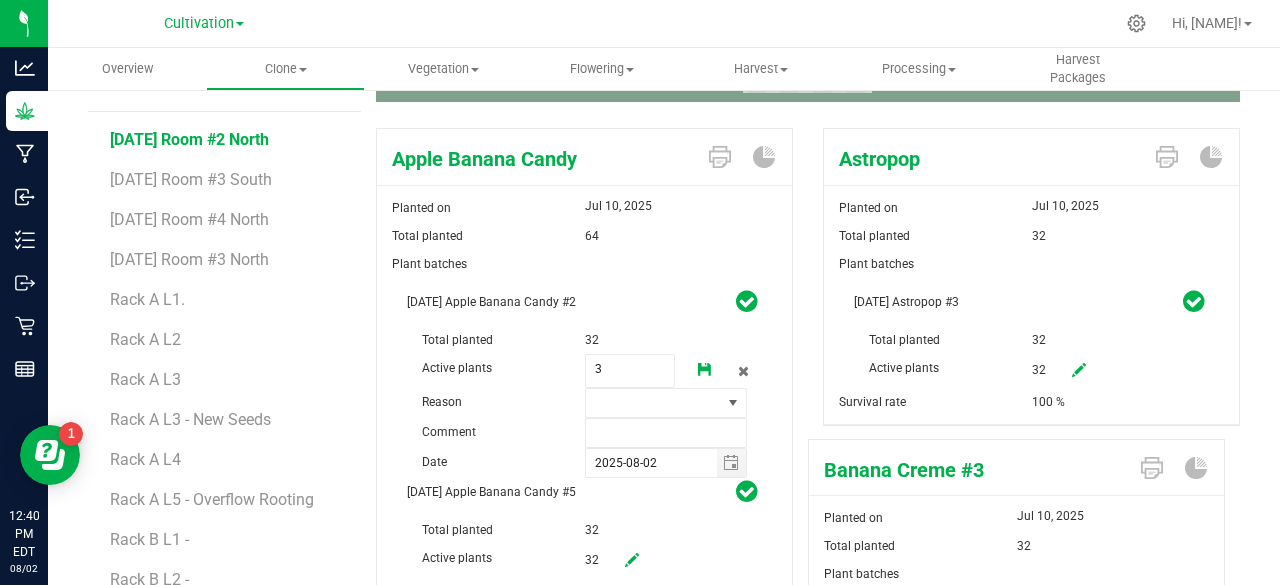 click at bounding box center [743, 371] 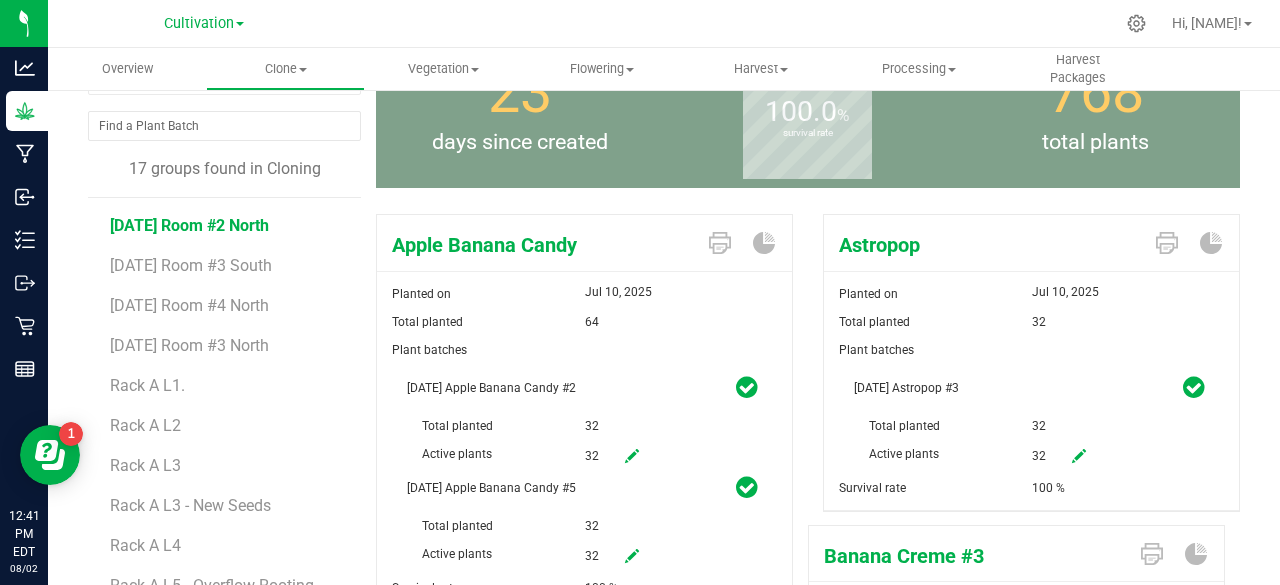 scroll, scrollTop: 150, scrollLeft: 0, axis: vertical 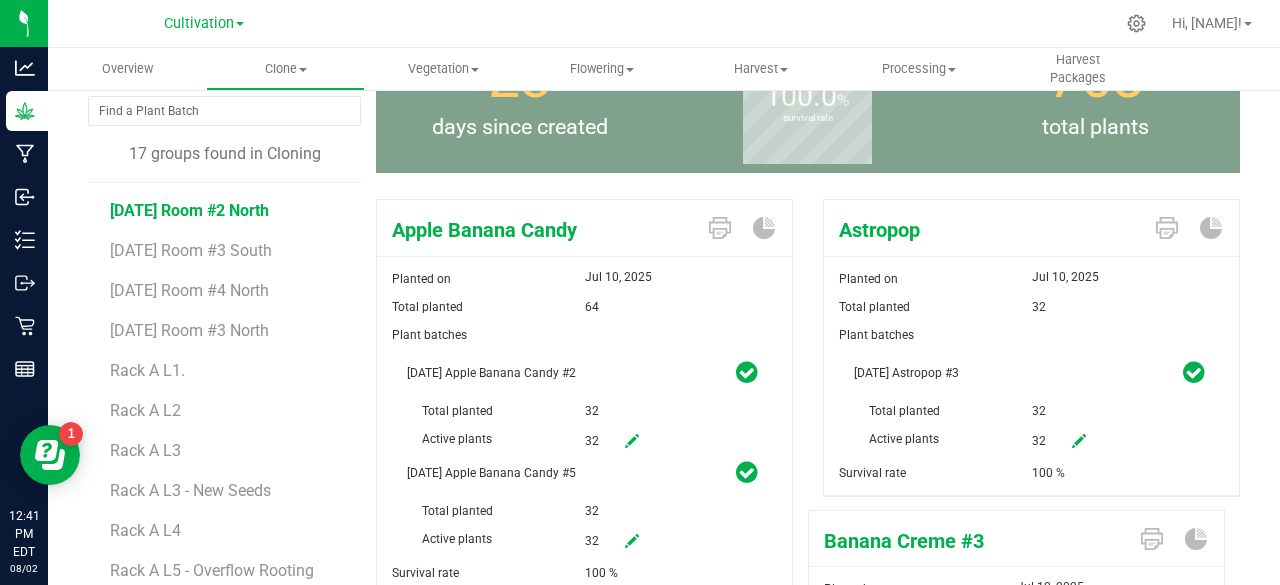 click at bounding box center [632, 442] 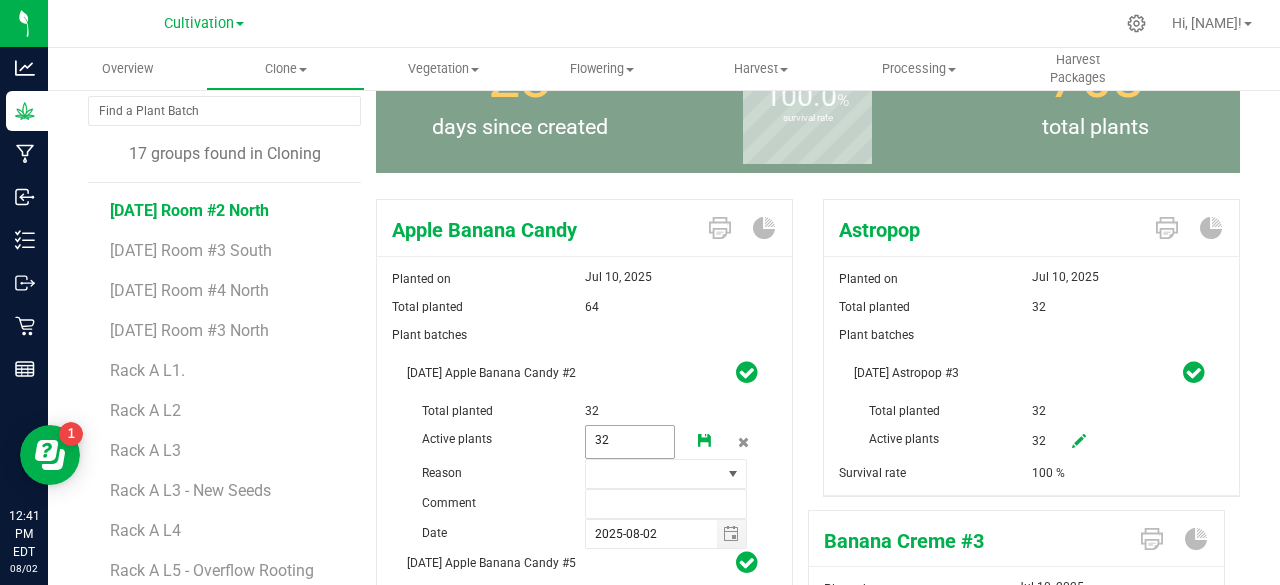 click on "32 32" at bounding box center (630, 442) 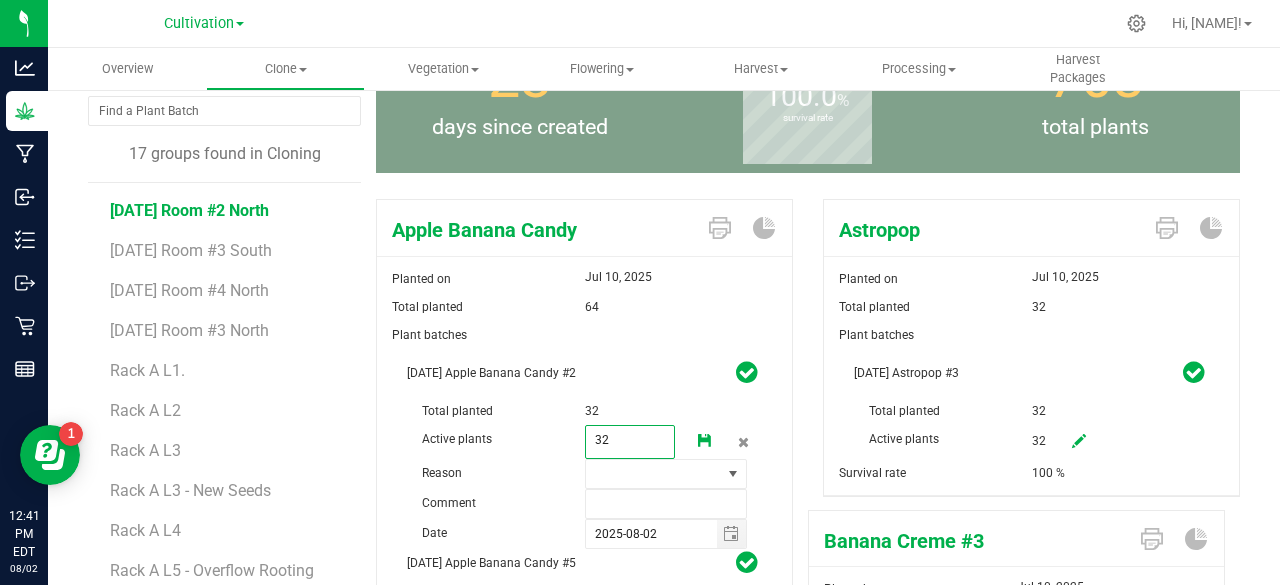 click on "32" at bounding box center [630, 440] 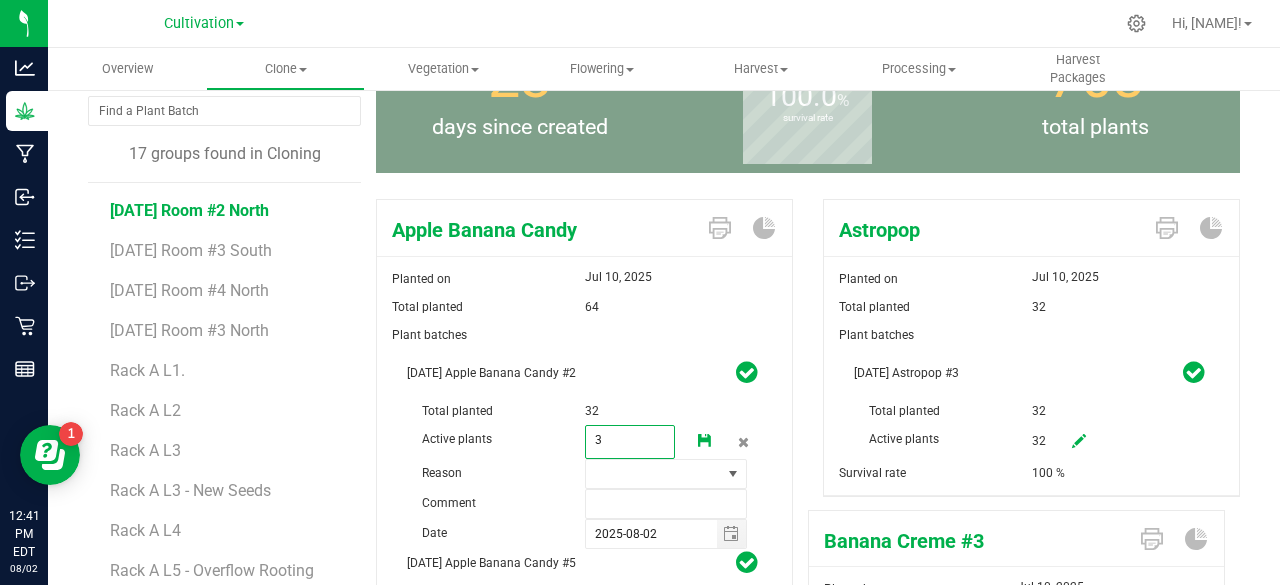 type on "31" 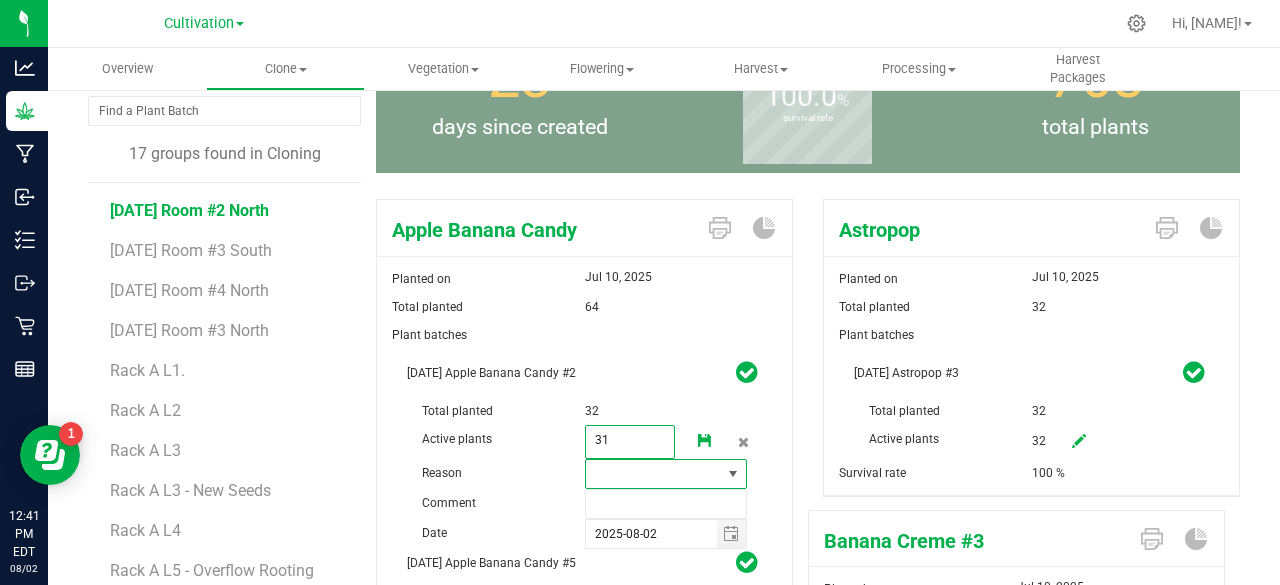 type on "31" 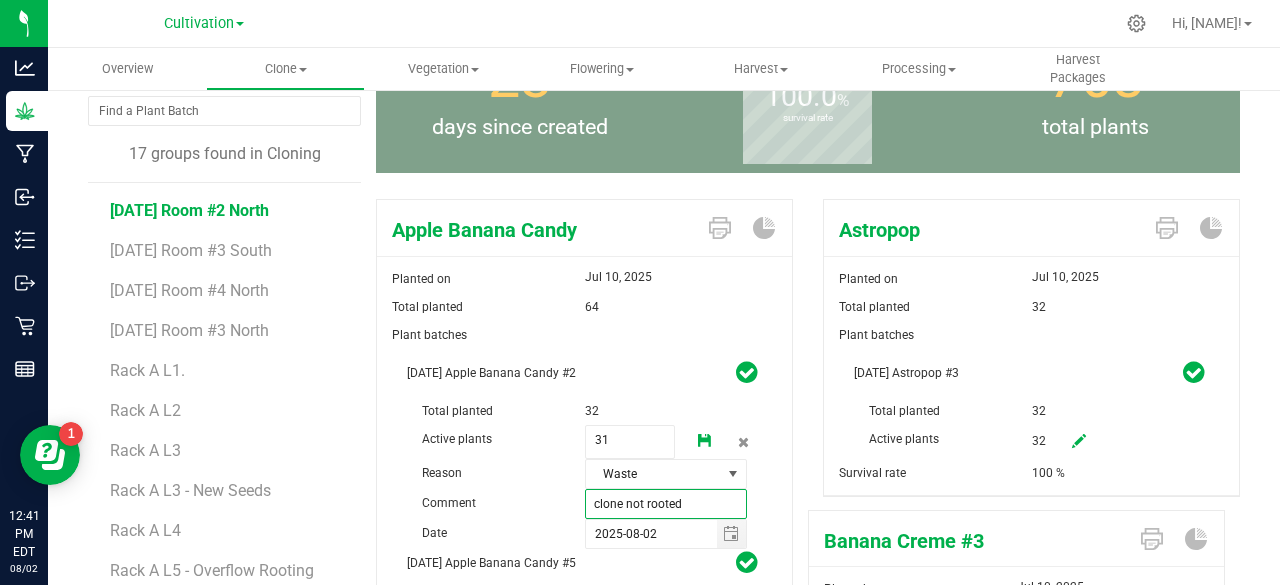 type on "clone not rooted" 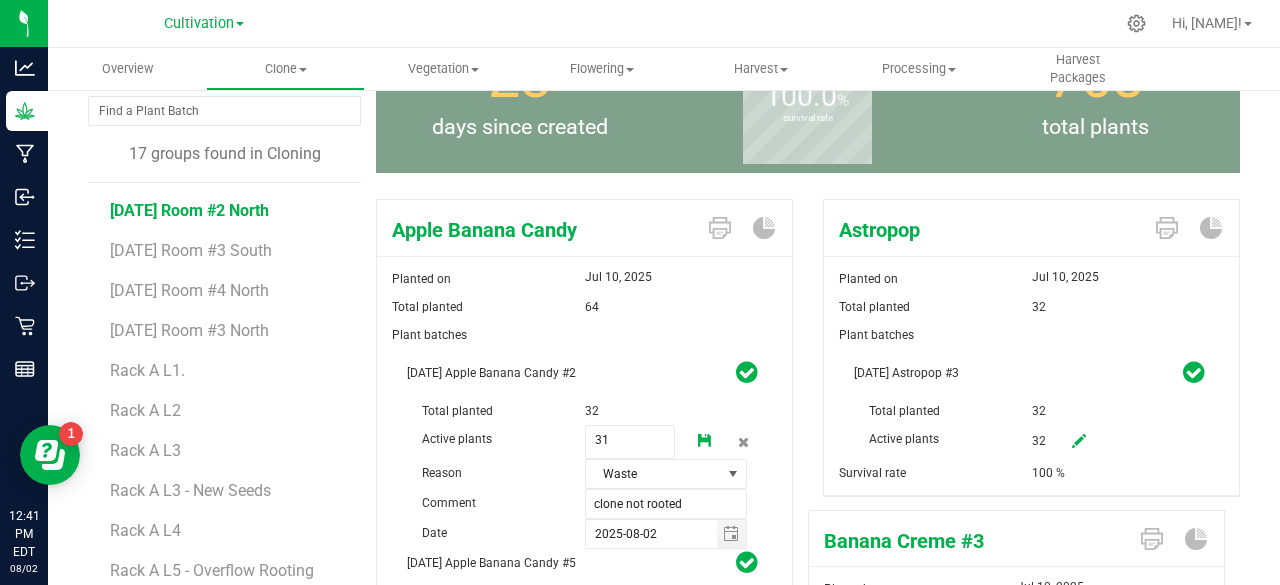 click at bounding box center [705, 441] 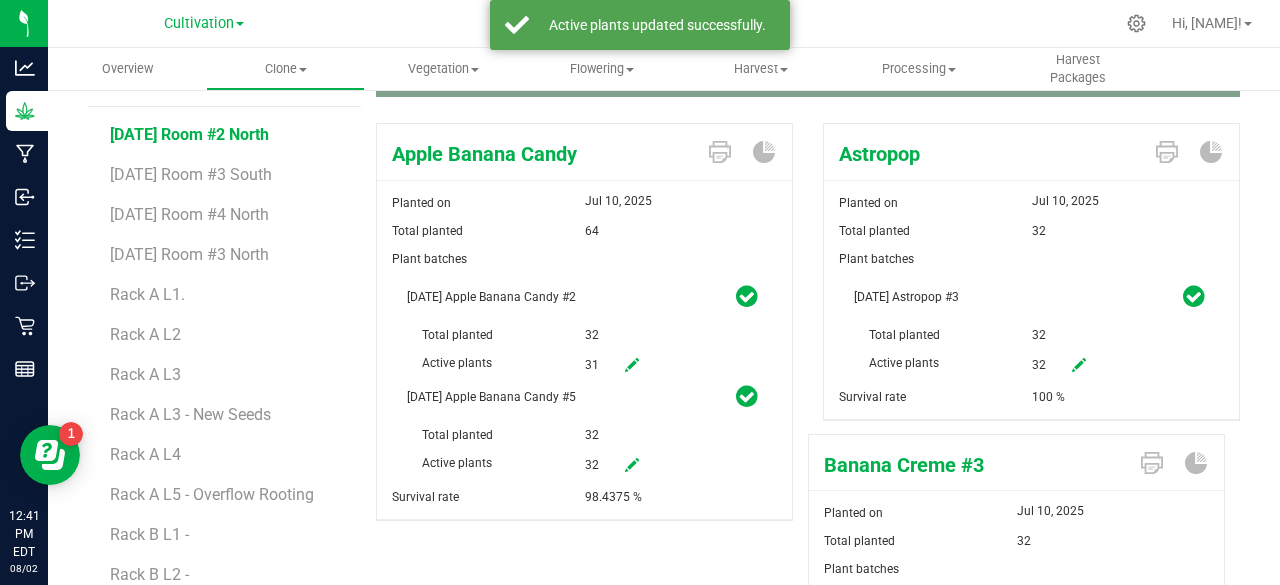 scroll, scrollTop: 226, scrollLeft: 0, axis: vertical 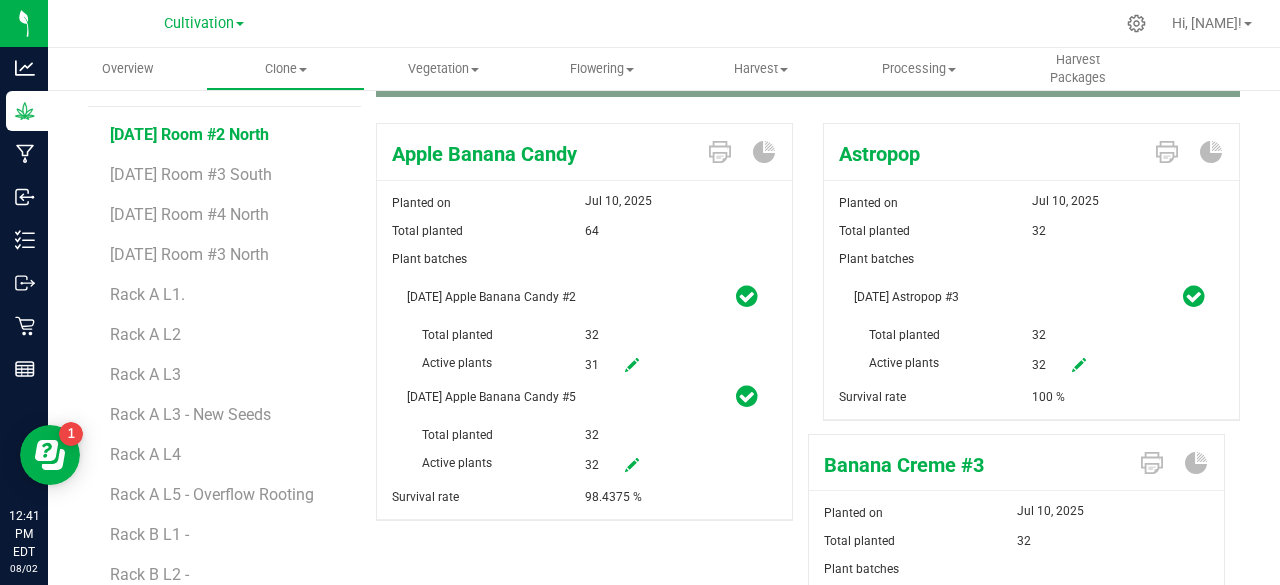 click at bounding box center (1079, 365) 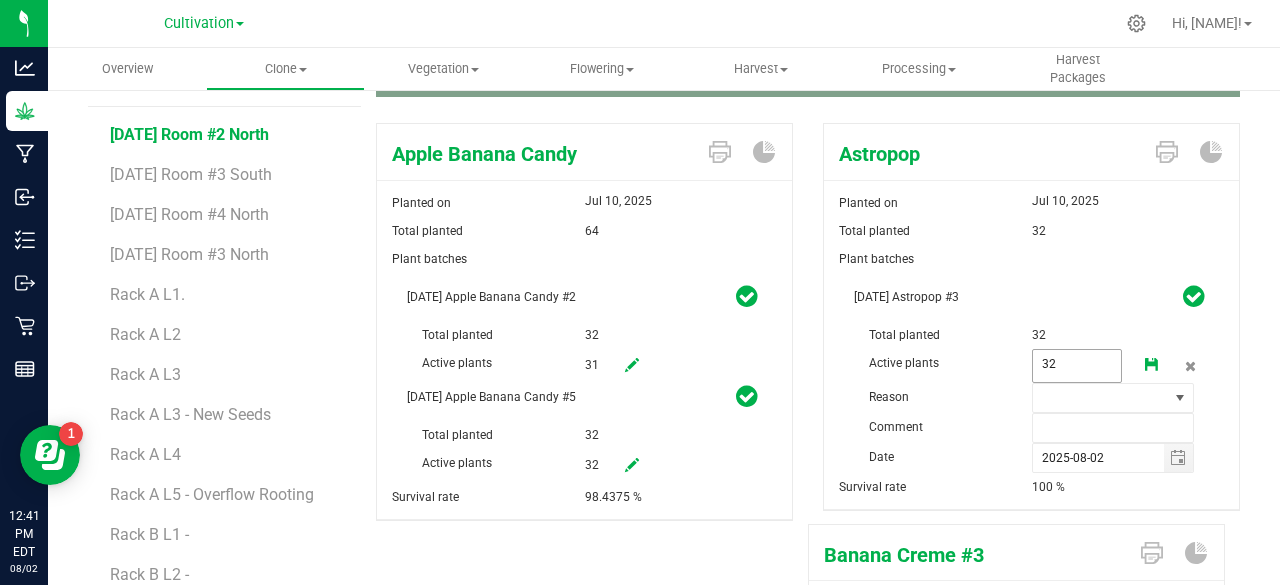click on "32 32" at bounding box center (1077, 366) 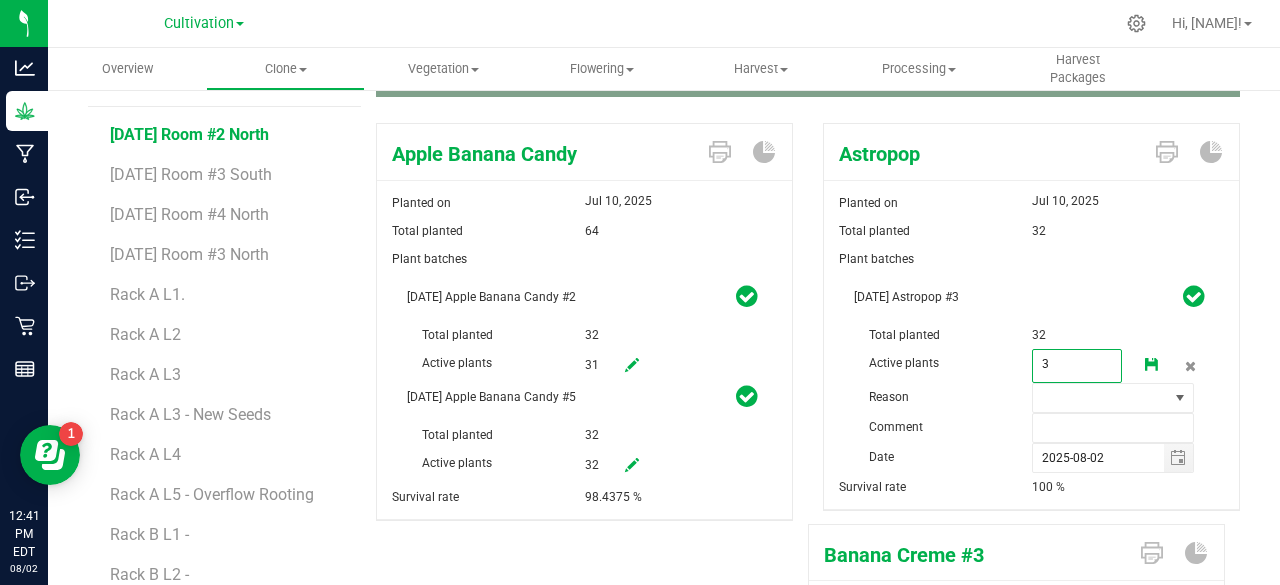 type on "30" 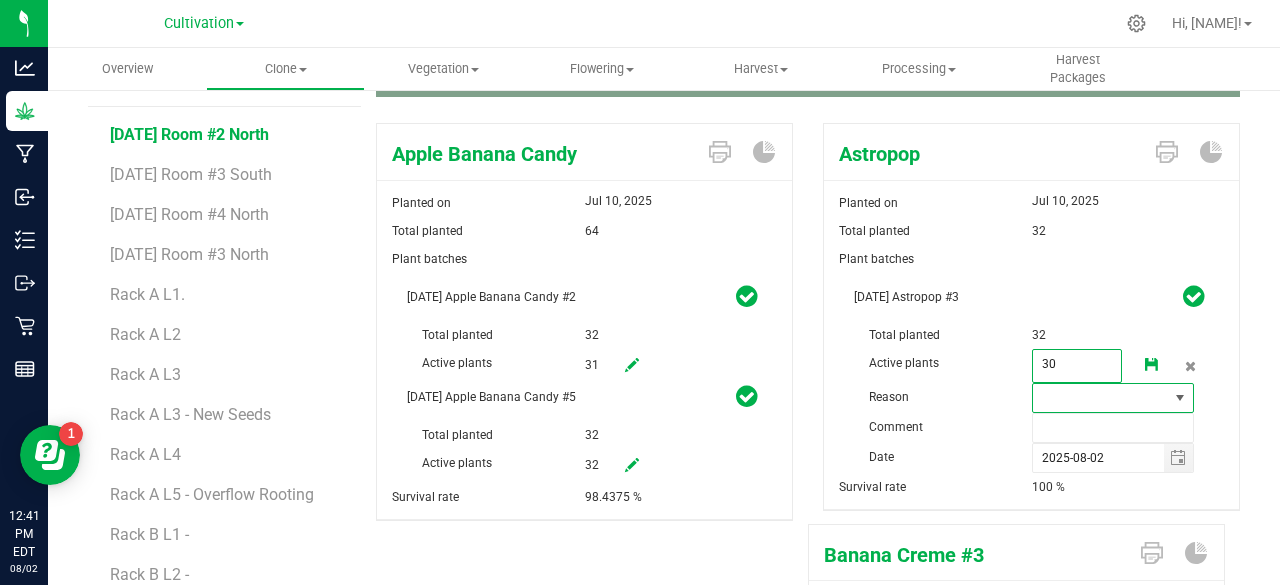 type on "30" 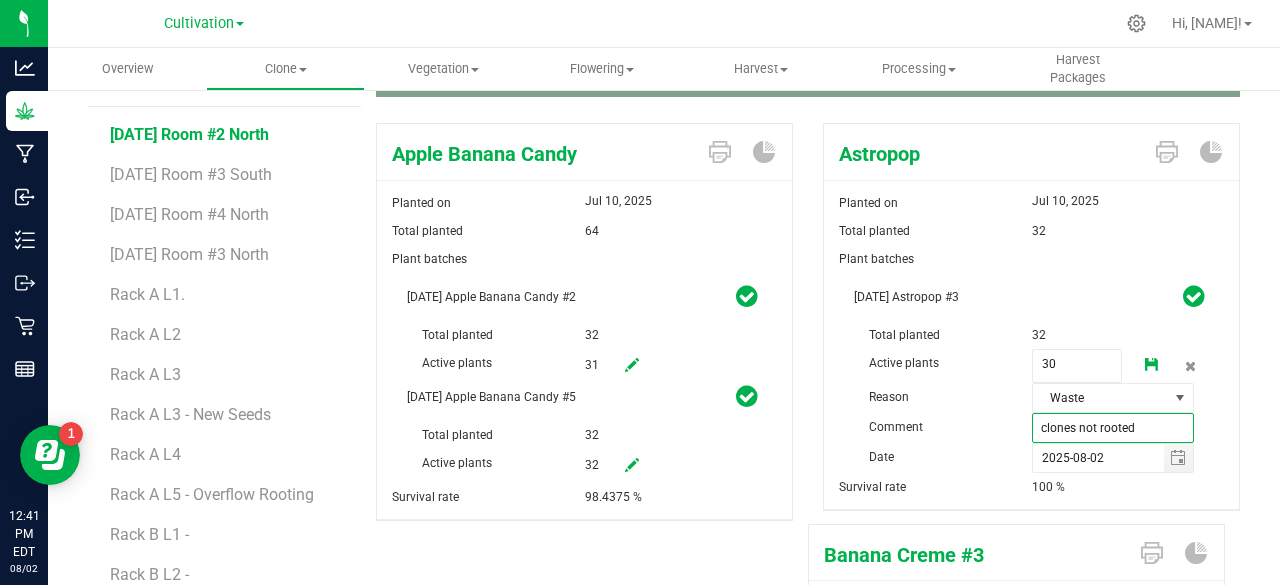 type on "clones not rooted" 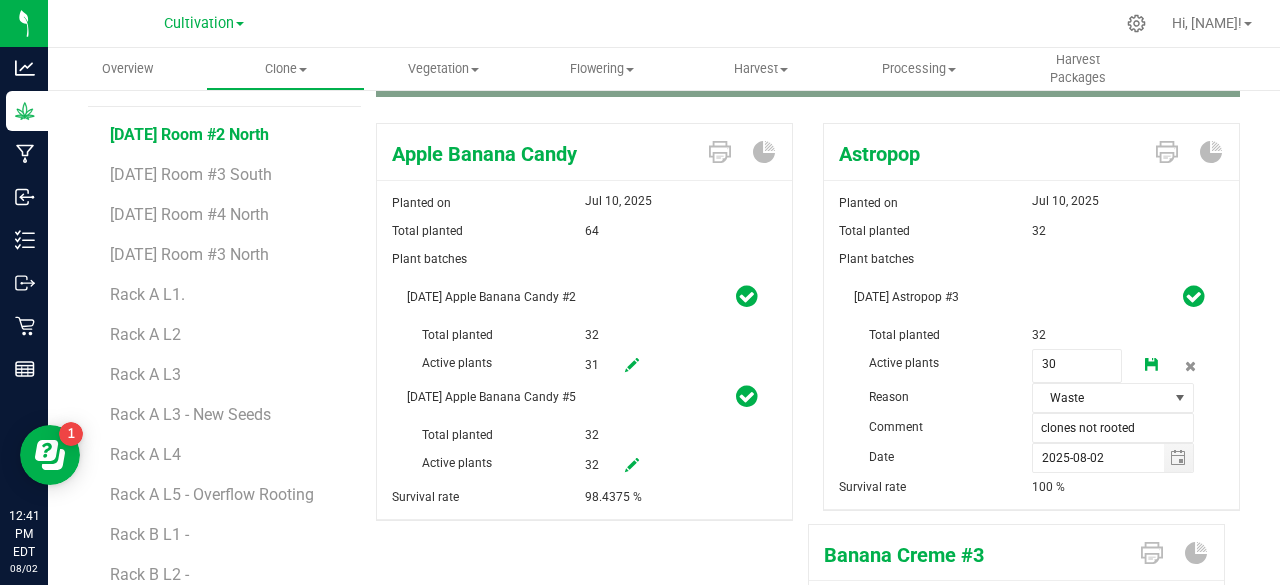 click at bounding box center [1152, 366] 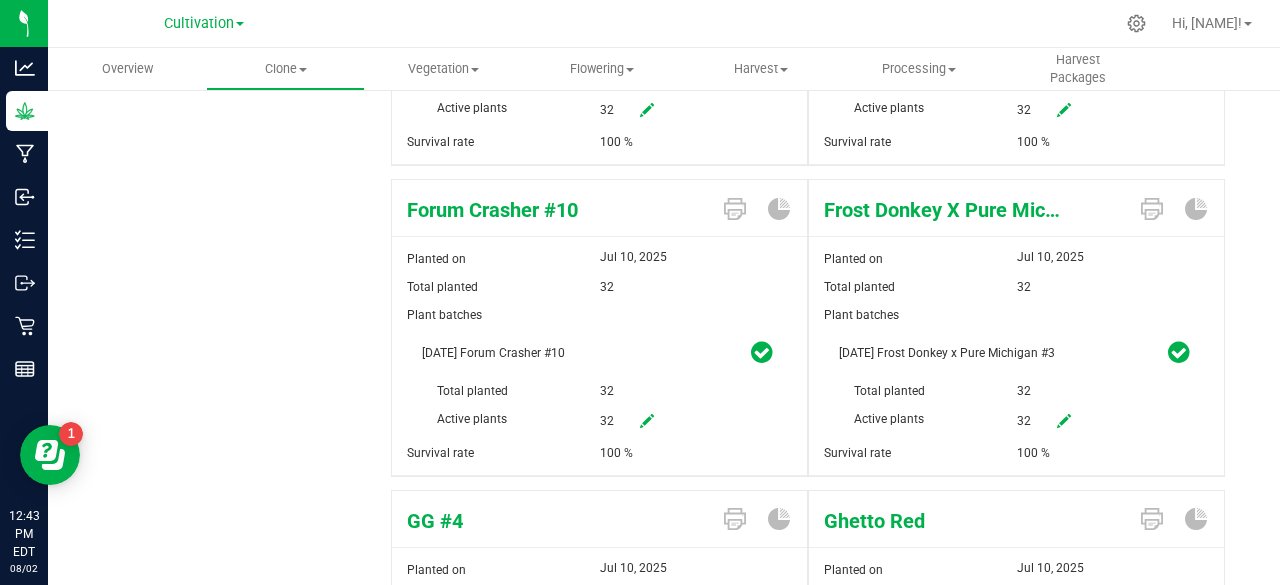 scroll, scrollTop: 1103, scrollLeft: 0, axis: vertical 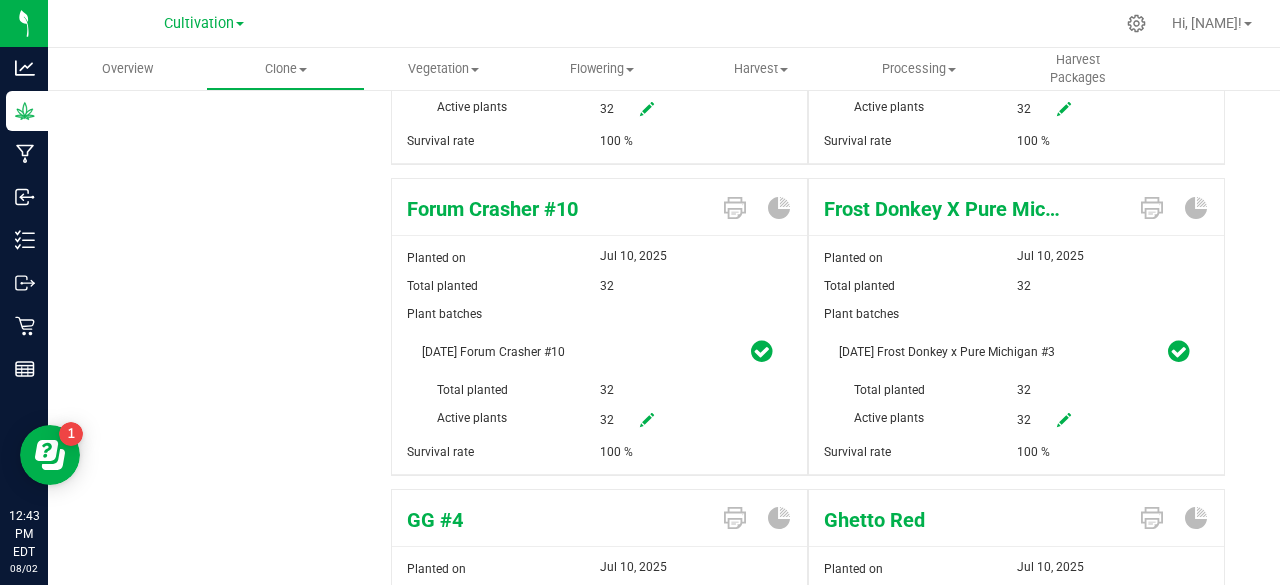 click at bounding box center (1064, 420) 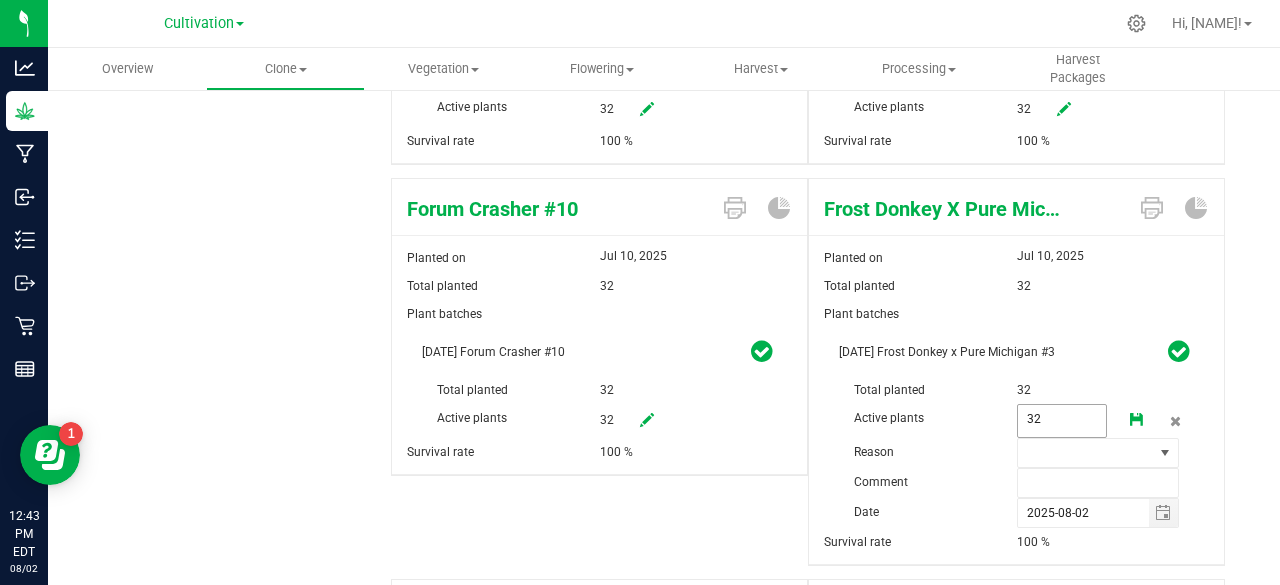 click on "32 32" at bounding box center [1062, 421] 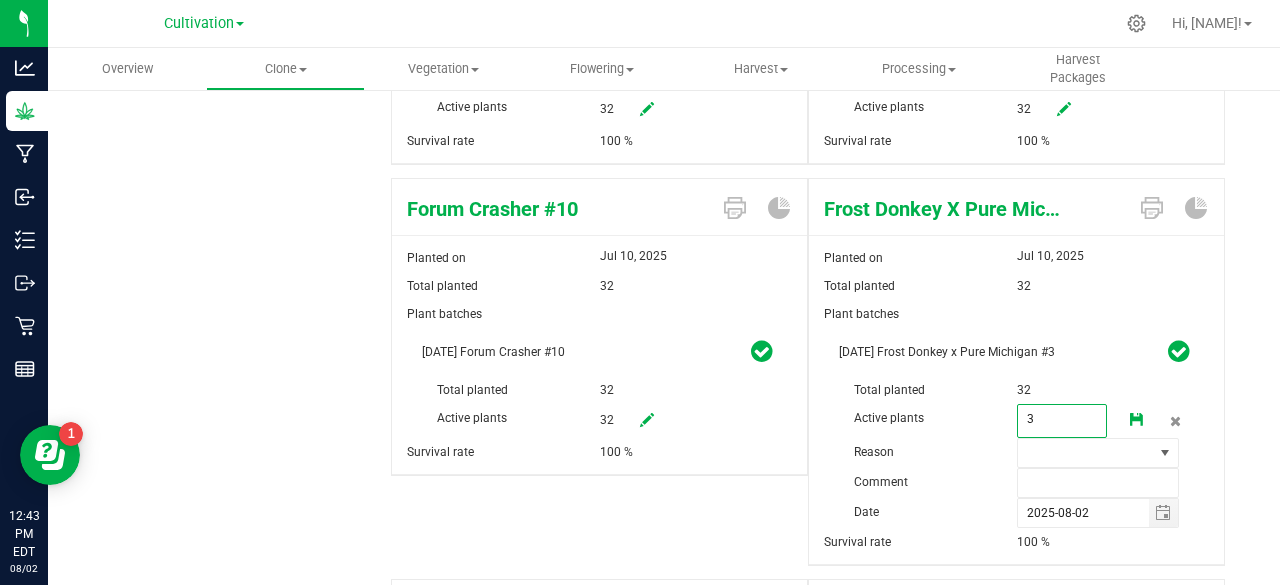 type on "31" 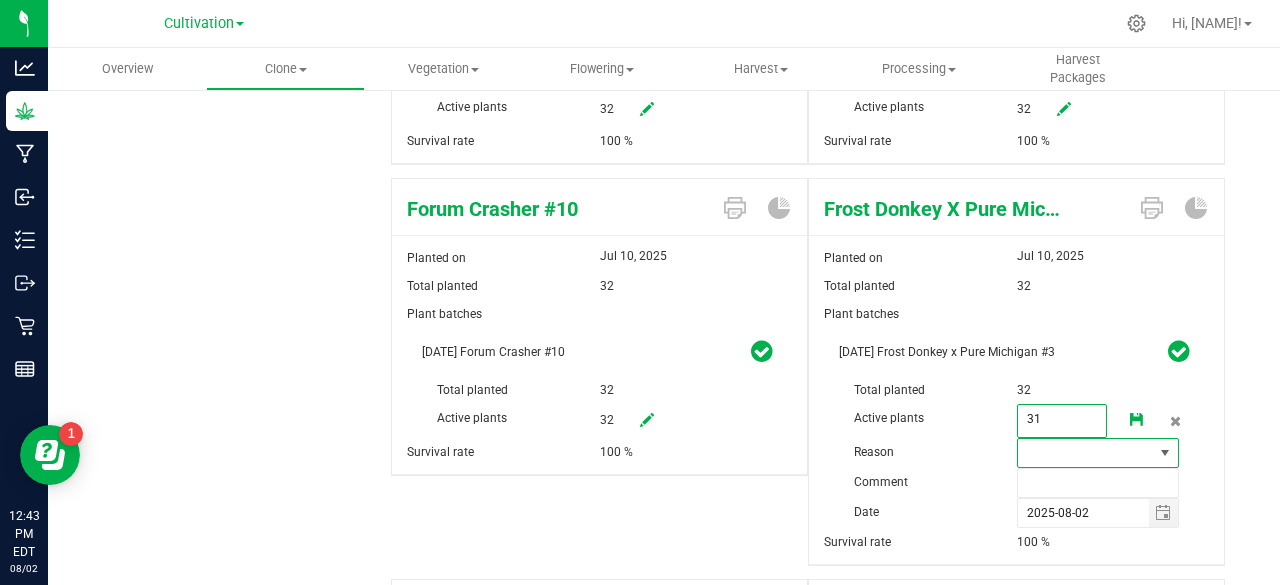 type on "31" 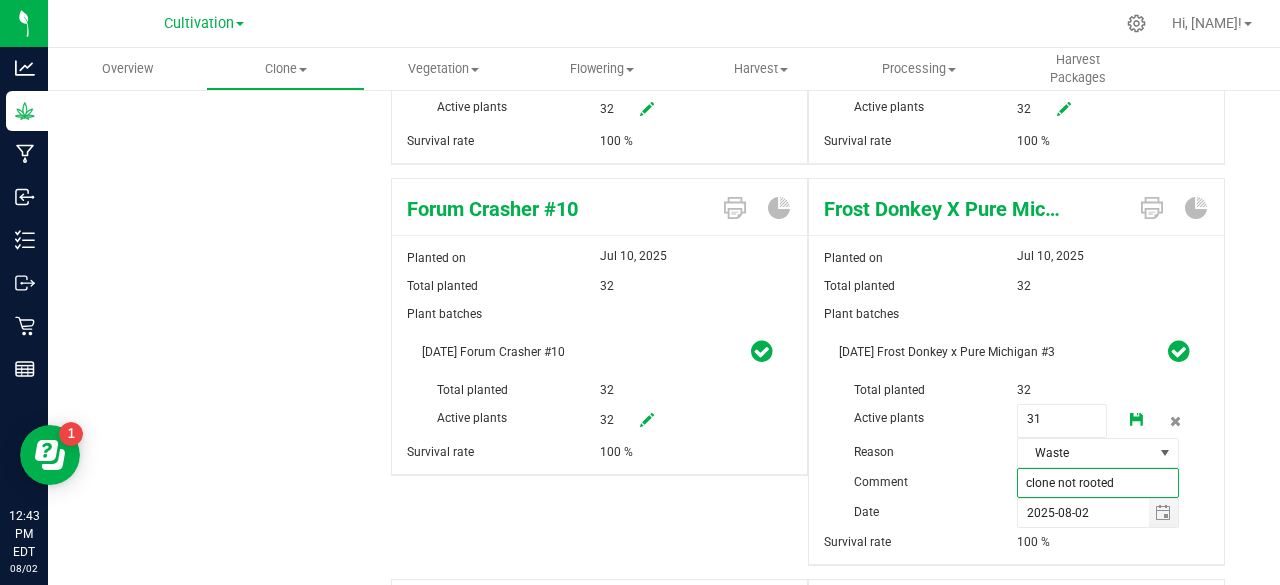 type on "clone not rooted" 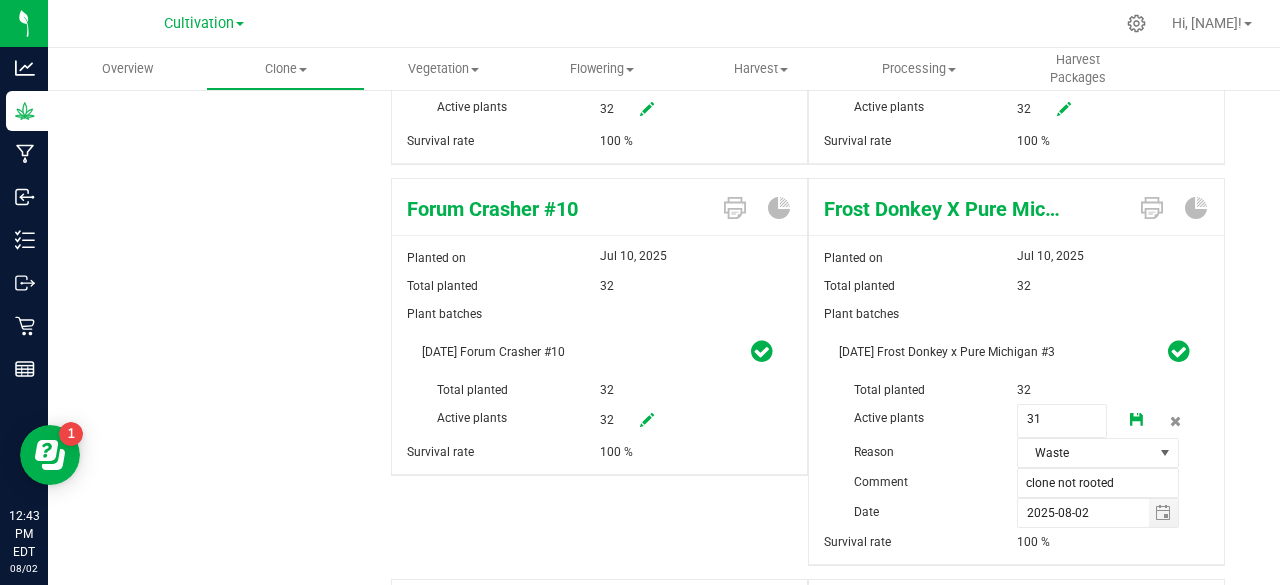 click at bounding box center [1137, 420] 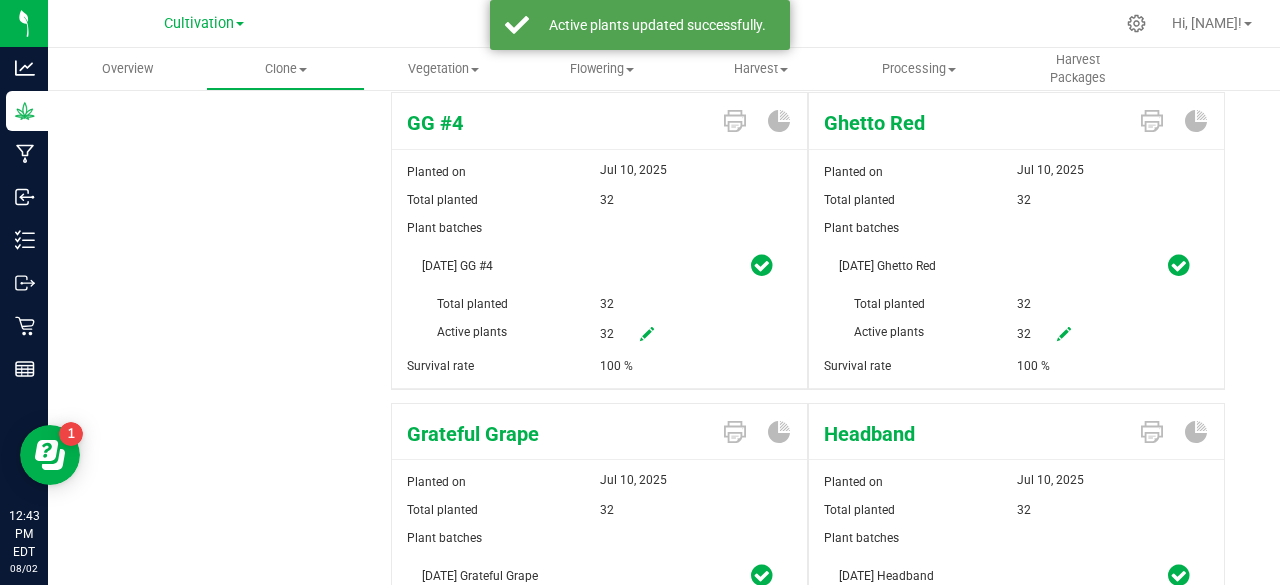 scroll, scrollTop: 1500, scrollLeft: 0, axis: vertical 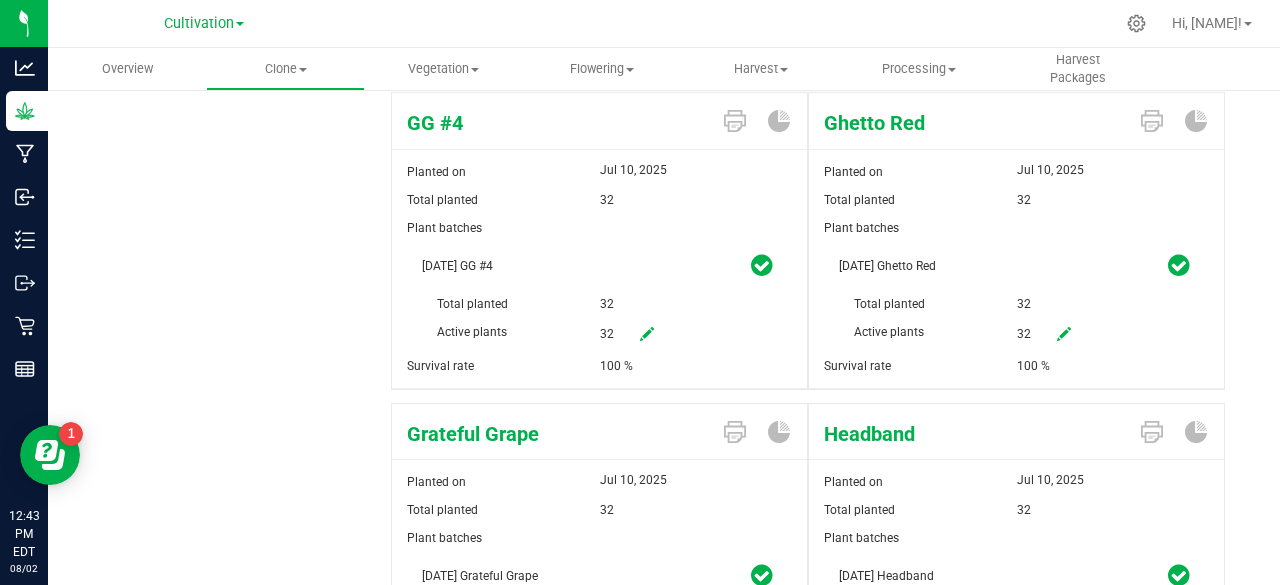 click at bounding box center (1064, 335) 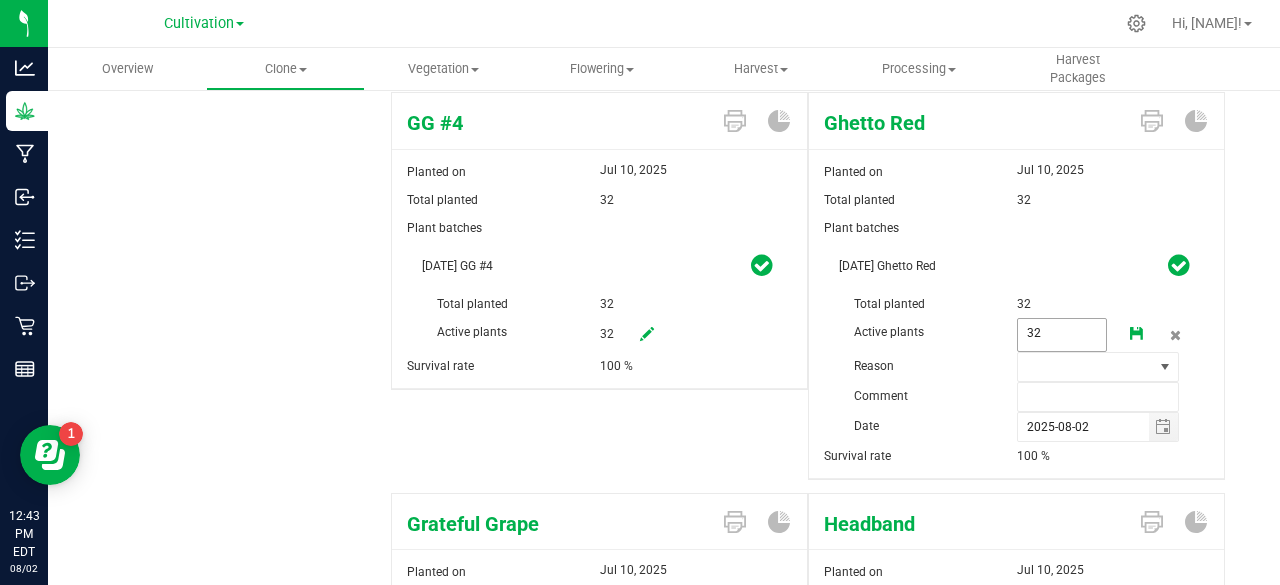 click on "32 32" at bounding box center (1062, 335) 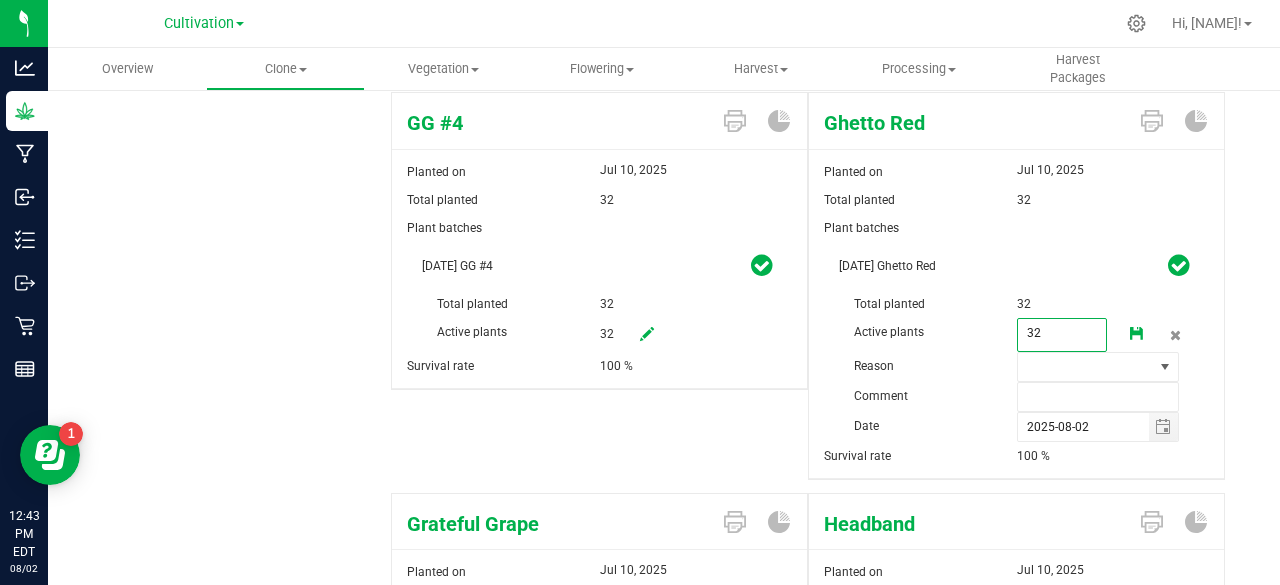 click on "32" at bounding box center [1062, 333] 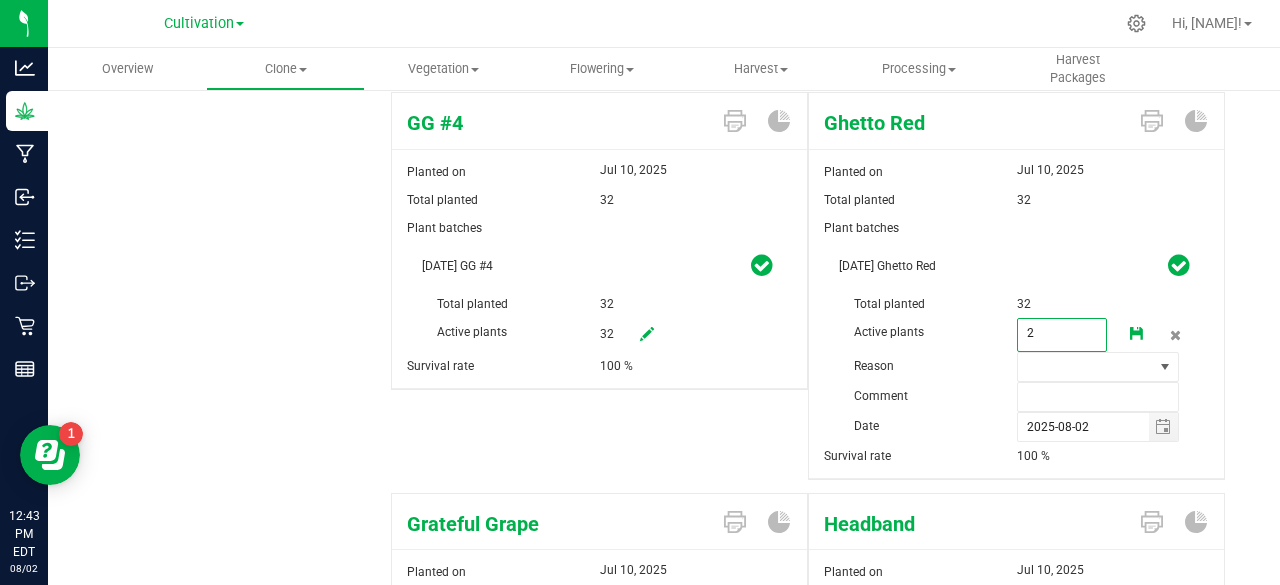 type on "25" 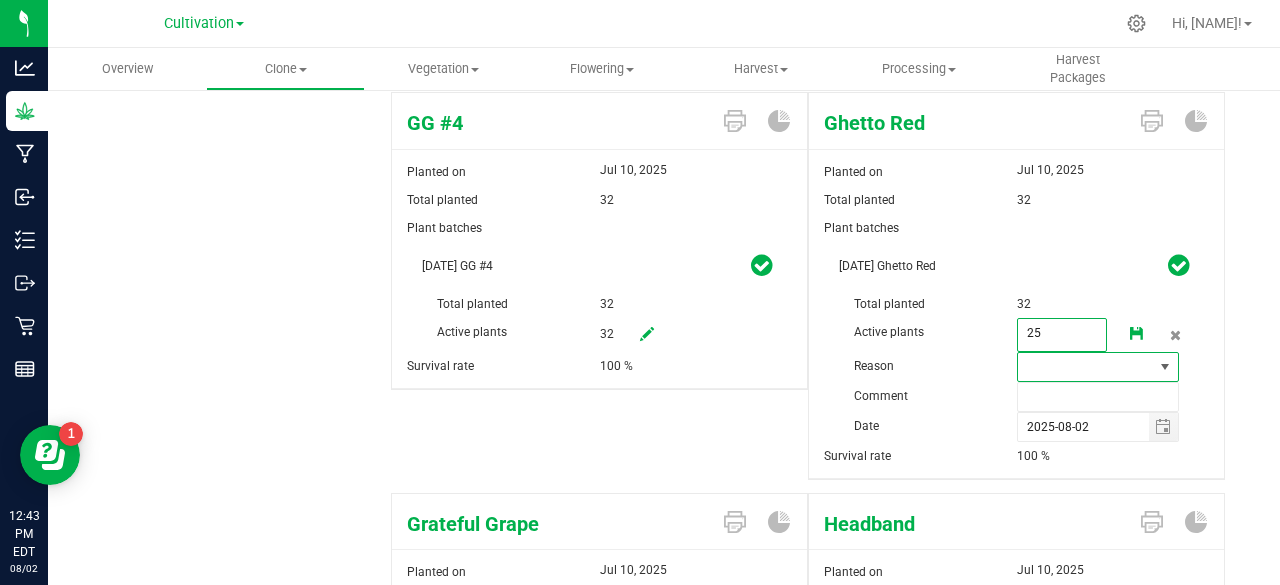 type on "25" 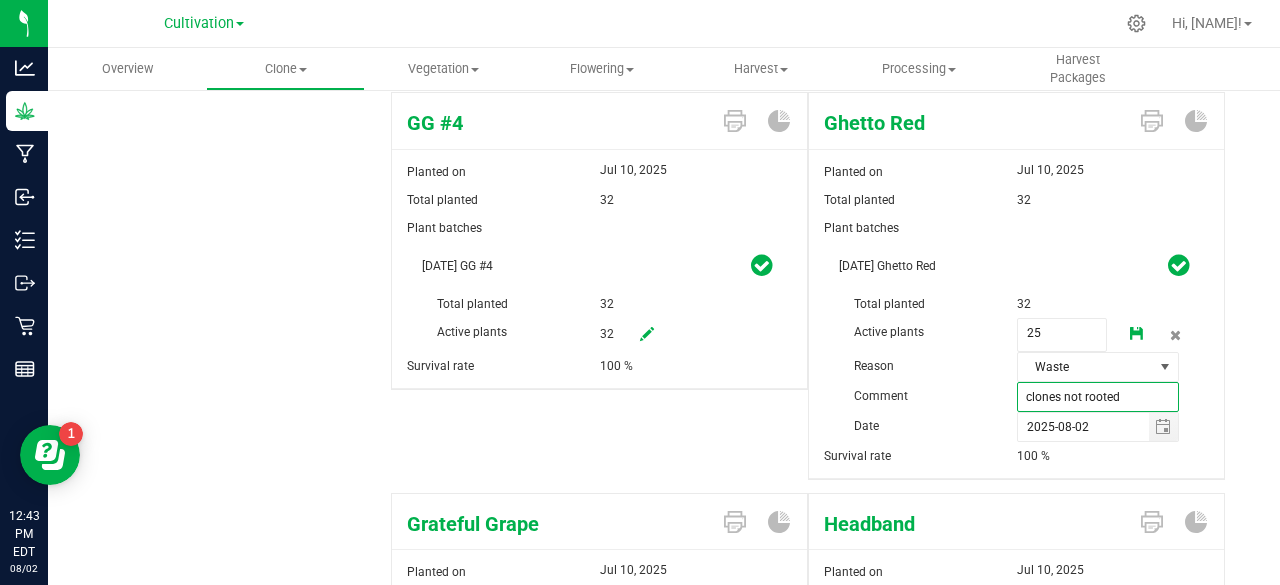 type on "clones not rooted" 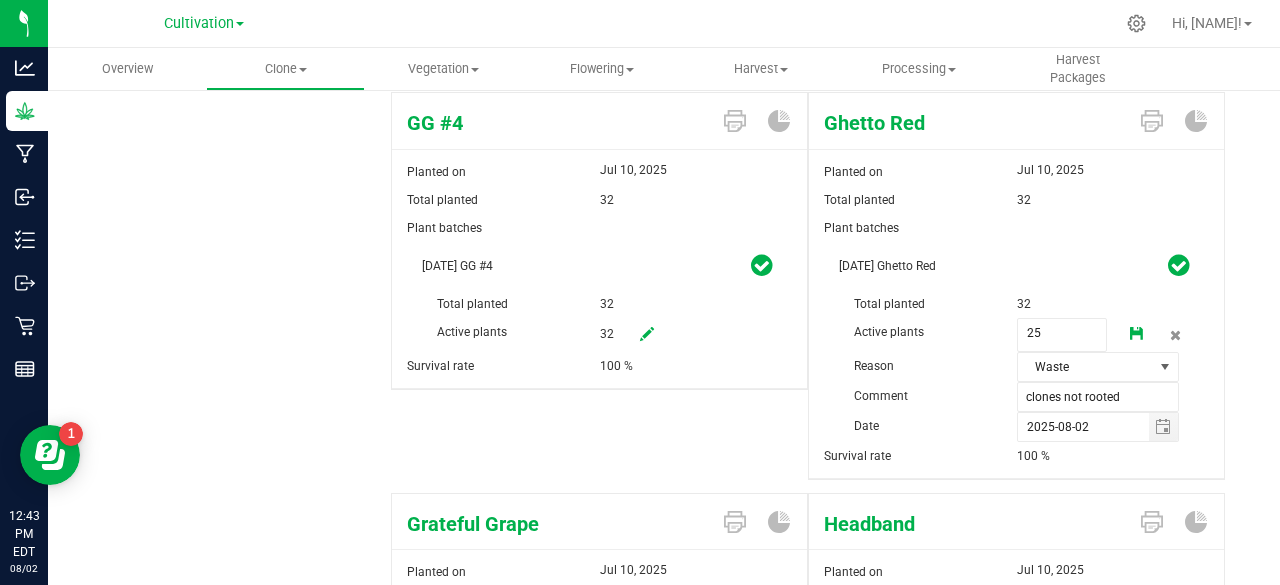 click at bounding box center (1137, 334) 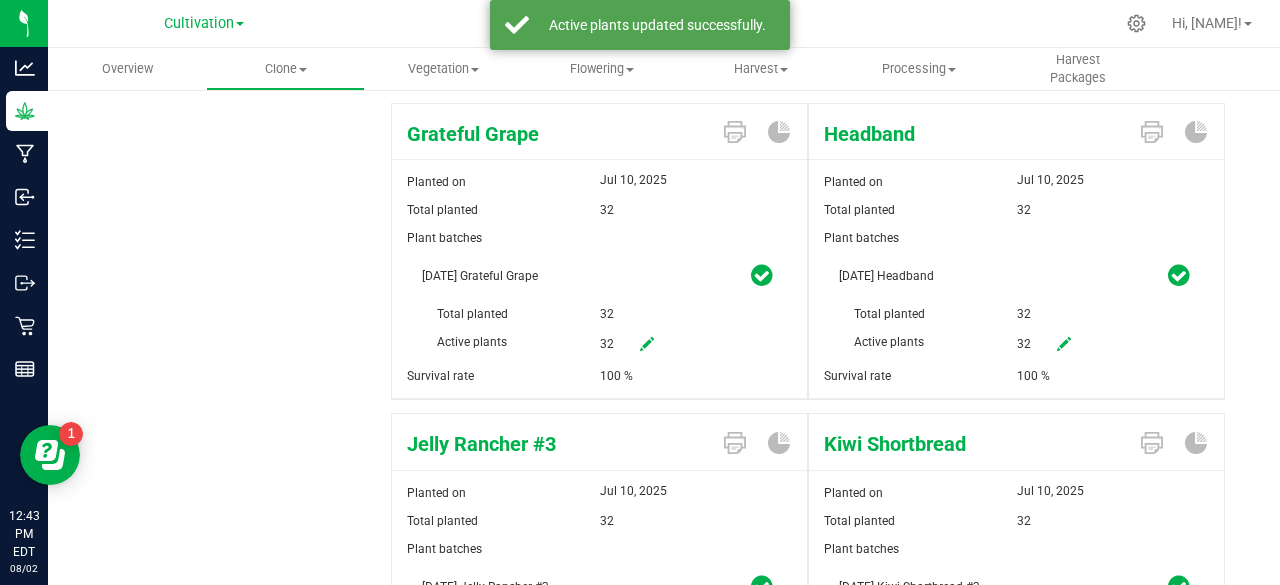 scroll, scrollTop: 1800, scrollLeft: 0, axis: vertical 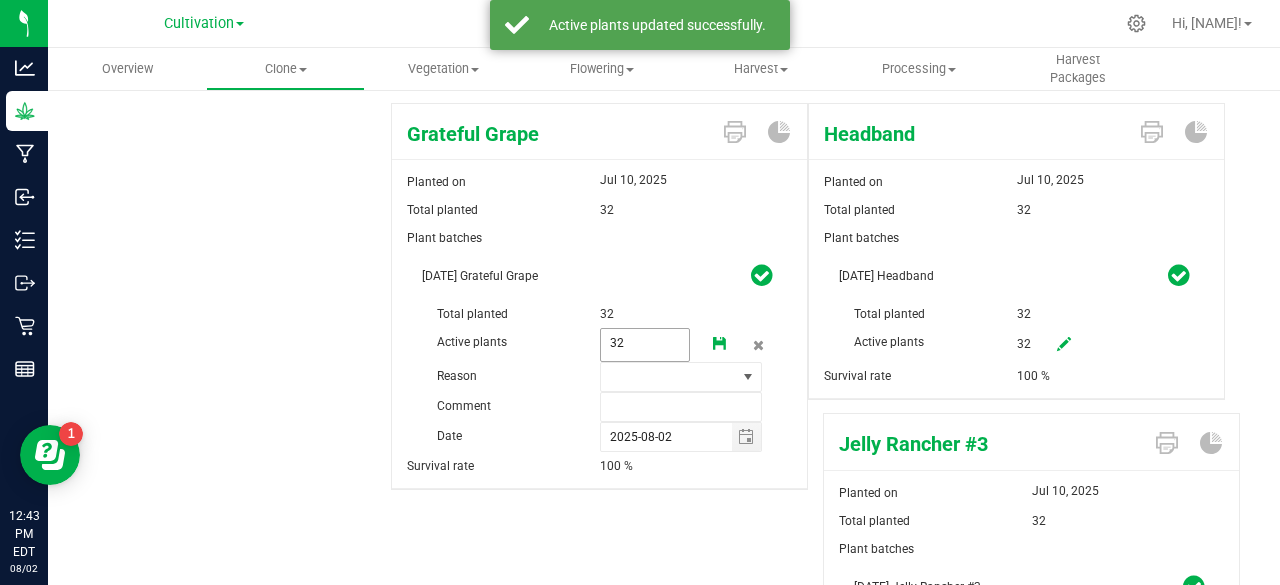 click on "32 32" at bounding box center [645, 345] 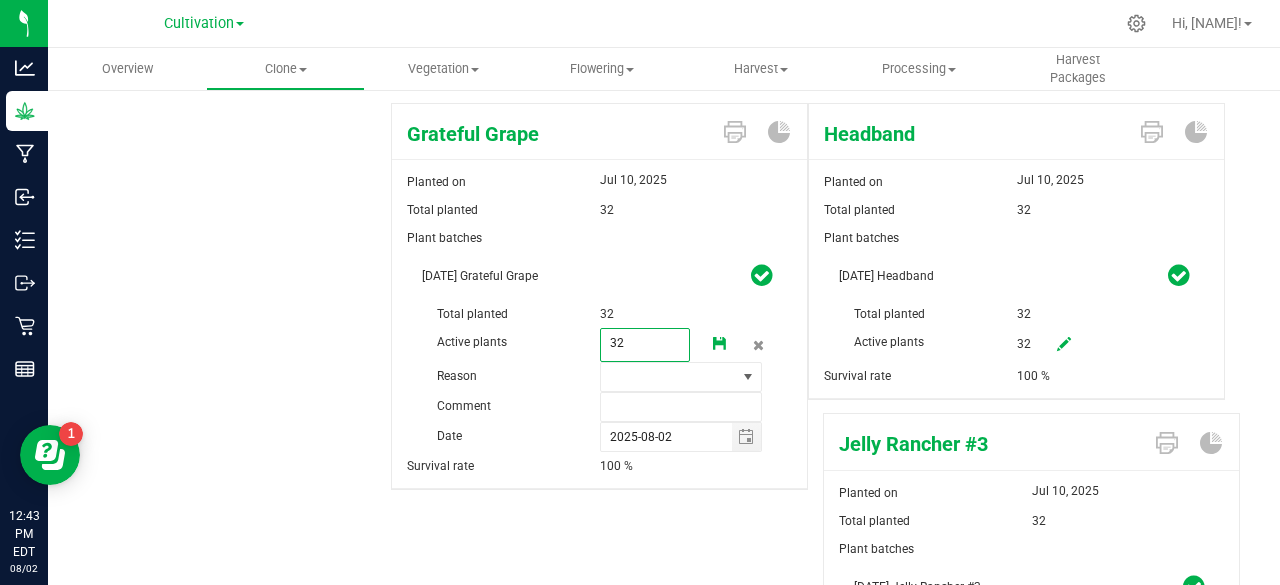 click on "32" at bounding box center (645, 343) 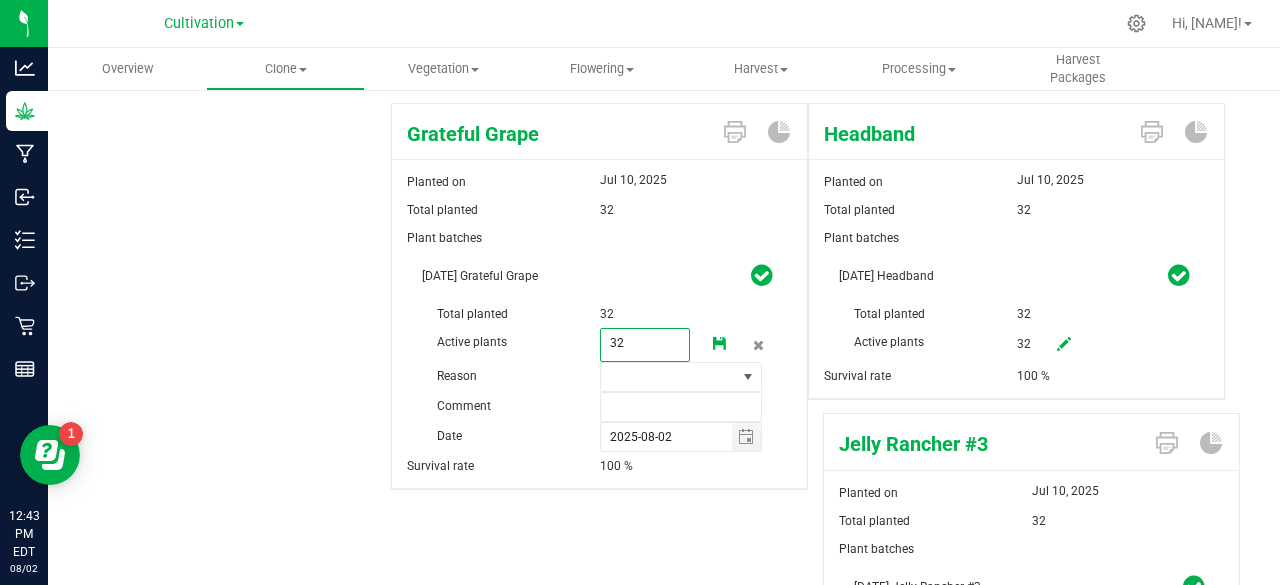 click on "32 32" at bounding box center [645, 345] 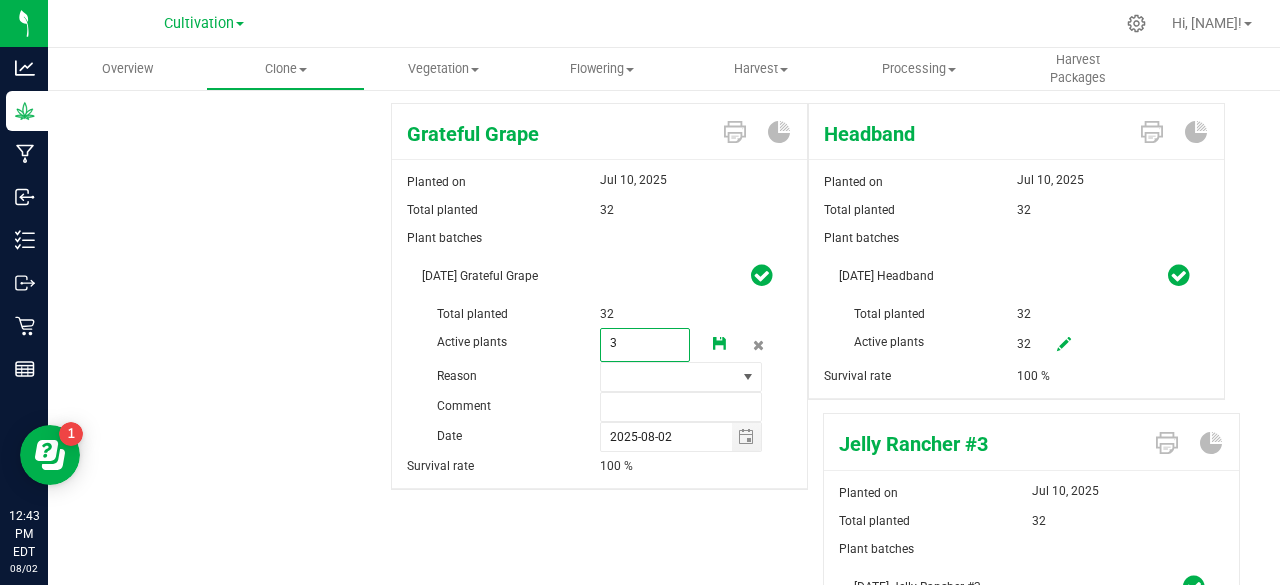 type on "31" 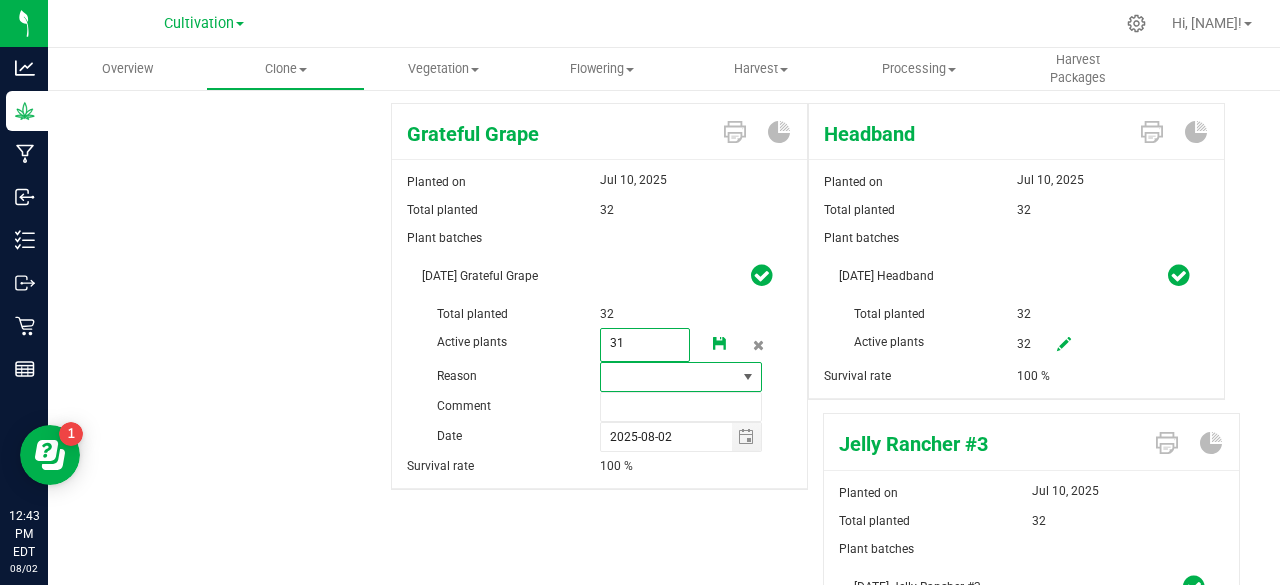 type on "31" 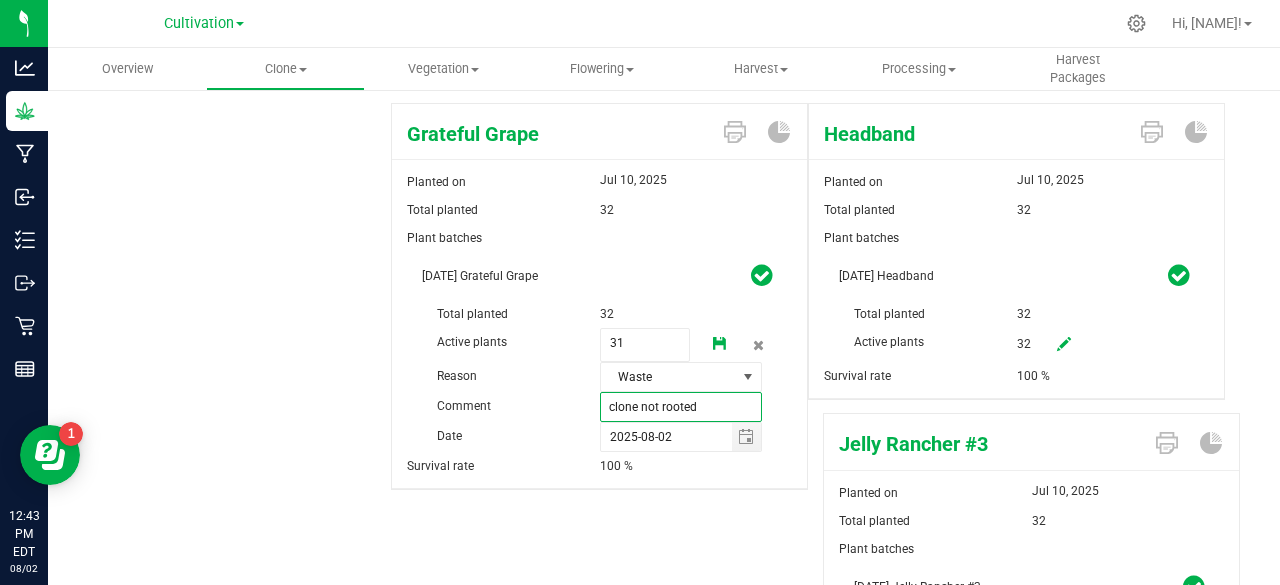 type on "clone not rooted" 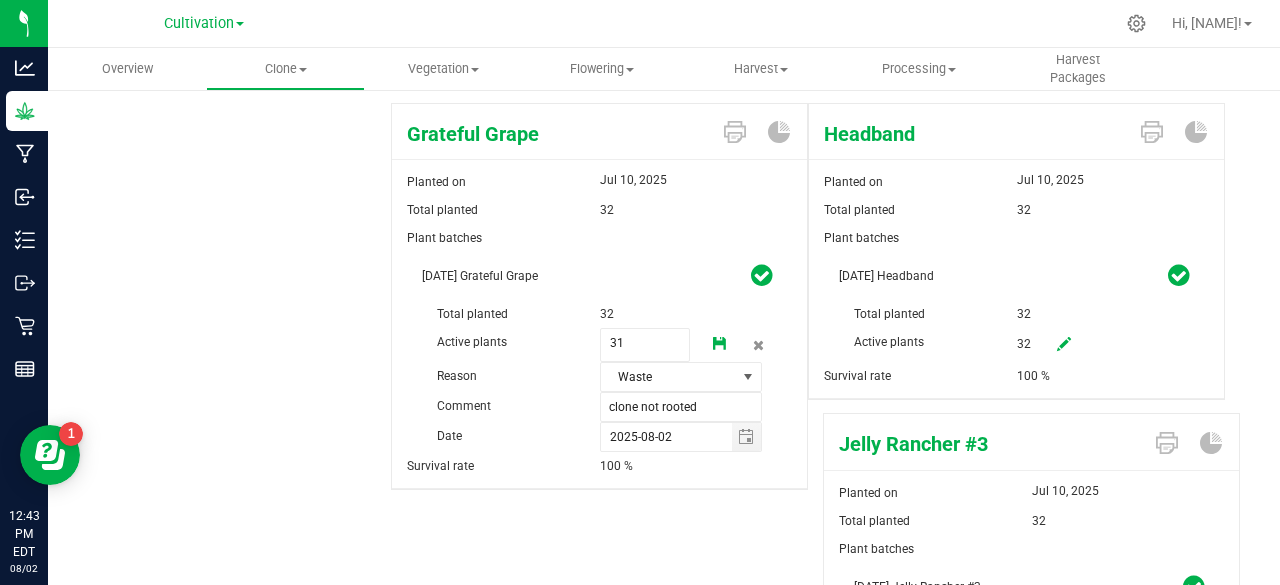 click at bounding box center (720, 344) 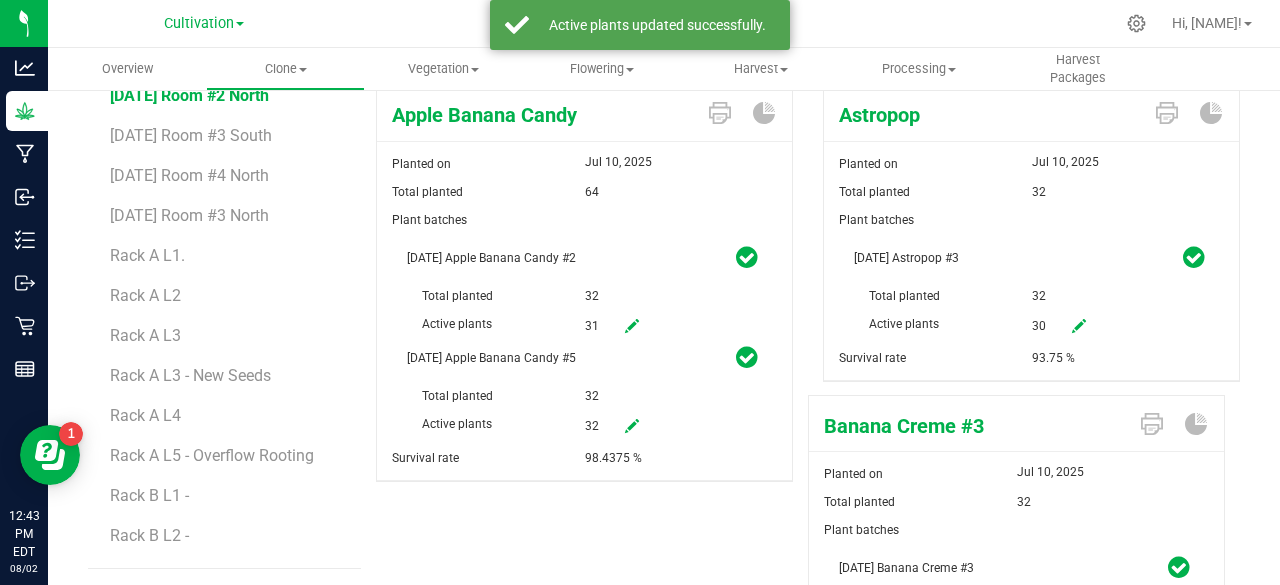 scroll, scrollTop: 1800, scrollLeft: 0, axis: vertical 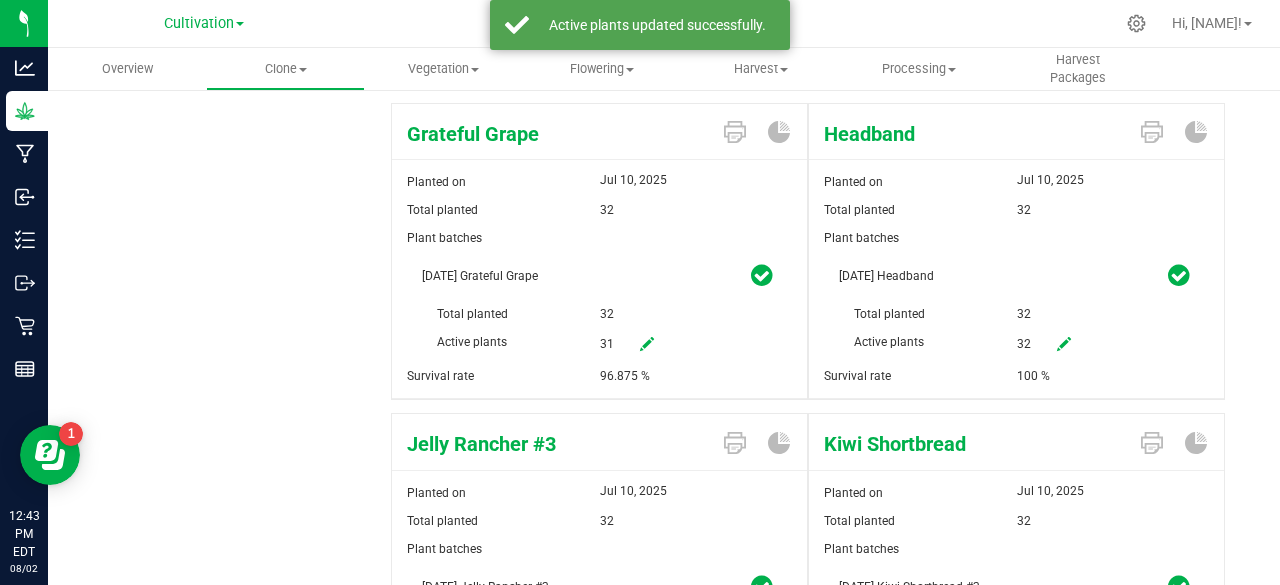 click at bounding box center [1064, 344] 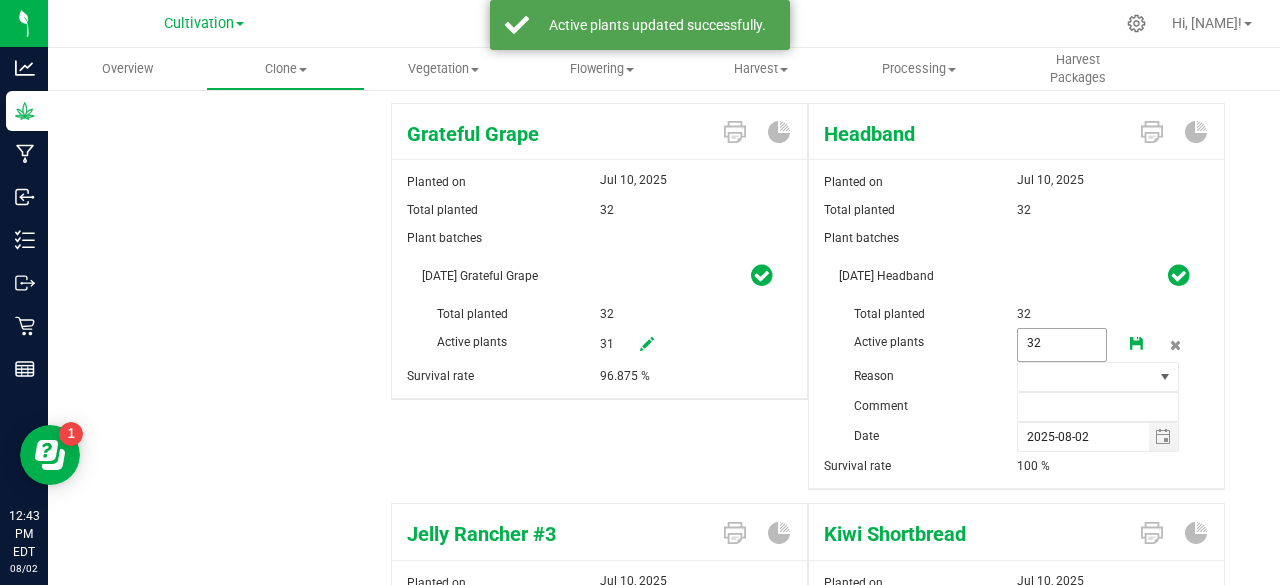 click on "32 32" at bounding box center [1062, 345] 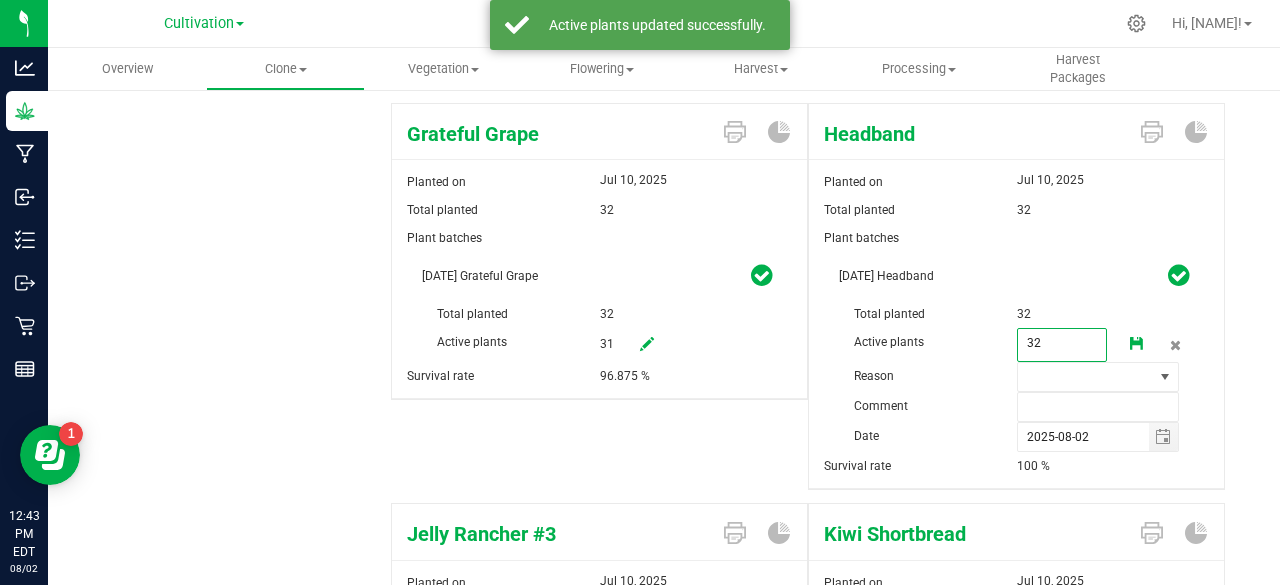 click on "32" at bounding box center (1062, 343) 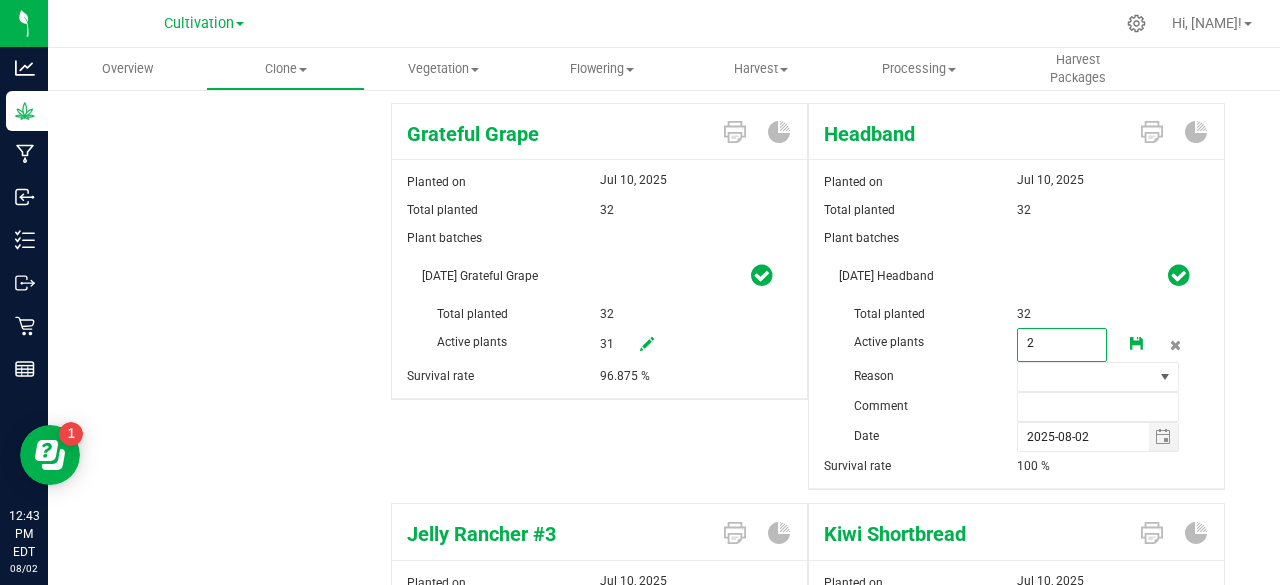 type on "25" 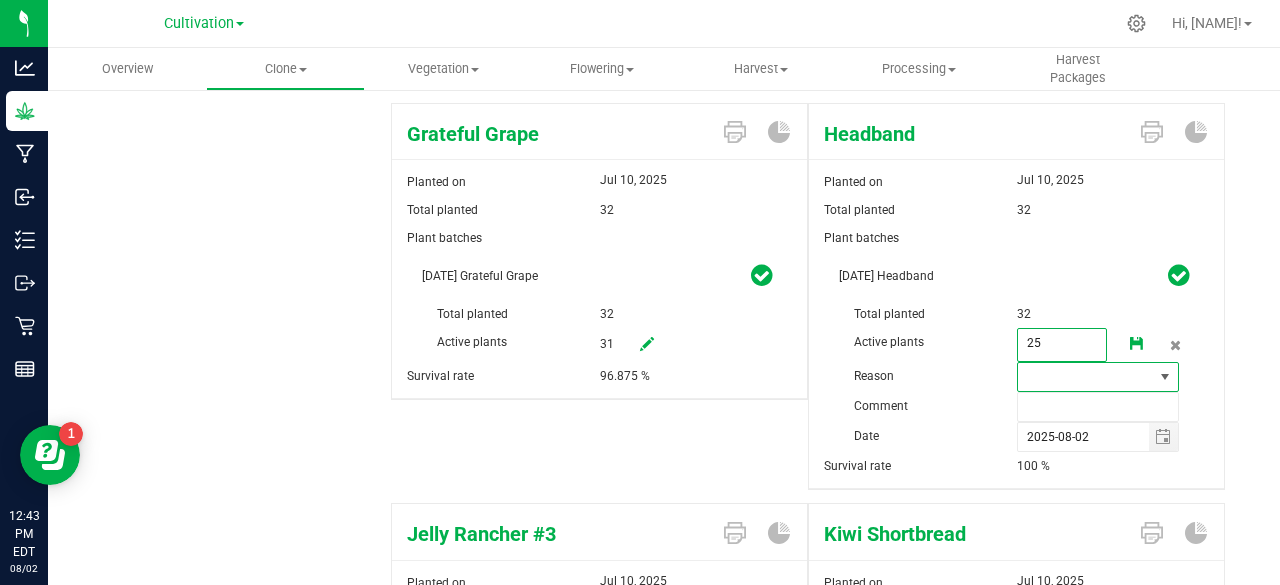 type on "25" 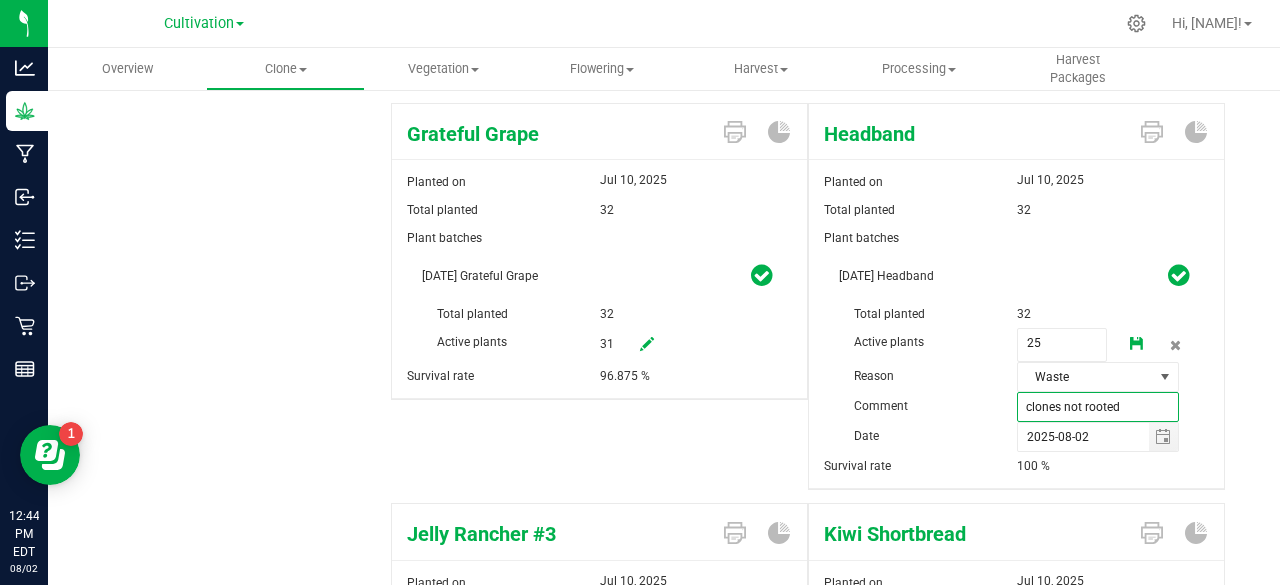 type on "clones not rooted" 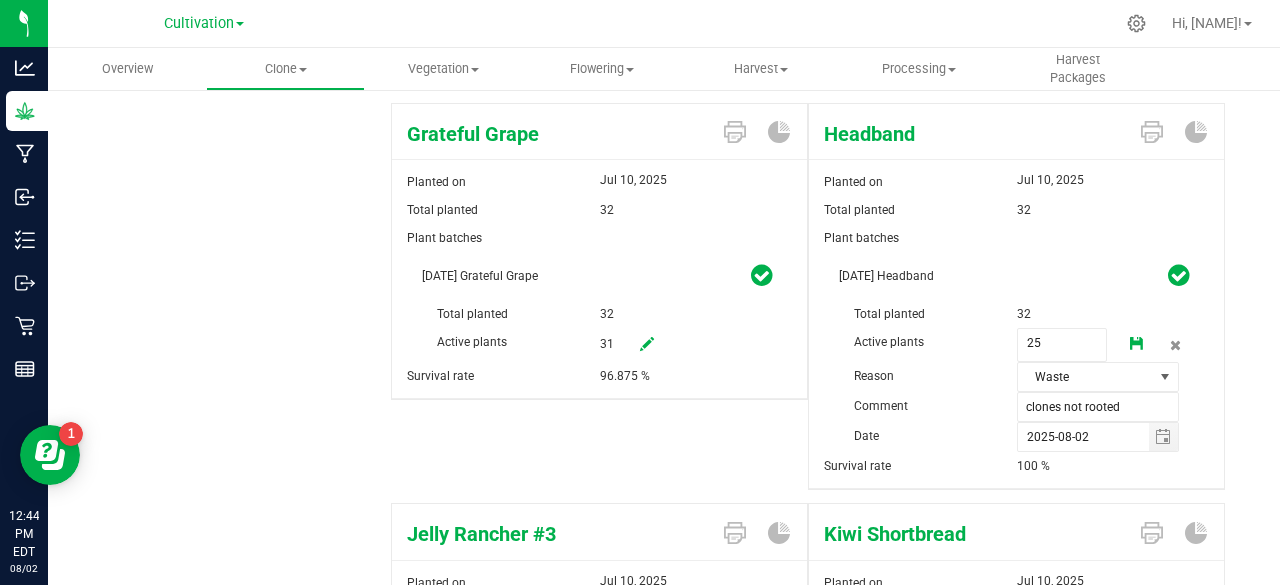 click at bounding box center [1137, 345] 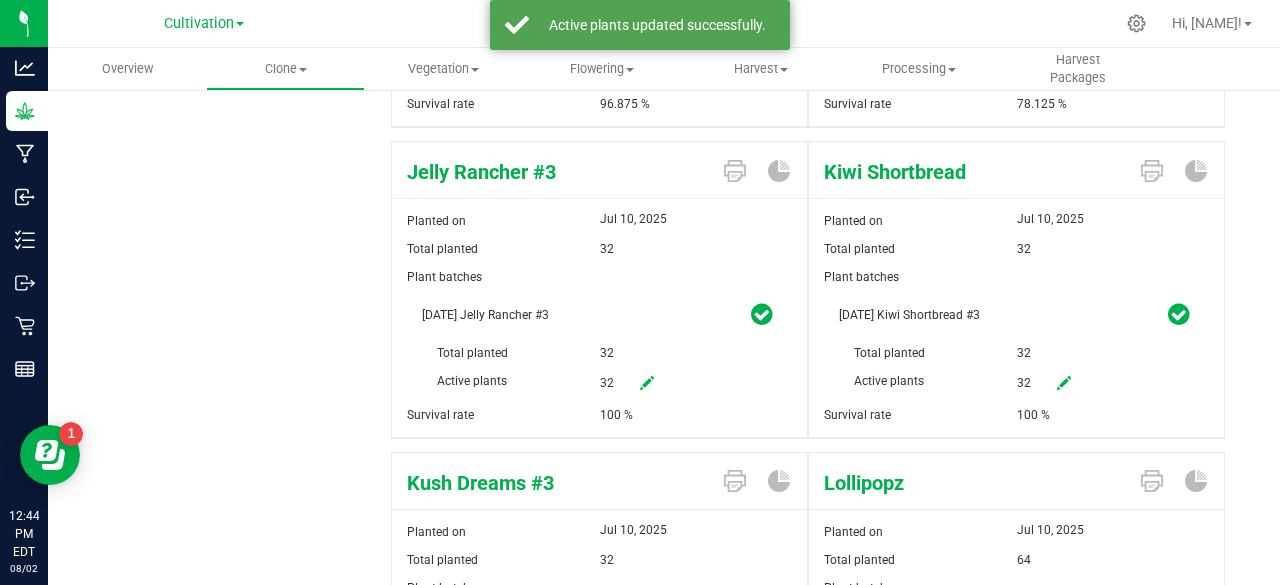 scroll, scrollTop: 2092, scrollLeft: 0, axis: vertical 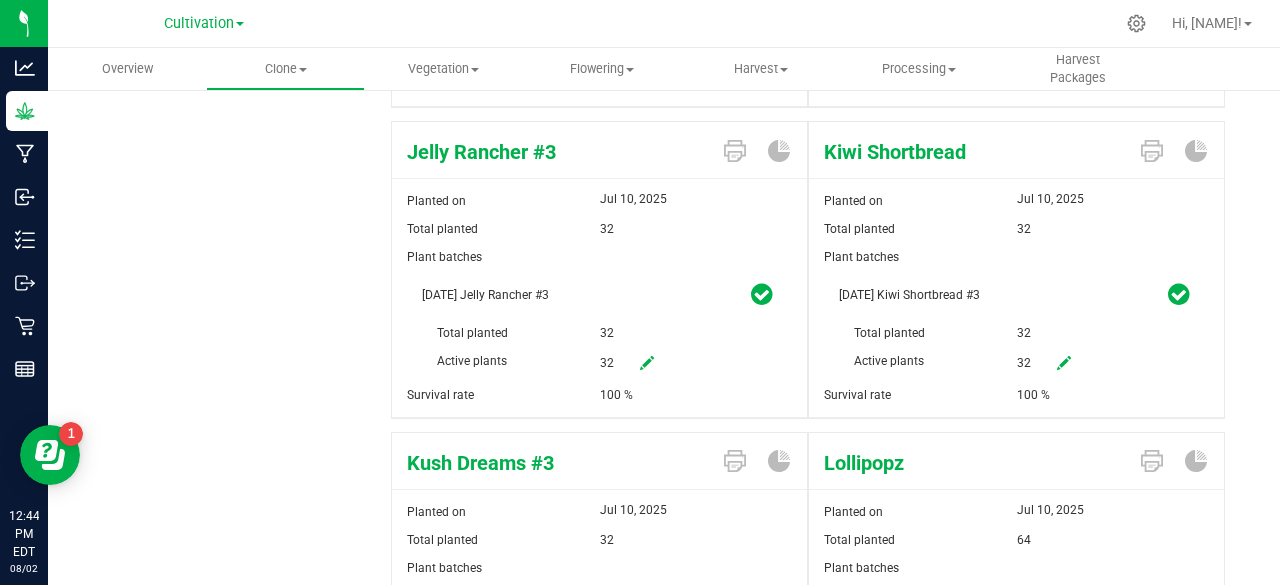 click at bounding box center [647, 363] 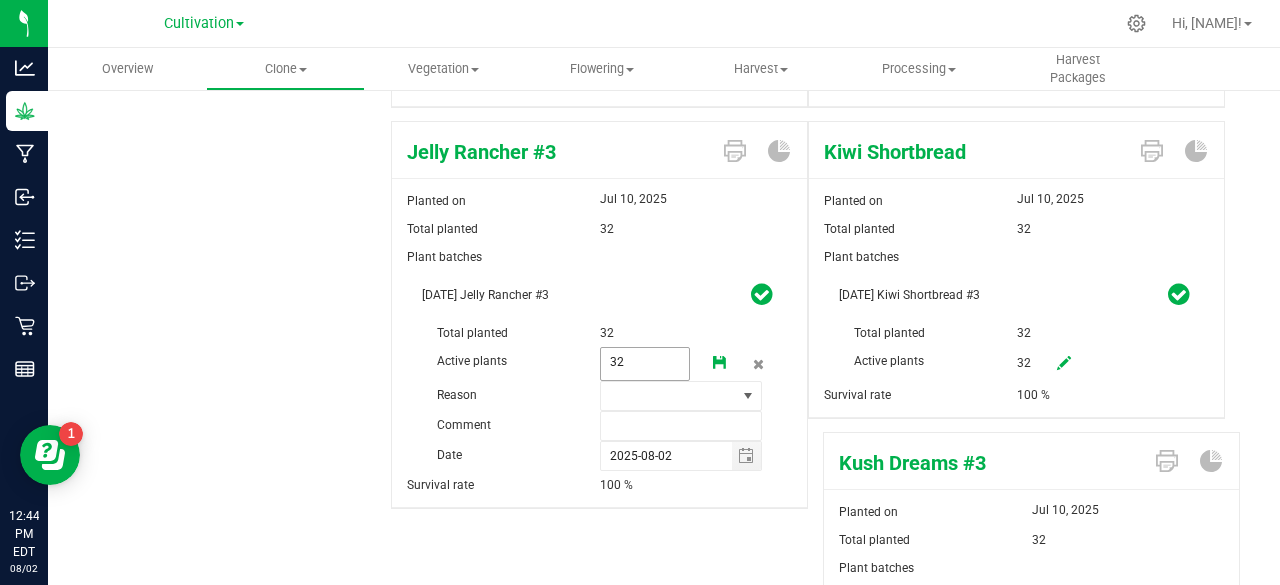 click on "32 32" at bounding box center [645, 364] 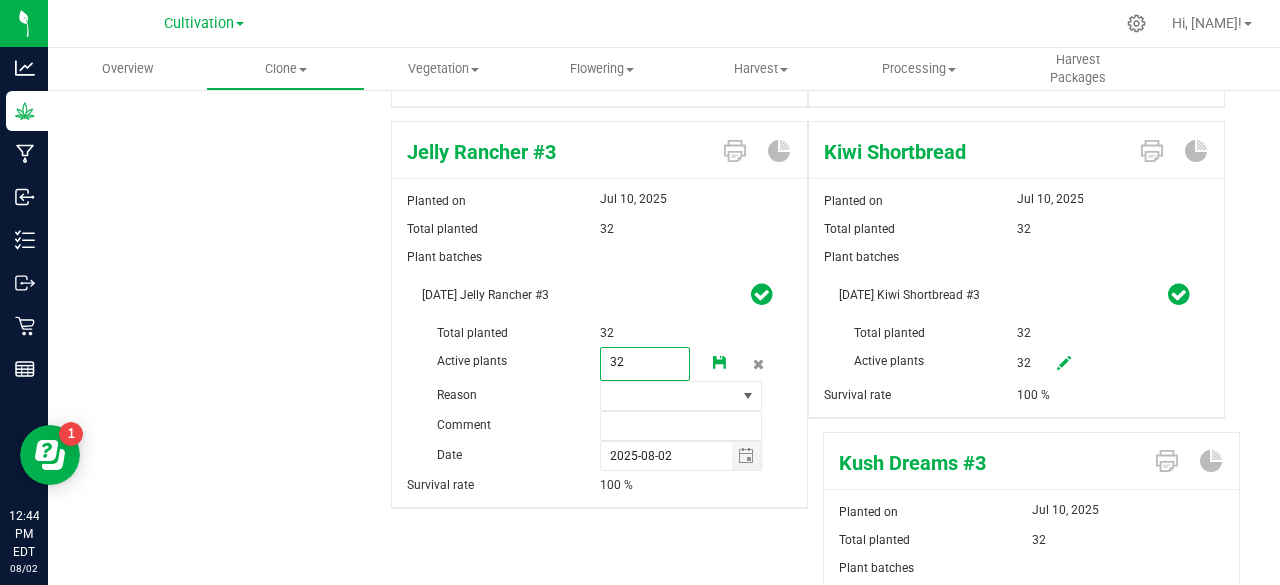 click on "32" at bounding box center (645, 362) 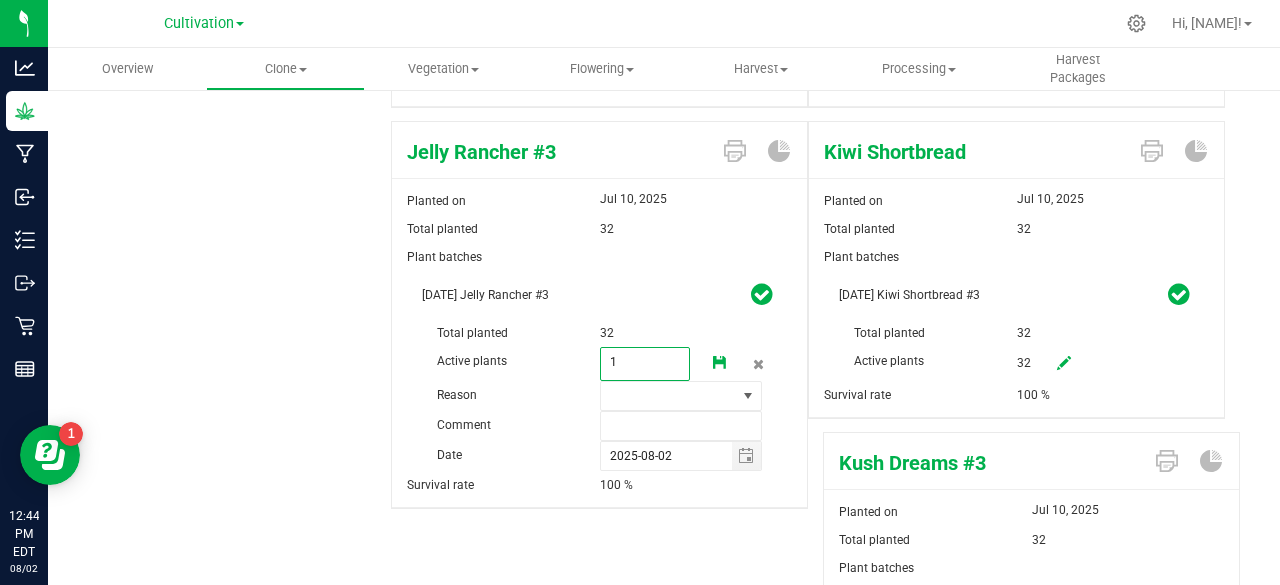 type on "18" 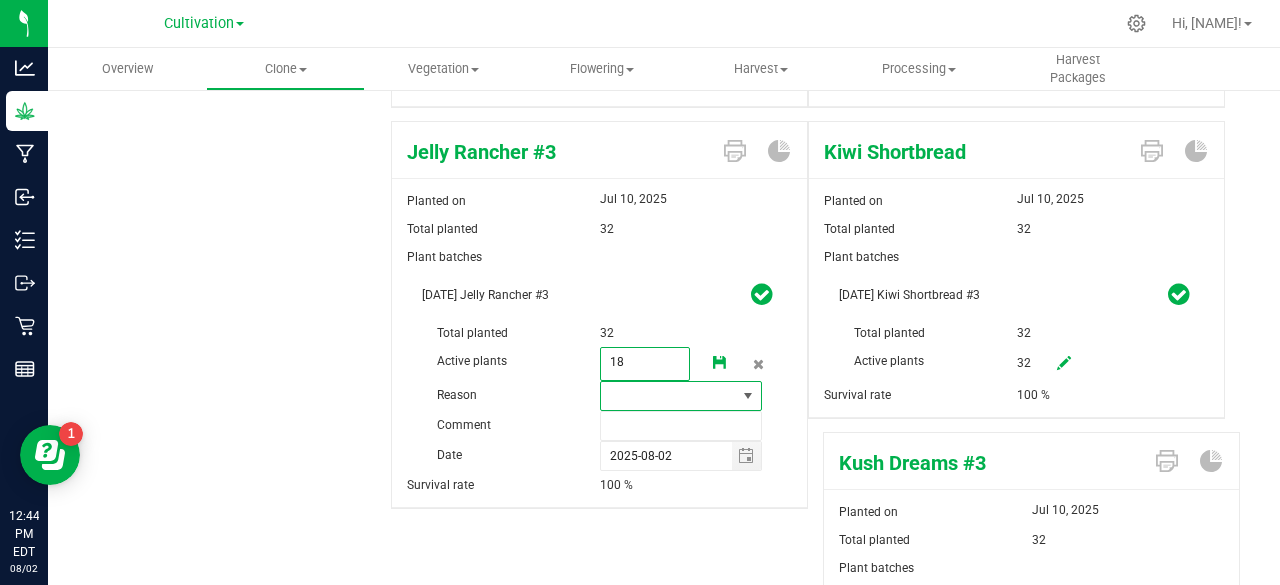 type on "18" 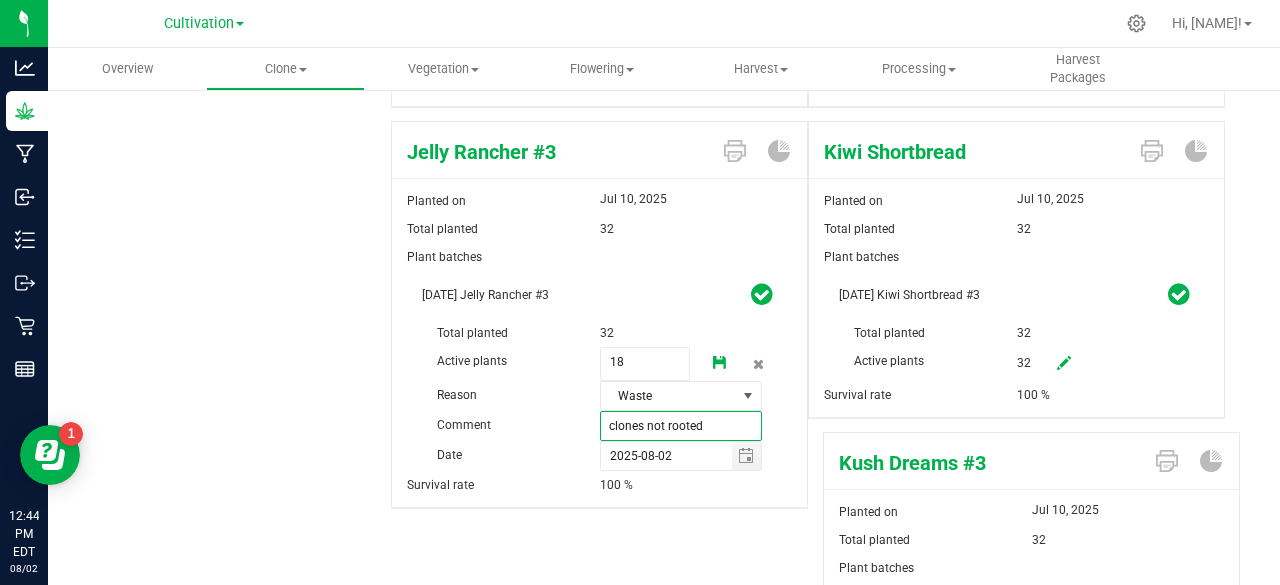 type on "clones not rooted" 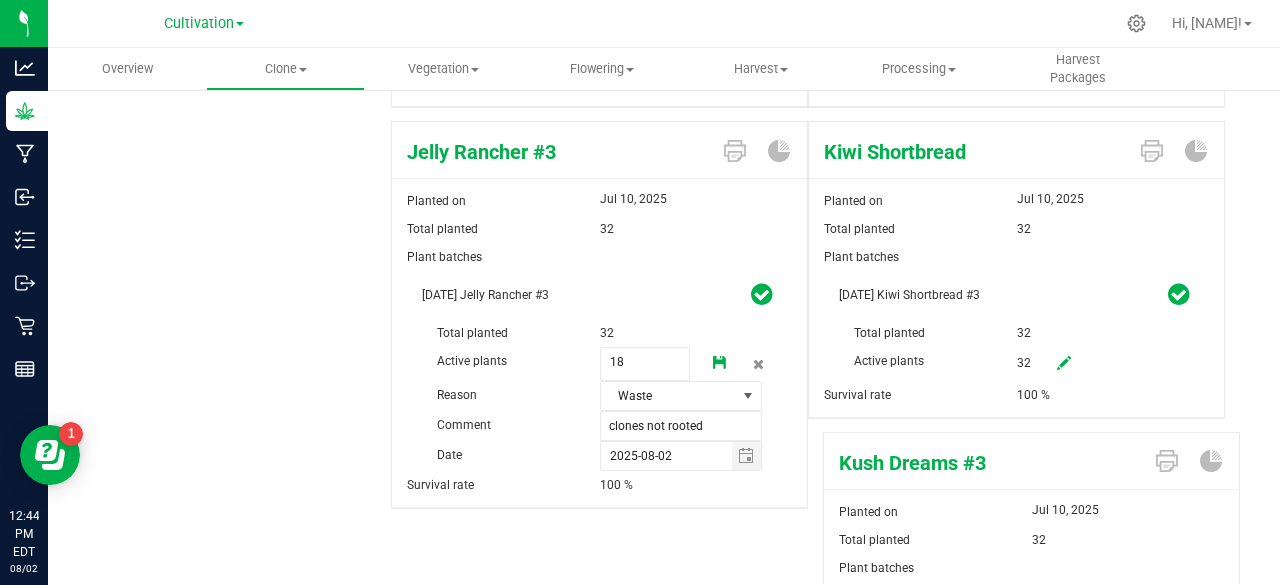 click at bounding box center [720, 363] 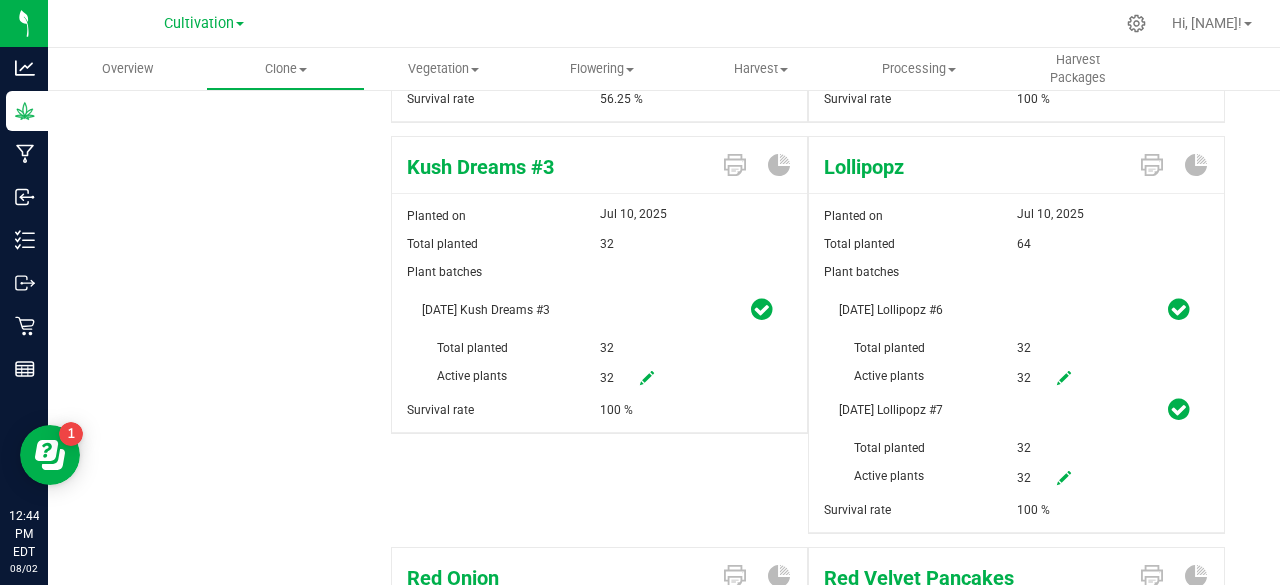 scroll, scrollTop: 2397, scrollLeft: 0, axis: vertical 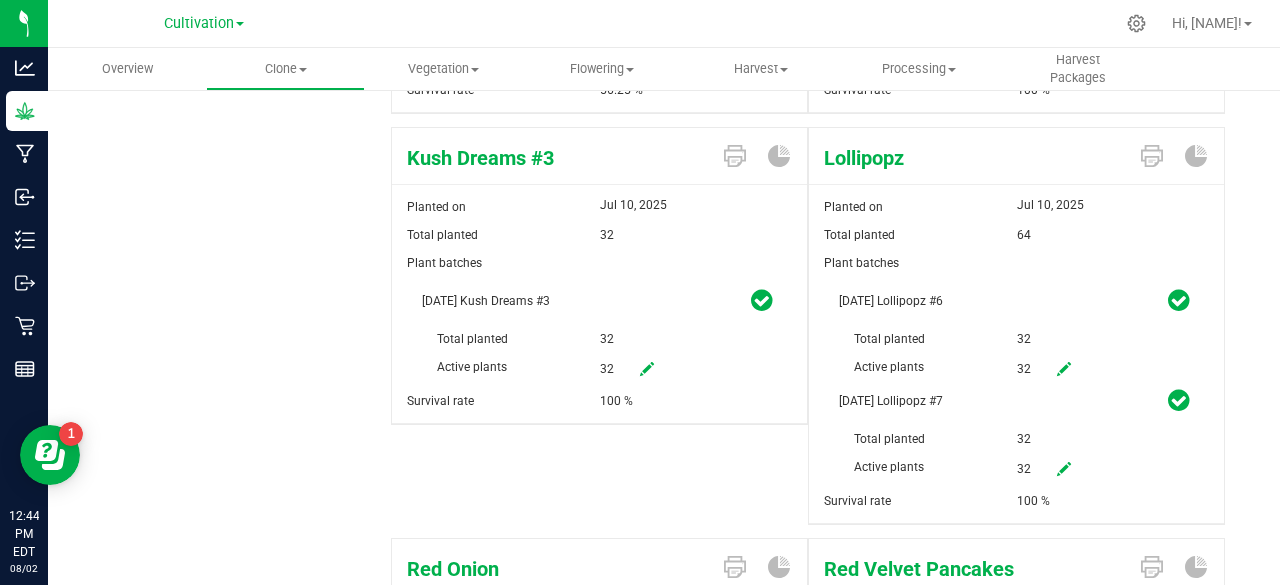 click at bounding box center (1064, 369) 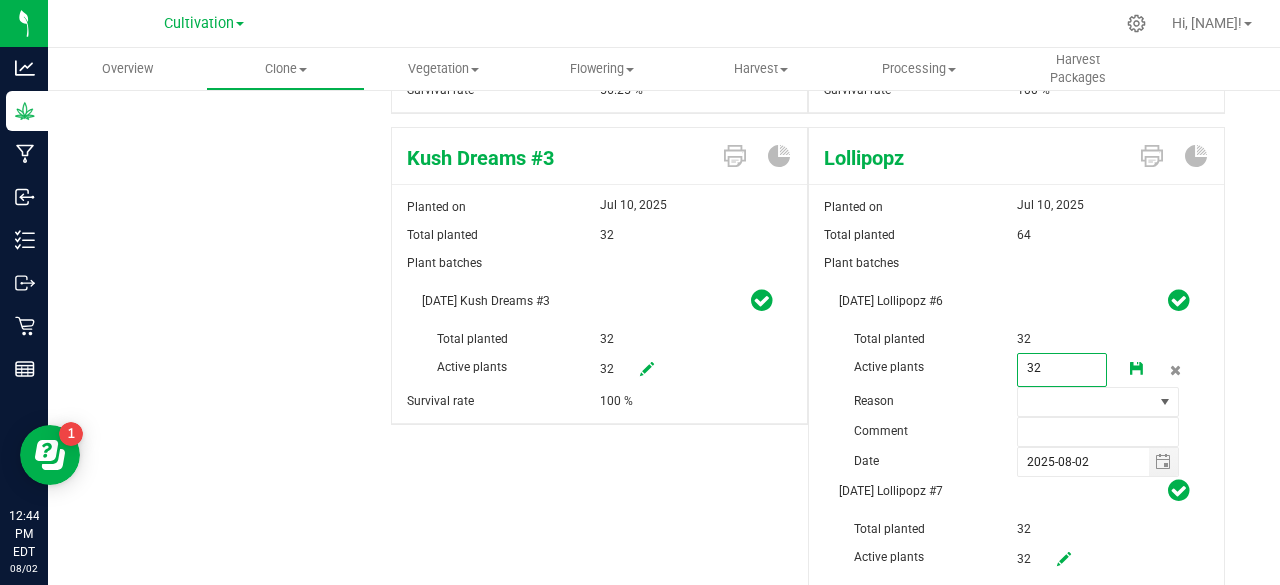 click on "32 32" at bounding box center (1062, 370) 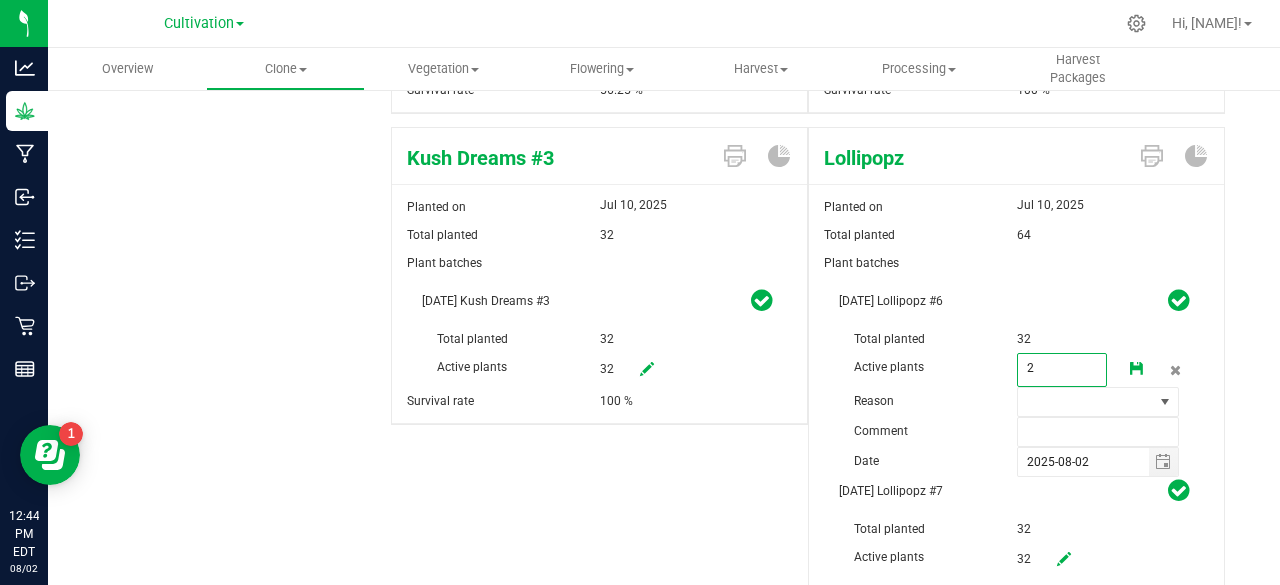 type on "29" 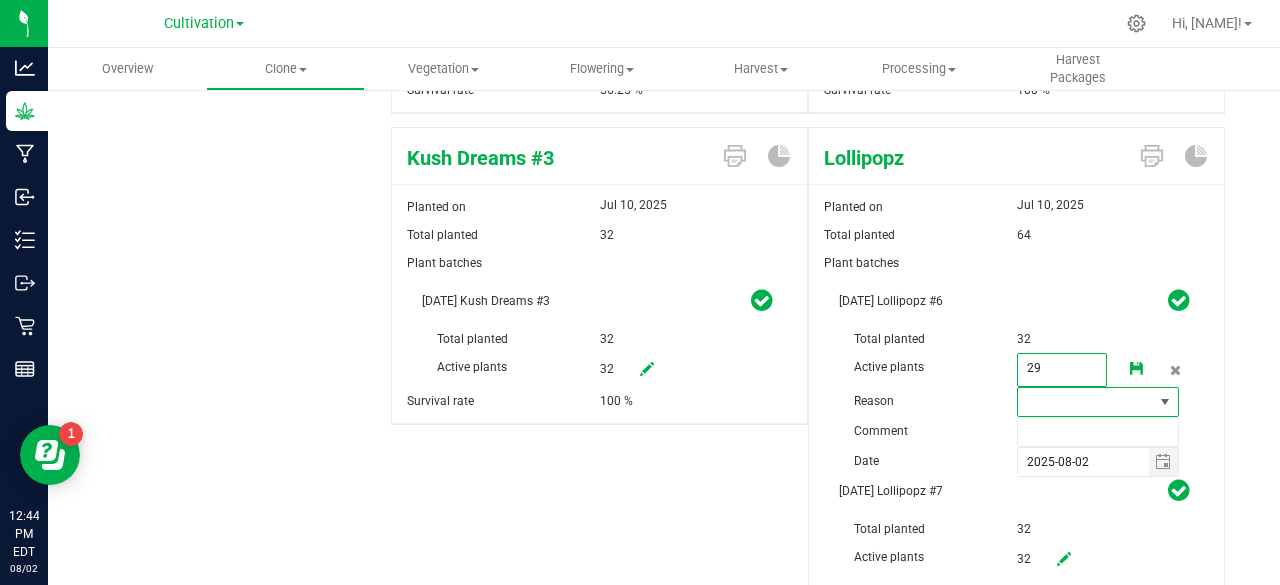 type on "29" 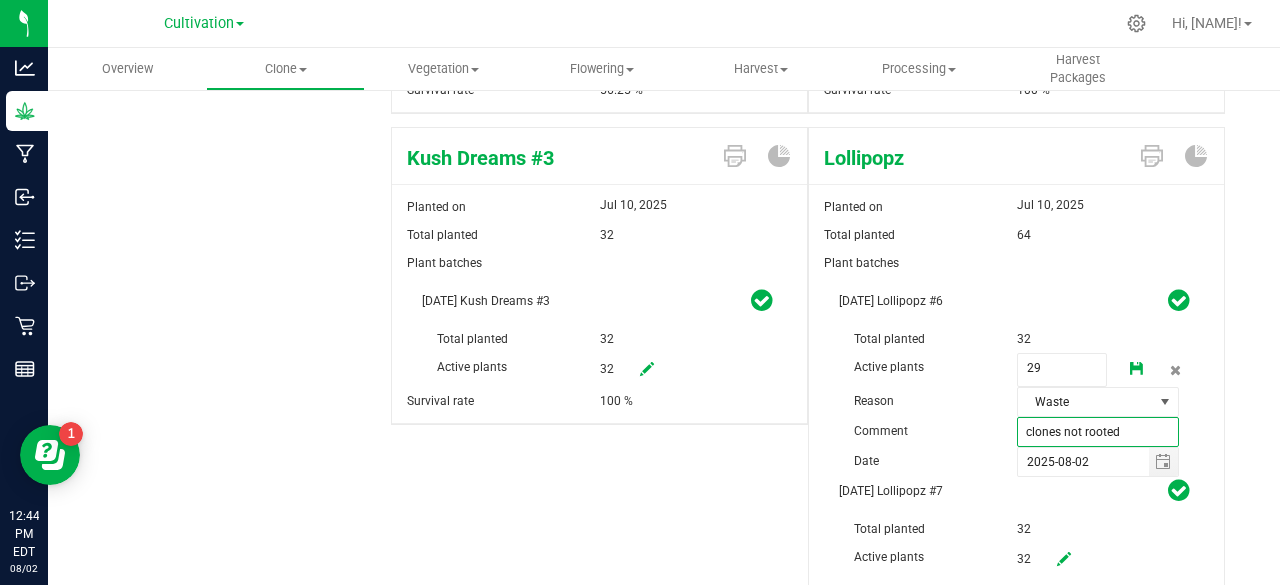type on "clones not rooted" 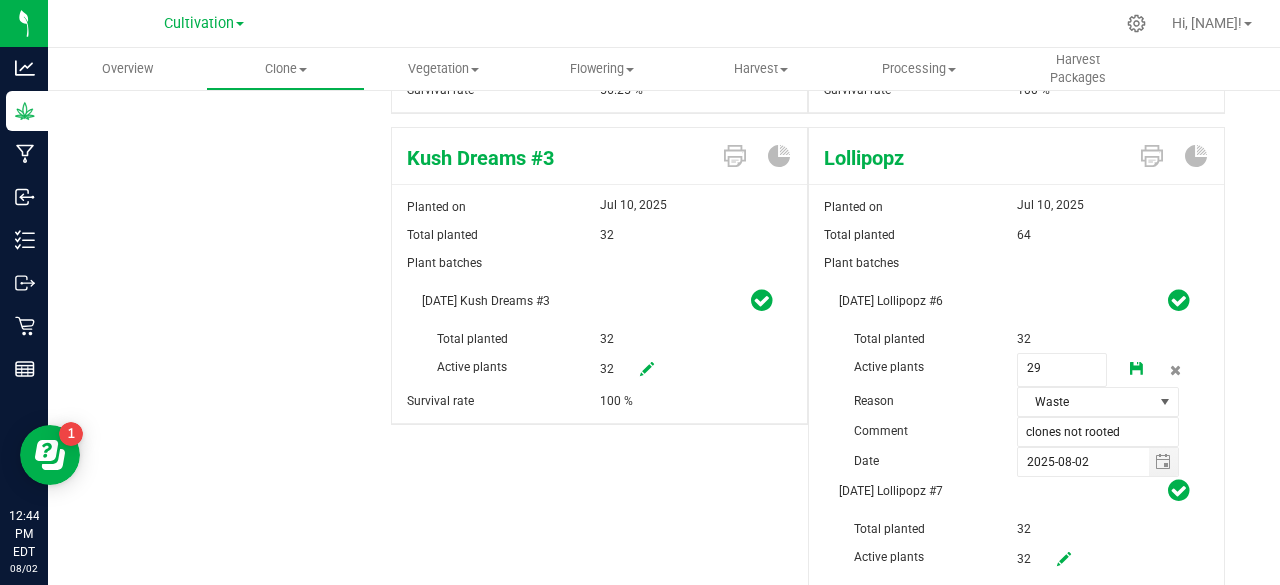click at bounding box center (1137, 370) 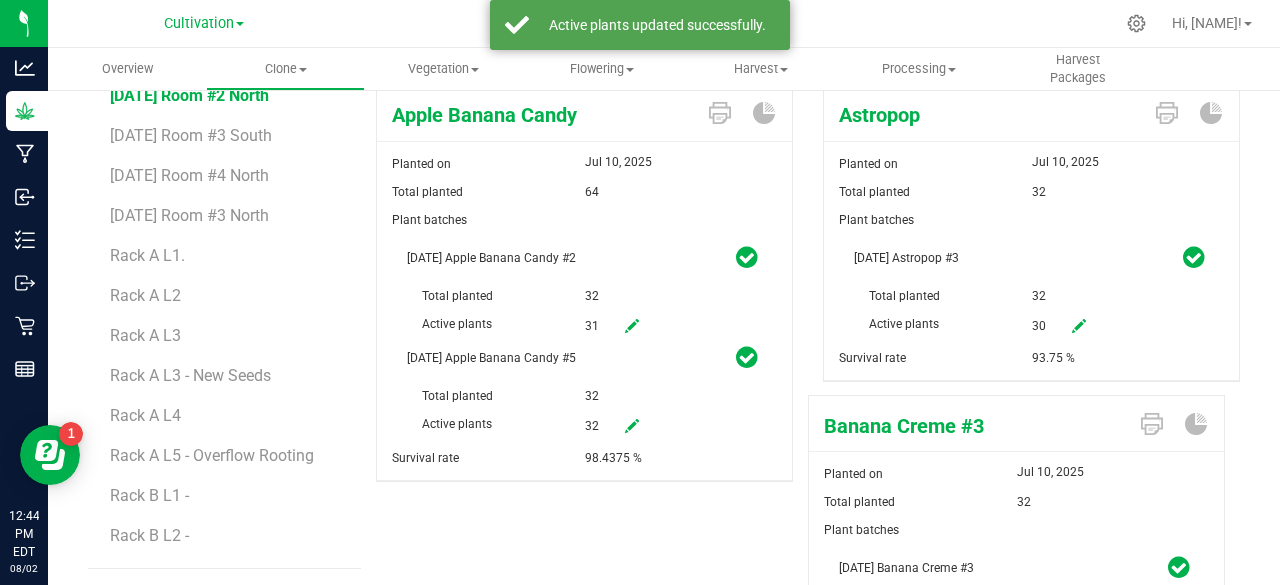scroll, scrollTop: 2397, scrollLeft: 0, axis: vertical 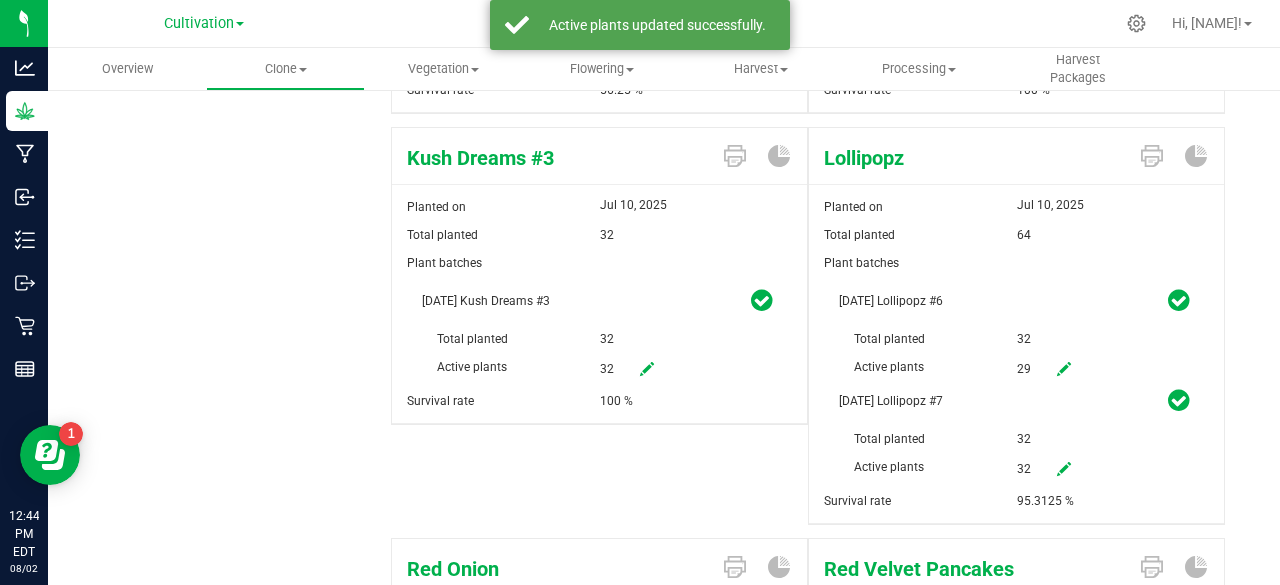 click at bounding box center [1064, 469] 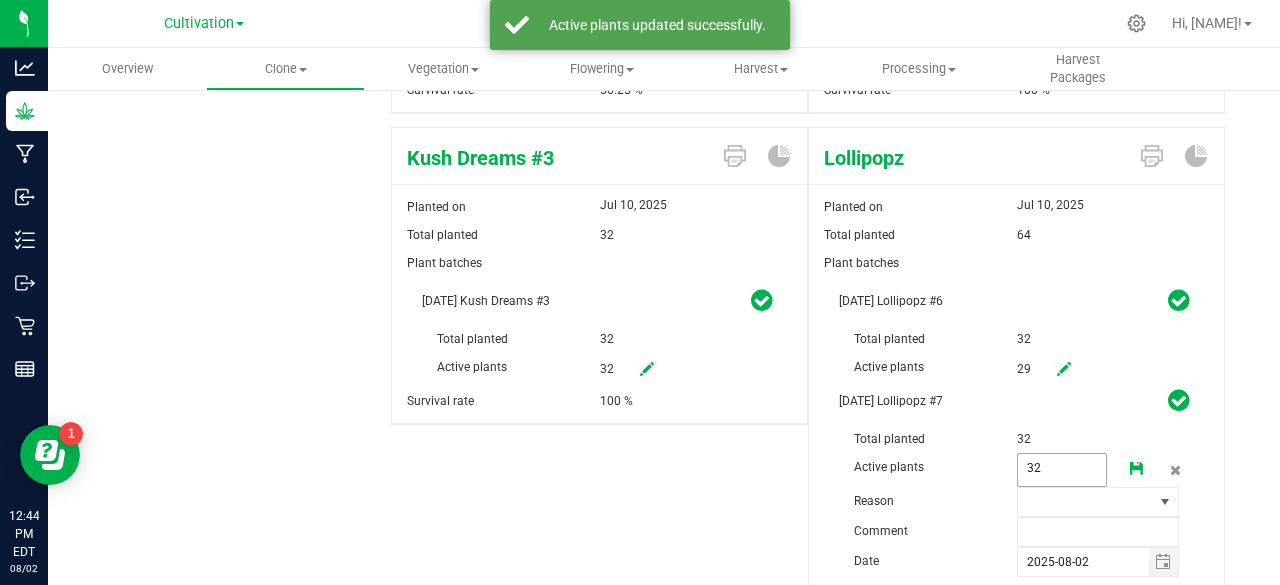 click on "32 32" at bounding box center (1062, 470) 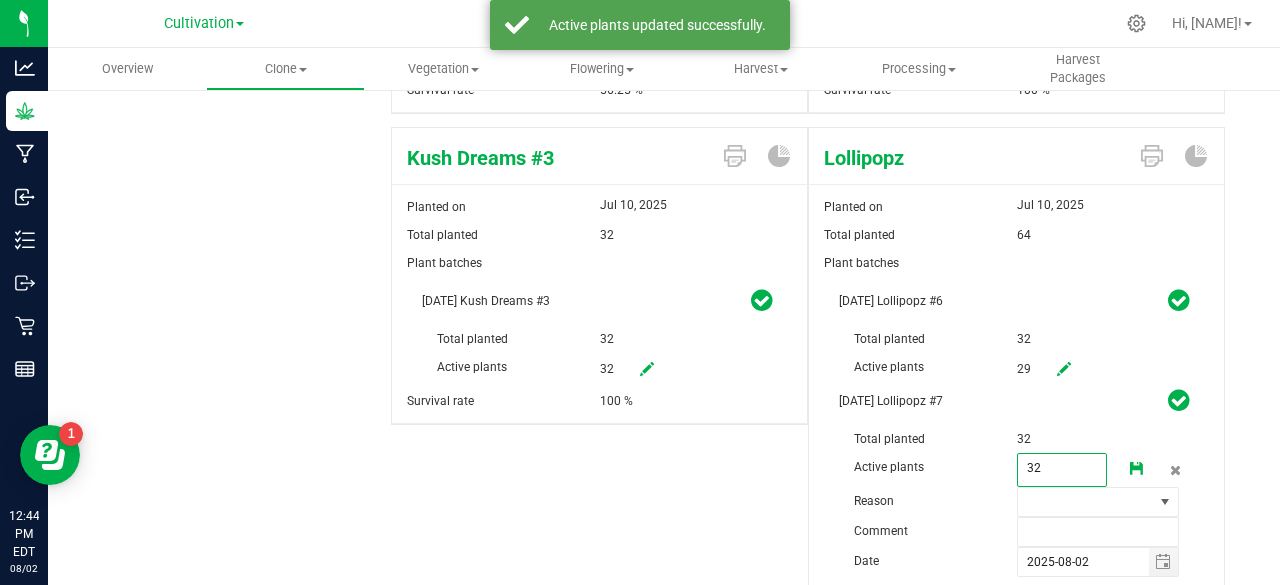 click on "32" at bounding box center [1062, 468] 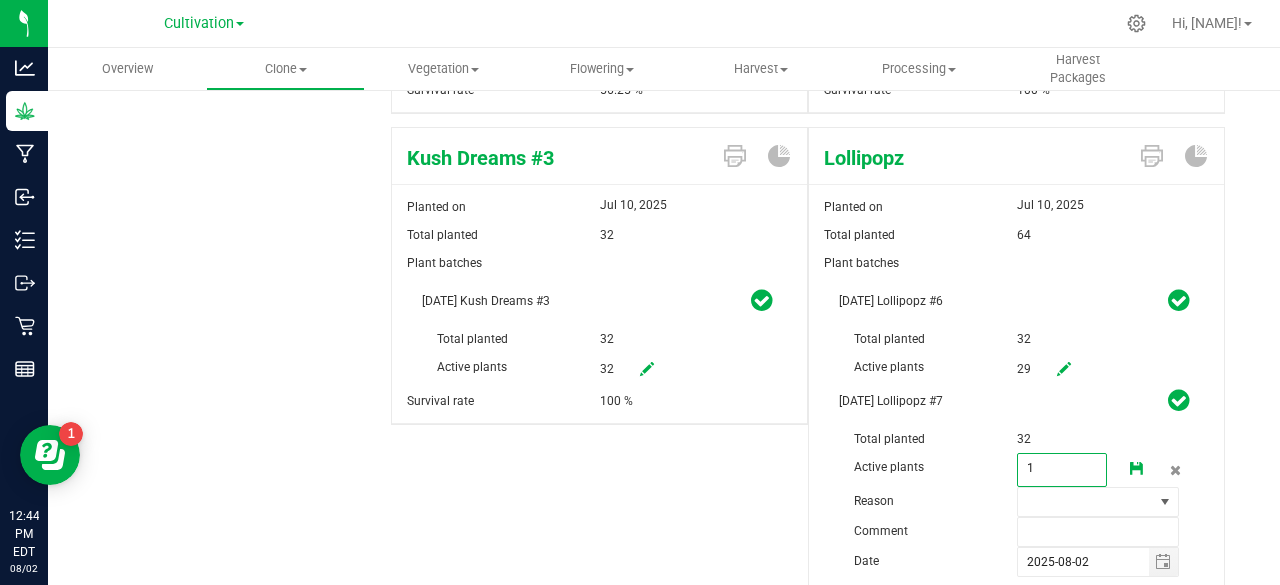 type on "14" 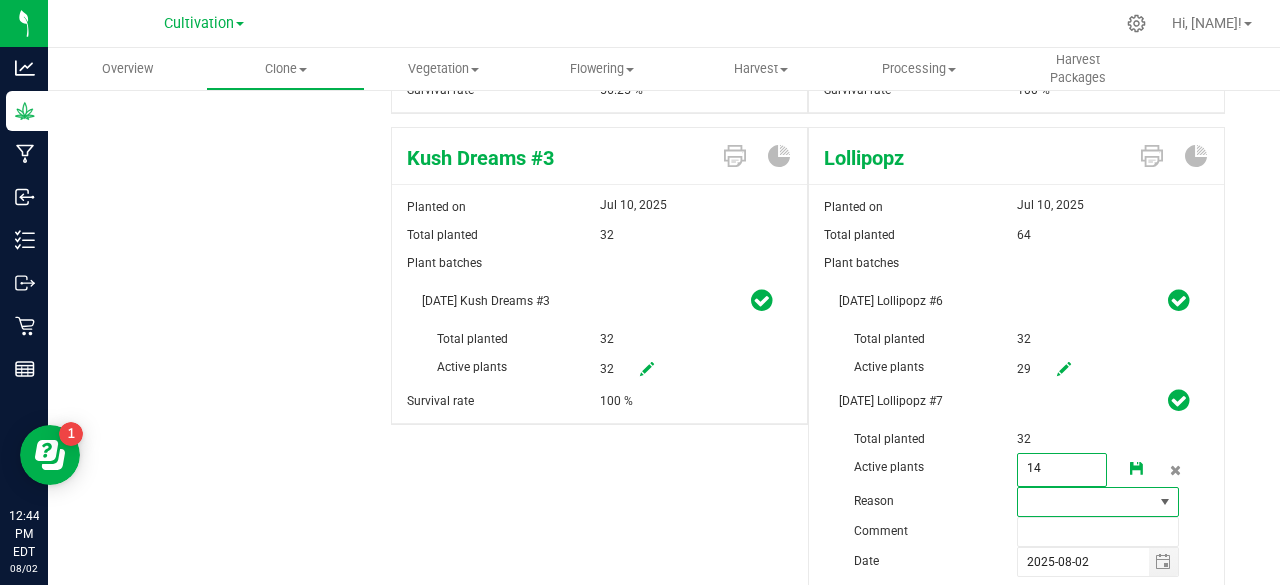 type on "14" 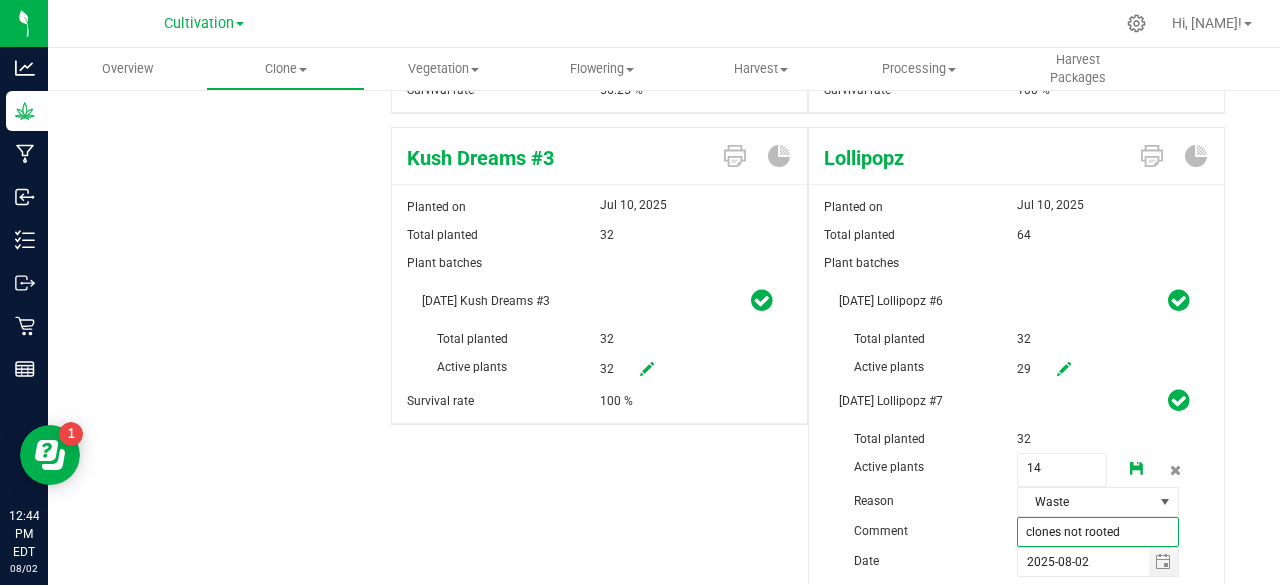 type on "clones not rooted" 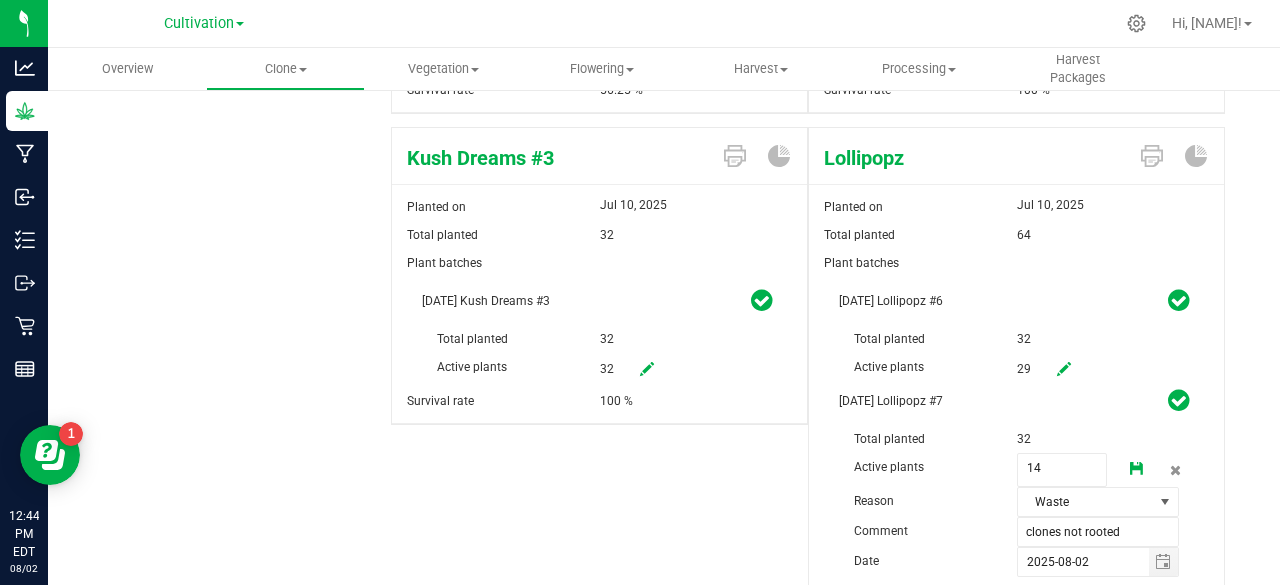 click at bounding box center (1137, 470) 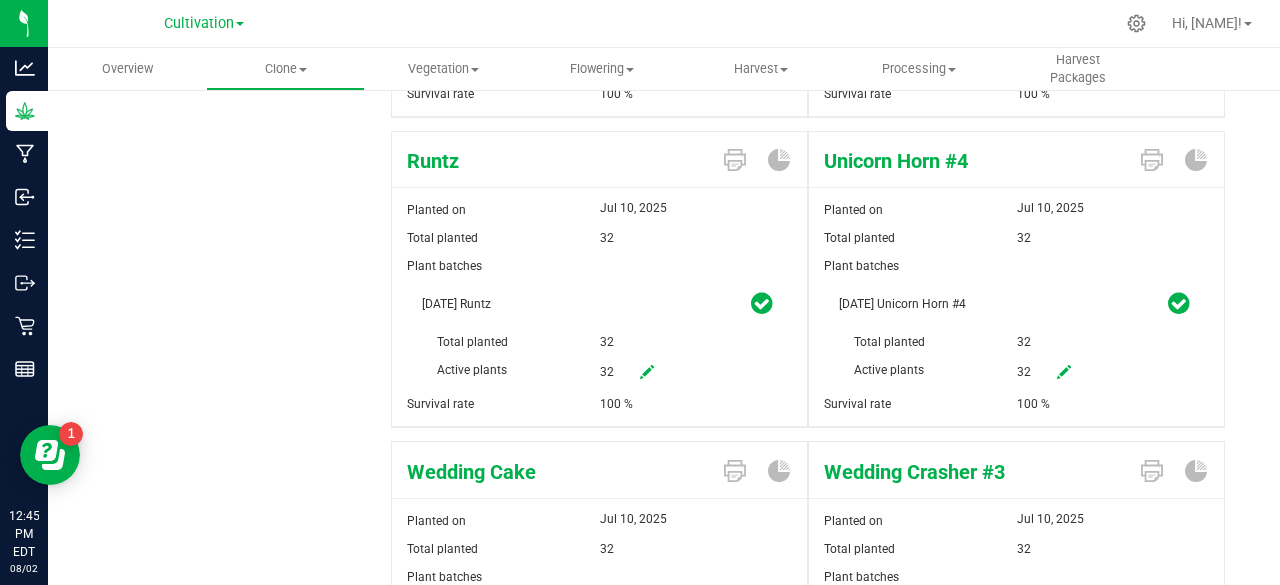 scroll, scrollTop: 3116, scrollLeft: 0, axis: vertical 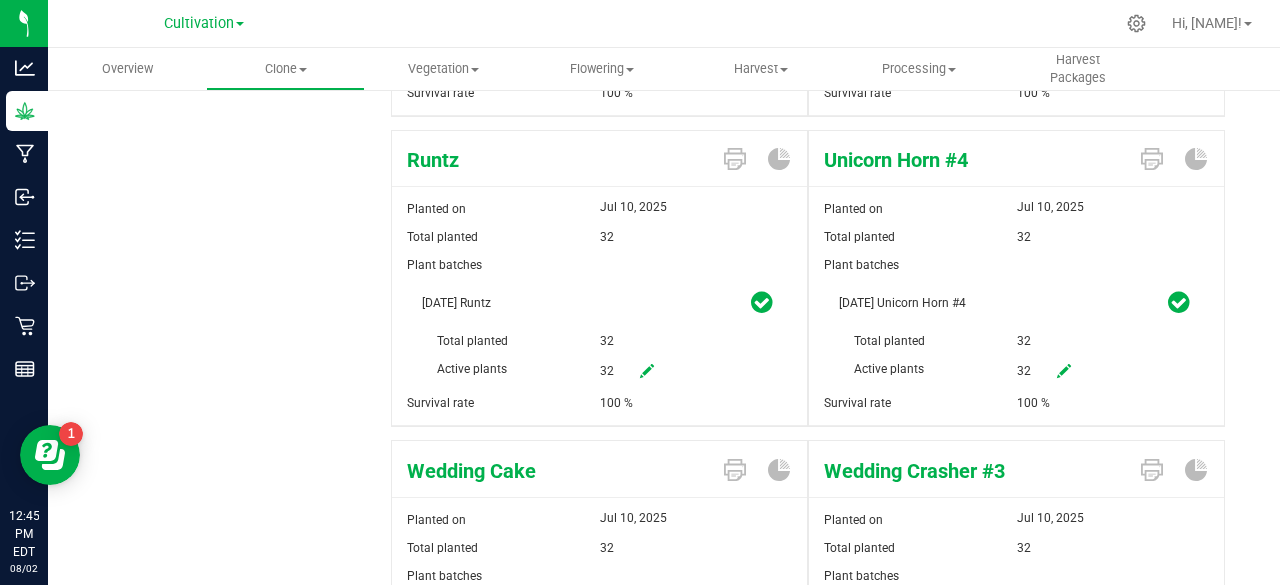 click at bounding box center (647, 371) 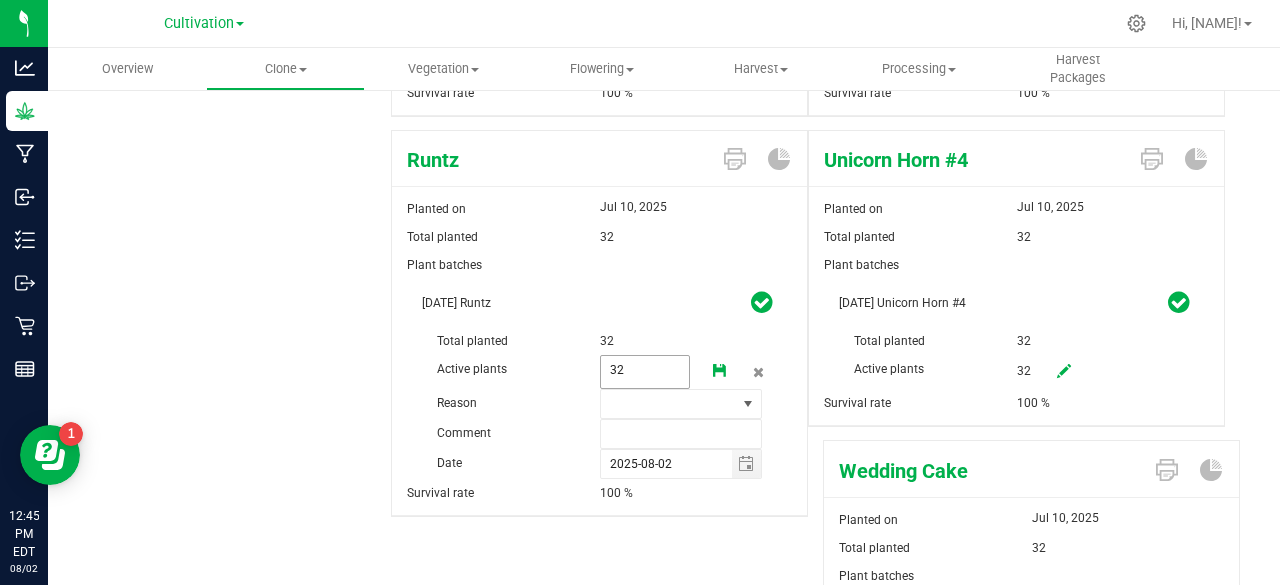 click on "32 32" at bounding box center [645, 372] 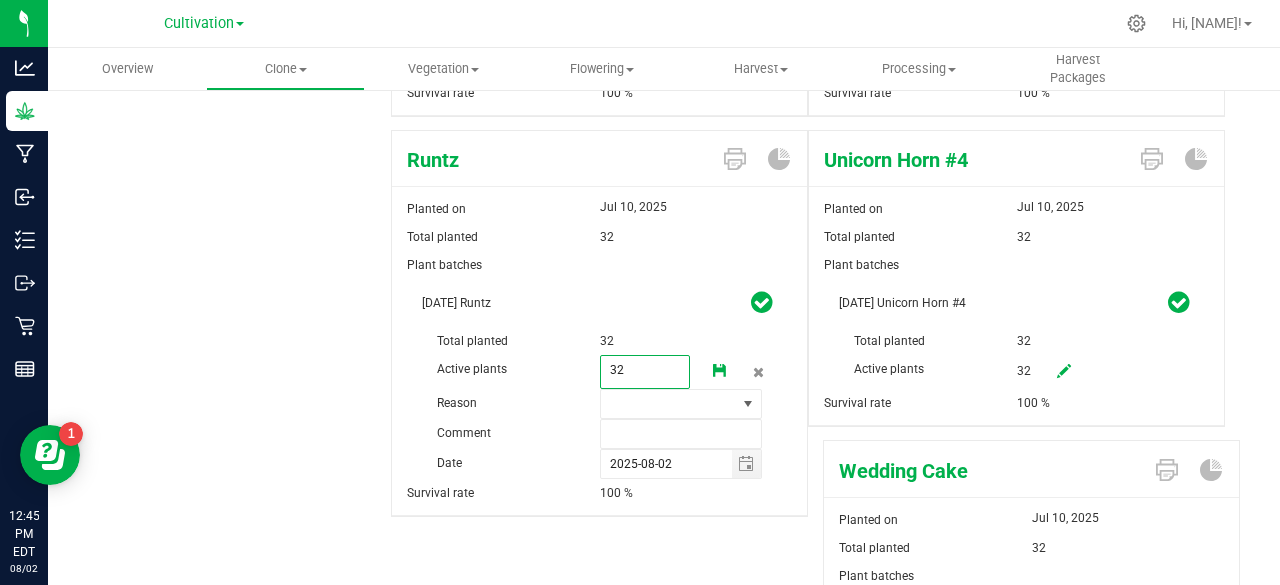 click on "32" at bounding box center [645, 370] 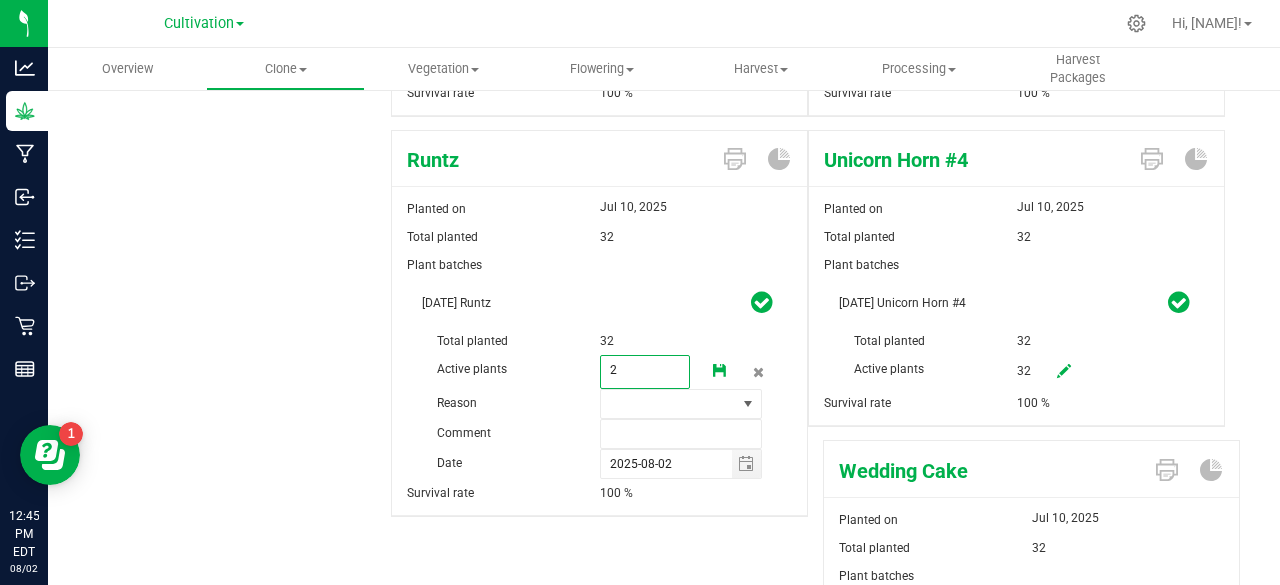 type on "21" 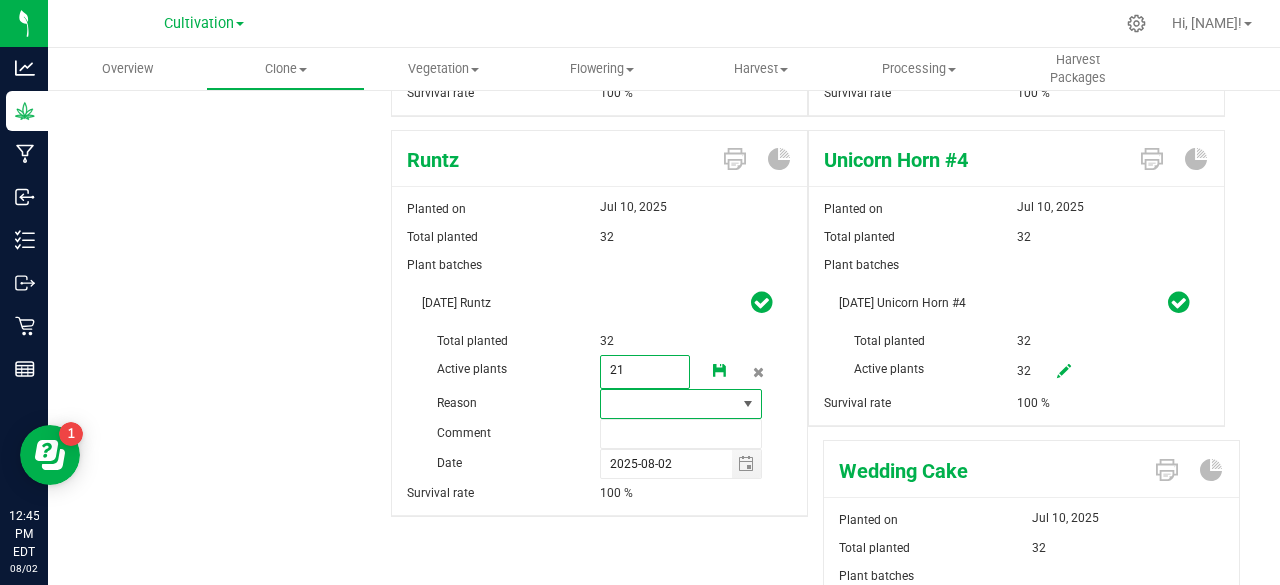 type on "21" 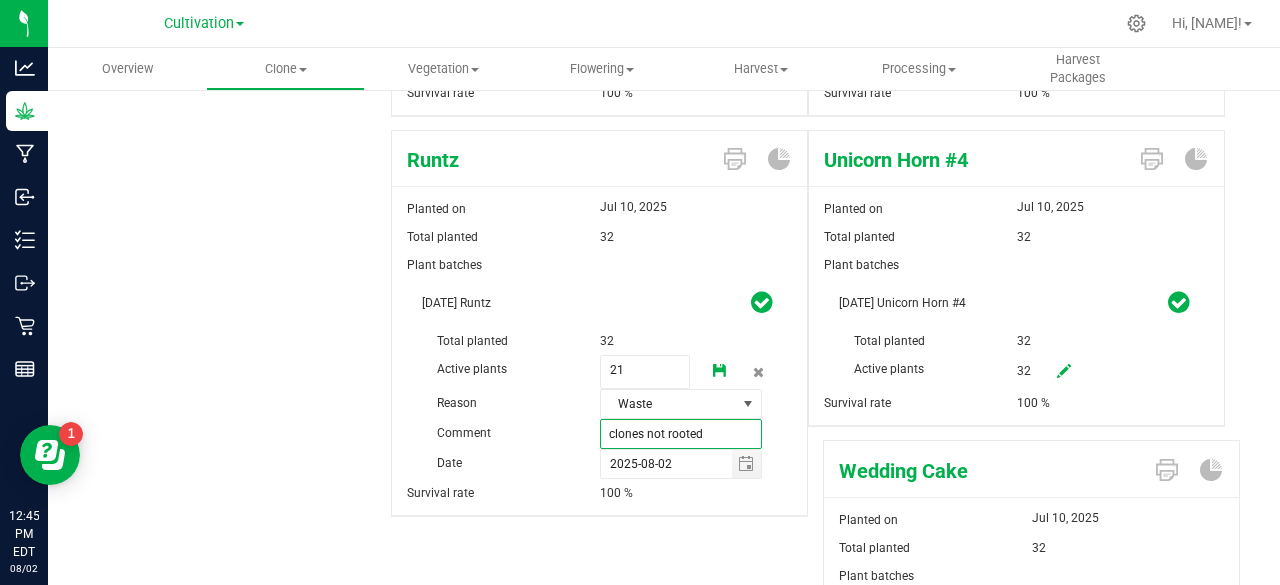 type on "clones not rooted" 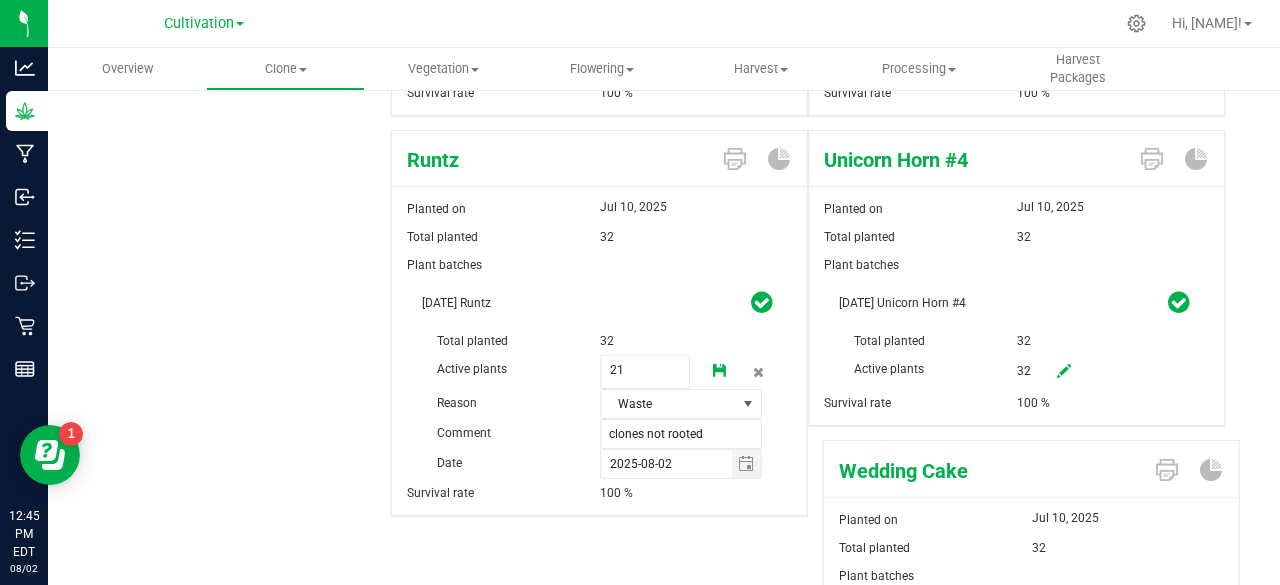 click at bounding box center [720, 372] 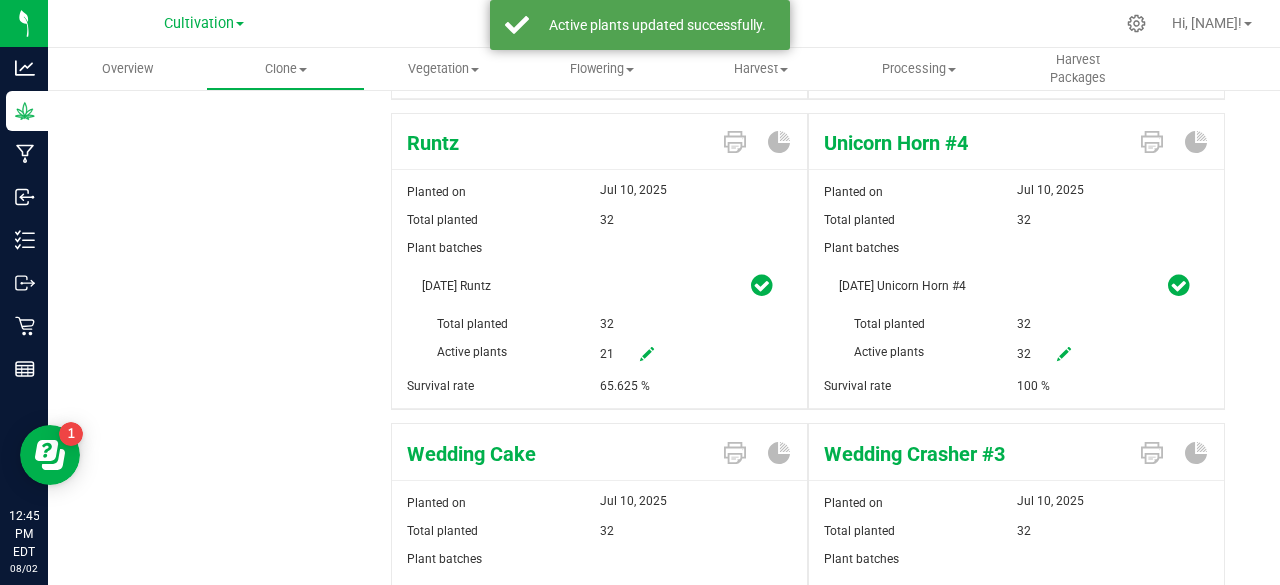 scroll, scrollTop: 3134, scrollLeft: 0, axis: vertical 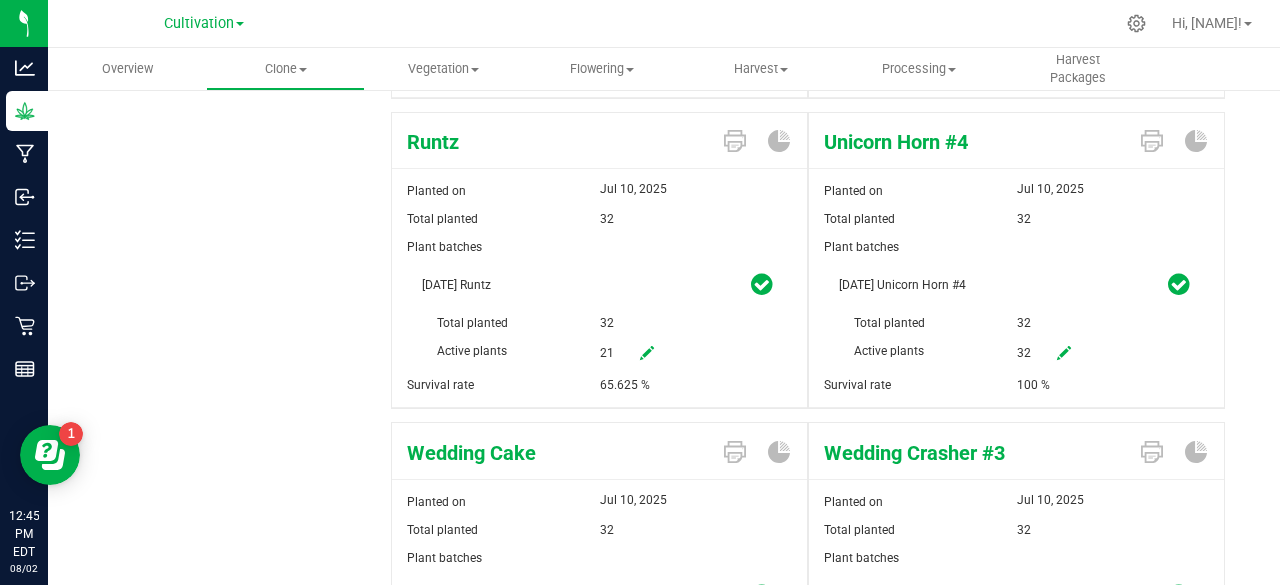 click at bounding box center (1064, 353) 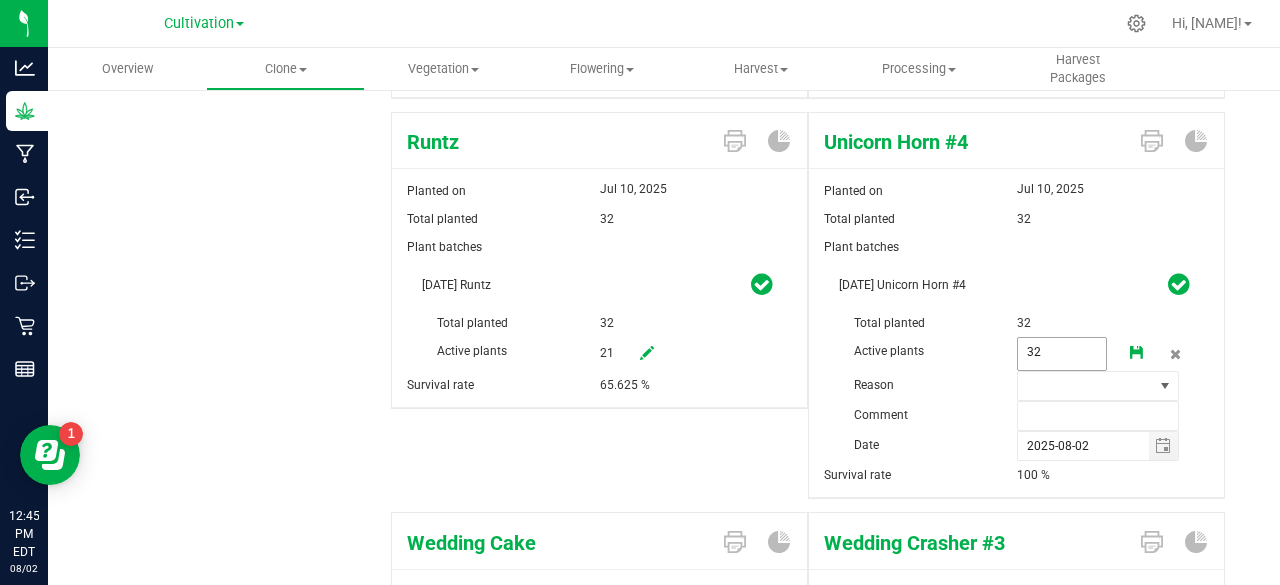 click on "32 32" at bounding box center (1062, 354) 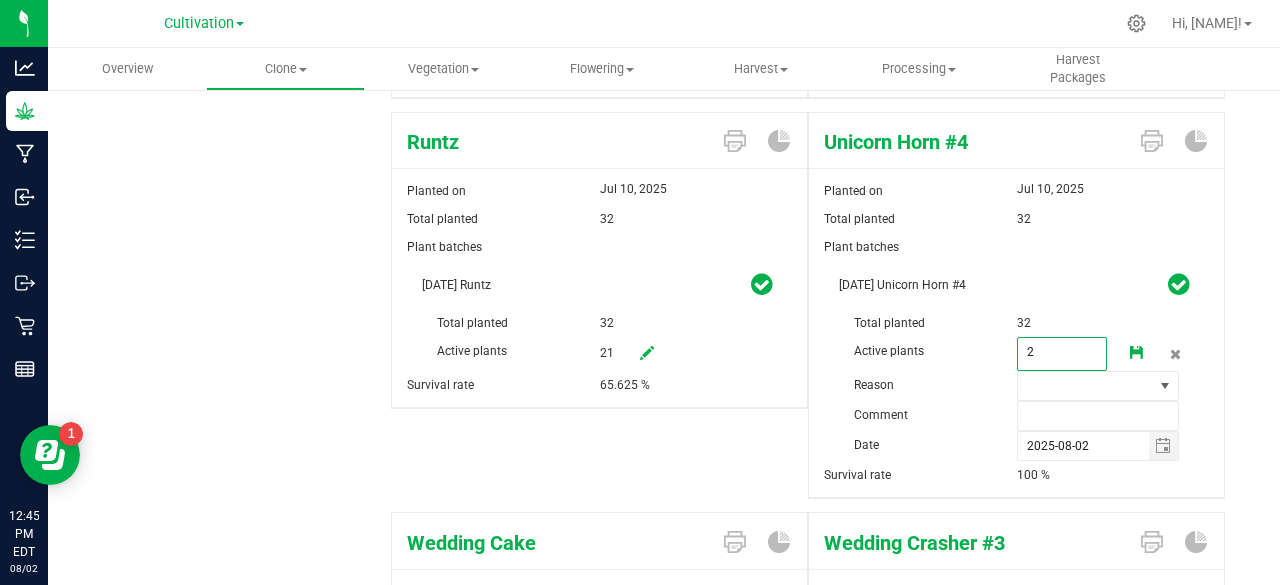 type on "28" 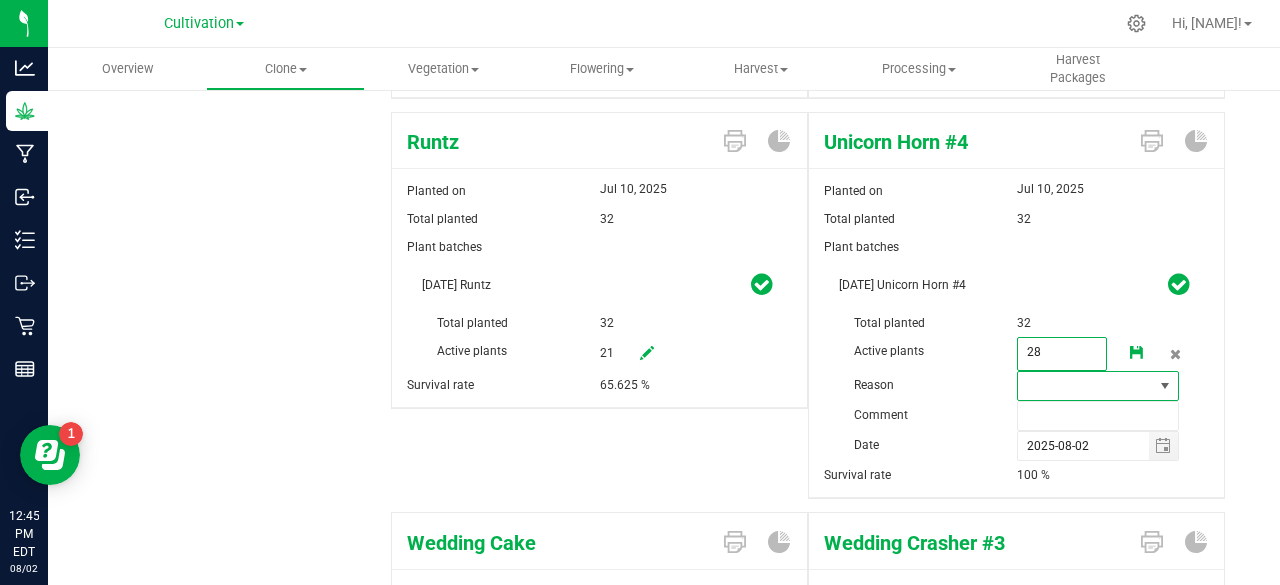 type on "28" 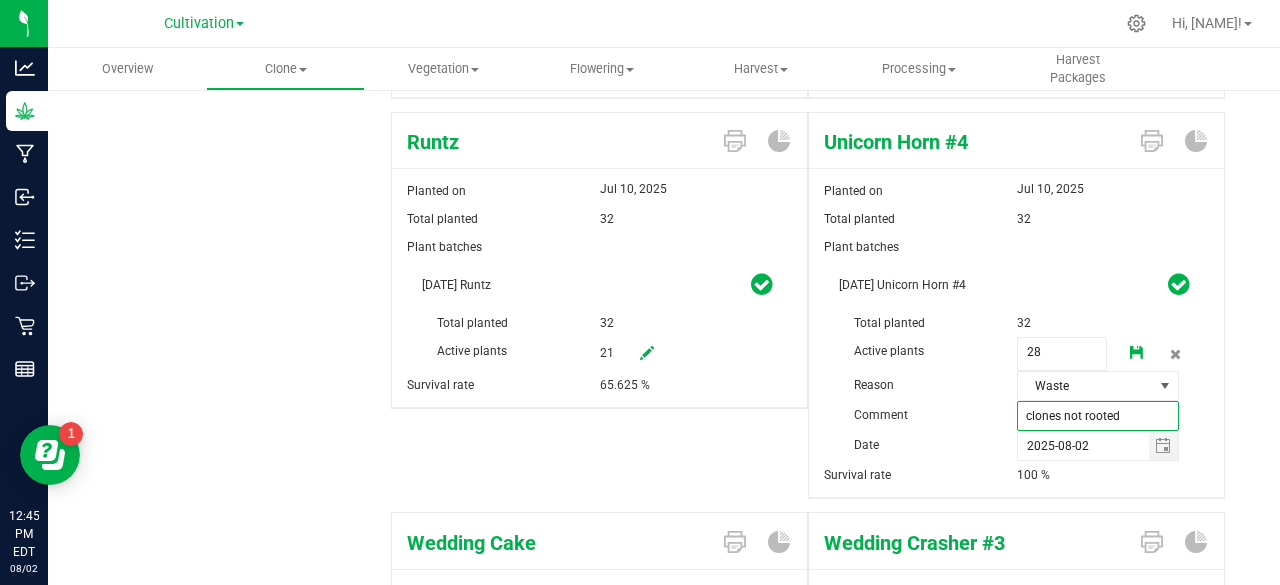type on "clones not rooted" 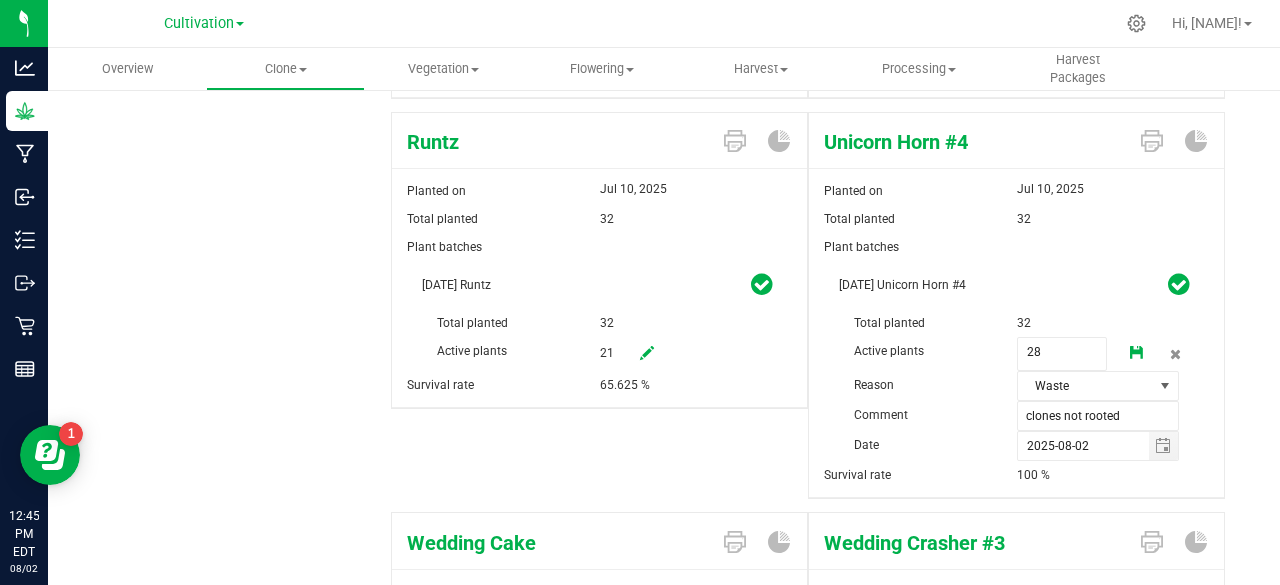 click at bounding box center (1137, 354) 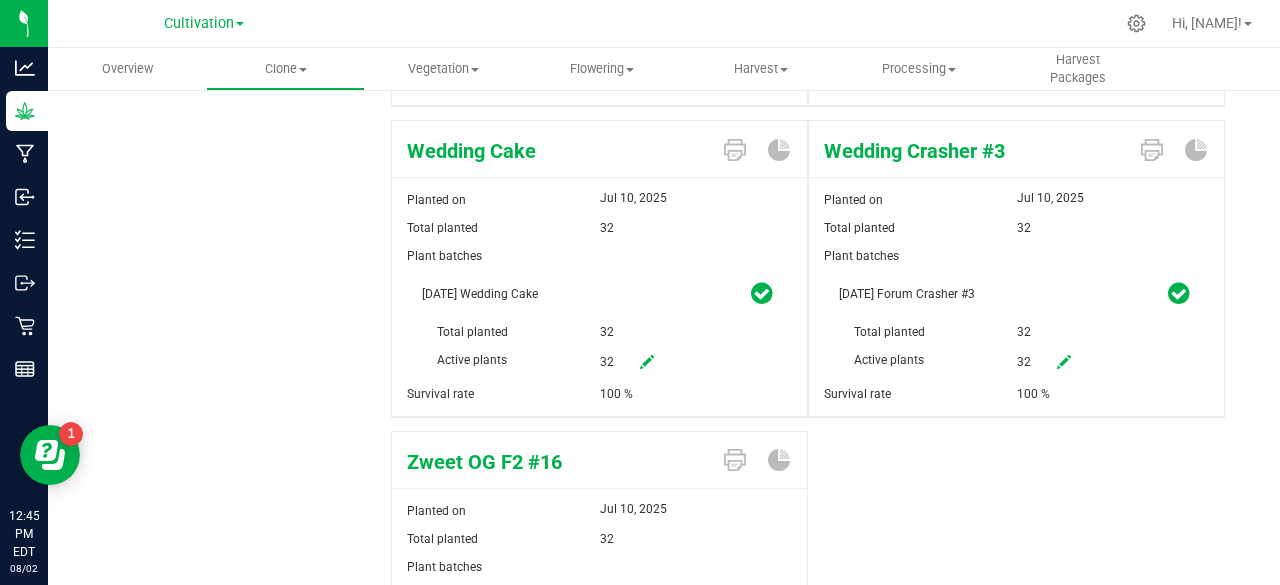 scroll, scrollTop: 3438, scrollLeft: 0, axis: vertical 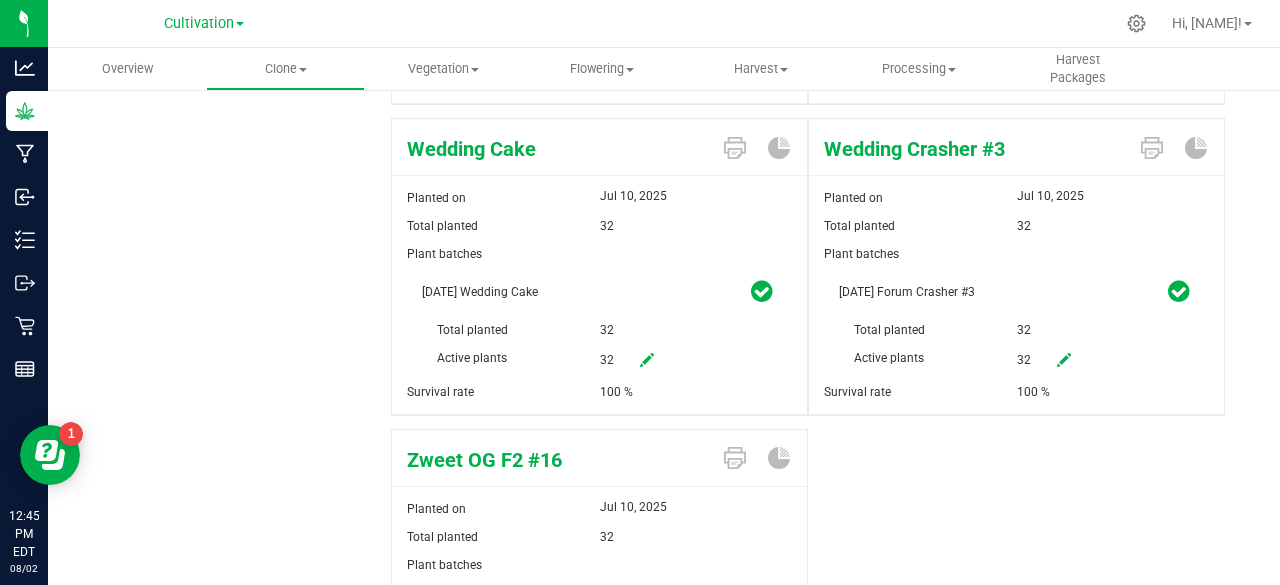 click at bounding box center (647, 361) 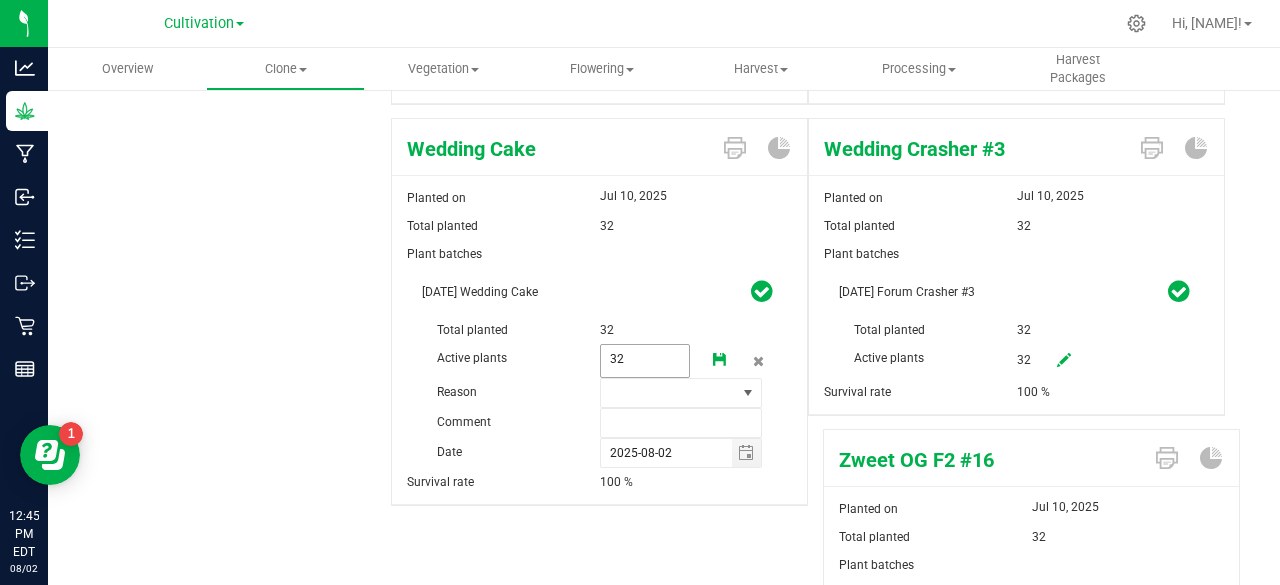 click on "32 32" at bounding box center [645, 361] 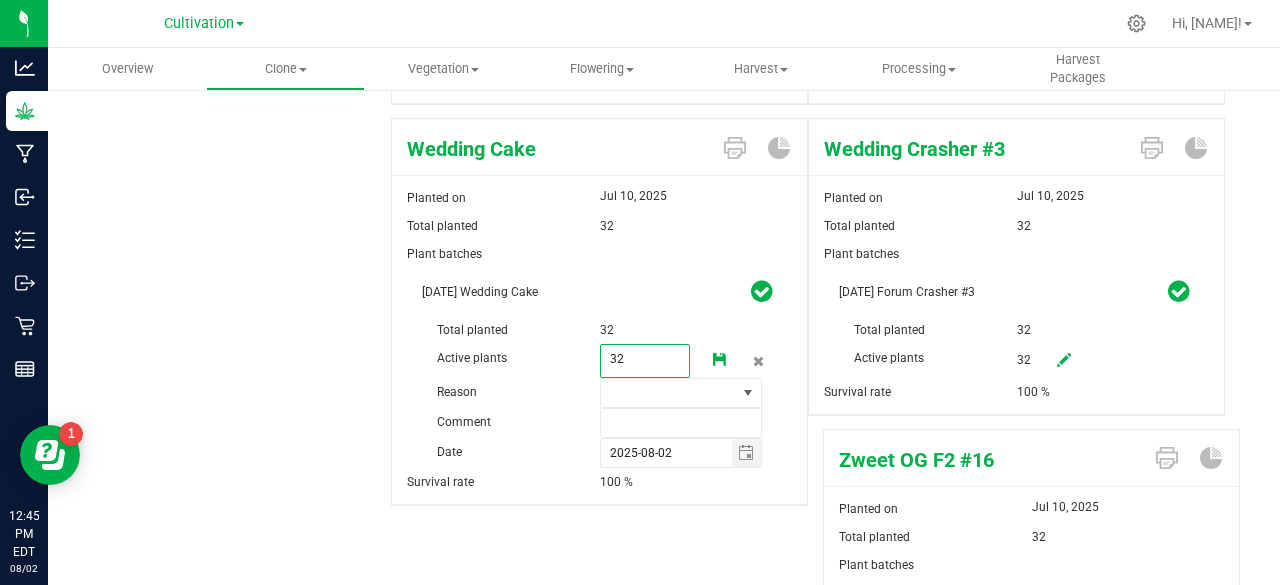 click on "32" at bounding box center [645, 359] 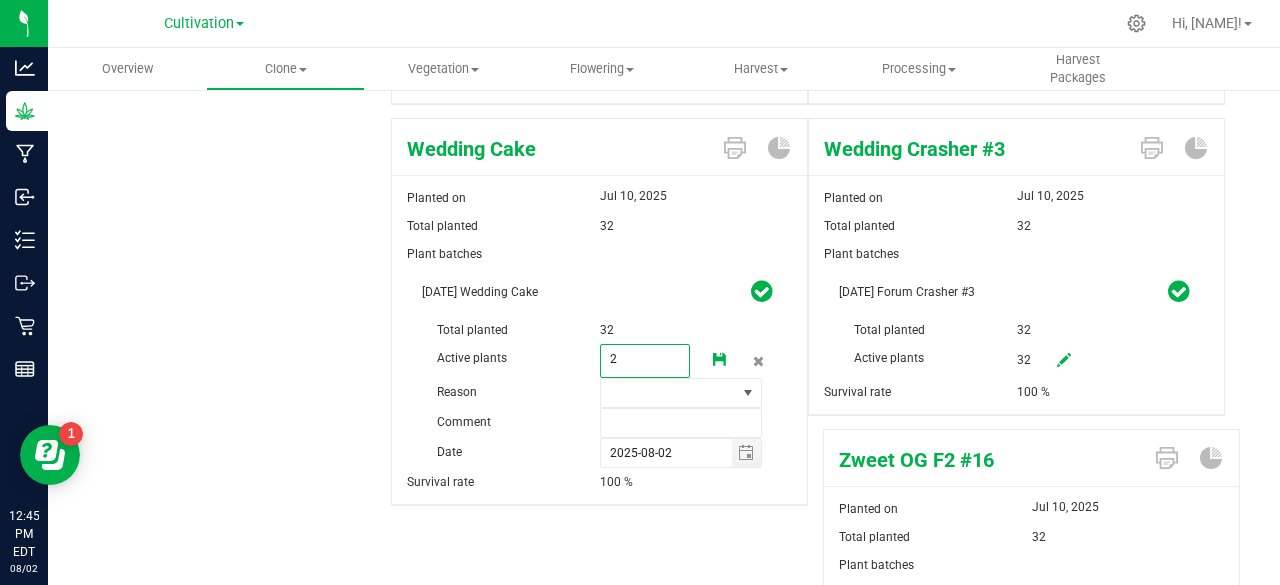 type on "28" 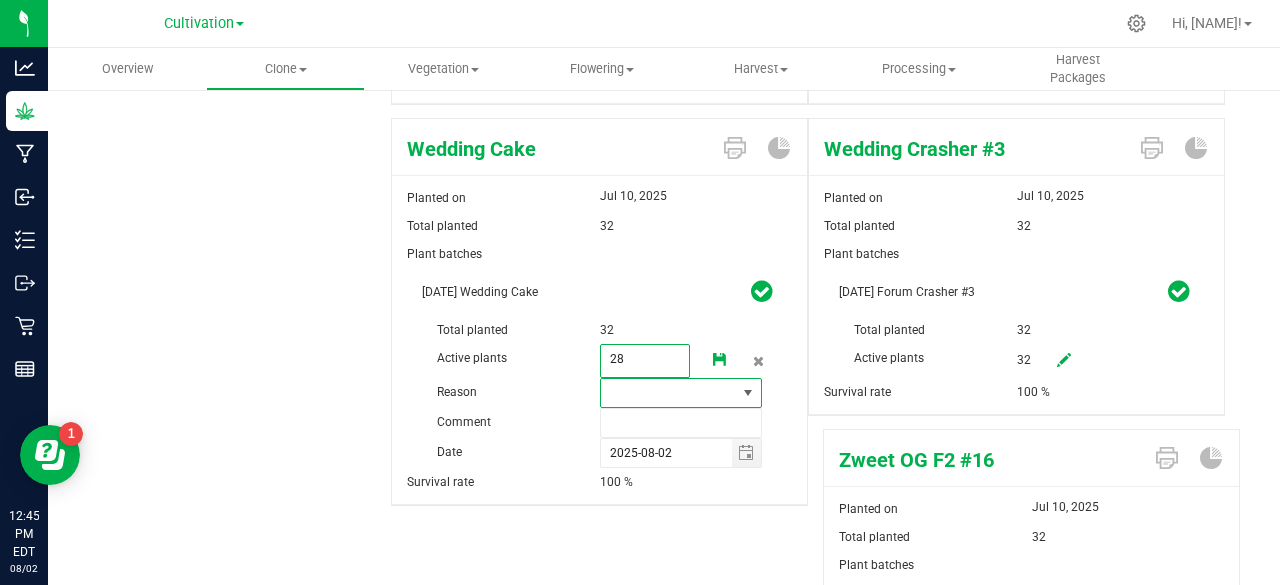type on "28" 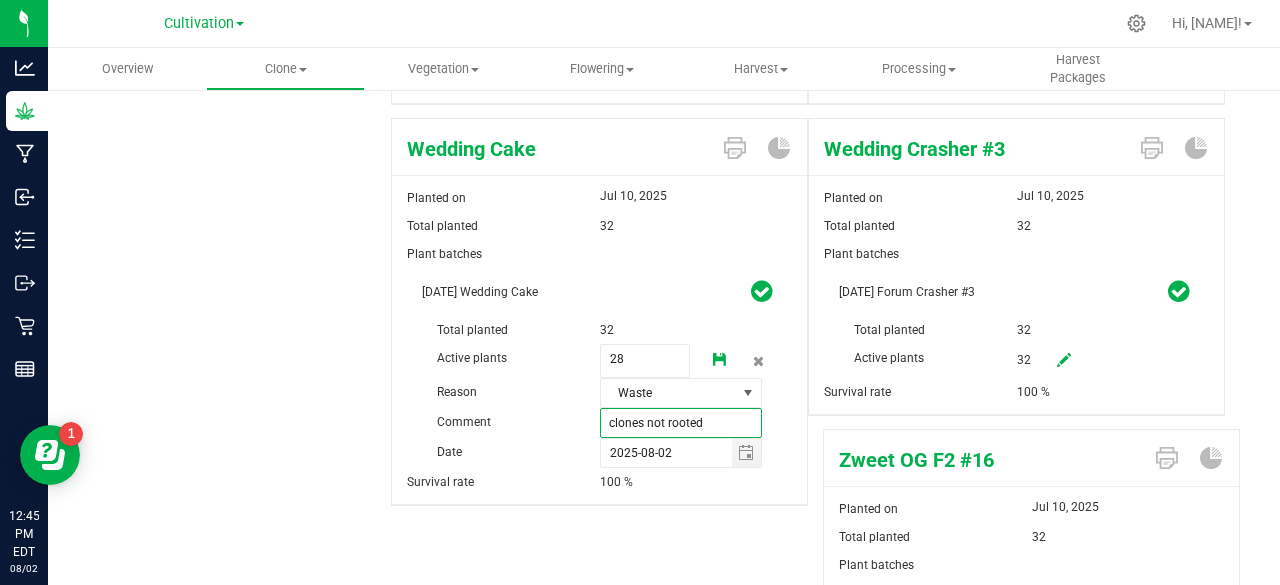 type on "clones not rooted" 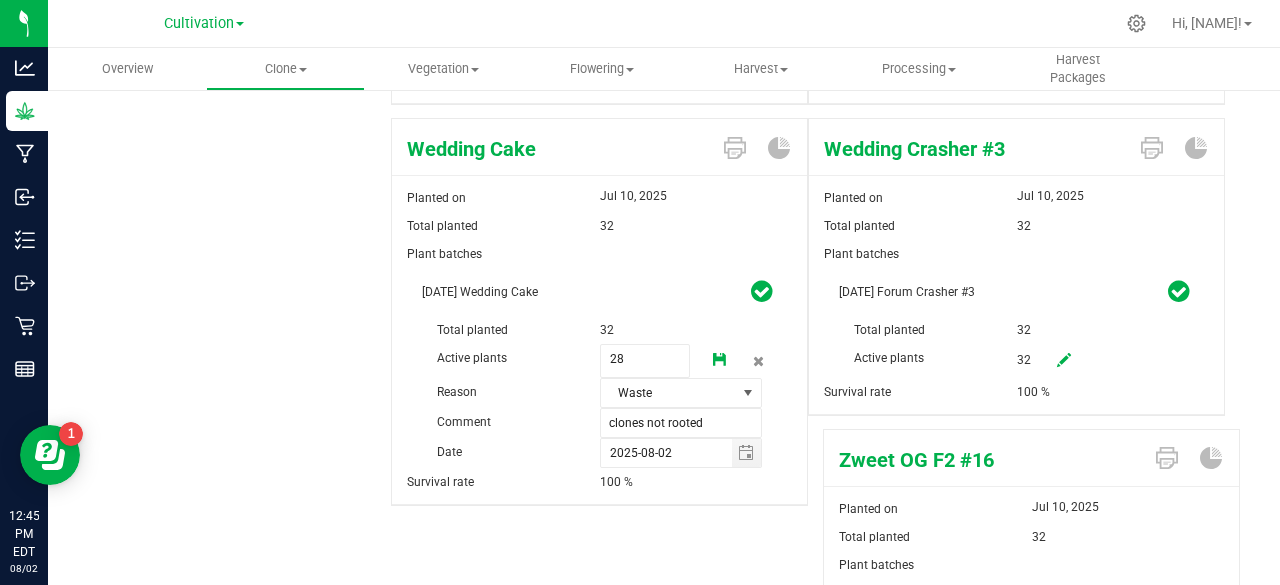 click at bounding box center (720, 360) 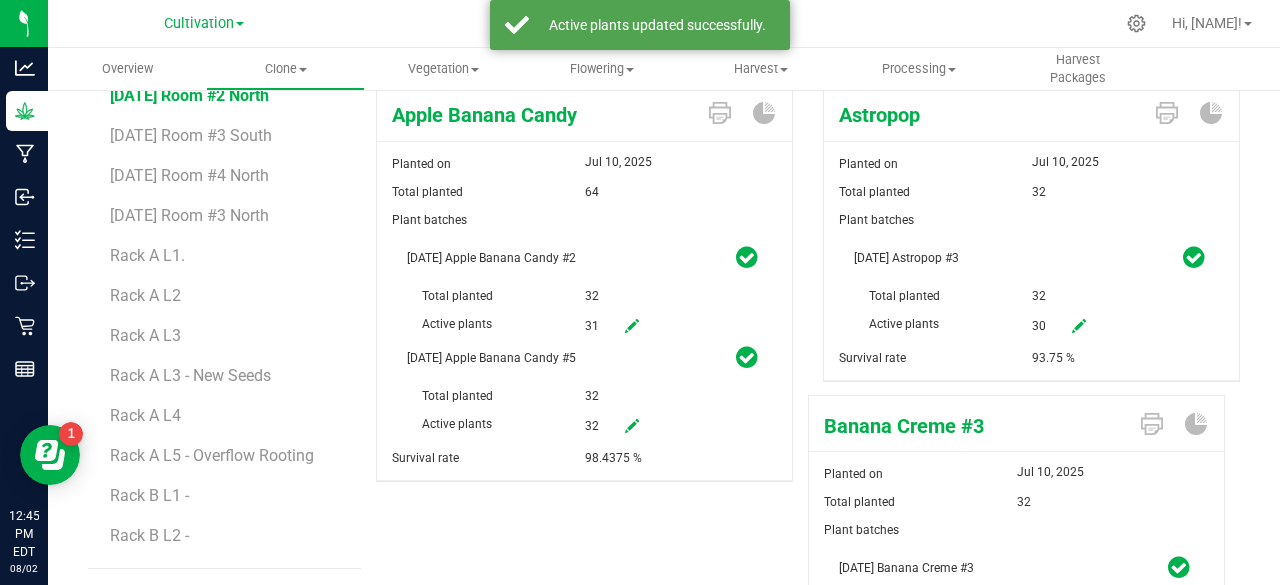 scroll, scrollTop: 3438, scrollLeft: 0, axis: vertical 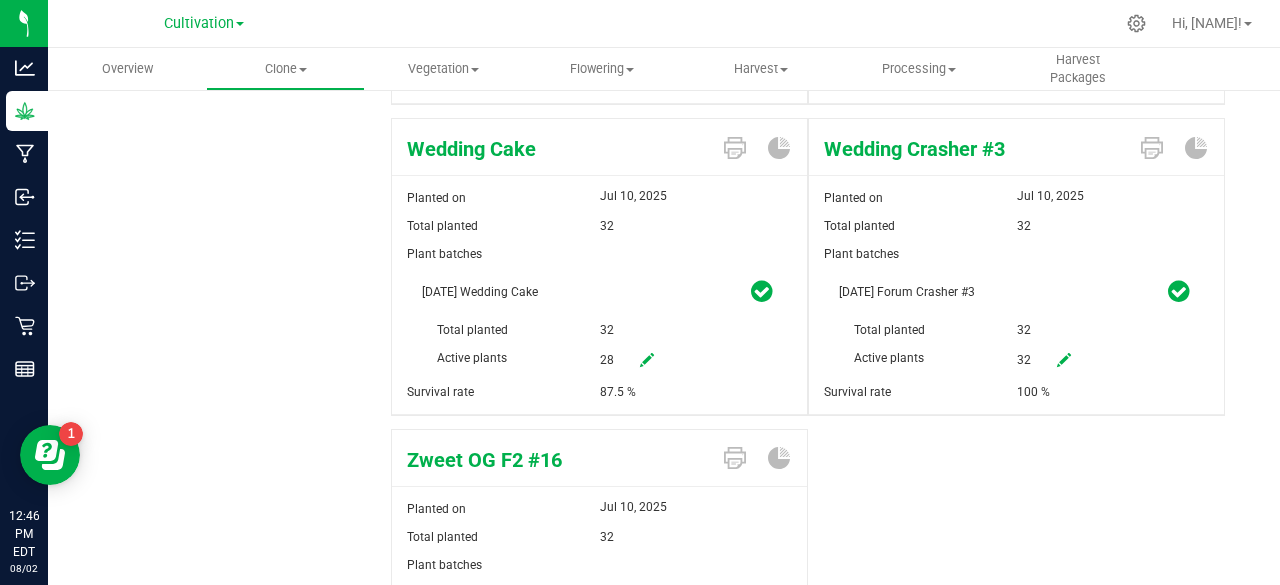 click on "32" at bounding box center (1088, 361) 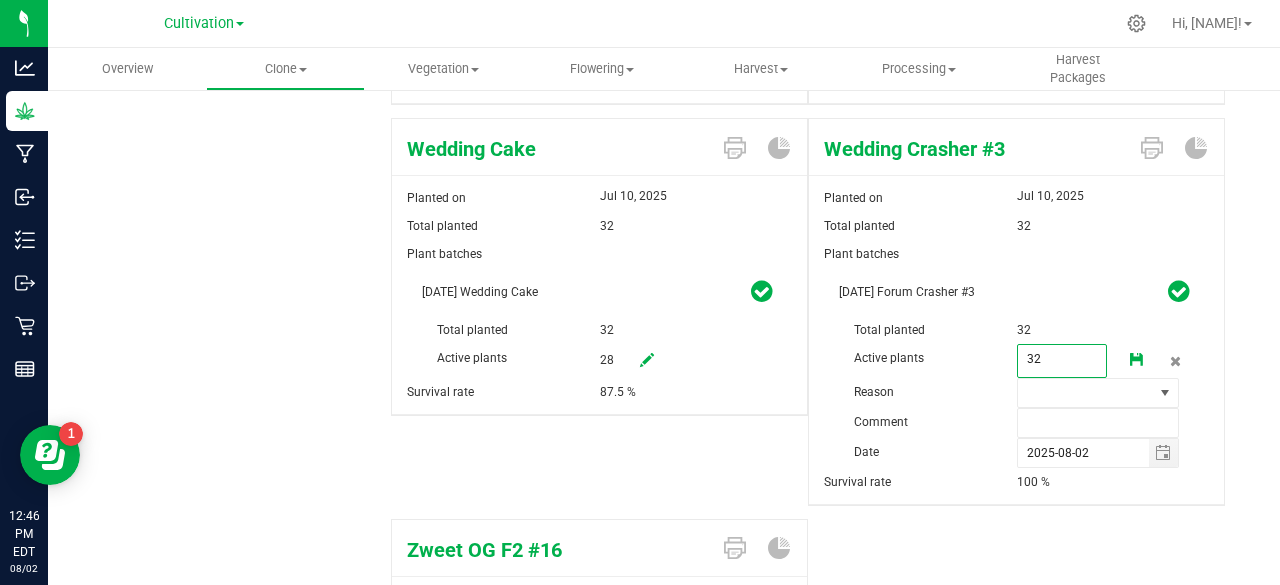 click on "32 32" at bounding box center (1062, 361) 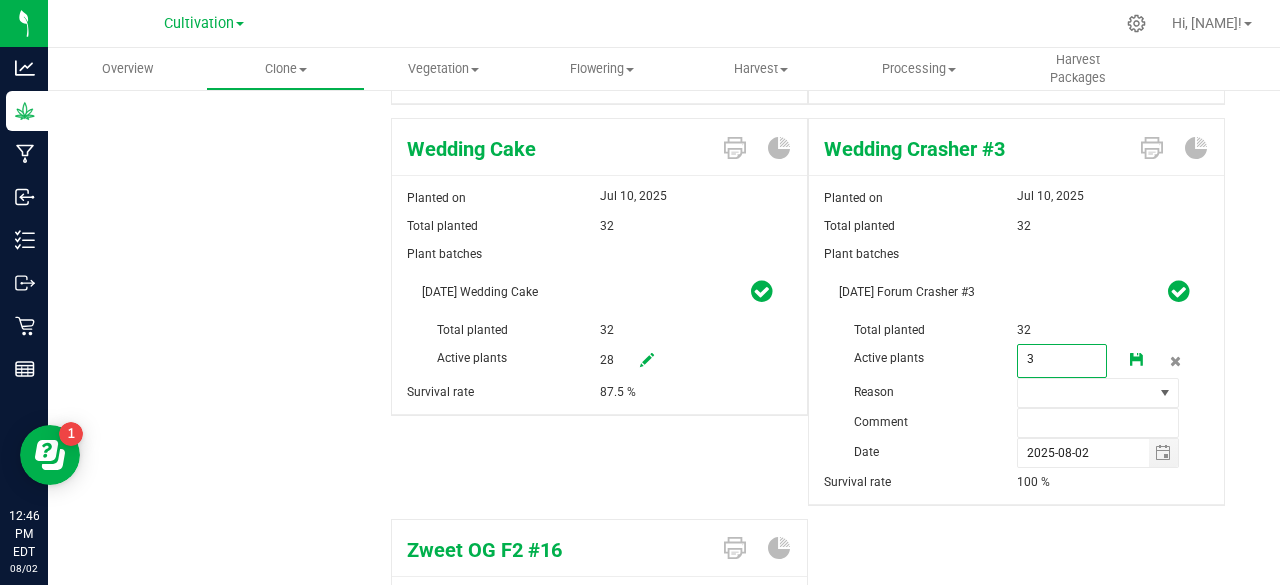 type on "30" 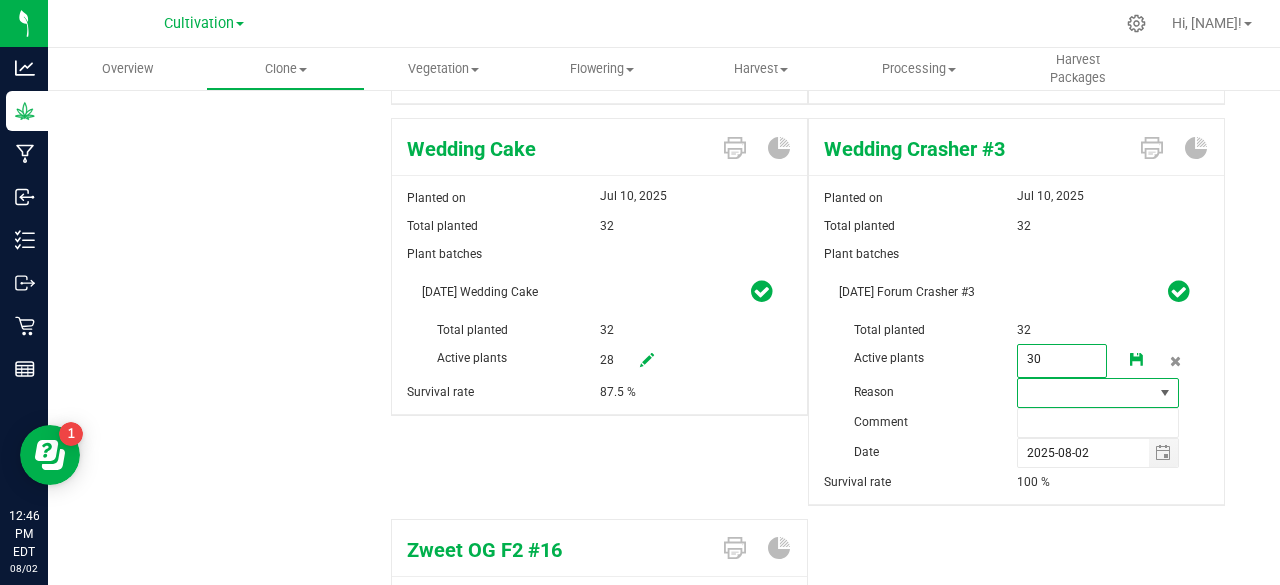type on "30" 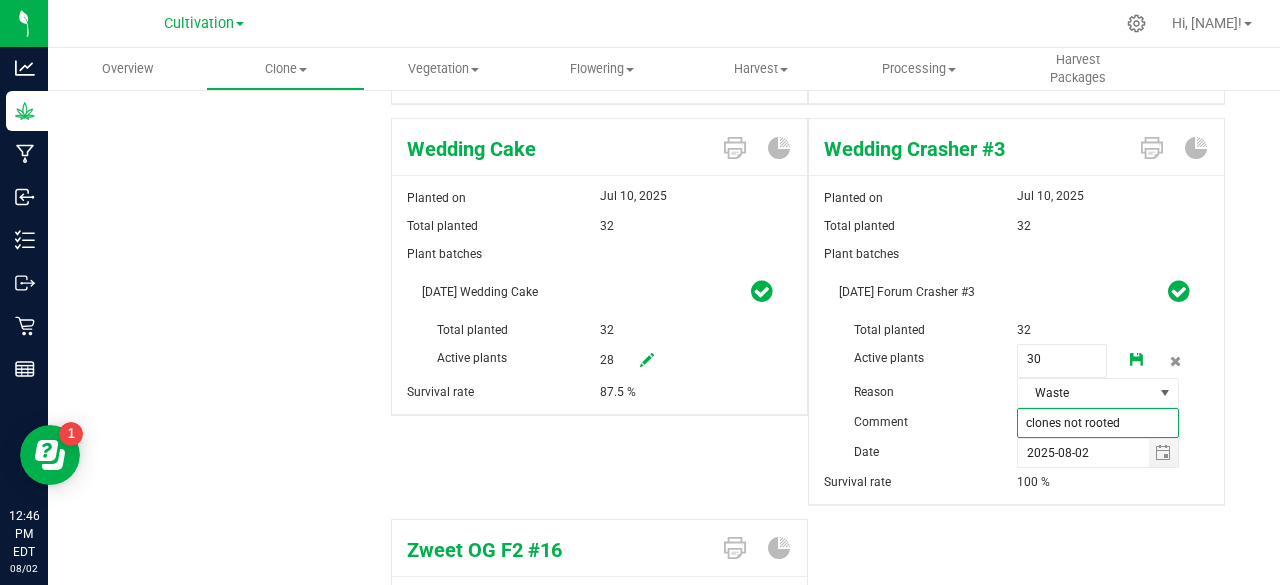 type on "clones not rooted" 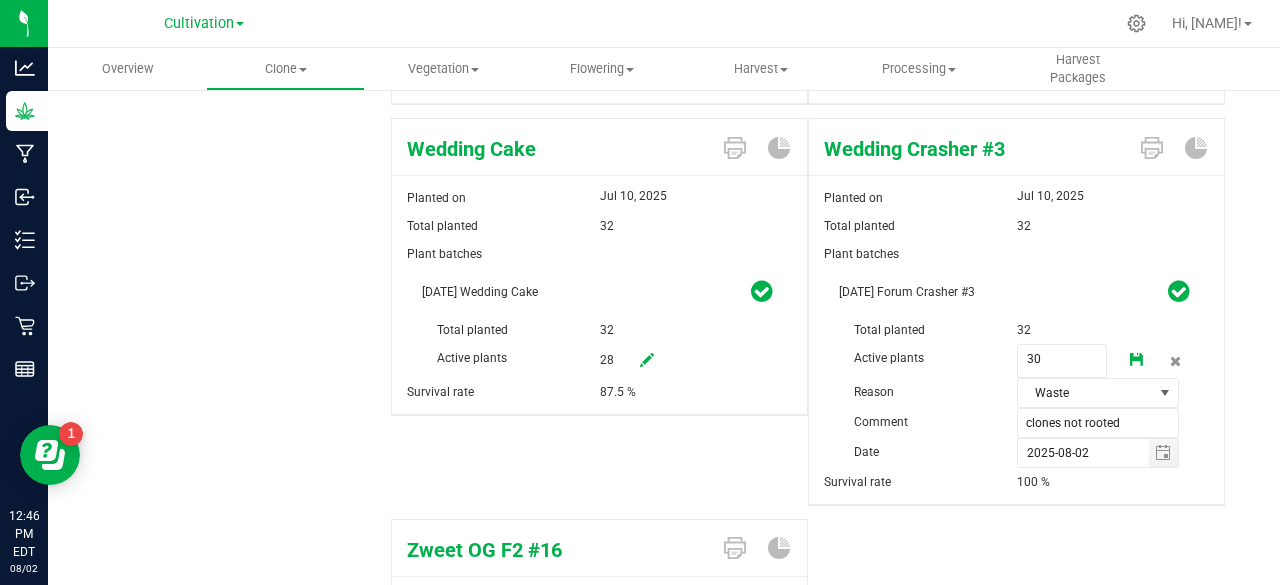 click at bounding box center [1137, 360] 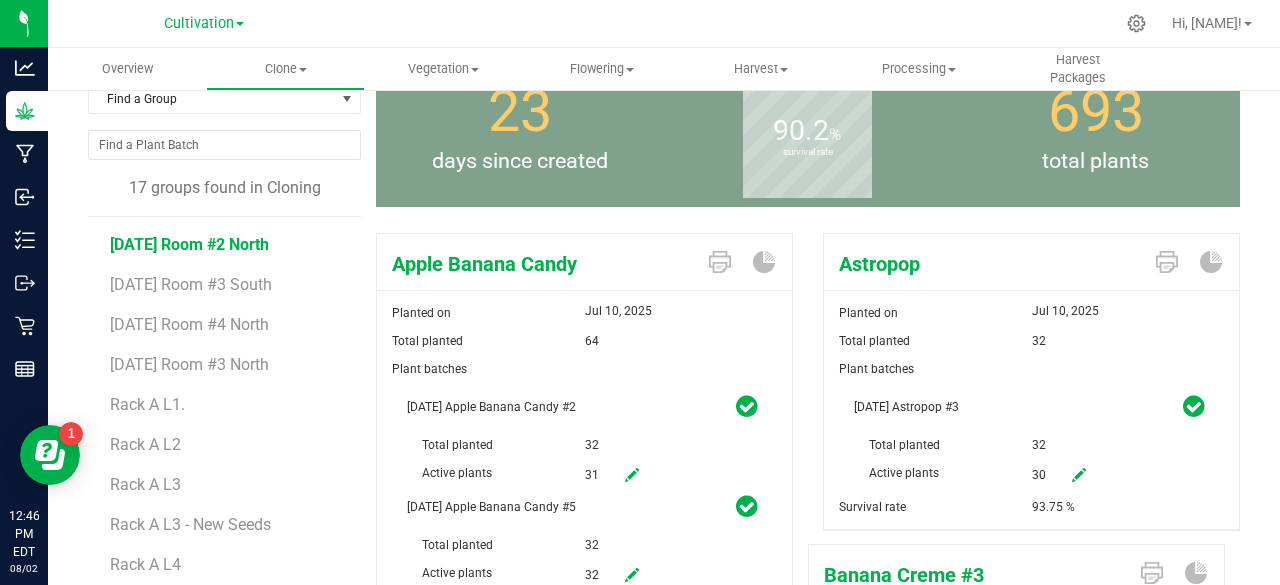 scroll, scrollTop: 0, scrollLeft: 0, axis: both 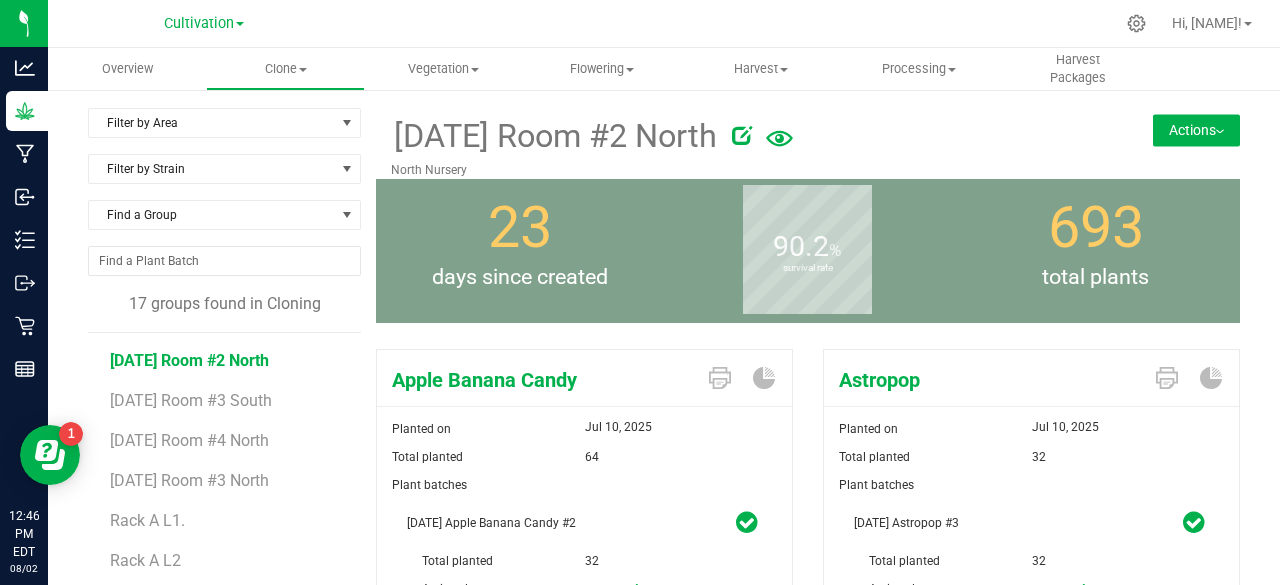 click on "Actions" at bounding box center [1196, 130] 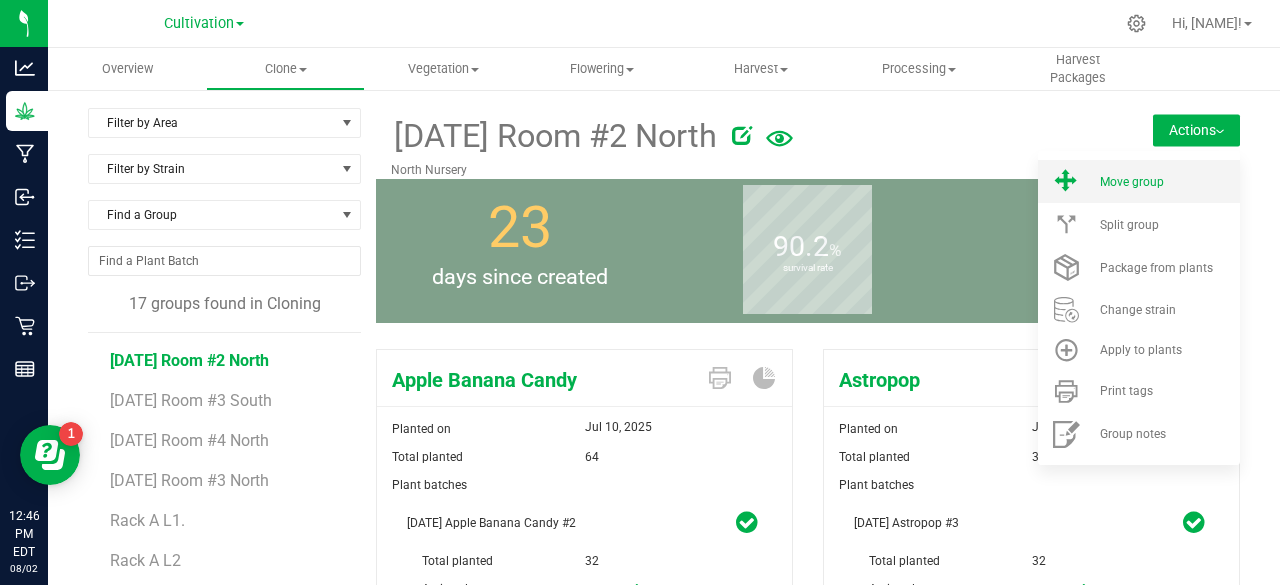 click on "Move group" at bounding box center (1139, 181) 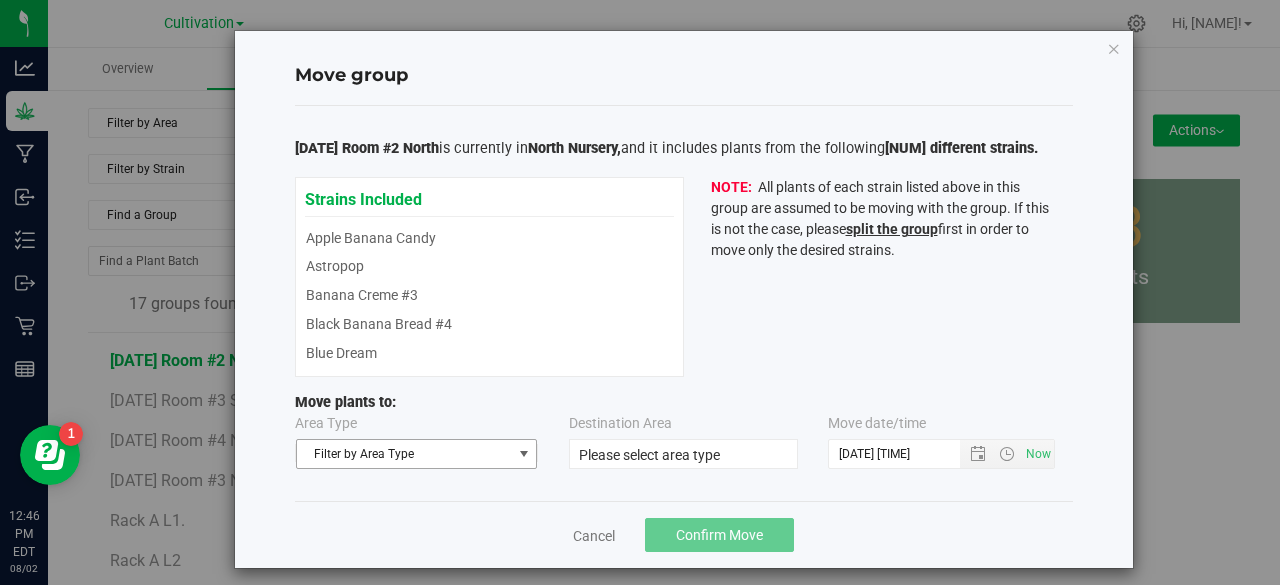 click on "Filter by Area Type" at bounding box center [404, 454] 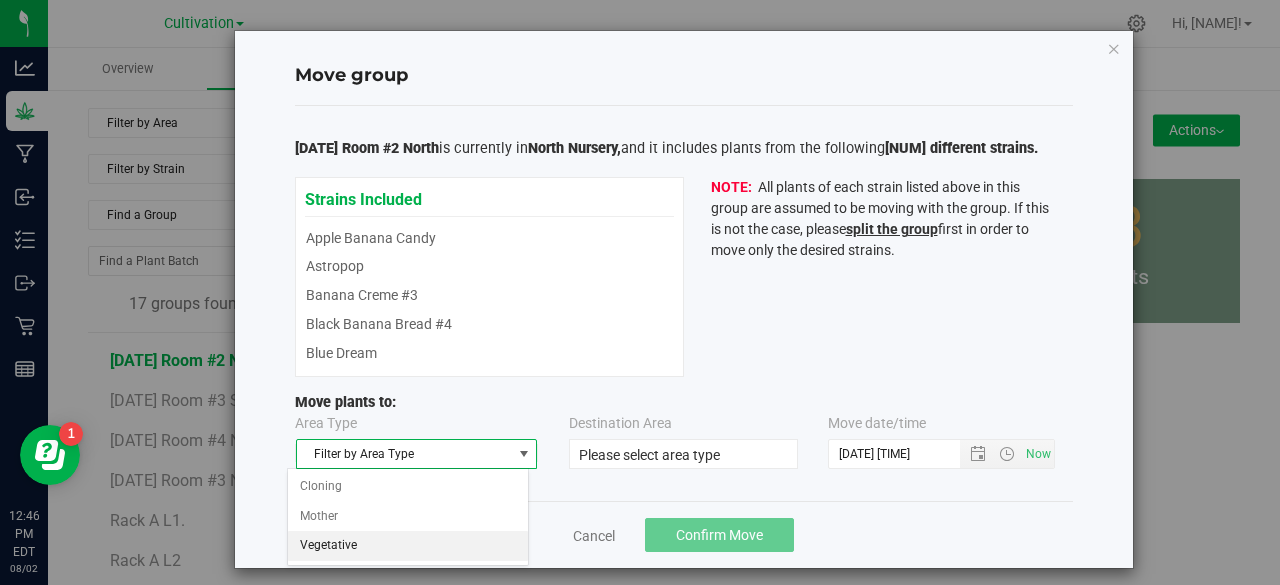 click on "Vegetative" at bounding box center [408, 546] 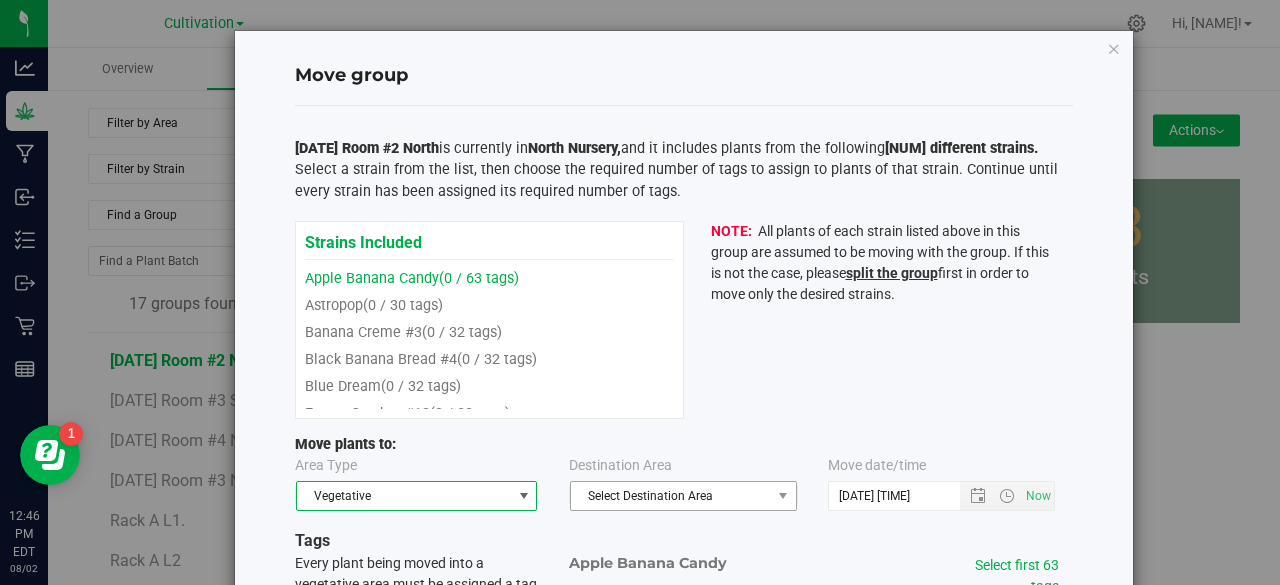 click on "Select Destination Area" at bounding box center (671, 496) 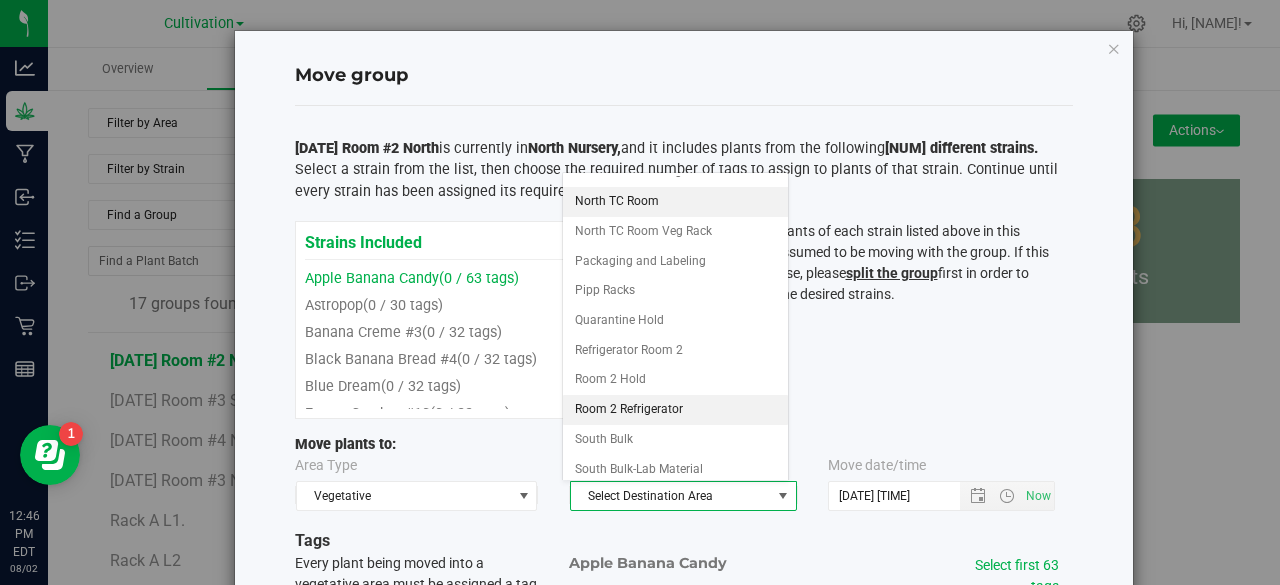 scroll, scrollTop: 198, scrollLeft: 0, axis: vertical 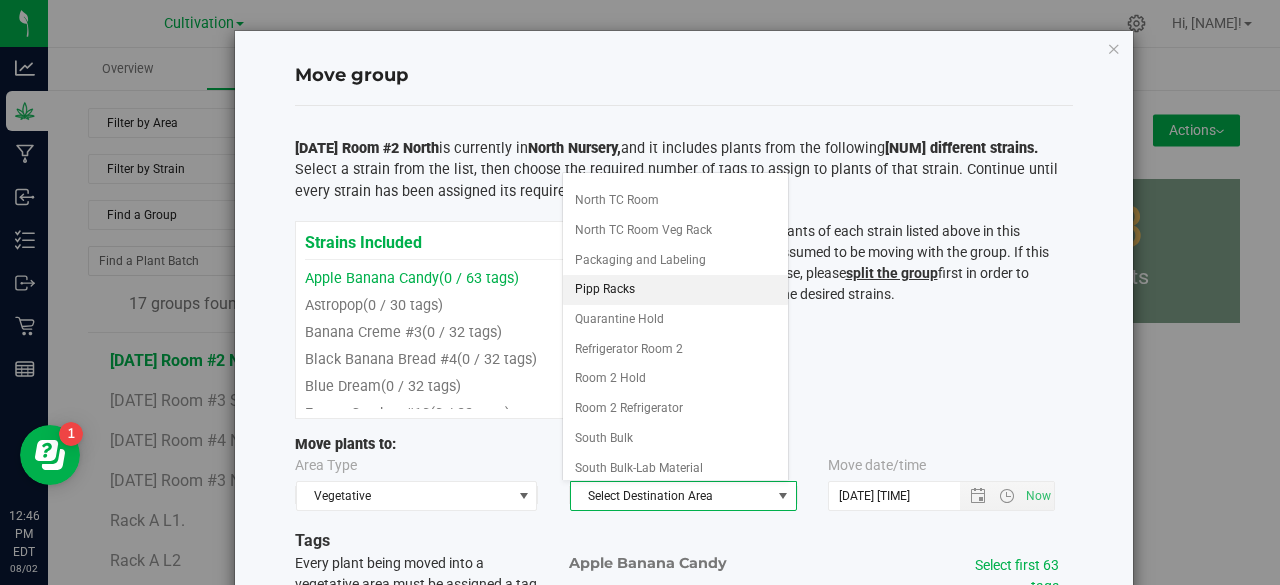 click on "Pipp Racks" at bounding box center (675, 290) 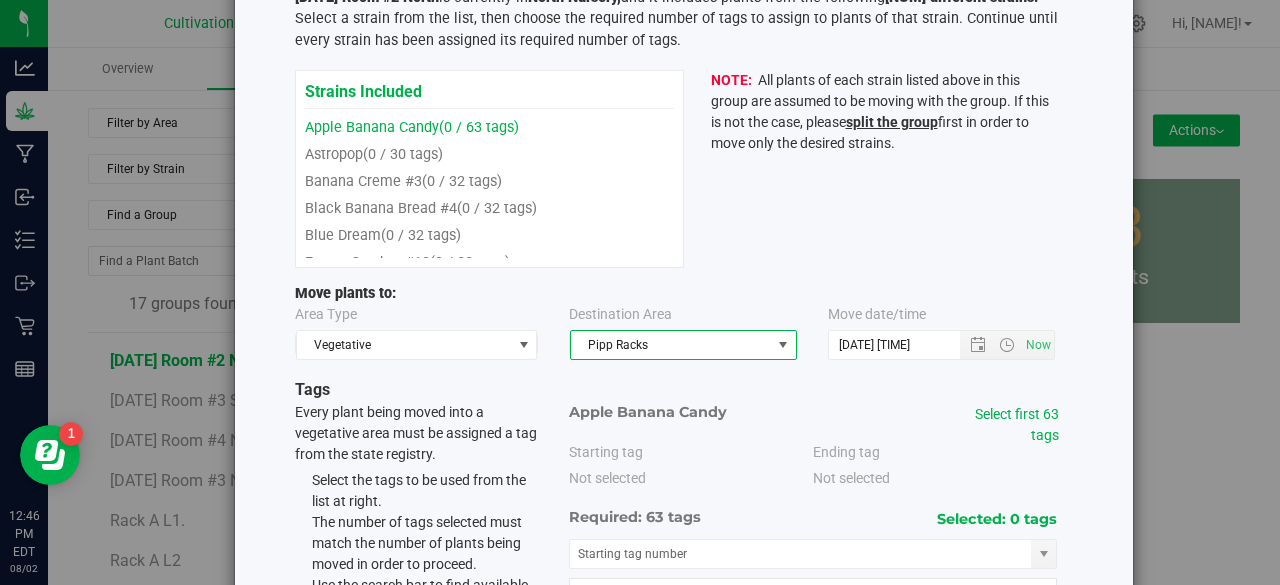 scroll, scrollTop: 152, scrollLeft: 0, axis: vertical 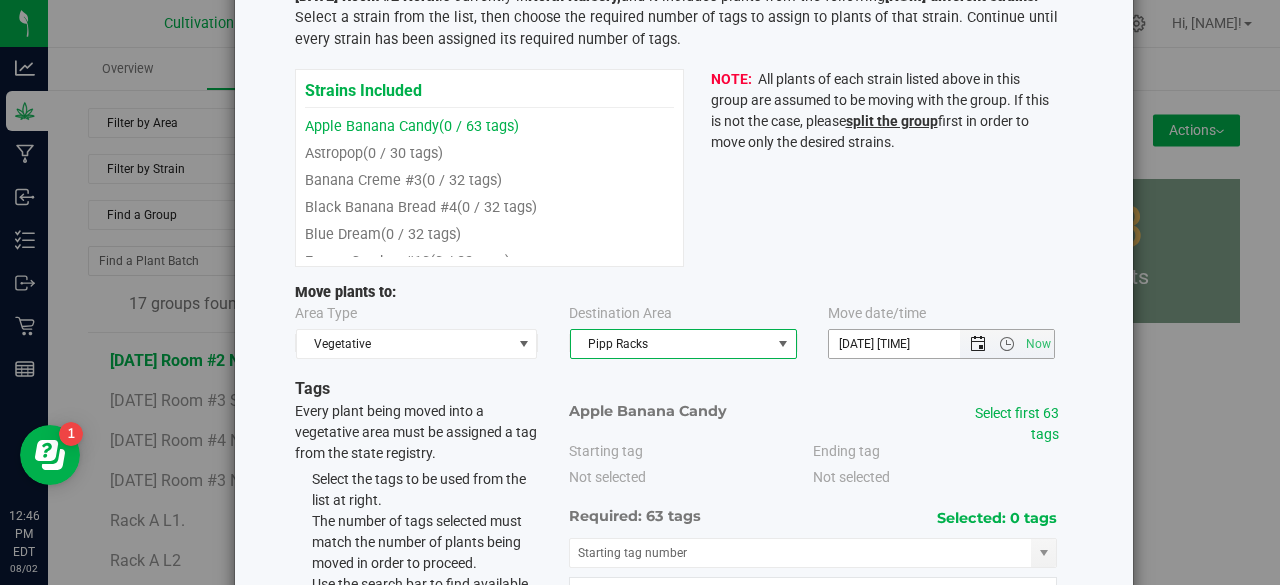 click at bounding box center [978, 344] 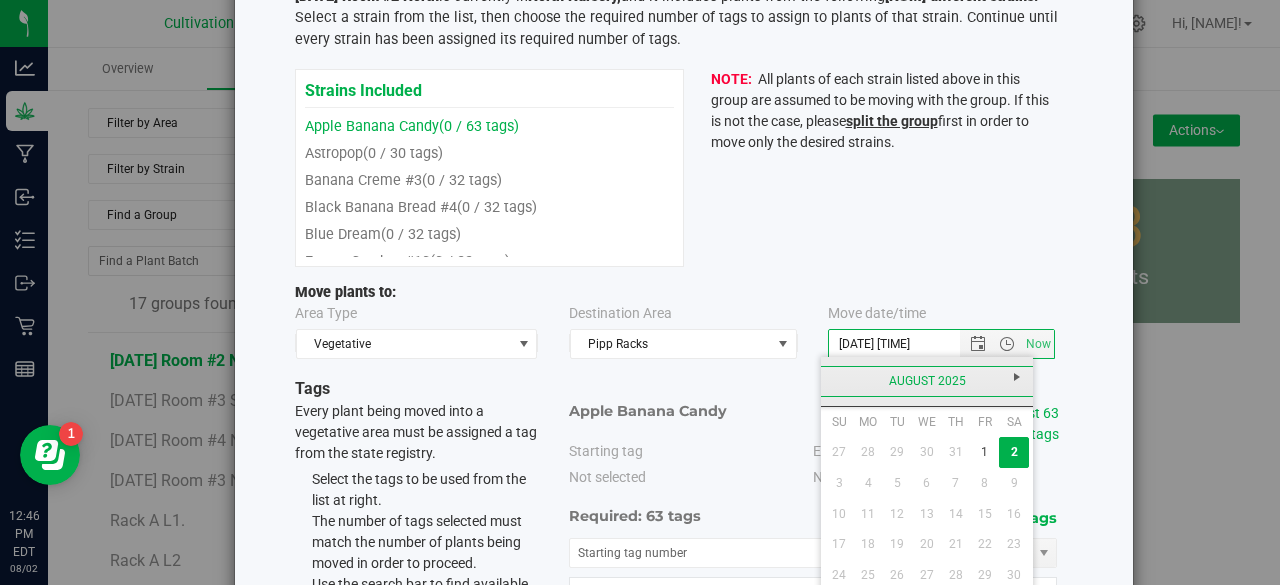 click on "August 2025" at bounding box center [927, 381] 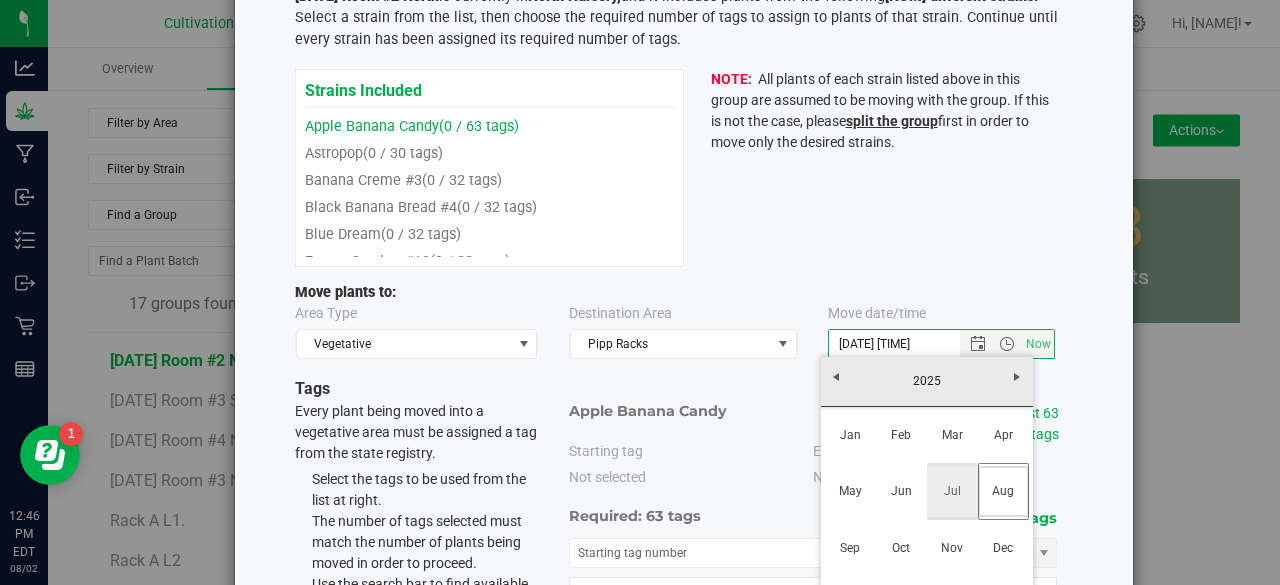 click on "Jul" at bounding box center (952, 491) 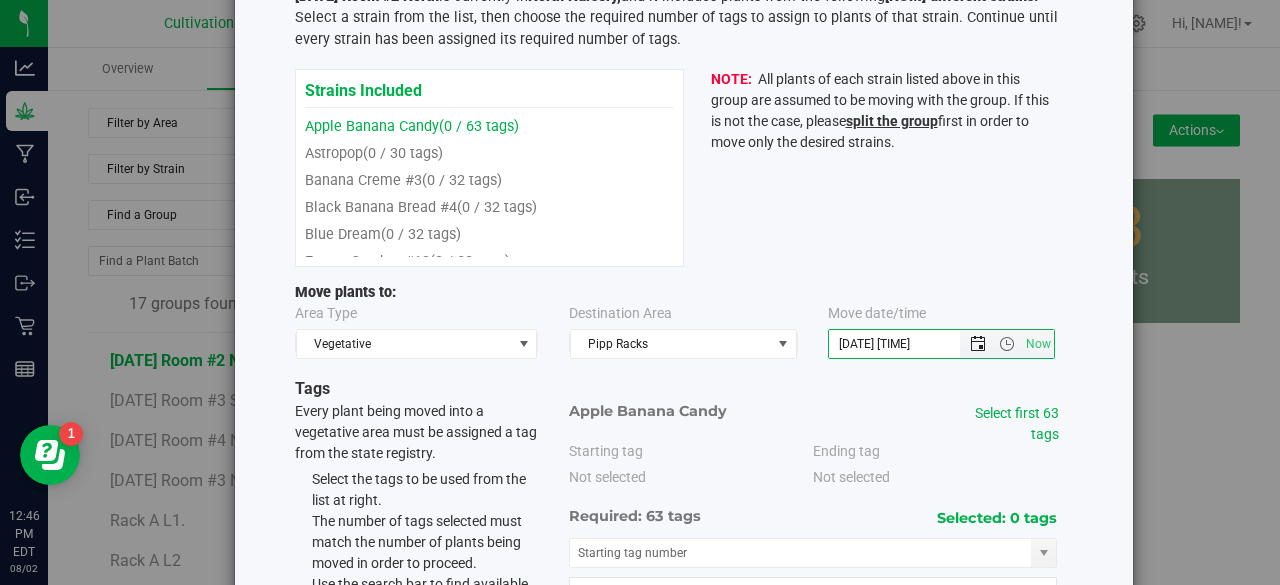 click at bounding box center (978, 344) 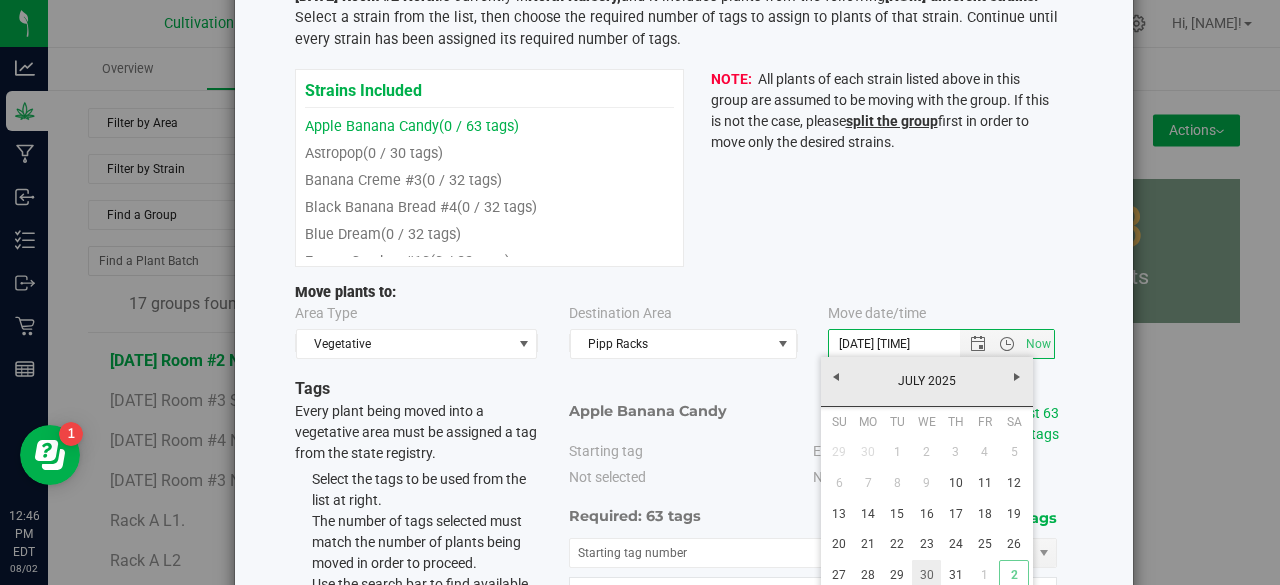click on "30" at bounding box center [926, 575] 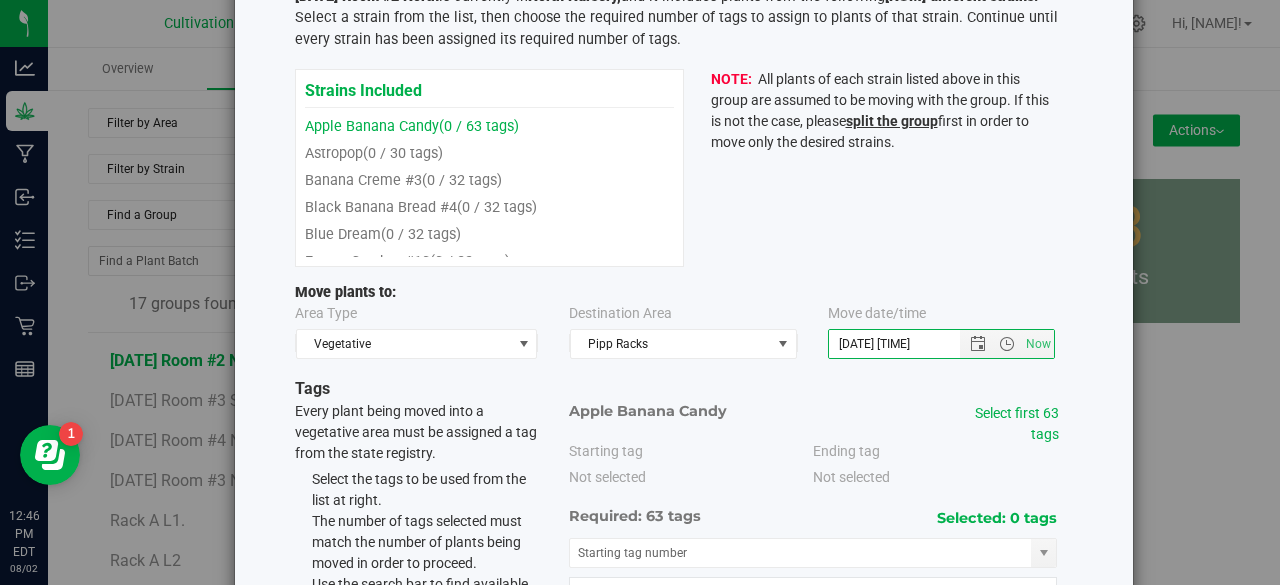 click on "Apple Banana Candy" at bounding box center (813, 412) 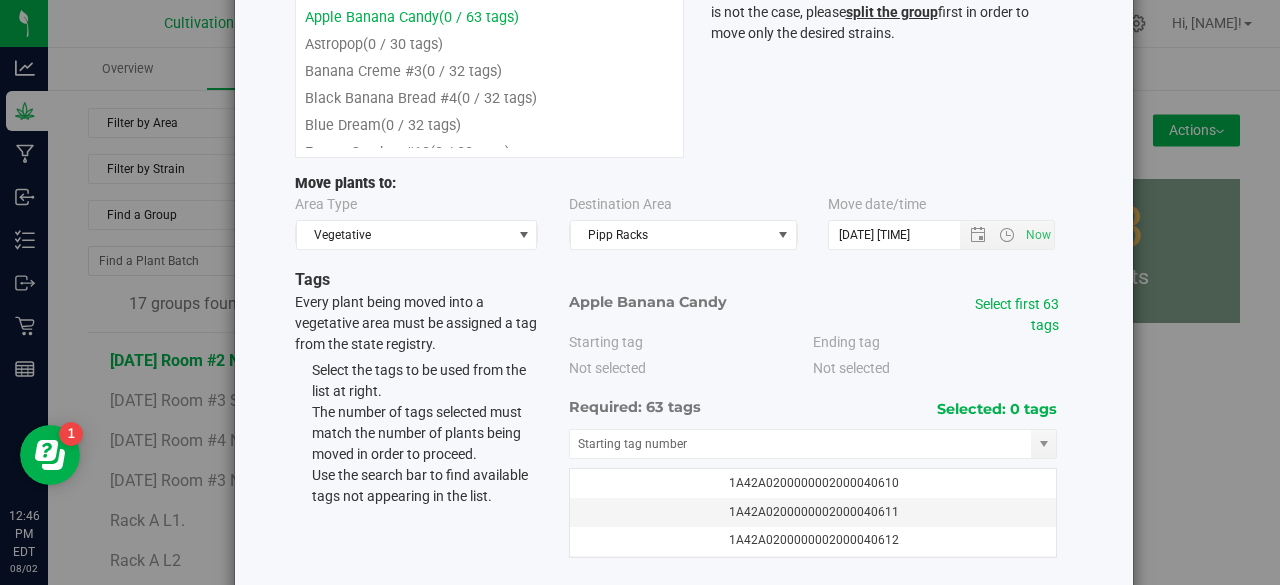scroll, scrollTop: 281, scrollLeft: 0, axis: vertical 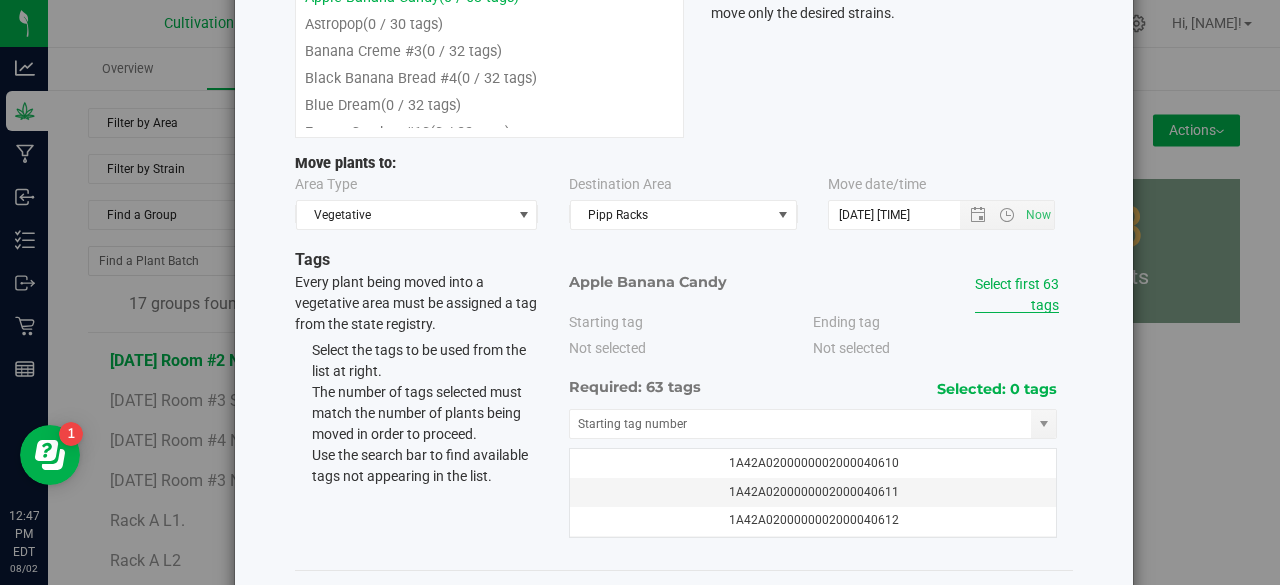 click on "Select first 63
tags" at bounding box center (1017, 294) 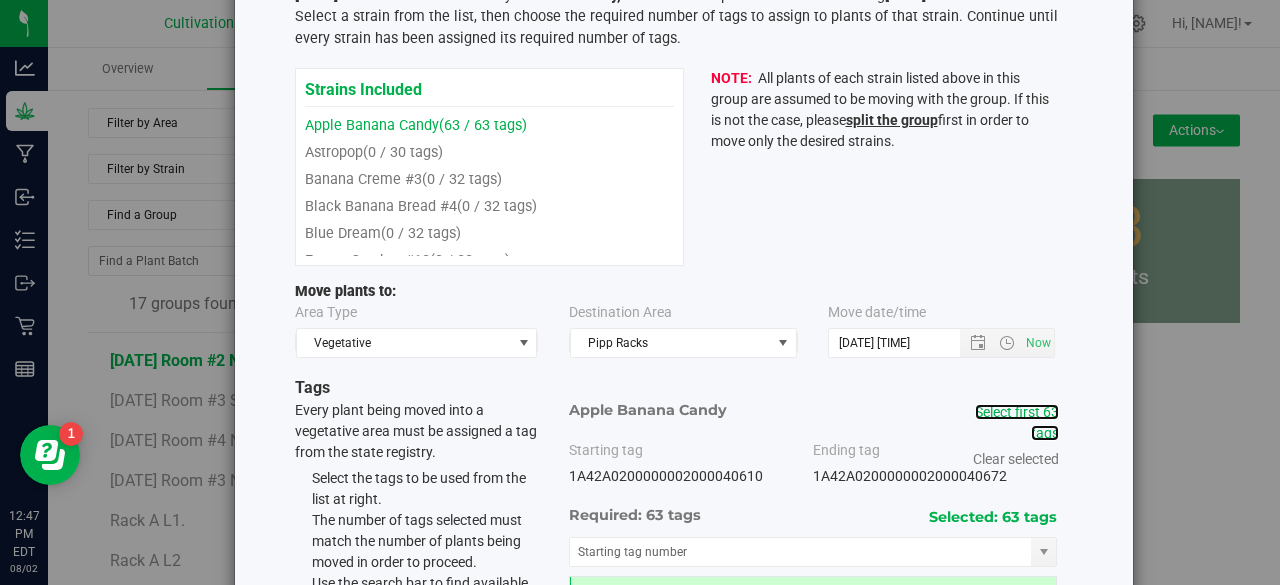 scroll, scrollTop: 135, scrollLeft: 0, axis: vertical 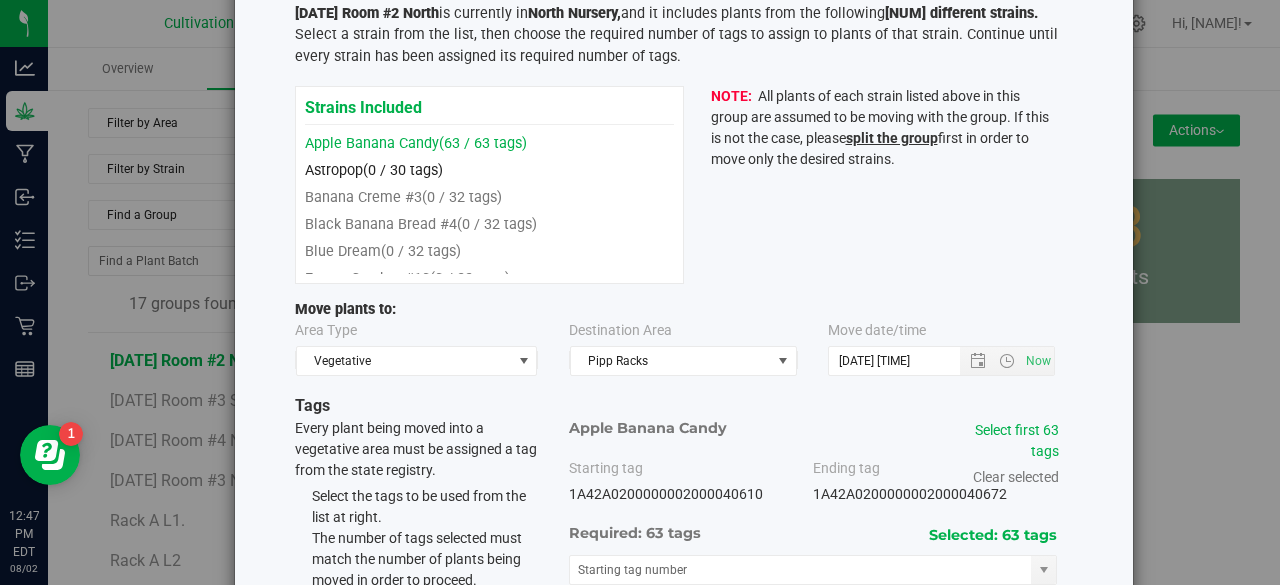 click on "Astropop
(0 / 30
tags)" at bounding box center [489, 170] 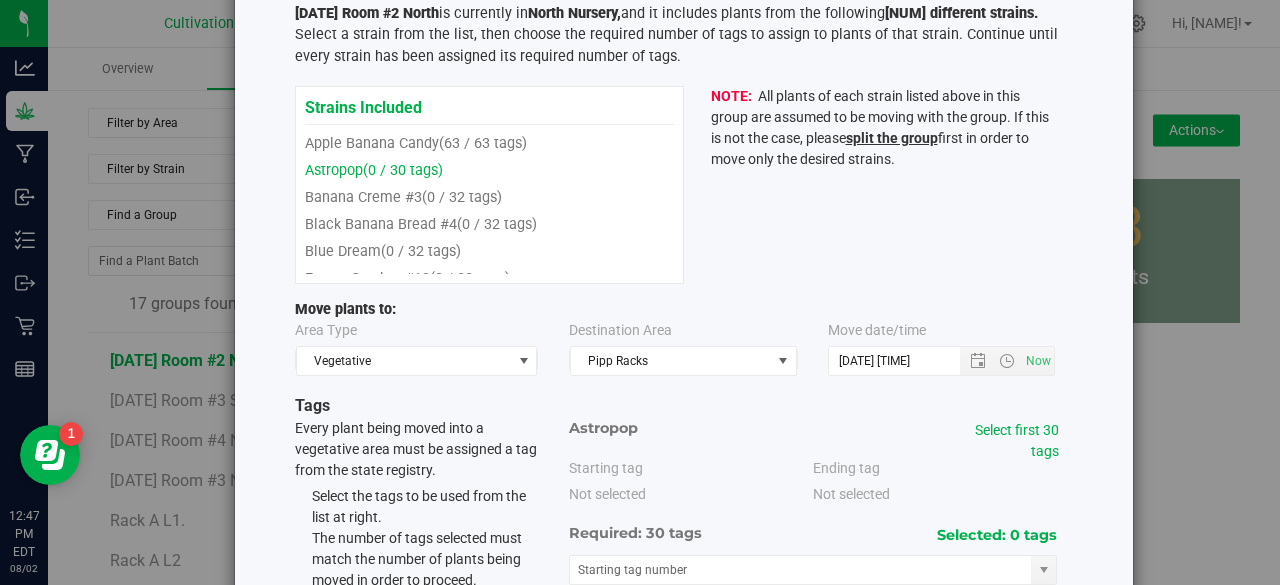 click on "Select first 30
tags" at bounding box center (1002, 441) 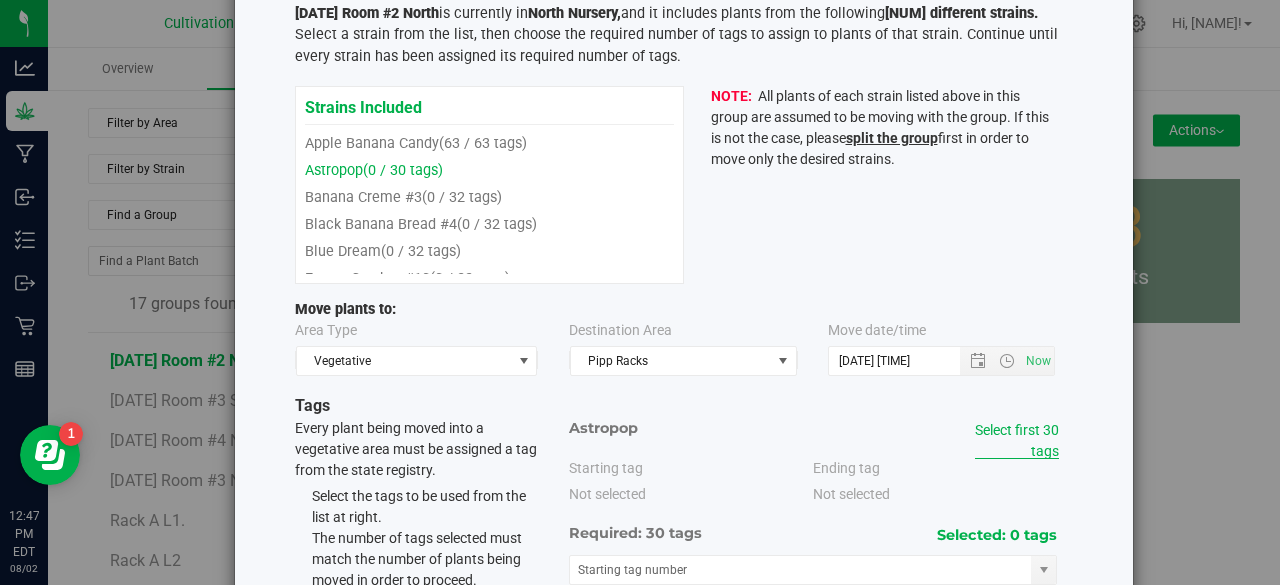 click on "Select first 30
tags" at bounding box center (1017, 440) 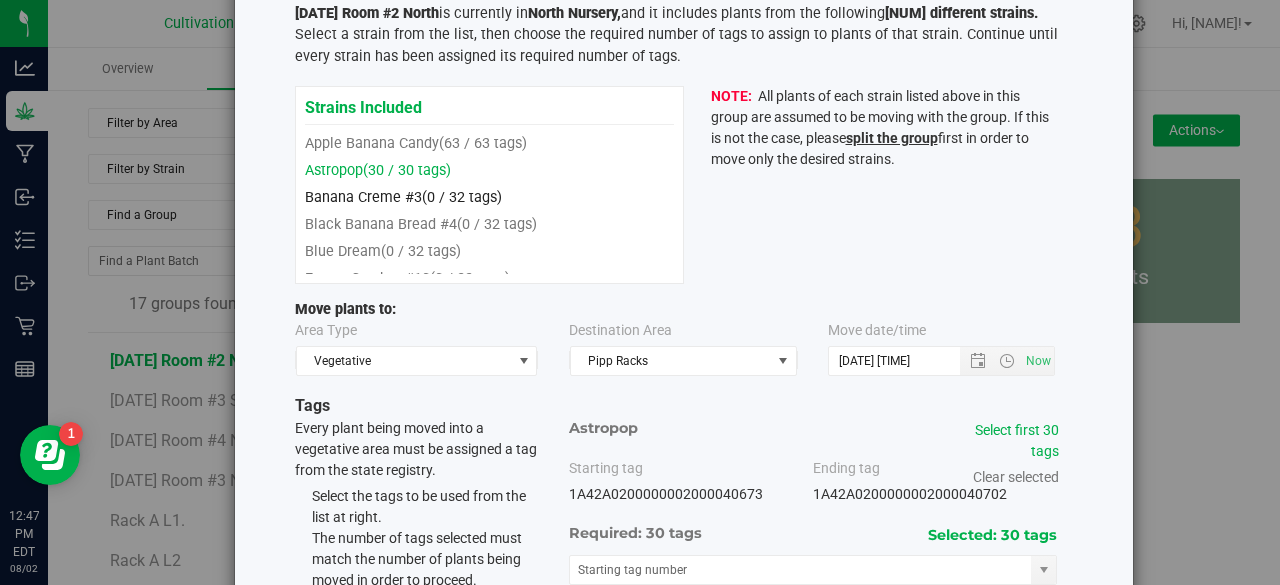 click on "Banana Creme #3
(0 / [NUM]
tags)" at bounding box center [489, 197] 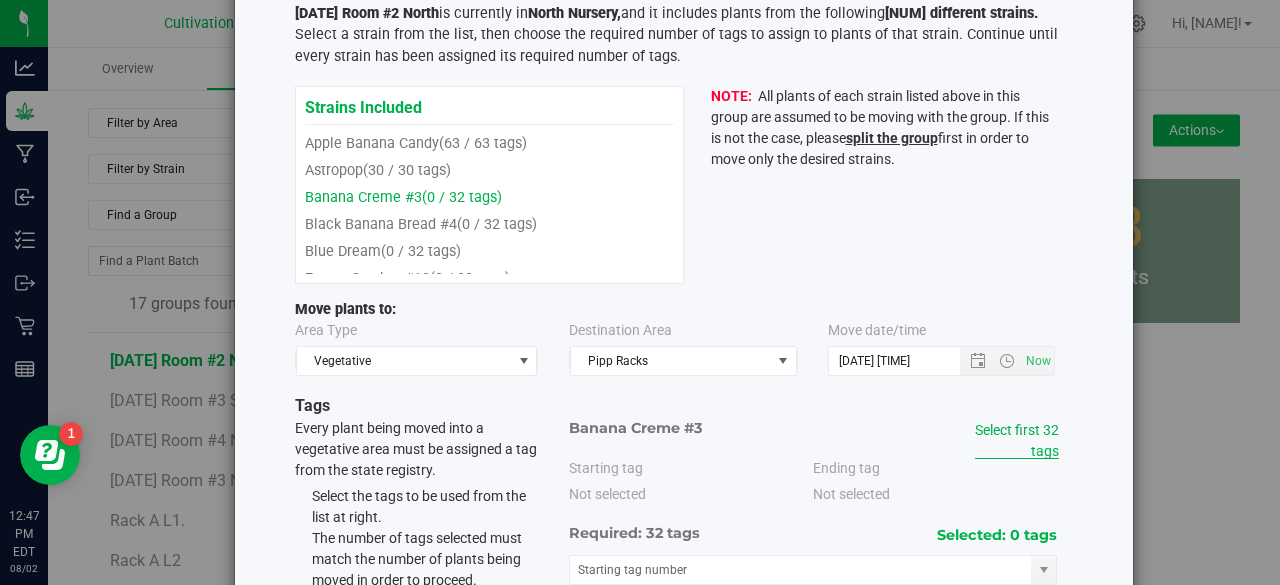 click on "Select first 32
tags" at bounding box center [1017, 440] 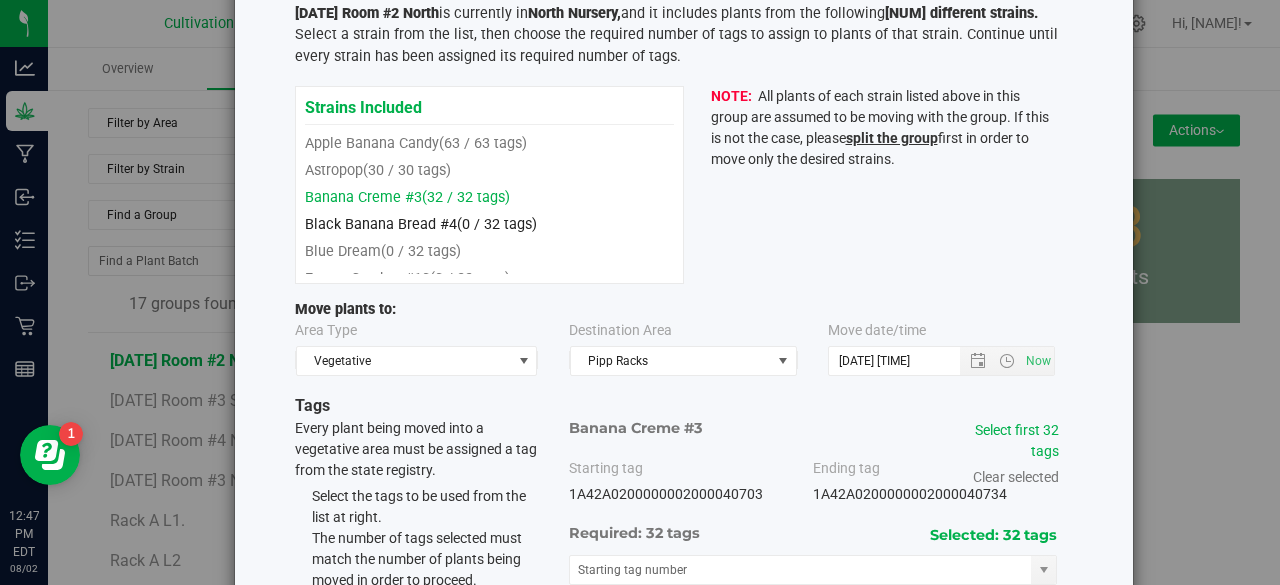 click on "(0 / 32
tags)" at bounding box center [497, 224] 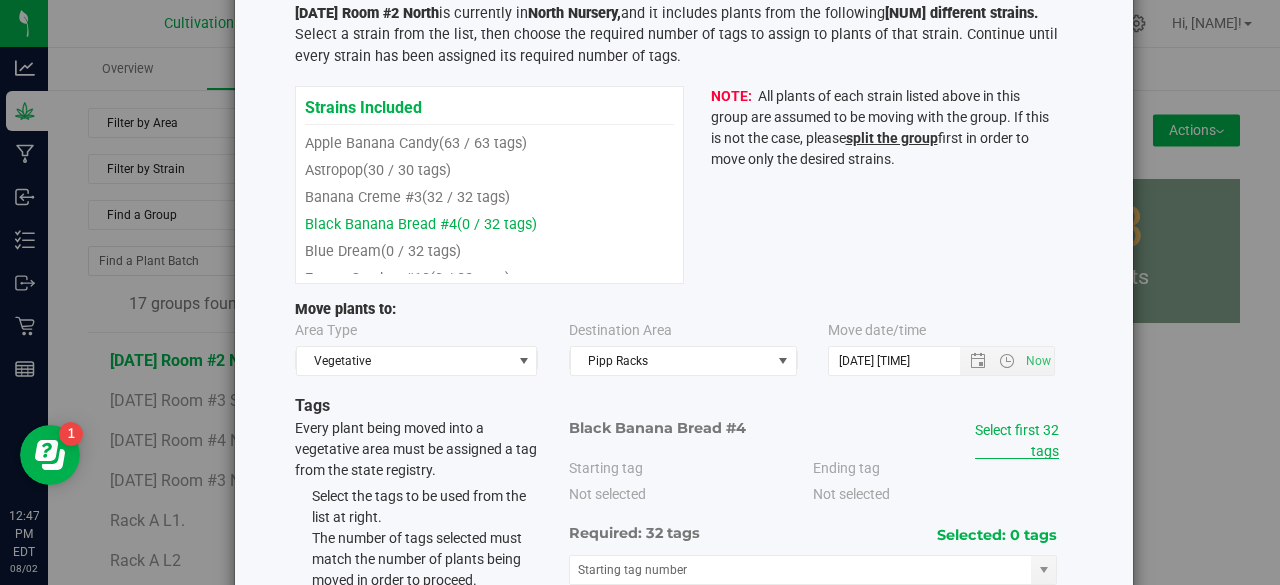 click on "Select first 32
tags" at bounding box center [1017, 440] 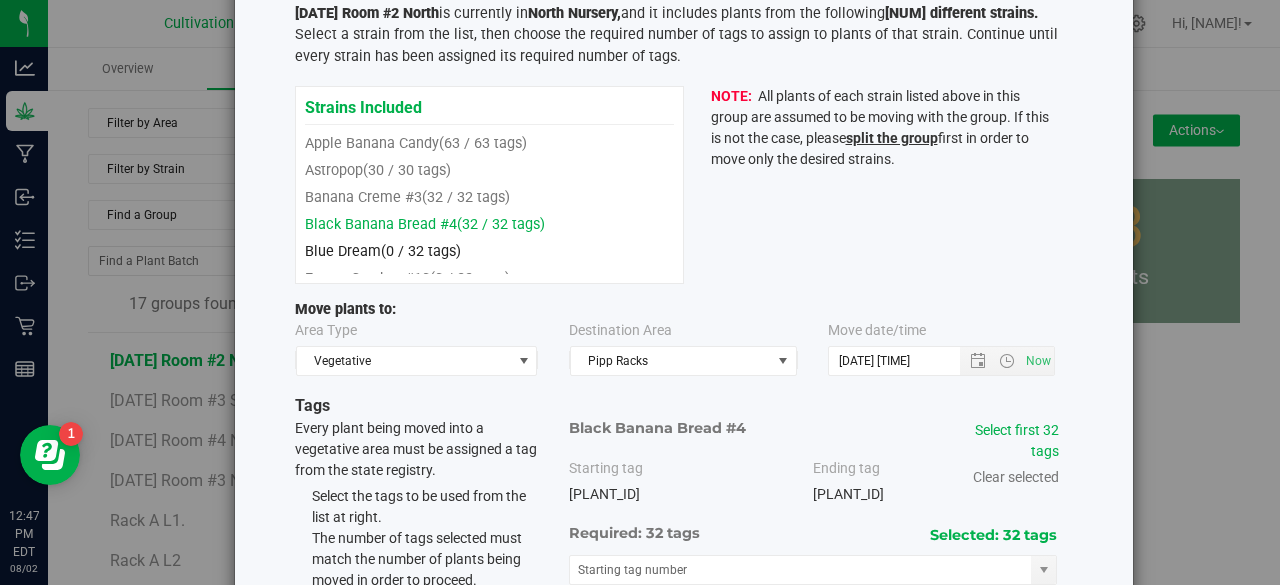 click on "(0 / 32
tags)" at bounding box center [421, 251] 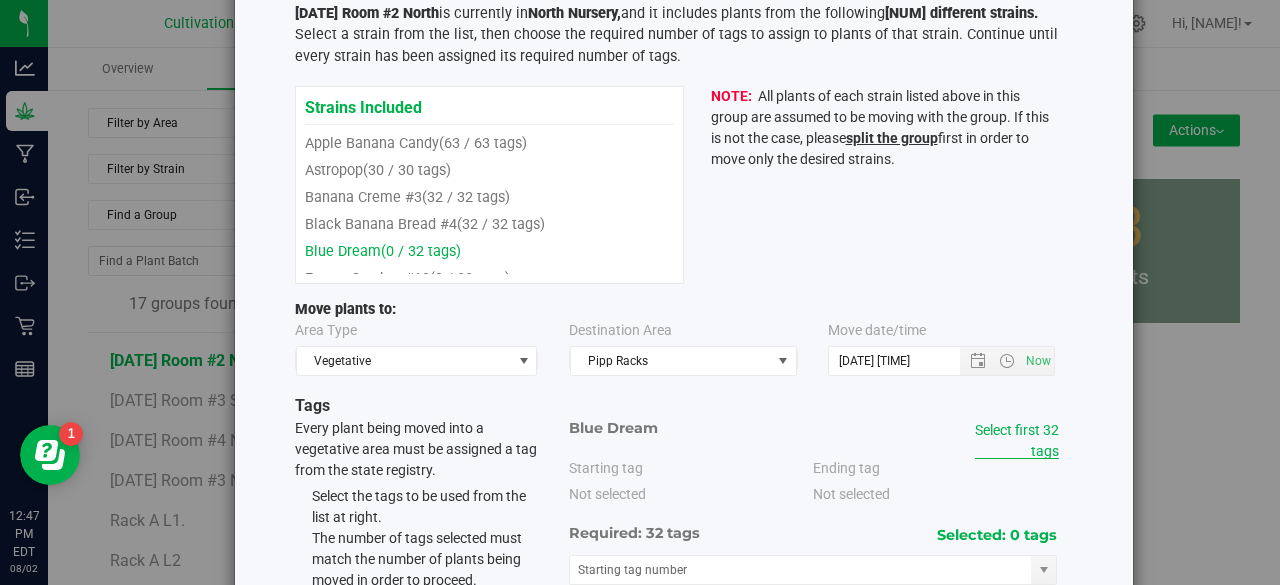 click on "Select first 32
tags" at bounding box center [1017, 440] 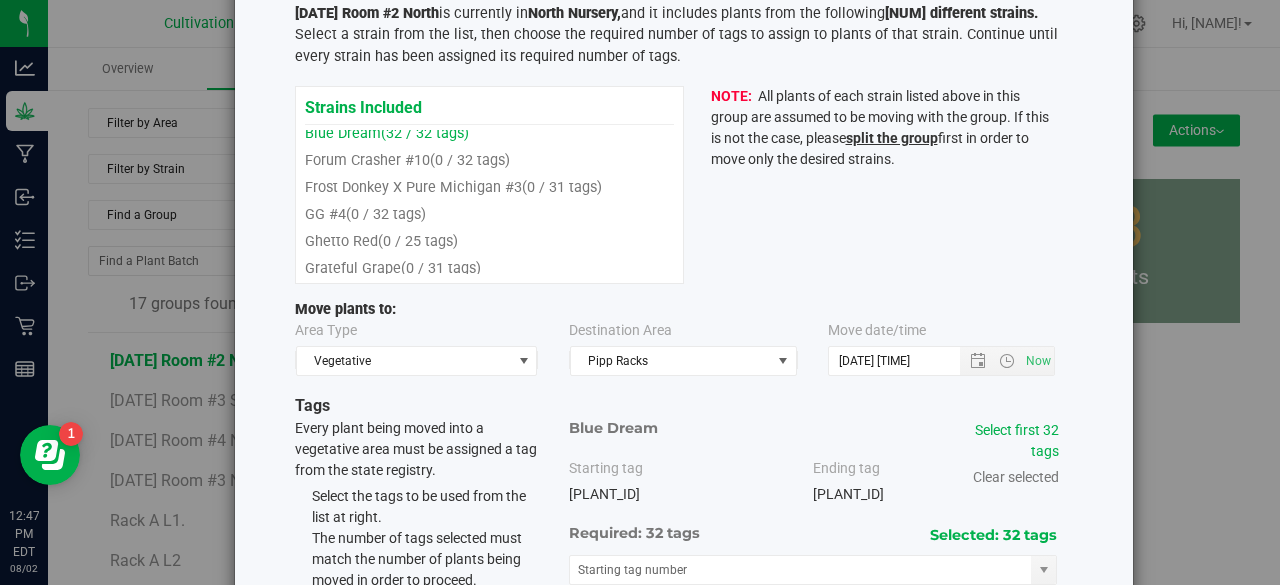 scroll, scrollTop: 120, scrollLeft: 0, axis: vertical 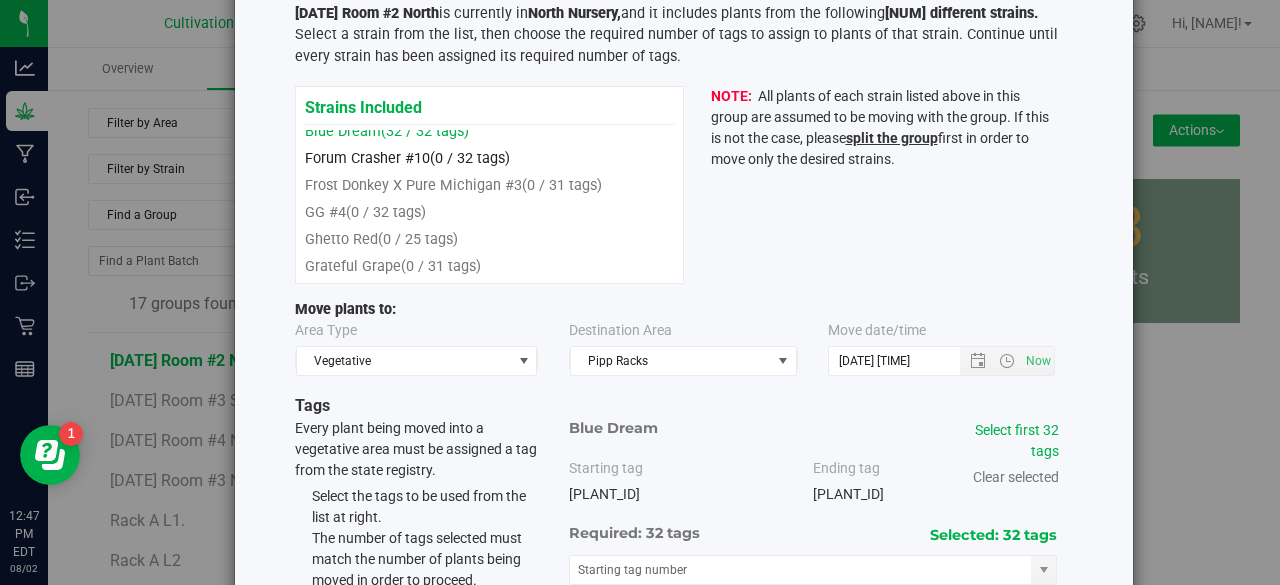 click on "(0 / 32
tags)" at bounding box center (470, 158) 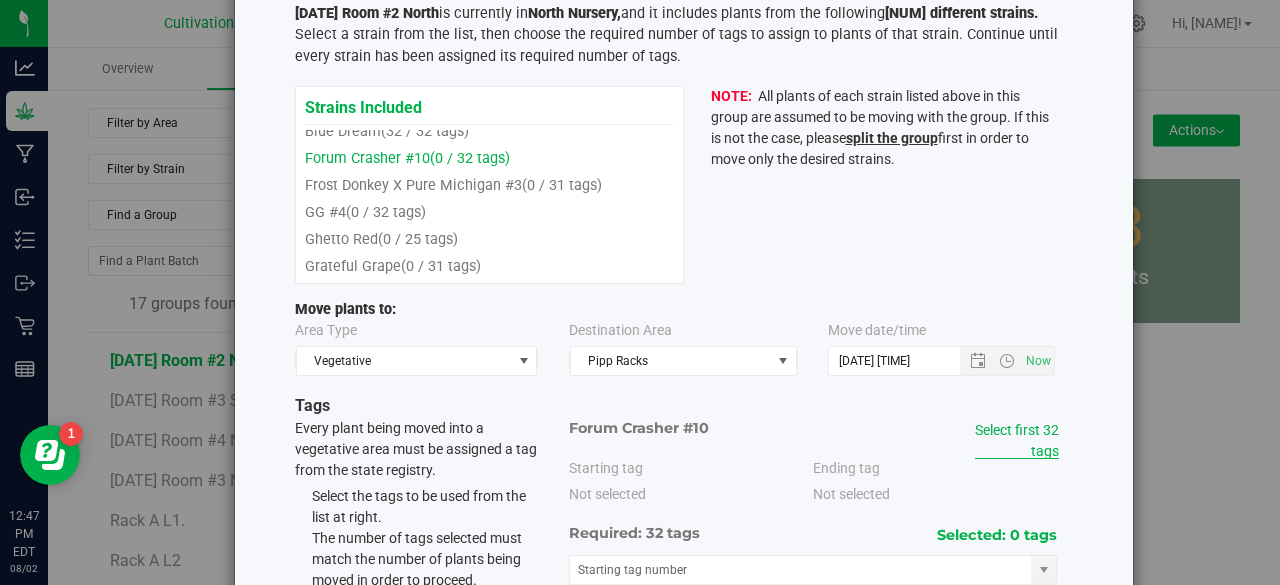 click on "Select first 32
tags" at bounding box center (1017, 440) 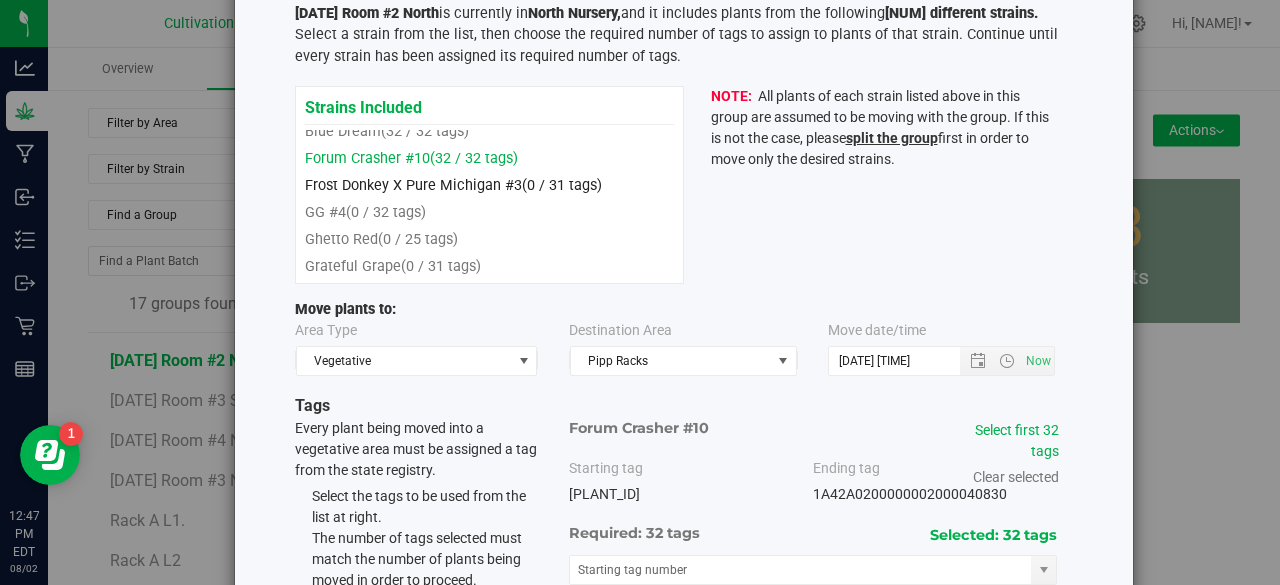 click on "(0 / 31
tags)" at bounding box center [562, 185] 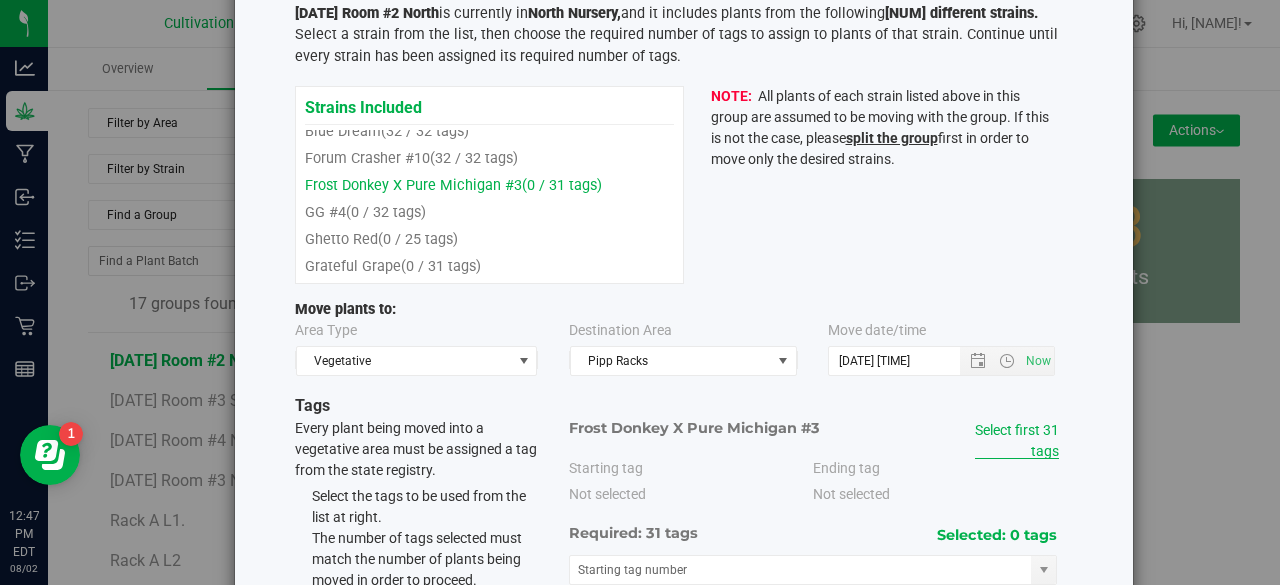 click on "Select first 31
tags" at bounding box center (1017, 440) 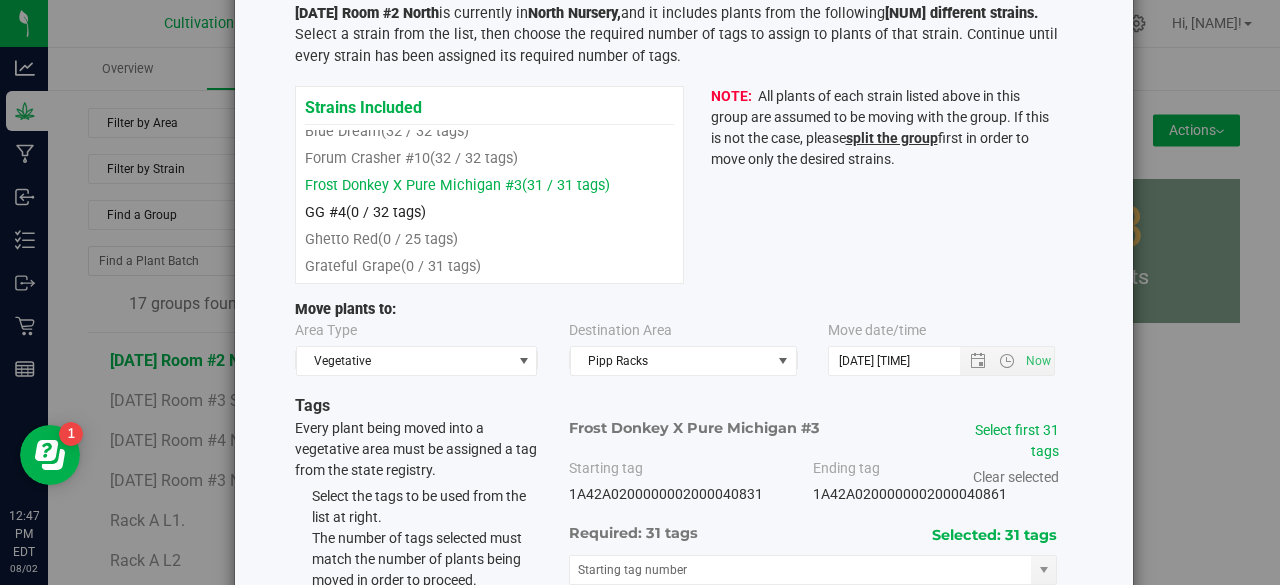 click on "GG #4
(0 / 32
tags)" at bounding box center (489, 212) 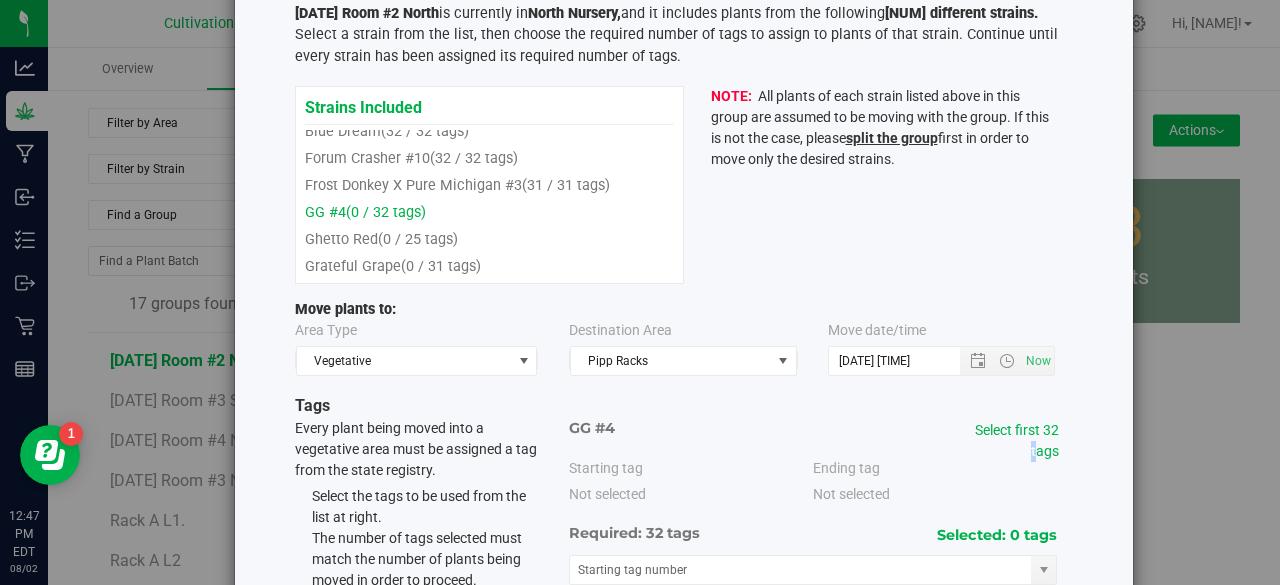 click on "Select first 32
tags" at bounding box center [1002, 441] 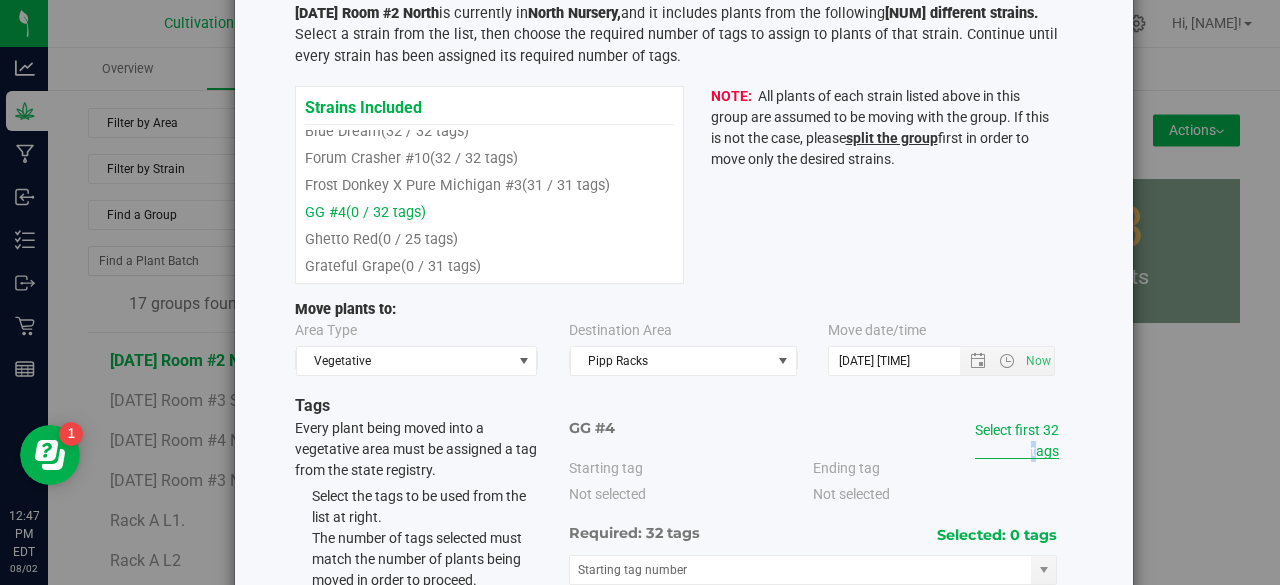 click on "Select first 32
tags" at bounding box center (1017, 440) 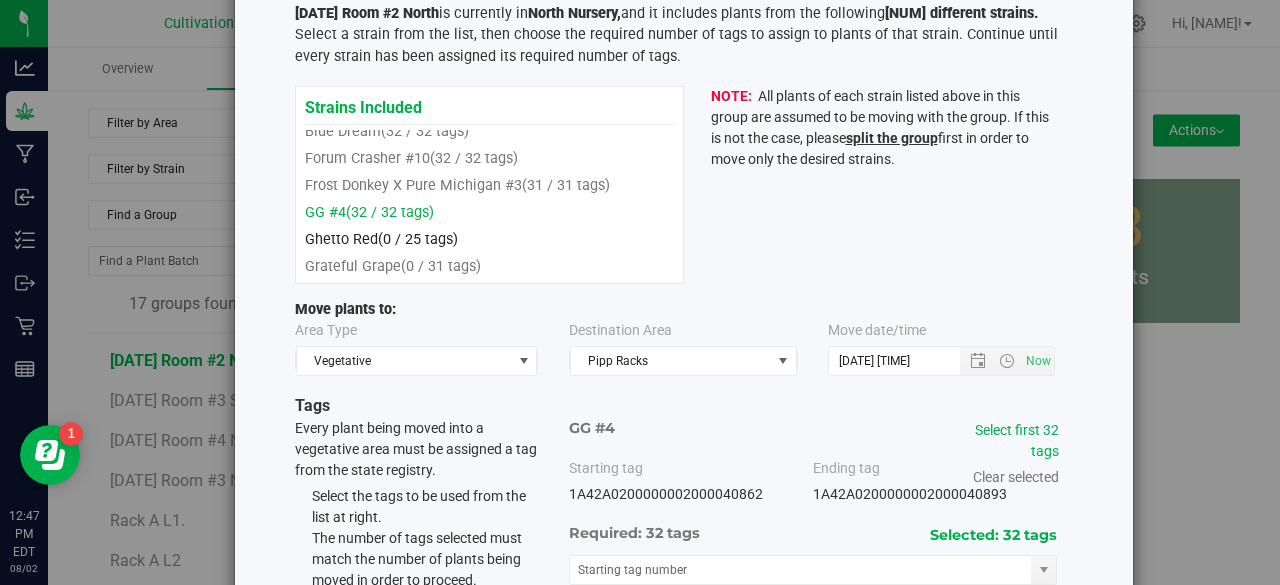 click on "(0 / 25
tags)" at bounding box center (418, 239) 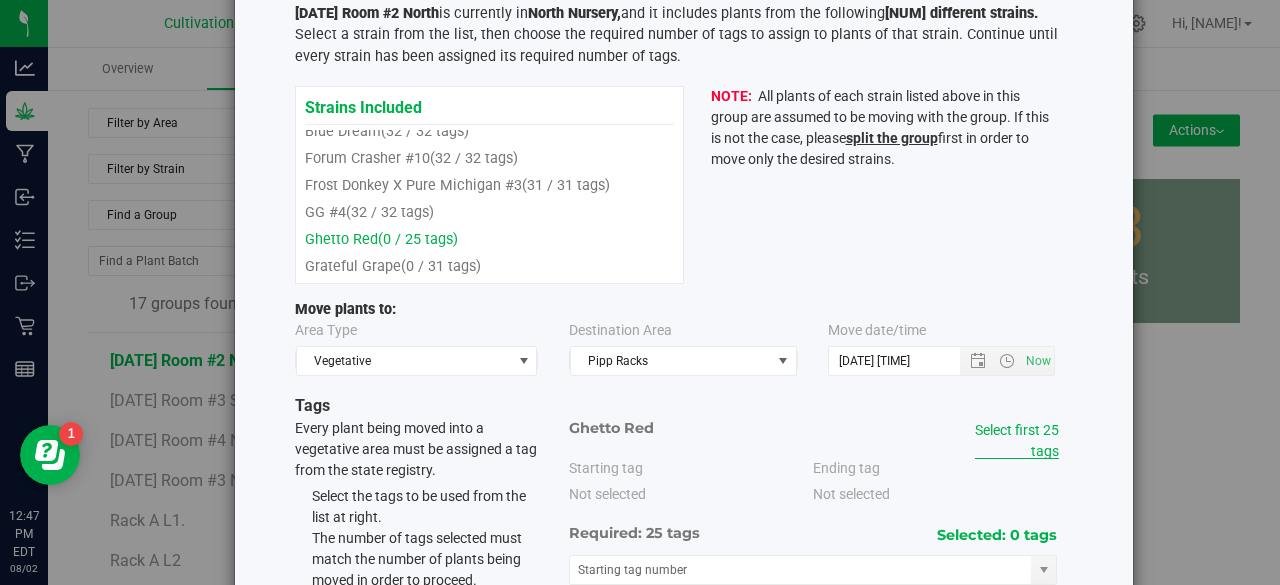 click on "Select first 25
tags" at bounding box center [1017, 440] 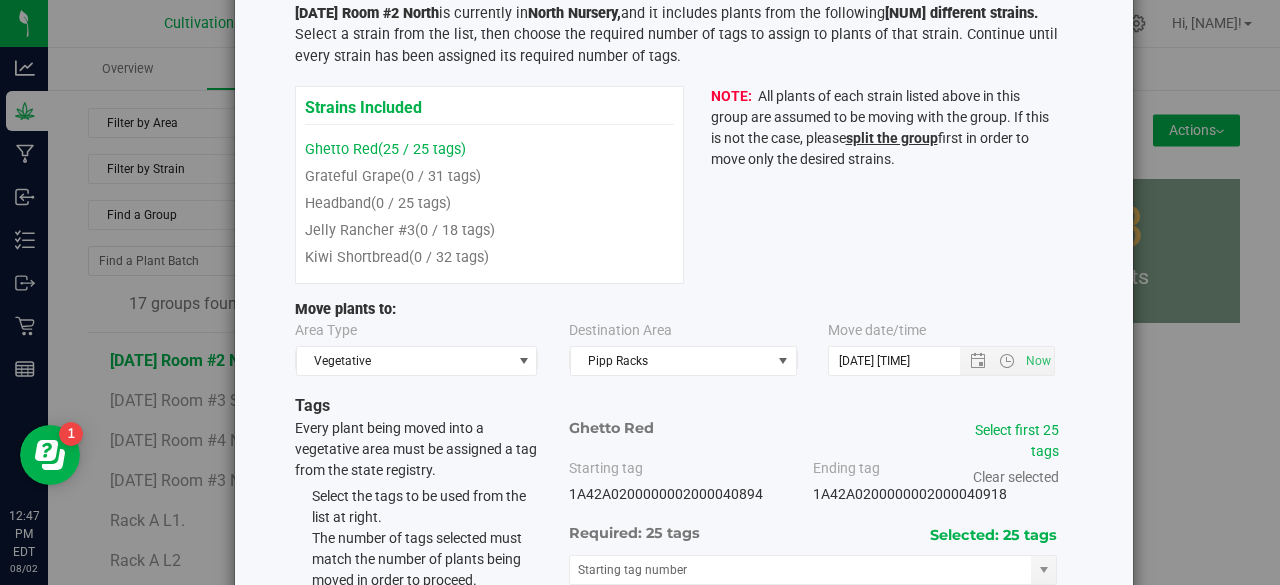 scroll, scrollTop: 240, scrollLeft: 0, axis: vertical 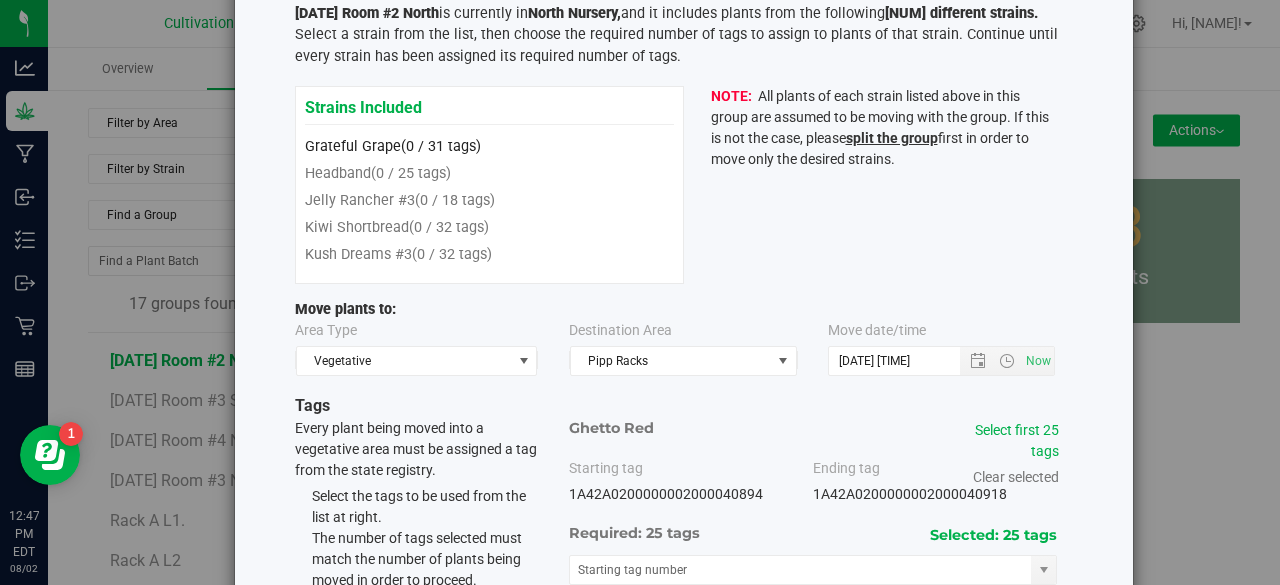 click on "(0 / 31
tags)" at bounding box center (441, 146) 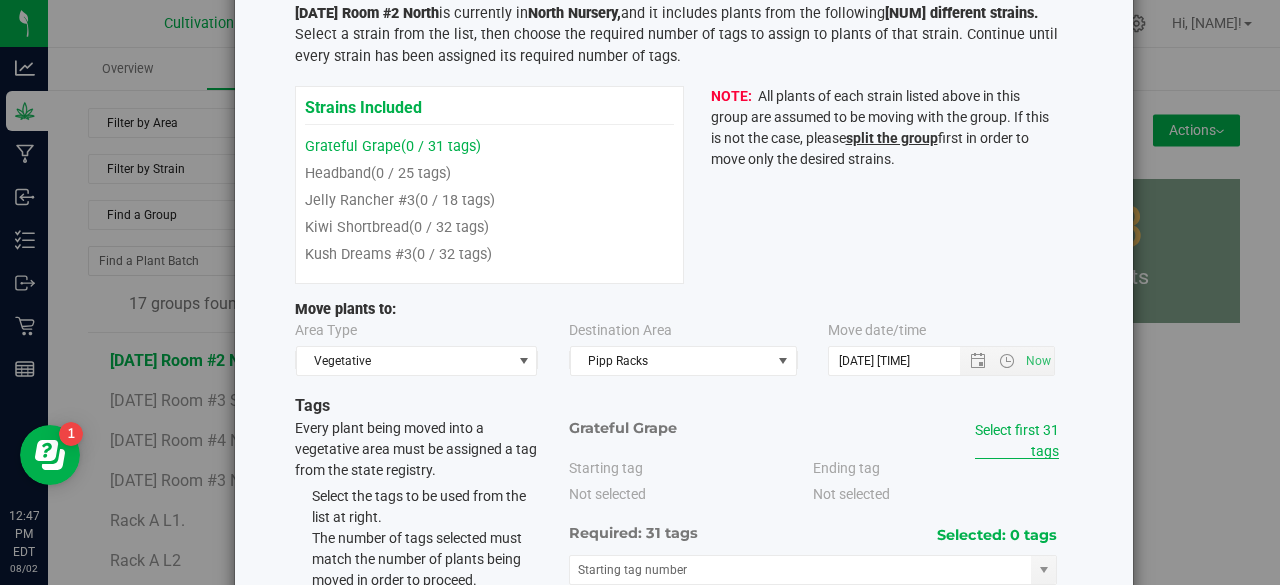 click on "Select first 31
tags" at bounding box center (1017, 440) 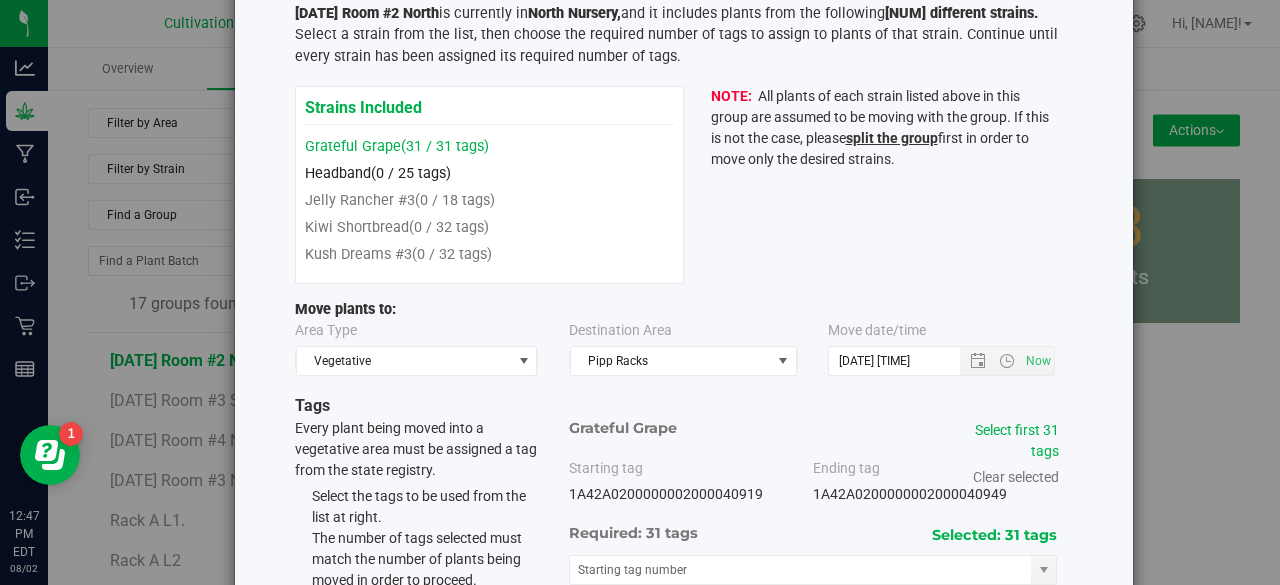 click on "(0 / 25
tags)" at bounding box center (411, 173) 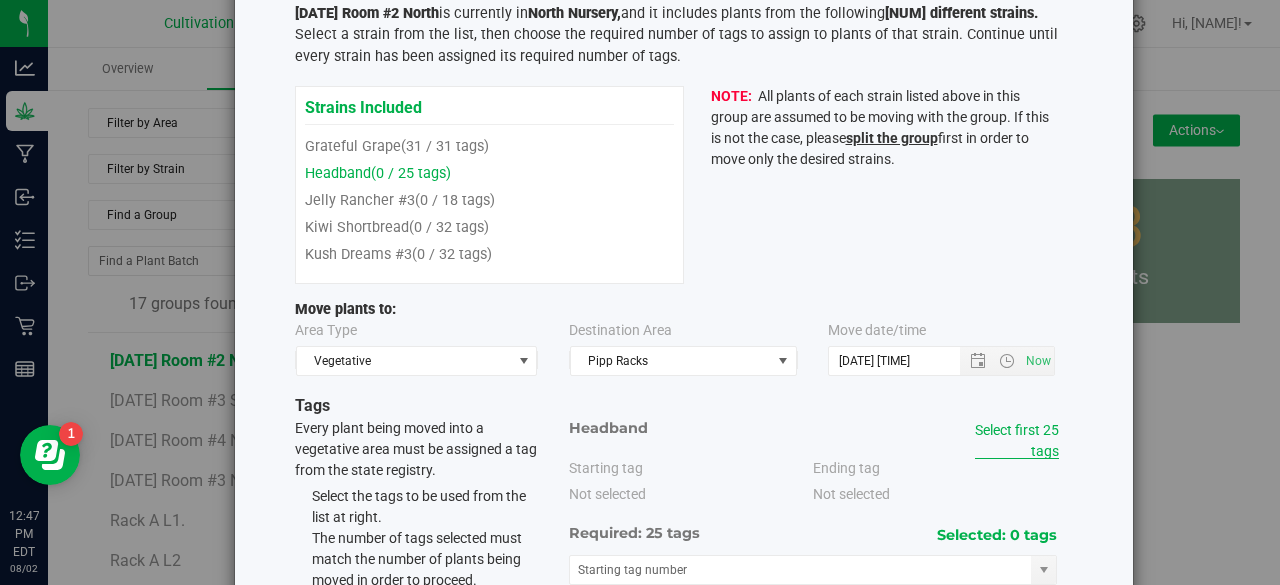 click on "Select first 25
tags" at bounding box center [1002, 441] 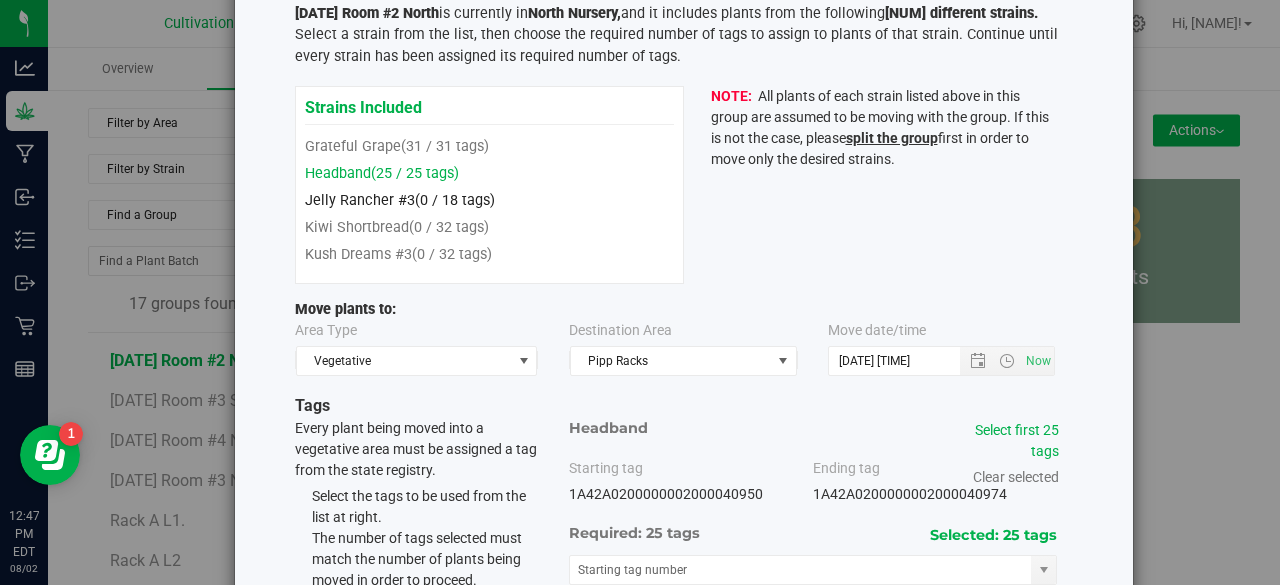click on "(0 / 18
tags)" at bounding box center [455, 200] 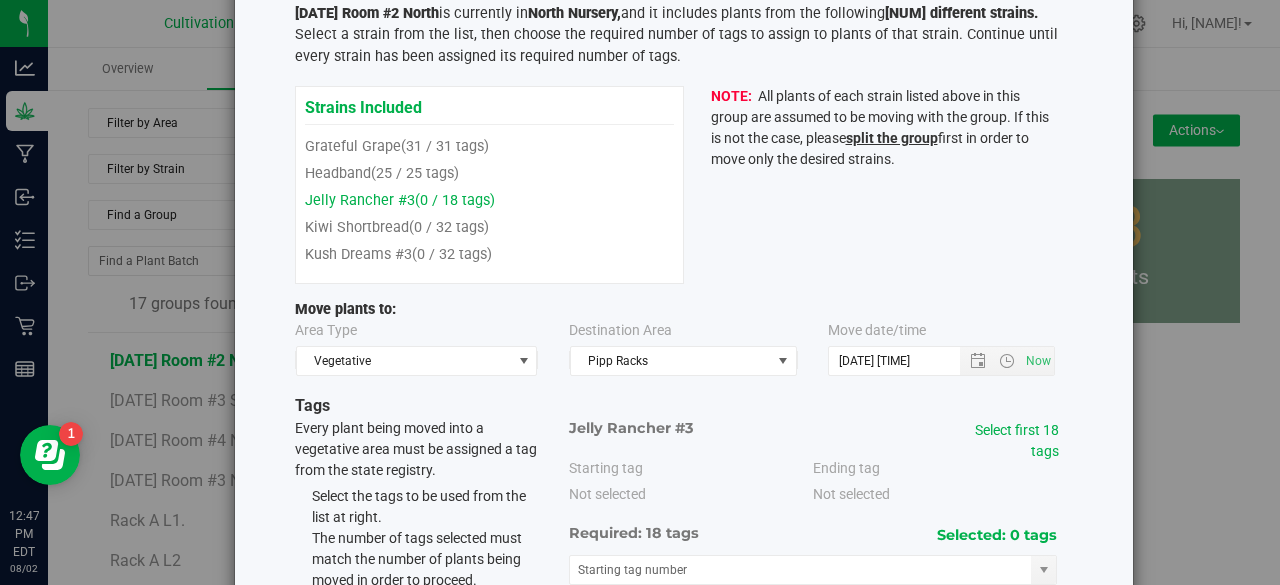 click on "Select first 18
tags" at bounding box center [1002, 441] 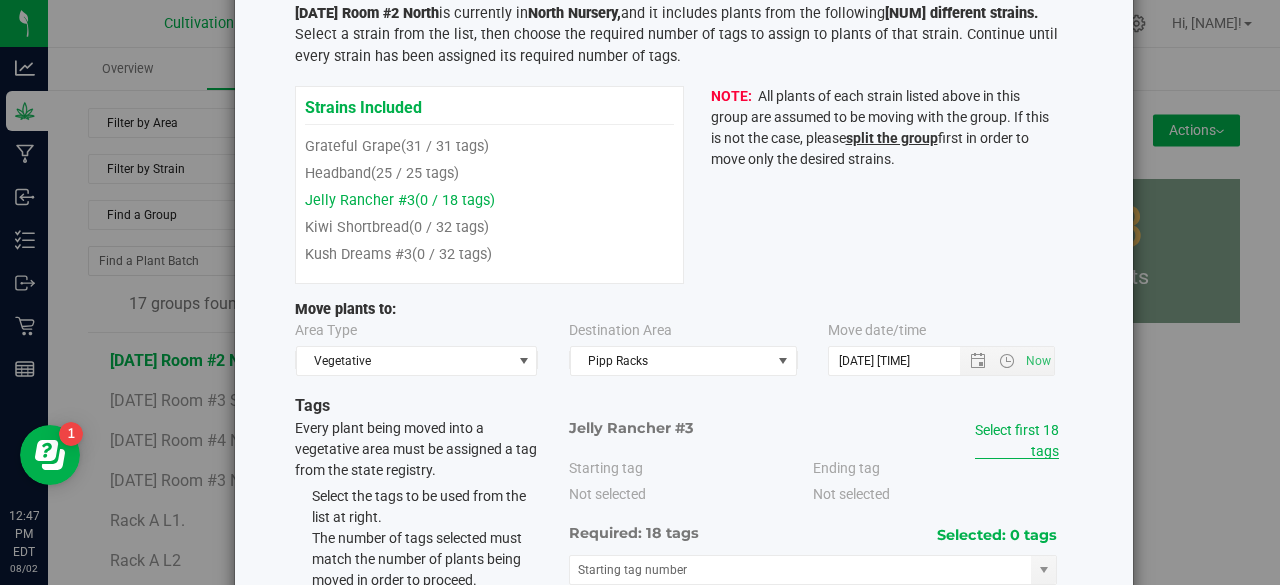 click on "Select first 18
tags" at bounding box center (1017, 440) 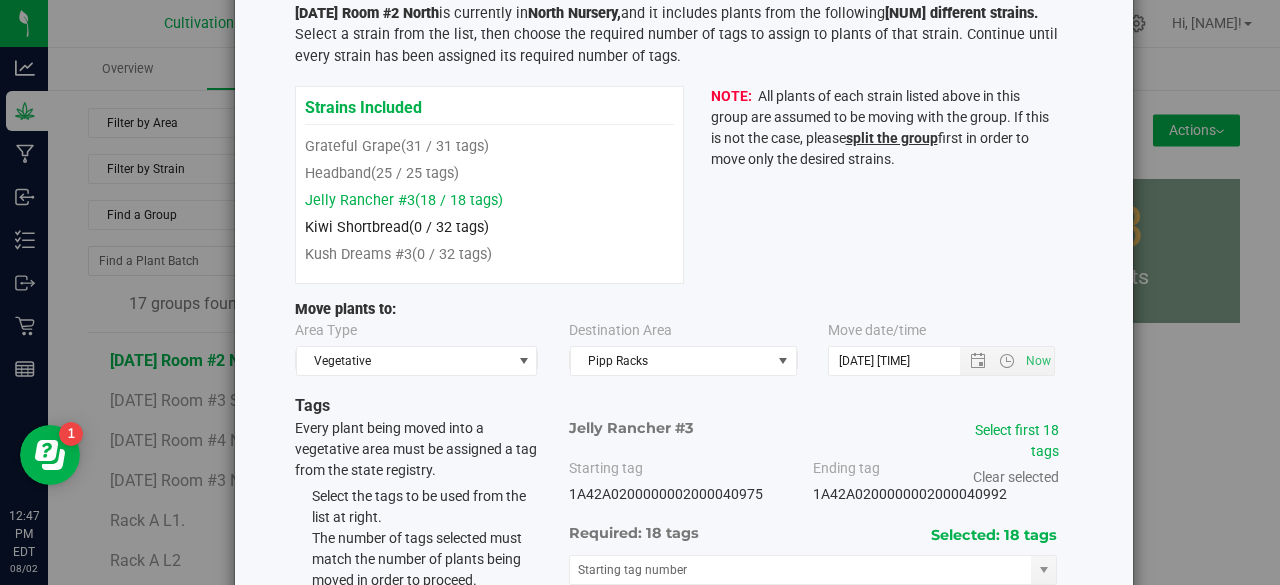 click on "(0 / 32
tags)" at bounding box center (449, 227) 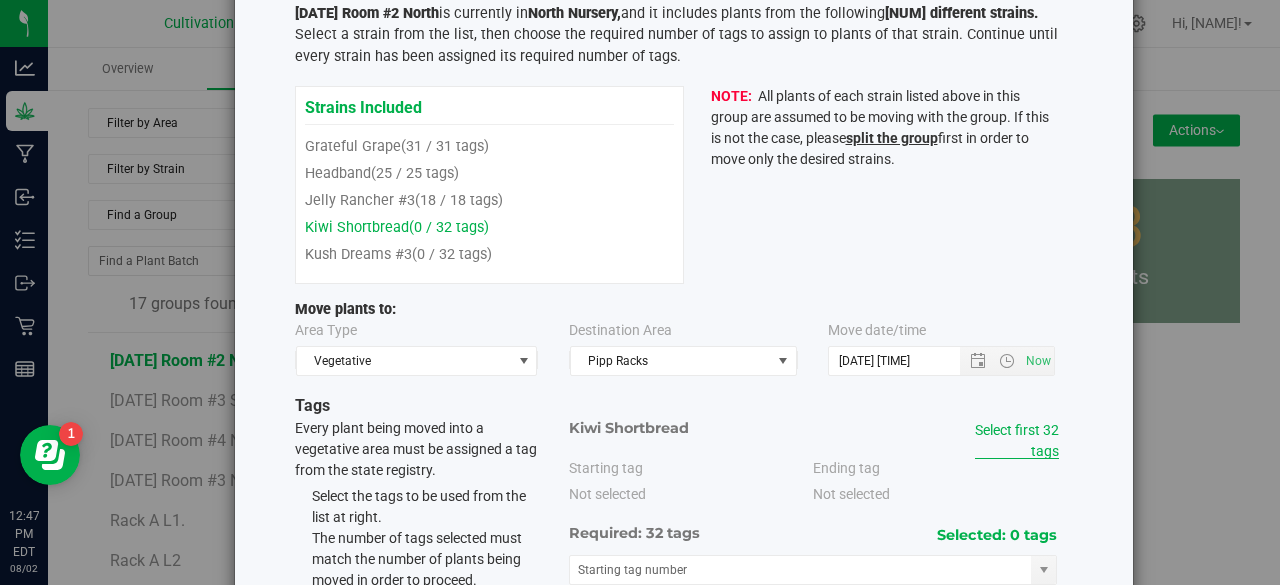 click on "Select first 32
tags" at bounding box center [1017, 440] 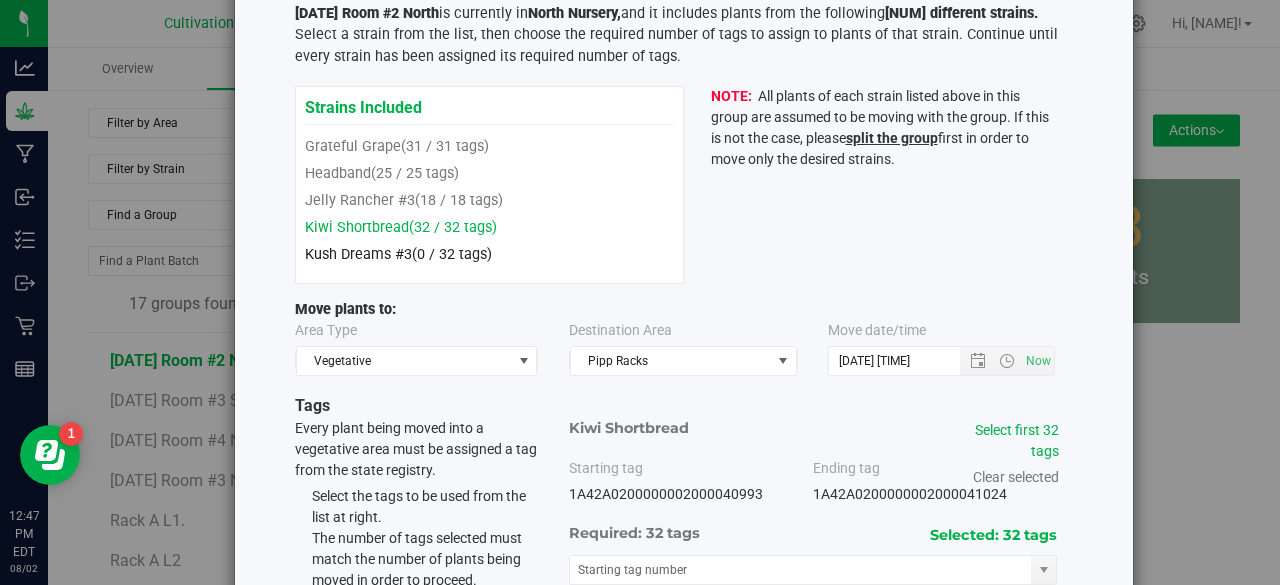 click on "(0 / 32
tags)" at bounding box center (452, 254) 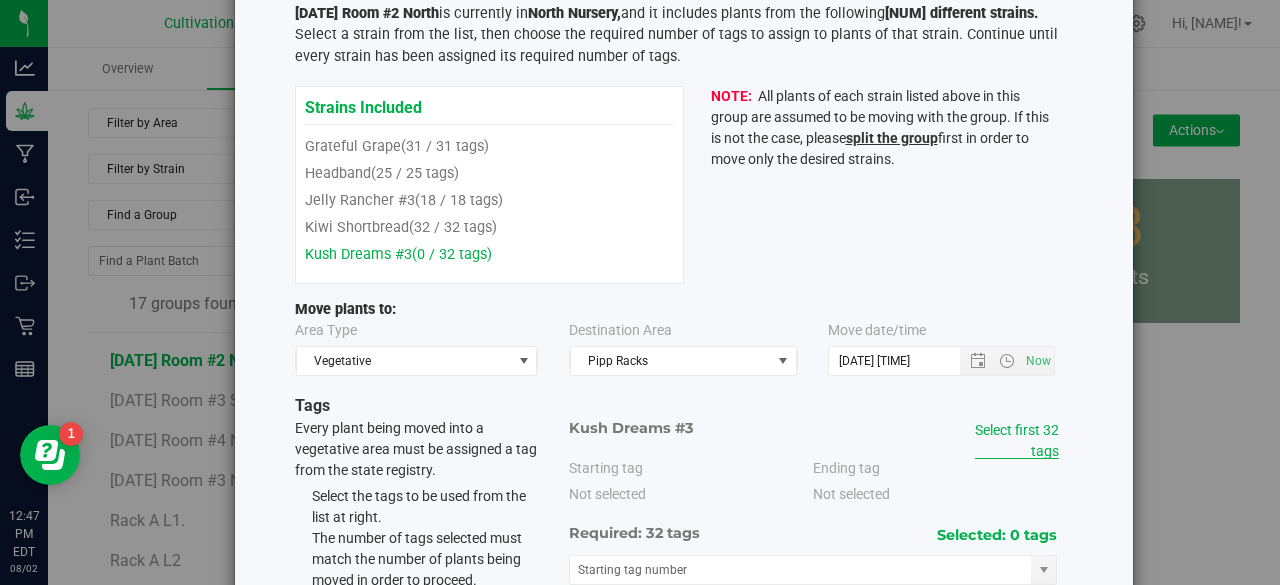 click on "Select first 32
tags" at bounding box center [1017, 440] 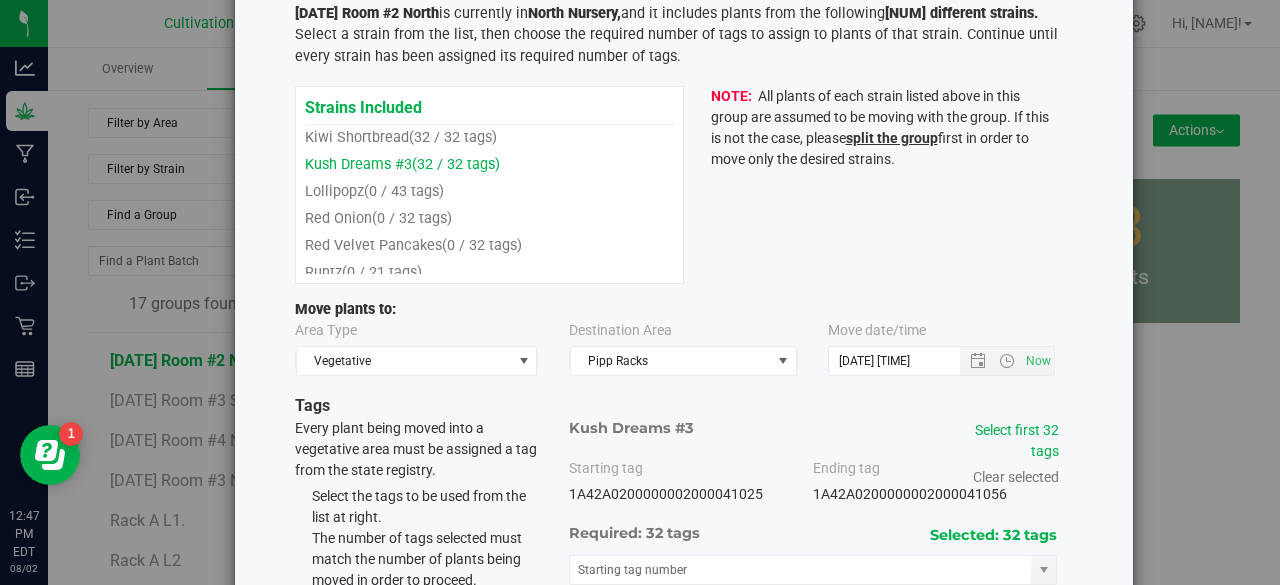 scroll, scrollTop: 360, scrollLeft: 0, axis: vertical 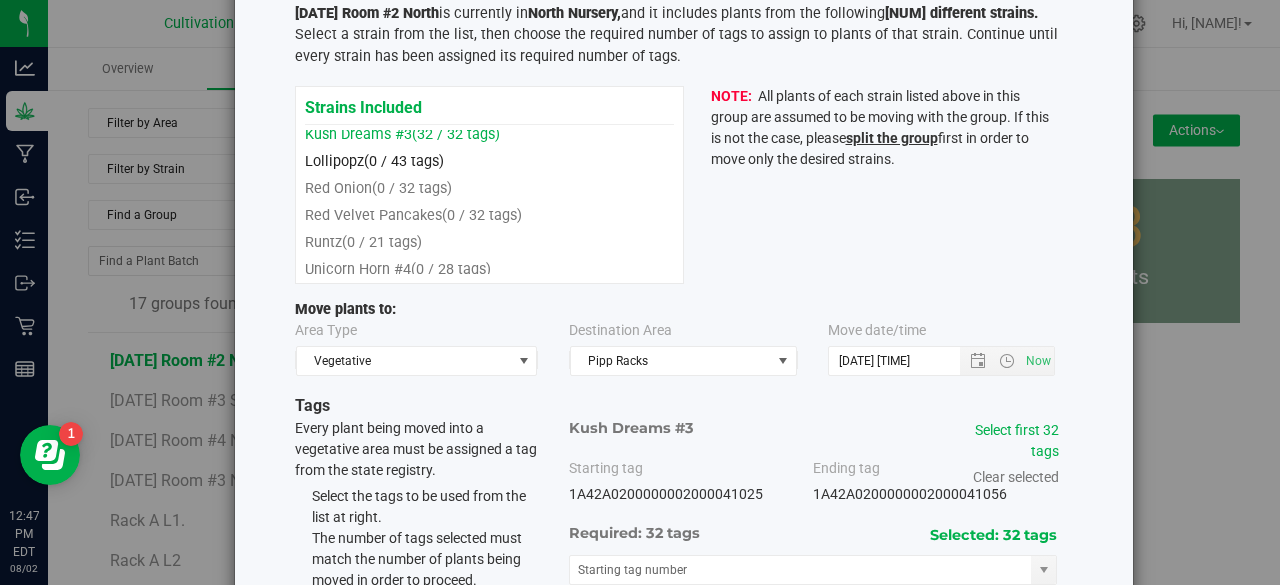 click on "(0 / 43
tags)" at bounding box center (404, 161) 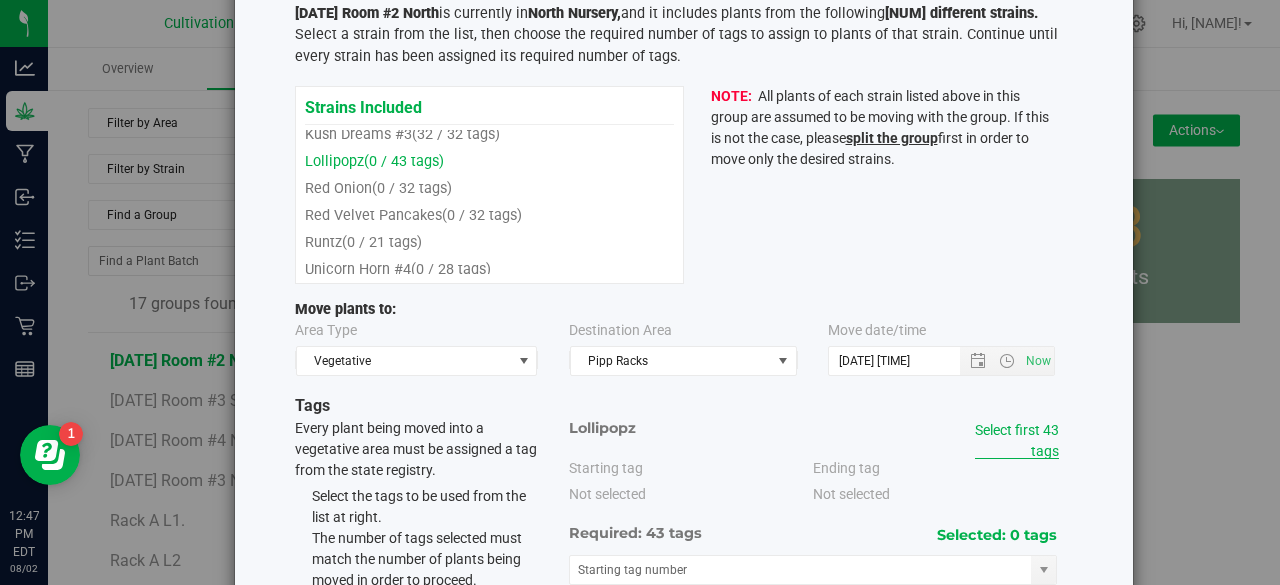 click on "Select first 43
tags" at bounding box center (1017, 440) 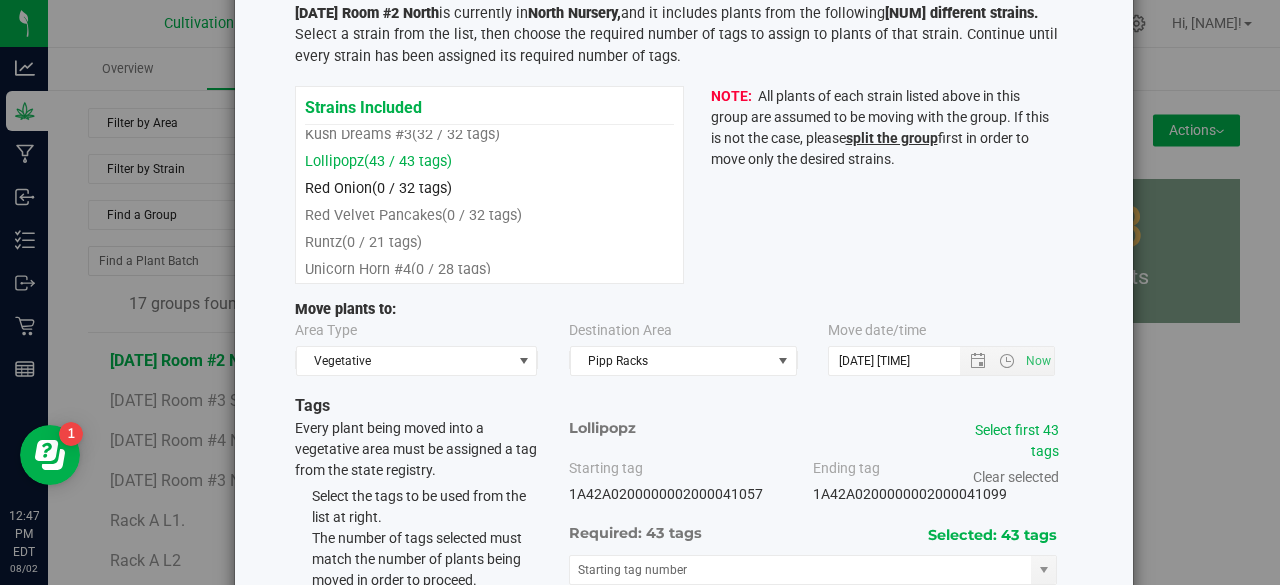 click on "(0 / 32
tags)" at bounding box center [412, 188] 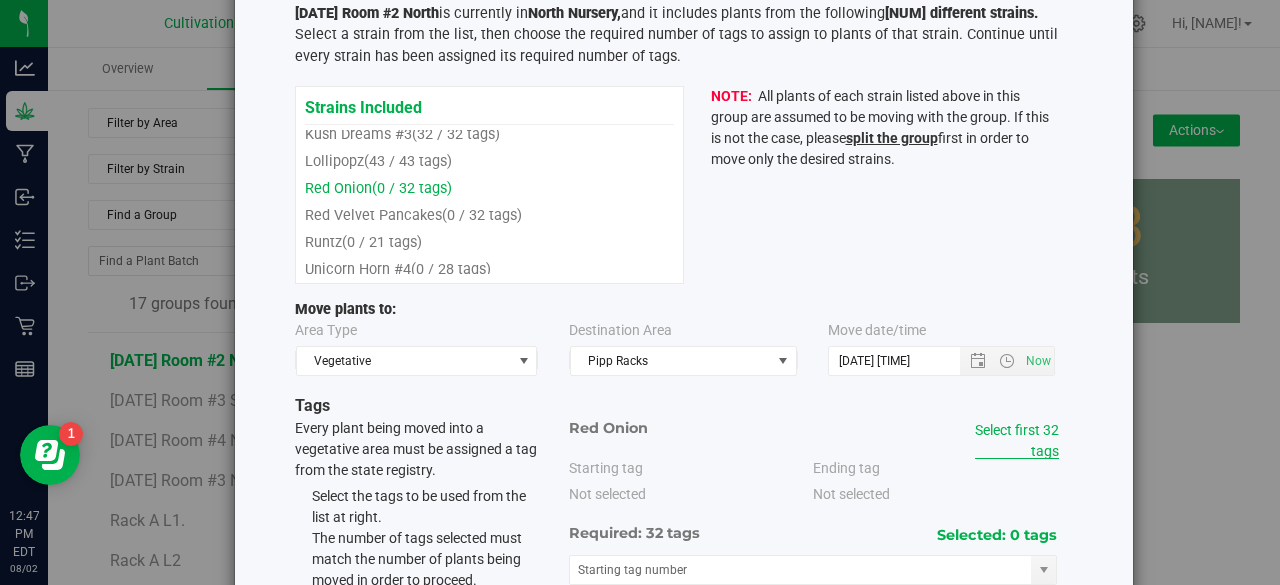 click on "Select first 32
tags" at bounding box center (1017, 440) 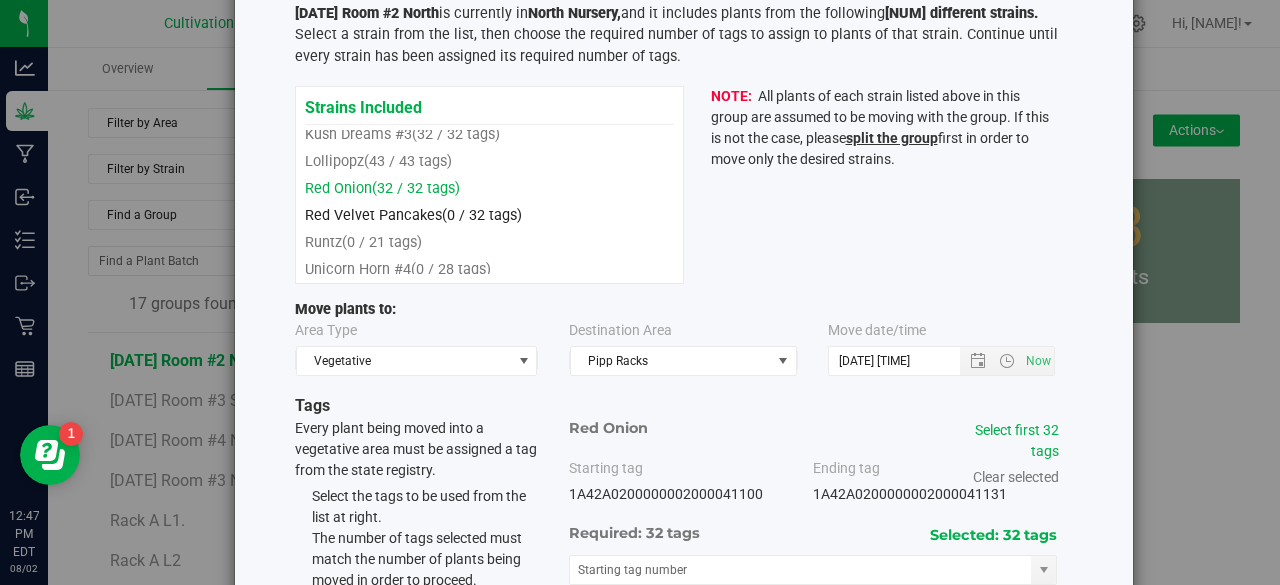 click on "(0 / 32
tags)" at bounding box center [482, 215] 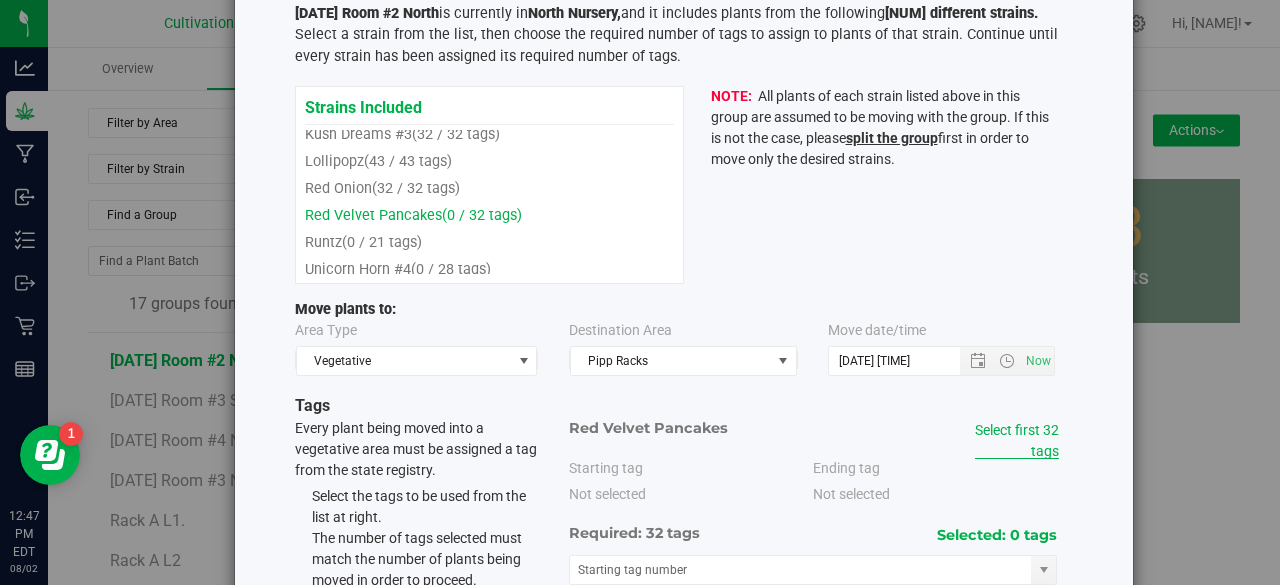 click on "Select first 32
tags" at bounding box center (1017, 440) 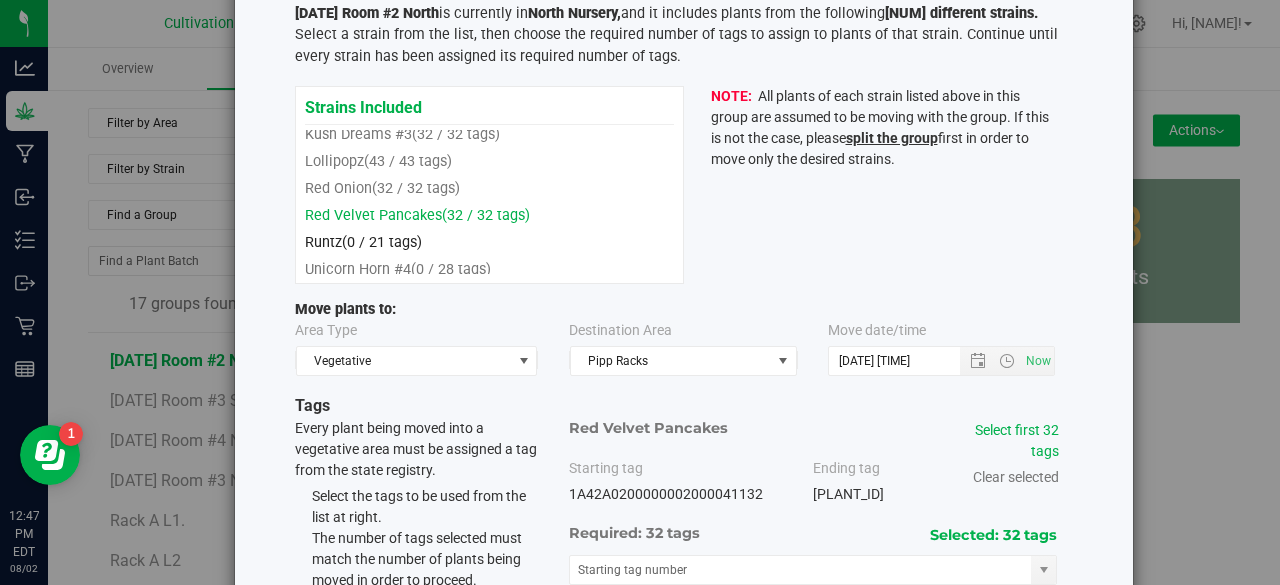 click on "(0 / 21
tags)" at bounding box center (382, 242) 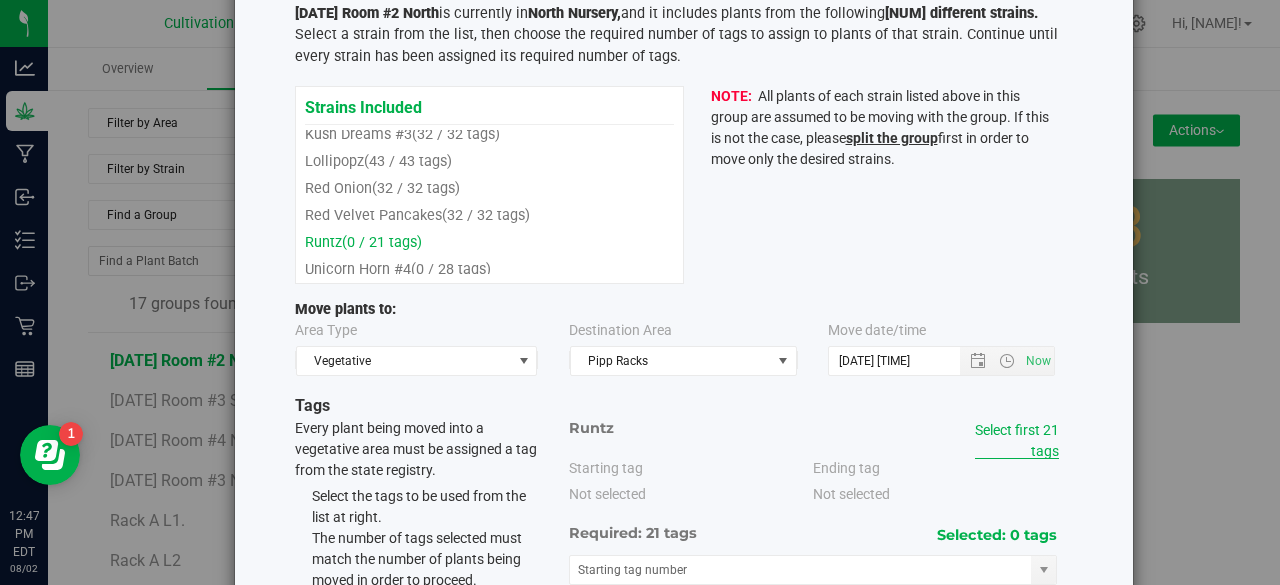 click on "Select first 21
tags" at bounding box center [1017, 440] 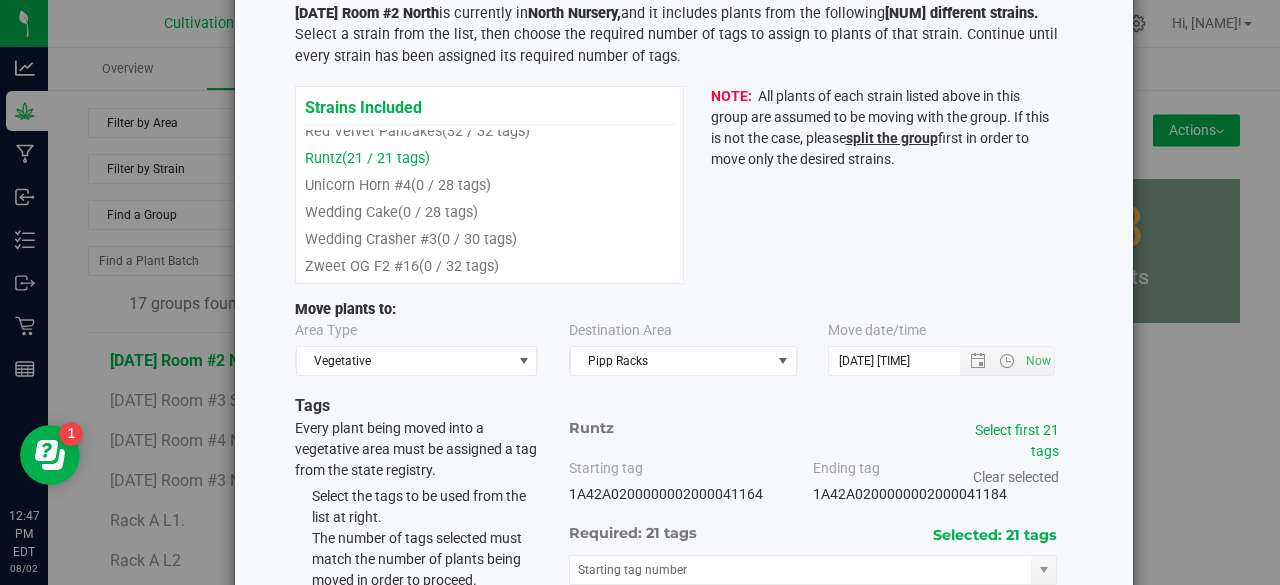 scroll, scrollTop: 464, scrollLeft: 0, axis: vertical 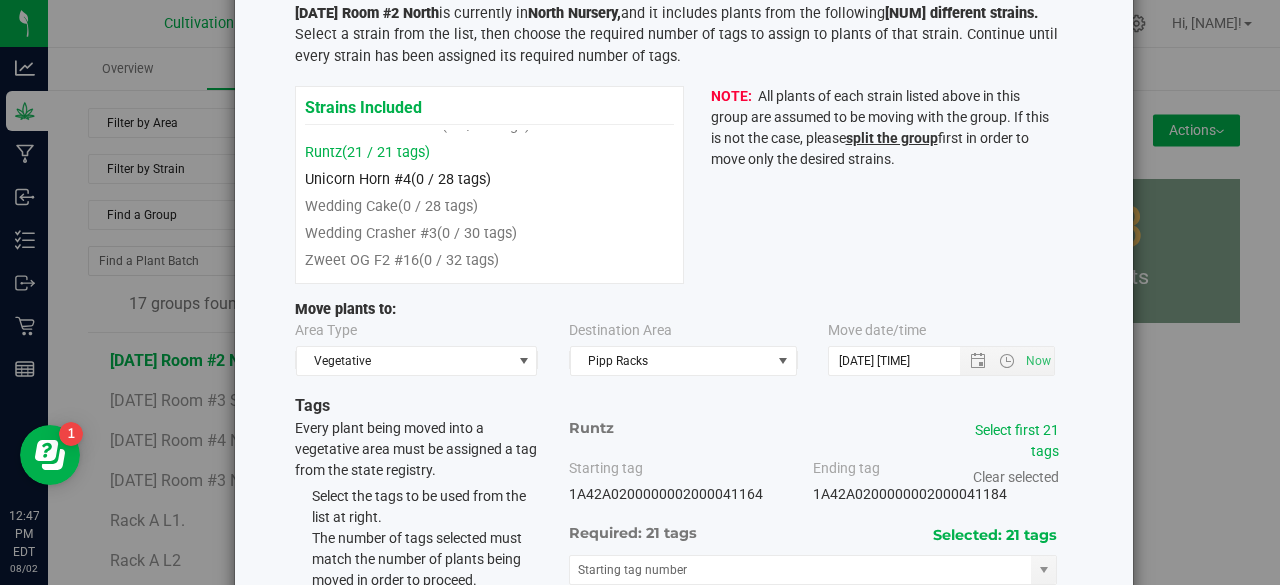 click on "(0 / 28
tags)" at bounding box center (451, 179) 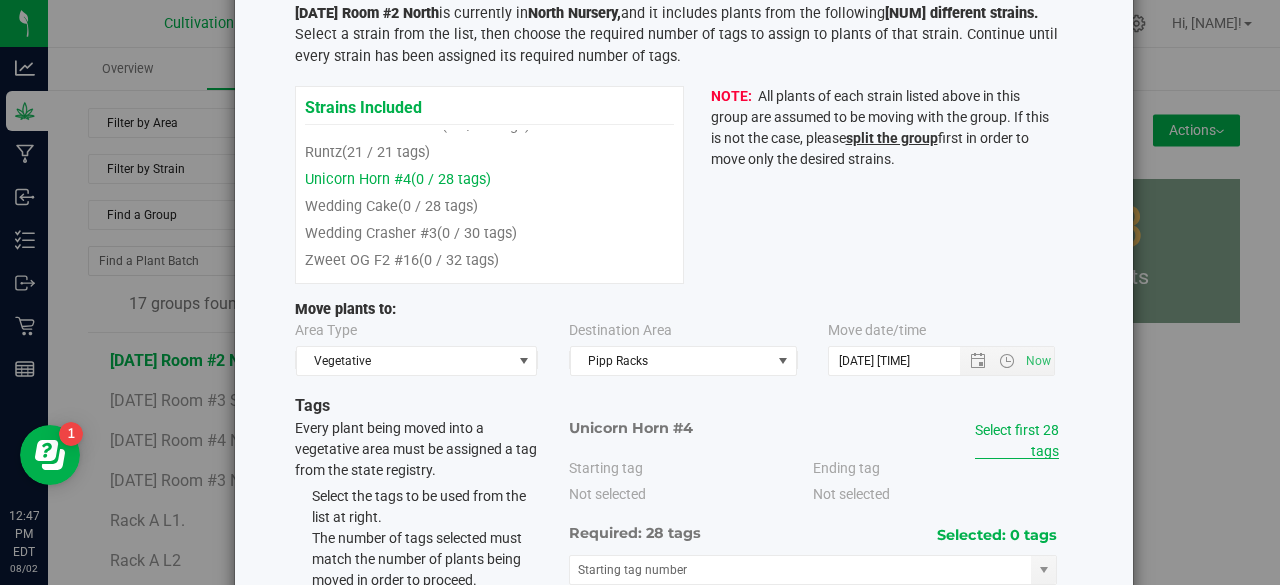 click on "Select first 28
tags" at bounding box center [1017, 440] 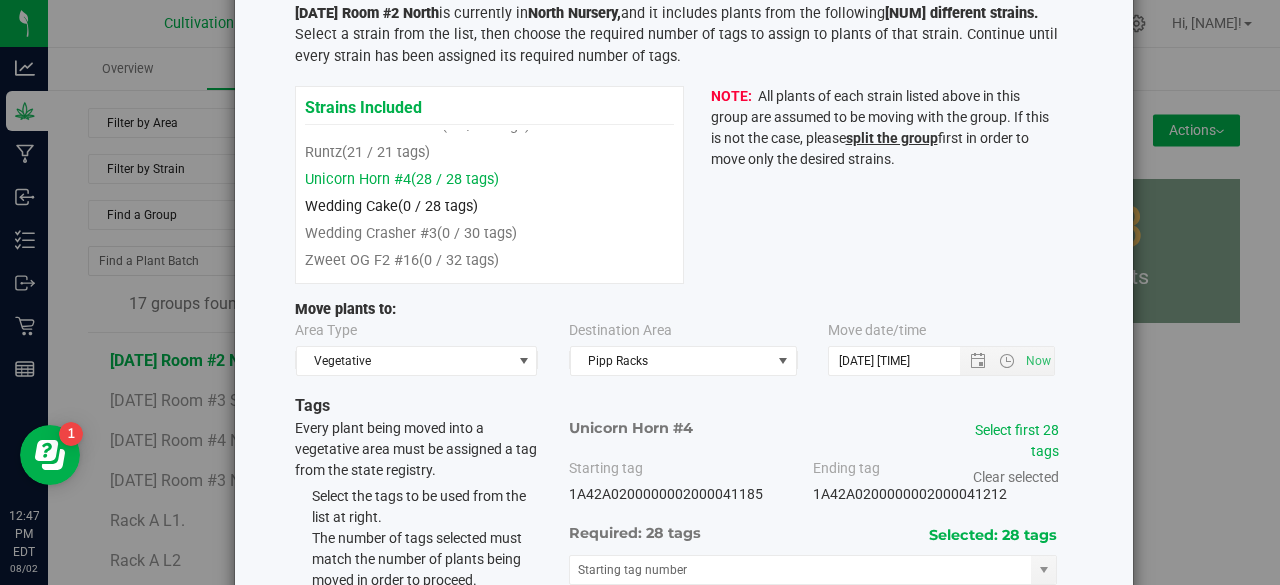 click on "(0 / 28
tags)" at bounding box center [438, 206] 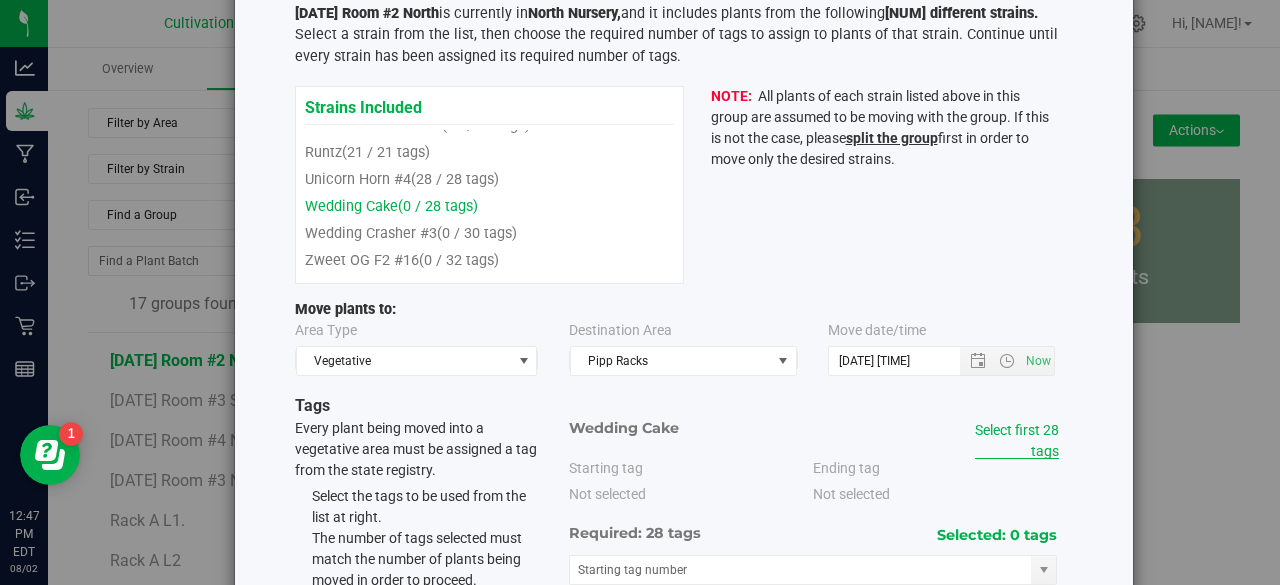 click on "Select first 28
tags" at bounding box center (1017, 440) 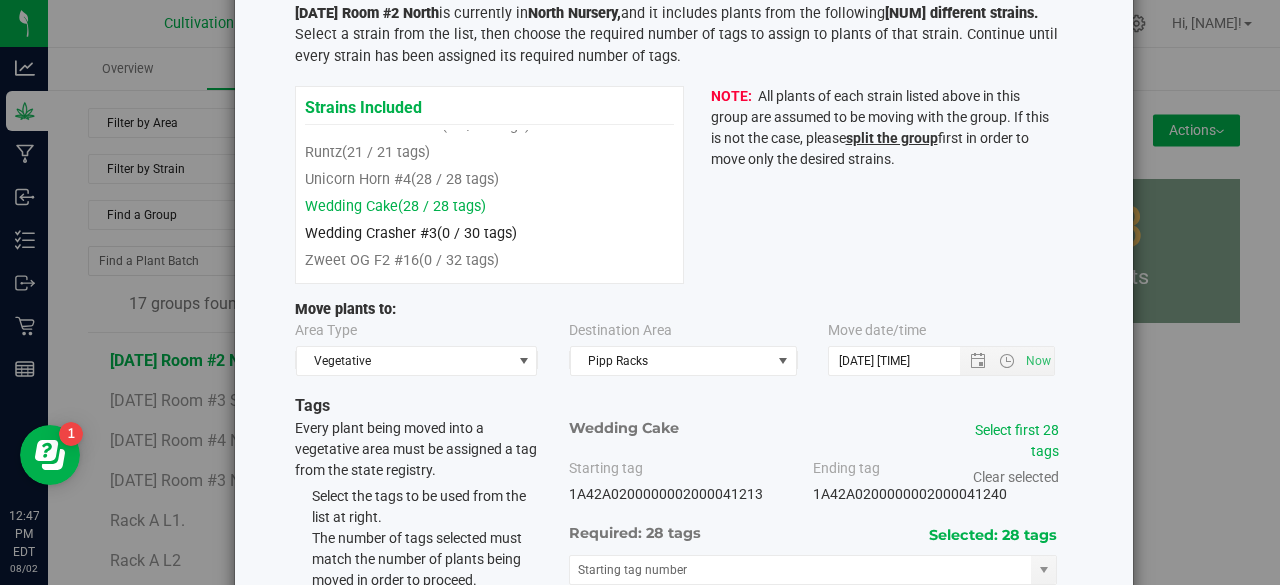 click on "(0 / 30
tags)" at bounding box center [477, 233] 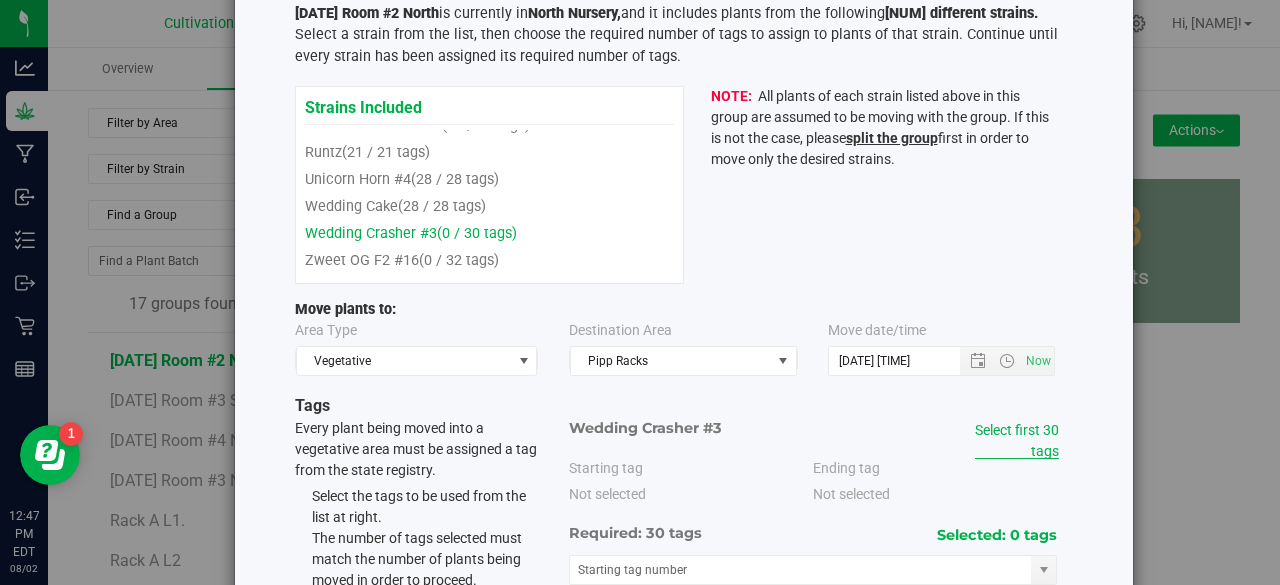 click on "Select first 30
tags" at bounding box center (1017, 440) 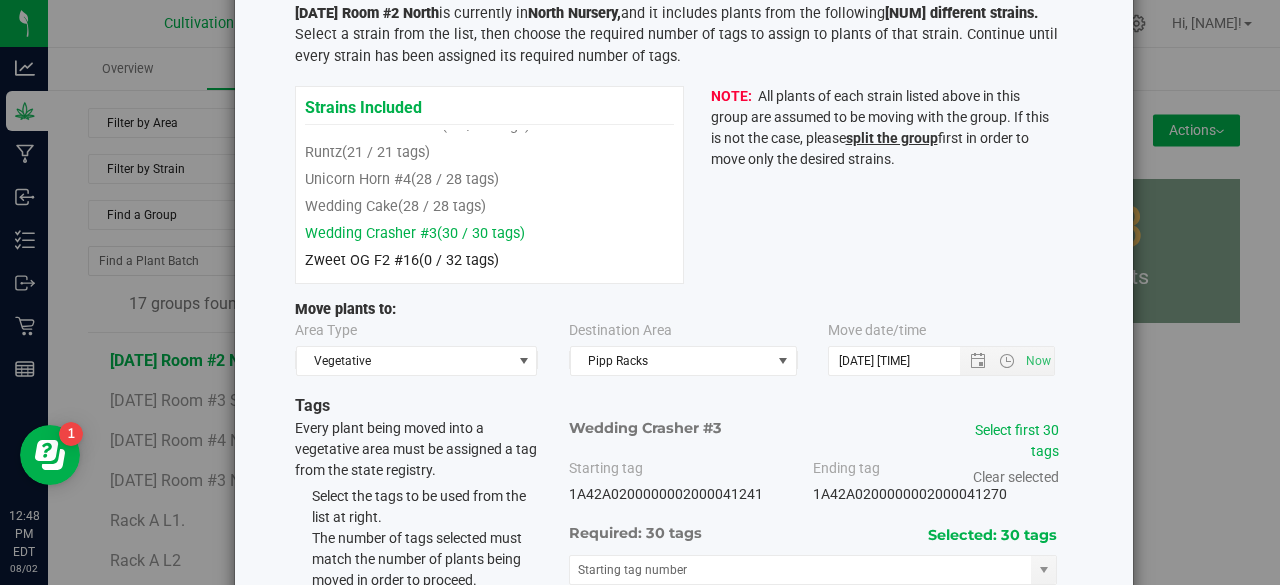 click on "(0 / 32
tags)" at bounding box center [459, 260] 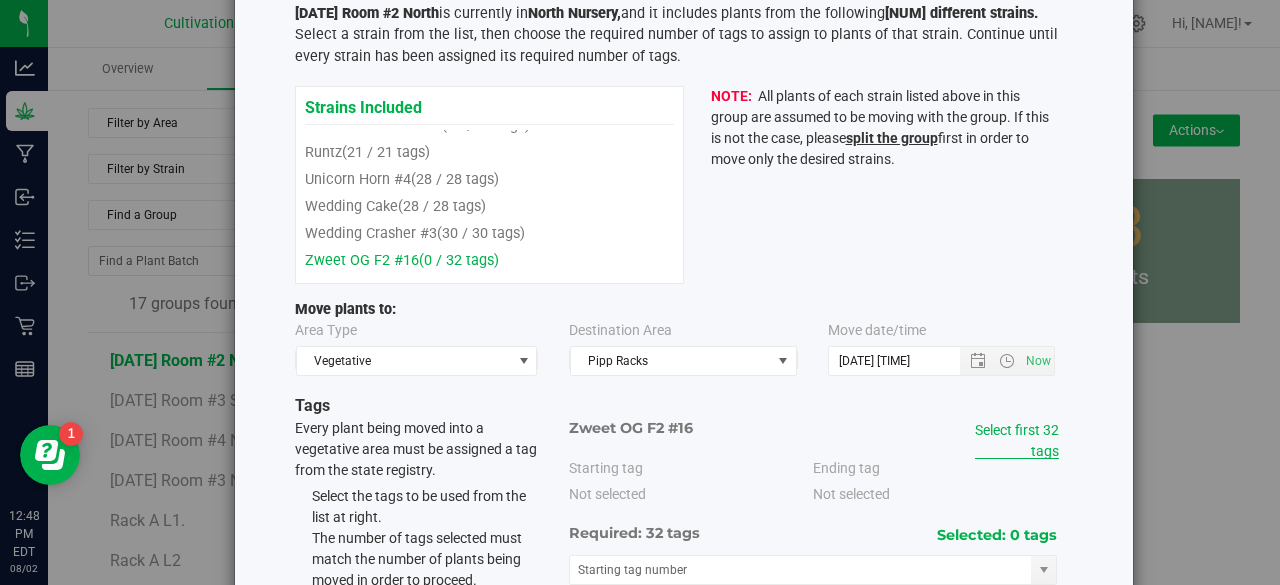 click on "Select first 32
tags" at bounding box center (1017, 440) 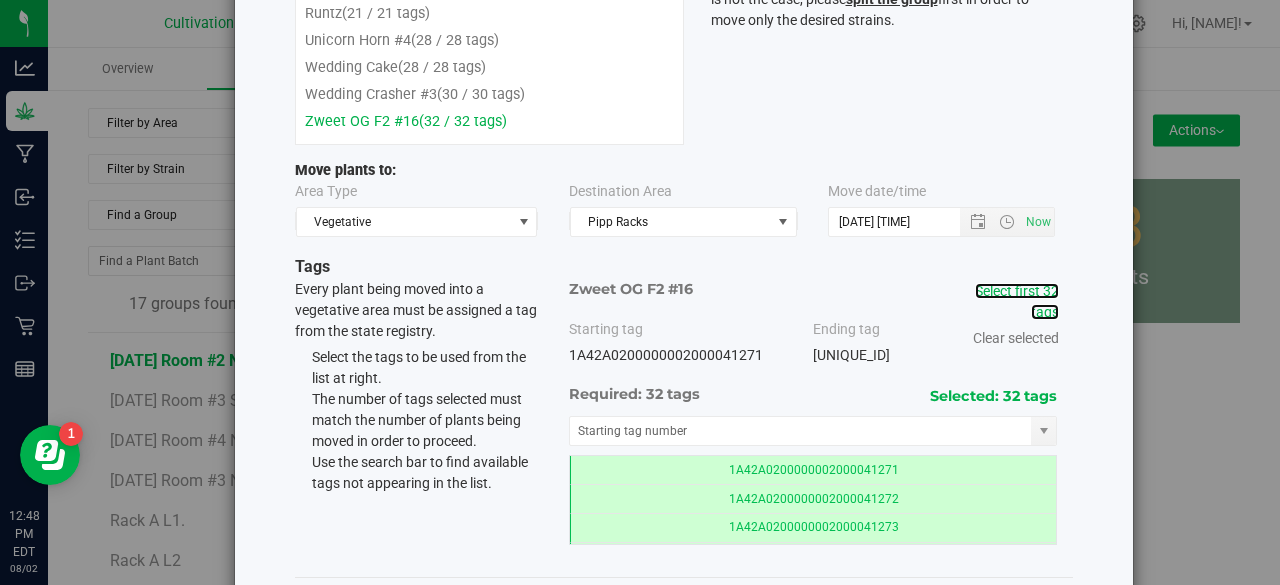 scroll, scrollTop: 43, scrollLeft: 0, axis: vertical 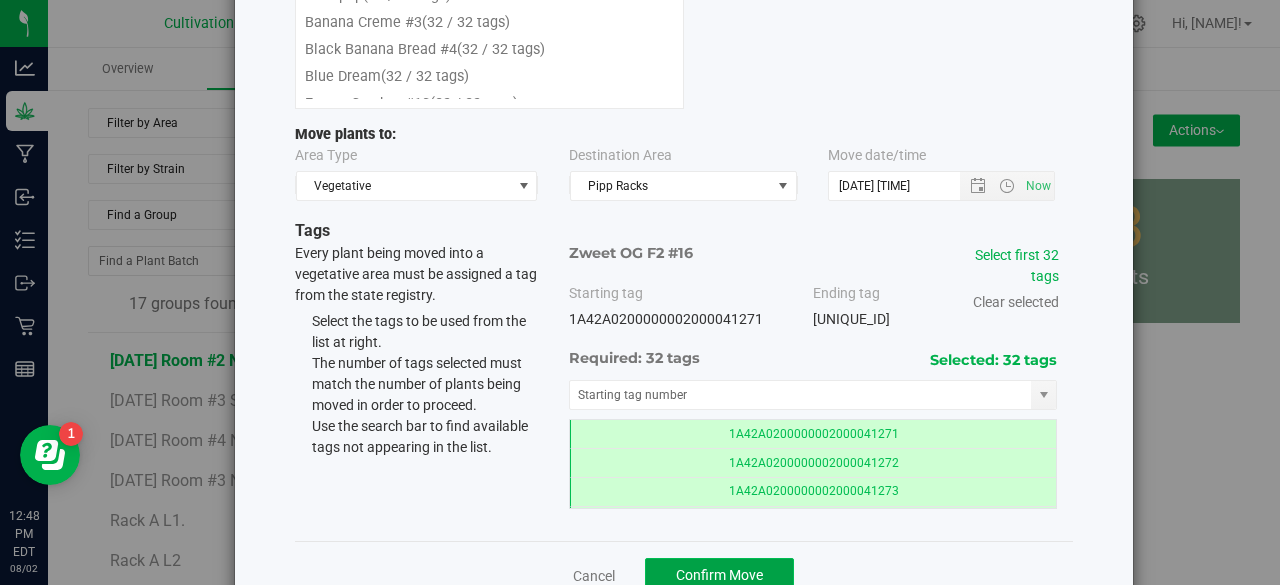 click on "Confirm Move" 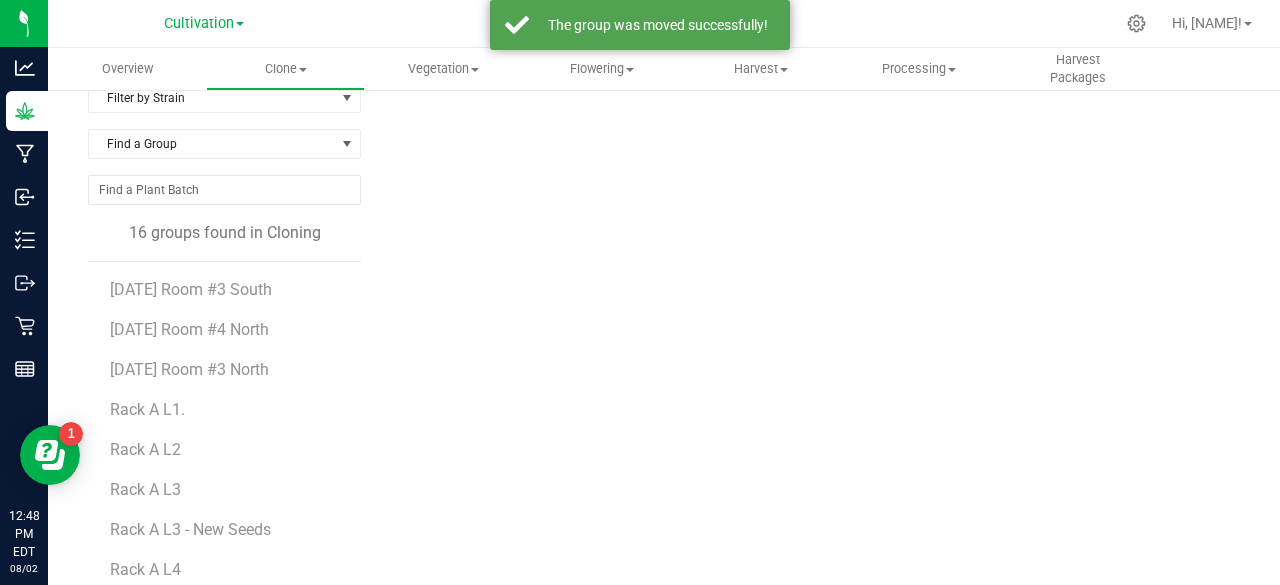 scroll, scrollTop: 0, scrollLeft: 0, axis: both 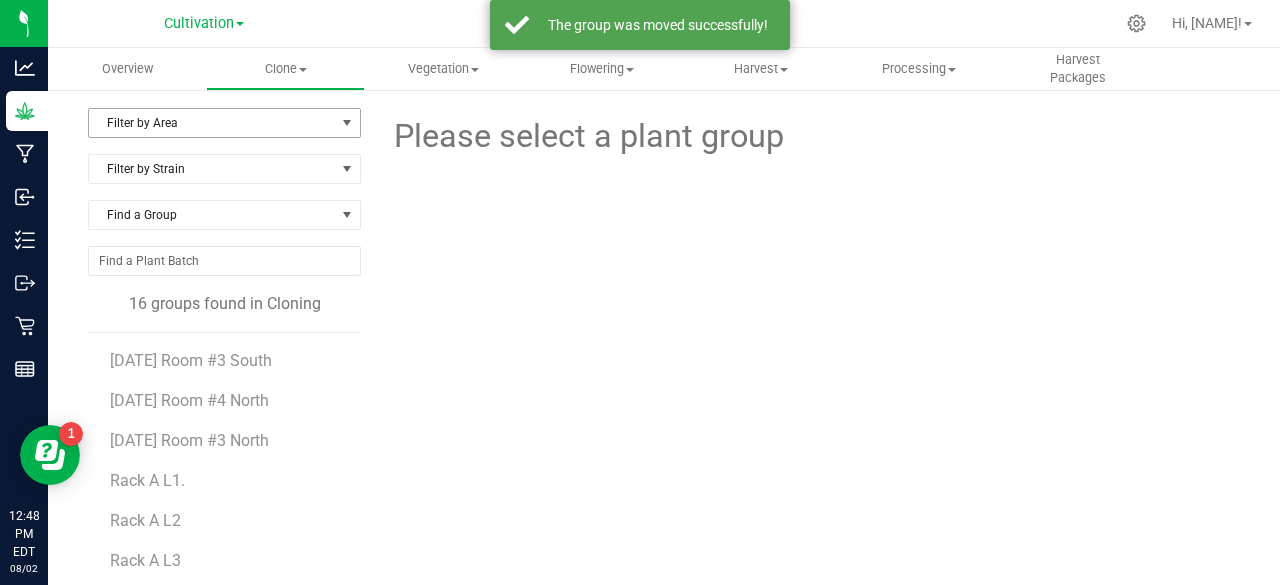 click on "Filter by Area" at bounding box center (212, 123) 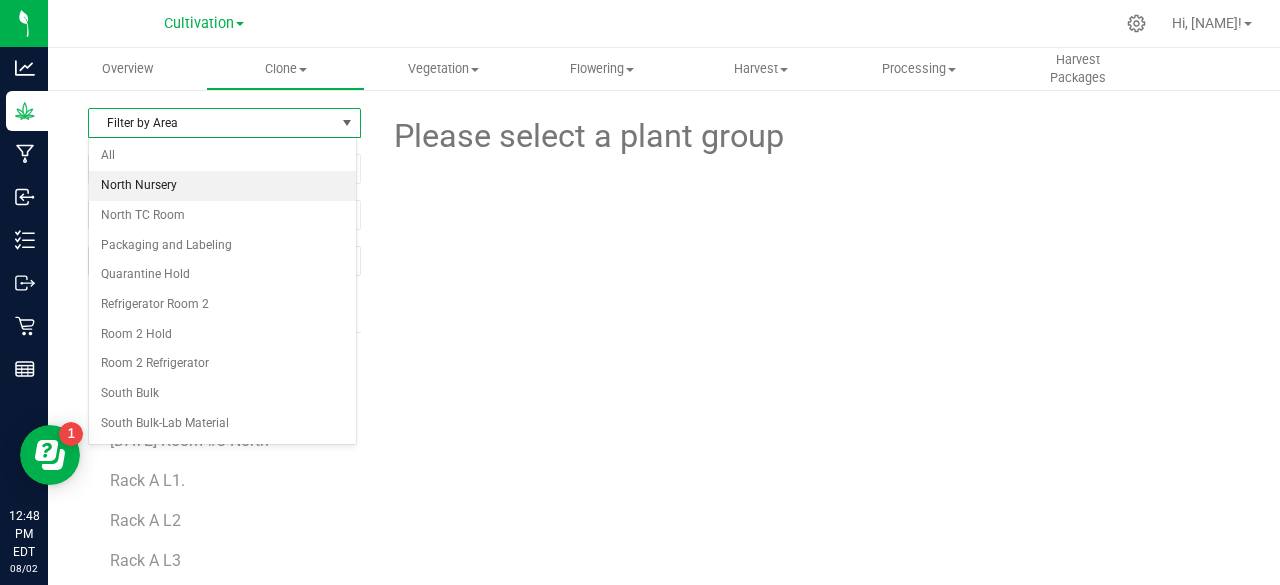 click on "North Nursery" at bounding box center [222, 186] 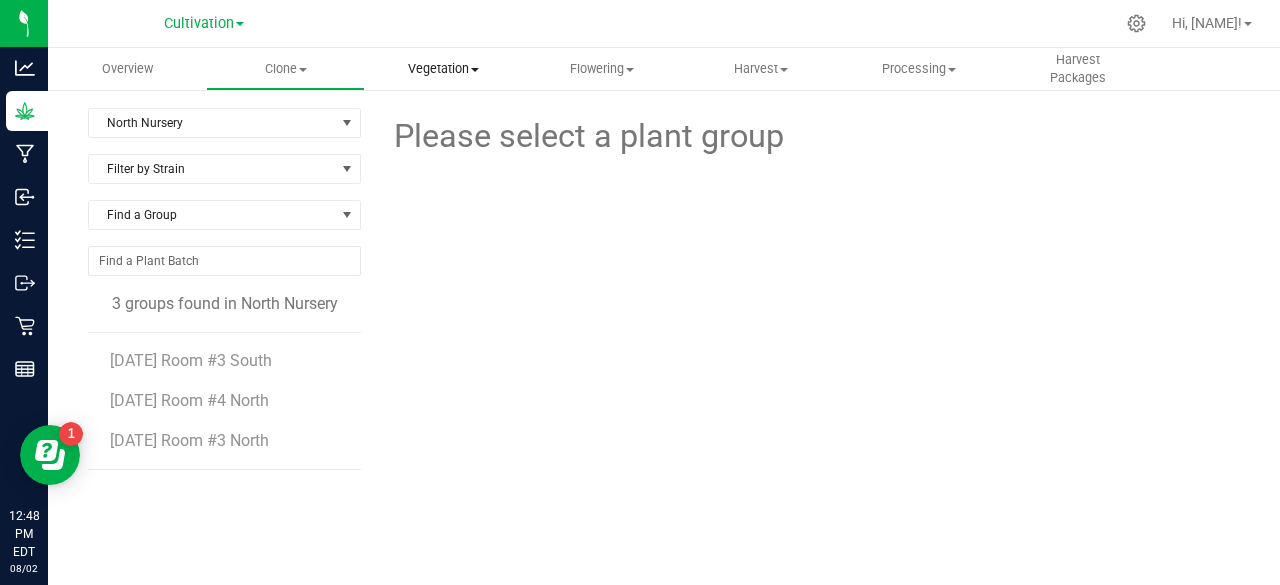 click on "Vegetation
Veg groups
Veg plants
Mother groups
Mother plants
Apply to plants" at bounding box center [444, 69] 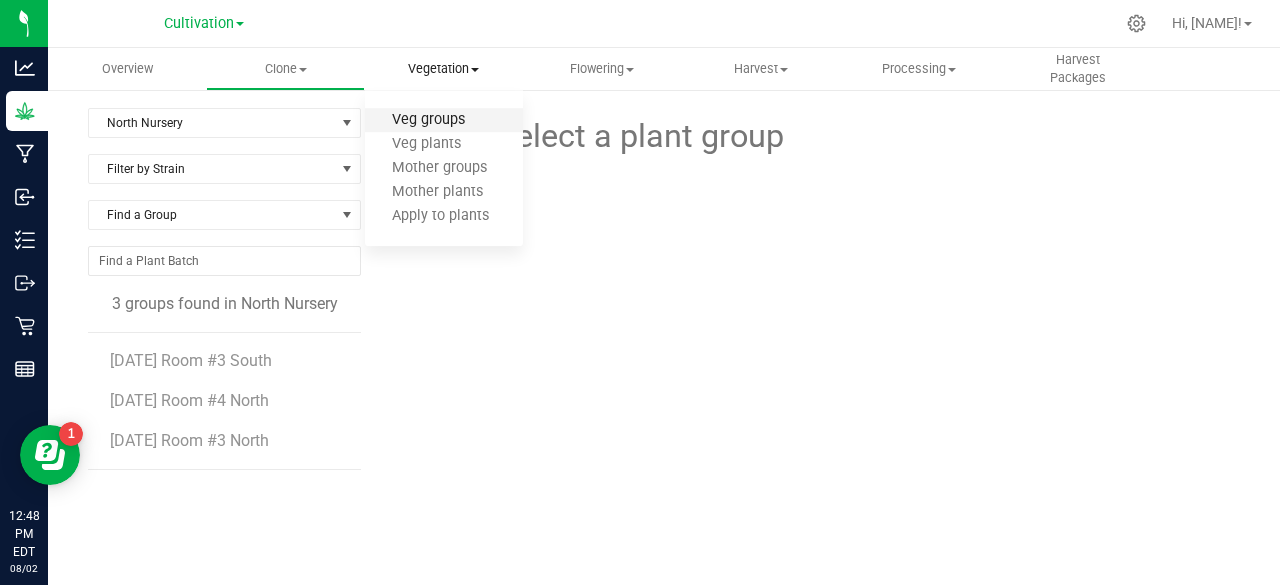 click on "Veg groups" at bounding box center (428, 120) 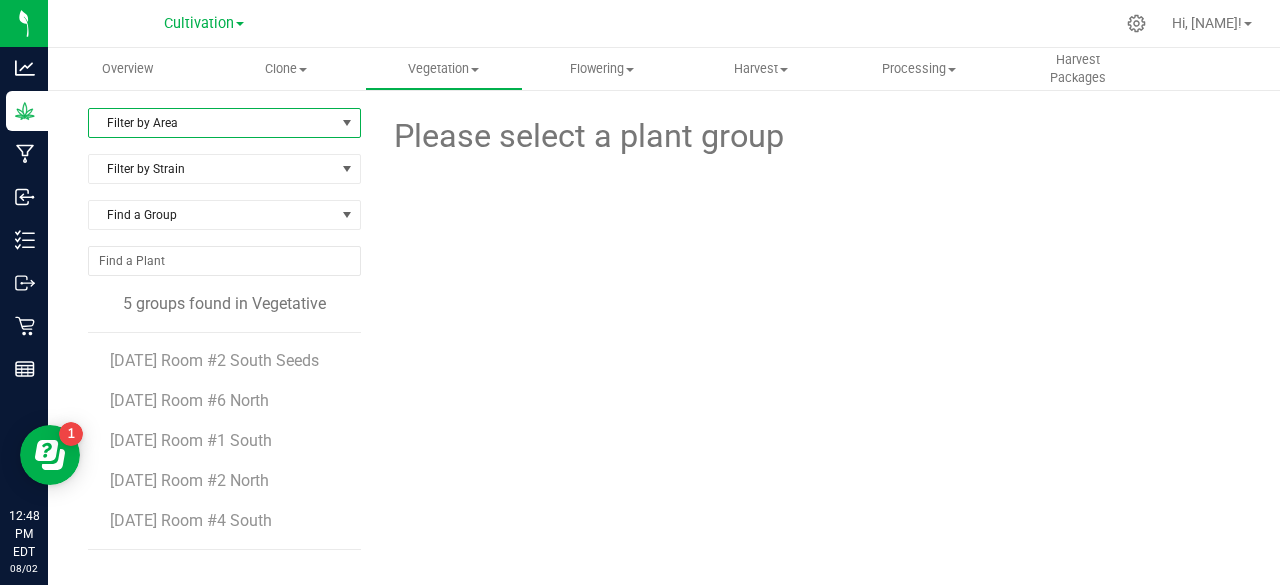 click on "Filter by Area" at bounding box center (212, 123) 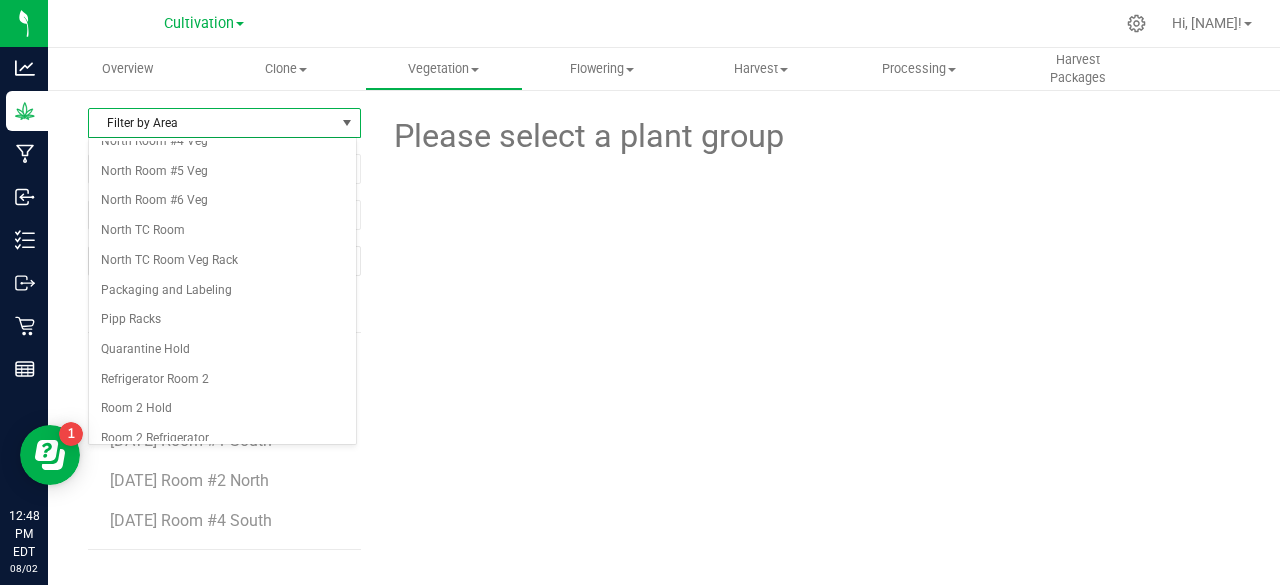 scroll, scrollTop: 170, scrollLeft: 0, axis: vertical 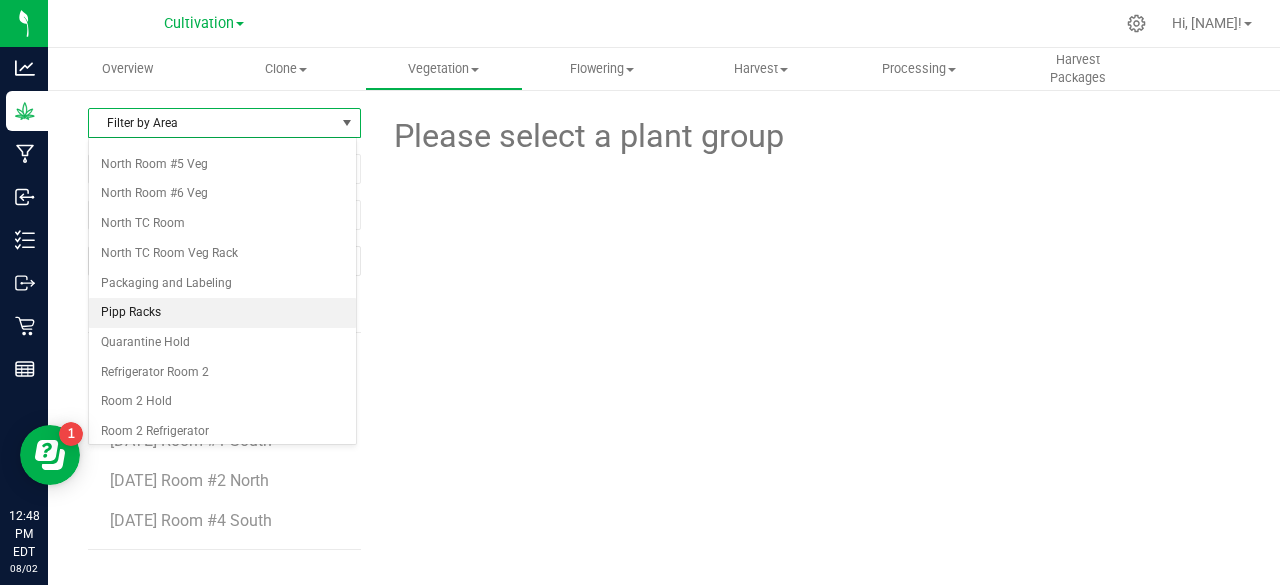 click on "Pipp Racks" at bounding box center [222, 313] 